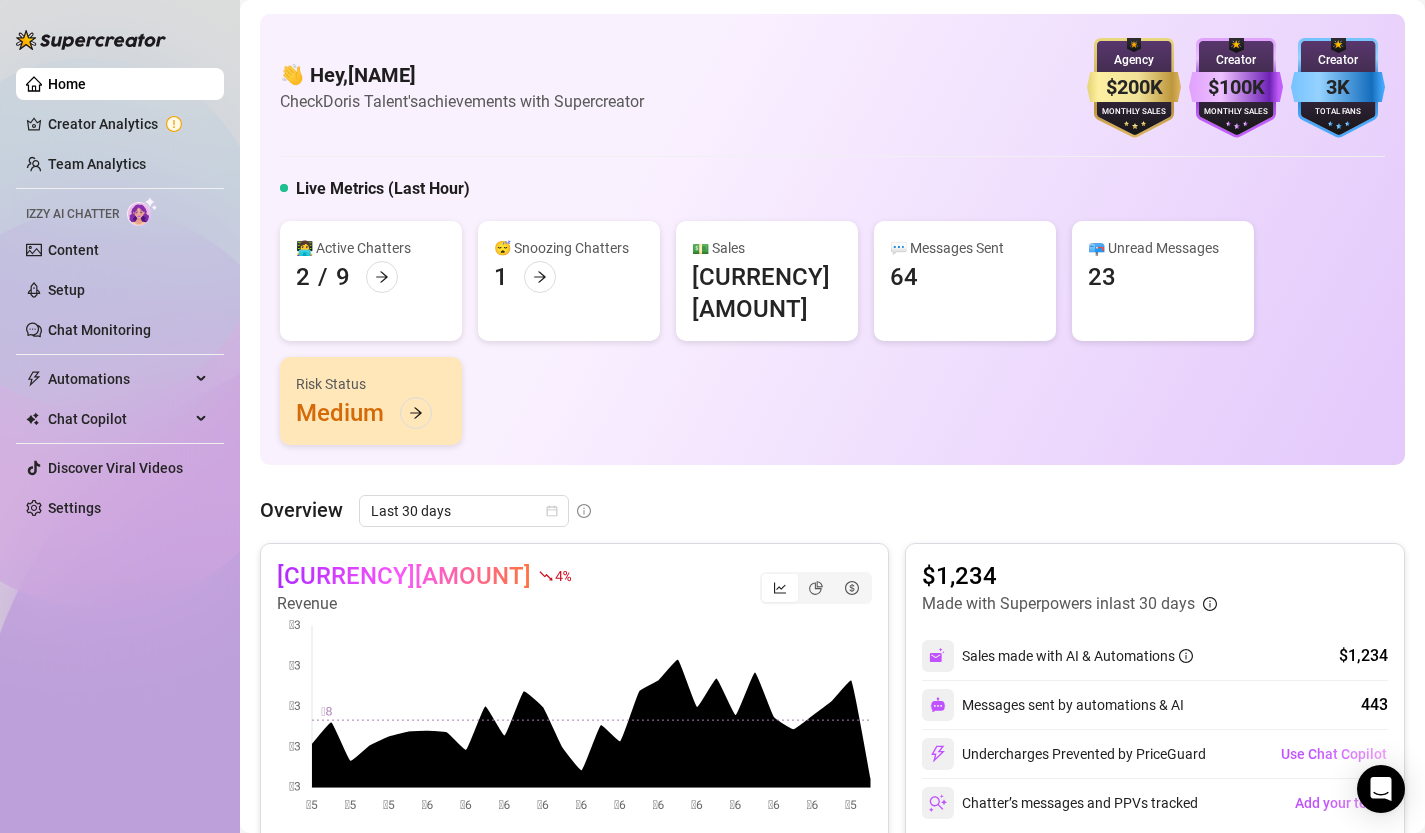 scroll, scrollTop: 0, scrollLeft: 0, axis: both 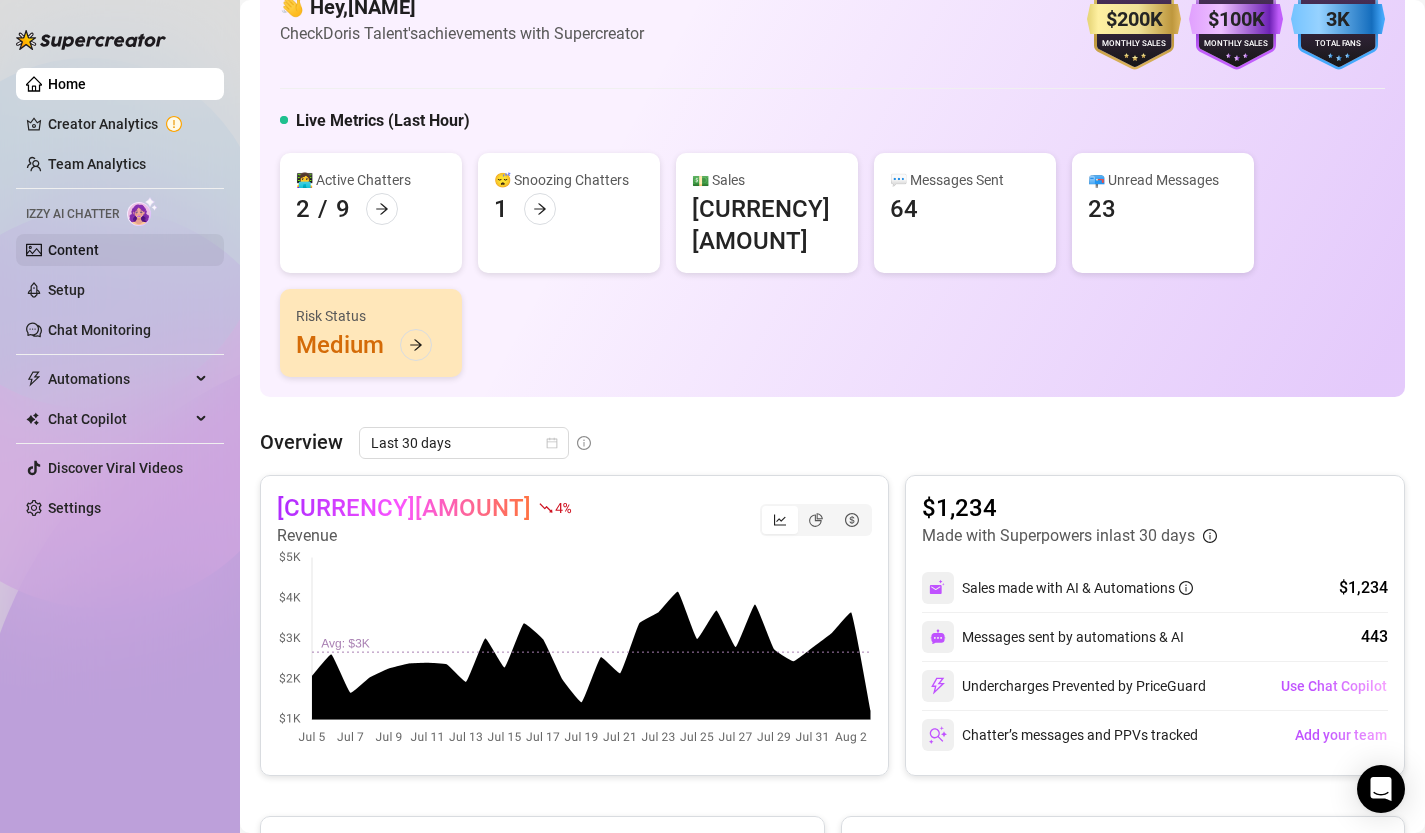 click on "Content" at bounding box center [73, 250] 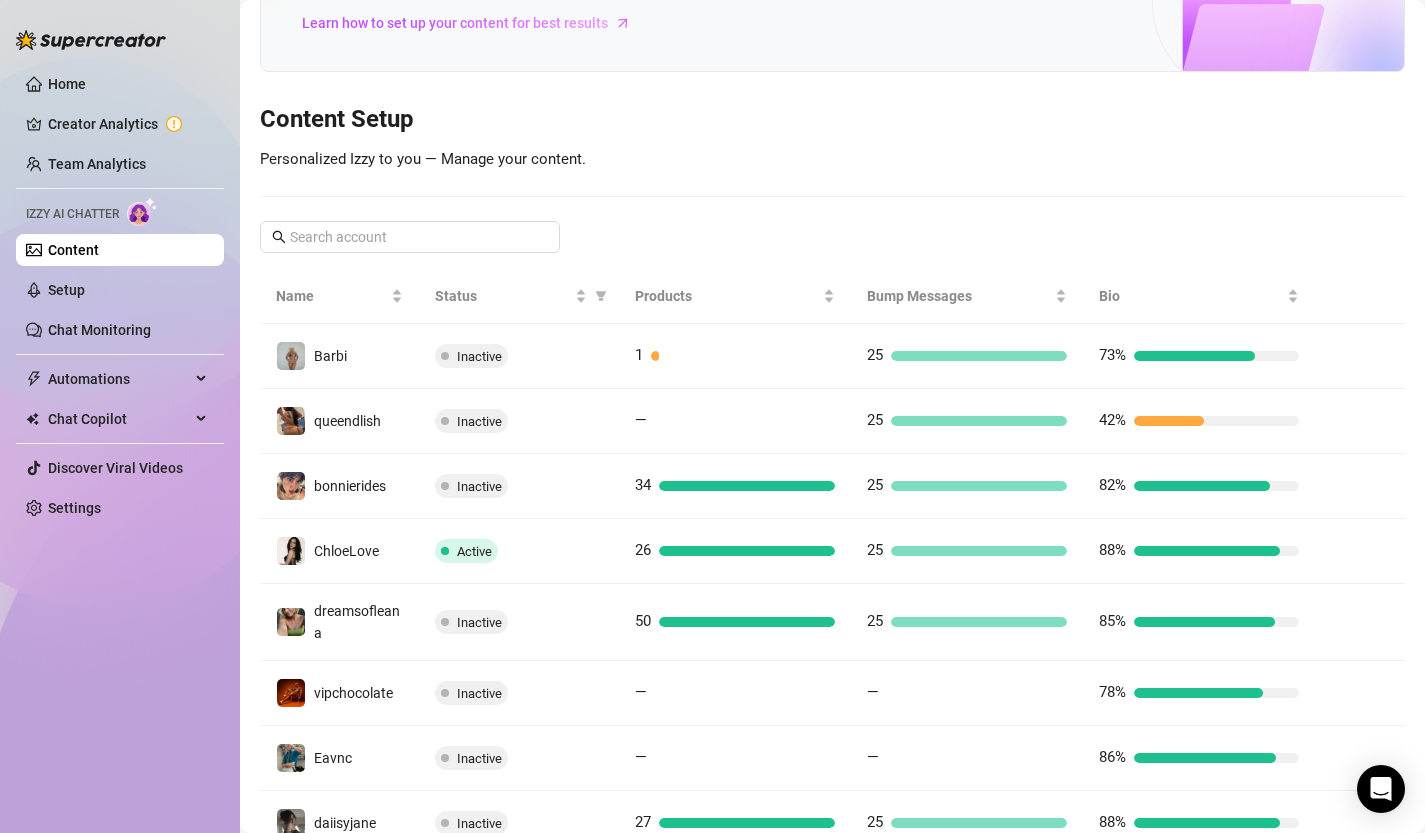scroll, scrollTop: 430, scrollLeft: 0, axis: vertical 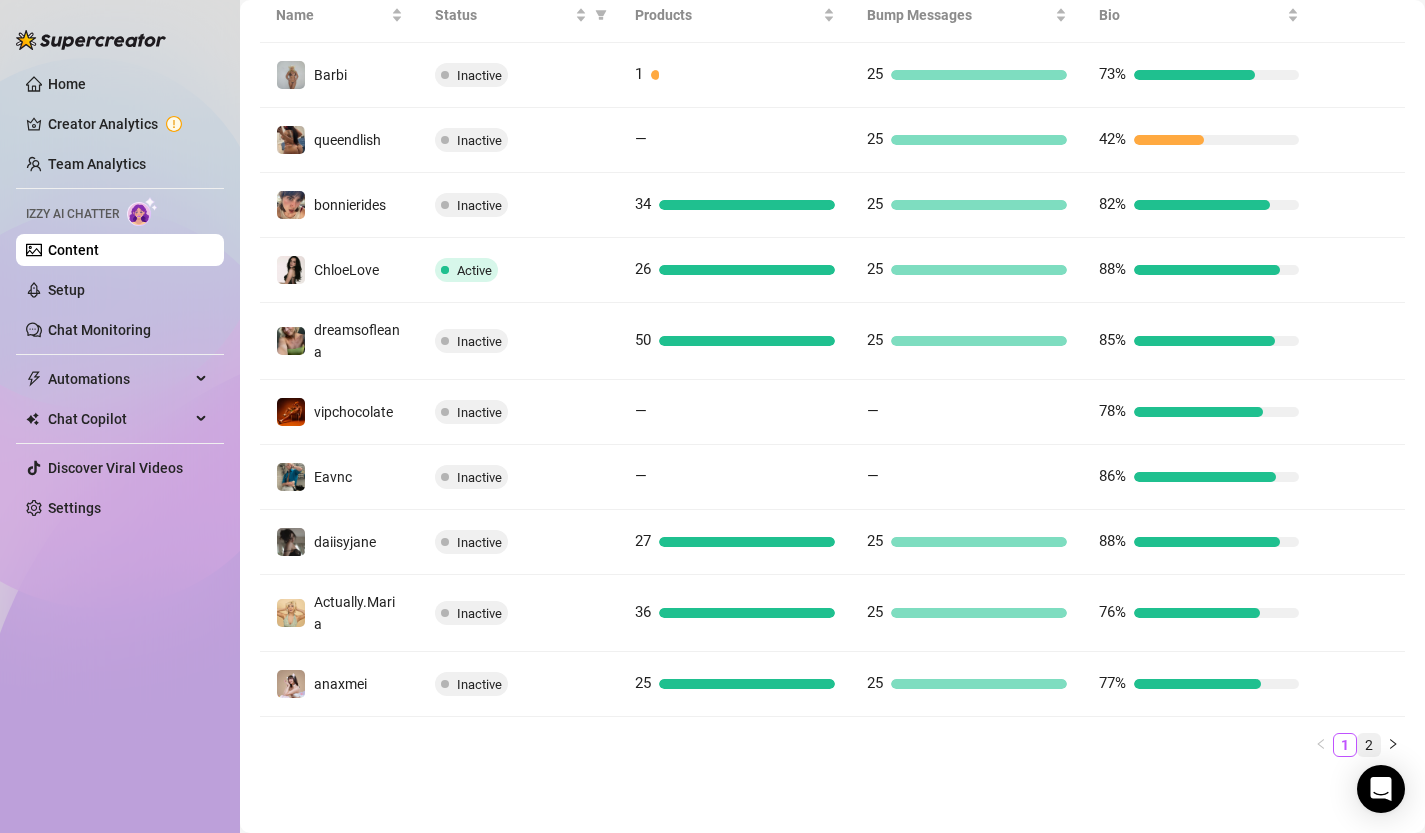 click on "2" at bounding box center (1369, 745) 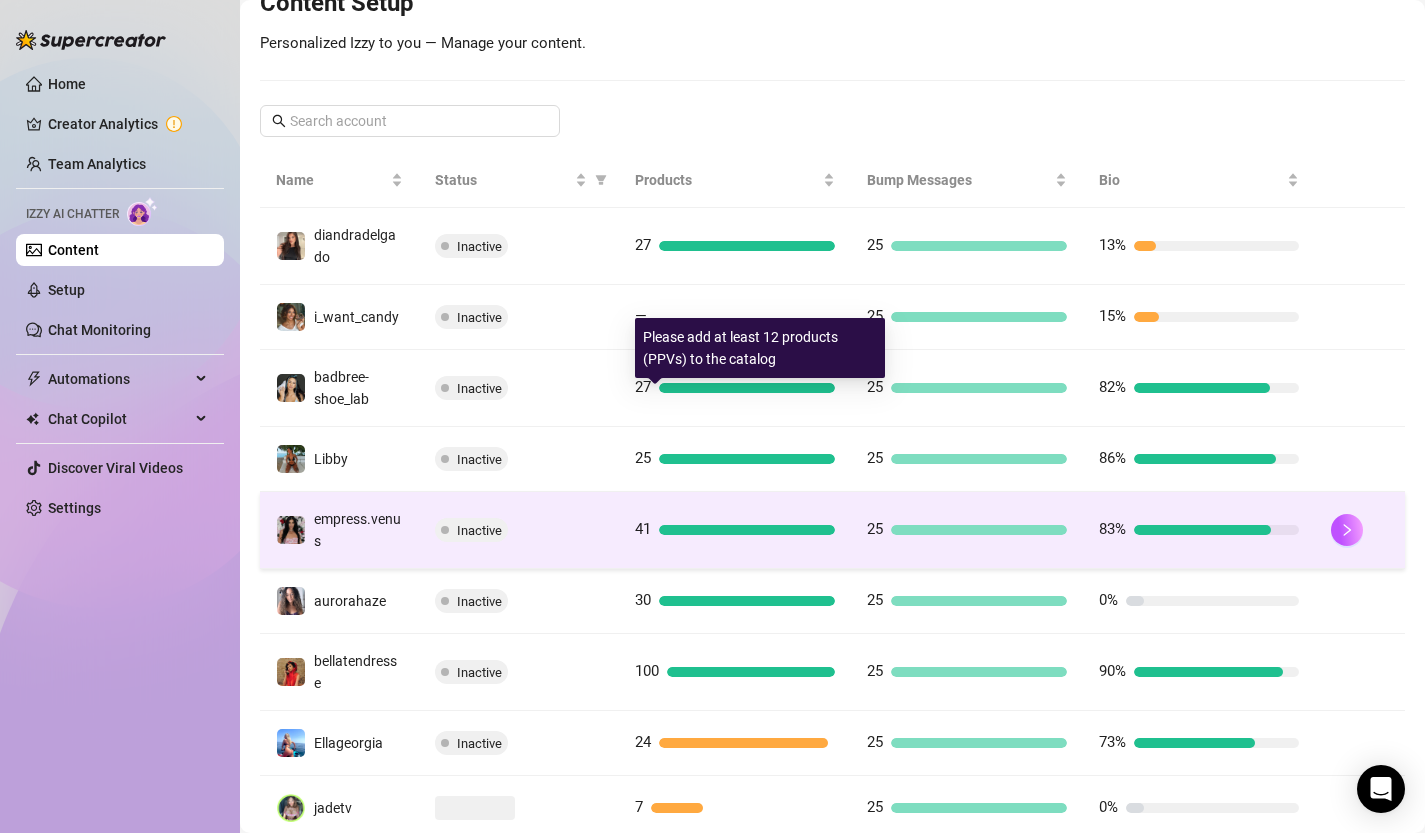 scroll, scrollTop: 251, scrollLeft: 0, axis: vertical 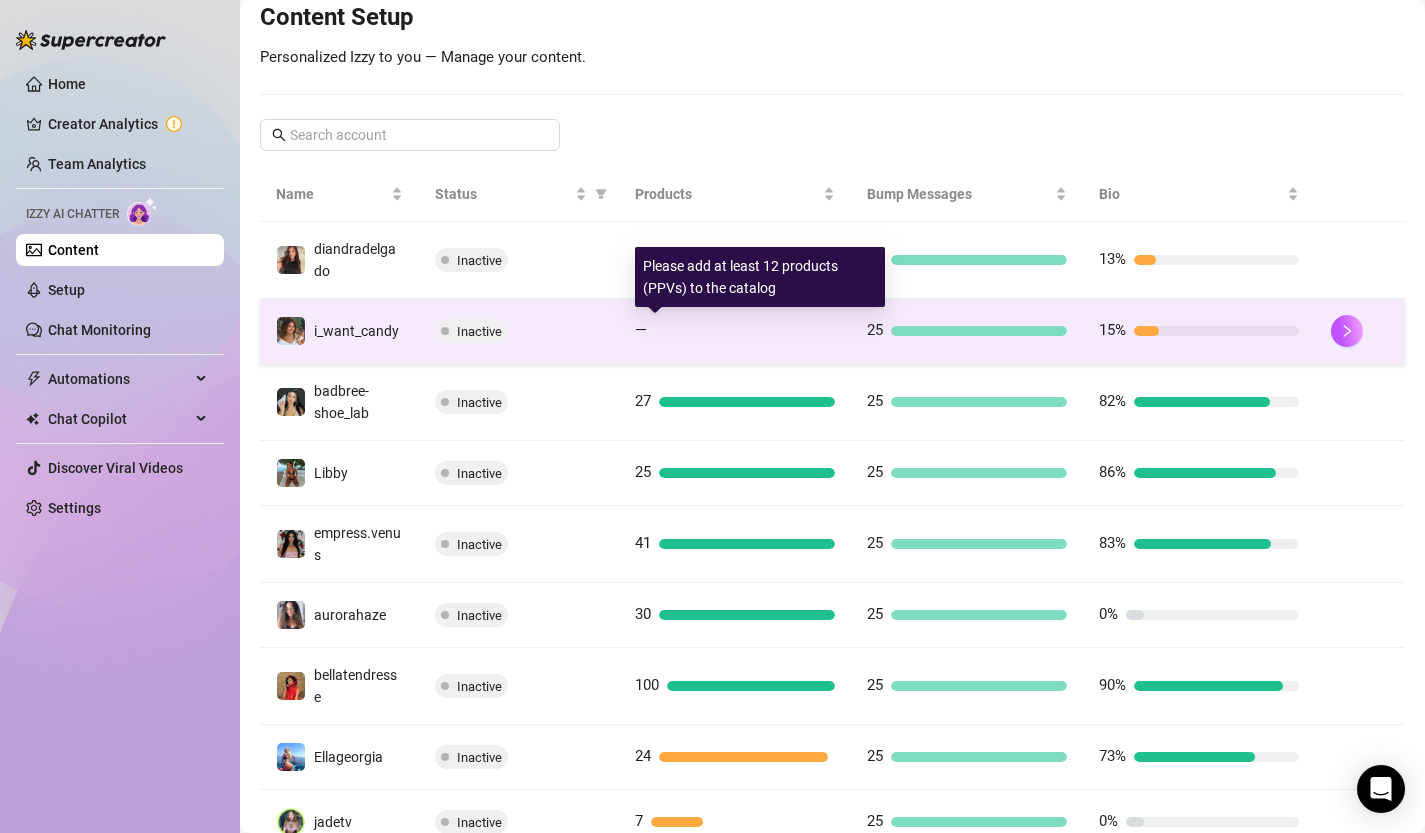 click on "—" at bounding box center (641, 330) 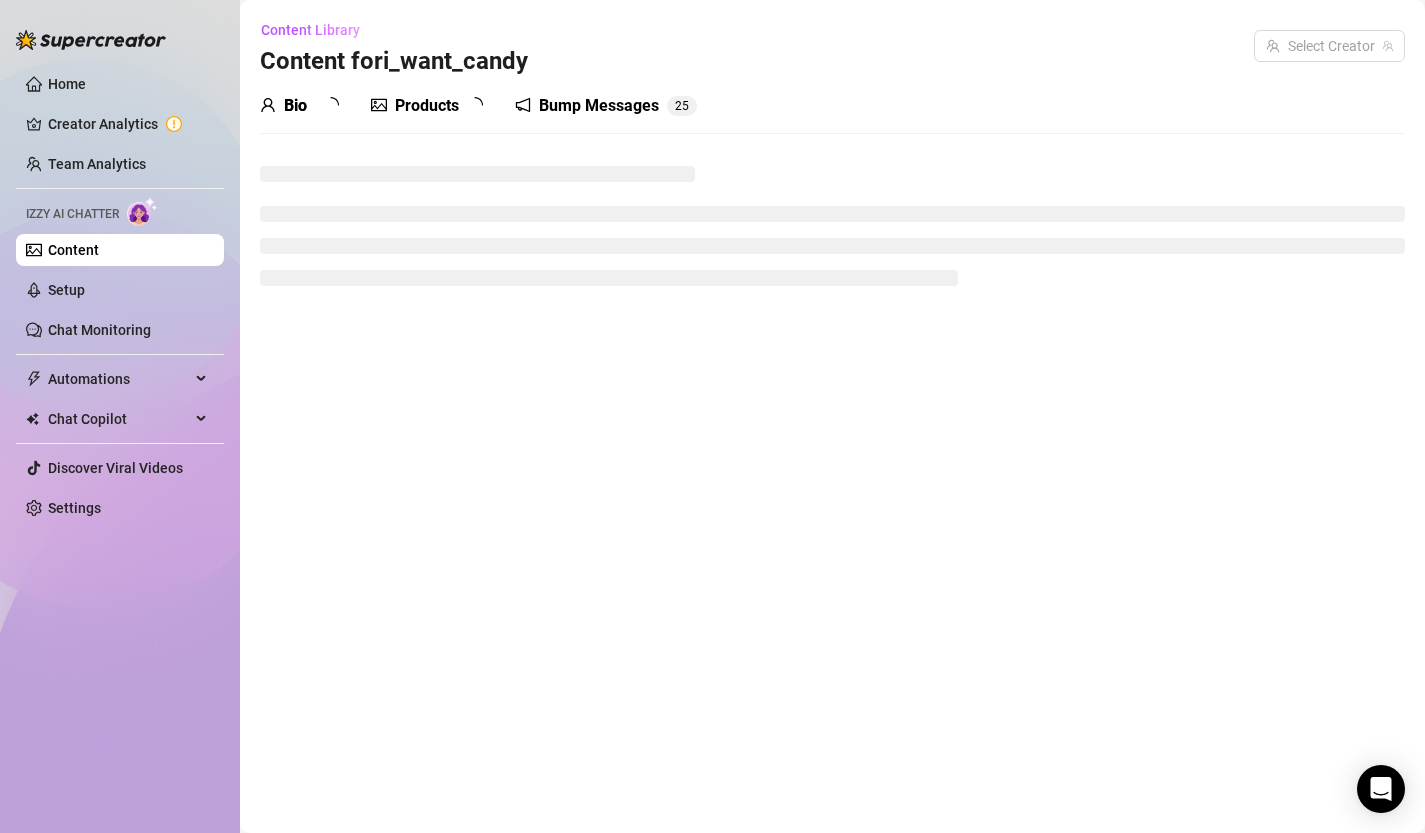 scroll, scrollTop: 0, scrollLeft: 0, axis: both 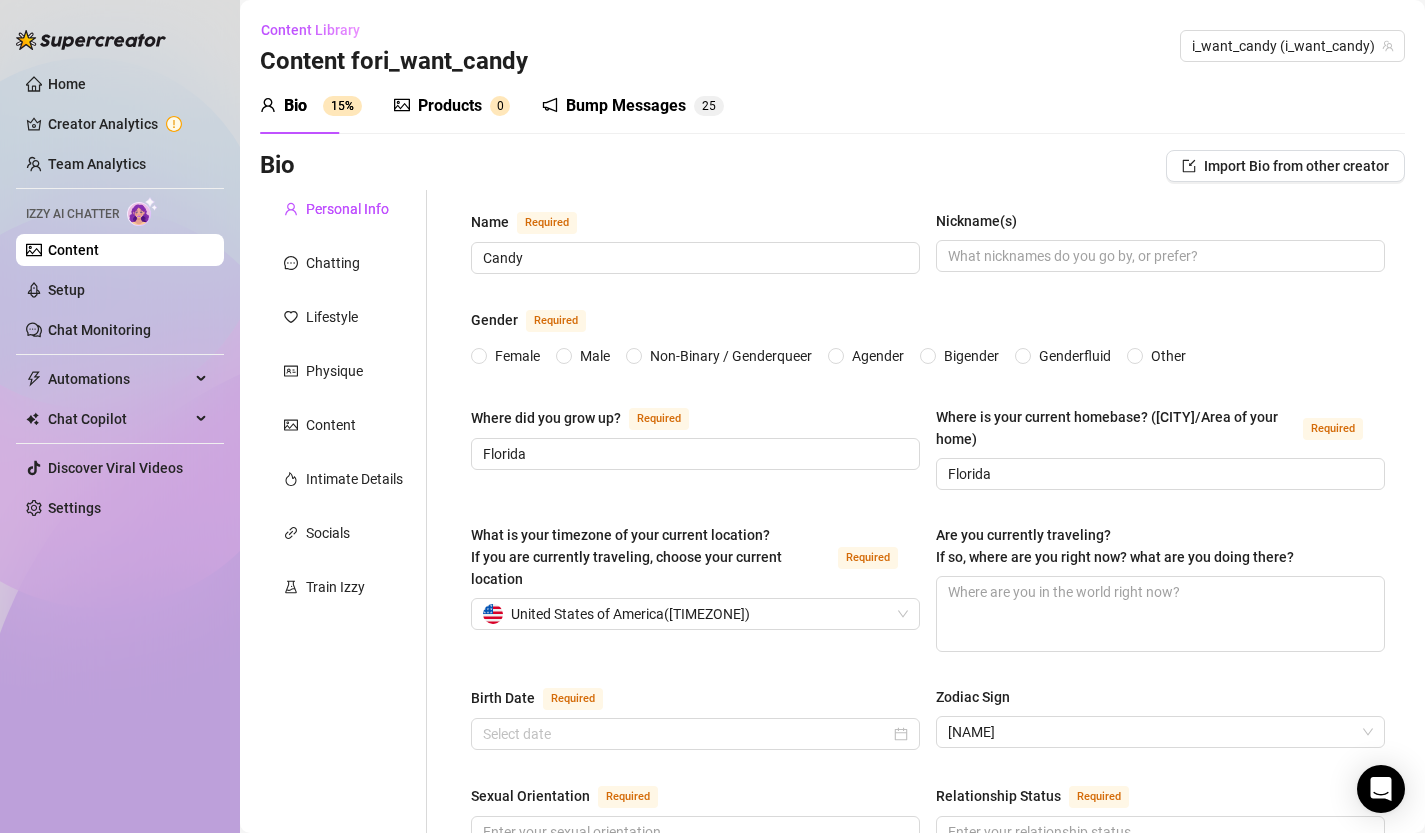 type 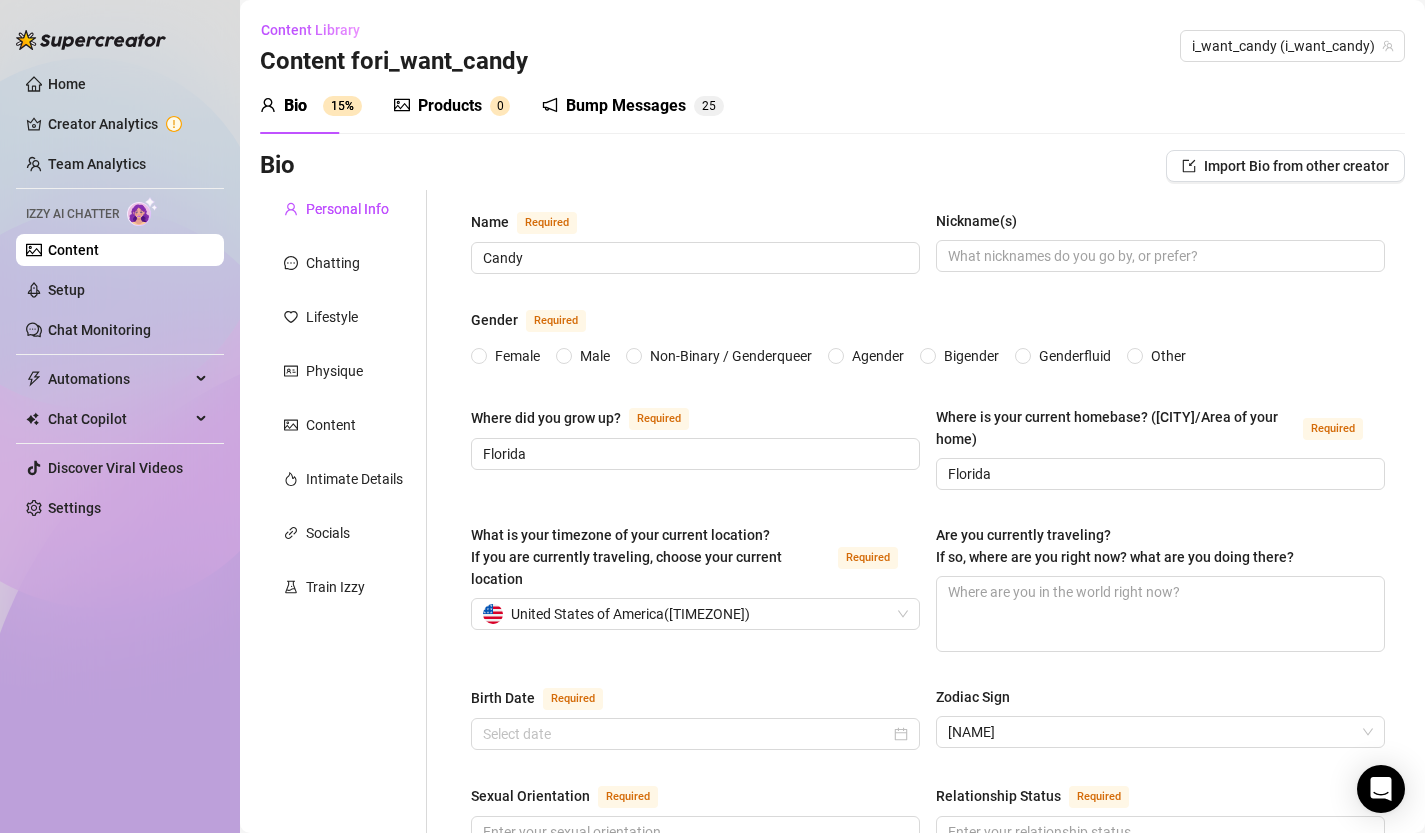 radio on "true" 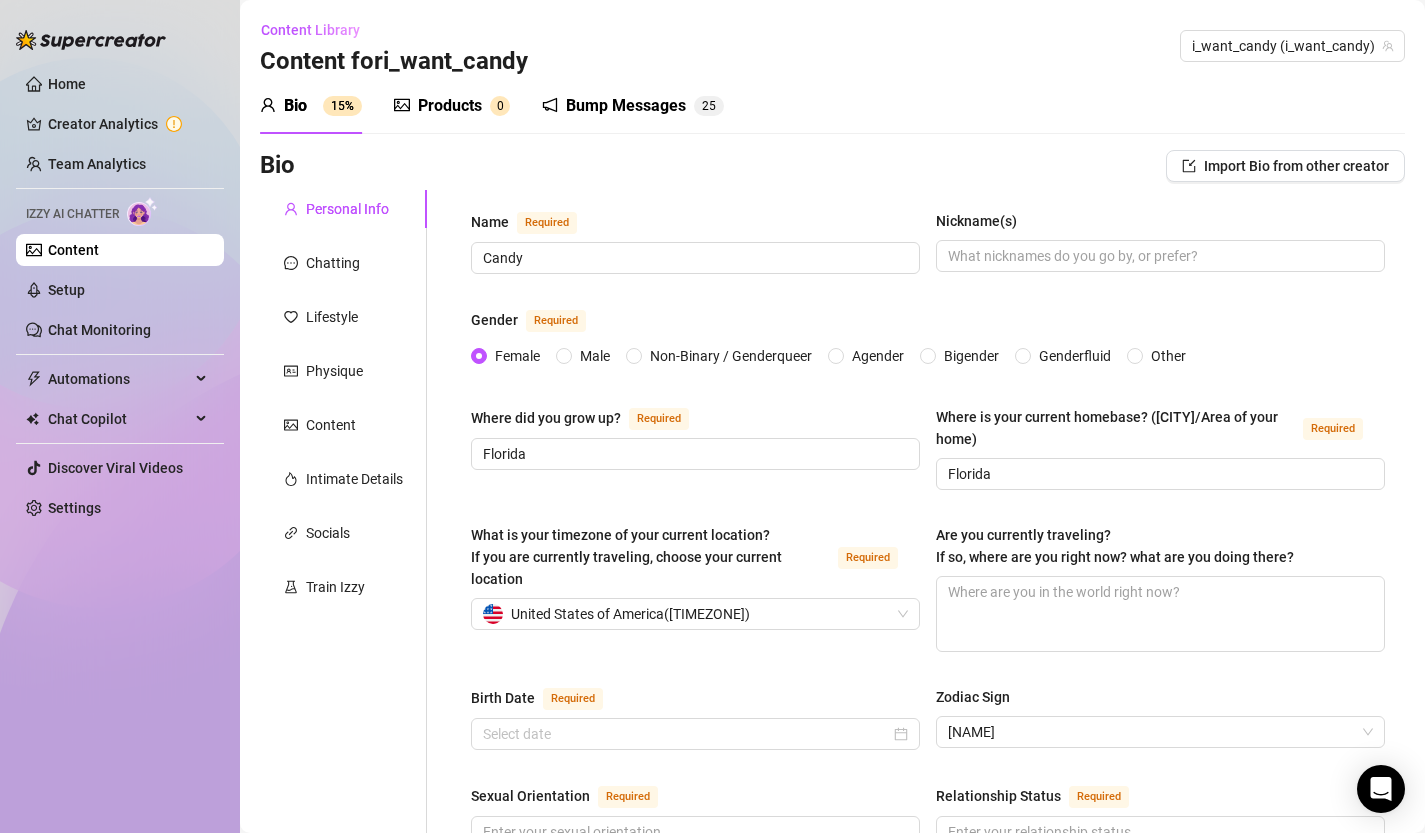 click on "Products" at bounding box center [450, 106] 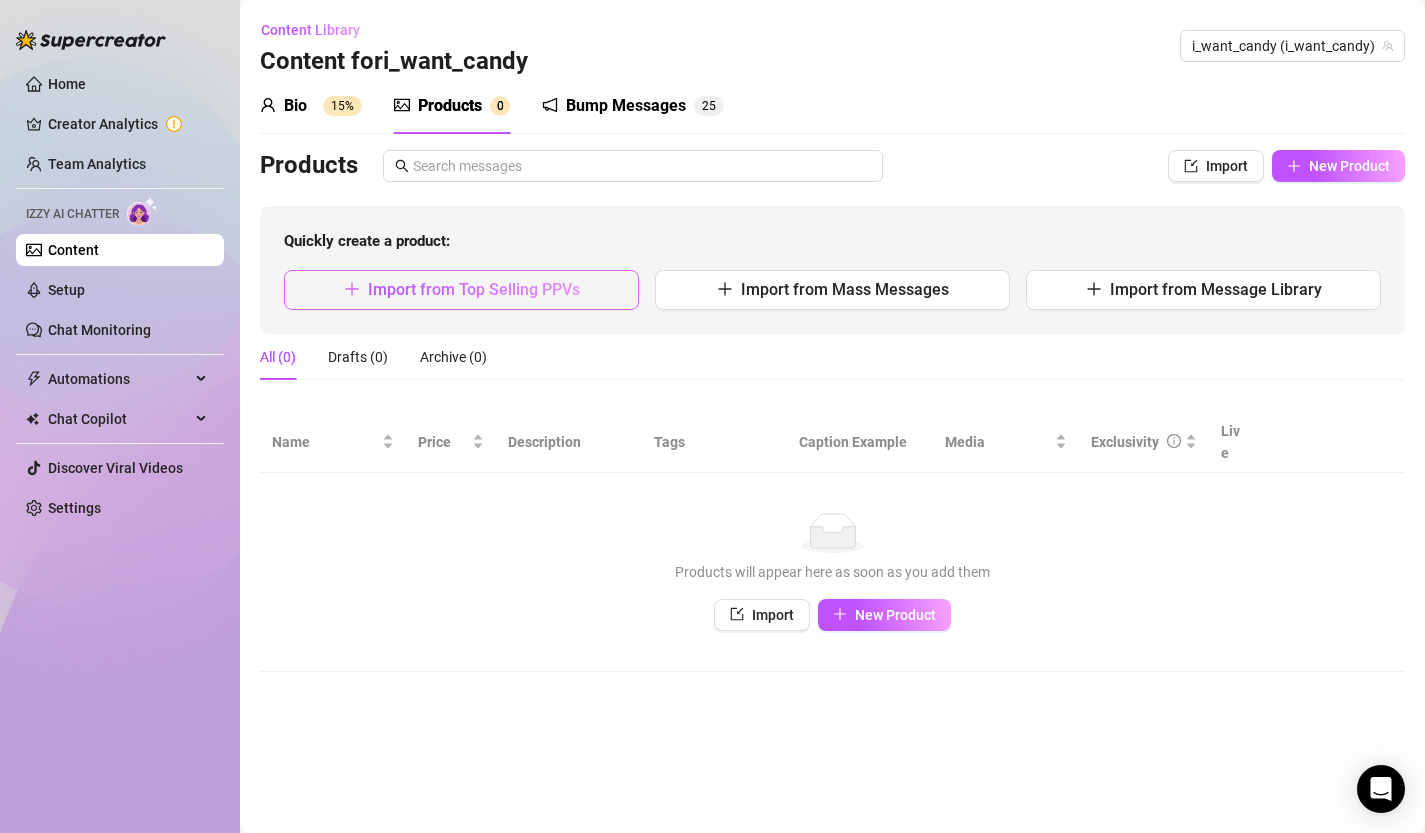 click on "Import from Top Selling PPVs" at bounding box center [461, 290] 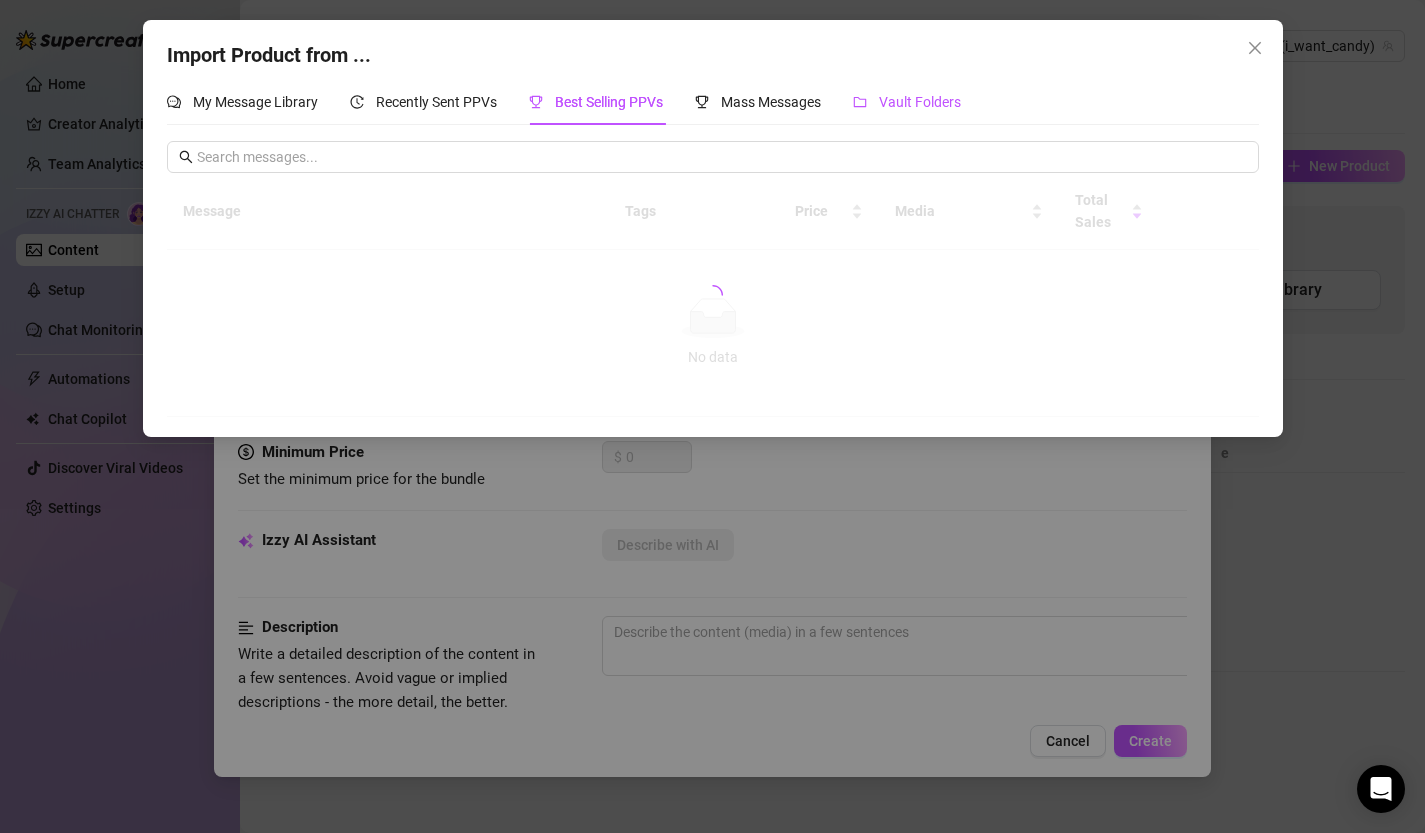 click on "Vault Folders" at bounding box center [907, 102] 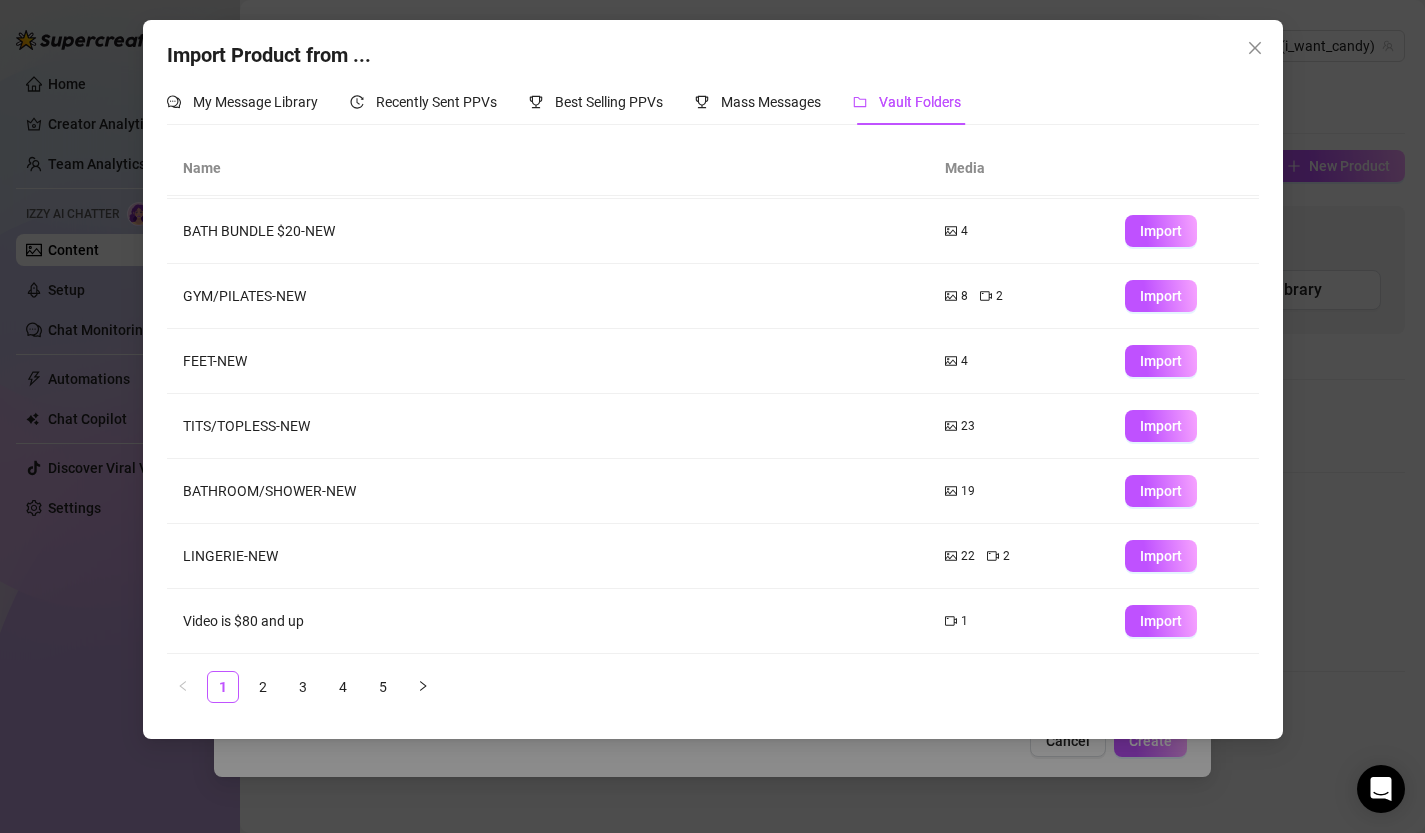 scroll, scrollTop: 0, scrollLeft: 0, axis: both 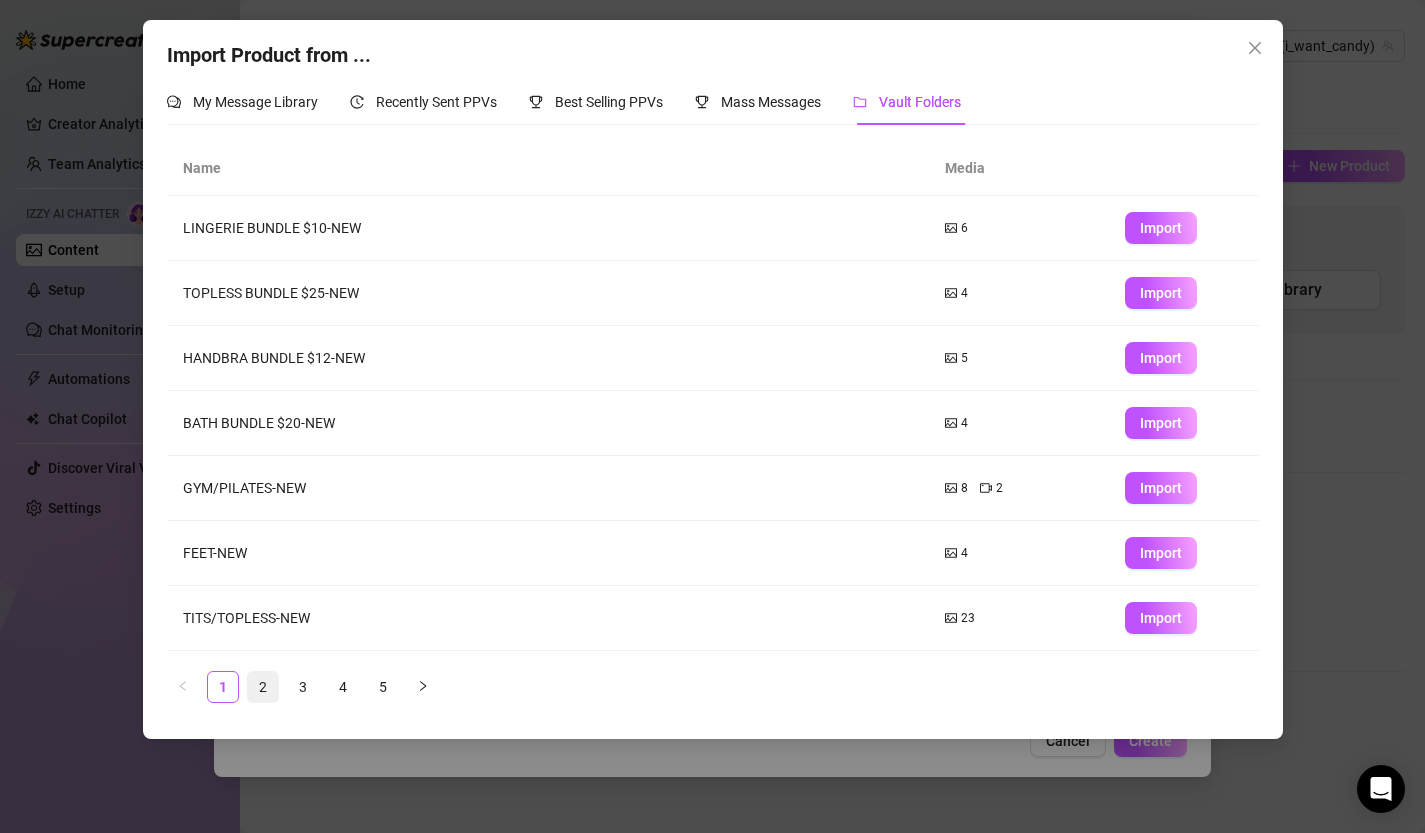 click on "2" at bounding box center (263, 687) 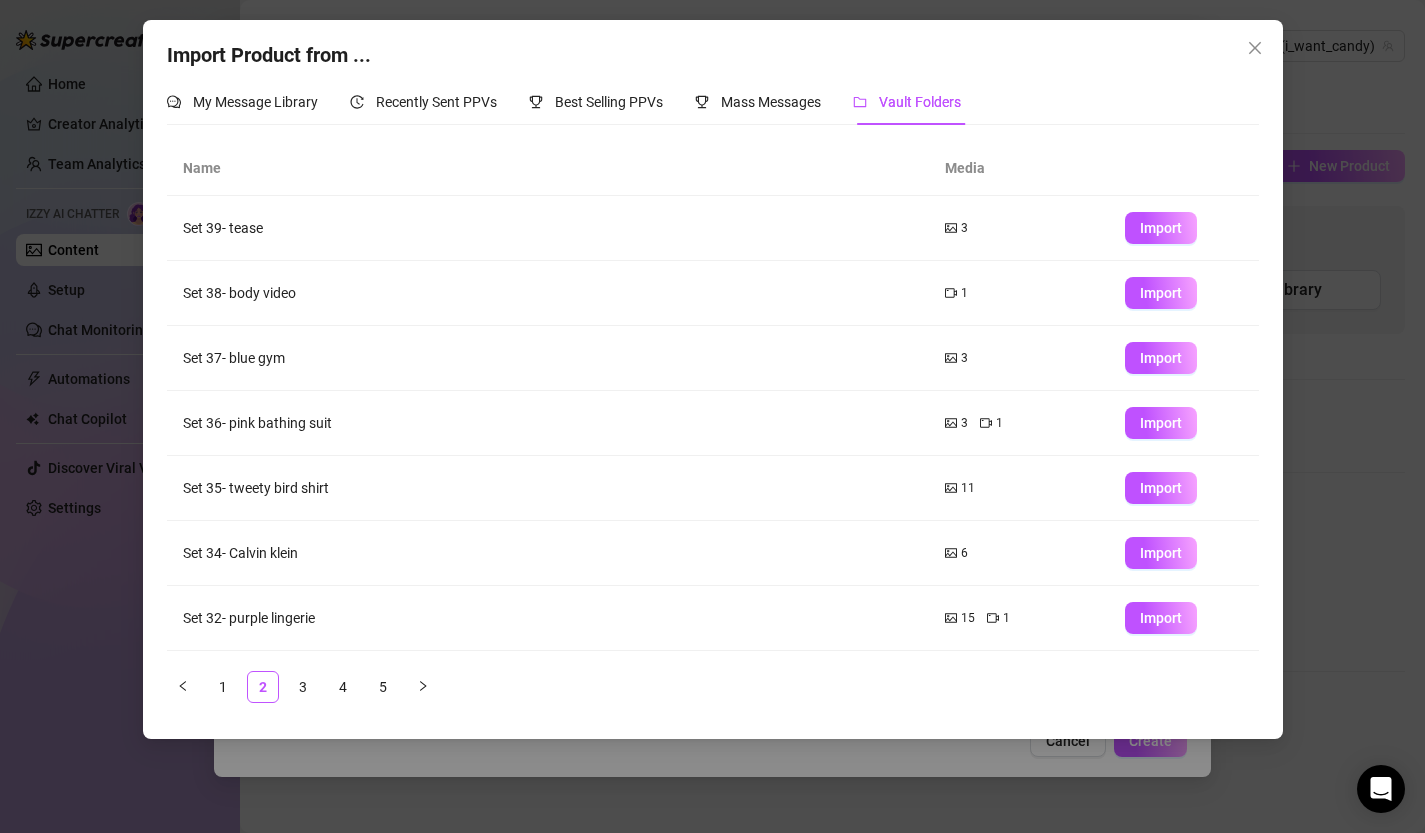 scroll, scrollTop: 192, scrollLeft: 0, axis: vertical 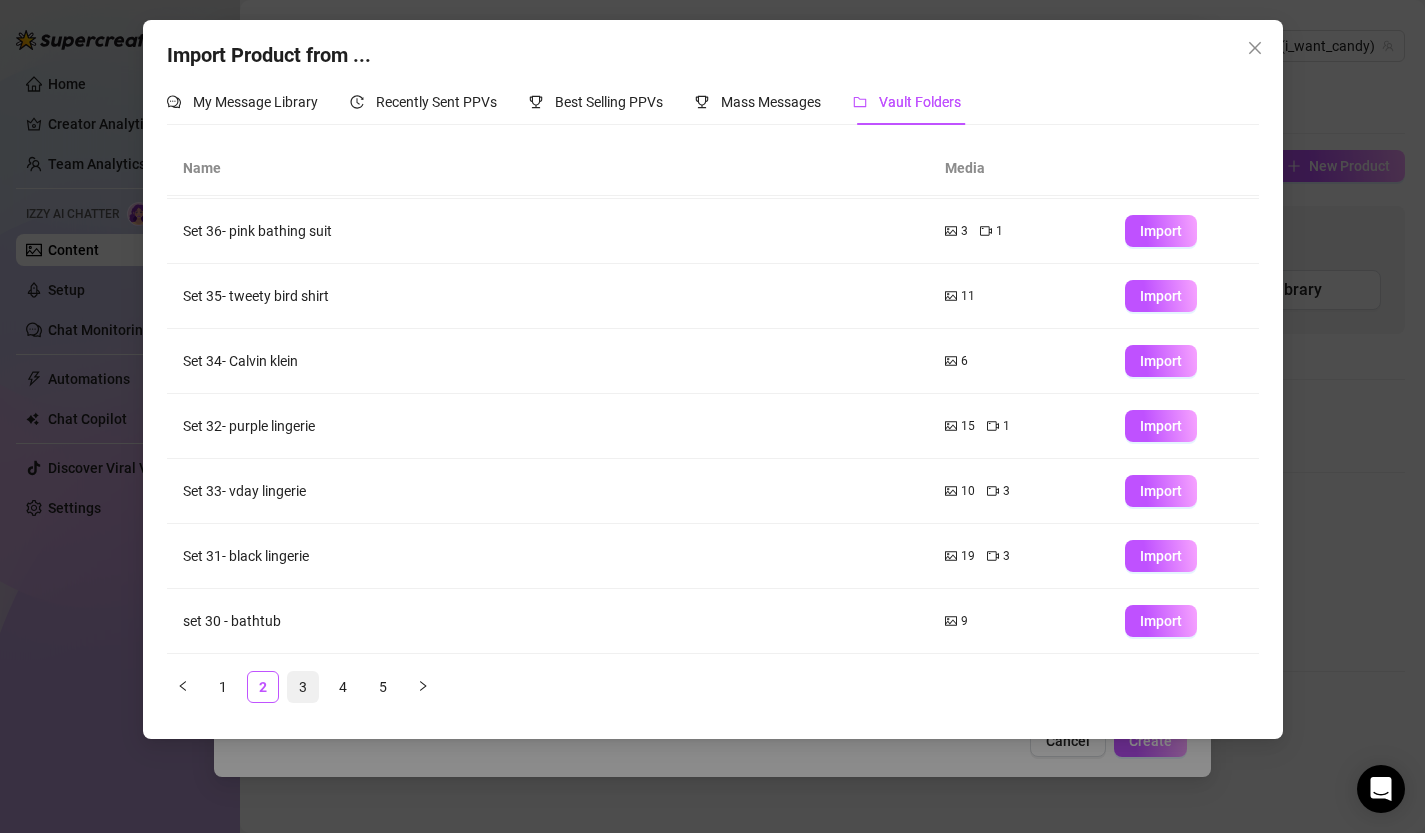 click on "3" at bounding box center (303, 687) 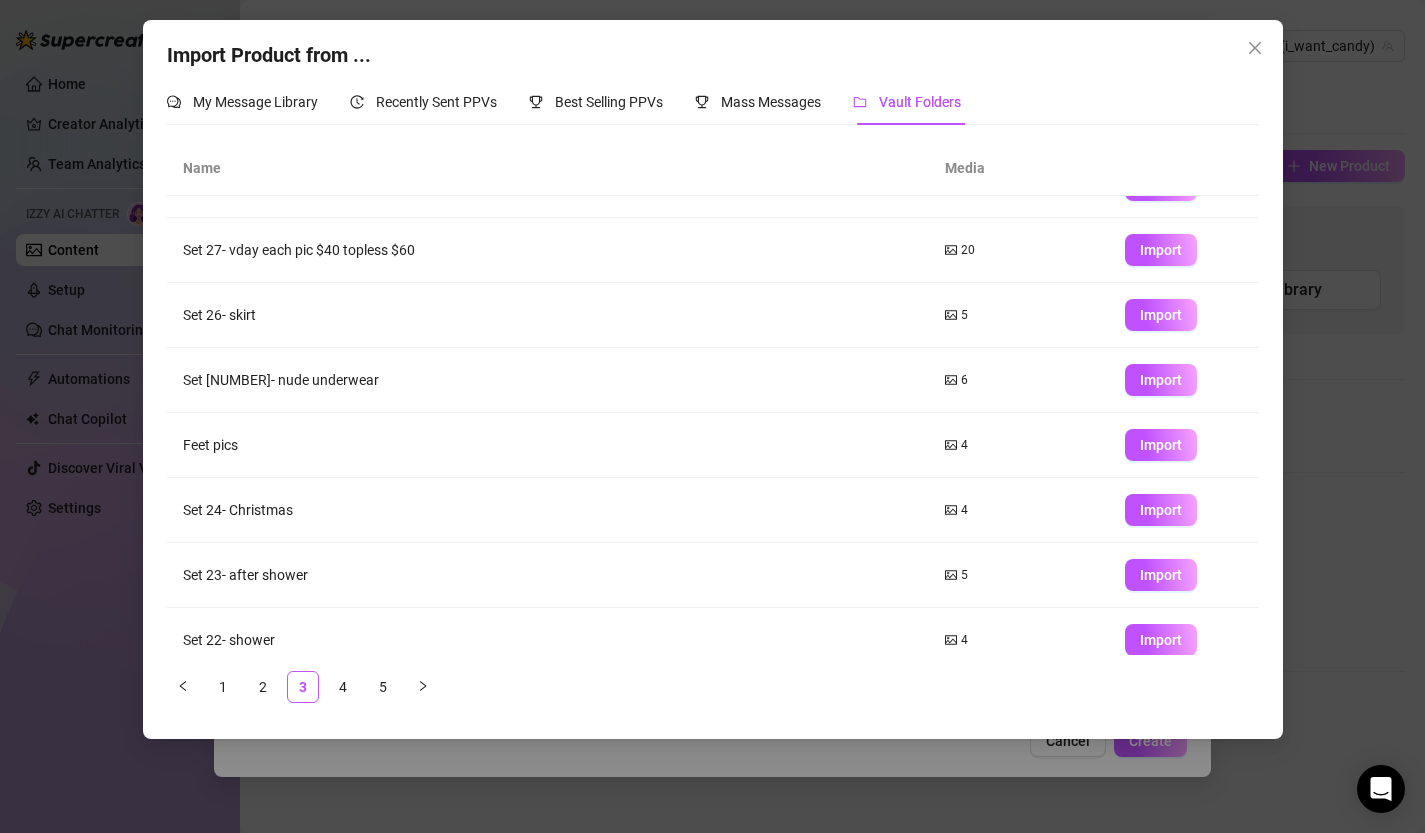 scroll, scrollTop: 192, scrollLeft: 0, axis: vertical 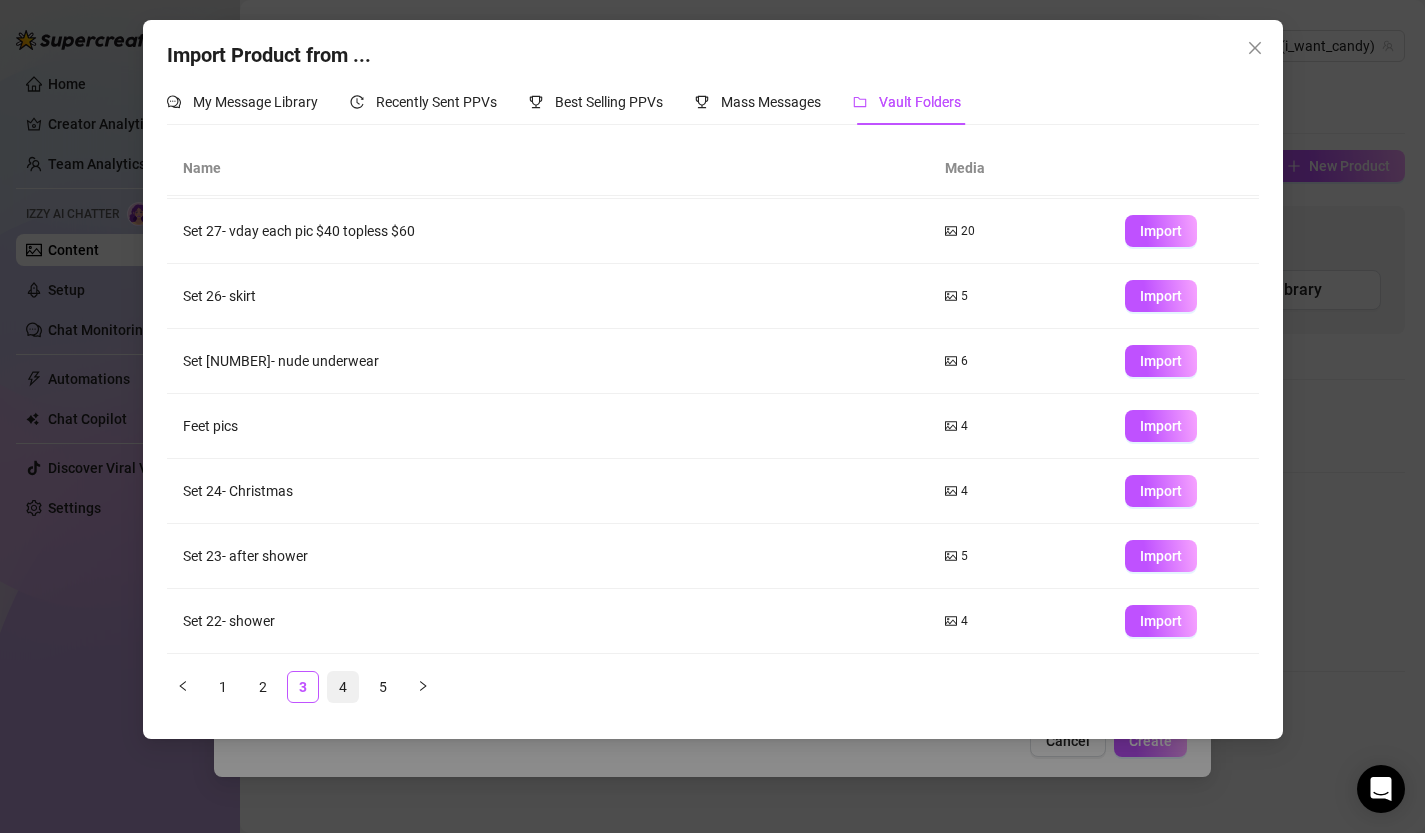 click on "4" at bounding box center (343, 687) 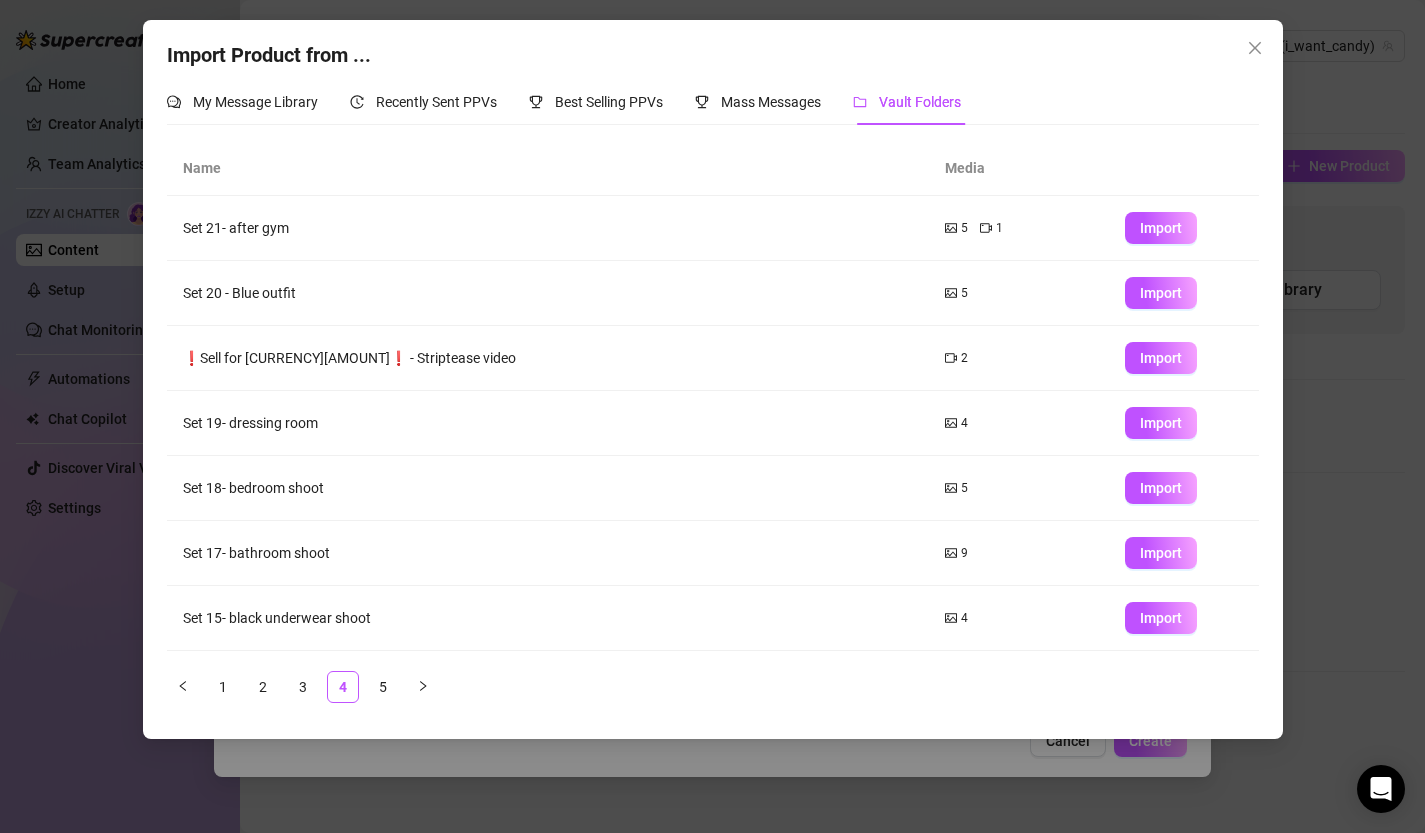 scroll, scrollTop: 192, scrollLeft: 0, axis: vertical 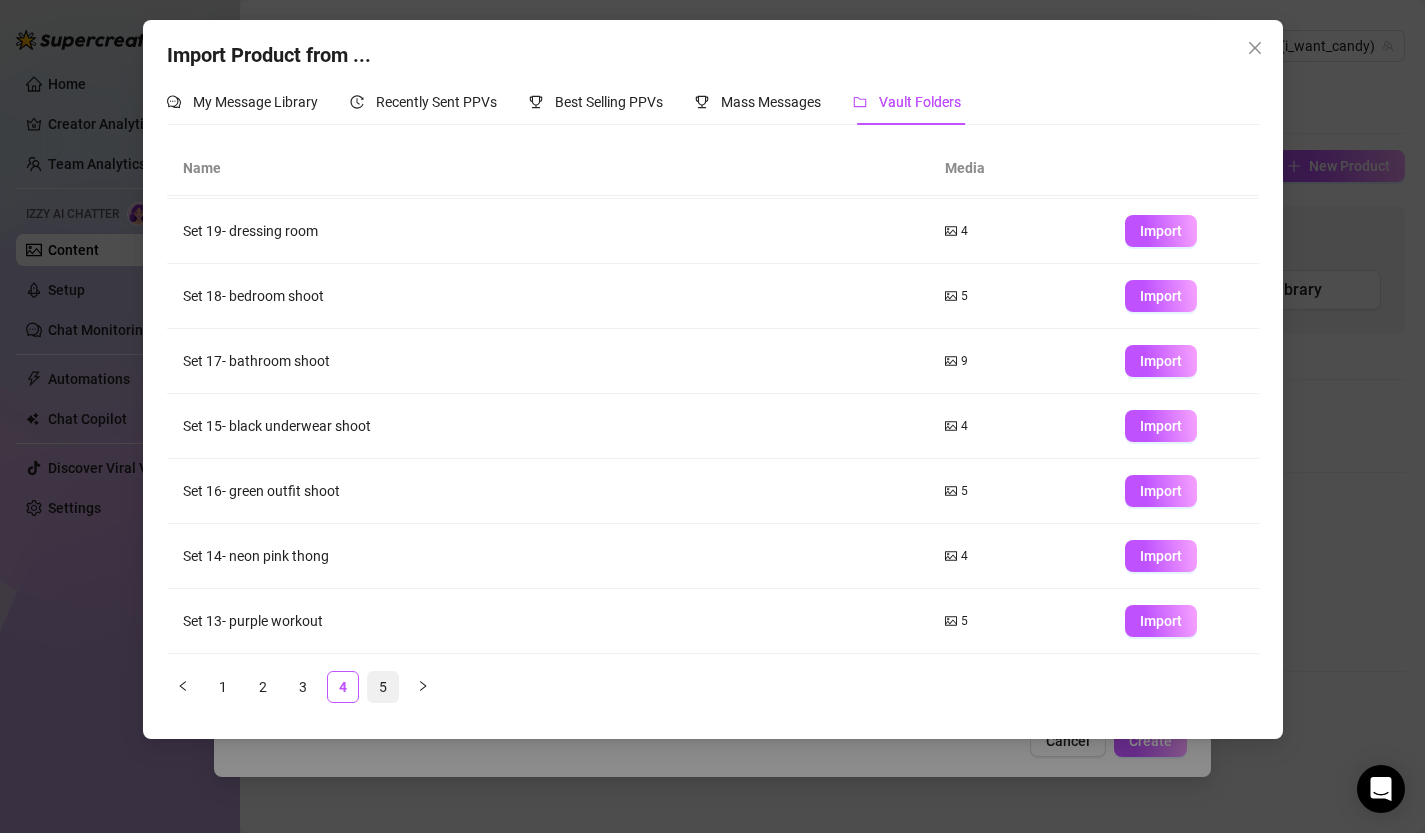 click on "5" at bounding box center [383, 687] 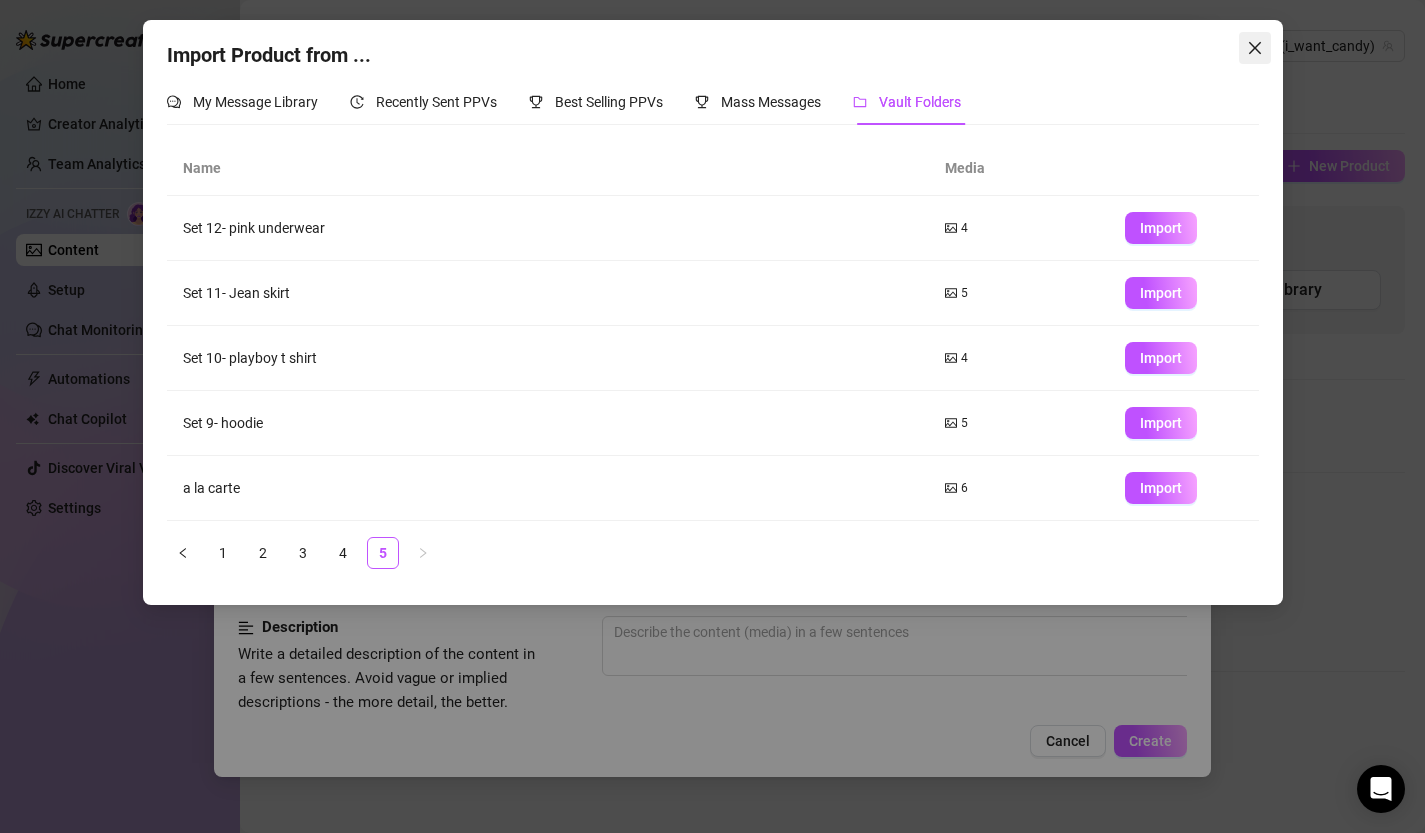 click 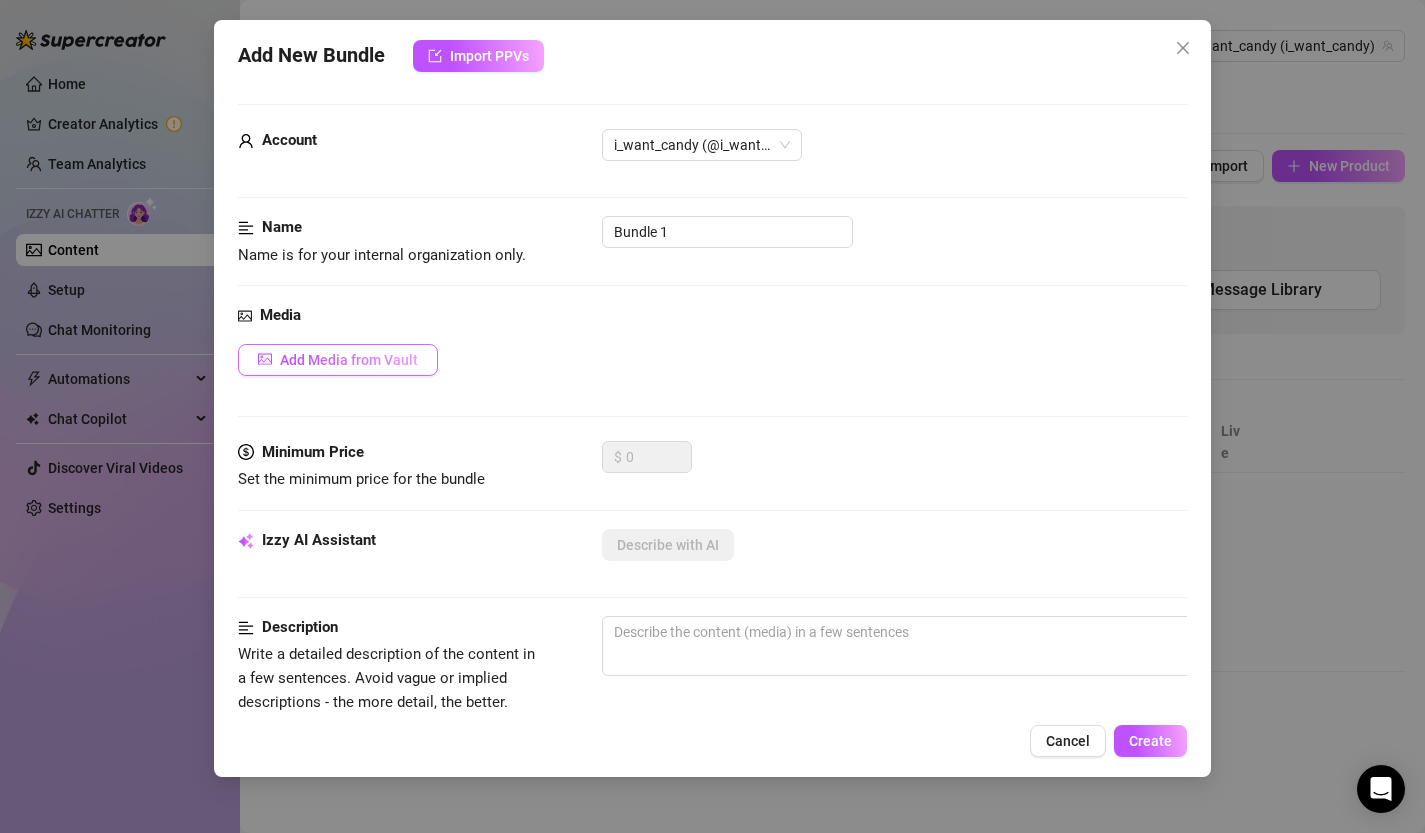 click on "Add Media from Vault" at bounding box center [349, 360] 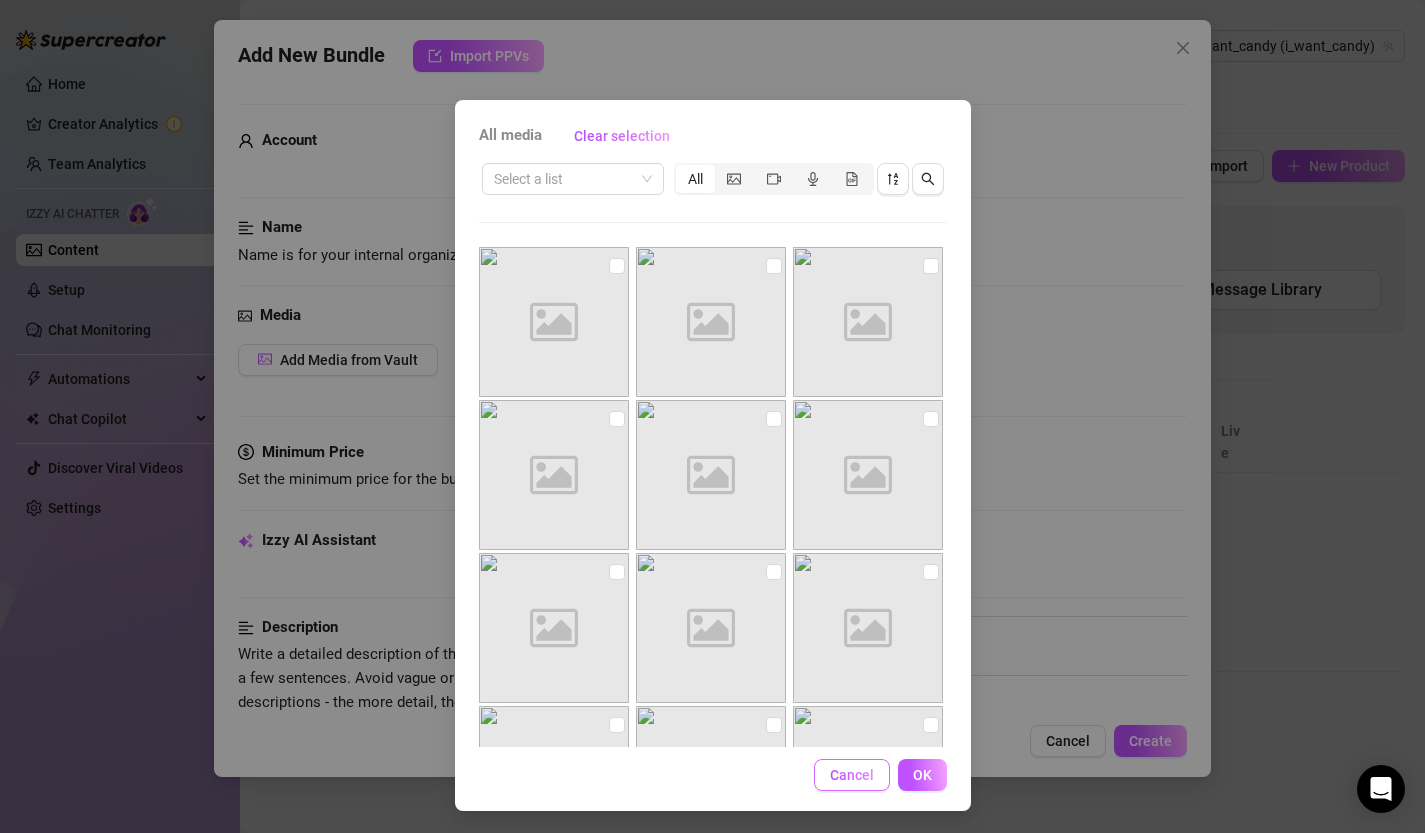 click on "Cancel" at bounding box center (852, 775) 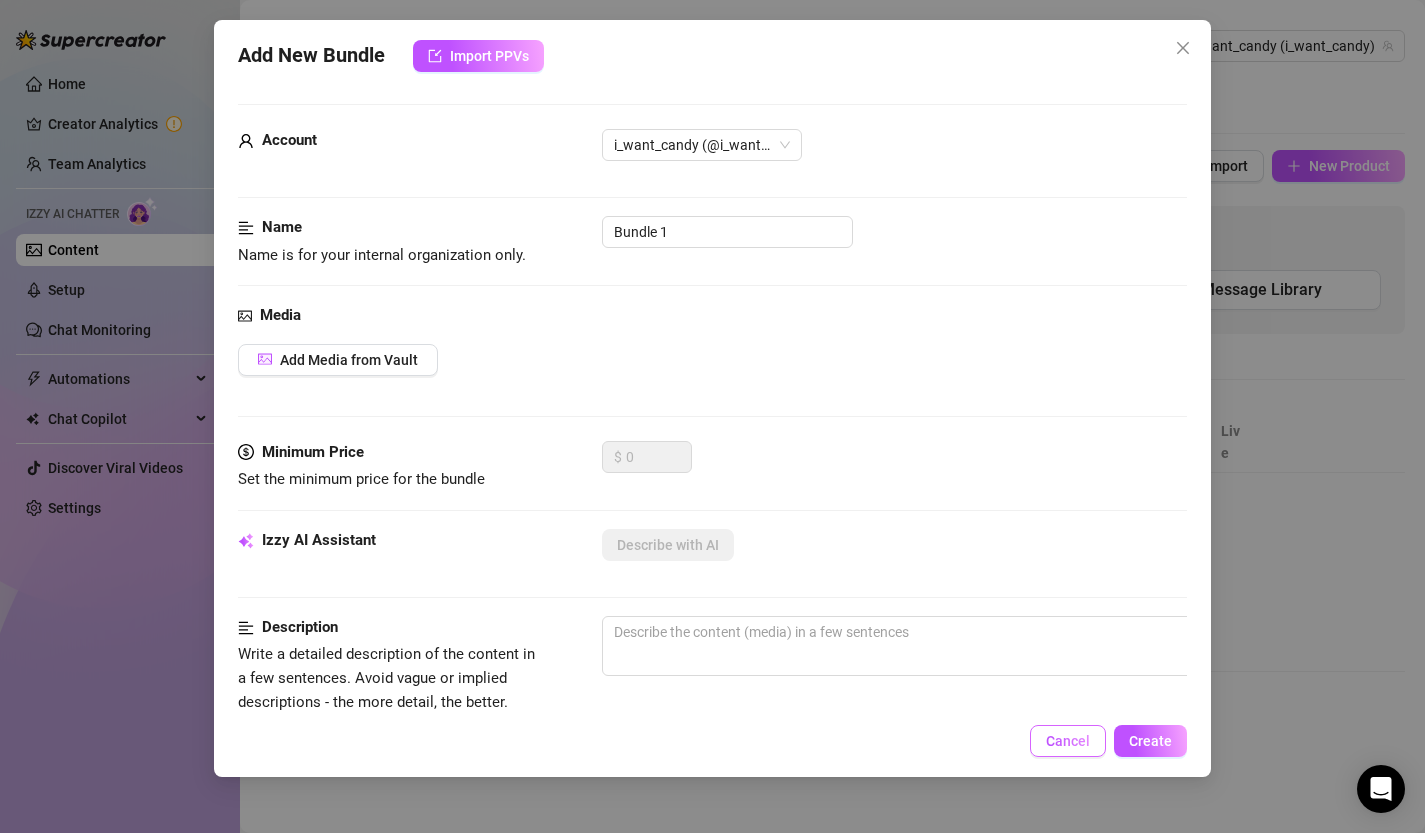 click on "Cancel" at bounding box center (1068, 741) 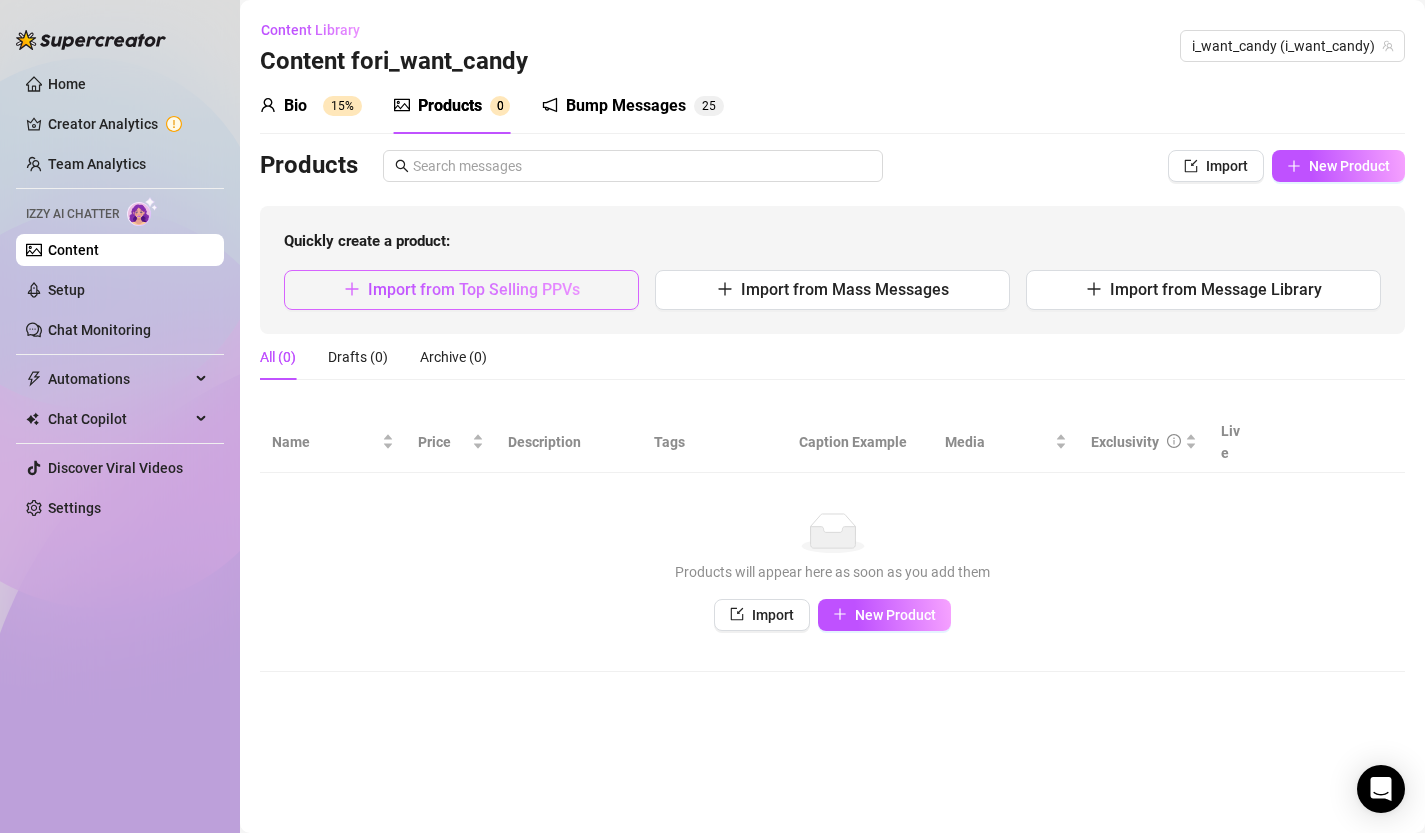 click on "Import from Top Selling PPVs" at bounding box center [474, 289] 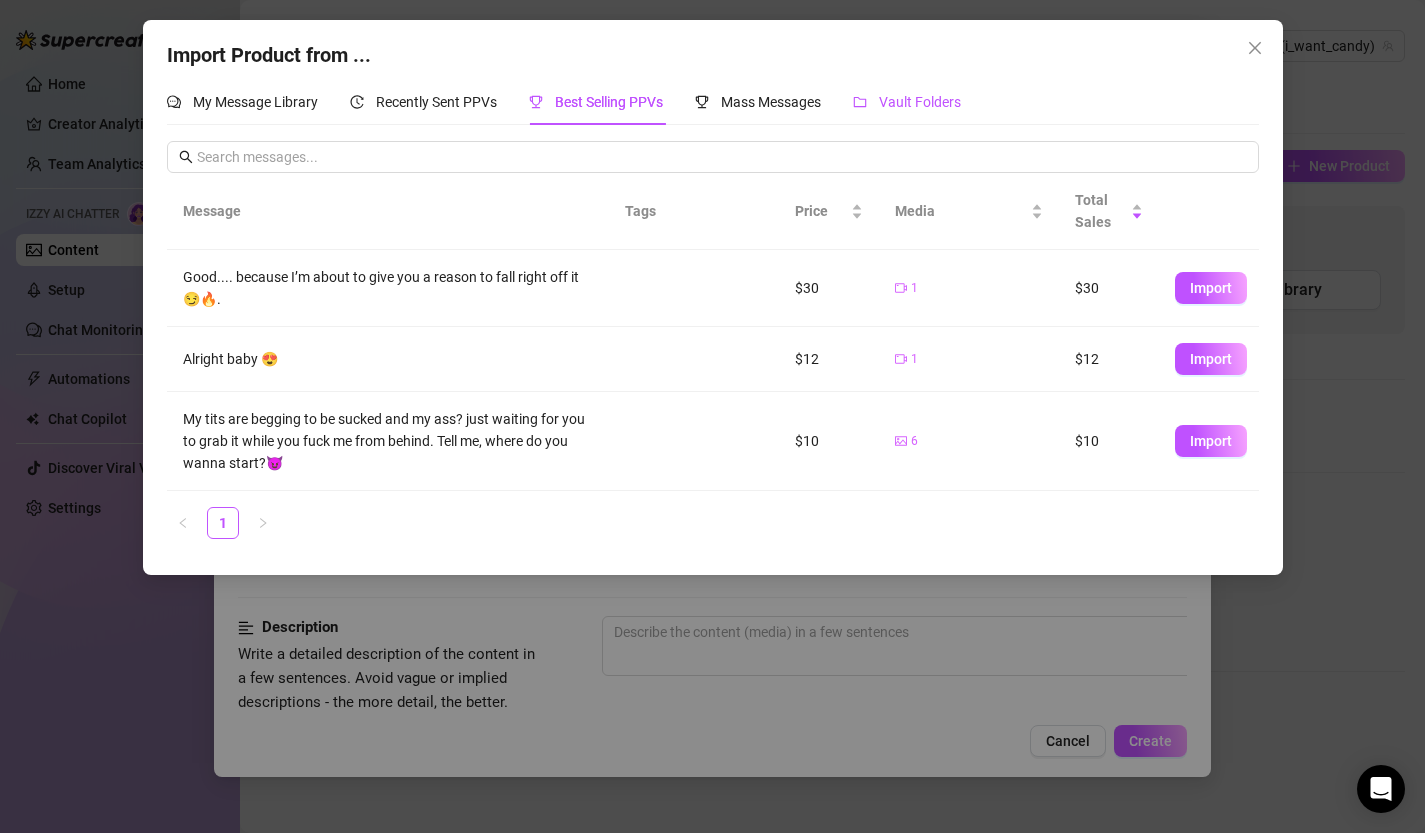 click on "Vault Folders" at bounding box center [920, 102] 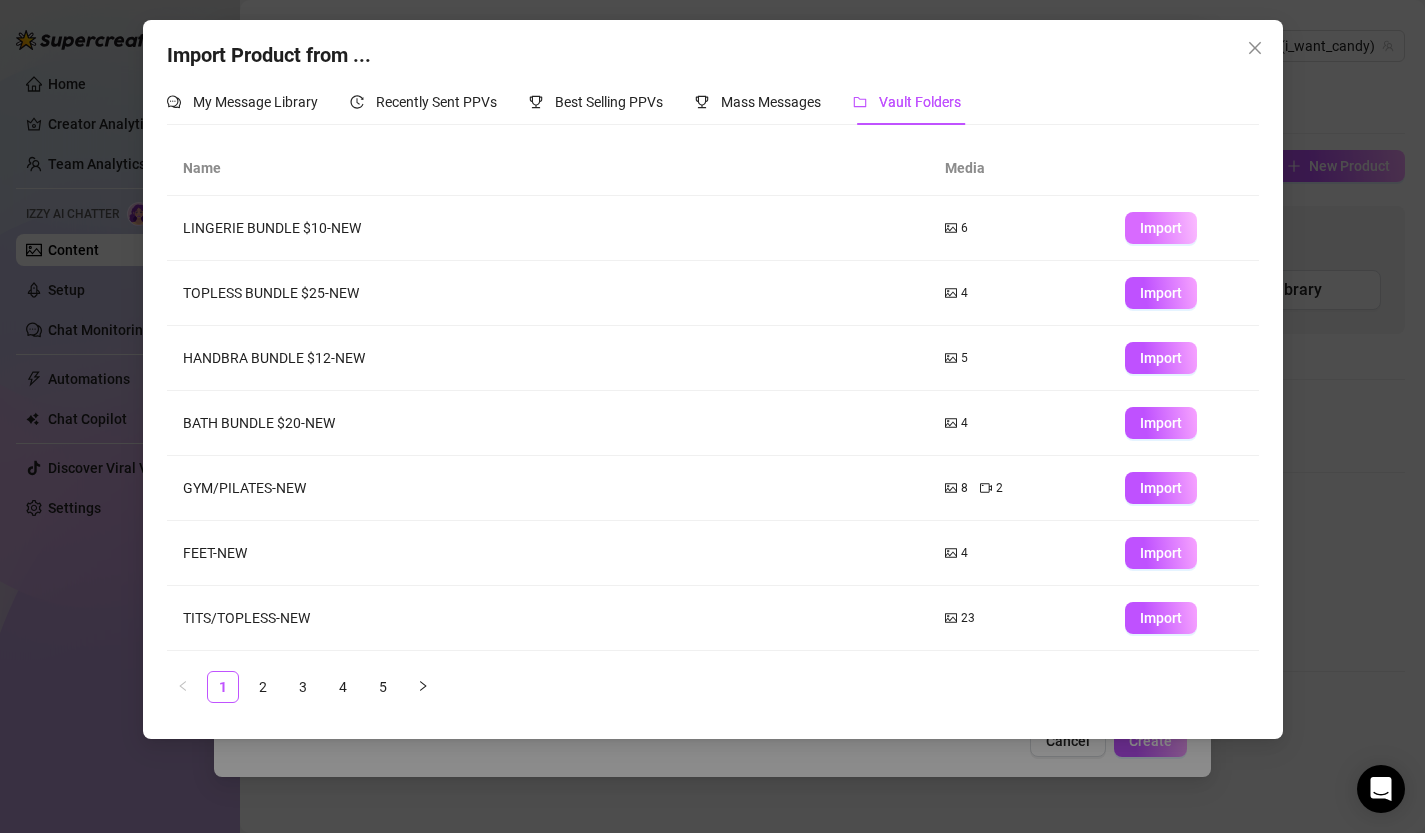 click on "Import" at bounding box center (1161, 228) 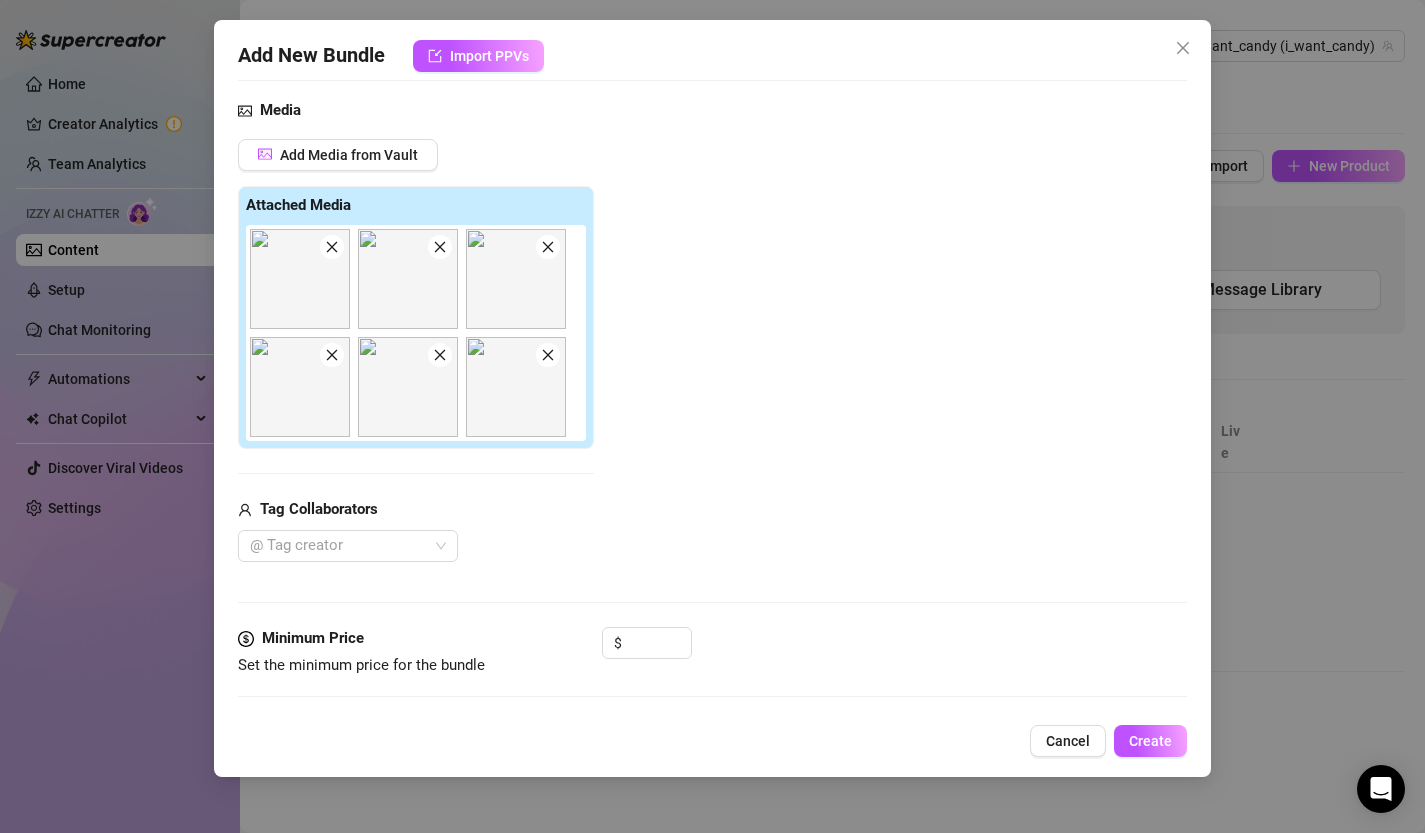 scroll, scrollTop: 404, scrollLeft: 0, axis: vertical 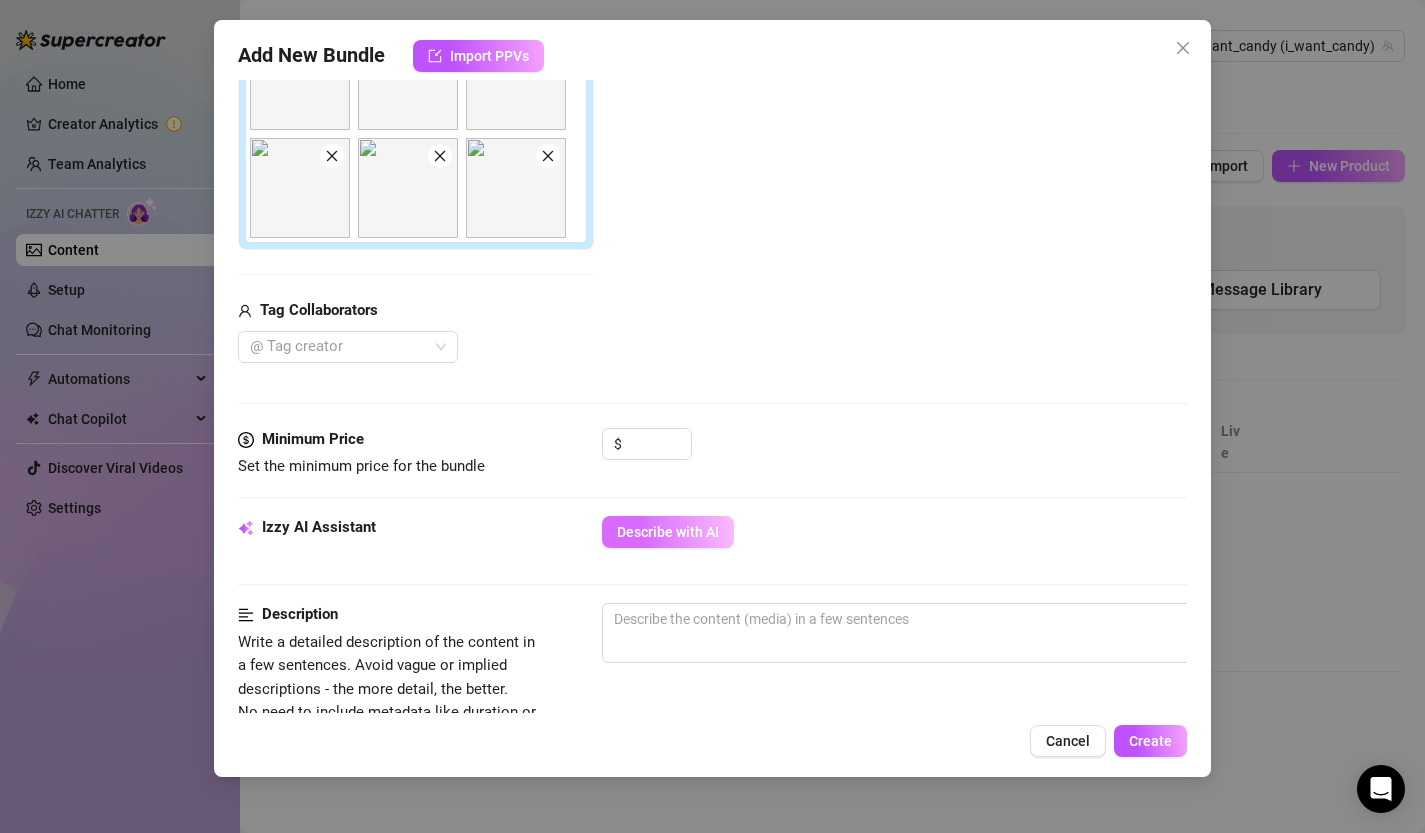 click on "Describe with AI" at bounding box center [668, 532] 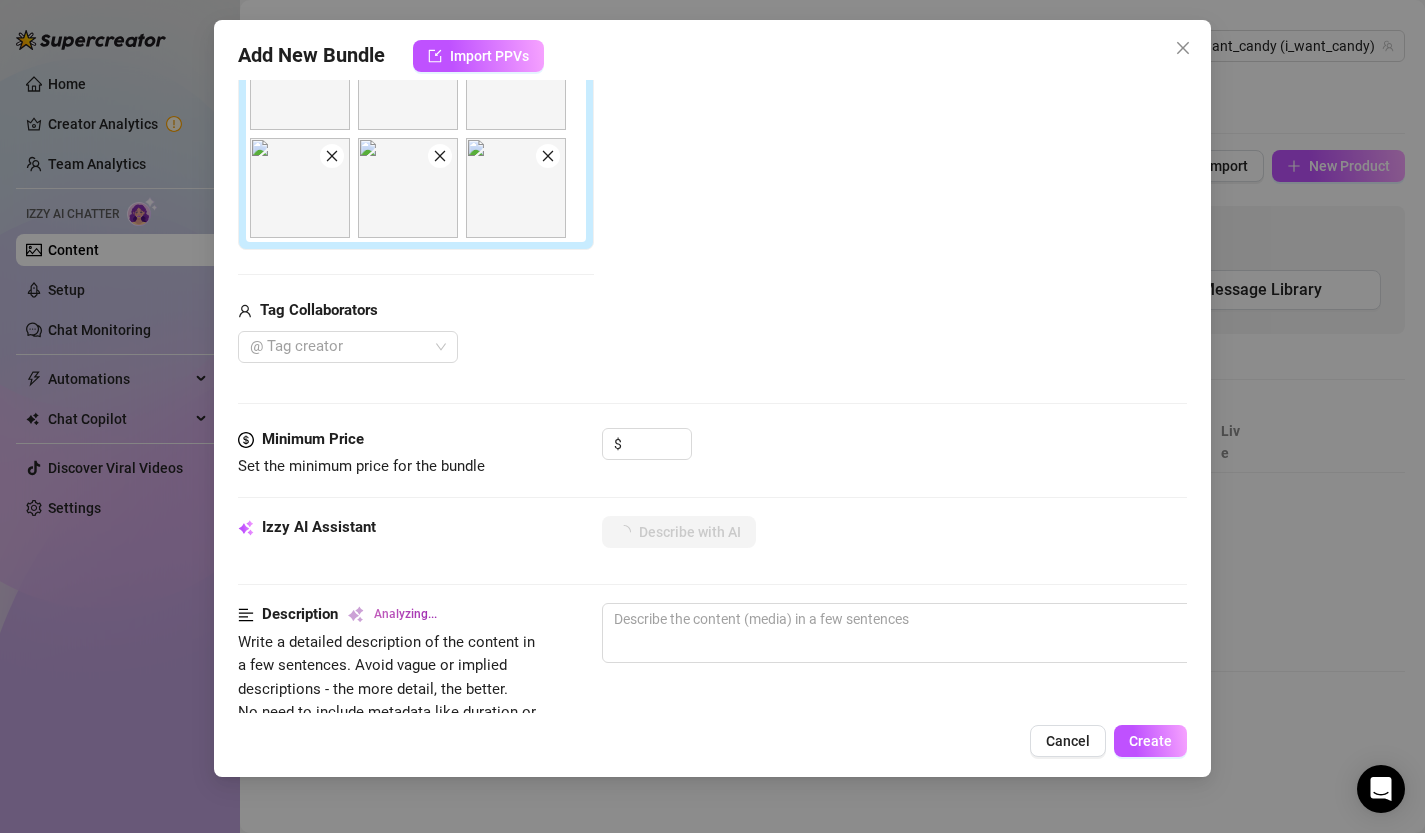 type on "Candy" 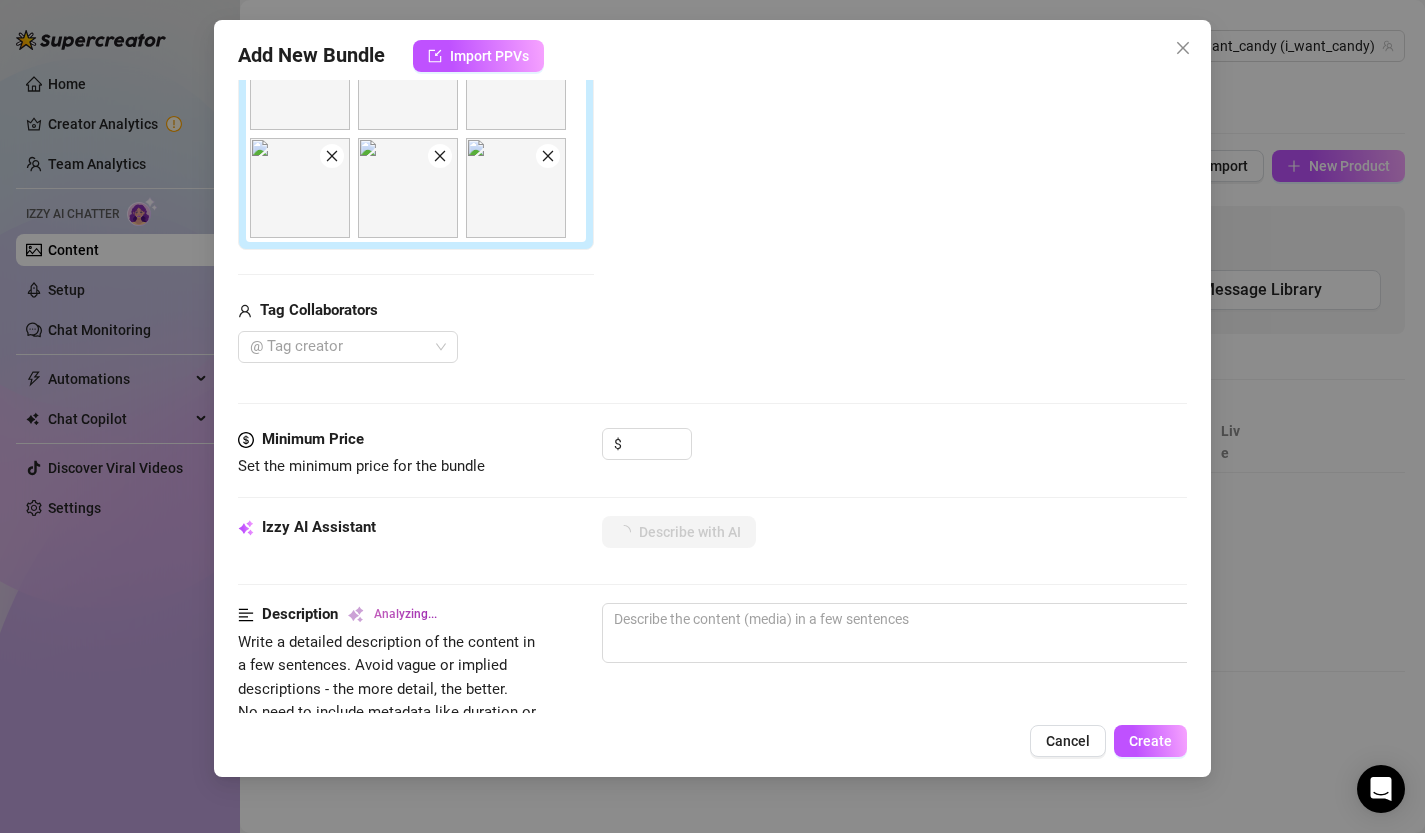 type on "Candy" 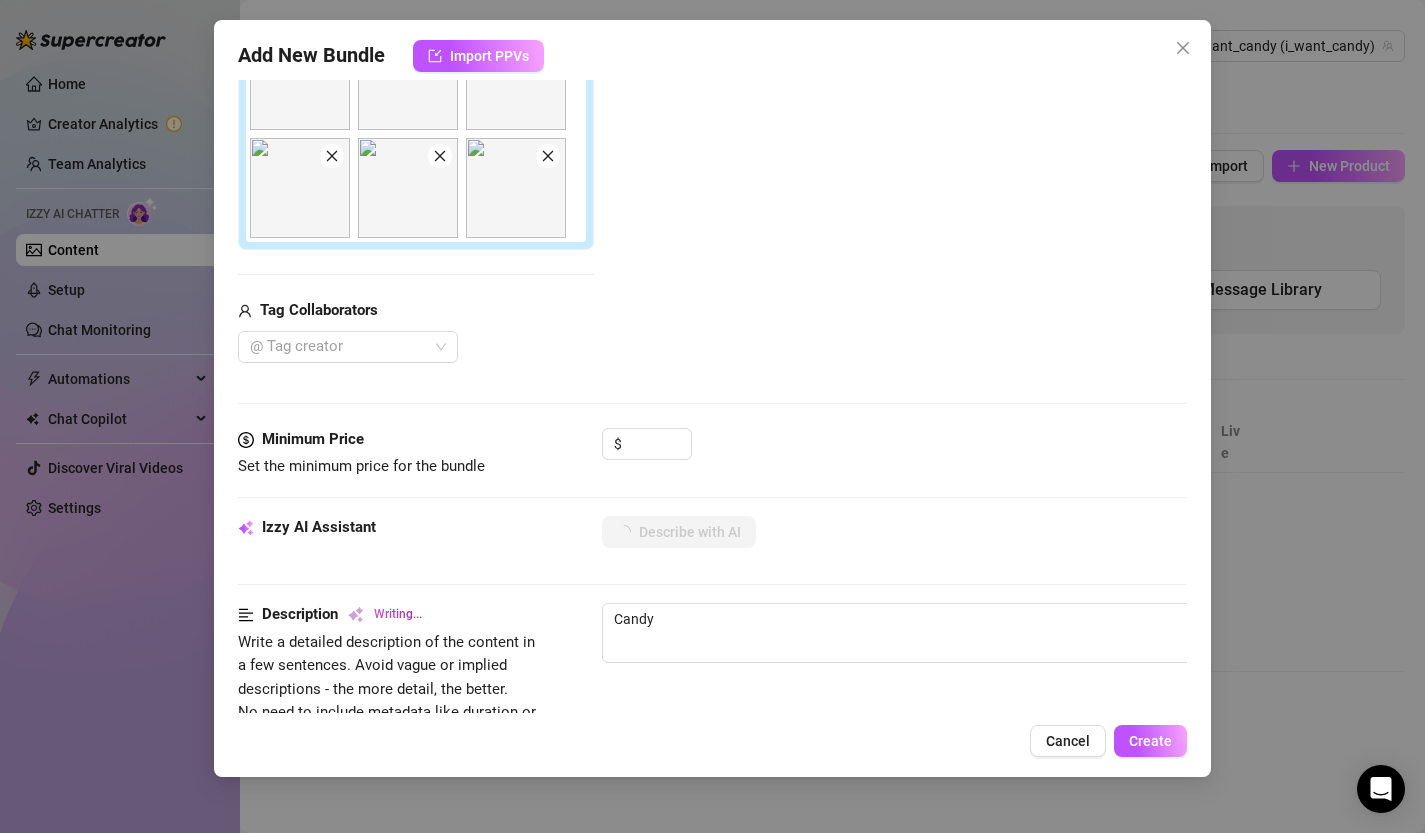 type on "Candy teases" 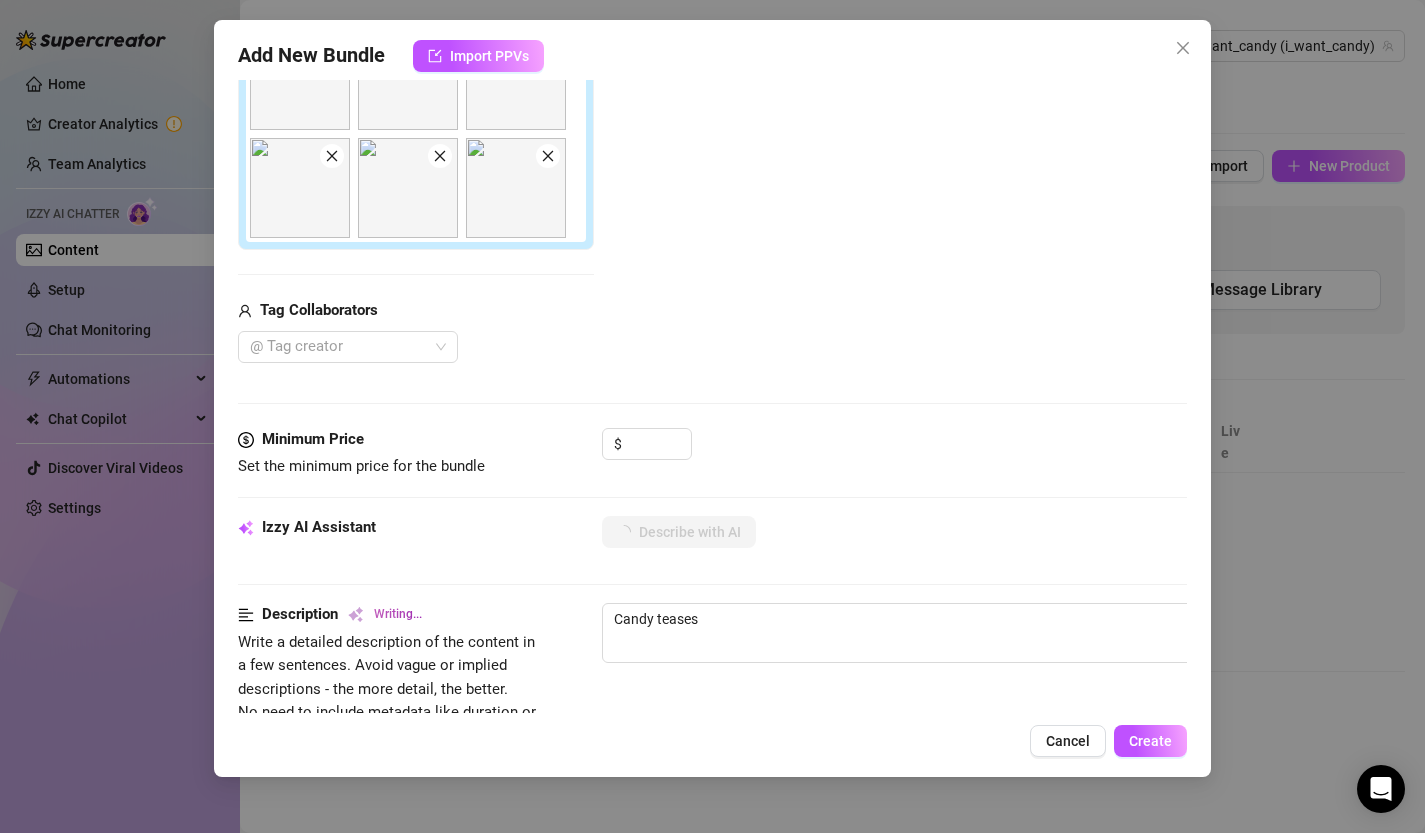type on "Candy teases in" 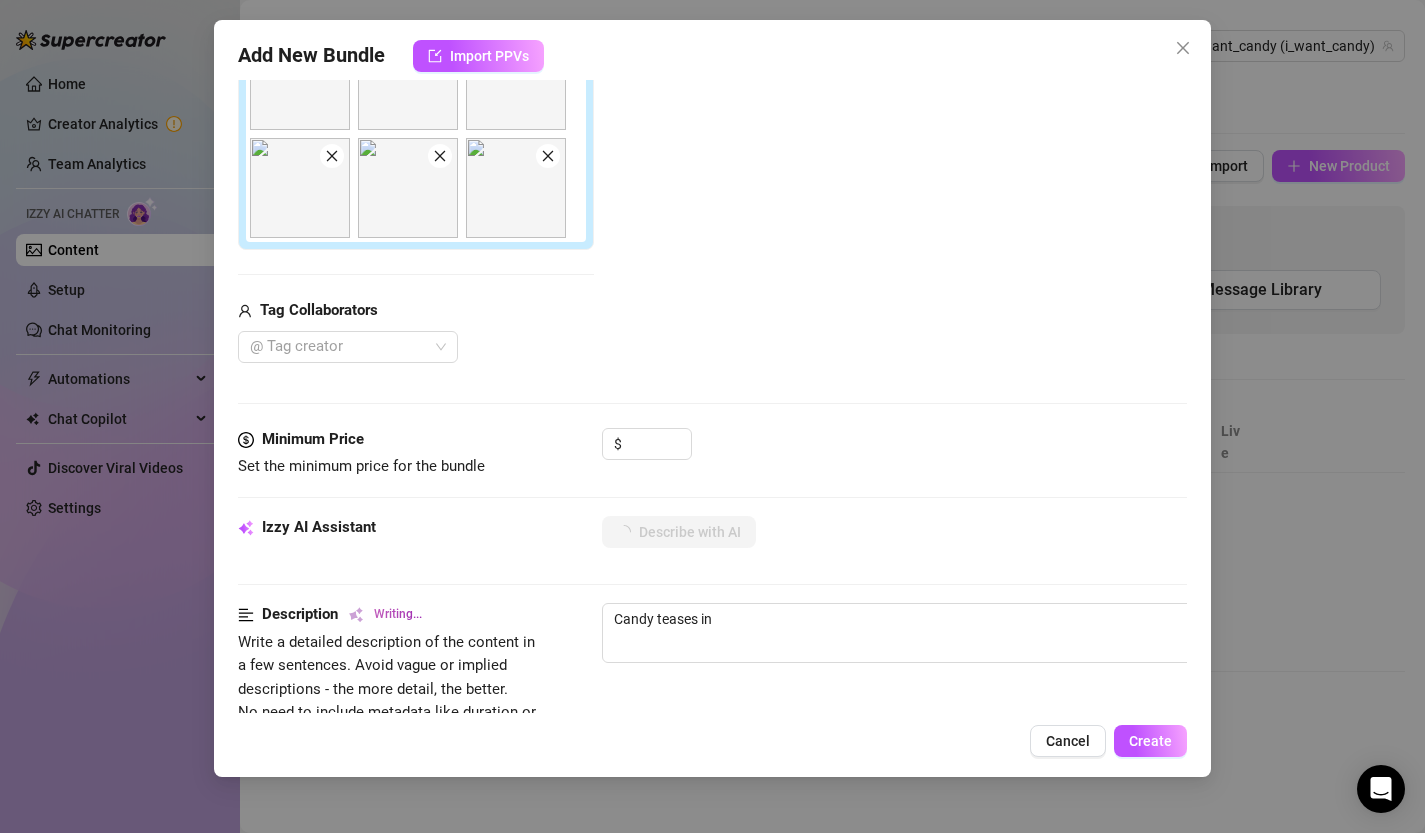 type on "Candy teases in a" 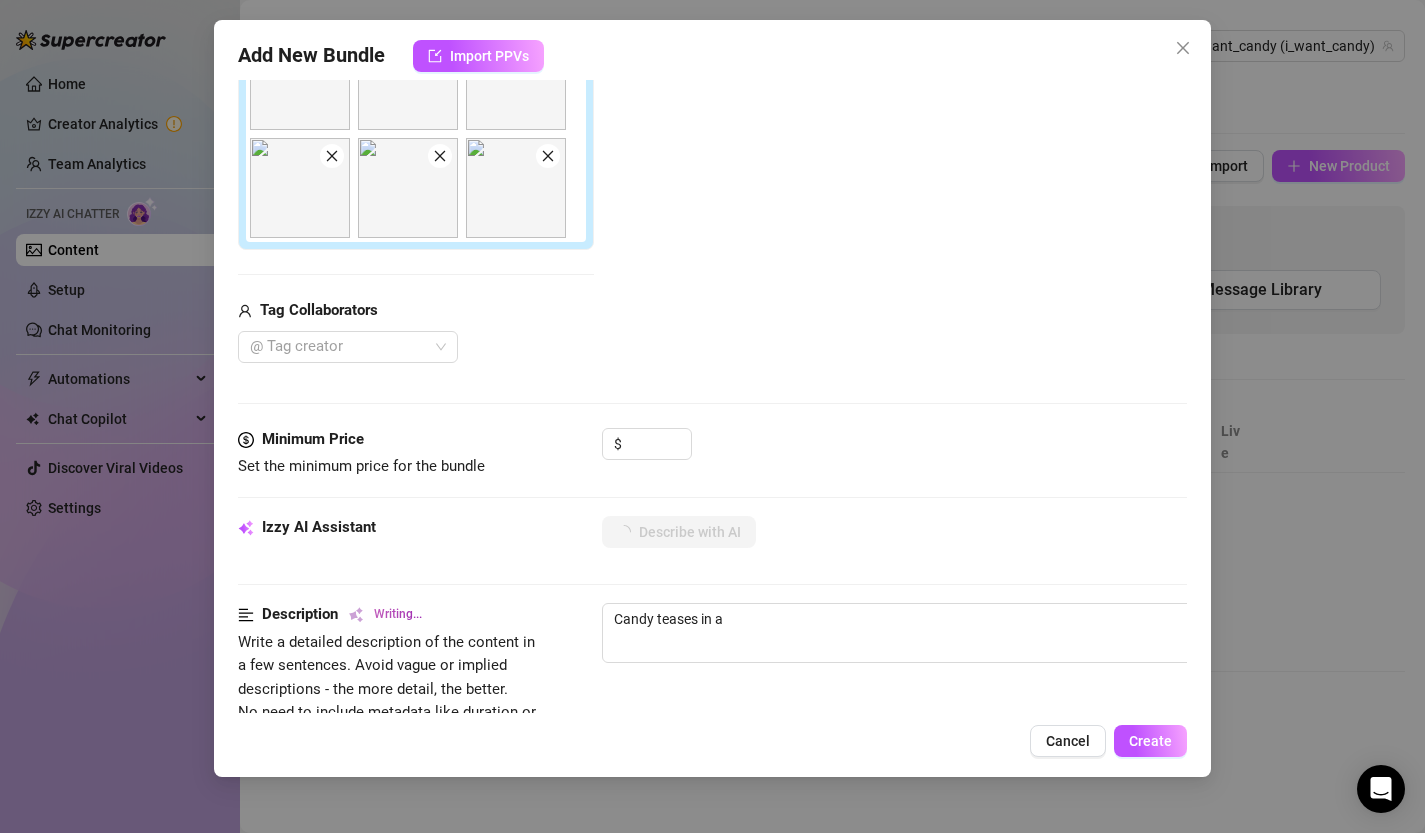 type on "Candy teases in a sheer" 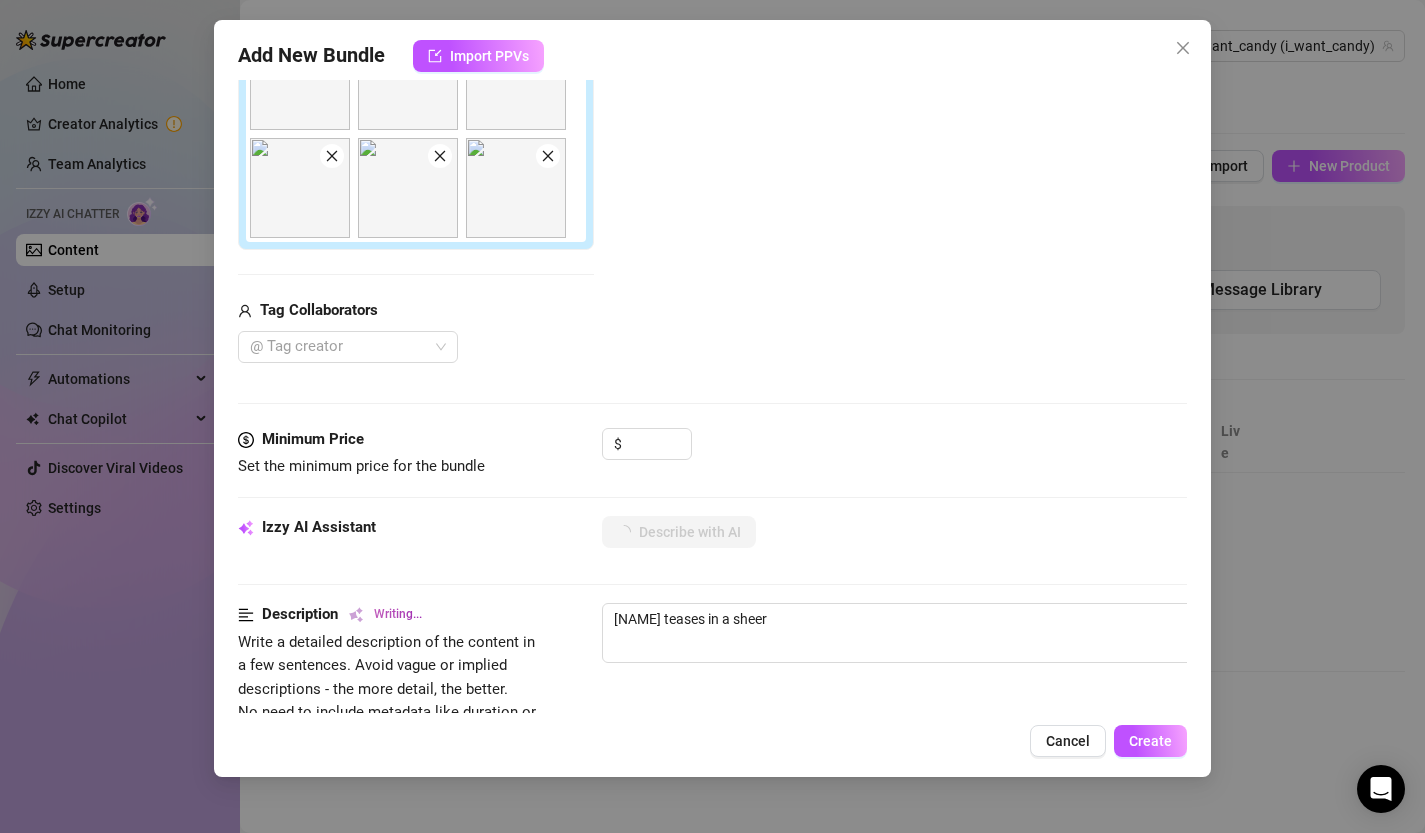 type on "Candy teases in a sheer black" 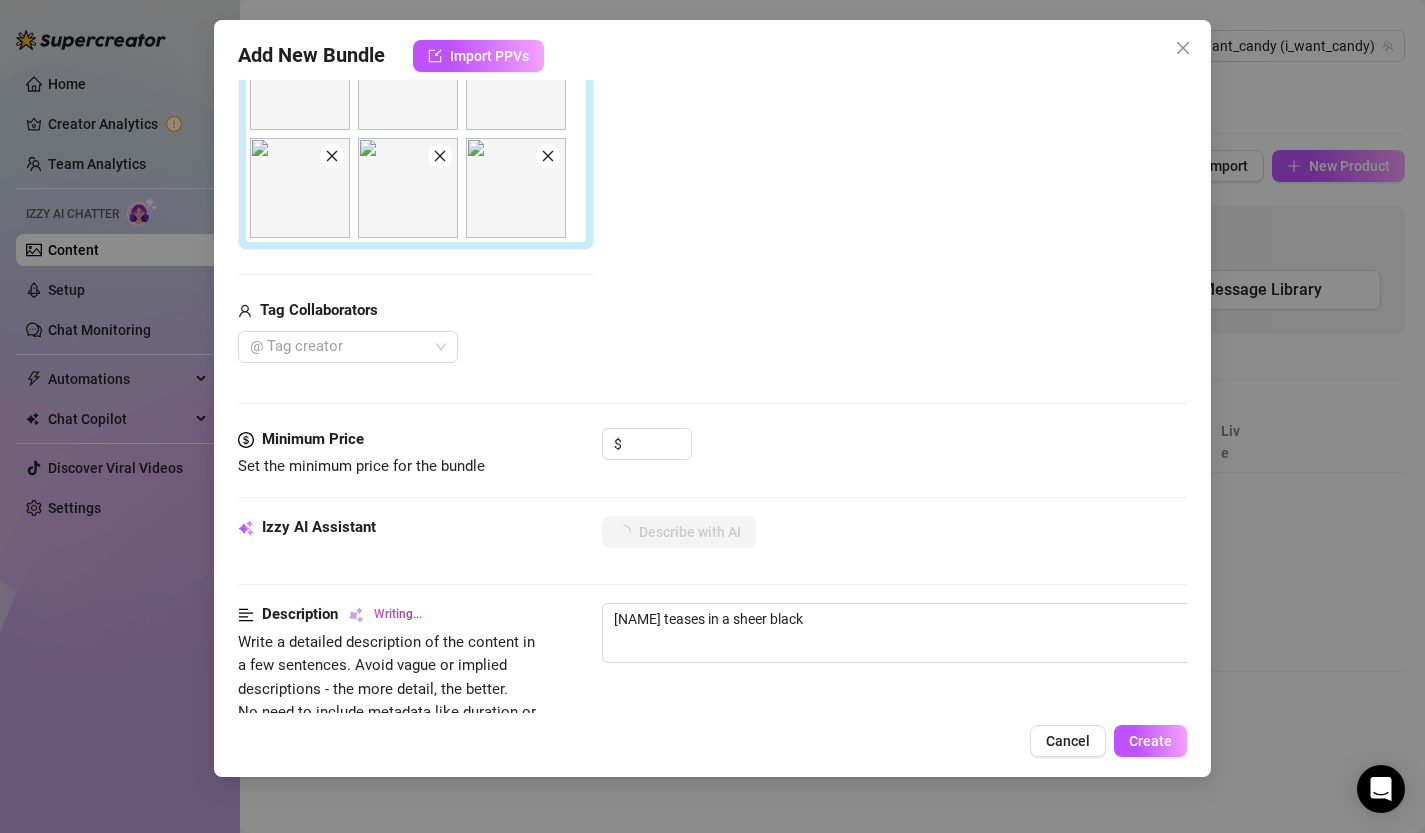 type on "Candy teases in a sheer black lingerie" 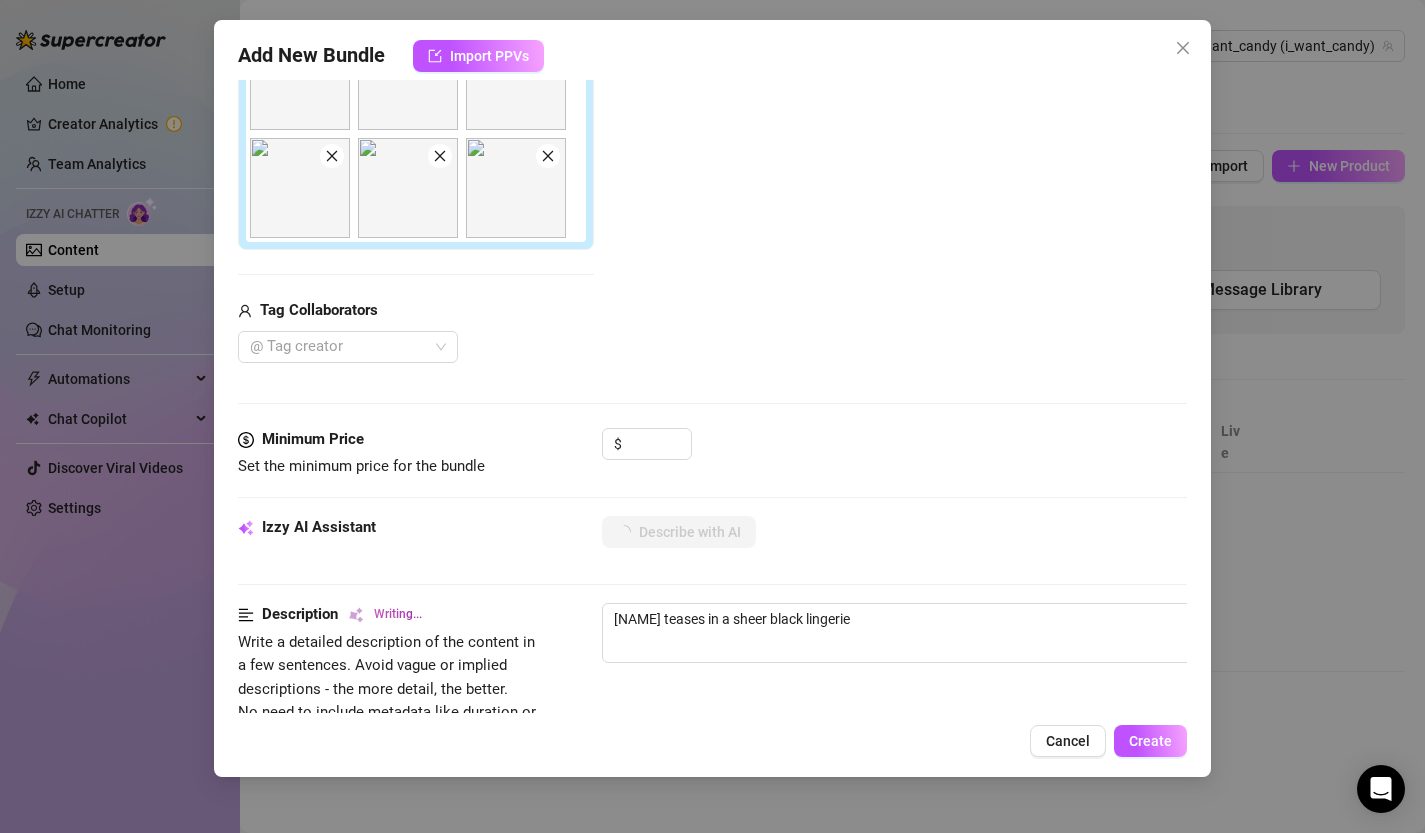 type on "Candy teases in a sheer black lingerie set," 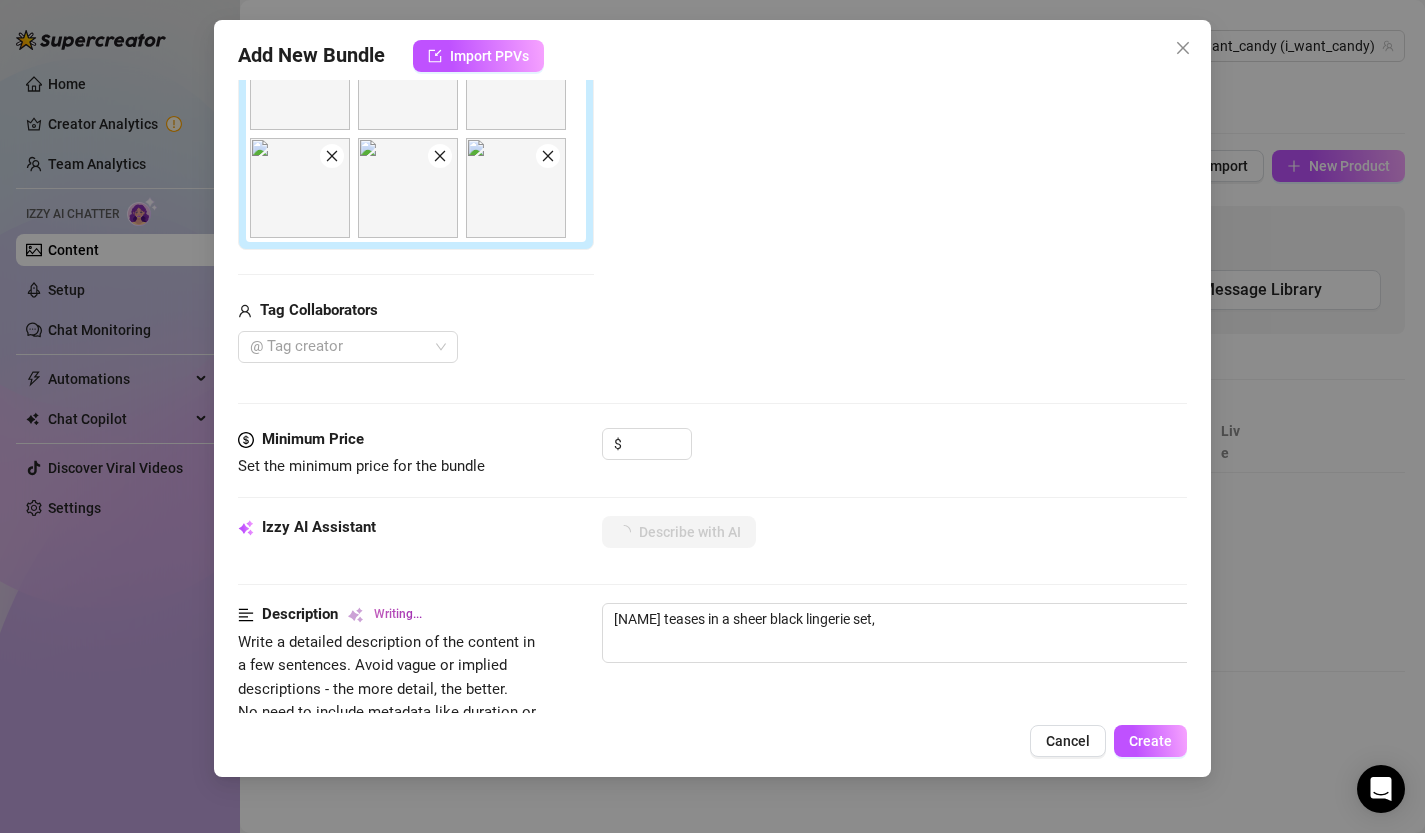 type on "Candy teases in a sheer black lingerie set, showing" 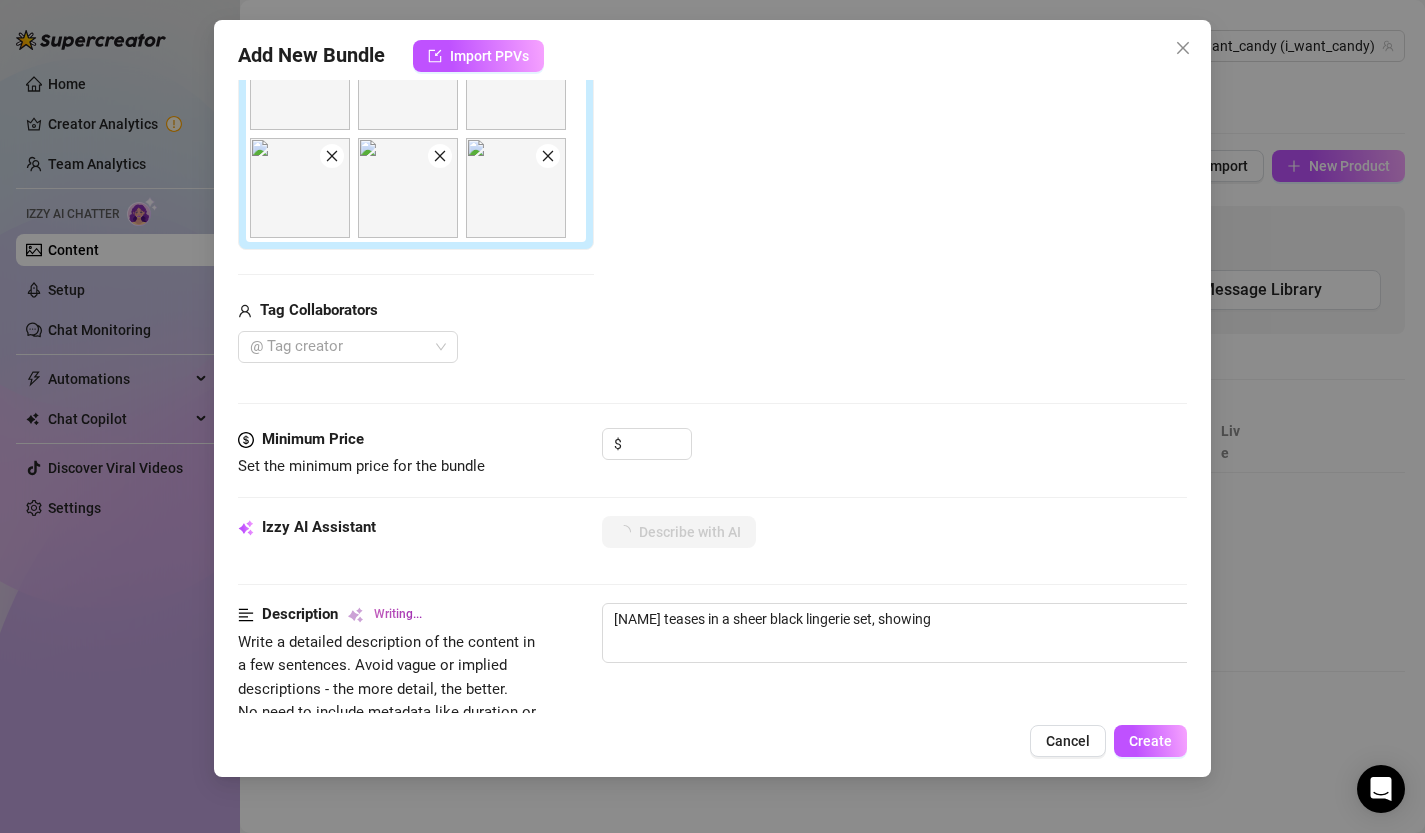 type on "Candy teases in a sheer black lingerie set, showing off" 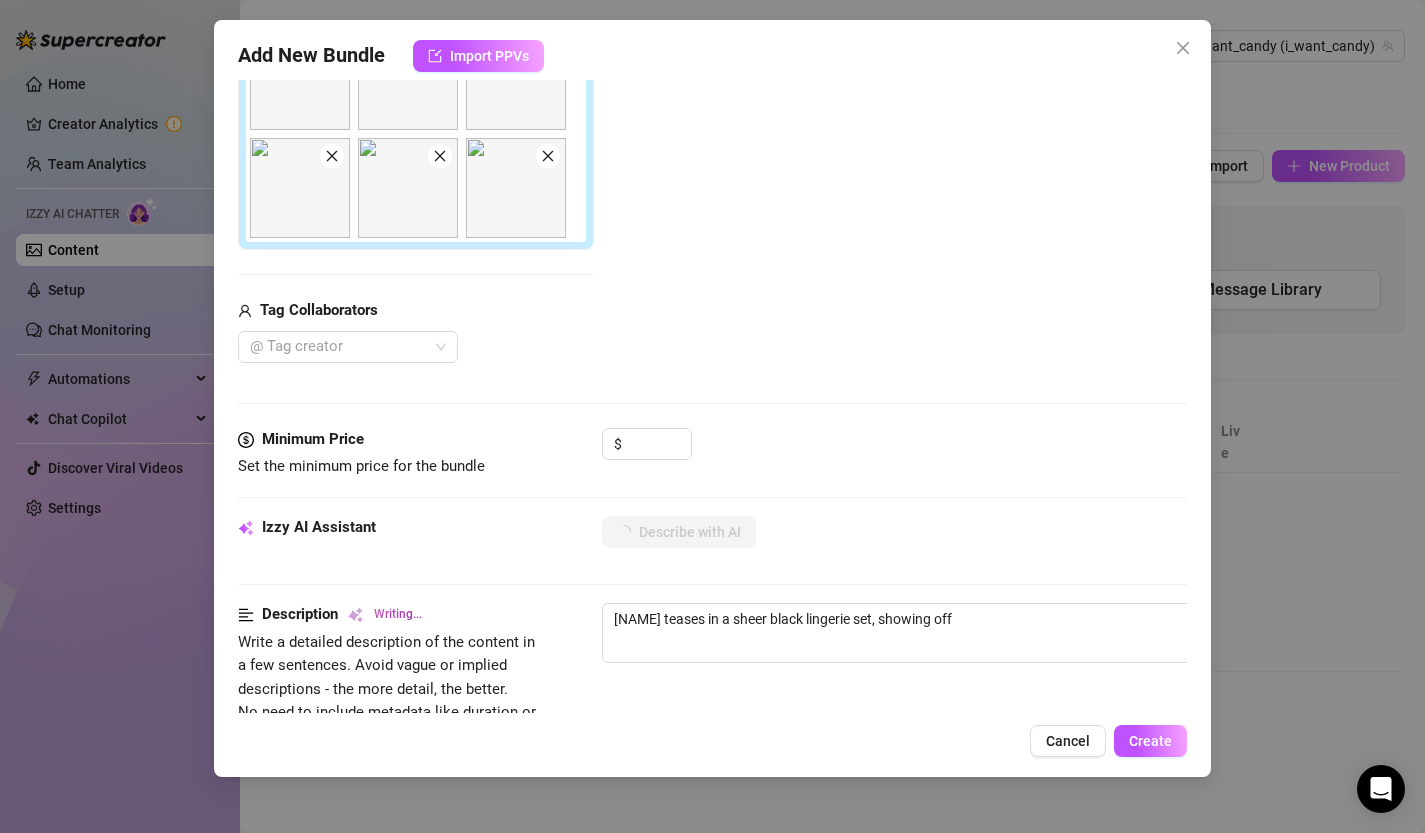 type on "Candy teases in a sheer black lingerie set, showing off her" 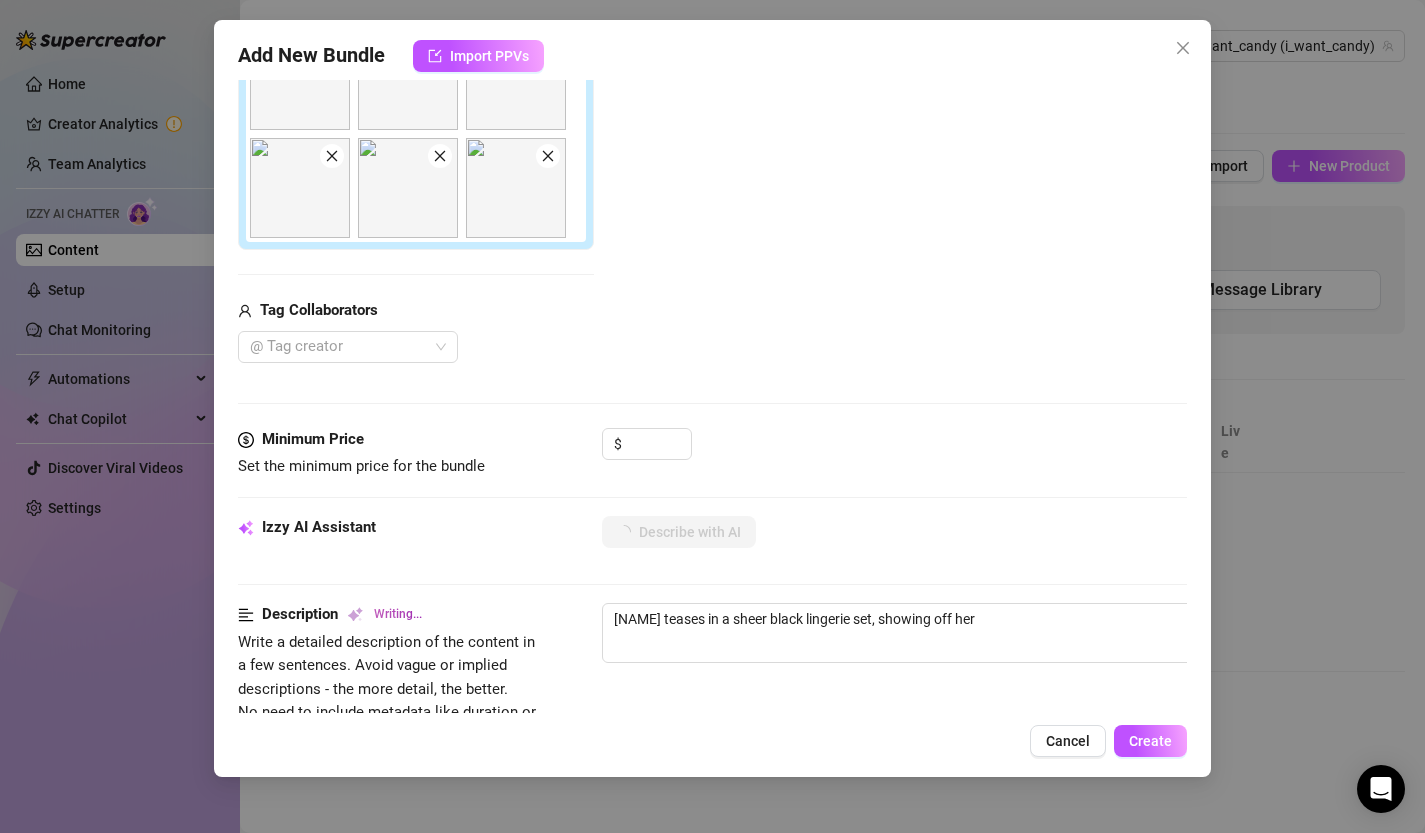 type on "Candy teases in a sheer black lingerie set, showing off her toned" 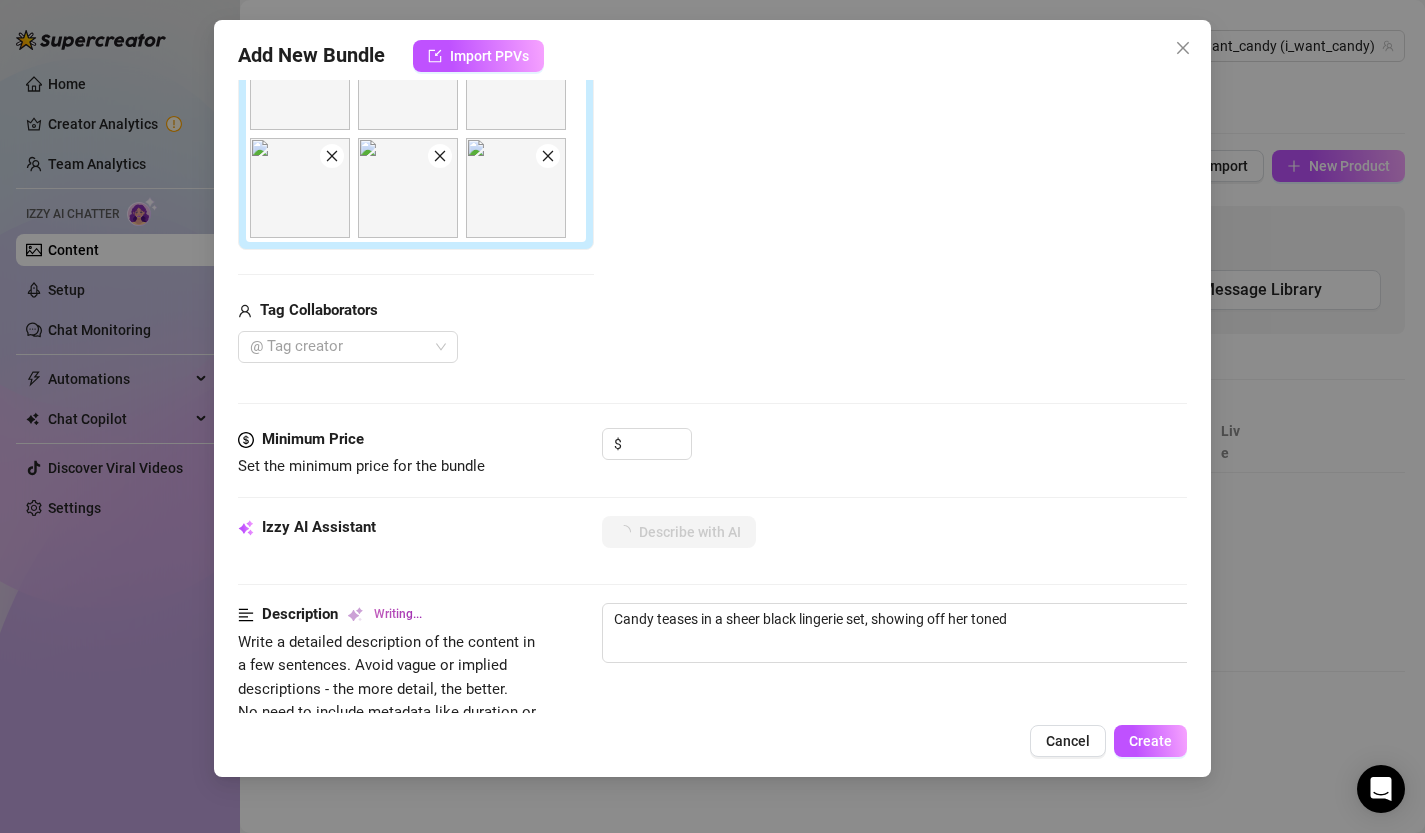 type on "Candy teases in a sheer black lingerie set, showing off her toned legs" 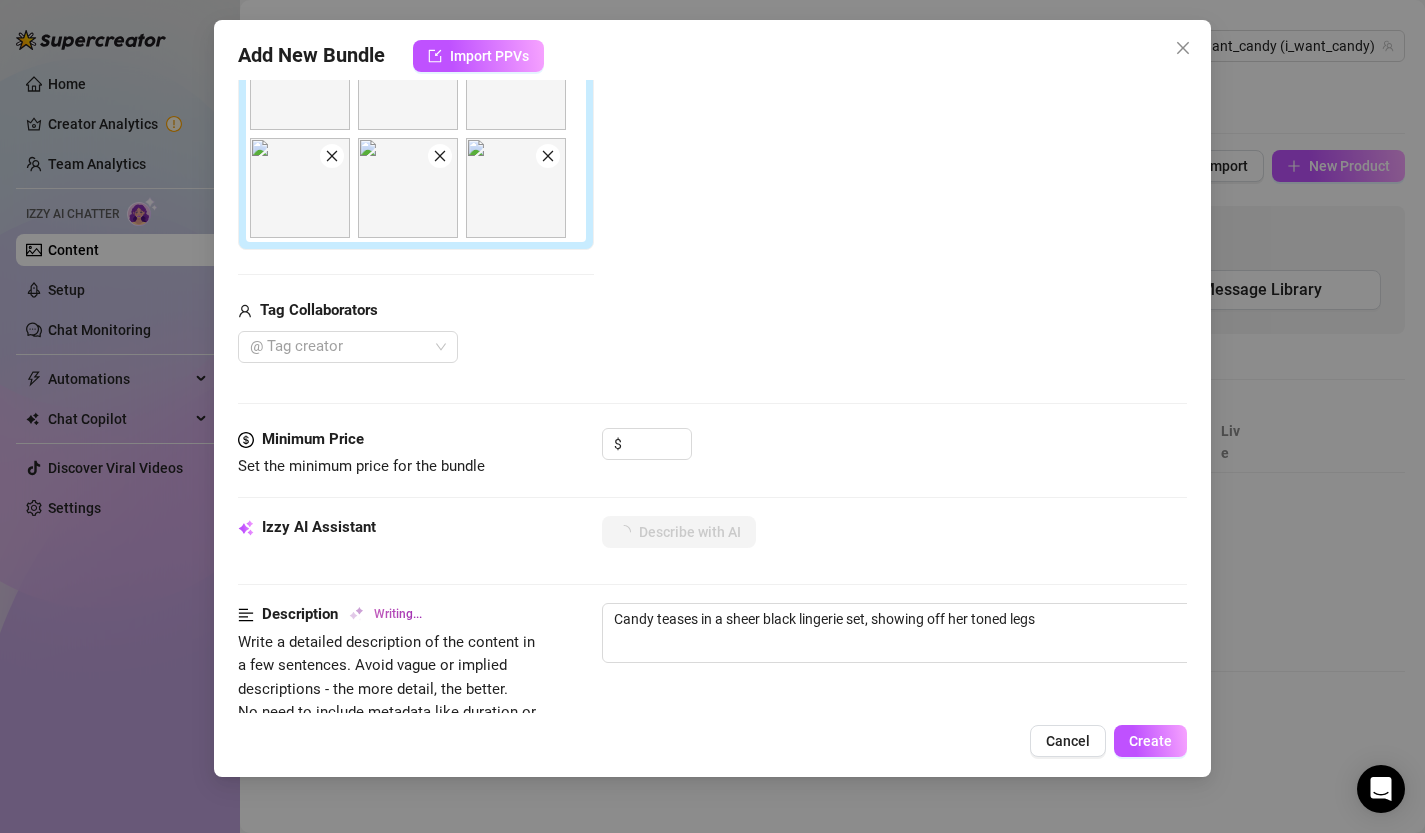 type on "Candy teases in a sheer black lingerie set, showing off her toned legs and" 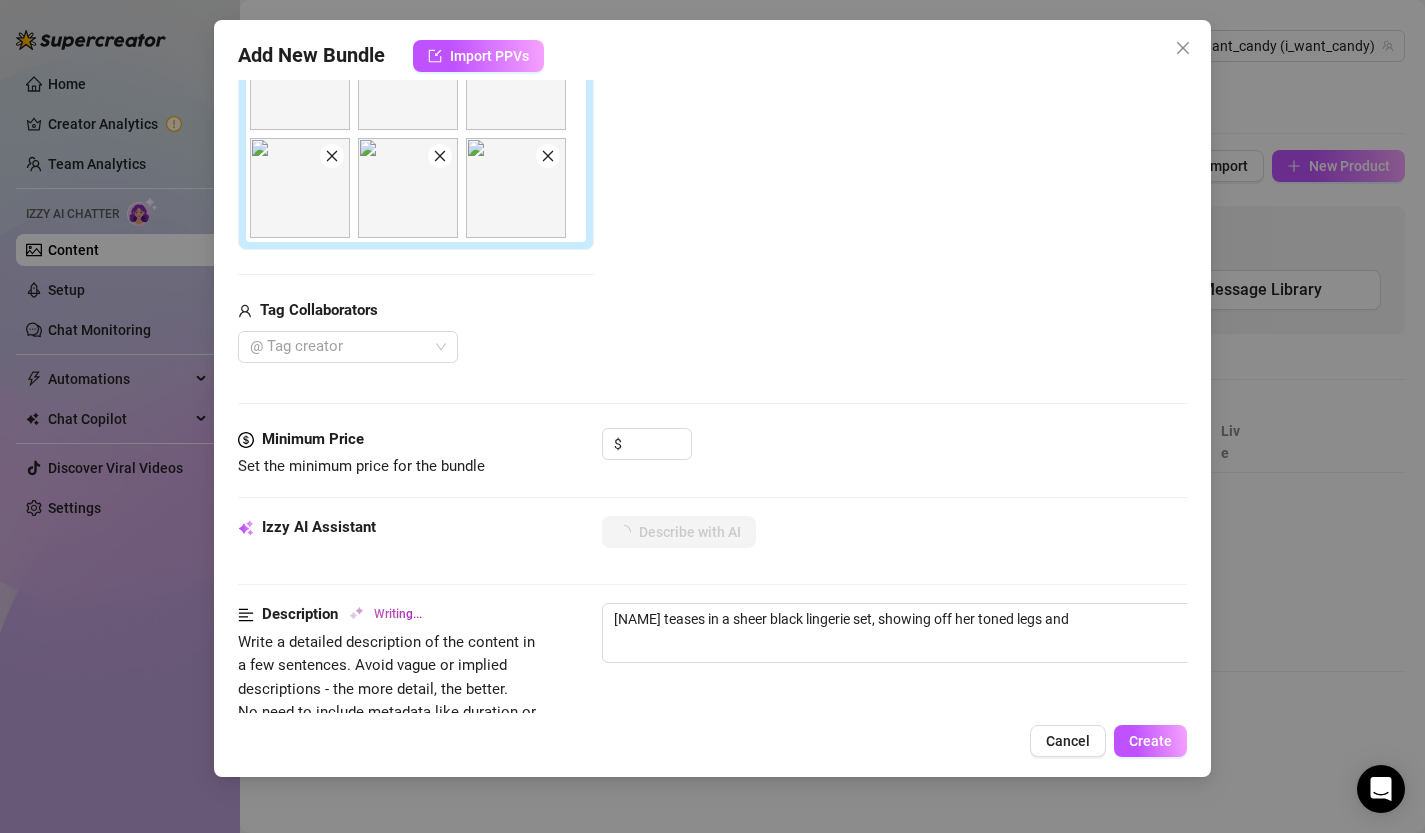 type on "Candy teases in a sheer black lingerie set, showing off her toned legs and perky" 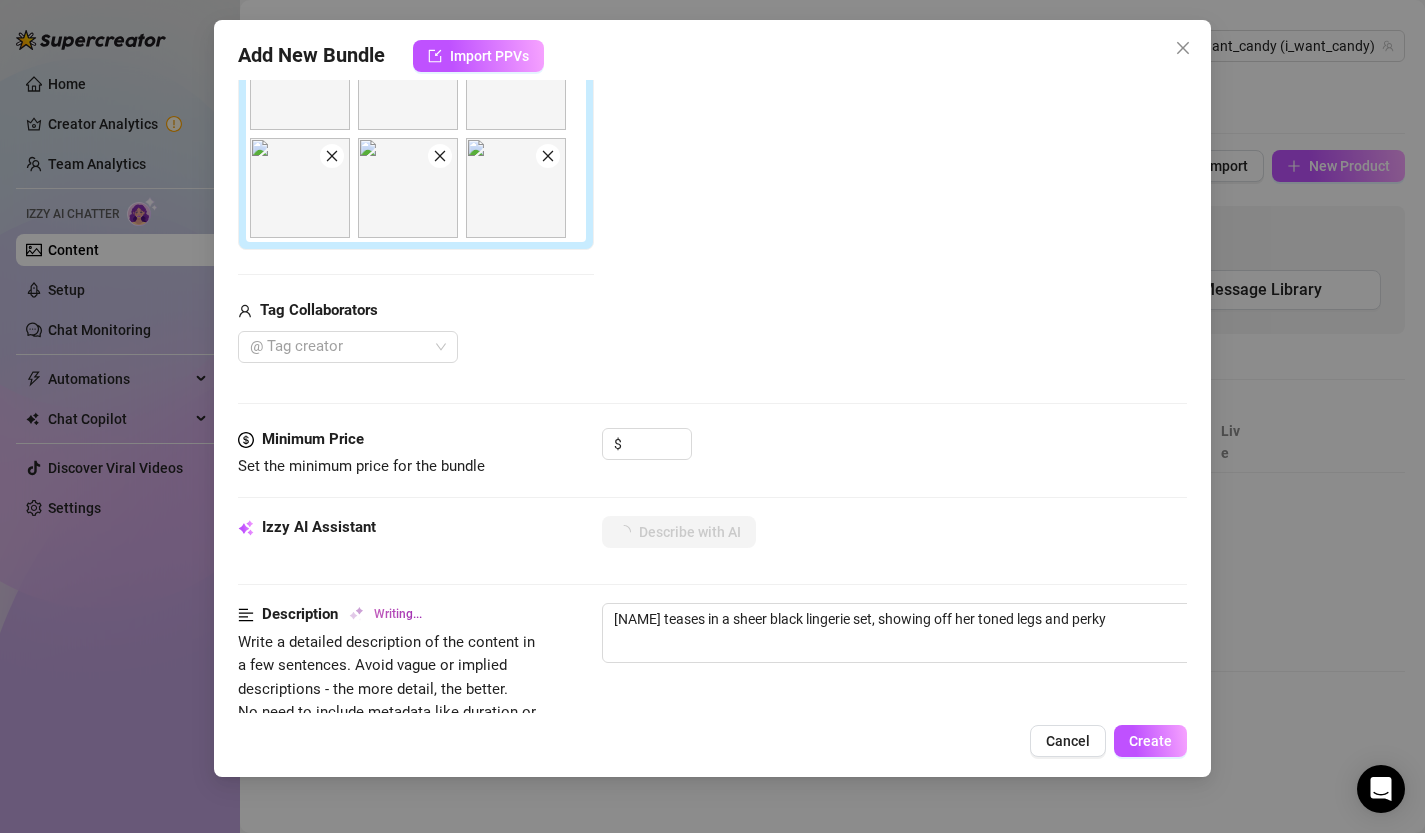 type on "Candy teases in a sheer black lingerie set, showing off her toned legs and perky tits" 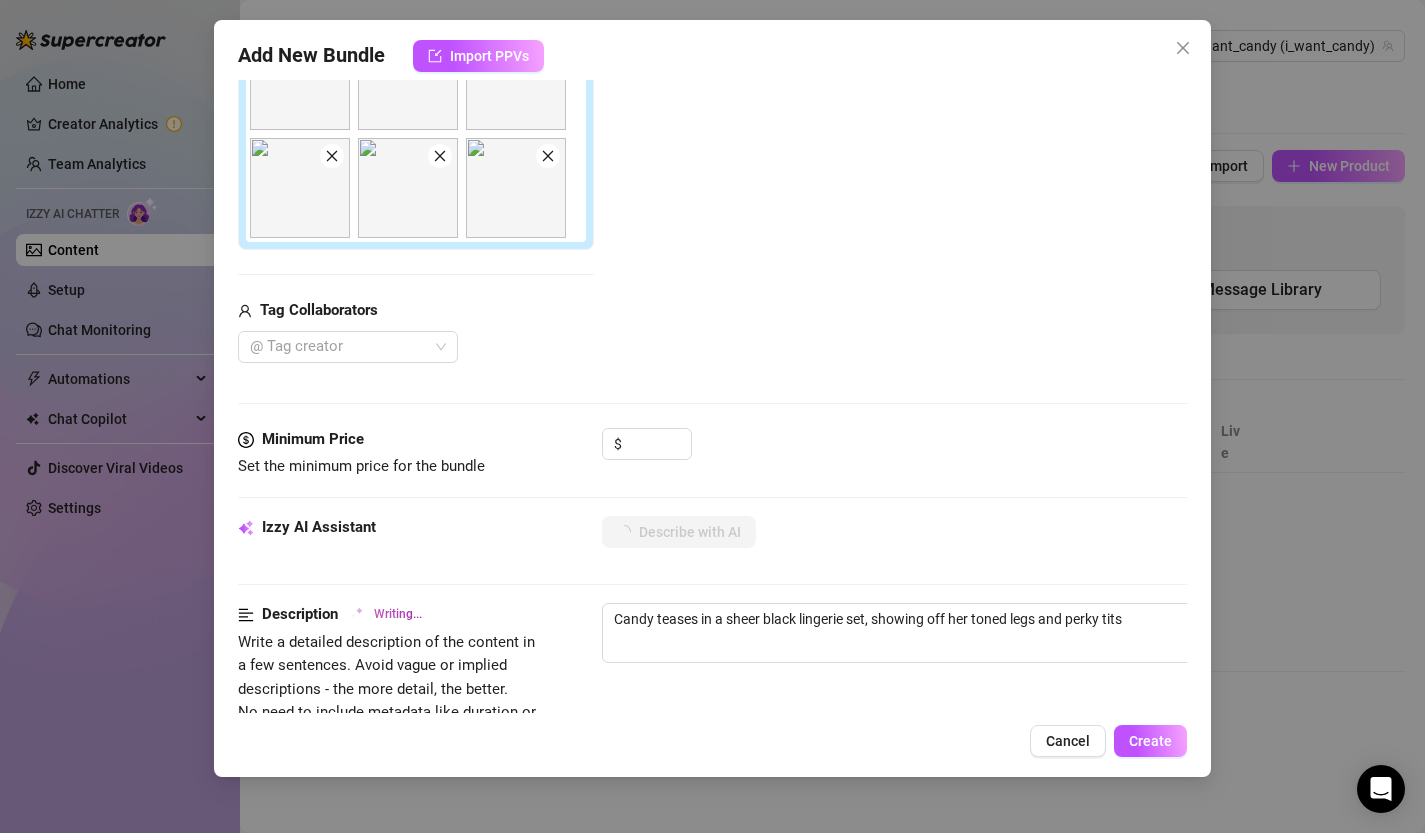 type on "Candy teases in a sheer black lingerie set, showing off her toned legs and perky tits in" 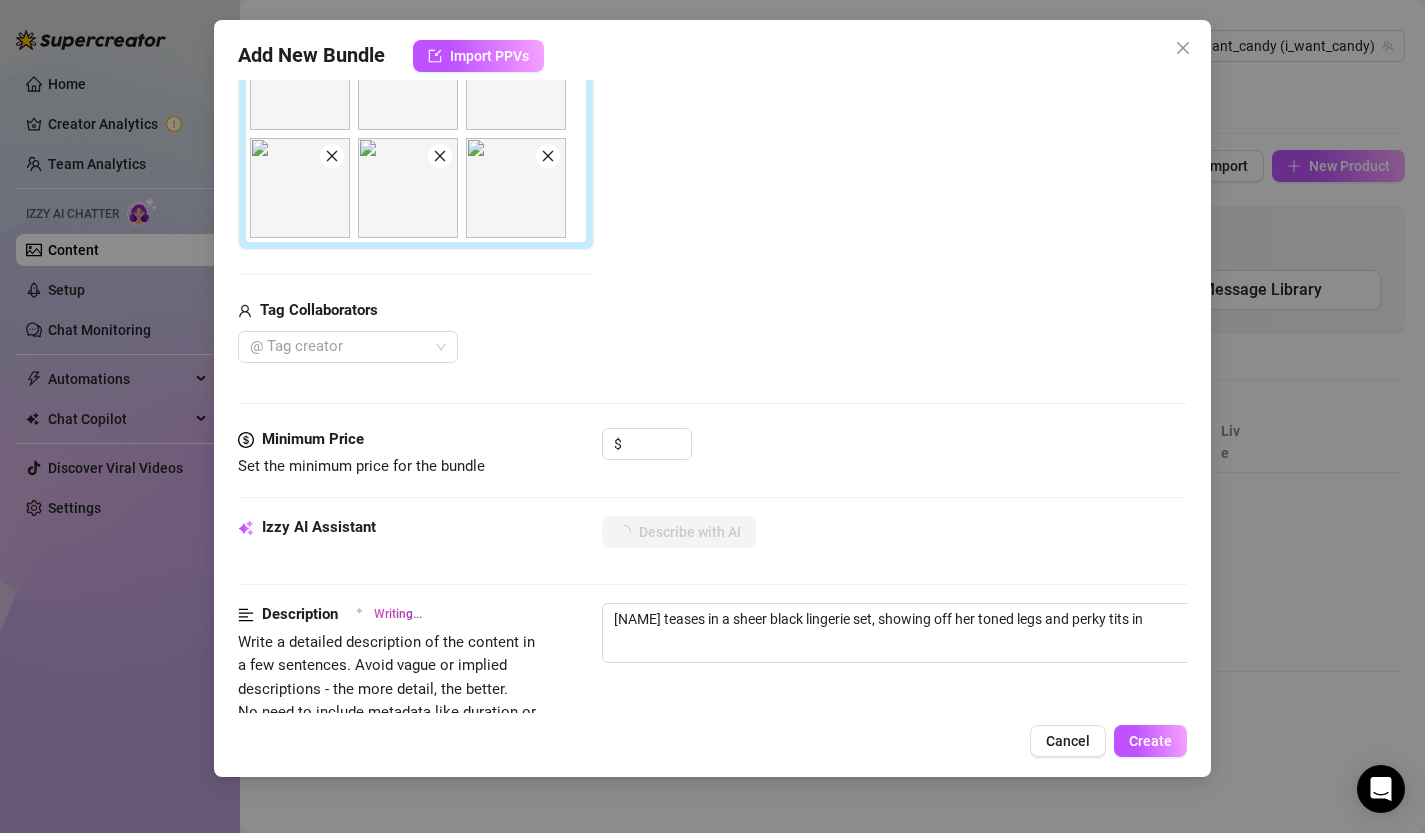 type on "Candy teases in a sheer black lingerie set, showing off her toned legs and perky tits in mirror" 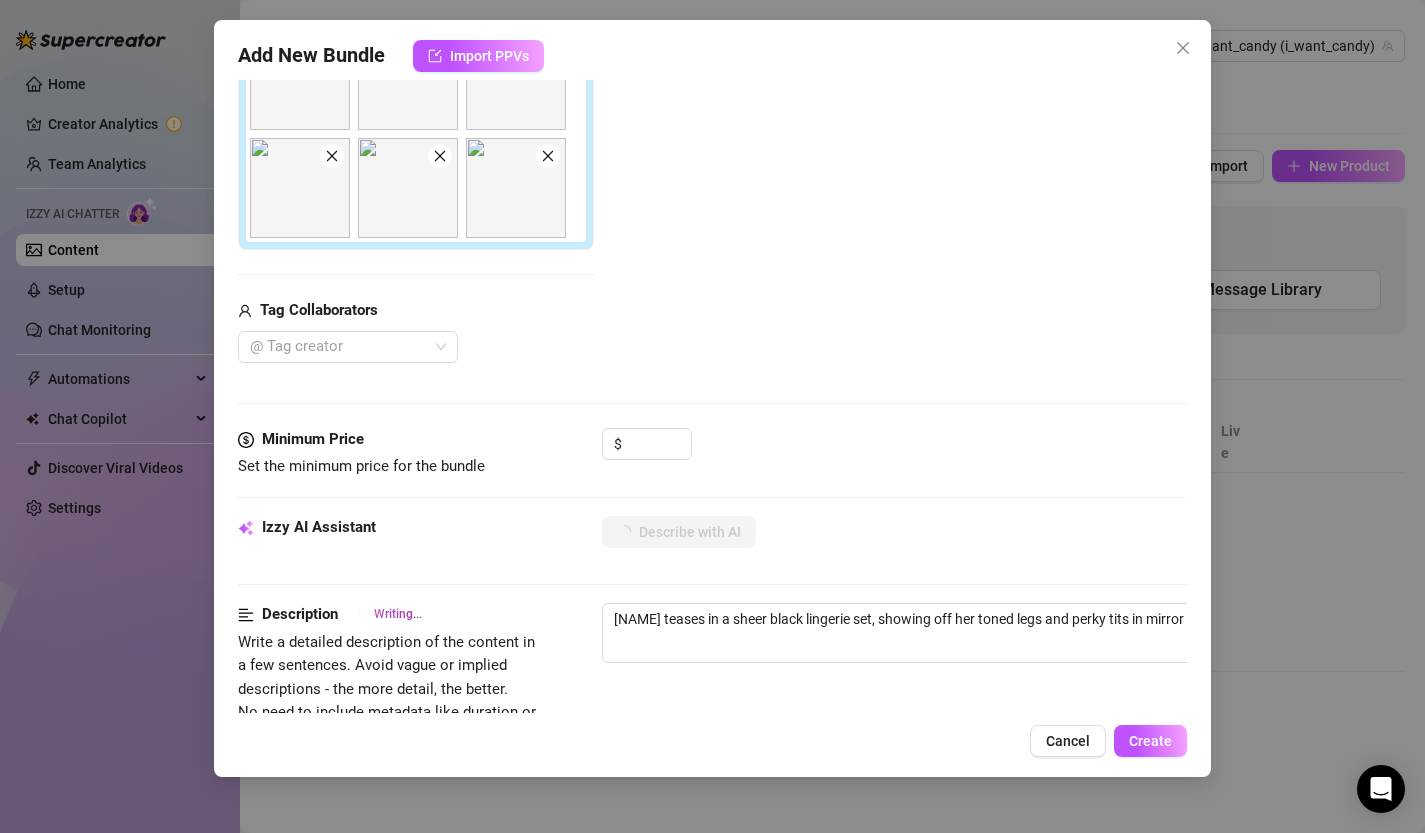 type on "Candy teases in a sheer black lingerie set, showing off her toned legs and perky tits in mirror selfies." 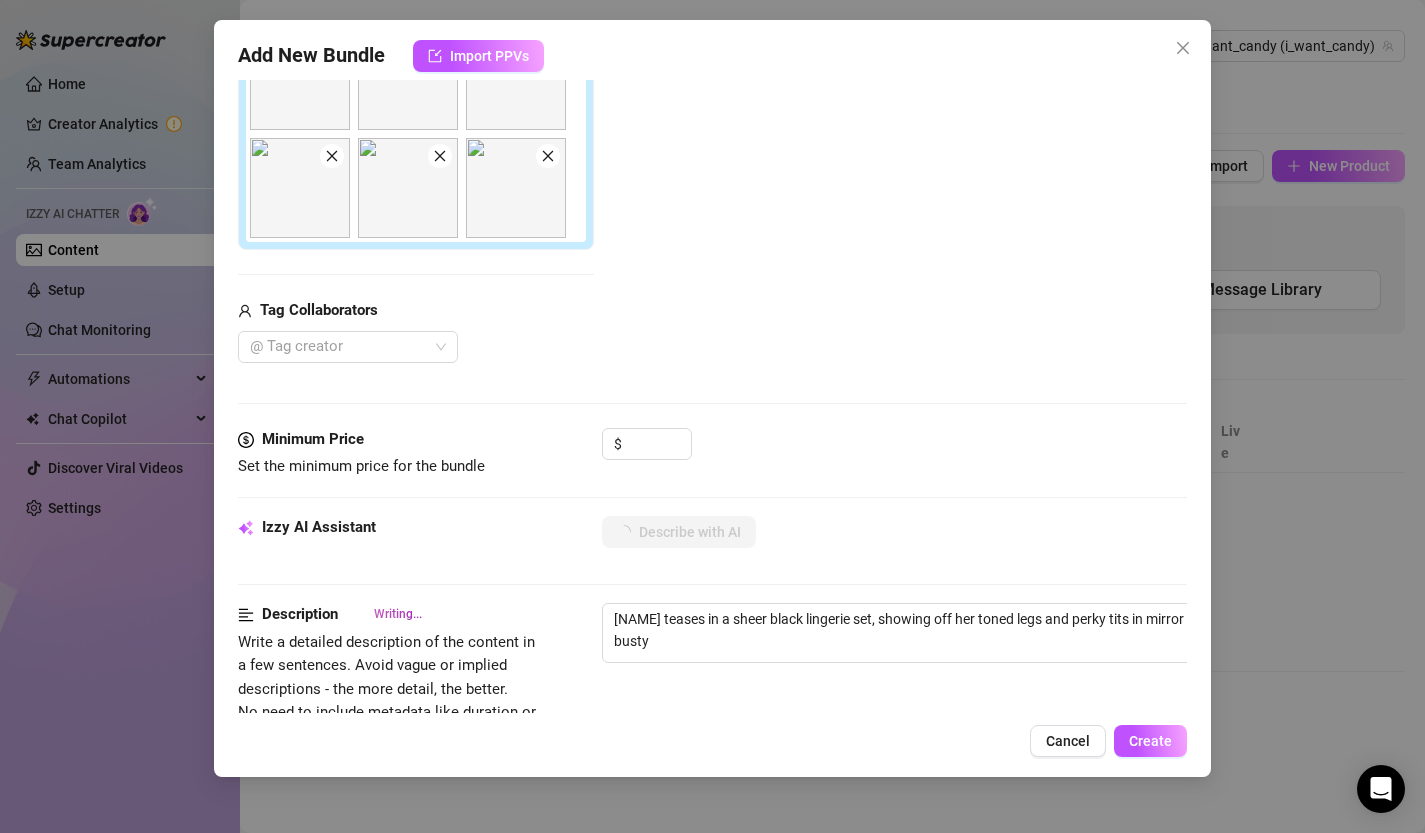 type on "Candy teases in a sheer black lingerie set, showing off her toned legs and perky tits in mirror selfies. Her busty tits" 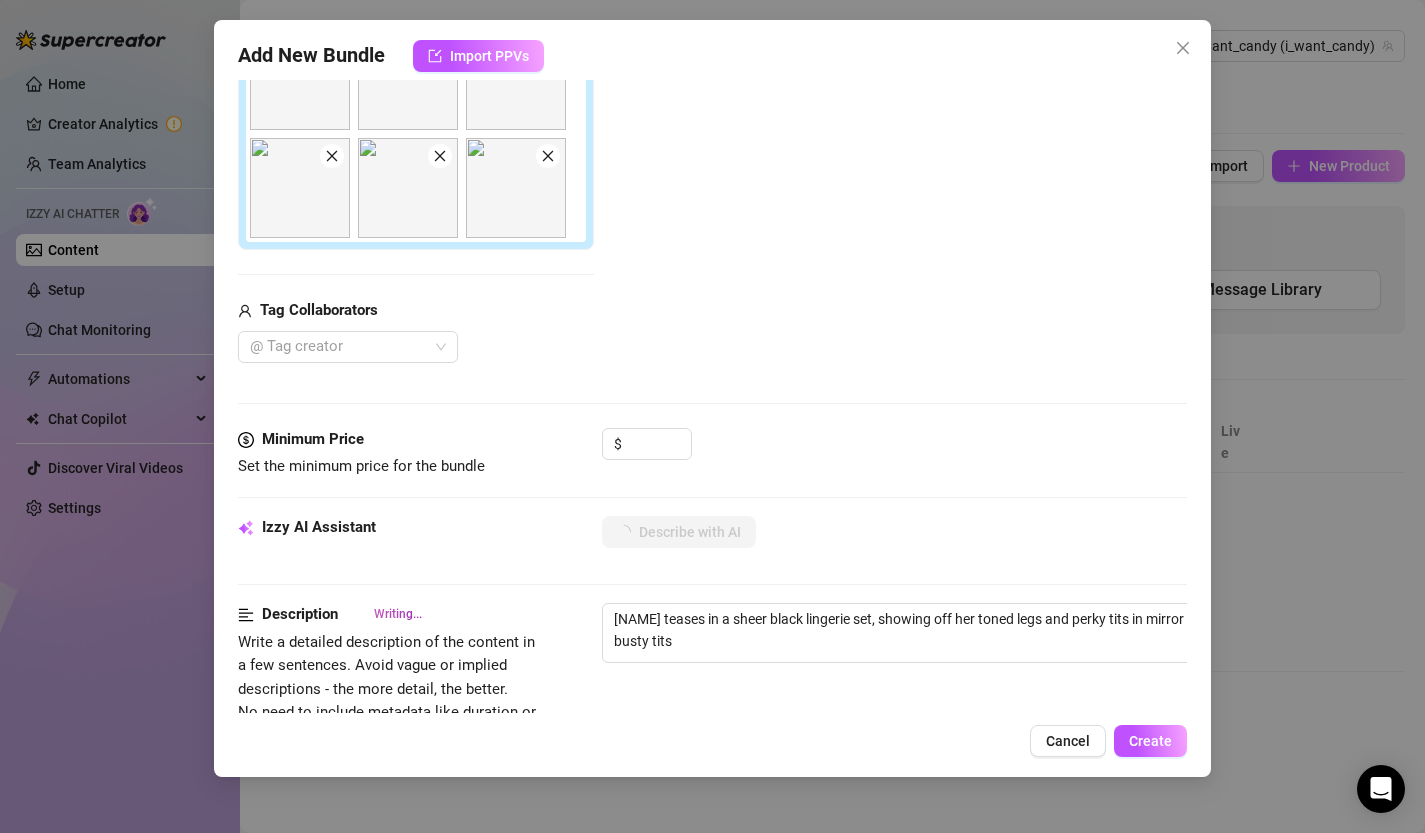 type on "Candy teases in a sheer black lingerie set, showing off her toned legs and perky tits in mirror selfies. Her busty tits are" 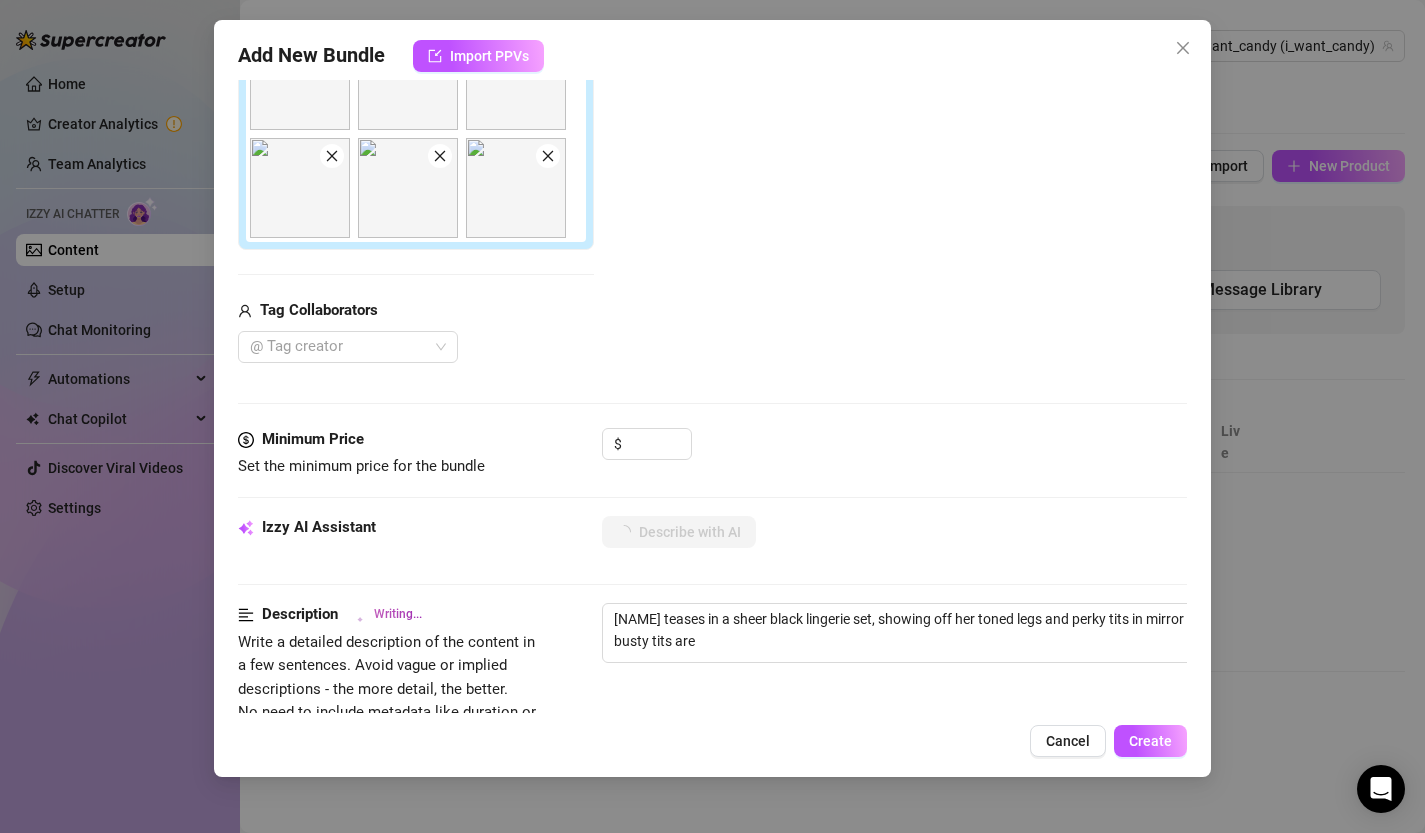 type on "Candy teases in a sheer black lingerie set, showing off her toned legs and perky tits in mirror selfies. Her busty tits are highlighted" 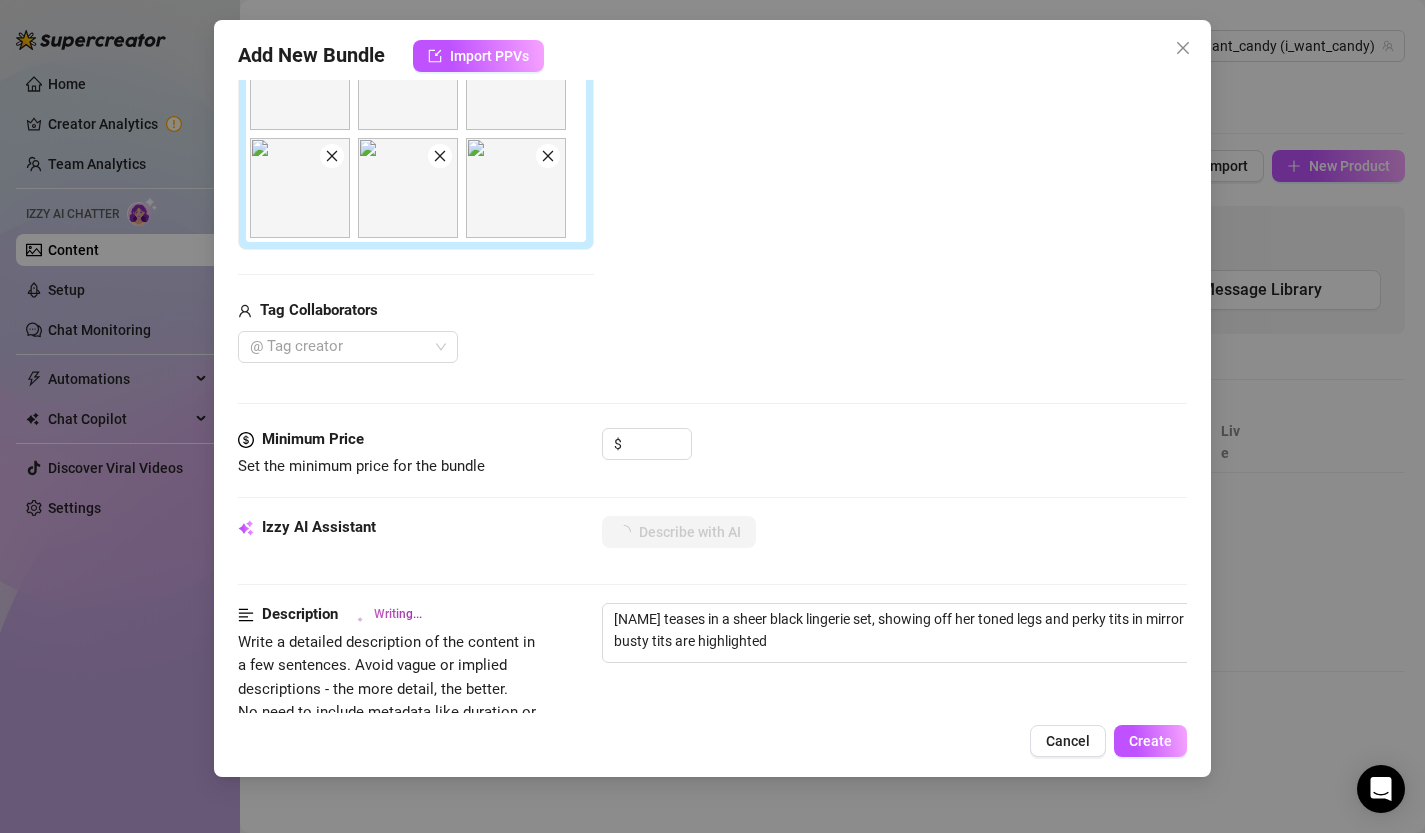 type on "Candy teases in a sheer black lingerie set, showing off her toned legs and perky tits in mirror selfies. Her busty tits are highlighted in" 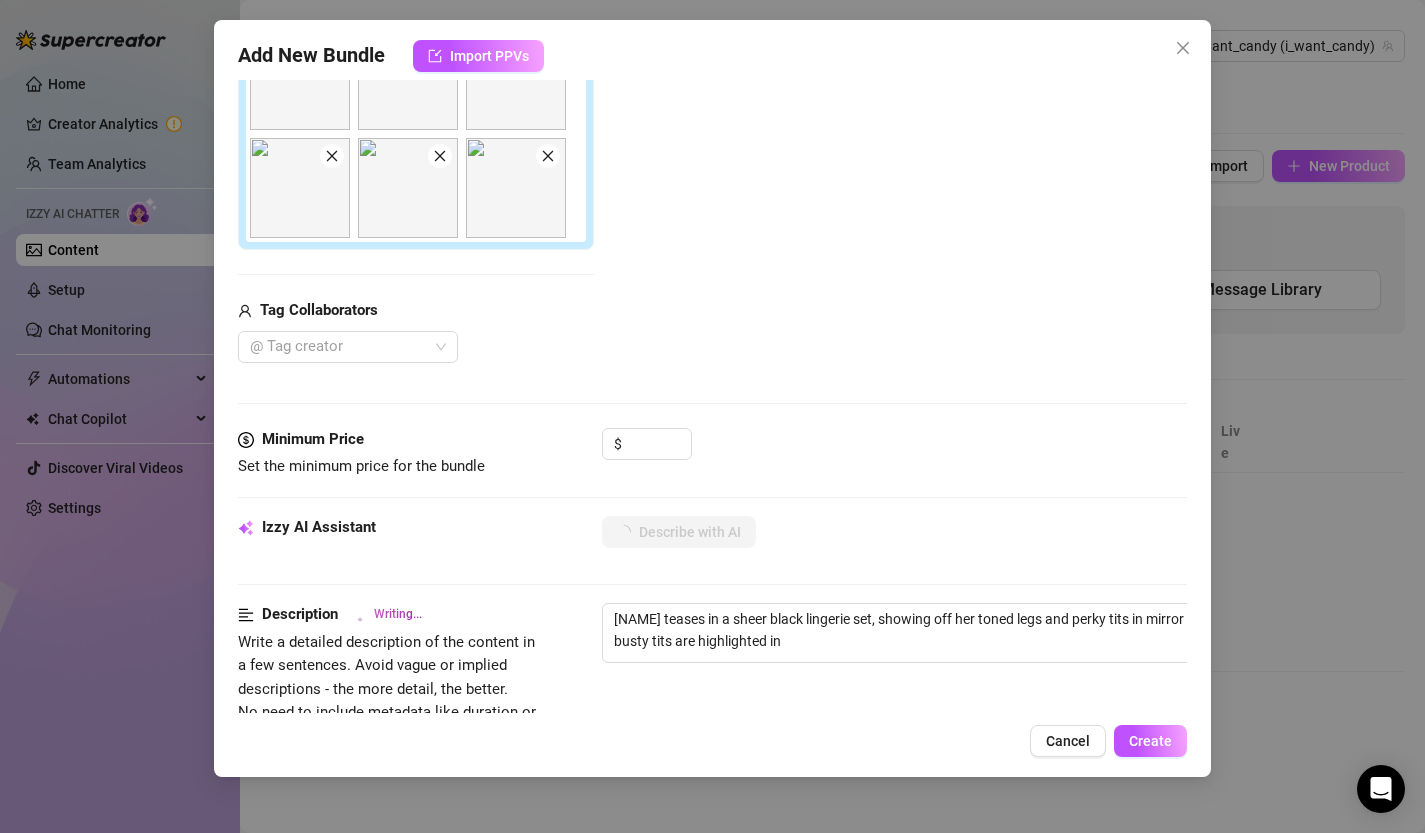 type on "Candy teases in a sheer black lingerie set, showing off her toned legs and perky tits in mirror selfies. Her busty tits are highlighted in a" 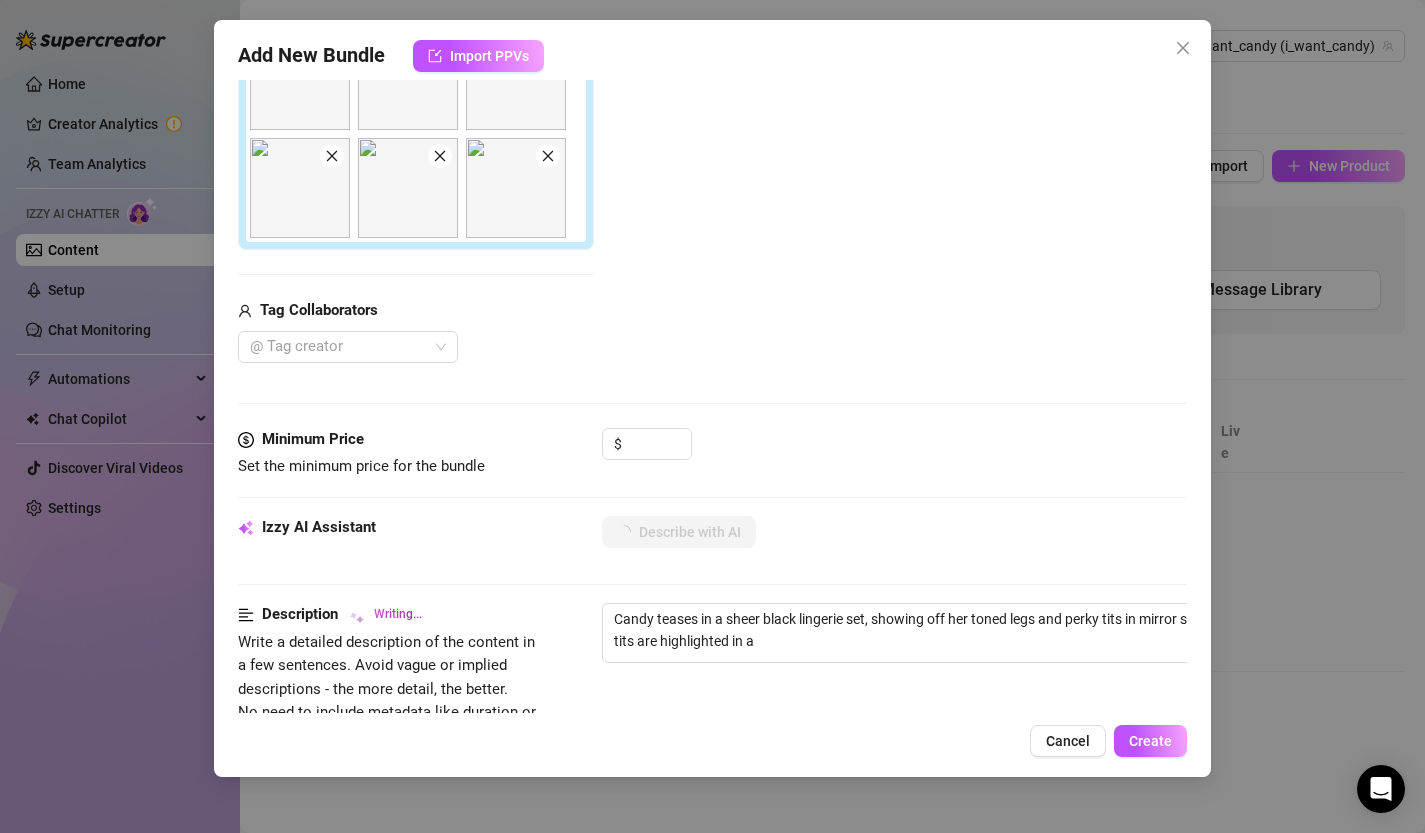 type on "Candy teases in a sheer black lingerie set, showing off her toned legs and perky tits in mirror selfies. Her busty tits are highlighted in a pink" 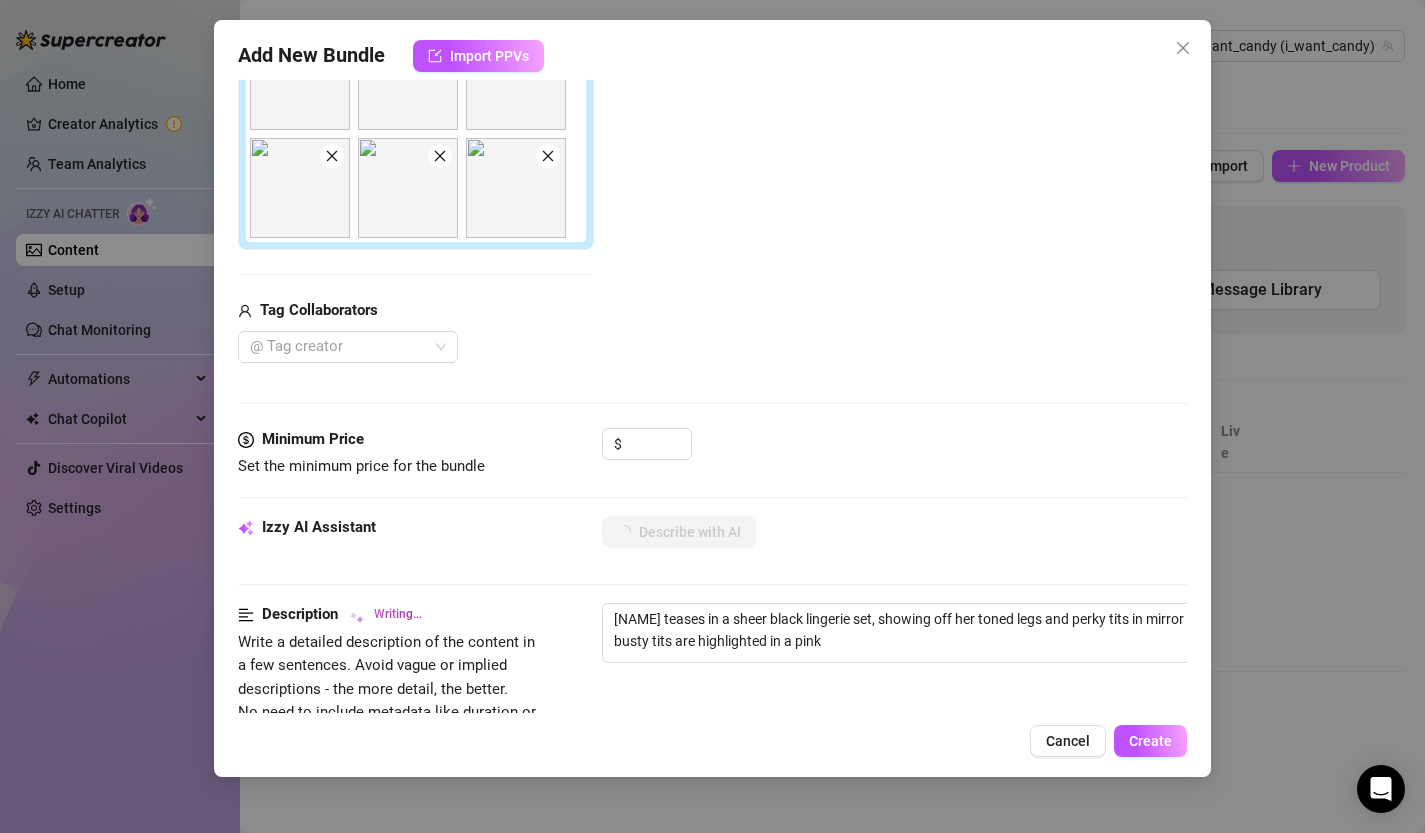 type on "Candy teases in a sheer black lingerie set, showing off her toned legs and perky tits in mirror selfies. Her busty tits are highlighted in a pink heart-patterned" 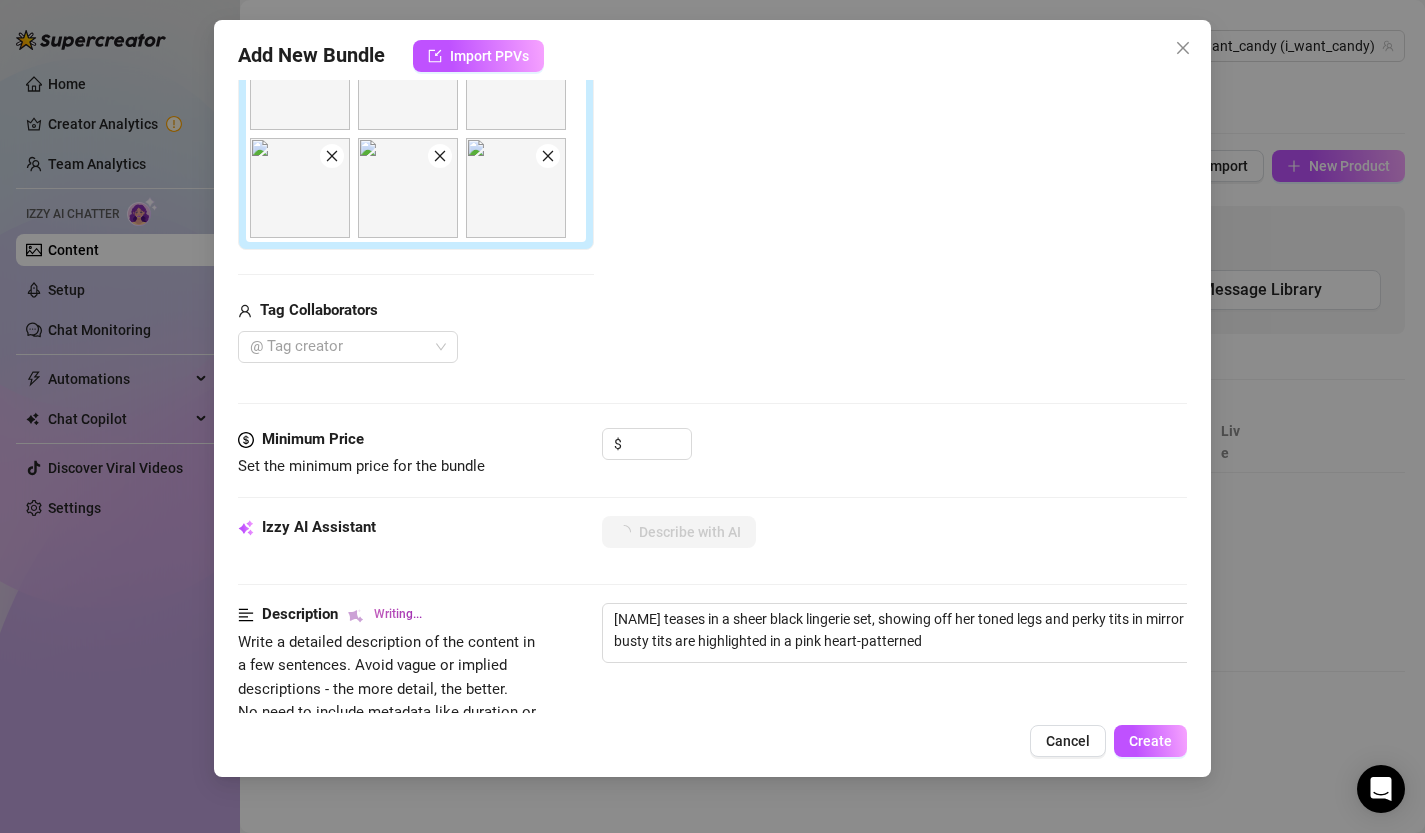type on "Candy teases in a sheer black lingerie set, showing off her toned legs and perky tits in mirror selfies. Her busty tits are highlighted in a pink heart-patterned bra," 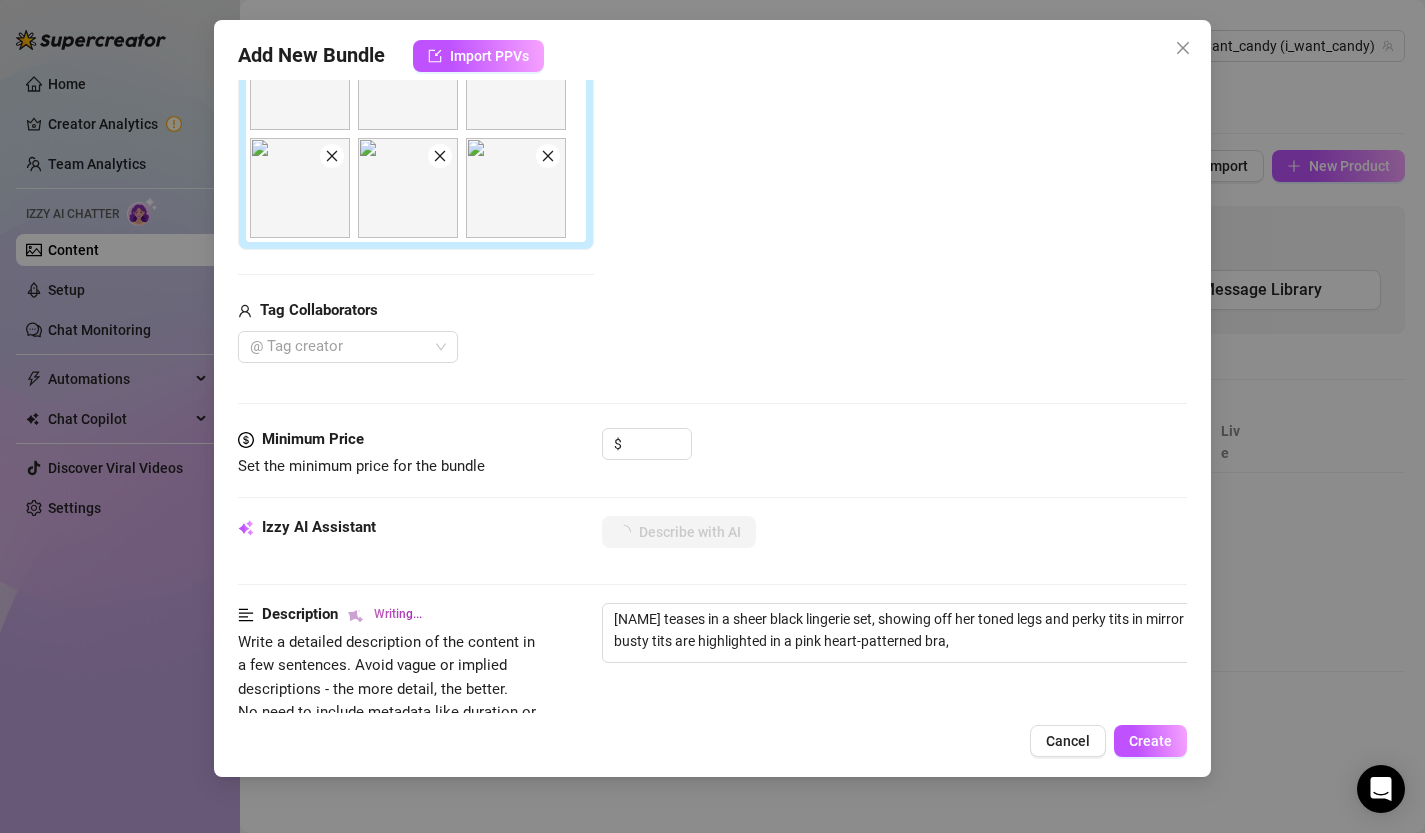 type on "Candy teases in a sheer black lingerie set, showing off her toned legs and perky tits in mirror selfies. Her busty tits are highlighted in a pink heart-patterned bra, with" 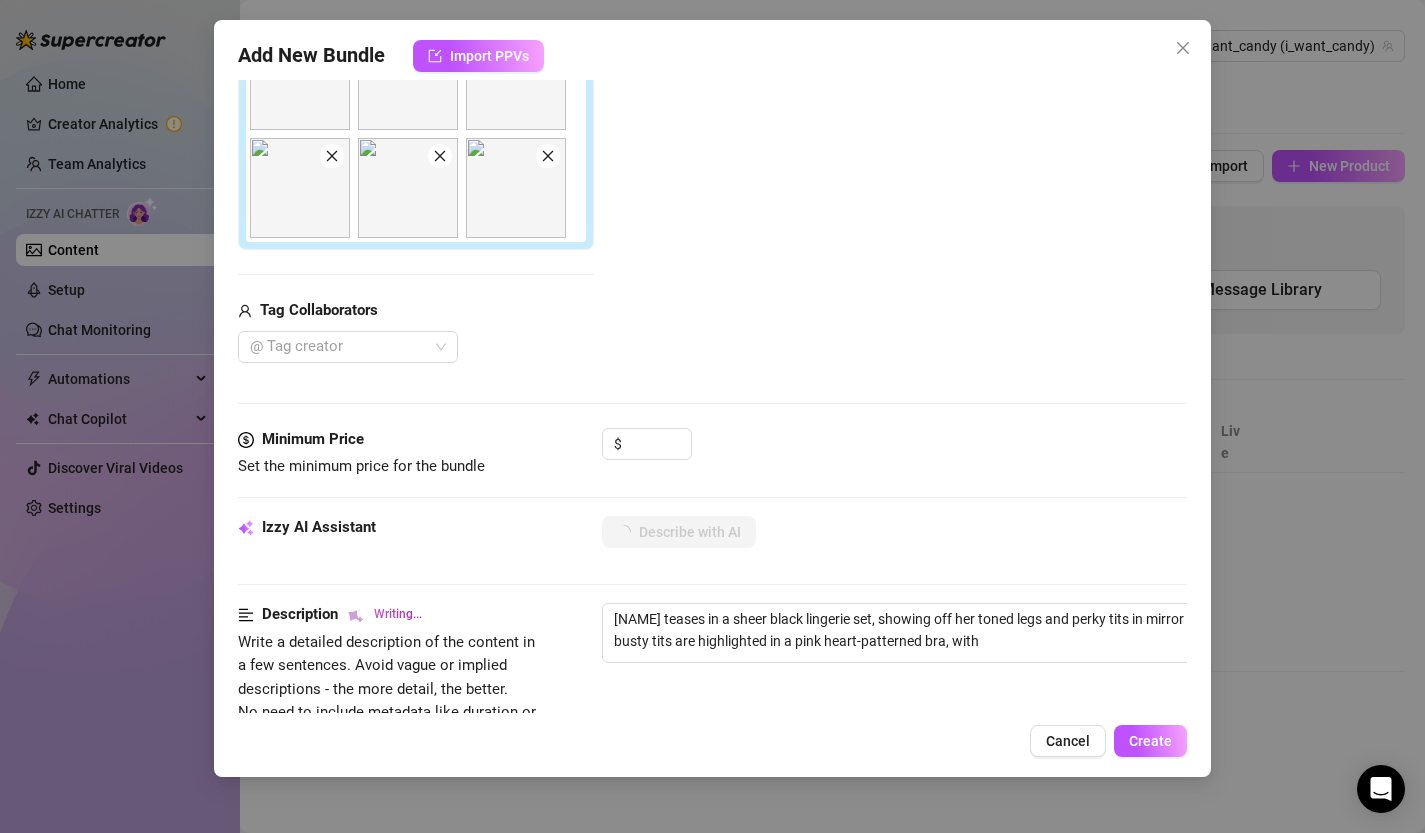 type on "Candy teases in a sheer black lingerie set, showing off her toned legs and perky tits in mirror selfies. Her busty tits are highlighted in a pink heart-patterned bra, with close-ups" 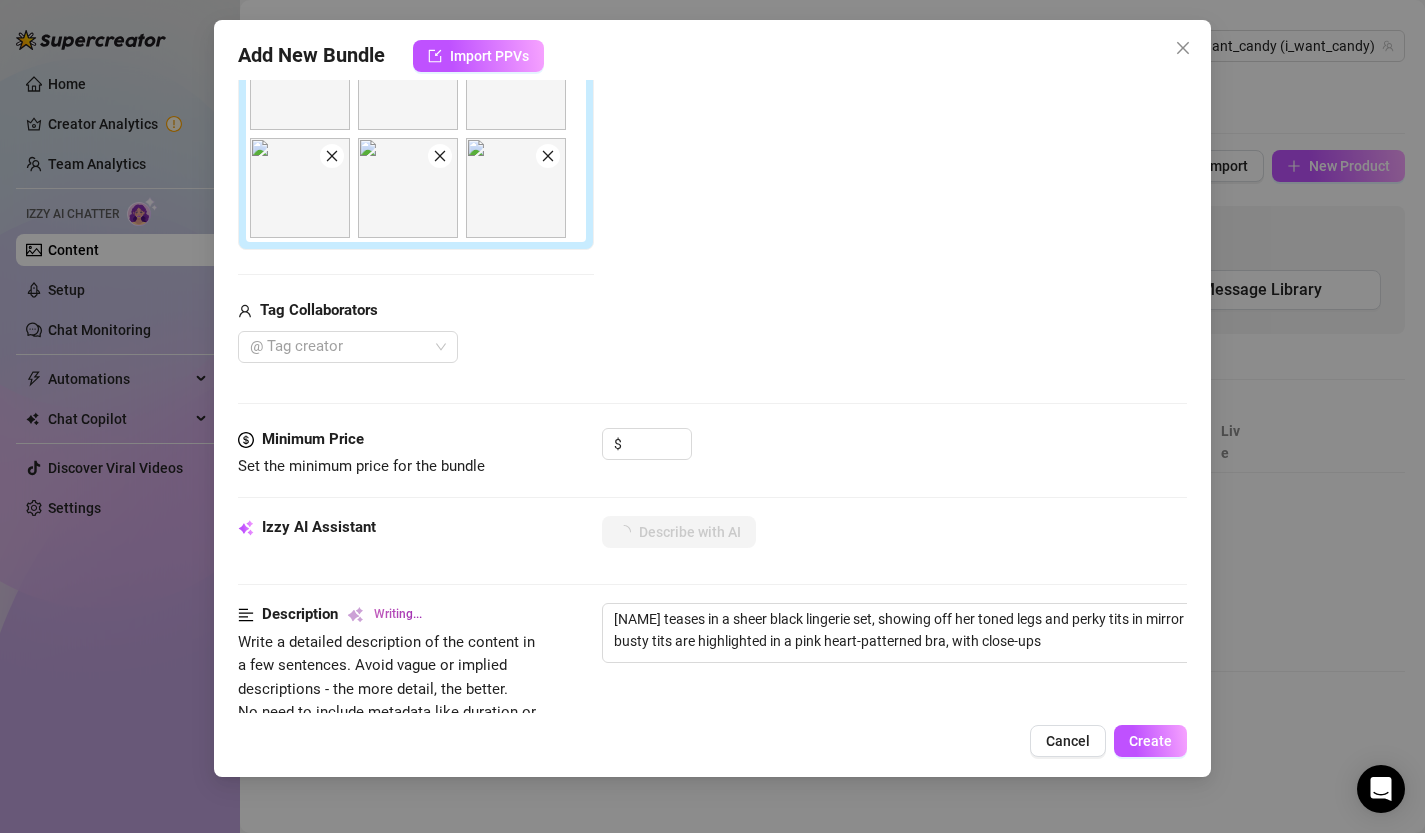 type on "Candy teases in a sheer black lingerie set, showing off her toned legs and perky tits in mirror selfies. Her busty tits are highlighted in a pink heart-patterned bra, with close-ups emphasizing" 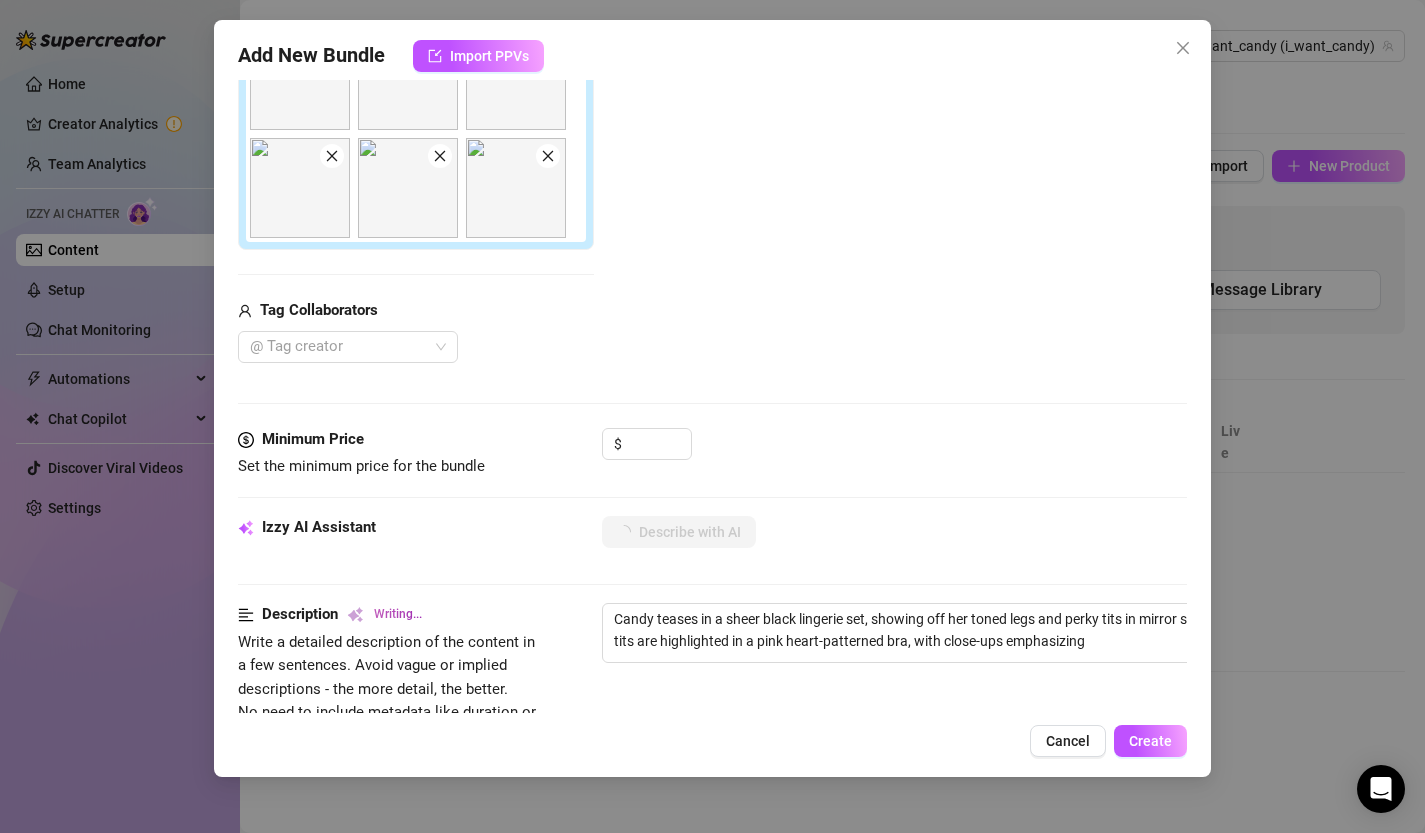 type on "Candy teases in a sheer black lingerie set, showing off her toned legs and perky tits in mirror selfies. Her busty tits are highlighted in a pink heart-patterned bra, with close-ups emphasizing her" 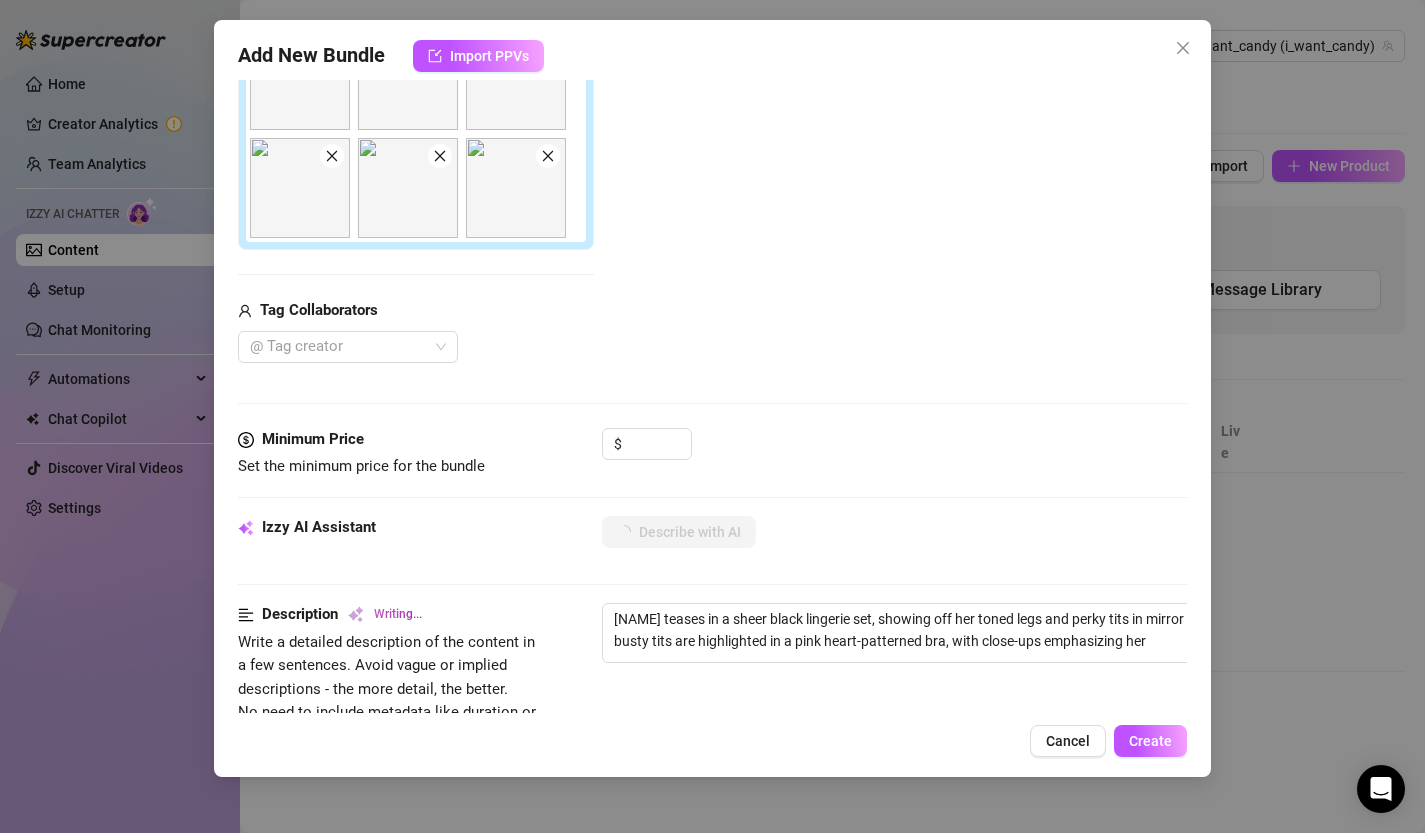 type on "Candy teases in a sheer black lingerie set, showing off her toned legs and perky tits in mirror selfies. Her busty tits are highlighted in a pink heart-patterned bra, with close-ups emphasizing her cleavage." 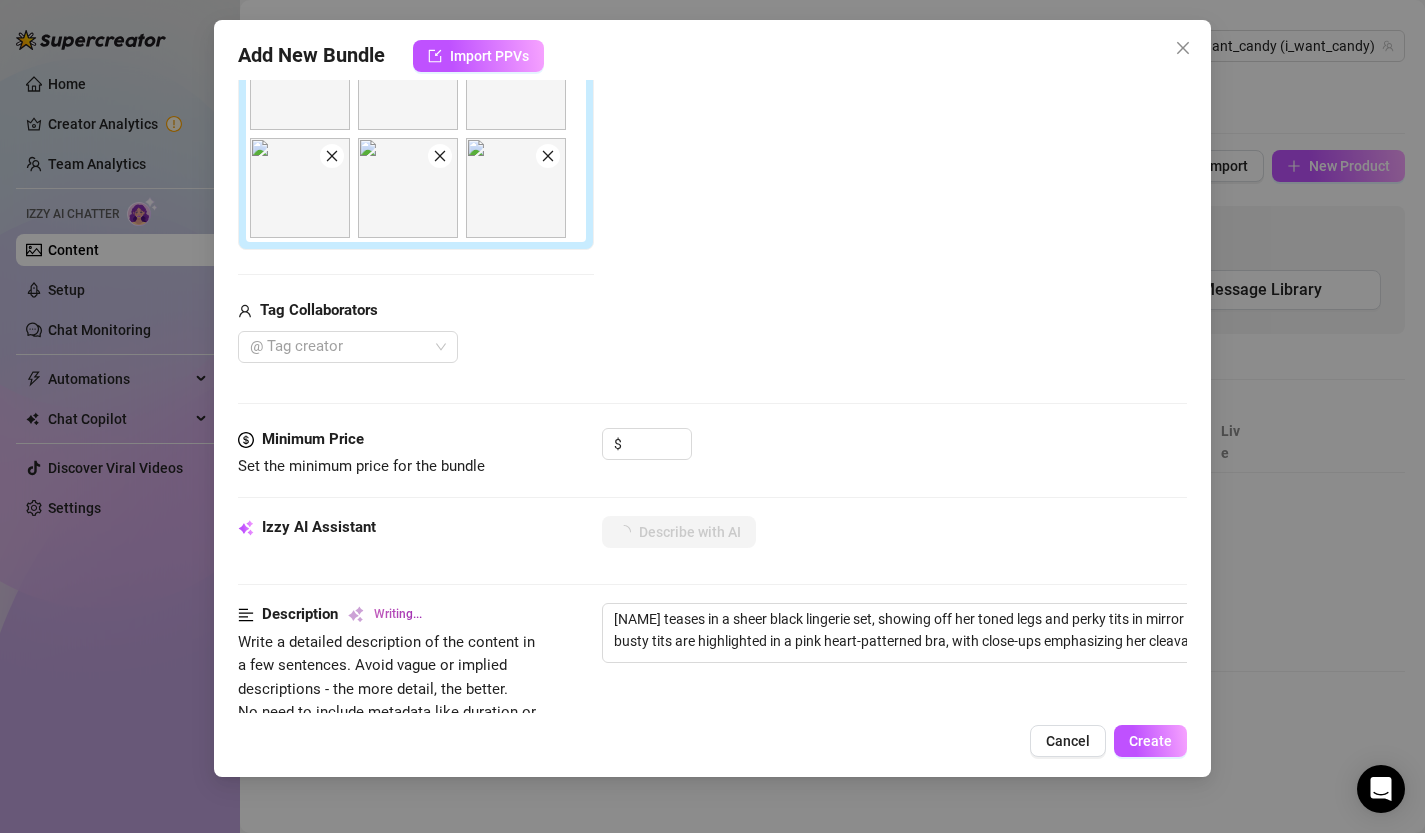 type on "Candy teases in a sheer black lingerie set, showing off her toned legs and perky tits in mirror selfies. Her busty tits are highlighted in a pink heart-patterned bra, with close-ups emphasizing her cleavage. She" 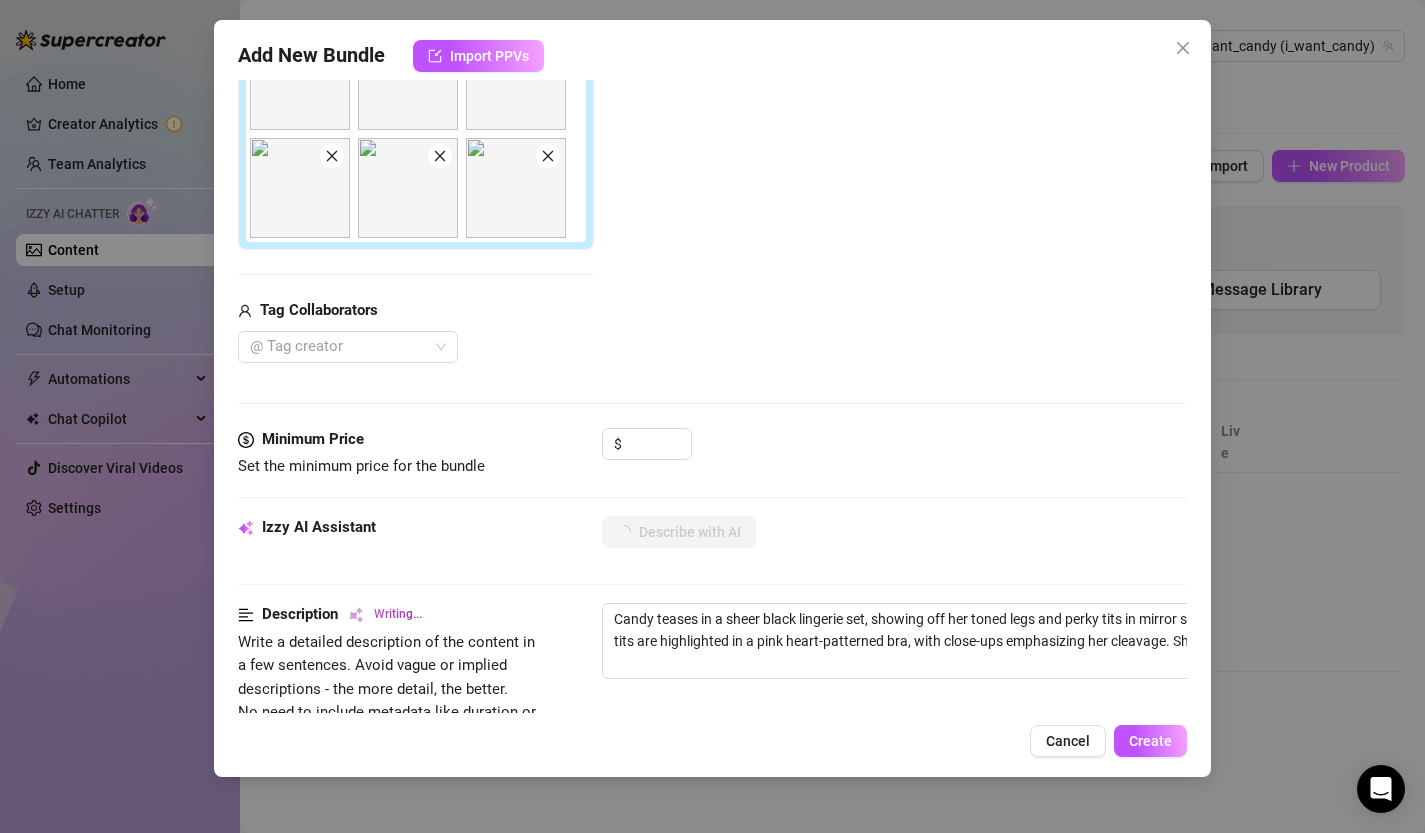 type on "Candy teases in a sheer black lingerie set, showing off her toned legs and perky tits in mirror selfies. Her busty tits are highlighted in a pink heart-patterned bra, with close-ups emphasizing her cleavage. She switches to" 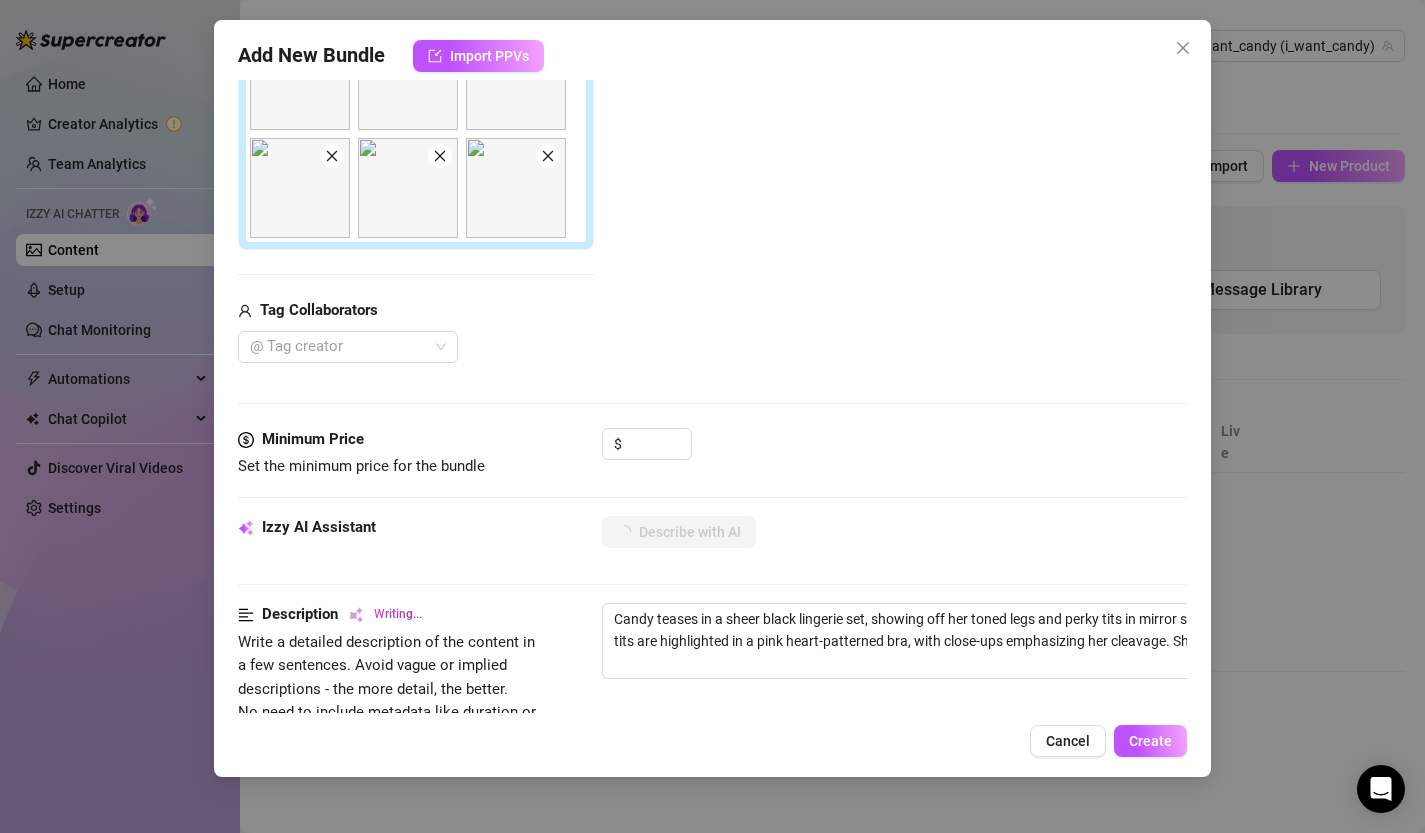 type on "Candy teases in a sheer black lingerie set, showing off her toned legs and perky tits in mirror selfies. Her busty tits are highlighted in a pink heart-patterned bra, with close-ups emphasizing her cleavage. She switches to" 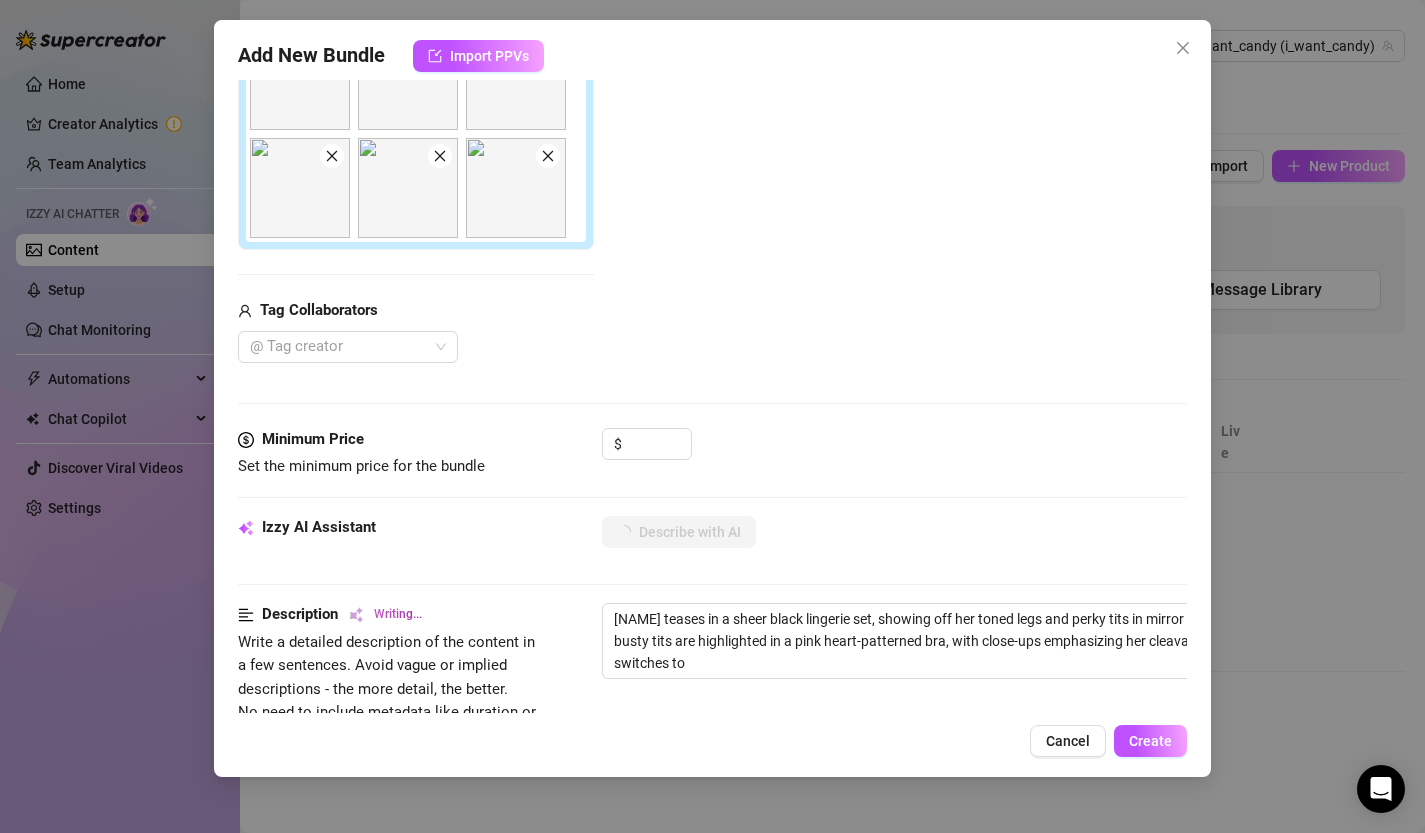 type on "Candy teases in a sheer black lingerie set, showing off her toned legs and perky tits in mirror selfies. Her busty tits are highlighted in a pink heart-patterned bra, with close-ups emphasizing her cleavage. She switches to a" 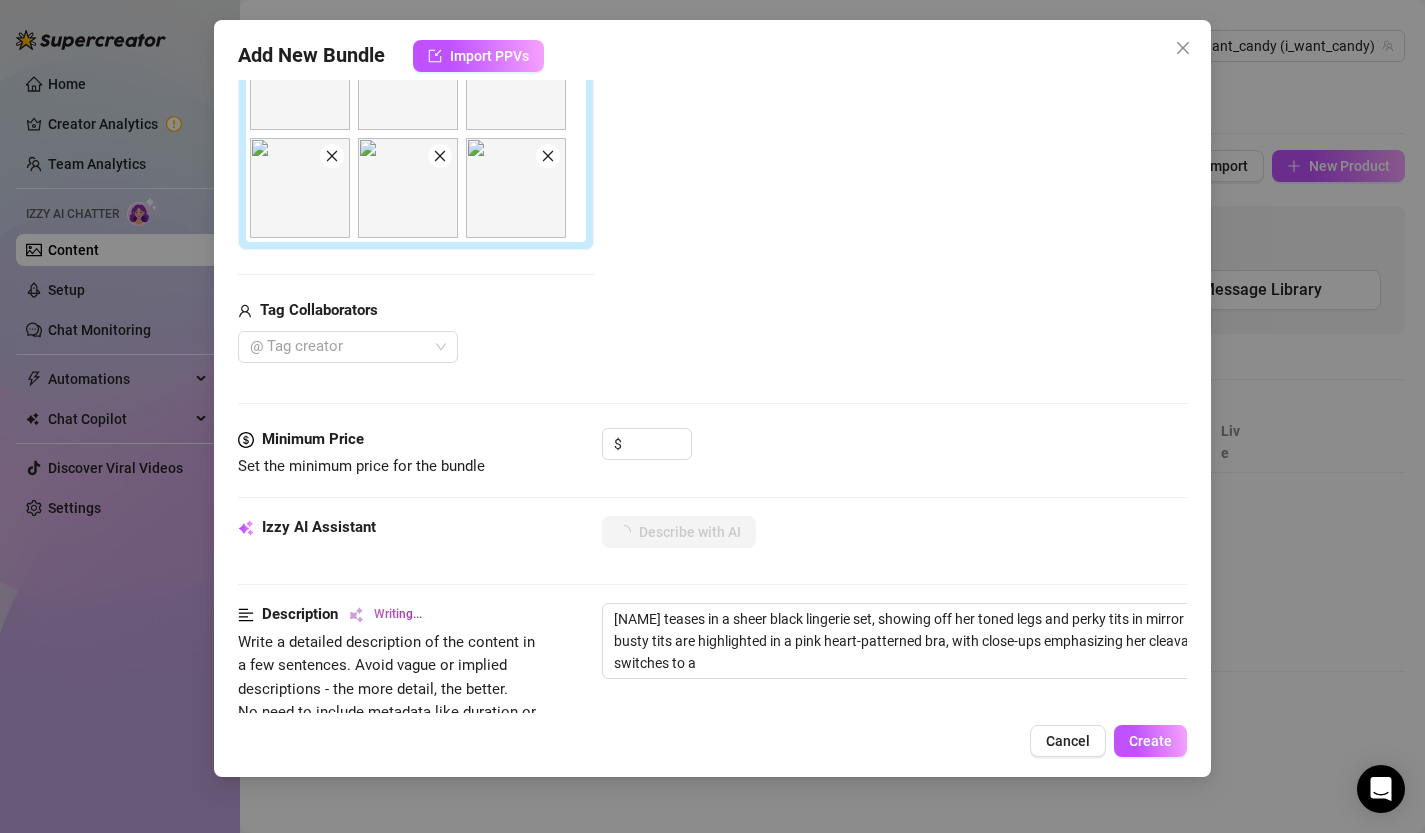 type on "Candy teases in a sheer black lingerie set, showing off her toned legs and perky tits in mirror selfies. Her busty tits are highlighted in a pink heart-patterned bra, with close-ups emphasizing her cleavage. She switches to a see-through" 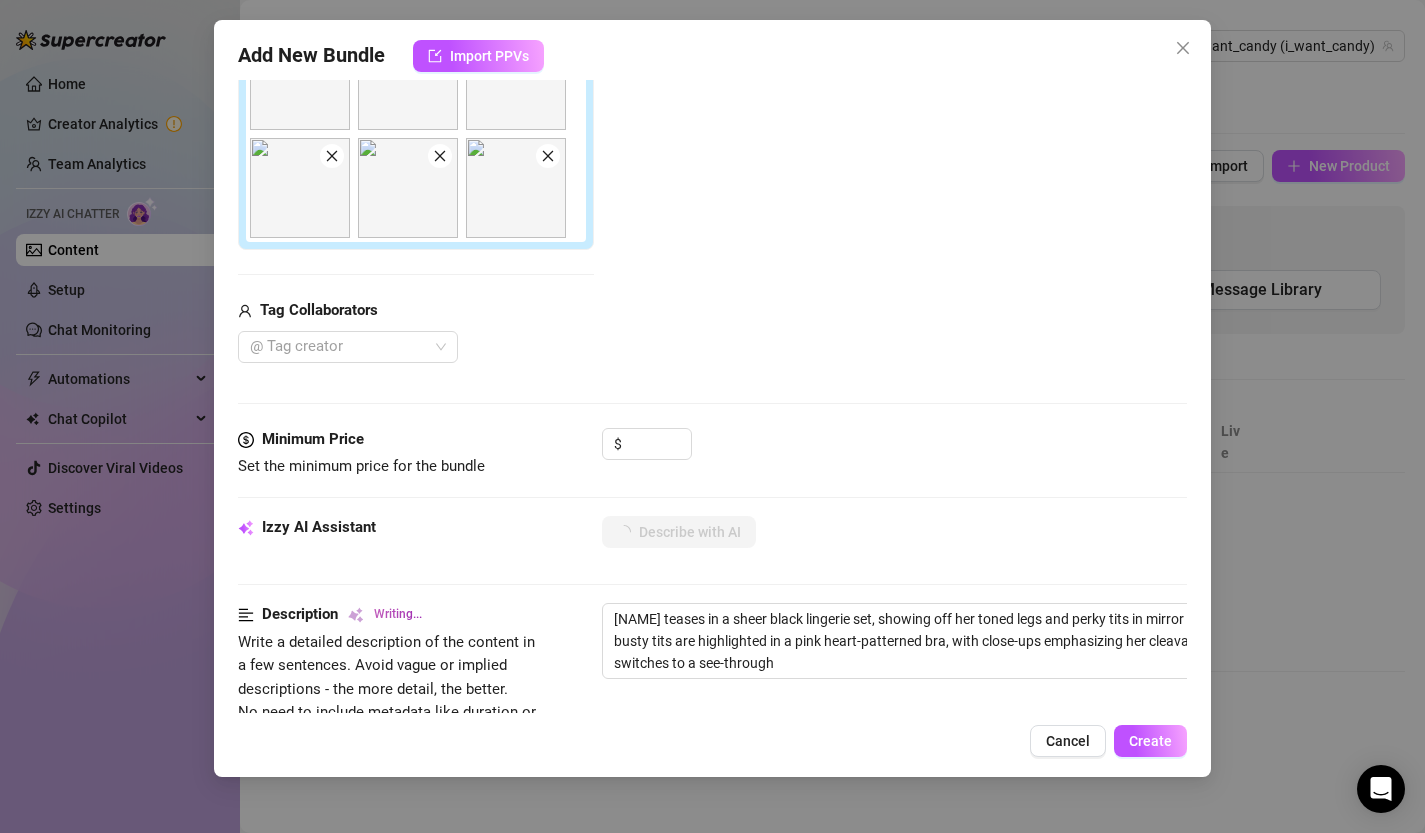 type on "Candy teases in a sheer black lingerie set, showing off her toned legs and perky tits in mirror selfies. Her busty tits are highlighted in a pink heart-patterned bra, with close-ups emphasizing her cleavage. She switches to a see-through lavender" 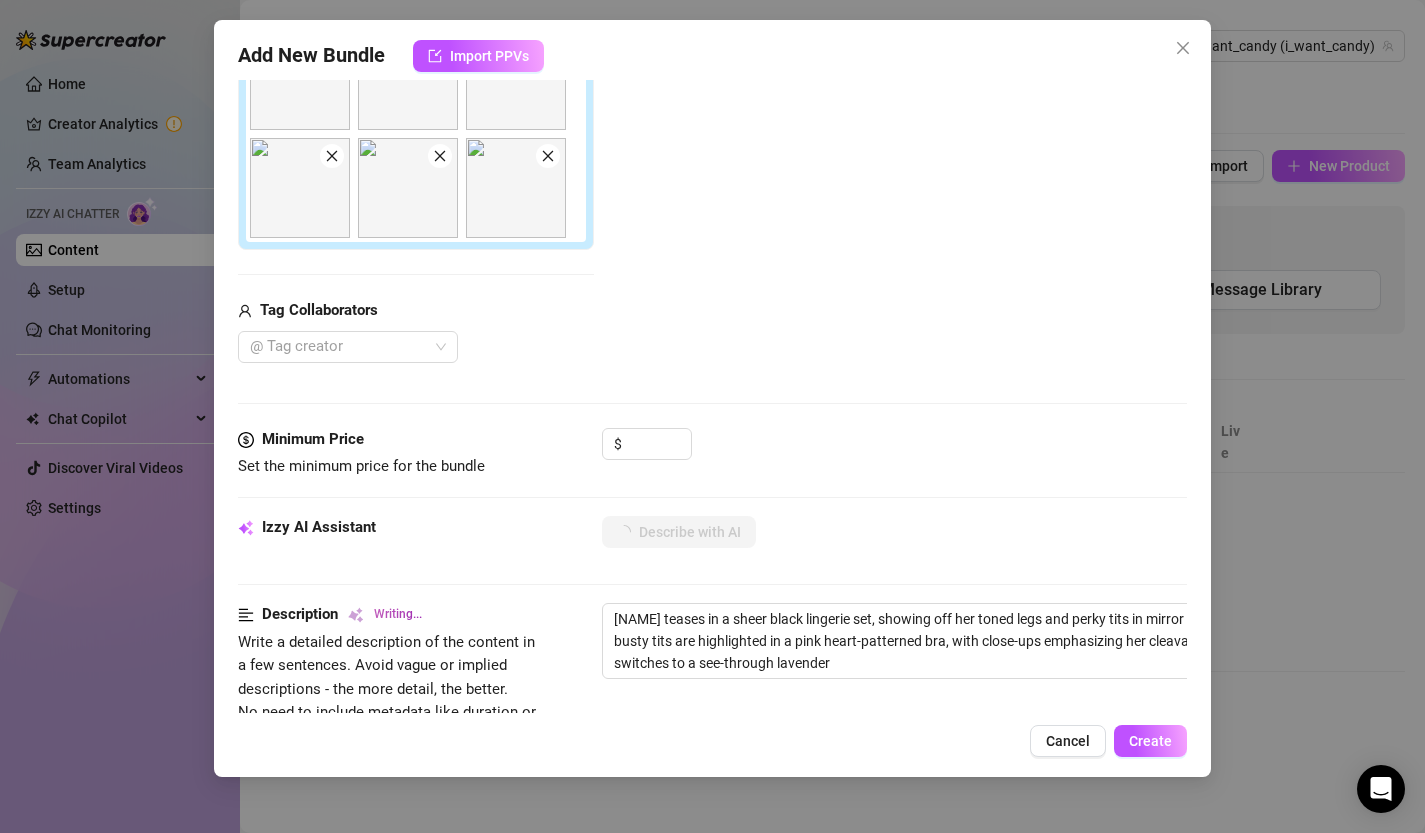 type on "Candy teases in a sheer black lingerie set, showing off her toned legs and perky tits in mirror selfies. Her busty tits are highlighted in a pink heart-patterned bra, with close-ups emphasizing her cleavage. She switches to a see-through lavender nightie," 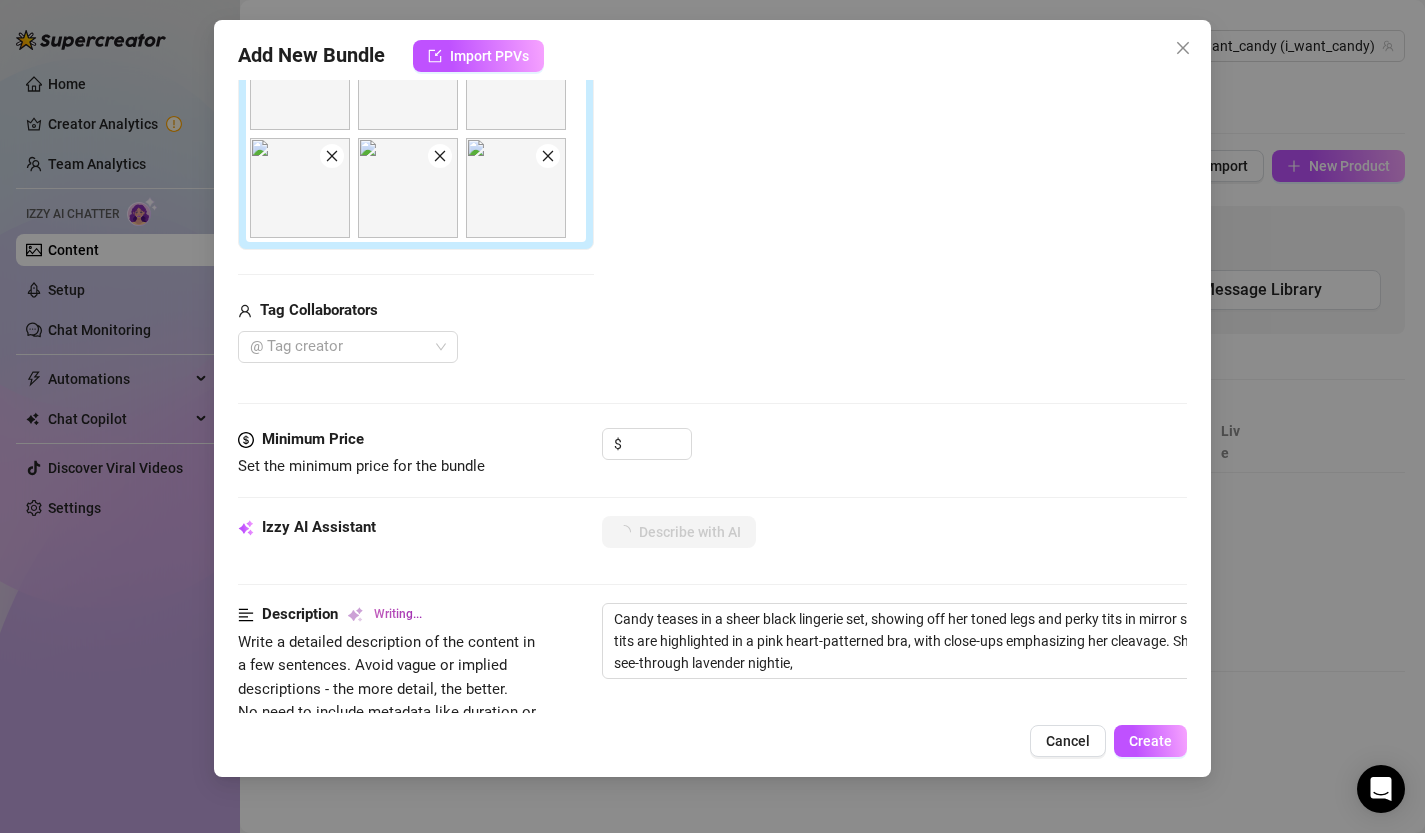 type on "Candy teases in a sheer black lingerie set, showing off her toned legs and perky tits in mirror selfies. Her busty tits are highlighted in a pink heart-patterned bra, with close-ups emphasizing her cleavage. She switches to a see-through lavender nightie, flaunting" 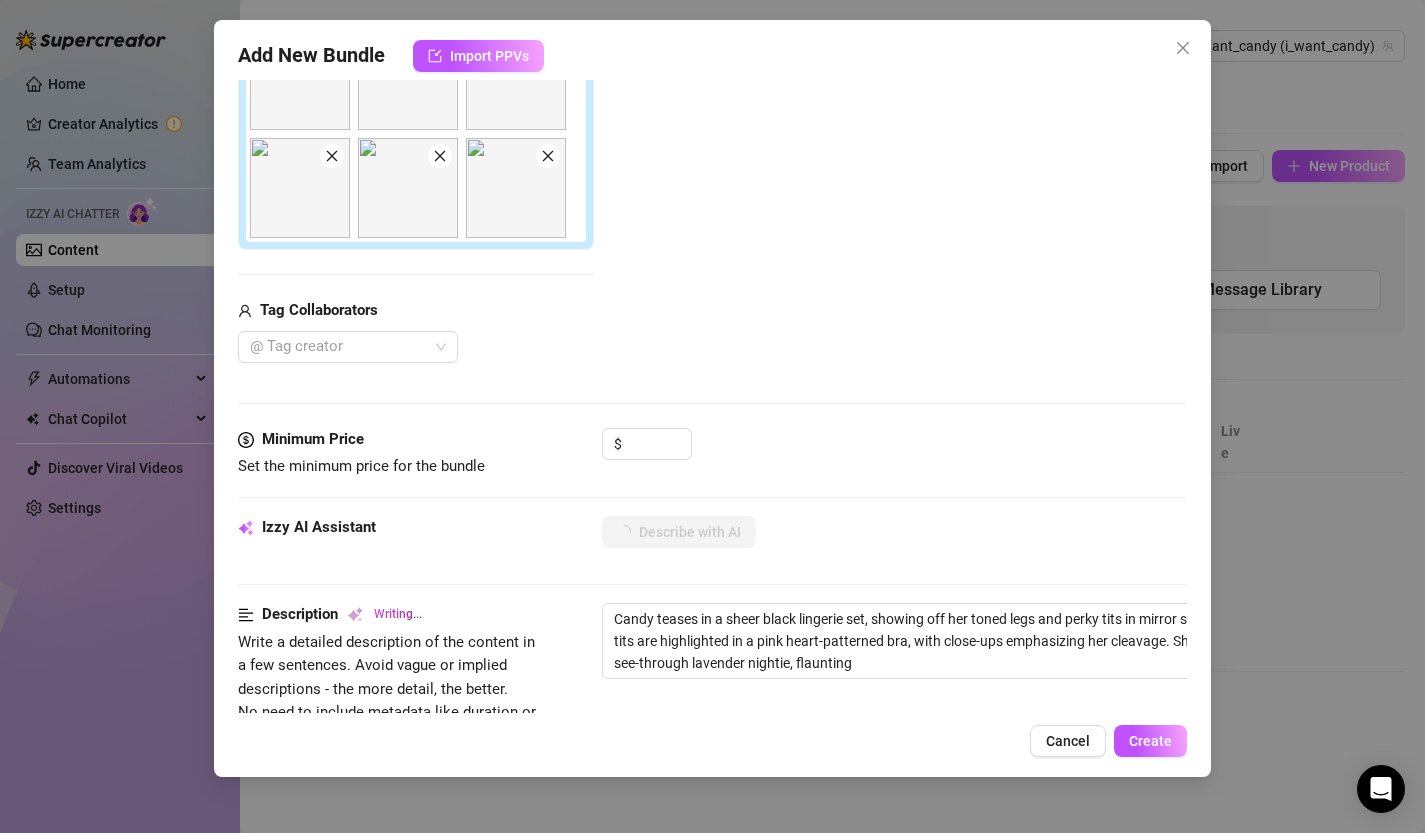 type on "Candy teases in a sheer black lingerie set, showing off her toned legs and perky tits in mirror selfies. Her busty tits are highlighted in a pink heart-patterned bra, with close-ups emphasizing her cleavage. She switches to a see-through lavender nightie, flaunting her" 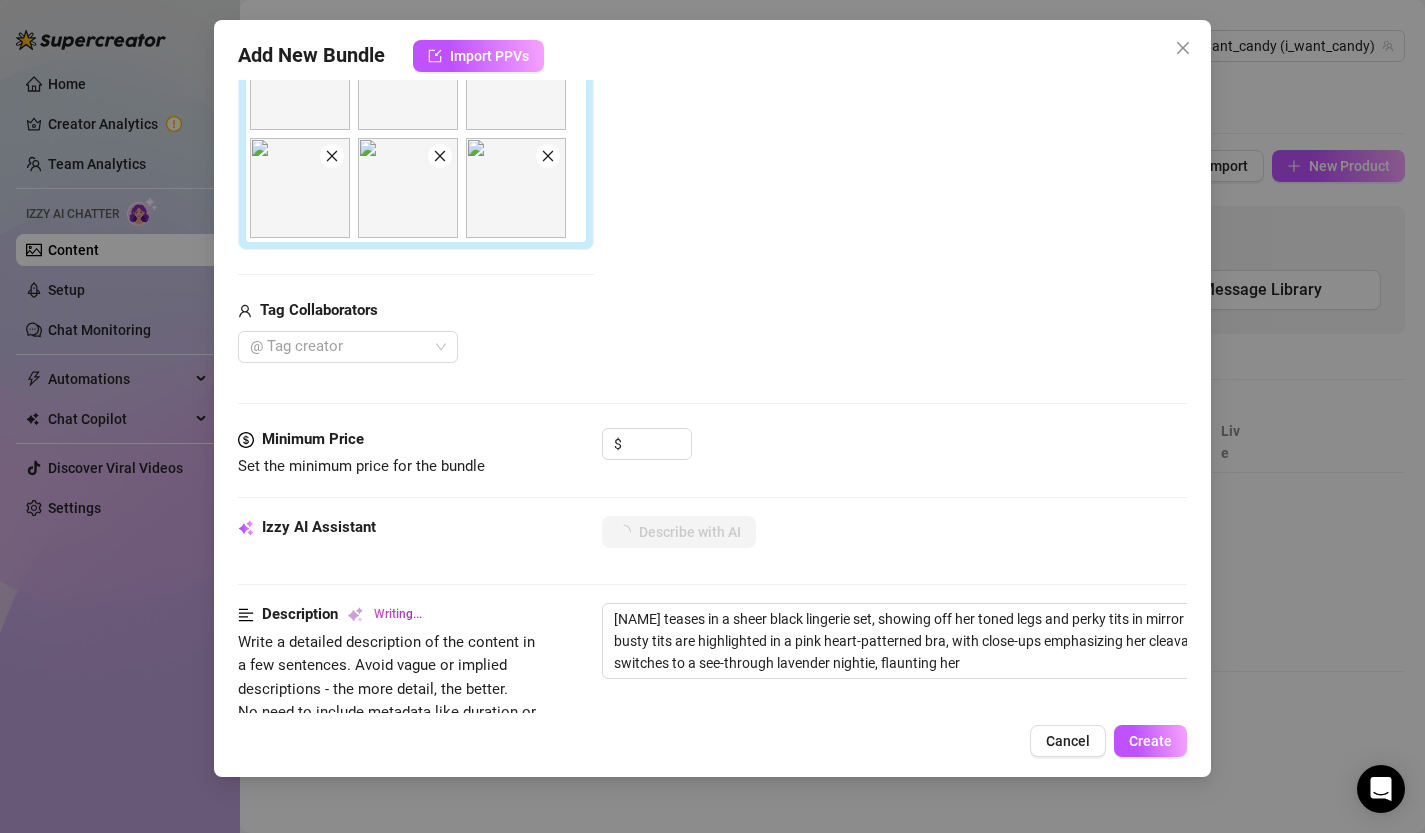 type on "Candy teases in a sheer black lingerie set, showing off her toned legs and perky tits in mirror selfies. Her busty tits are highlighted in a pink heart-patterned bra, with close-ups emphasizing her cleavage. She switches to a see-through lavender nightie, flaunting her curves" 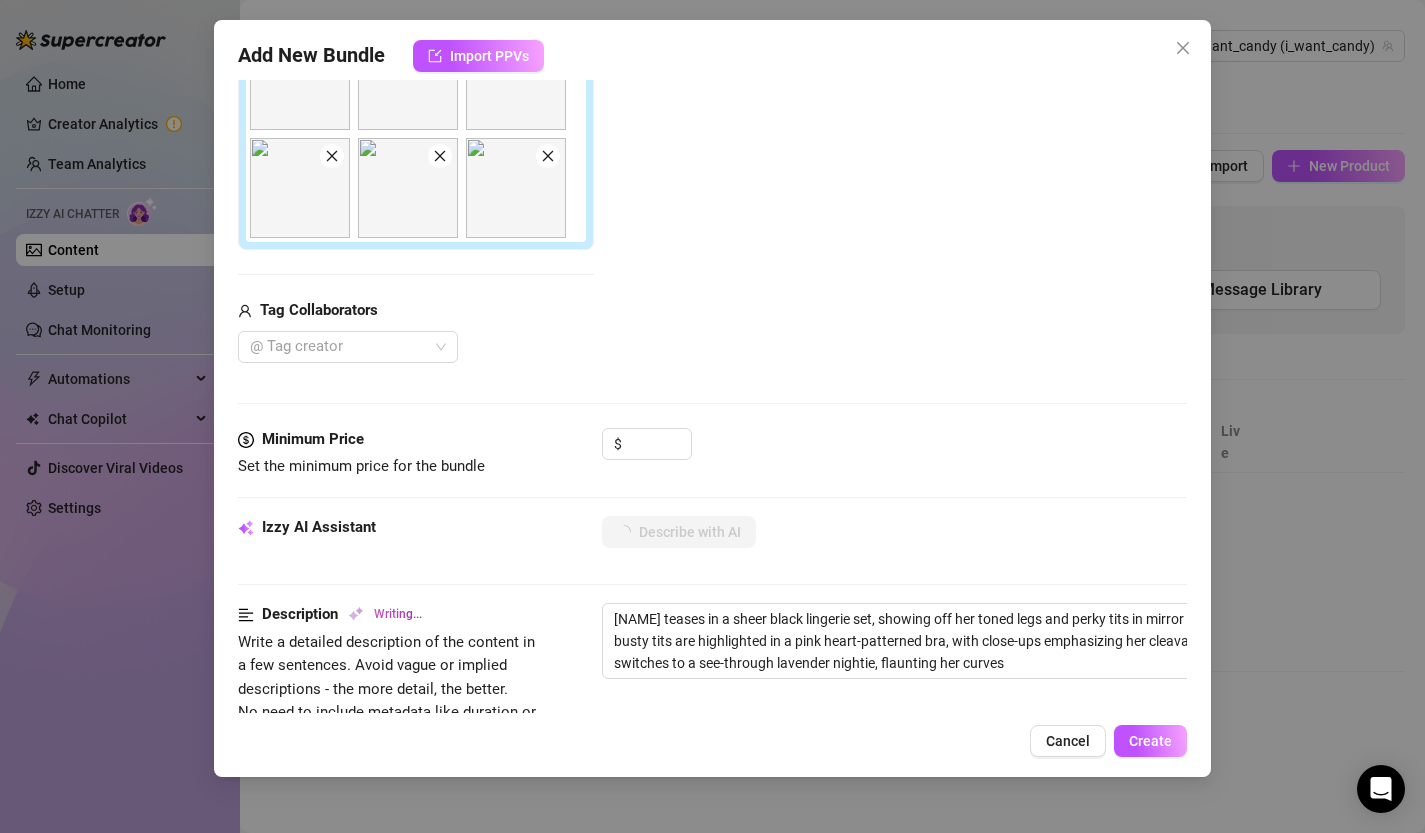 type on "Candy teases in a sheer black lingerie set, showing off her toned legs and perky tits in mirror selfies. Her busty tits are highlighted in a pink heart-patterned bra, with close-ups emphasizing her cleavage. She switches to a see-through lavender nightie, flaunting her curves and" 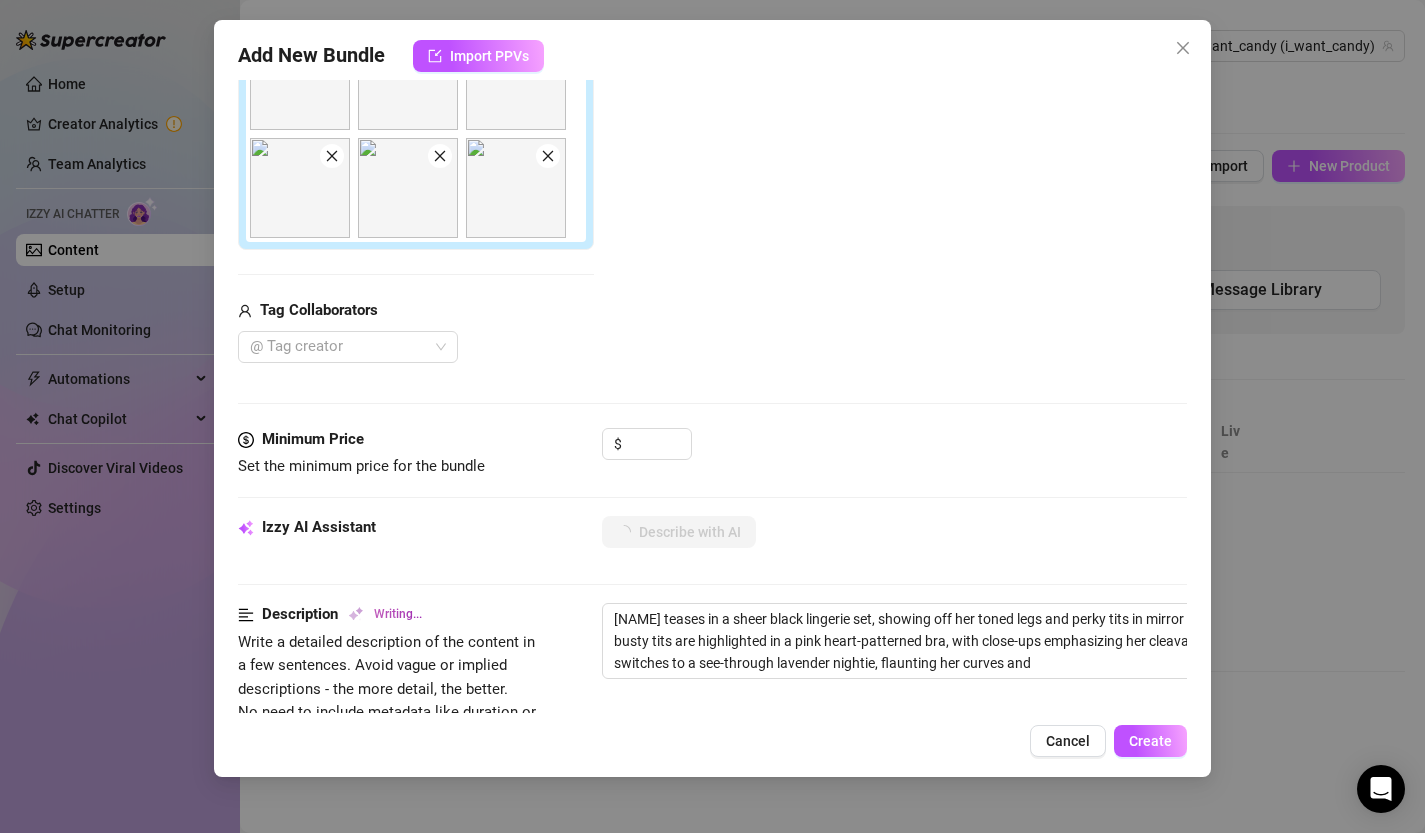 type on "Candy teases in a sheer black lingerie set, showing off her toned legs and perky tits in mirror selfies. Her busty tits are highlighted in a pink heart-patterned bra, with close-ups emphasizing her cleavage. She switches to a see-through lavender nightie, flaunting her curves and long" 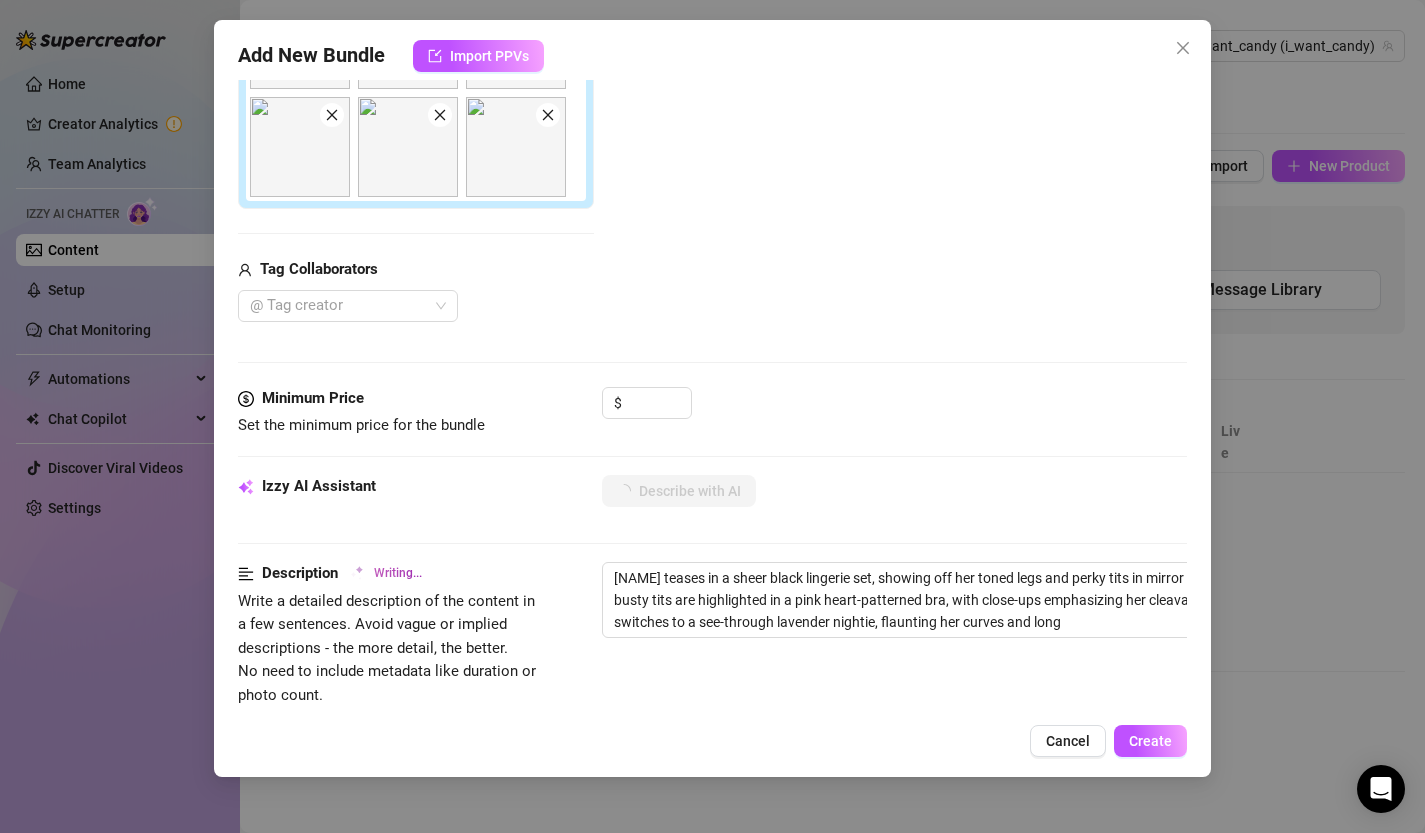 type on "Candy teases in a sheer black lingerie set, showing off her toned legs and perky tits in mirror selfies. Her busty tits are highlighted in a pink heart-patterned bra, with close-ups emphasizing her cleavage. She switches to a see-through lavender nightie, flaunting her curves and long legs" 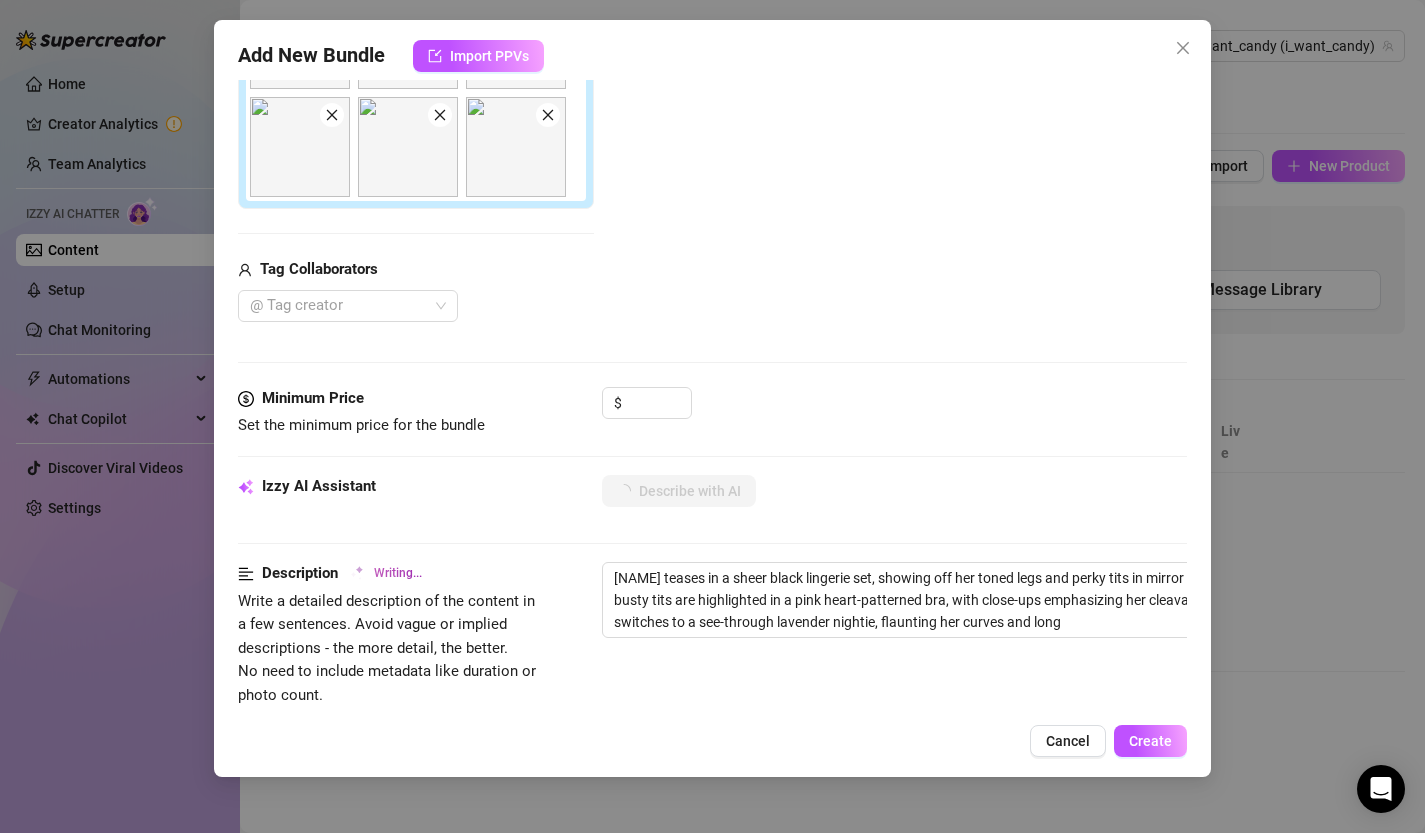 type on "Candy teases in a sheer black lingerie set, showing off her toned legs and perky tits in mirror selfies. Her busty tits are highlighted in a pink heart-patterned bra, with close-ups emphasizing her cleavage. She switches to a see-through lavender nightie, flaunting her curves and long legs" 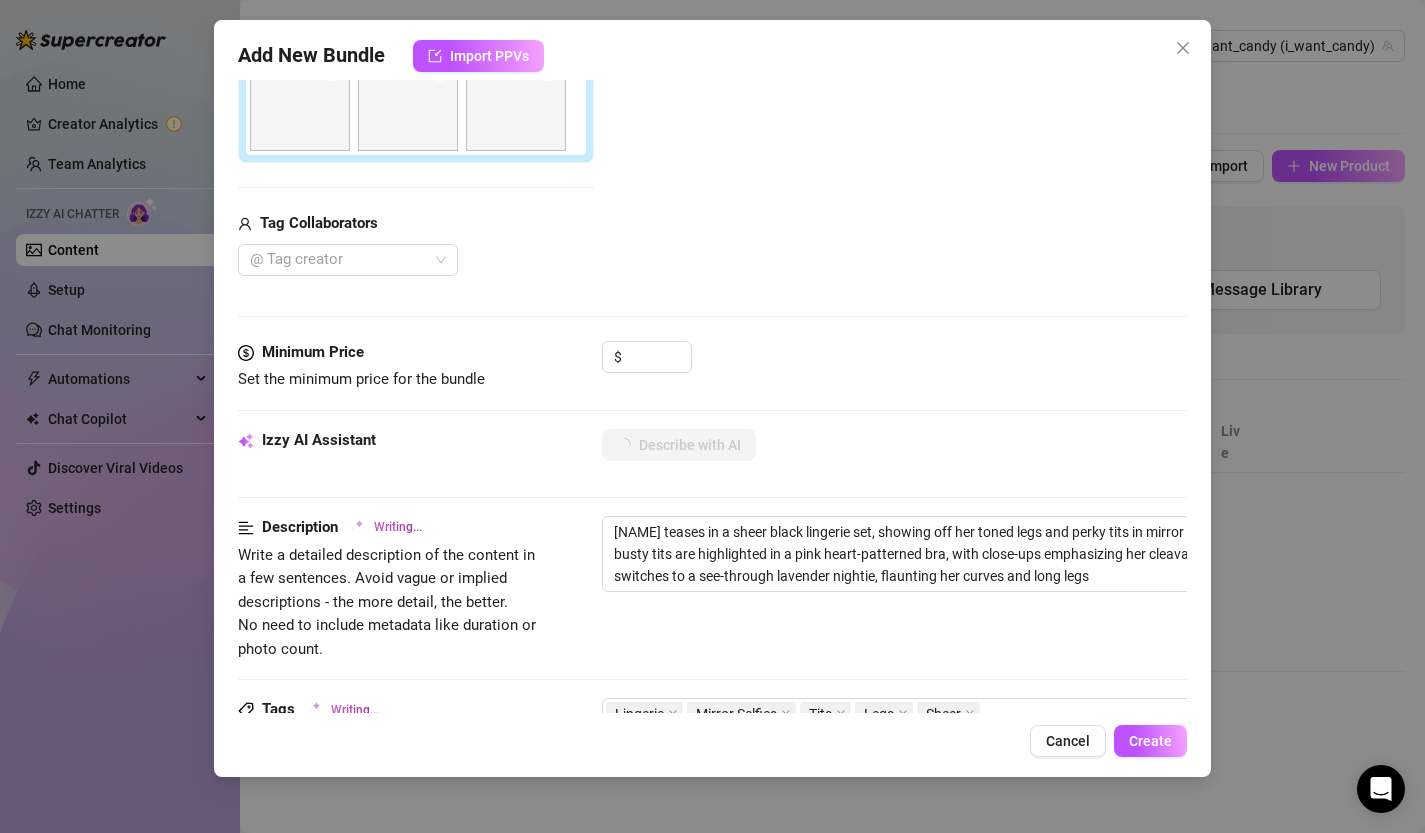 type on "Candy teases in a sheer black lingerie set, showing off her toned legs and perky tits in mirror selfies. Her busty tits are highlighted in a pink heart-patterned bra, with close-ups emphasizing her cleavage. She switches to a see-through lavender nightie, flaunting her curves and long legs while" 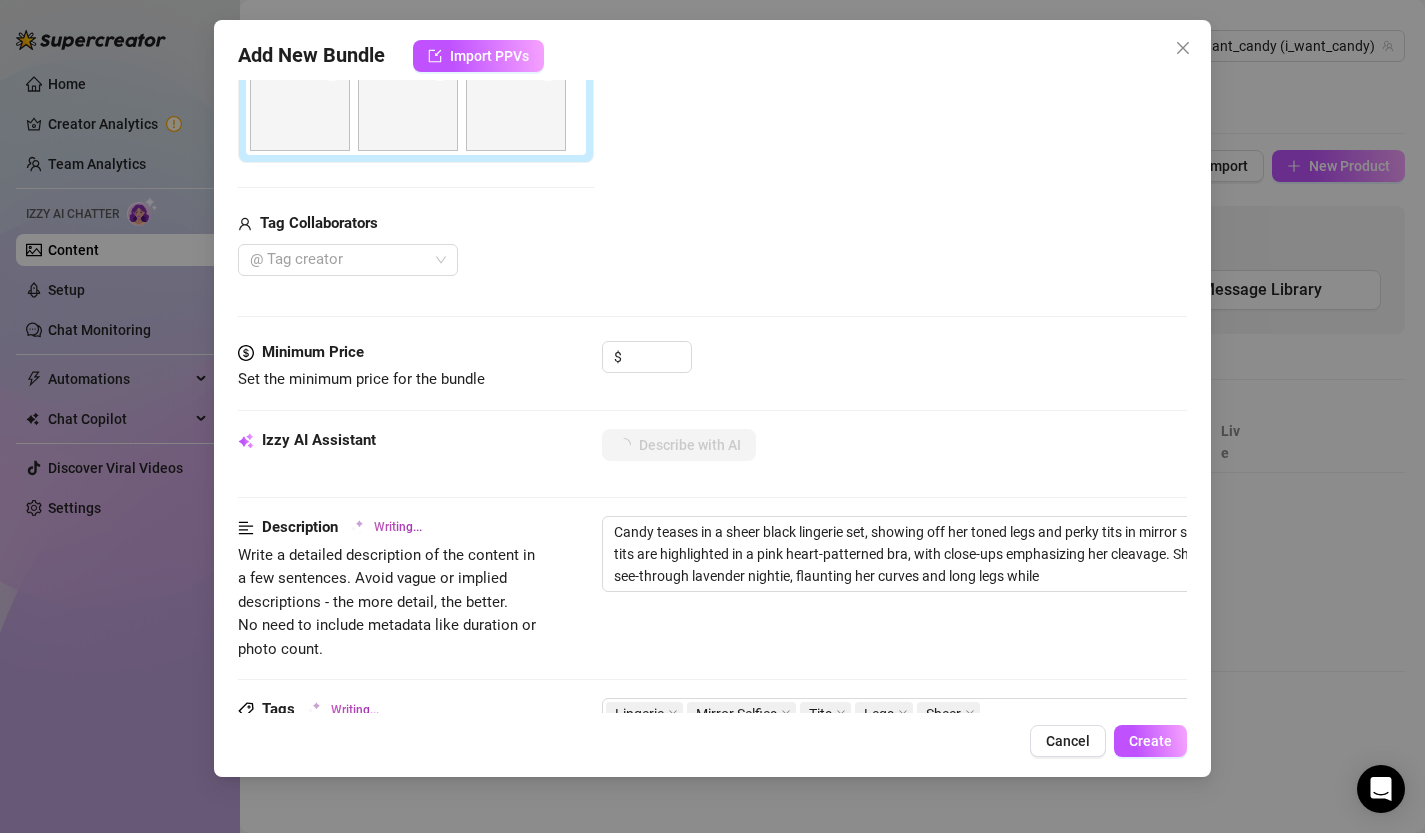 scroll, scrollTop: 500, scrollLeft: 0, axis: vertical 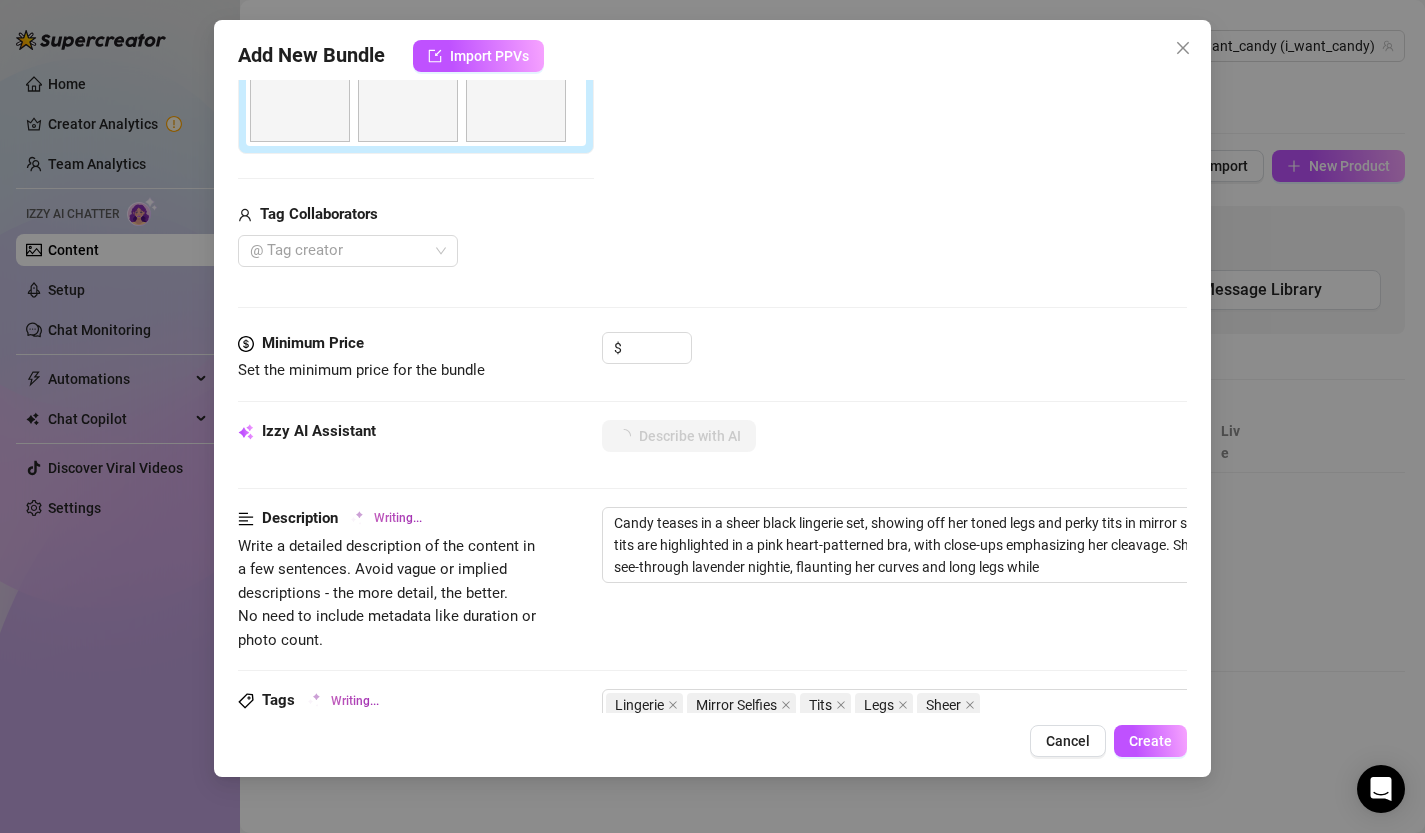 type on "Candy teases in a sheer black lingerie set, showing off her toned legs and perky tits in mirror selfies. Her busty tits are highlighted in a pink heart-patterned bra, with close-ups emphasizing her cleavage. She switches to a see-through lavender nightie, flaunting her curves and long legs while lounging" 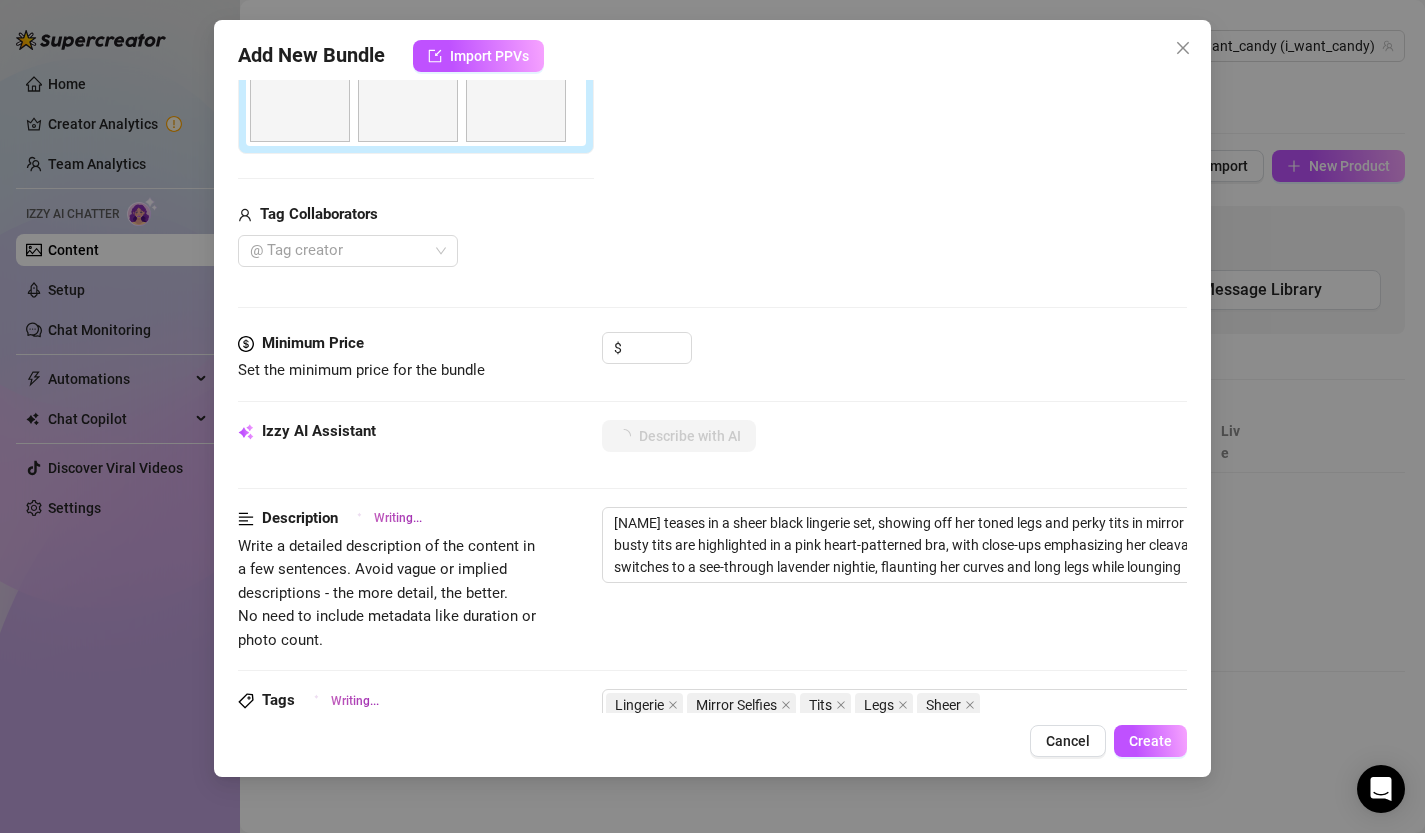 type on "Candy teases in a sheer black lingerie set, showing off her toned legs and perky tits in mirror selfies. Her busty tits are highlighted in a pink heart-patterned bra, with close-ups emphasizing her cleavage. She switches to a see-through lavender nightie, flaunting her curves and long legs while lounging on" 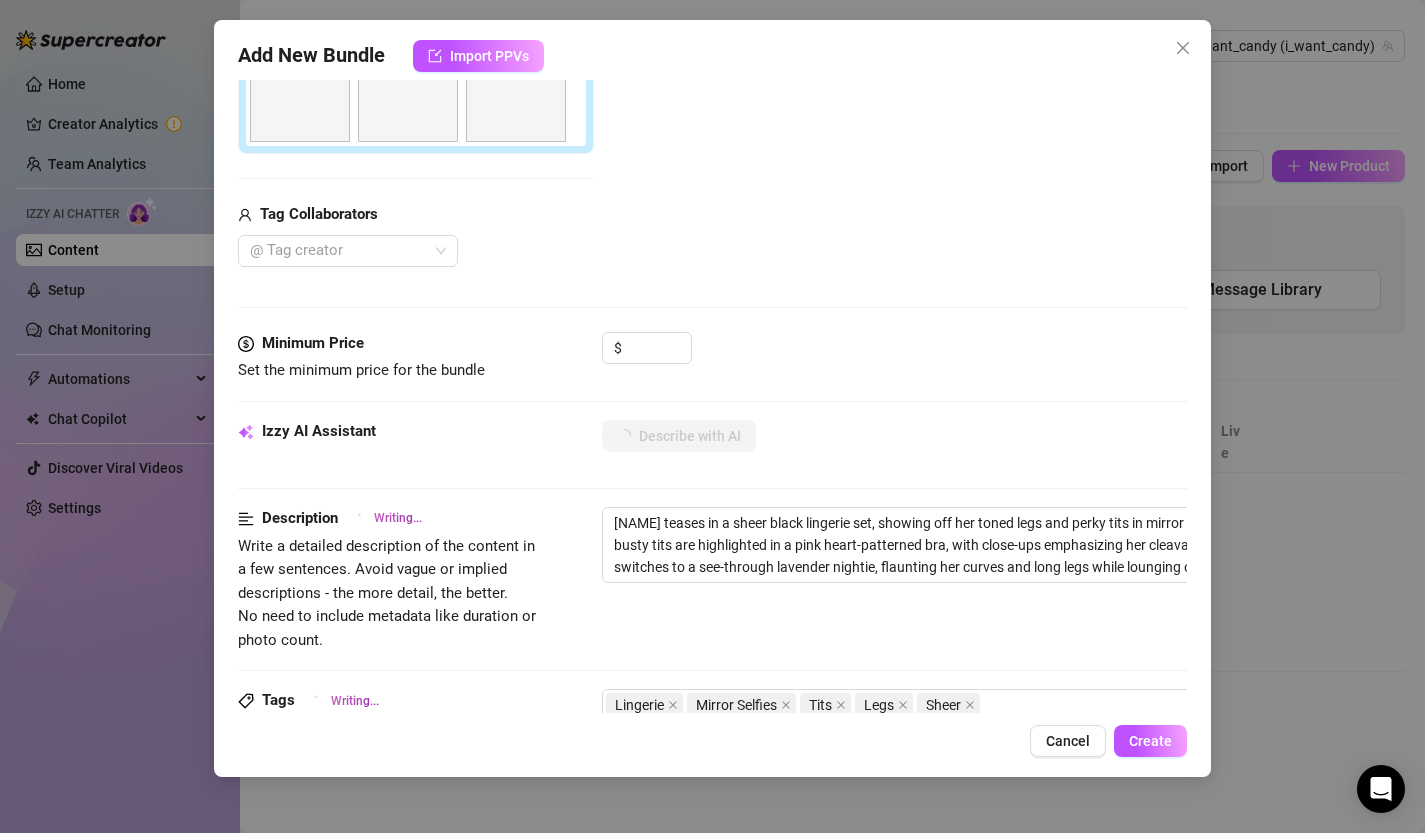 type on "Candy teases in a sheer black lingerie set, showing off her toned legs and perky tits in mirror selfies. Her busty tits are highlighted in a pink heart-patterned bra, with close-ups emphasizing her cleavage. She switches to a see-through lavender nightie, flaunting her curves and long legs while lounging on the" 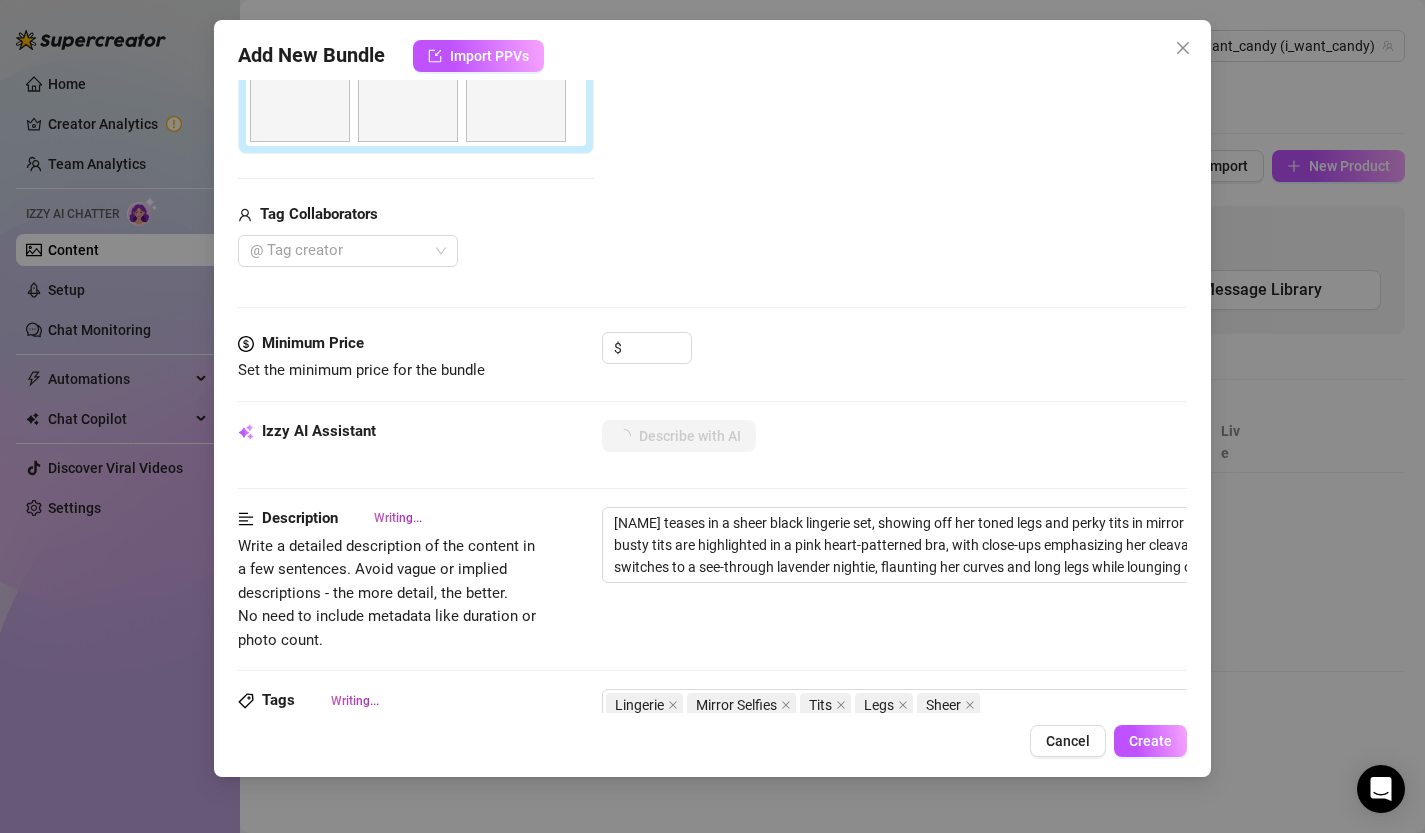 type on "Candy teases in a sheer black lingerie set, showing off her toned legs and perky tits in mirror selfies. Her busty tits are highlighted in a pink heart-patterned bra, with close-ups emphasizing her cleavage. She switches to a see-through lavender nightie, flaunting her curves and long legs while lounging on the bed." 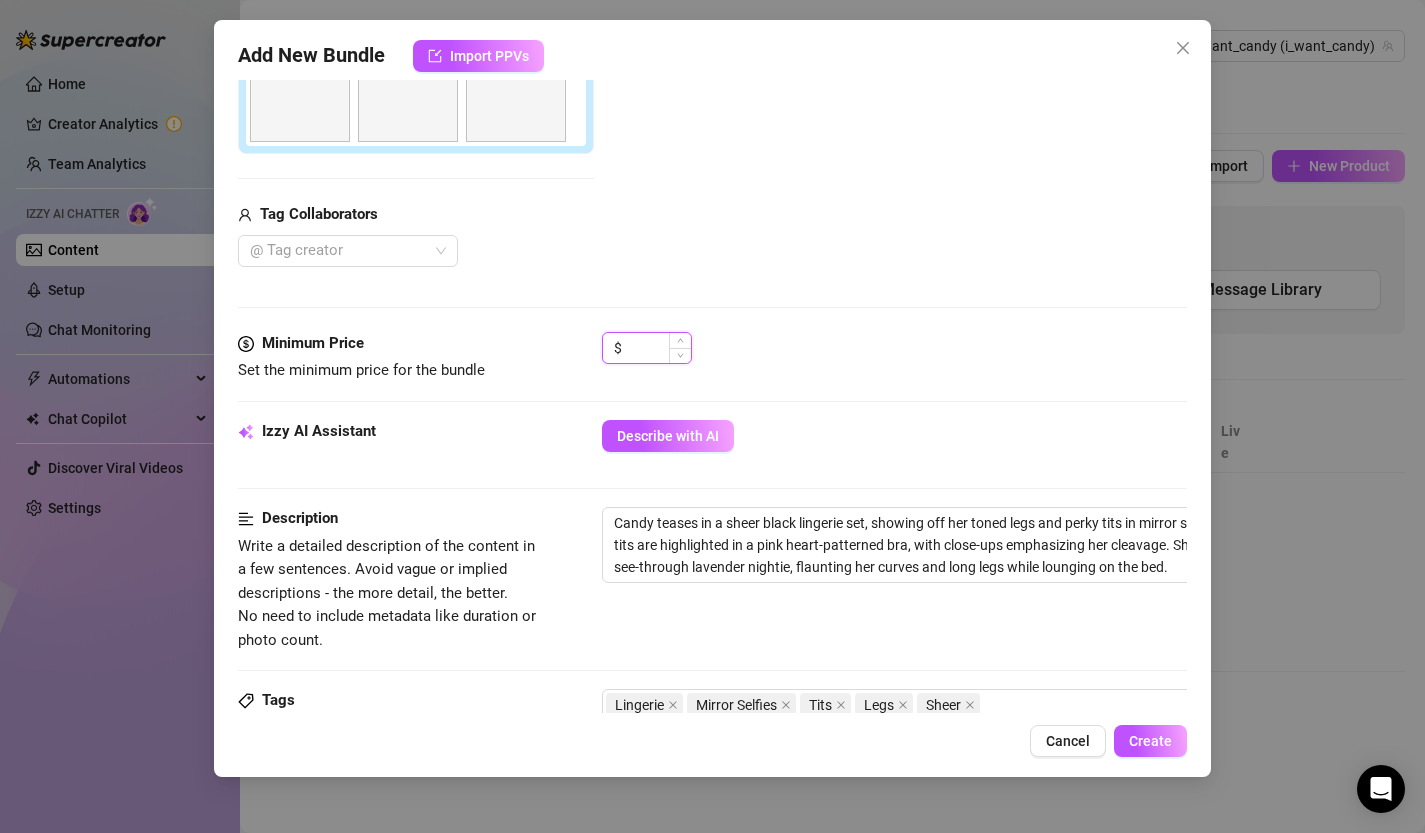 click at bounding box center [658, 348] 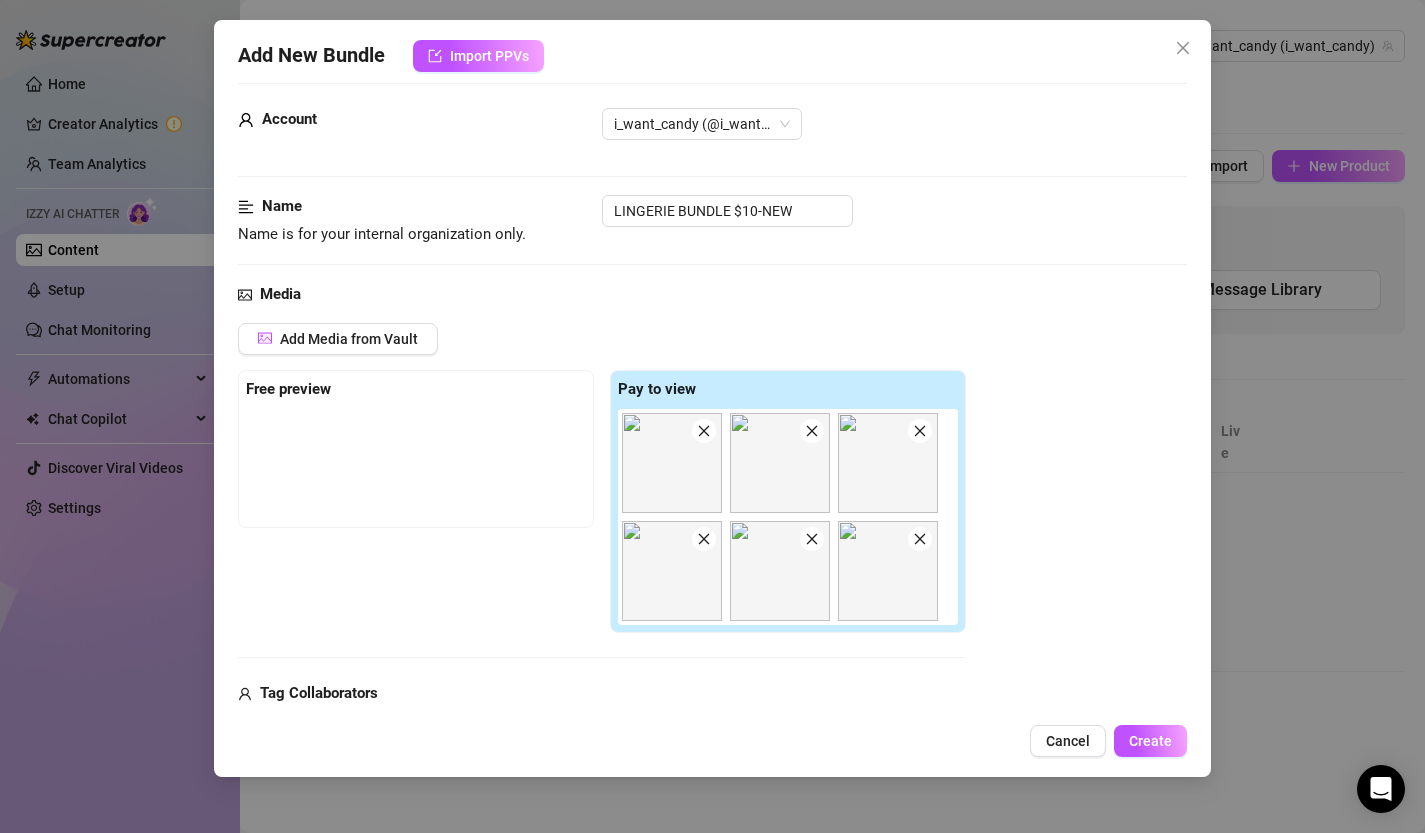 scroll, scrollTop: 0, scrollLeft: 0, axis: both 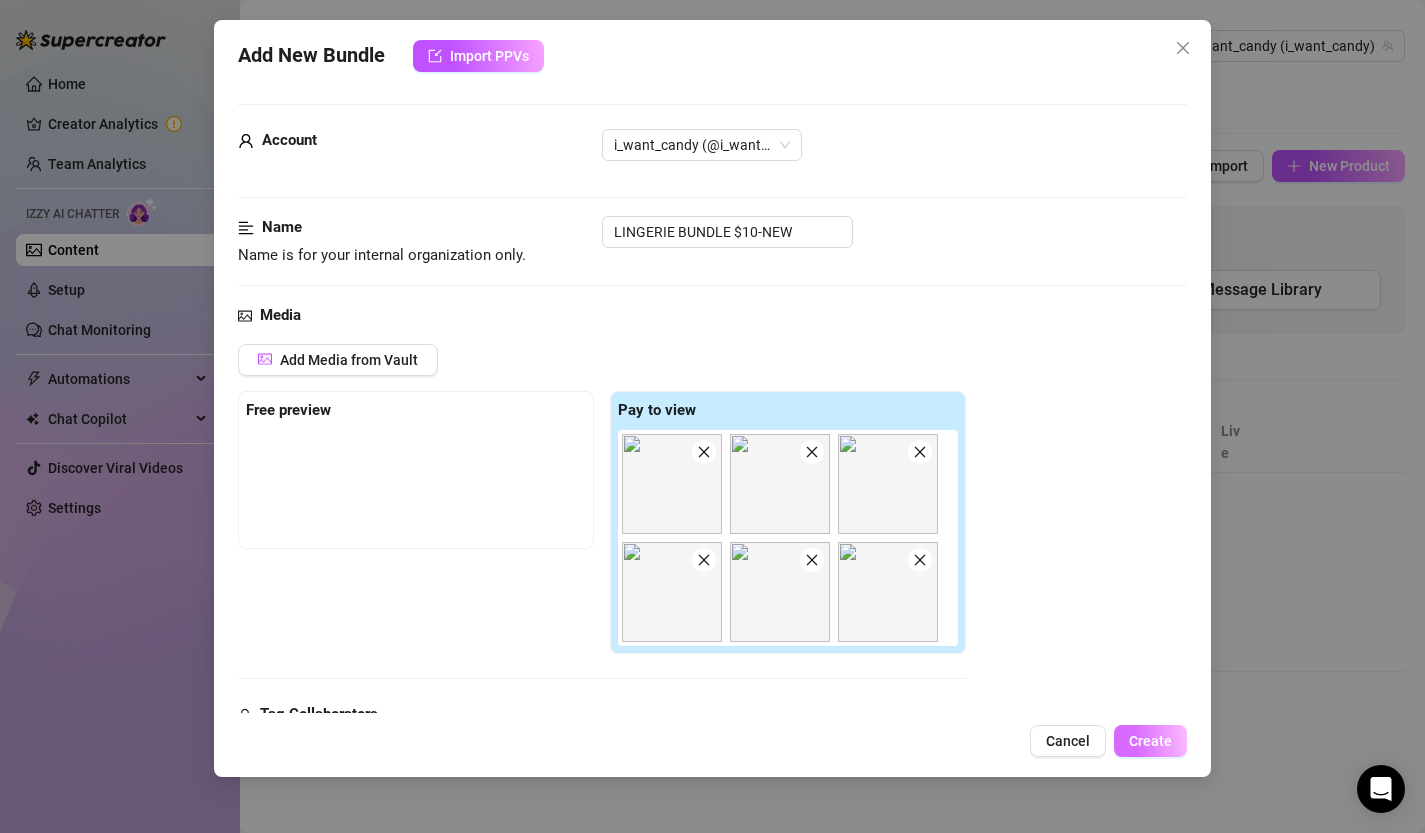 type on "10" 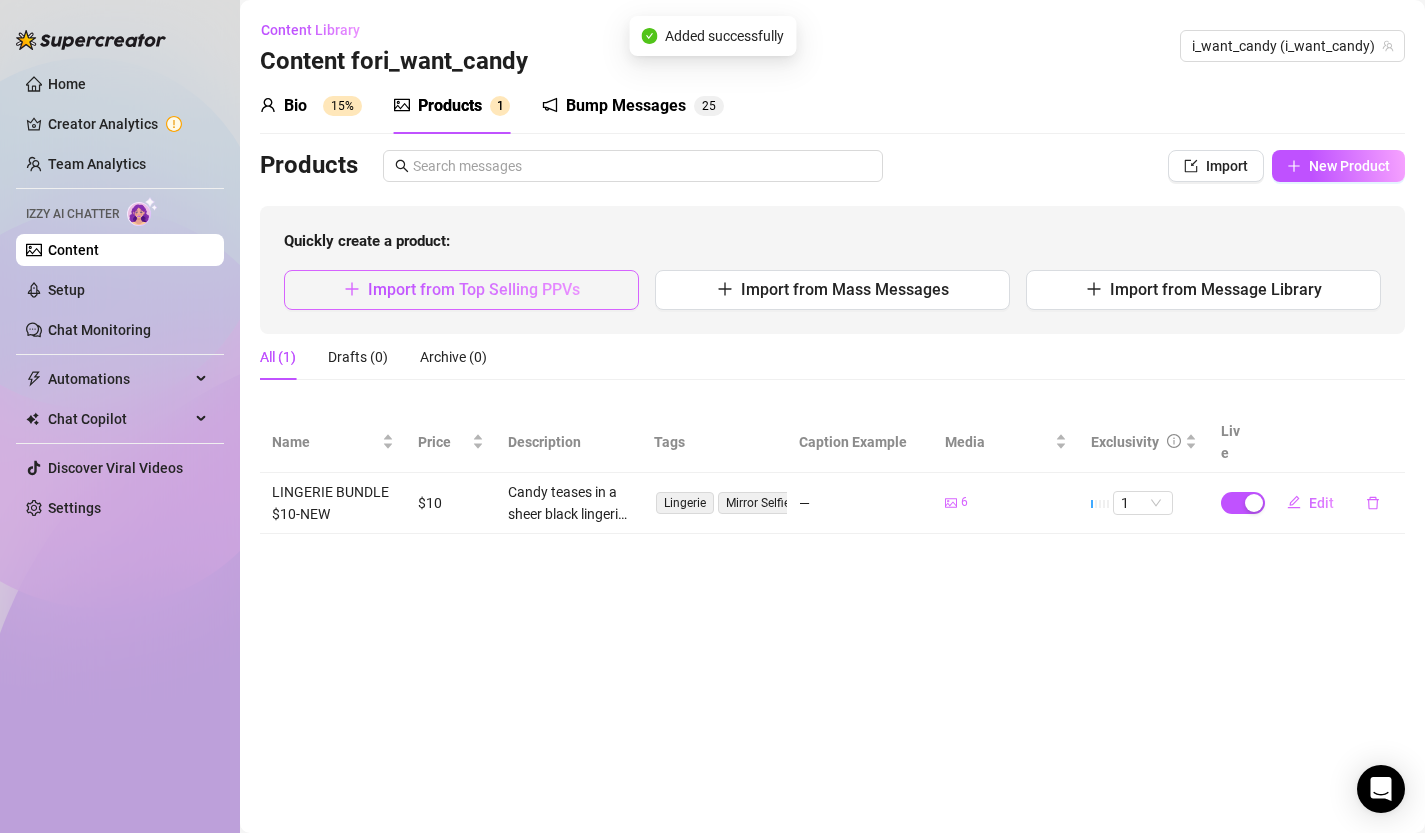 click on "Import from Top Selling PPVs" at bounding box center [474, 289] 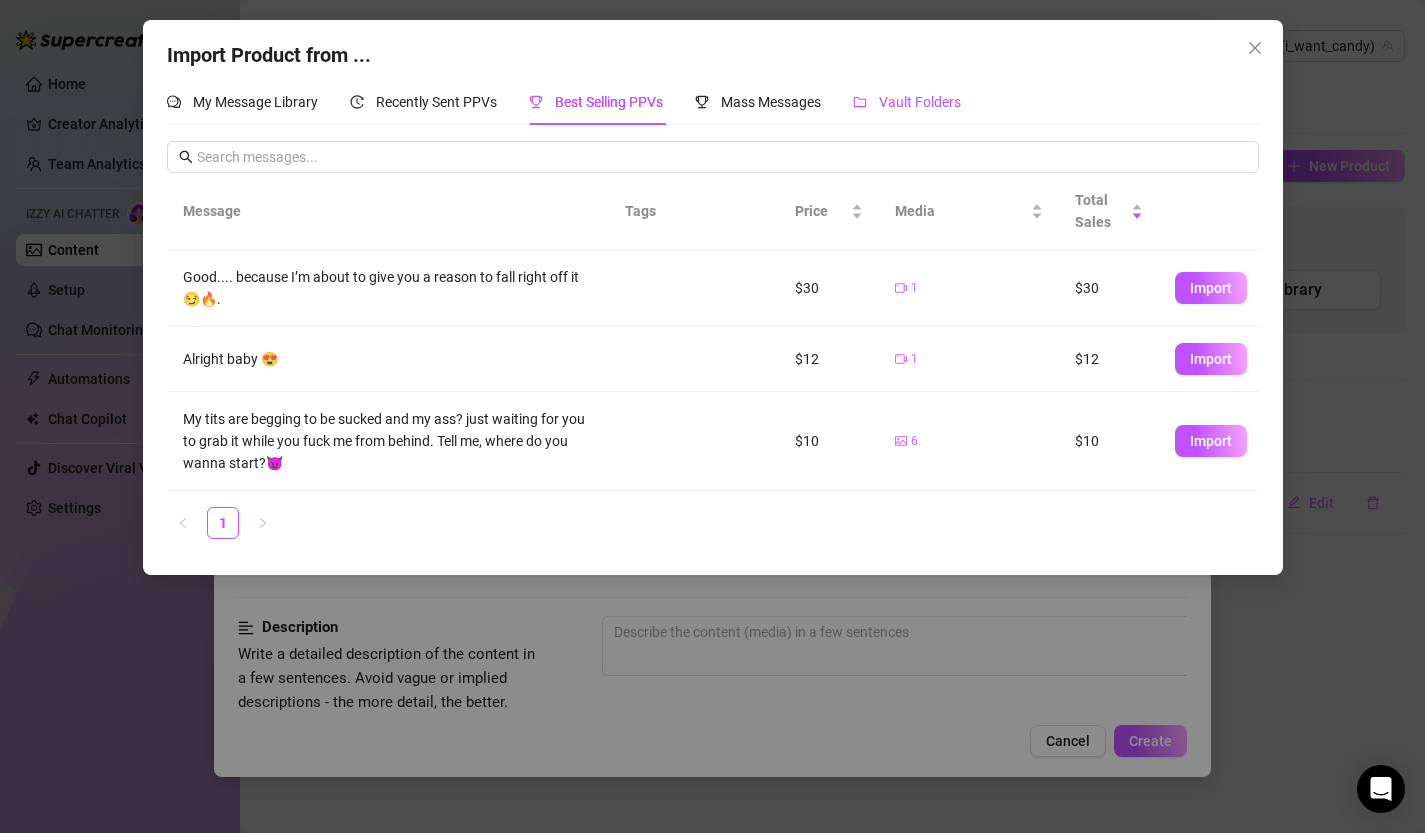click on "Vault Folders" at bounding box center (907, 102) 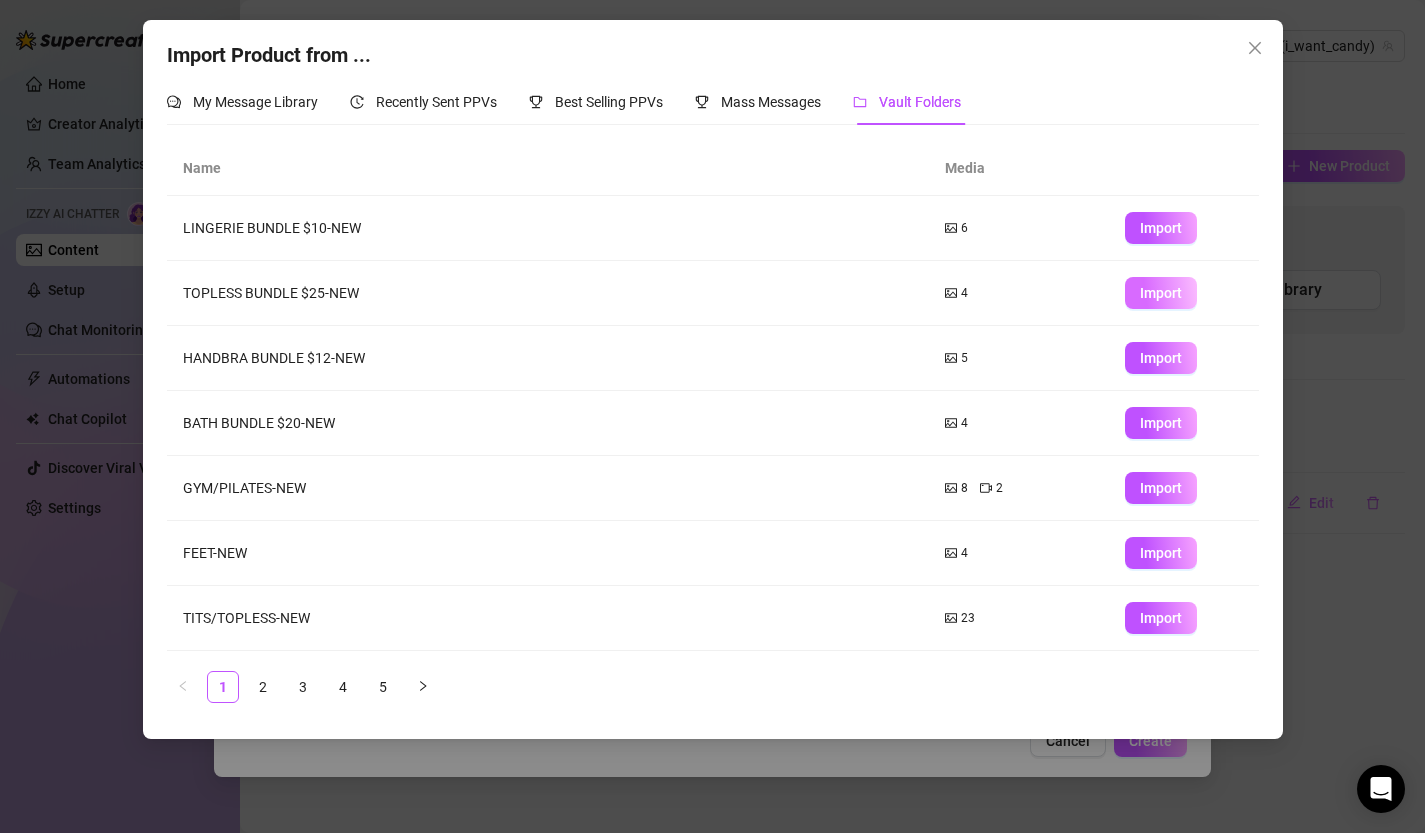 click on "Import" at bounding box center (1161, 293) 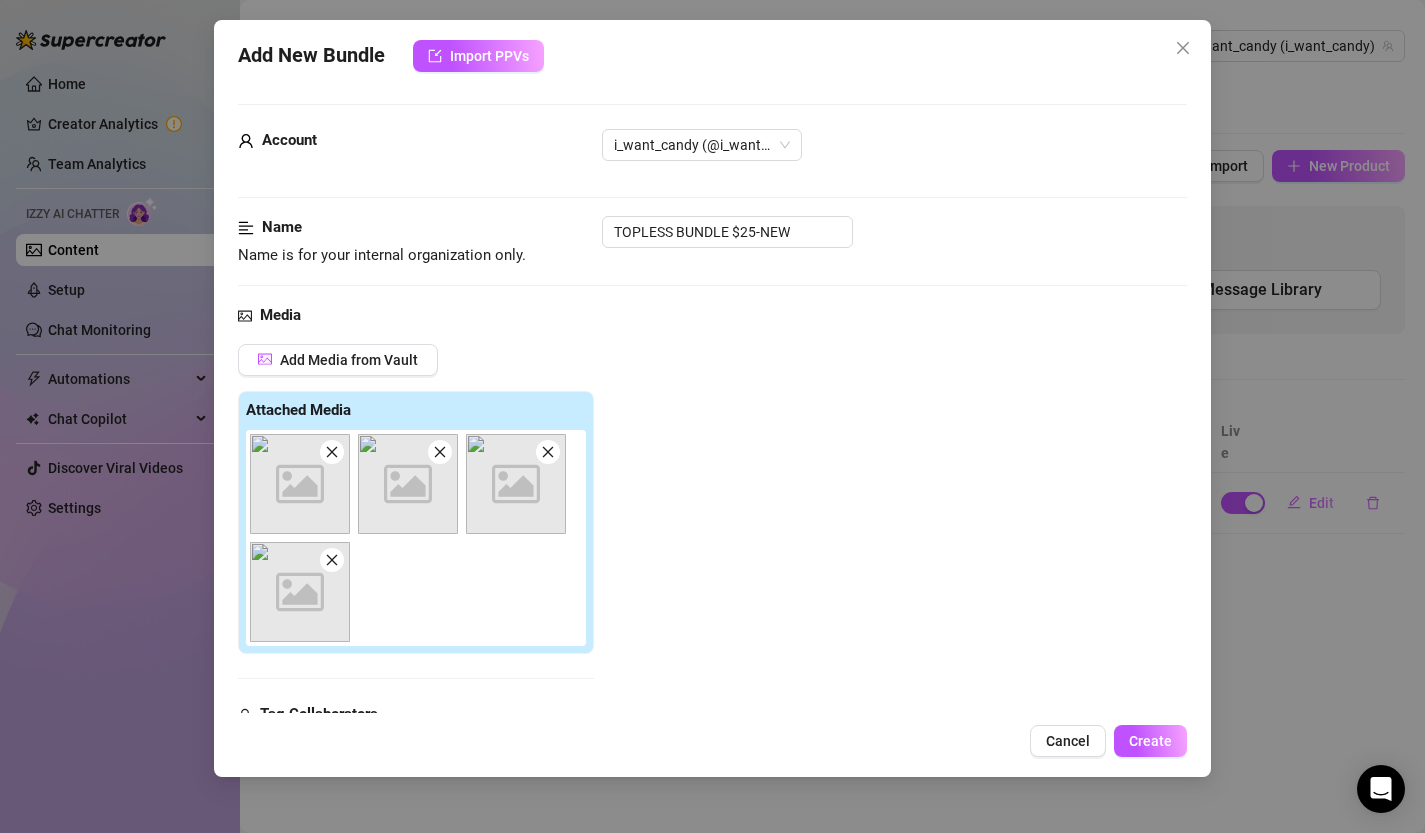 scroll, scrollTop: 524, scrollLeft: 0, axis: vertical 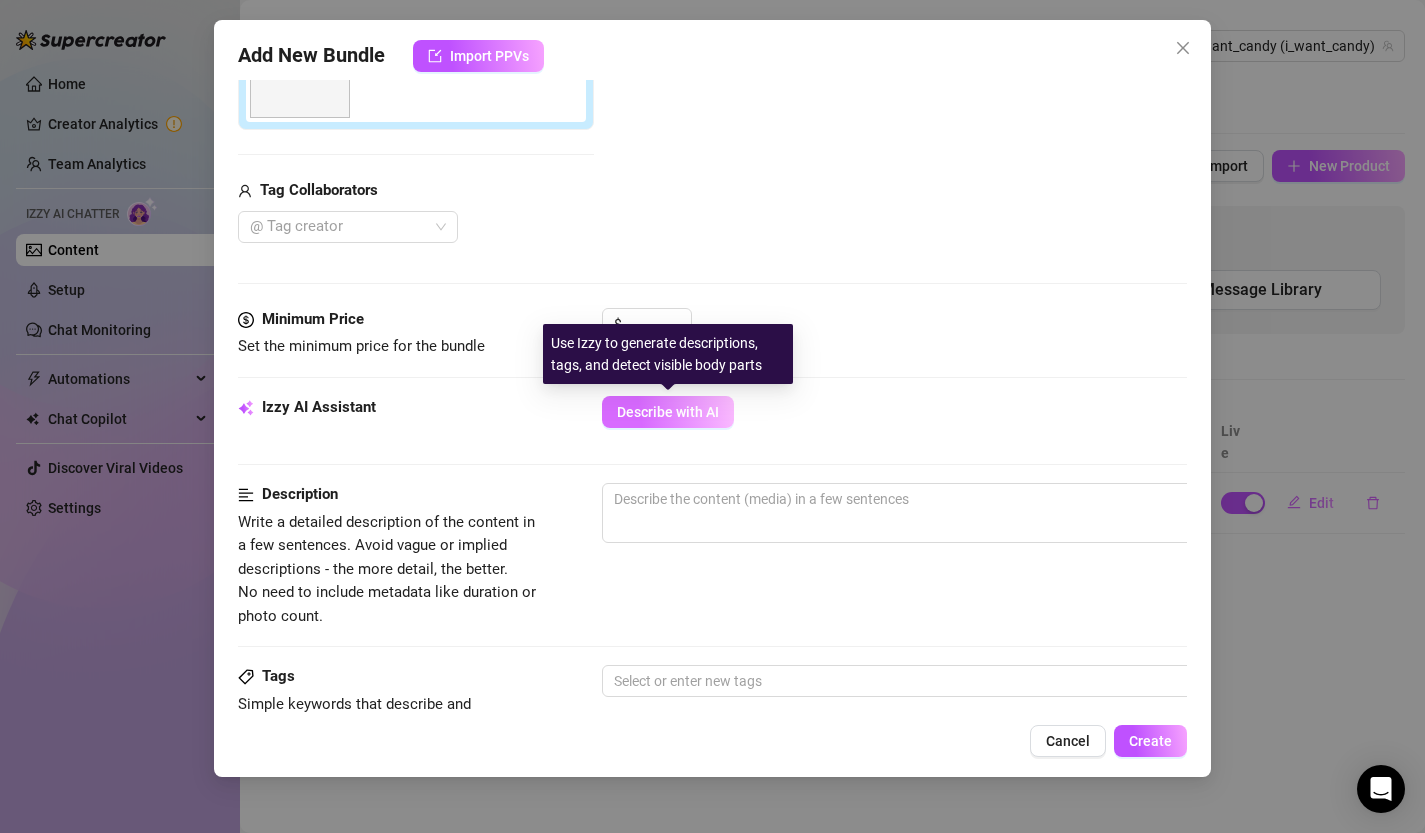 click on "Describe with AI" at bounding box center (668, 412) 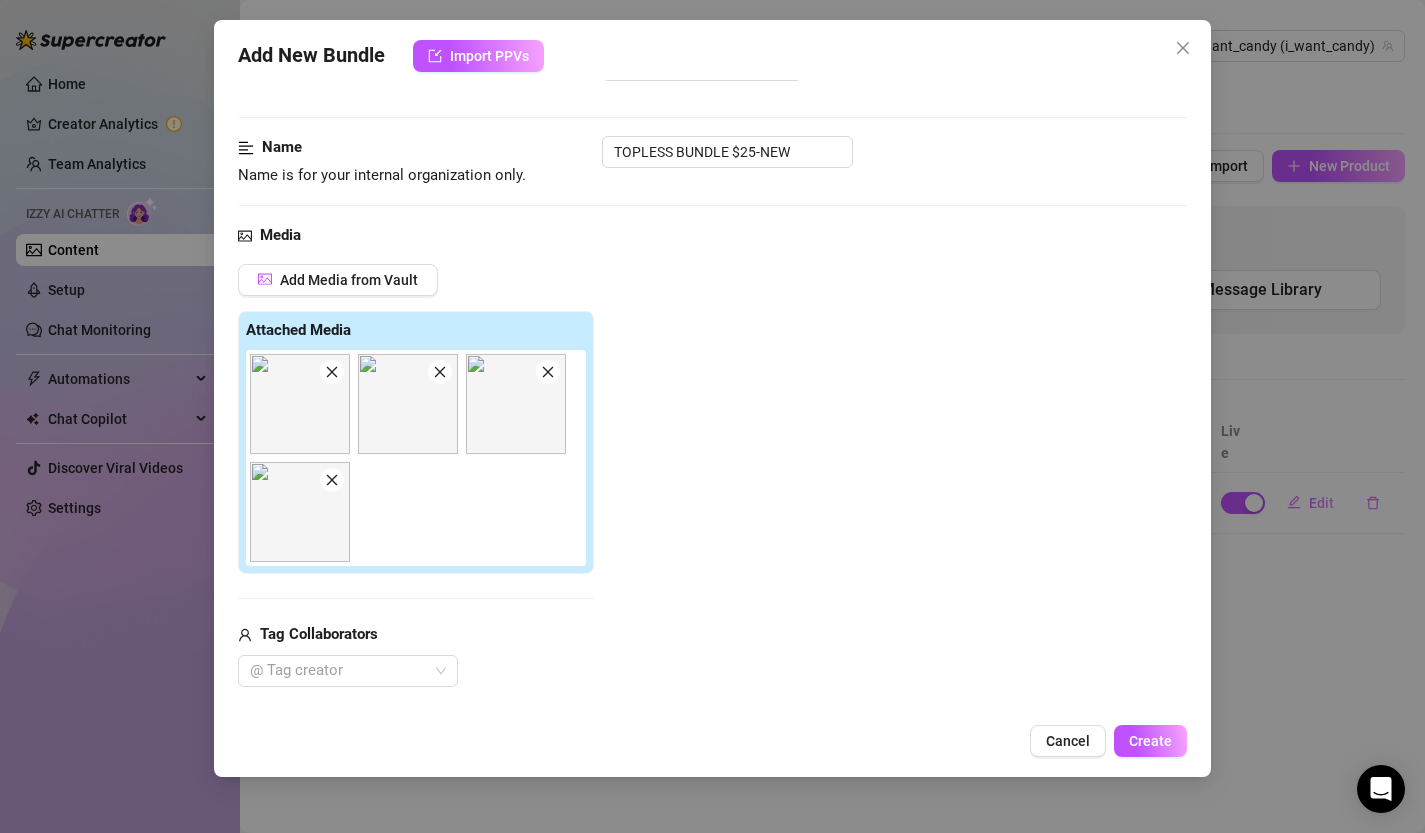 scroll, scrollTop: 232, scrollLeft: 0, axis: vertical 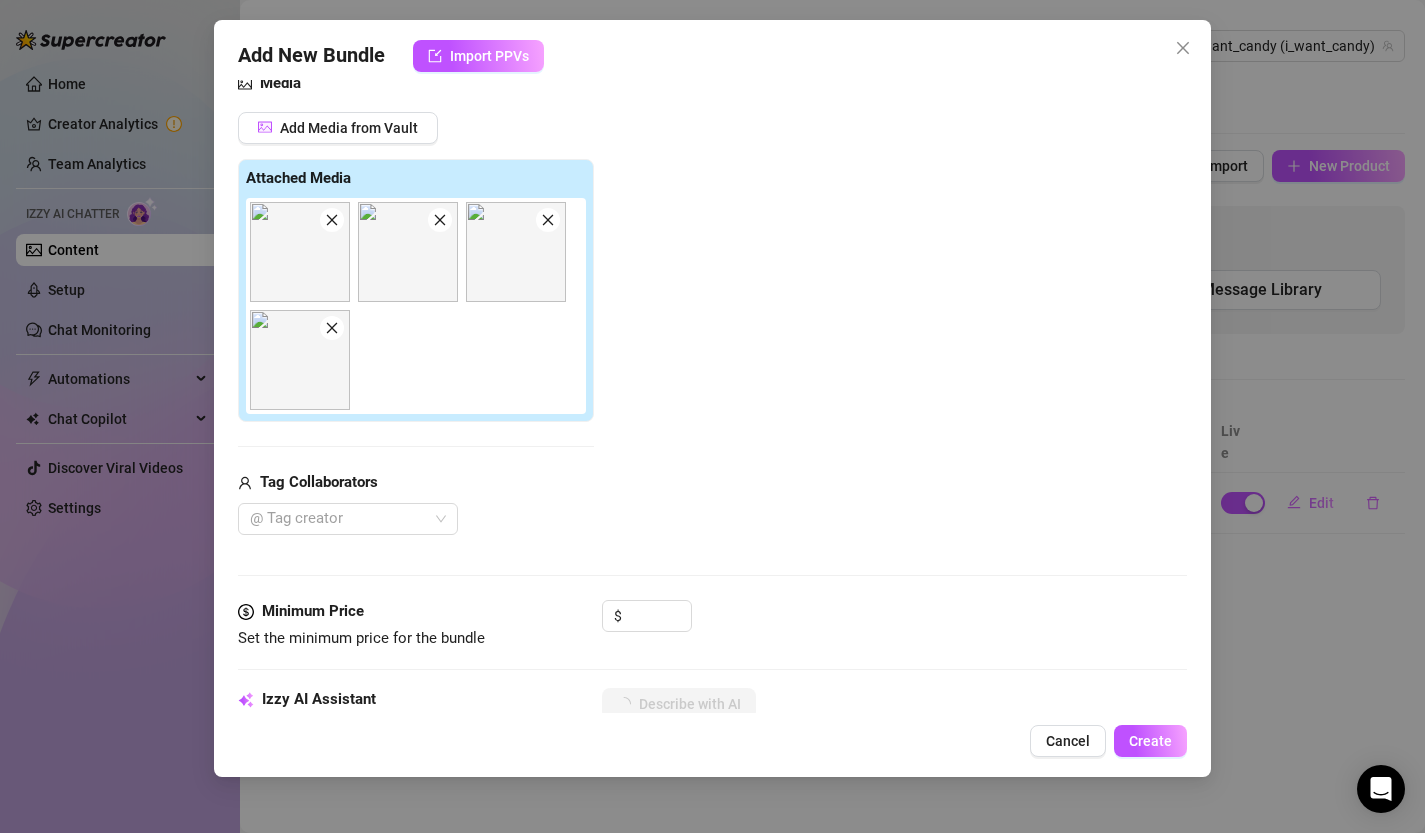 type on "Candy" 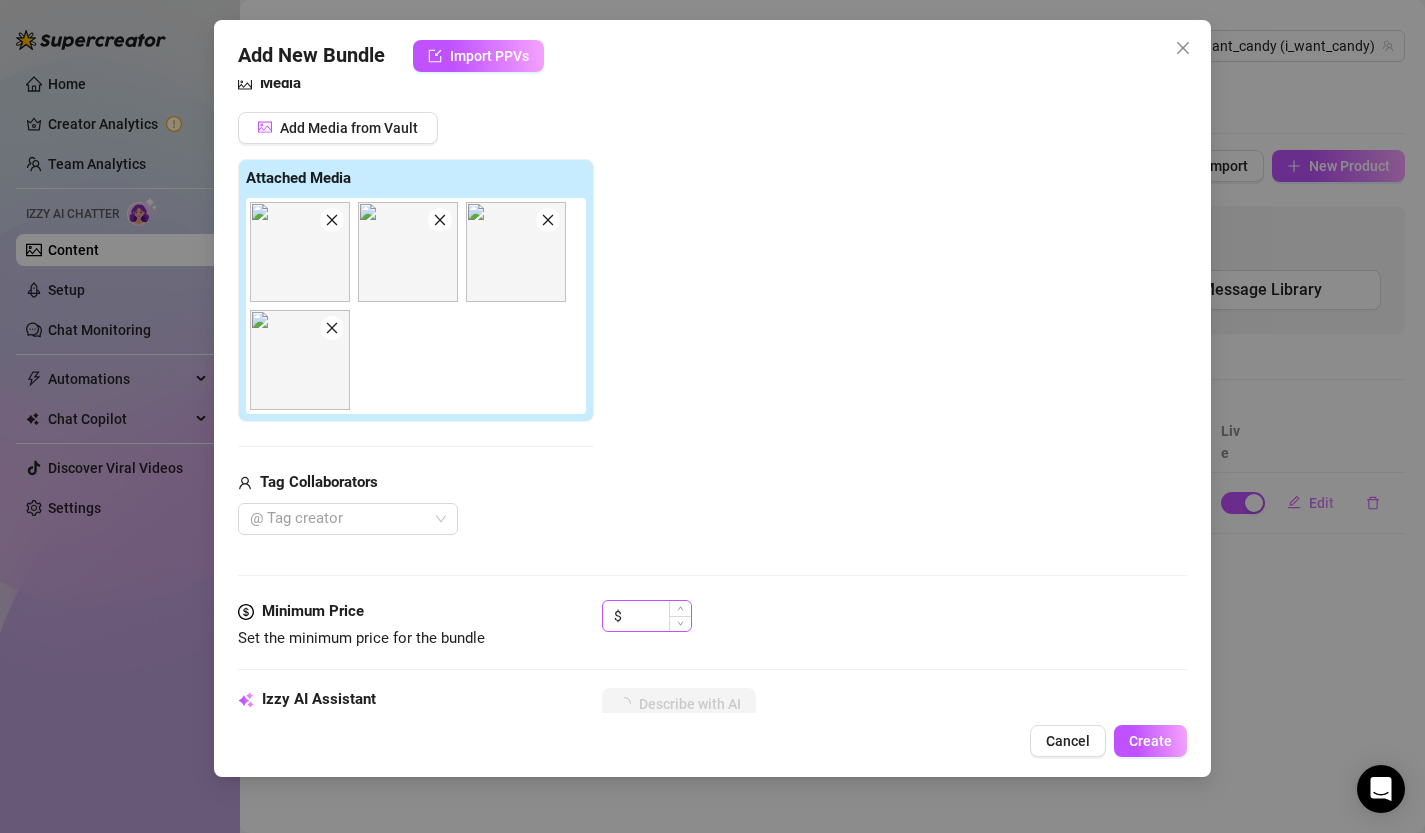 type on "Candy flaunts her busty tits" 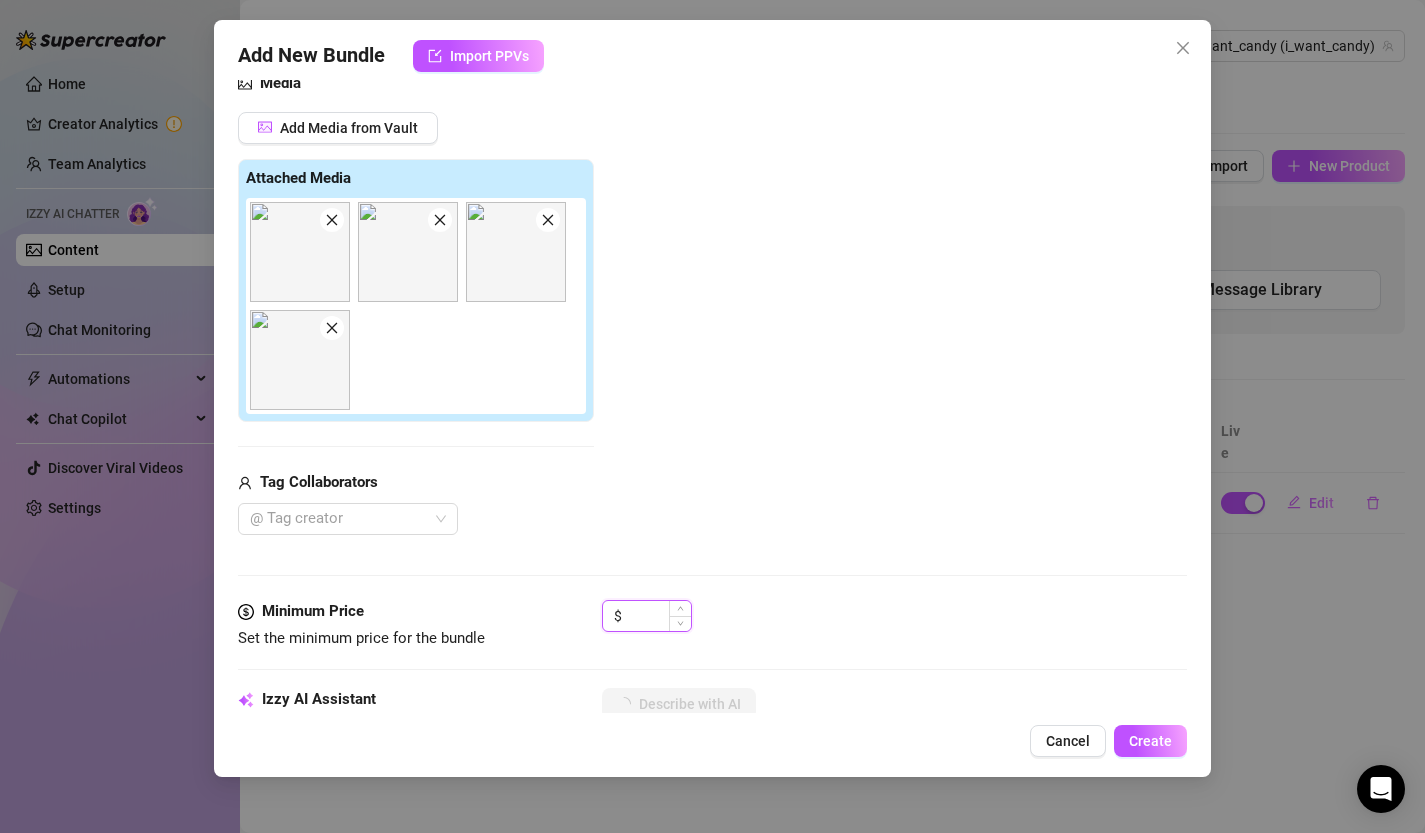 type on "Candy flaunts her busty tits and toned" 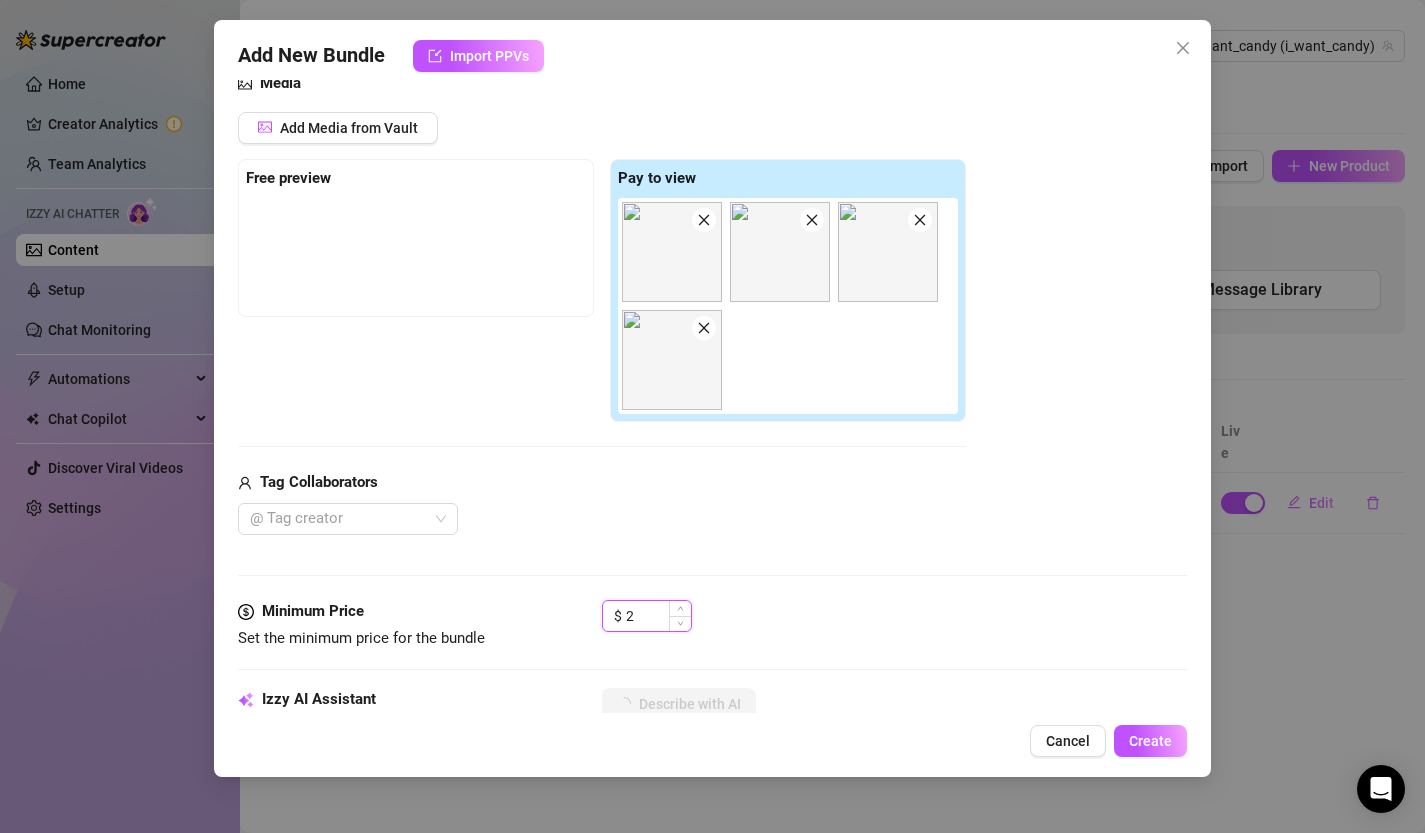 type on "Candy flaunts her busty tits and toned body in a tiny black thong, paired with" 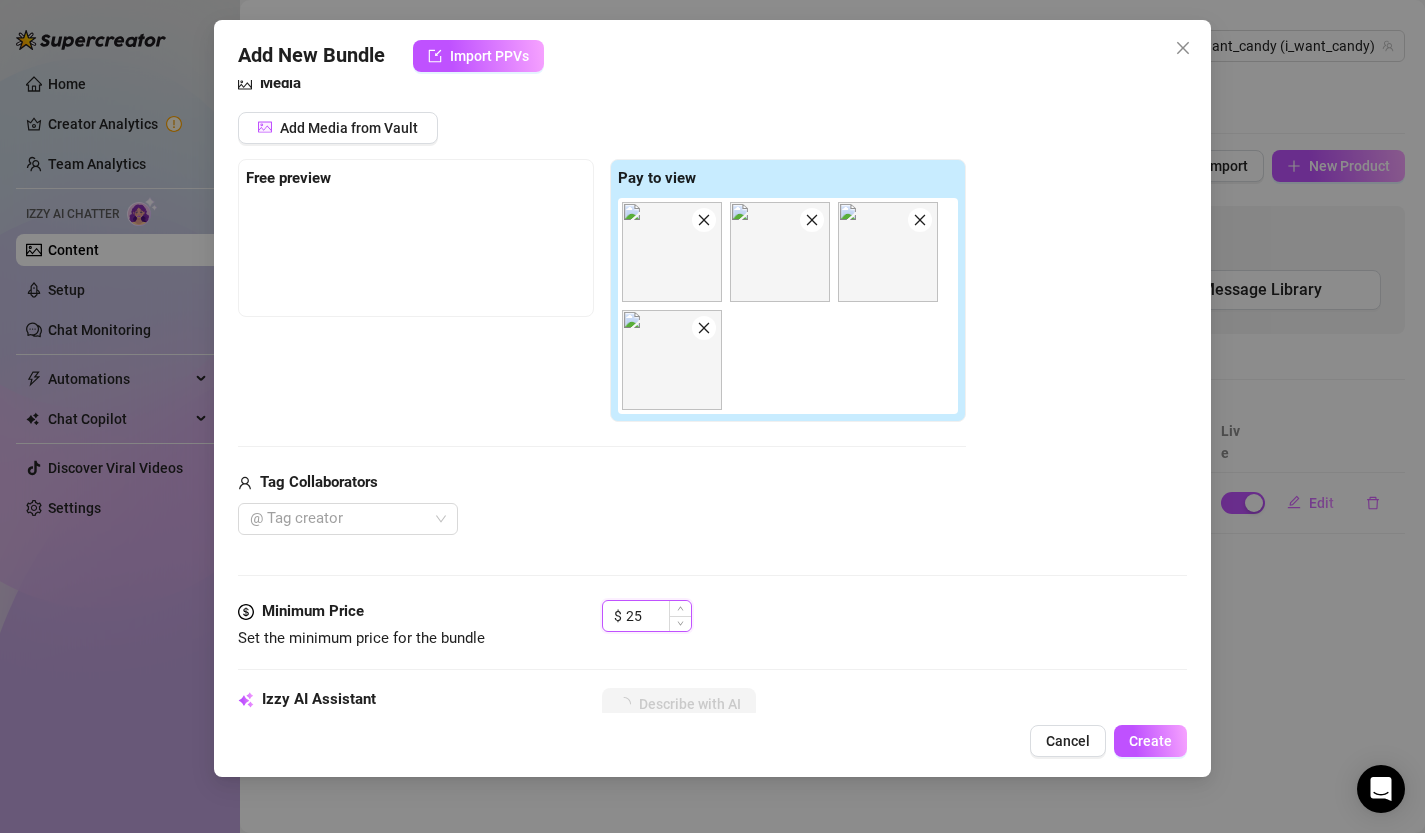 type on "Candy flaunts her busty tits and toned body in a tiny black thong, paired with towering heels. Her" 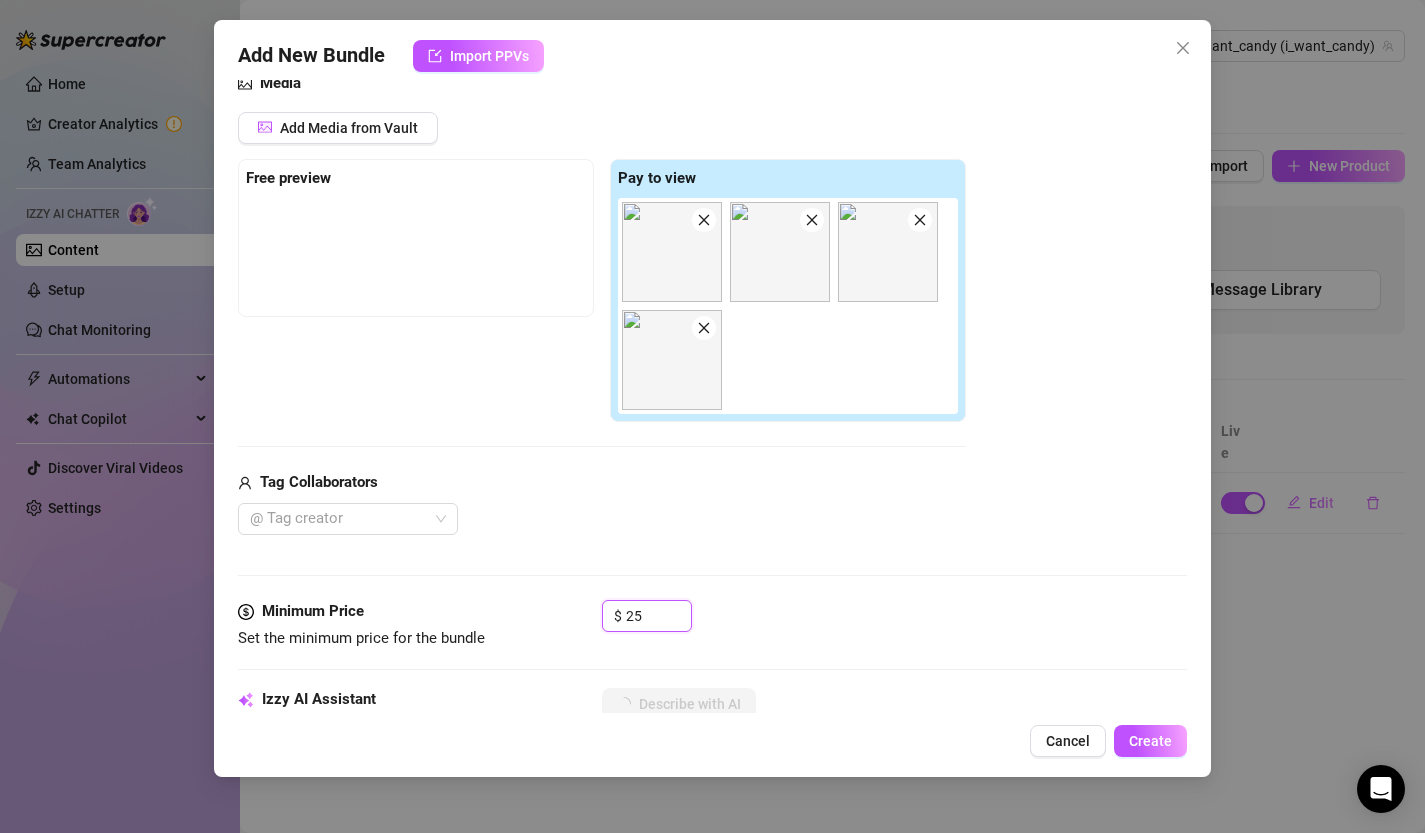 type on "Candy flaunts her busty tits and toned body in a tiny black thong, paired with towering heels. Her face" 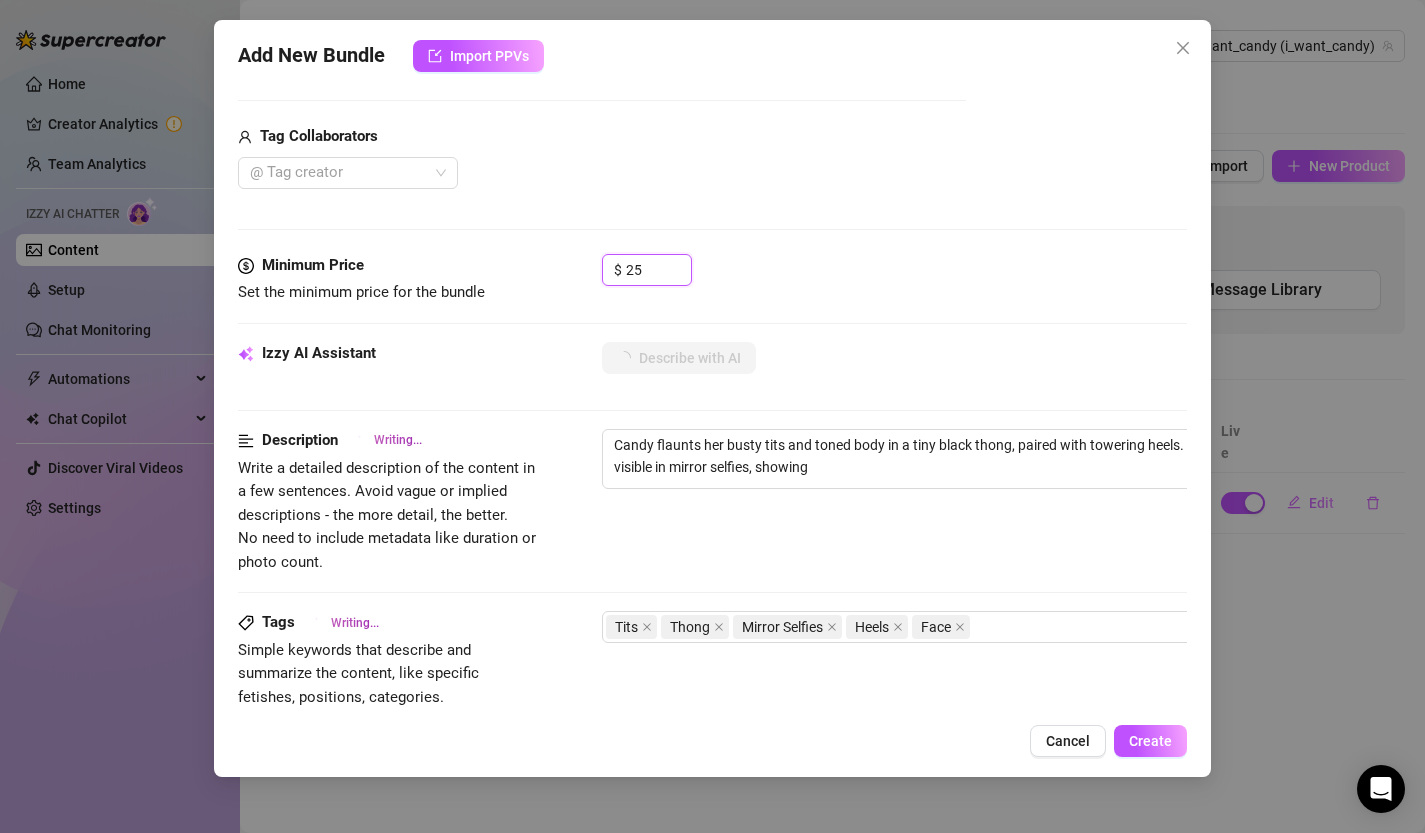 type on "Candy flaunts her busty tits and toned body in a tiny black thong, paired with towering heels. Her face is visible in mirror selfies, showing off" 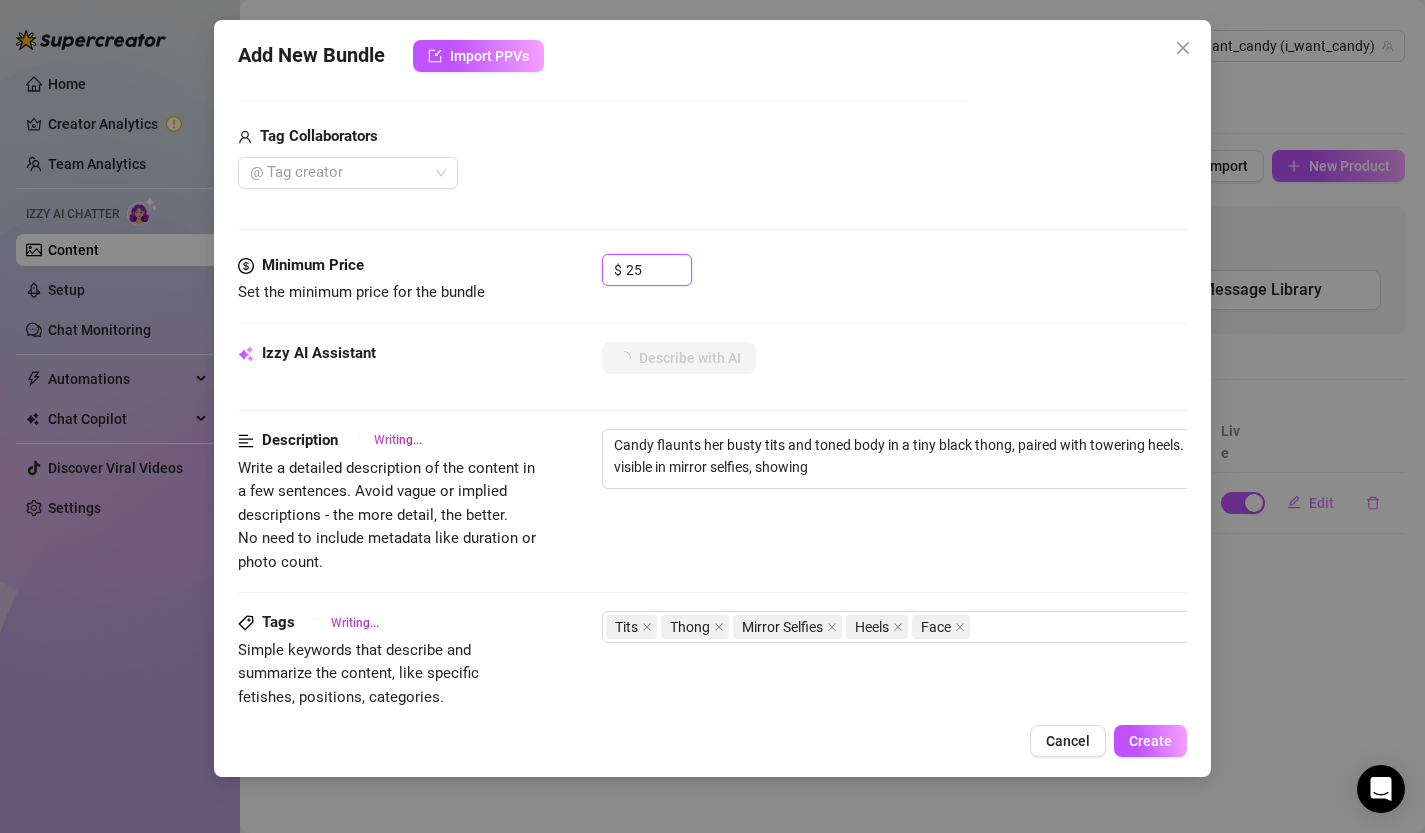 type on "Candy flaunts her busty tits and toned body in a tiny black thong, paired with towering heels. Her face is visible in mirror selfies, showing off" 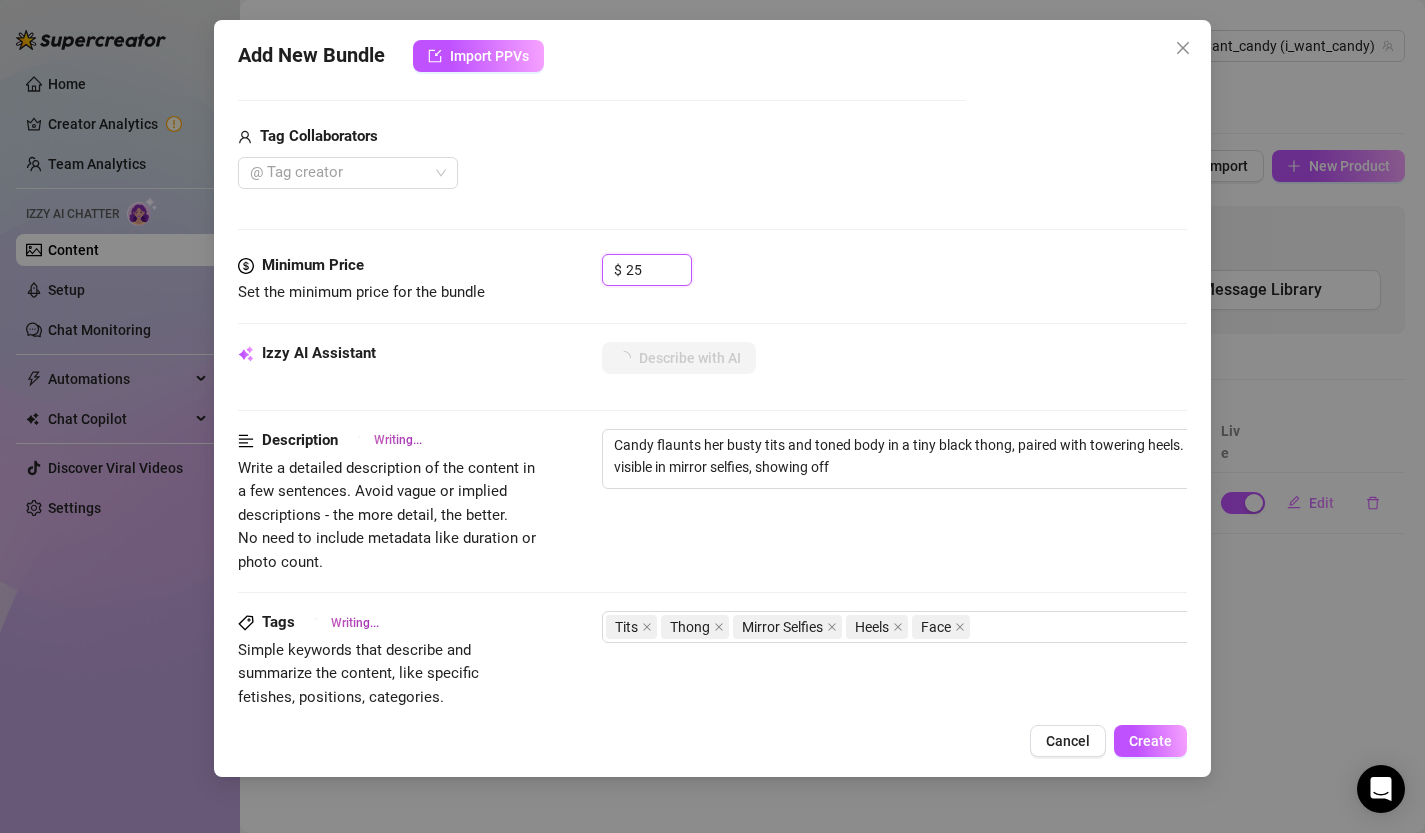 scroll, scrollTop: 629, scrollLeft: 0, axis: vertical 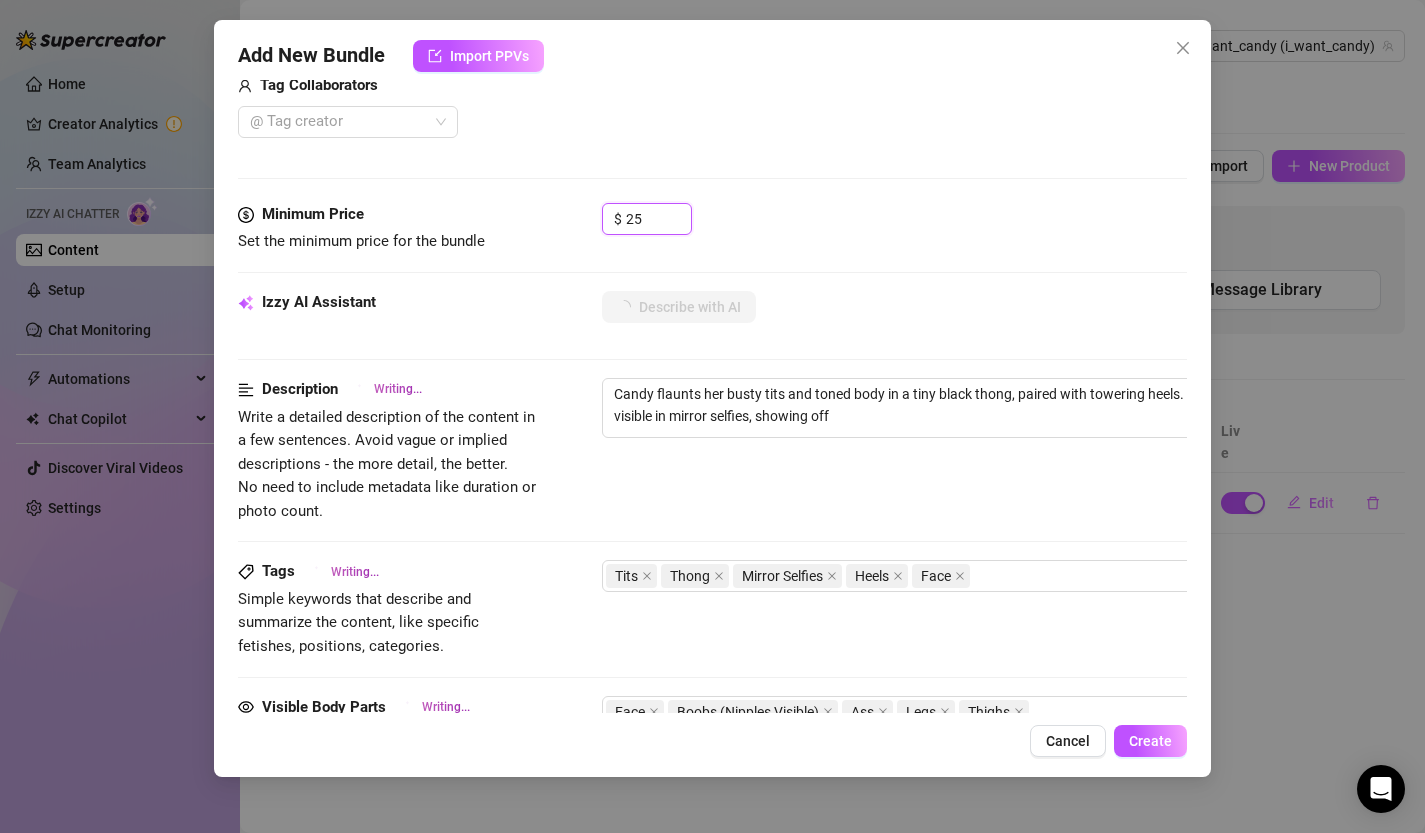 type on "Candy flaunts her busty tits and toned body in a tiny black thong, paired with towering heels. Her face is visible in mirror selfies, showing off her" 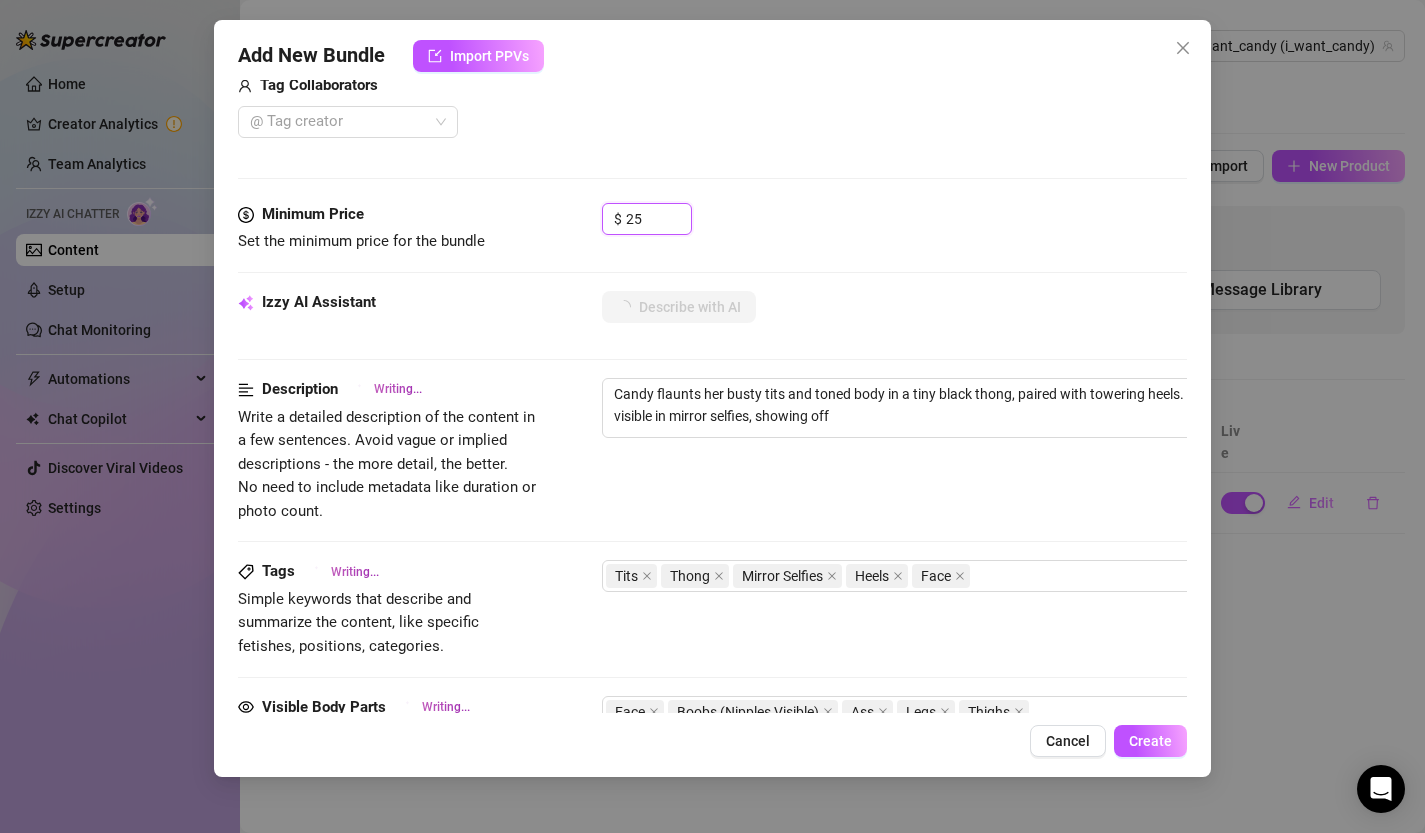 type on "Candy flaunts her busty tits and toned body in a tiny black thong, paired with towering heels. Her face is visible in mirror selfies, showing off her" 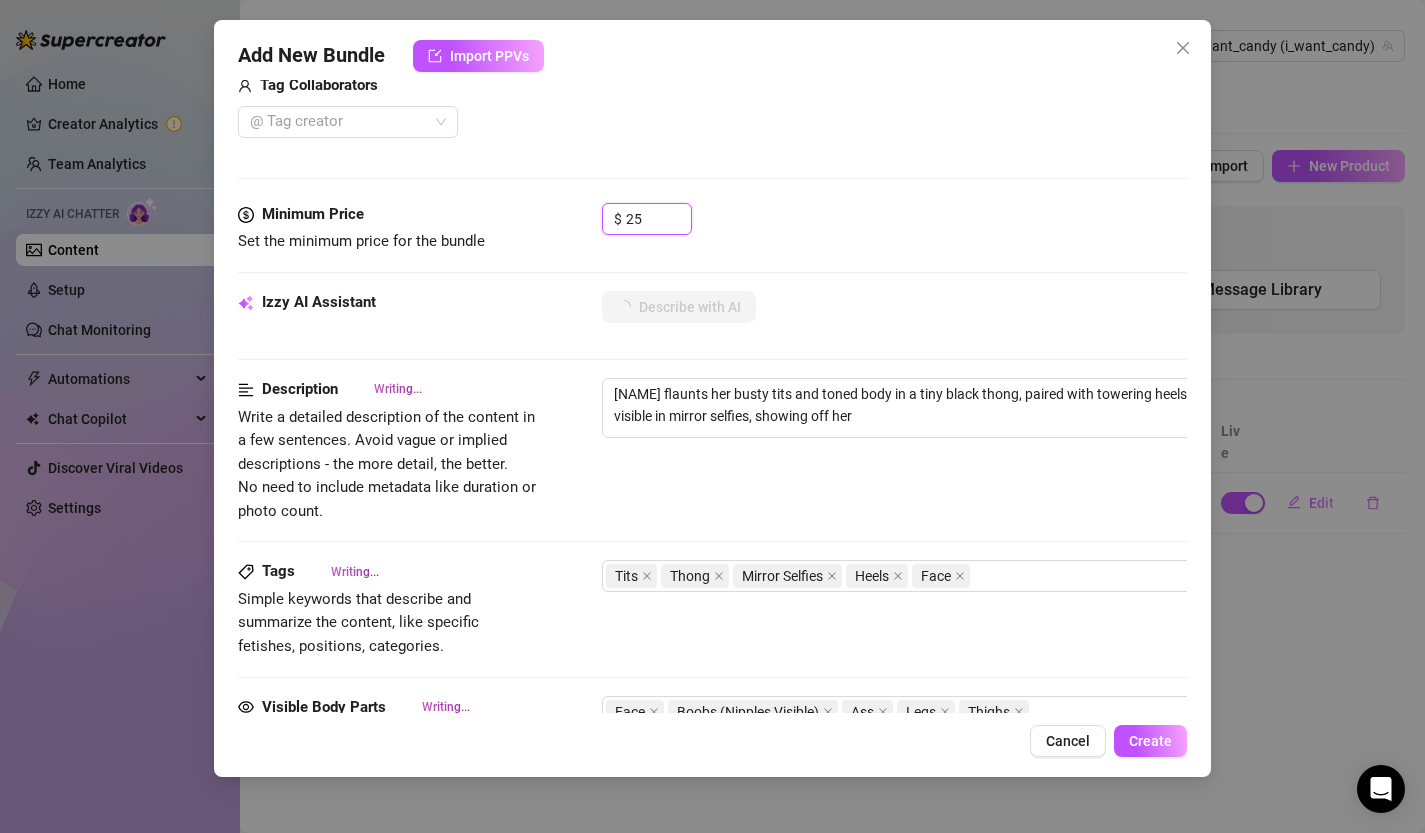 type on "Candy flaunts her busty tits and toned body in a tiny black thong, paired with towering heels. Her face is visible in mirror selfies, showing off her seductive" 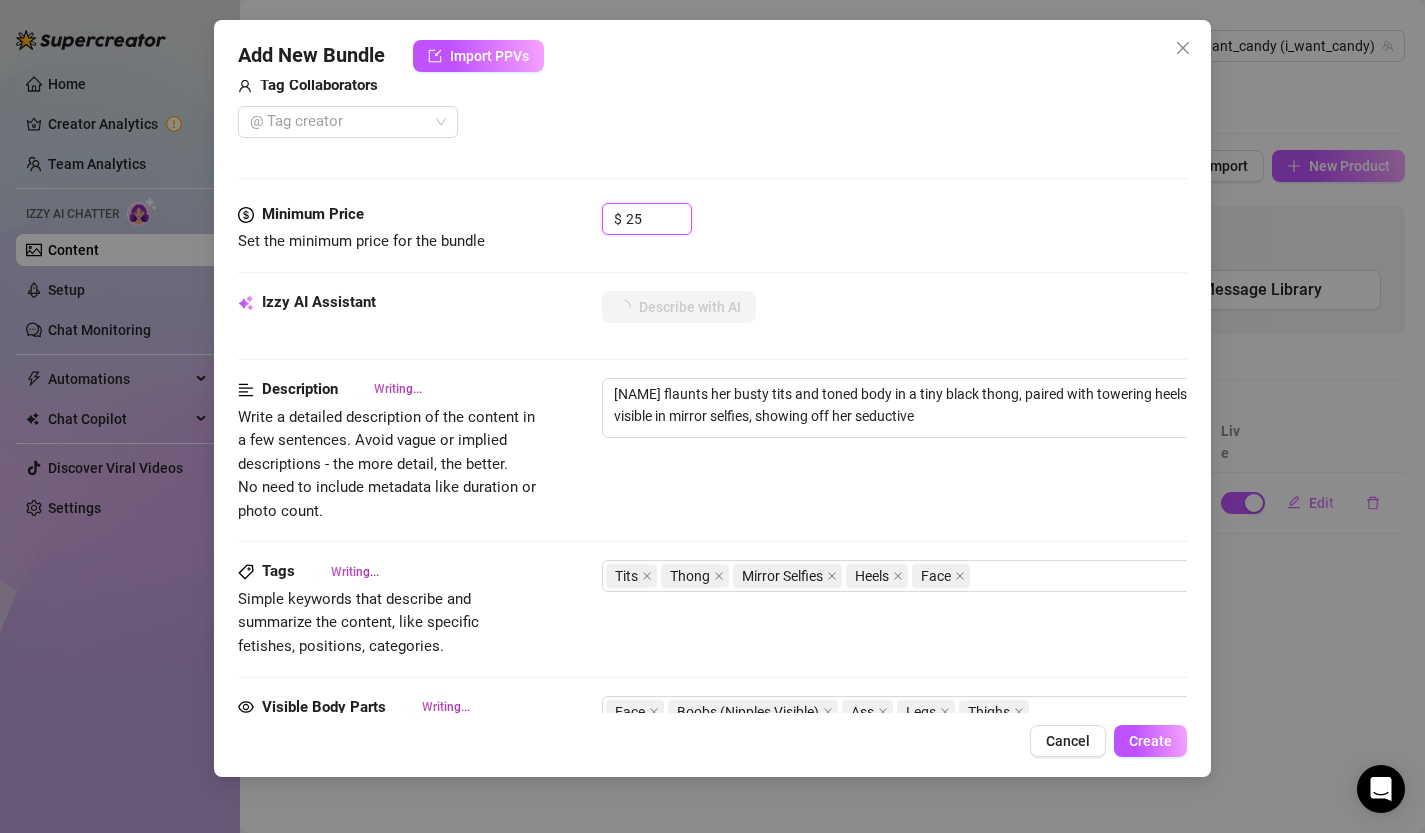 type on "Candy flaunts her busty tits and toned body in a tiny black thong, paired with towering heels. Her face is visible in mirror selfies, showing off her seductive expressions" 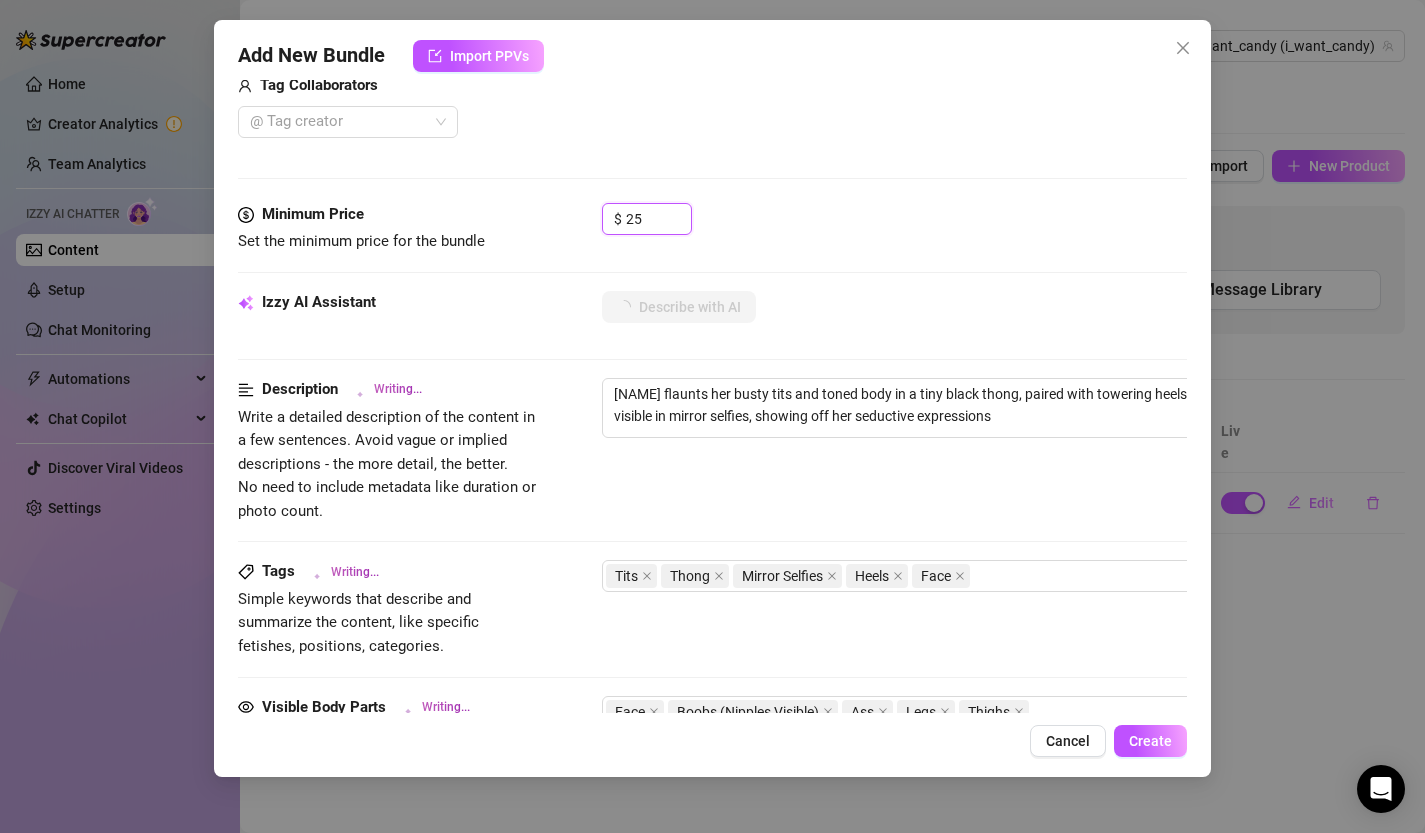 type on "Candy flaunts her busty tits and toned body in a tiny black thong, paired with towering heels. Her face is visible in mirror selfies, showing off her seductive expressions and" 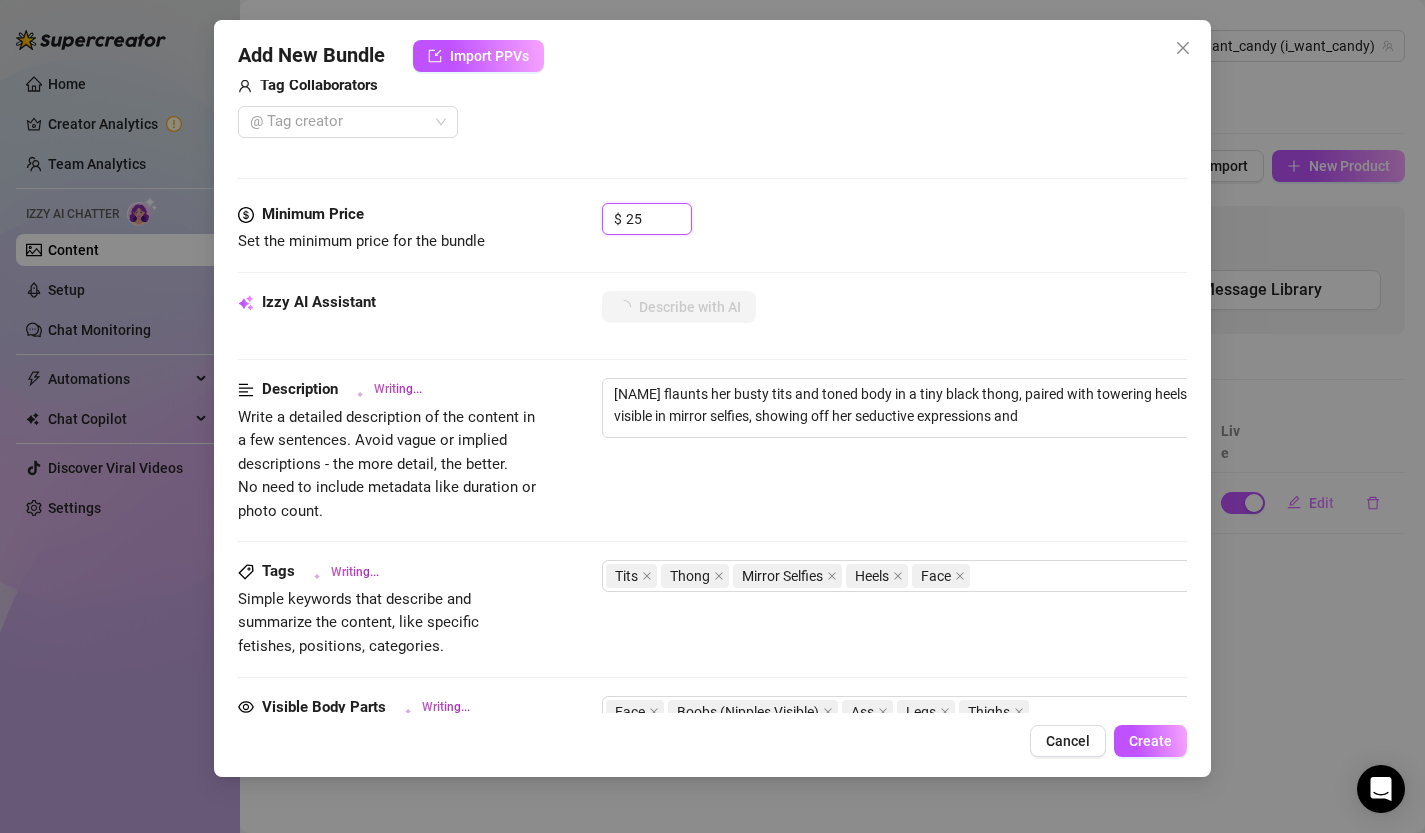 type on "Candy flaunts her busty tits and toned body in a tiny black thong, paired with towering heels. Her face is visible in mirror selfies, showing off her seductive expressions and playful" 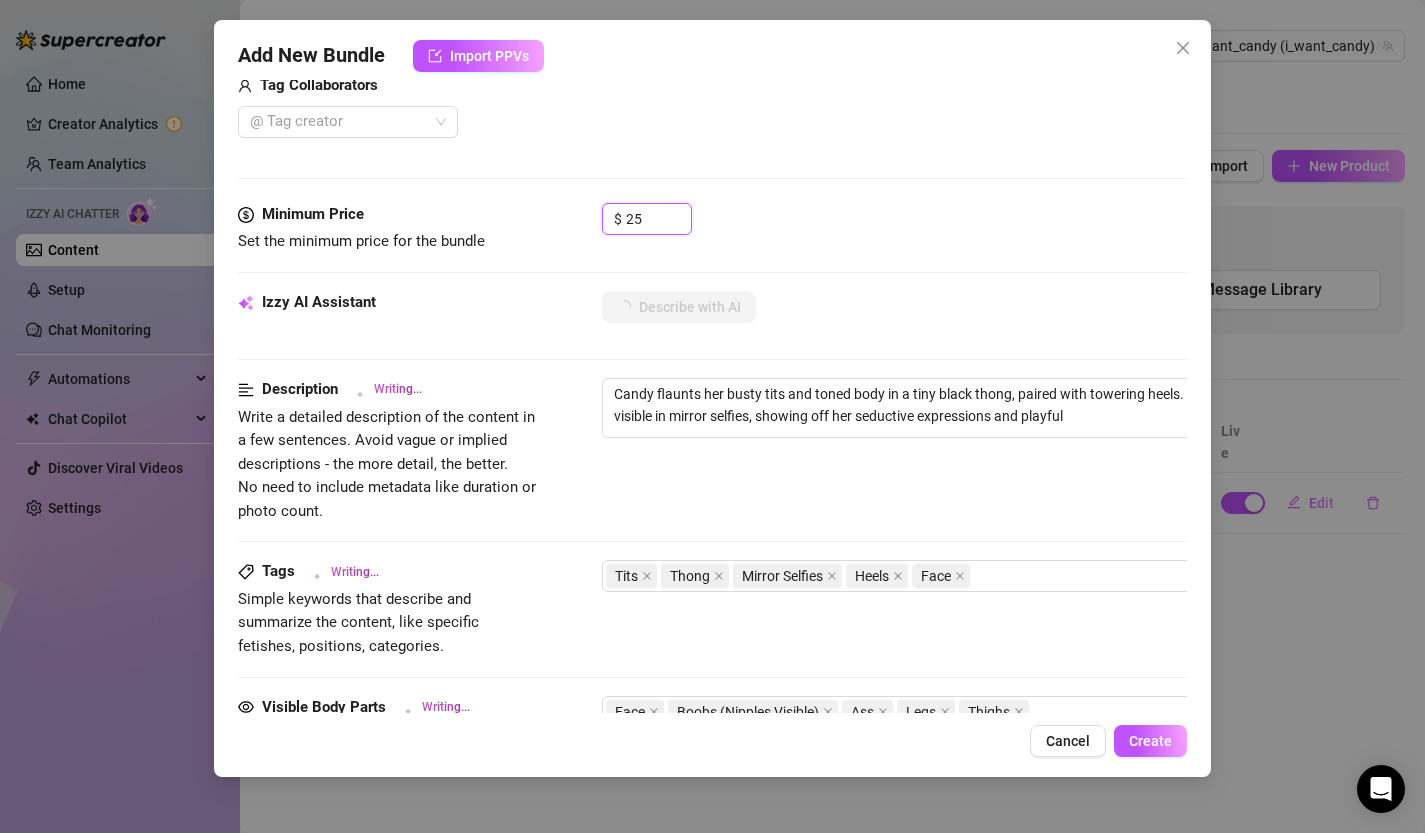type on "Candy flaunts her busty tits and toned body in a tiny black thong, paired with towering heels. Her face is visible in mirror selfies, showing off her seductive expressions and playful tongue-out" 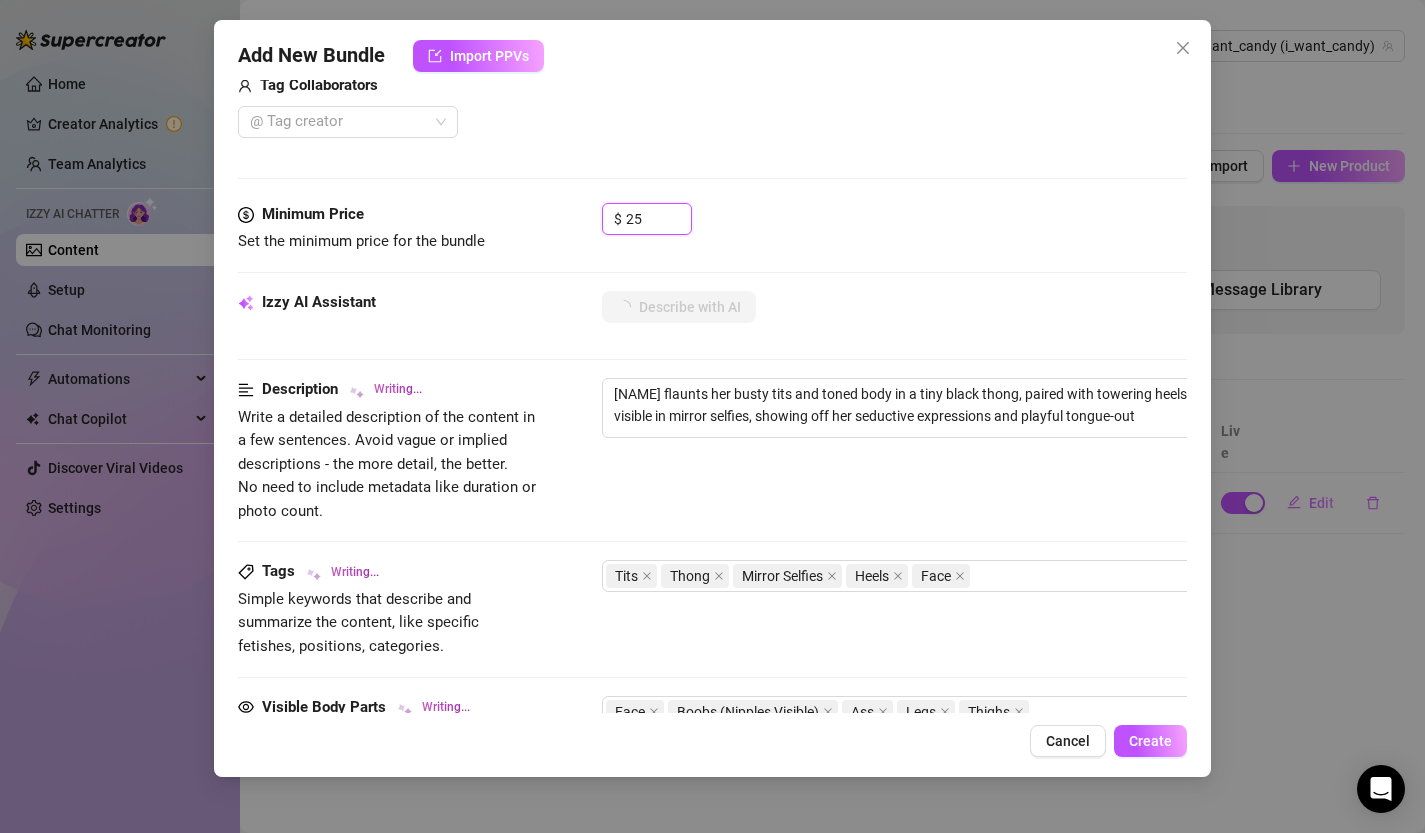 type on "Candy flaunts her busty tits and toned body in a tiny black thong, paired with towering heels. Her face is visible in mirror selfies, showing off her seductive expressions and playful tongue-out pose." 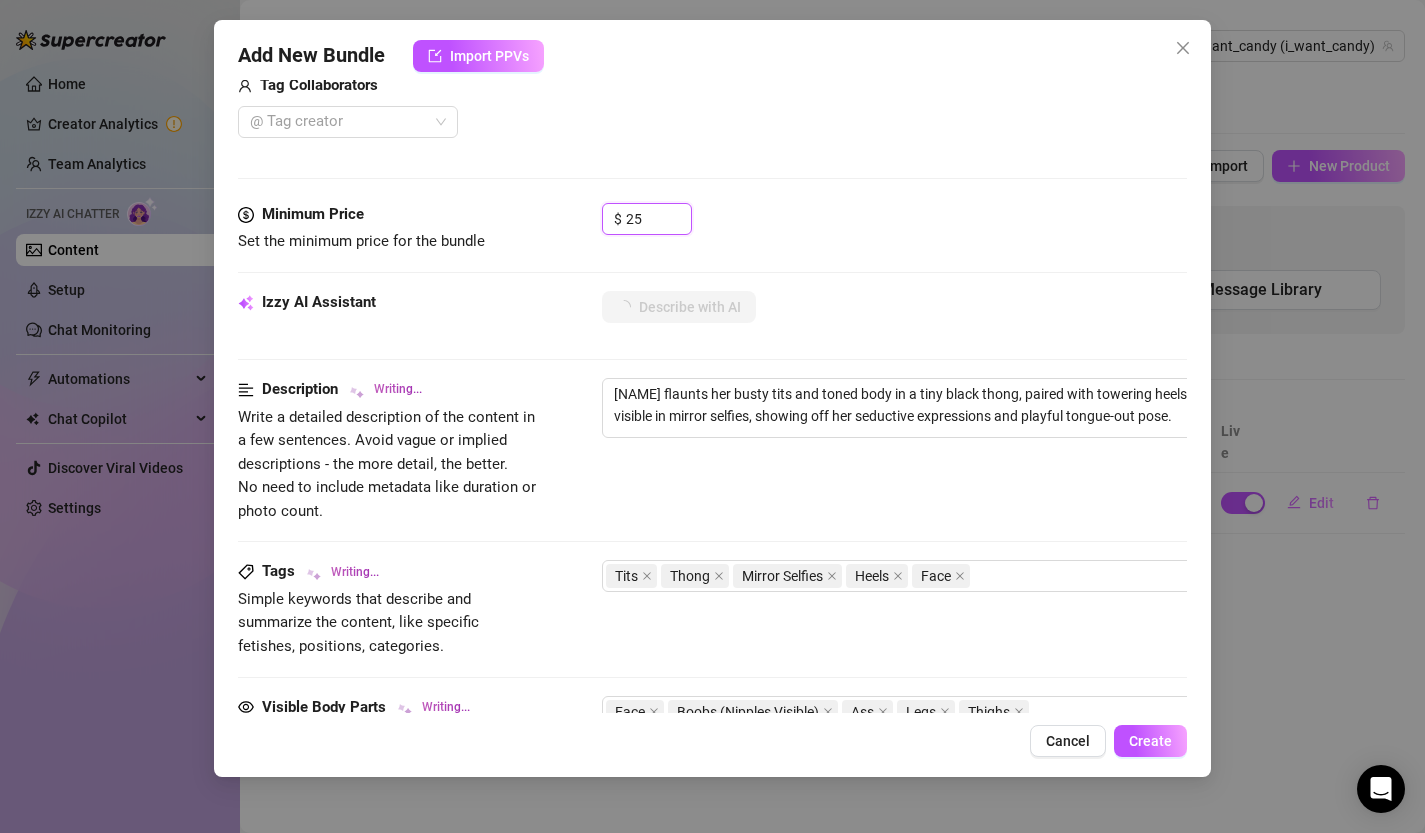 type on "Candy flaunts her busty tits and toned body in a tiny black thong, paired with towering heels. Her face is visible in mirror selfies, showing off her seductive expressions and playful tongue-out pose. The" 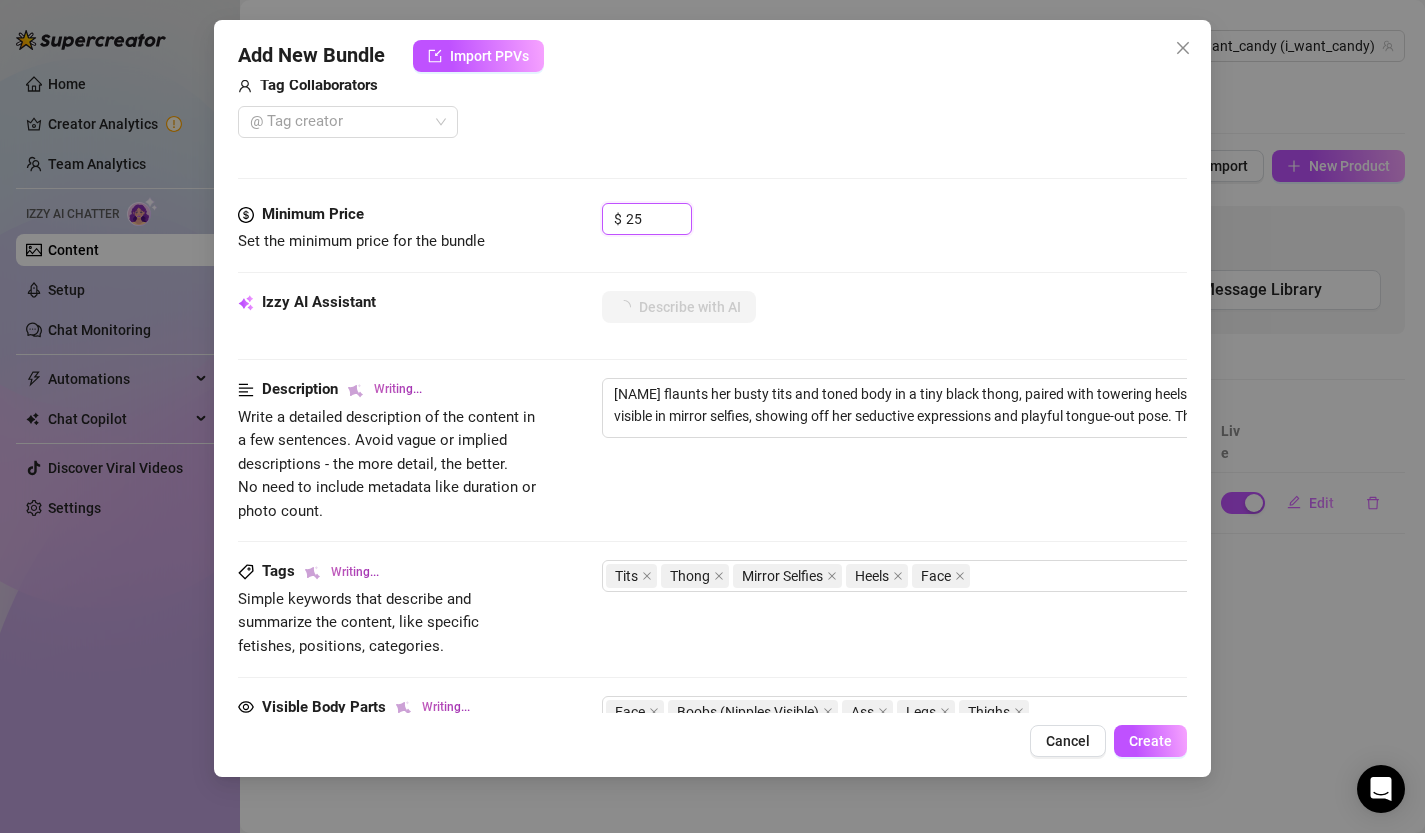type on "Candy flaunts her busty tits and toned body in a tiny black thong, paired with towering heels. Her face is visible in mirror selfies, showing off her seductive expressions and playful tongue-out pose. The setting" 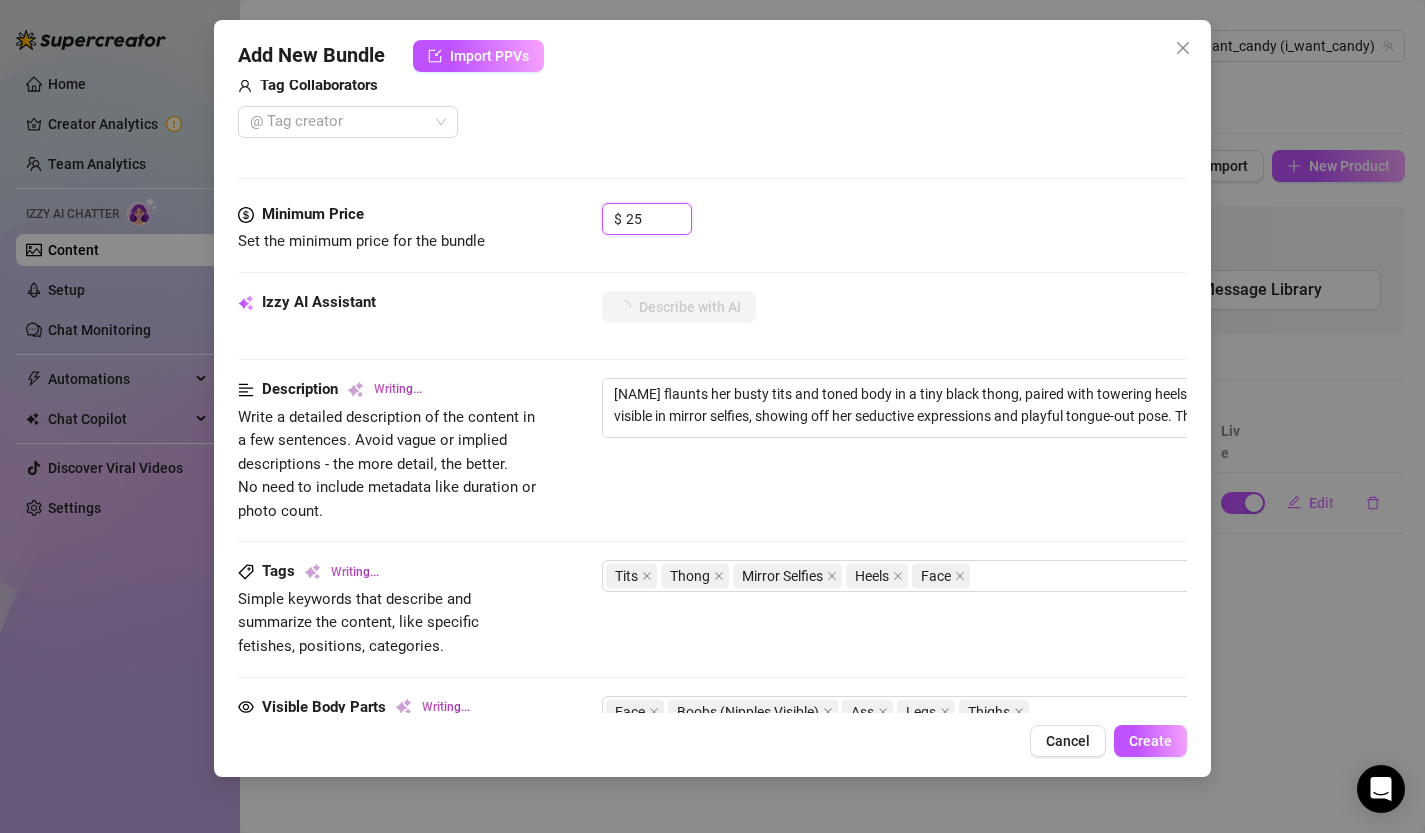 type on "Candy flaunts her busty tits and toned body in a tiny black thong, paired with towering heels. Her face is visible in mirror selfies, showing off her seductive expressions and playful tongue-out pose. The setting is a bedroom," 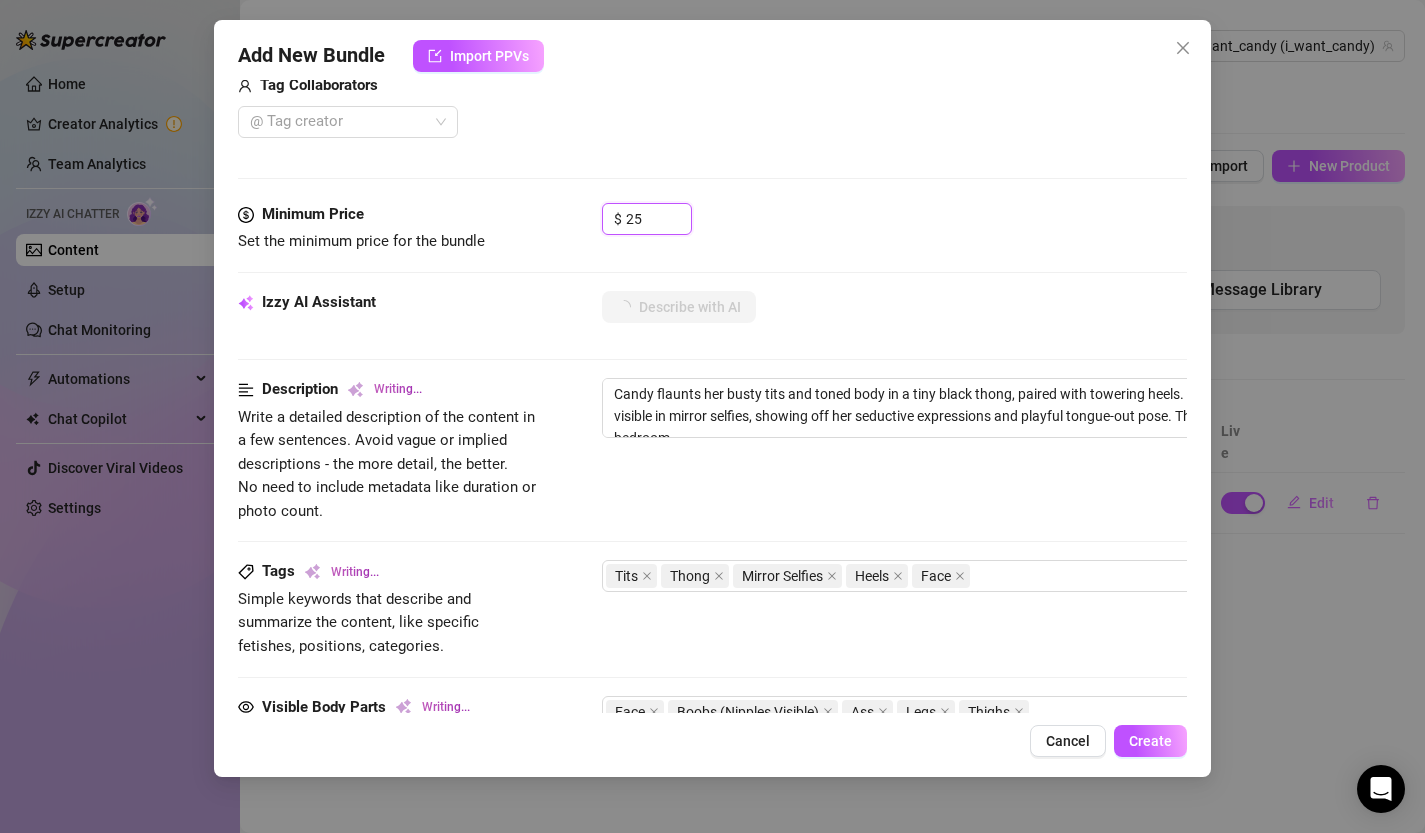 type on "Candy flaunts her busty tits and toned body in a tiny black thong, paired with towering heels. Her face is visible in mirror selfies, showing off her seductive expressions and playful tongue-out pose. The setting is a bedroom, adding" 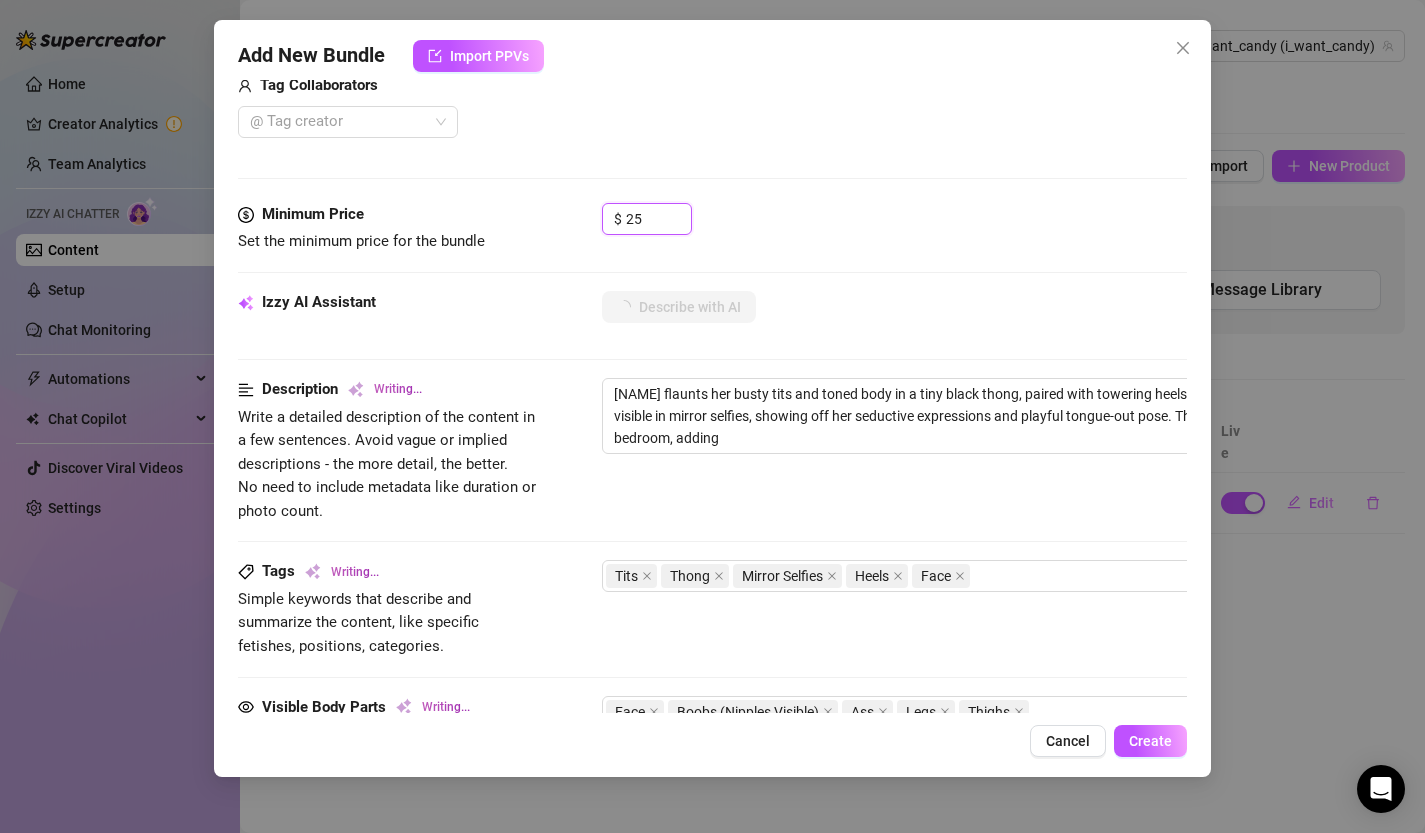 type on "Candy flaunts her busty tits and toned body in a tiny black thong, paired with towering heels. Her face is visible in mirror selfies, showing off her seductive expressions and playful tongue-out pose. The setting is a bedroom, adding an" 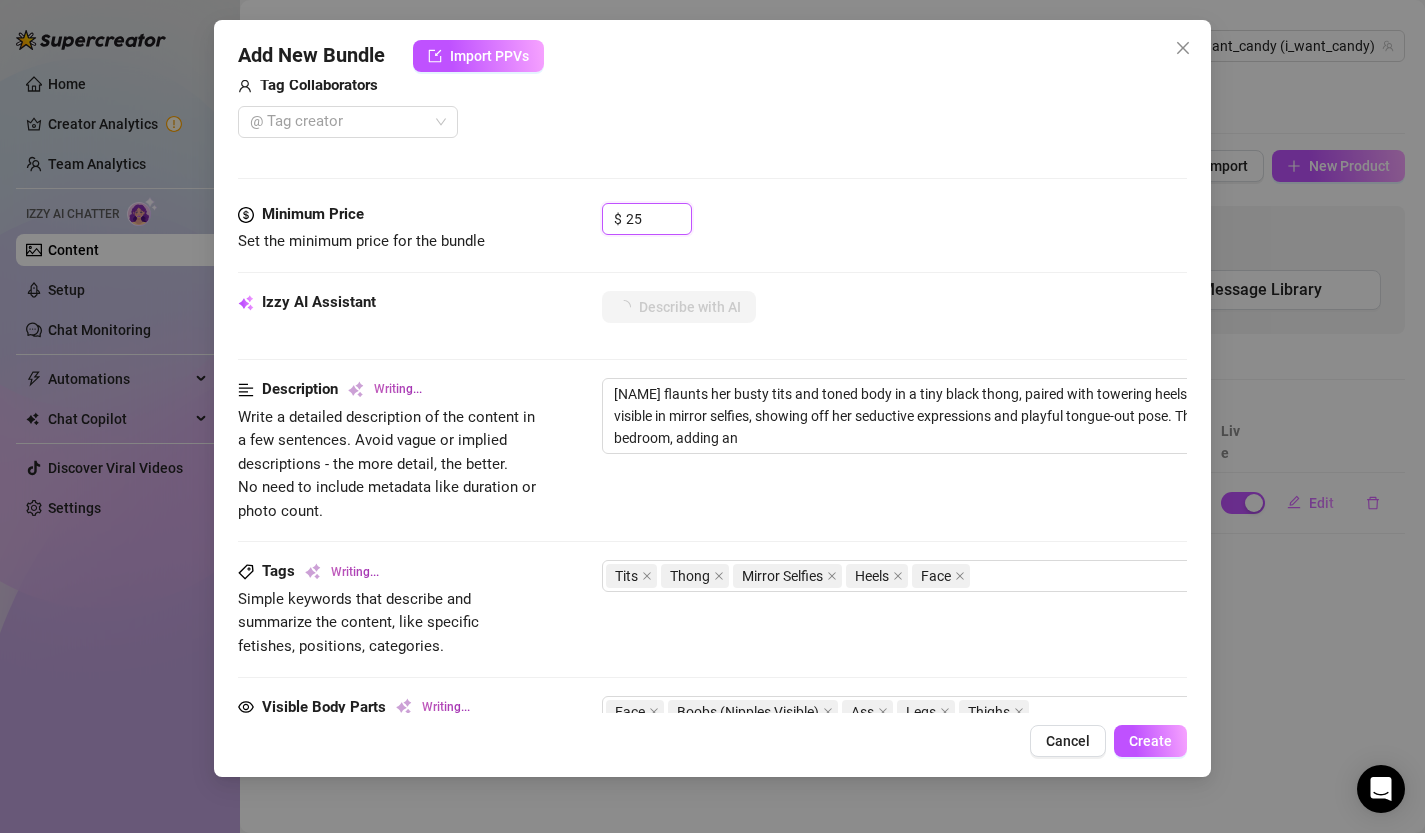 type on "Candy flaunts her busty tits and toned body in a tiny black thong, paired with towering heels. Her face is visible in mirror selfies, showing off her seductive expressions and playful tongue-out pose. The setting is a bedroom, adding an intimate" 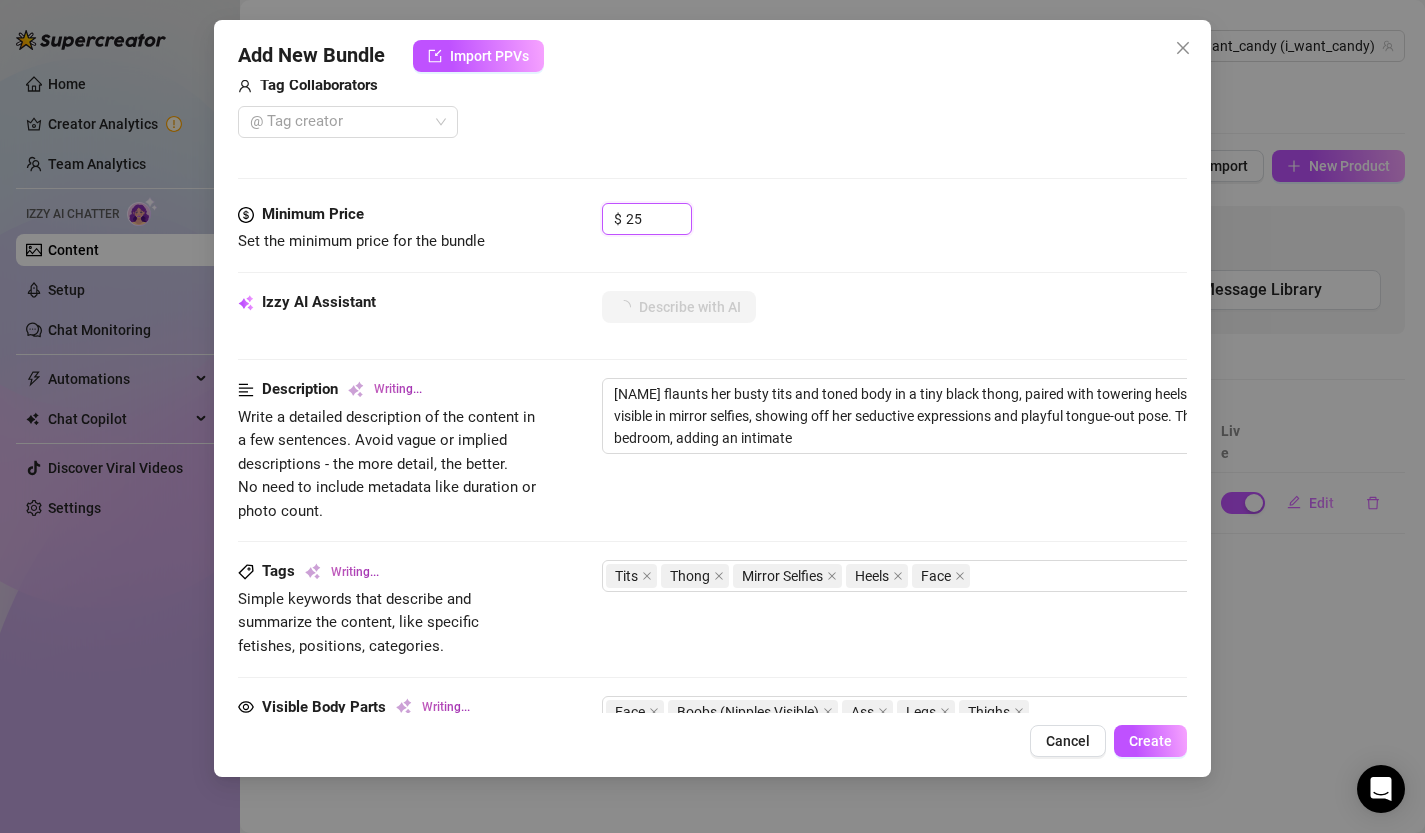type on "Candy flaunts her busty tits and toned body in a tiny black thong, paired with towering heels. Her face is visible in mirror selfies, showing off her seductive expressions and playful tongue-out pose. The setting is a bedroom, adding an intimate vibe" 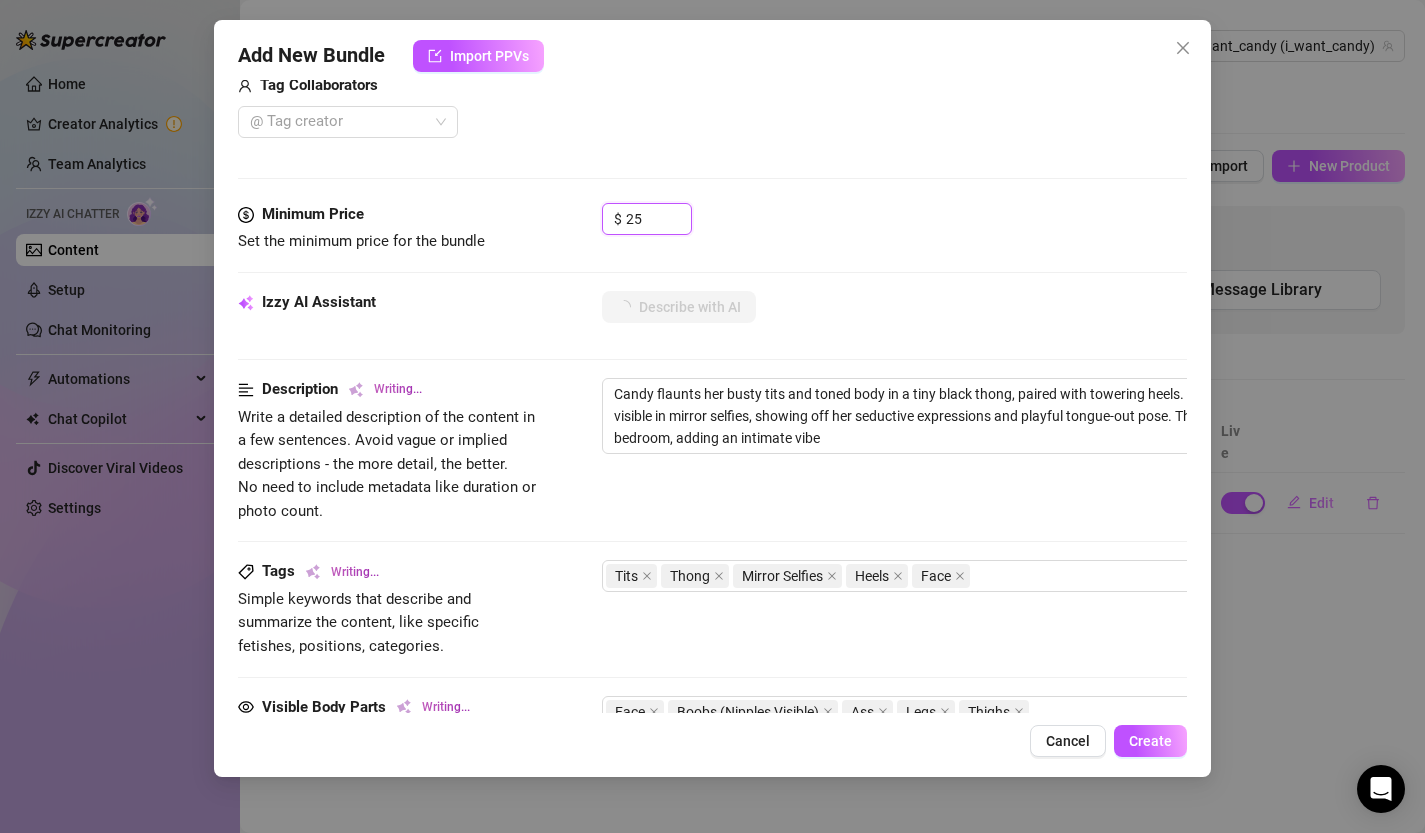 type on "Candy flaunts her busty tits and toned body in a tiny black thong, paired with towering heels. Her face is visible in mirror selfies, showing off her seductive expressions and playful tongue-out pose. The setting is a bedroom, adding an intimate vibe to" 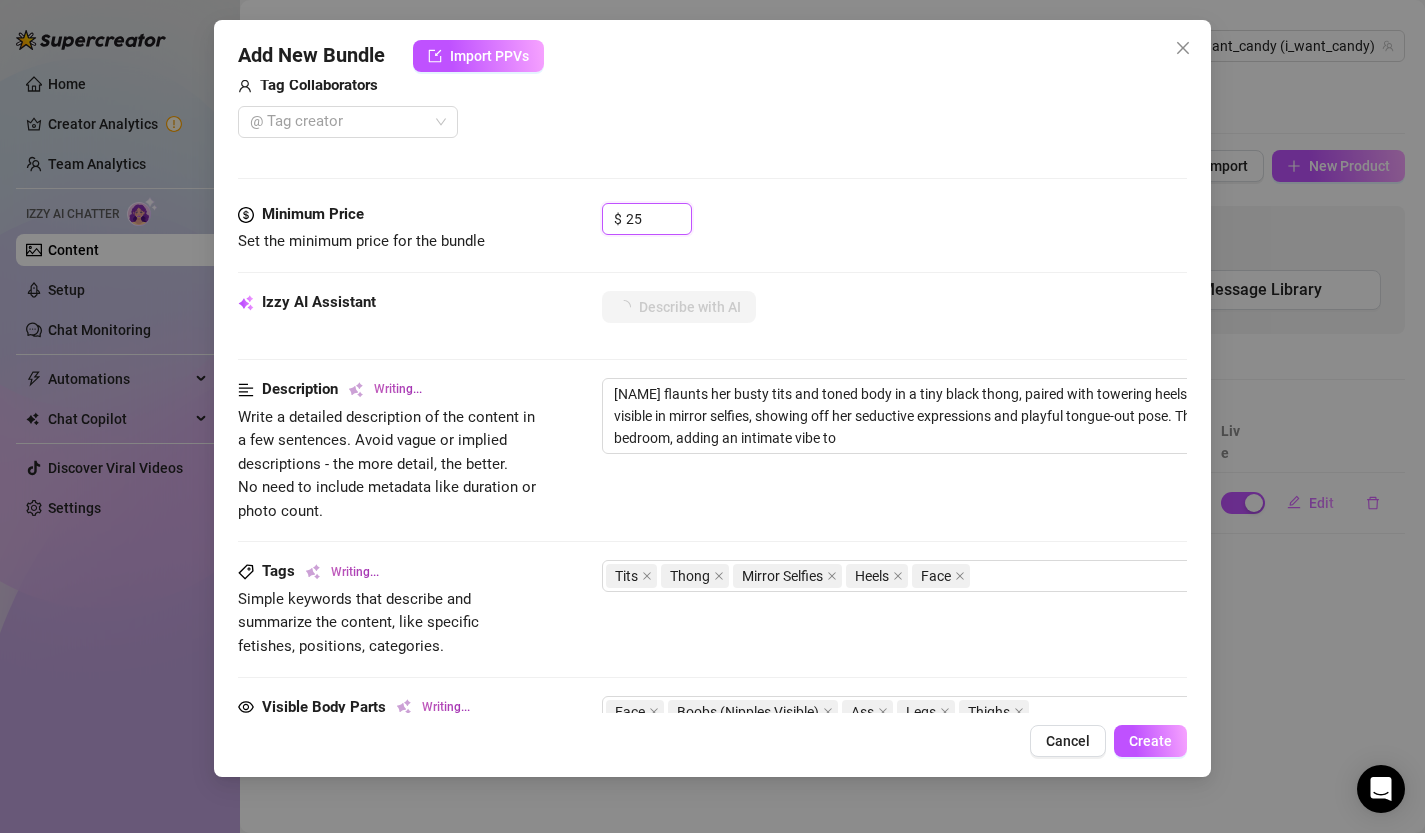 type on "Candy flaunts her busty tits and toned body in a tiny black thong, paired with towering heels. Her face is visible in mirror selfies, showing off her seductive expressions and playful tongue-out pose. The setting is a bedroom, adding an intimate vibe to the" 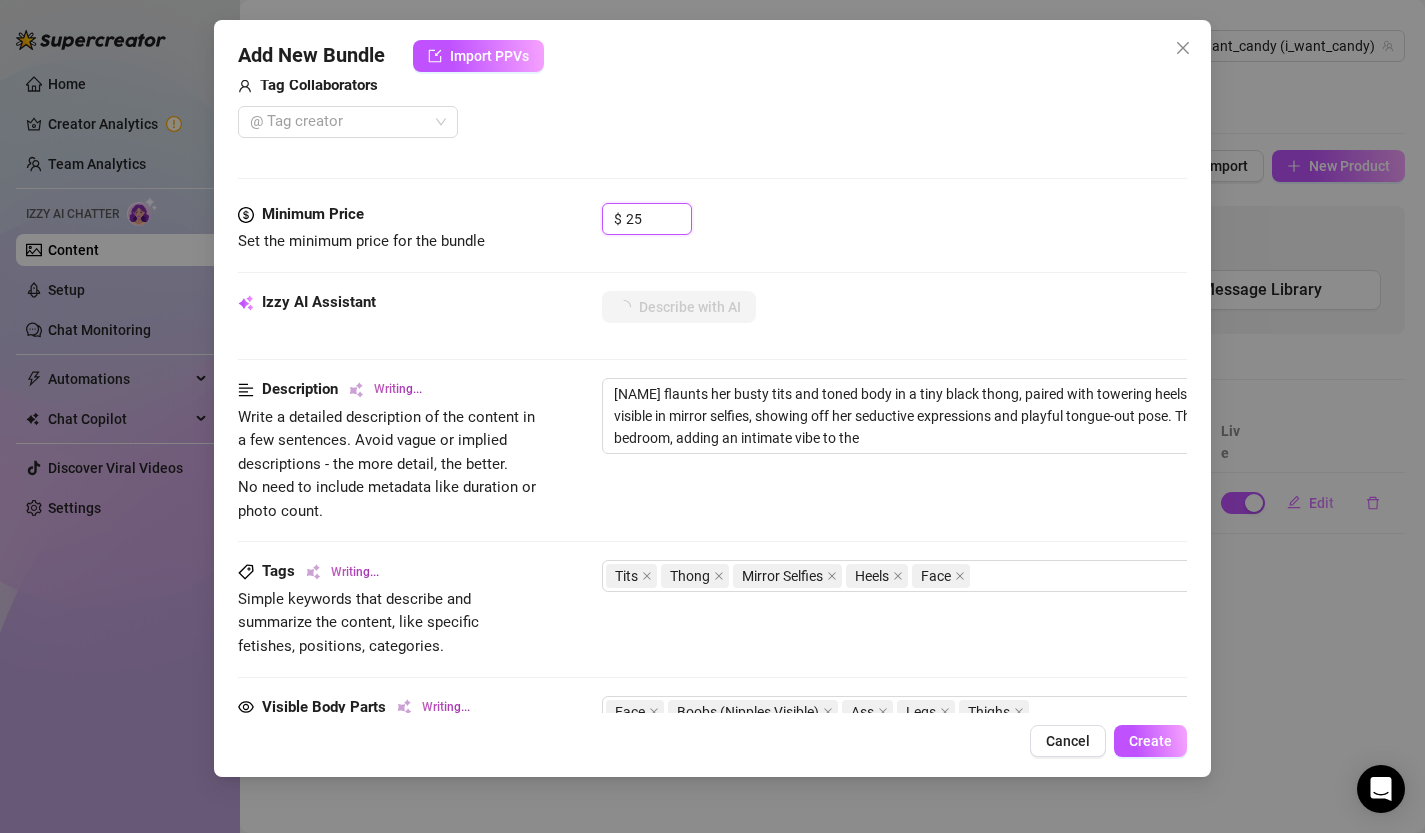 type on "Candy flaunts her busty tits and toned body in a tiny black thong, paired with towering heels. Her face is visible in mirror selfies, showing off her seductive expressions and playful tongue-out pose. The setting is a bedroom, adding an intimate vibe to the shots." 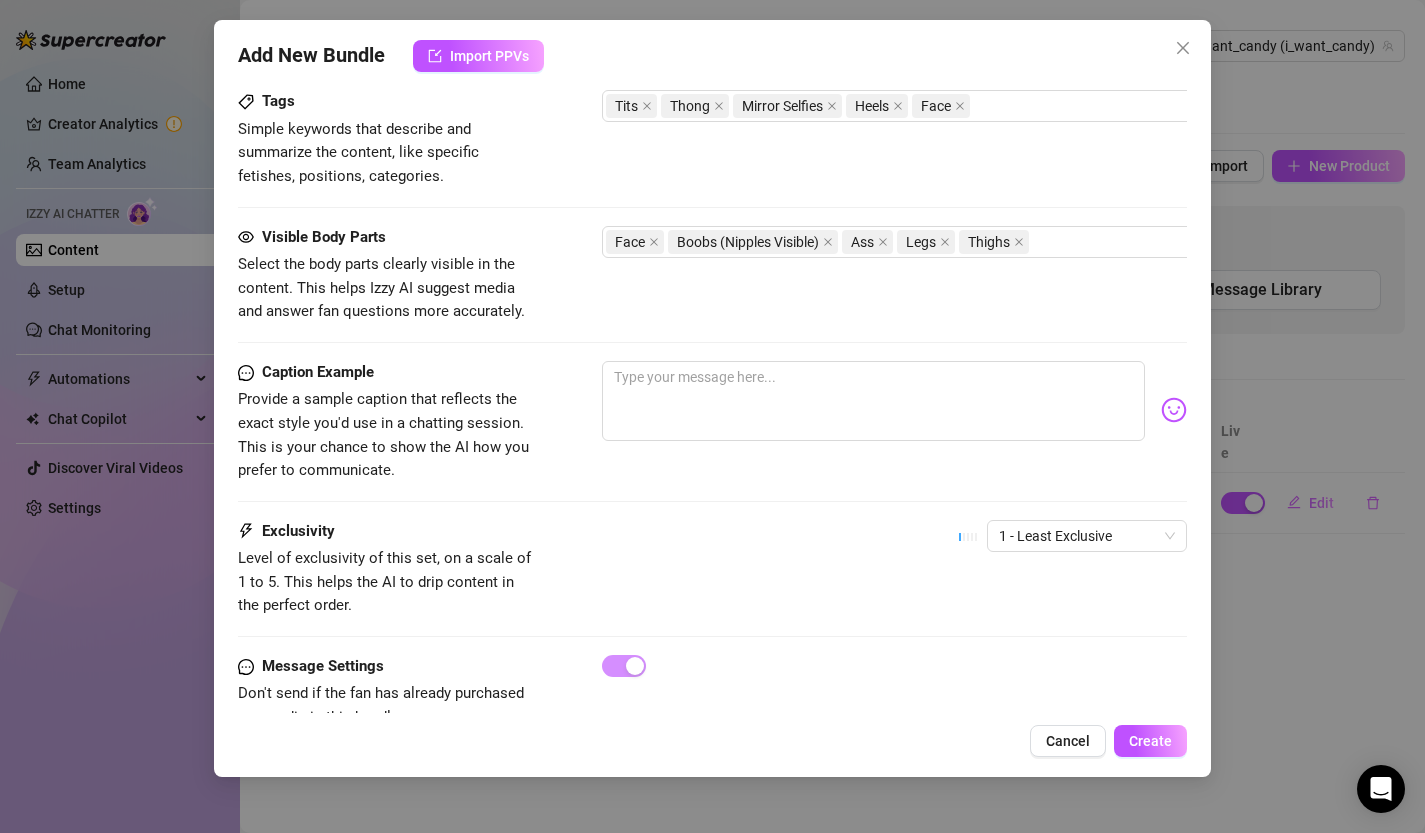 scroll, scrollTop: 1153, scrollLeft: 0, axis: vertical 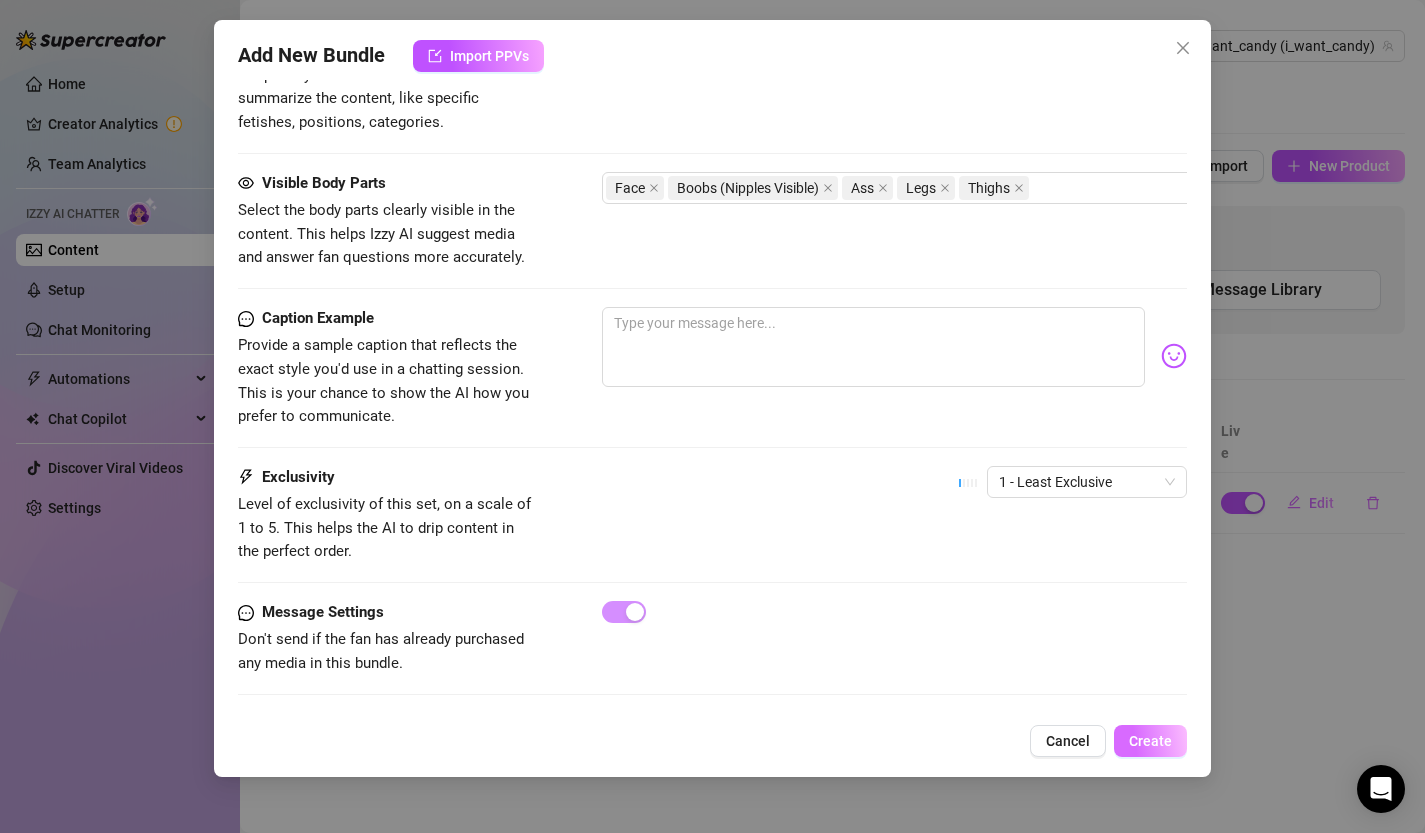 type on "25" 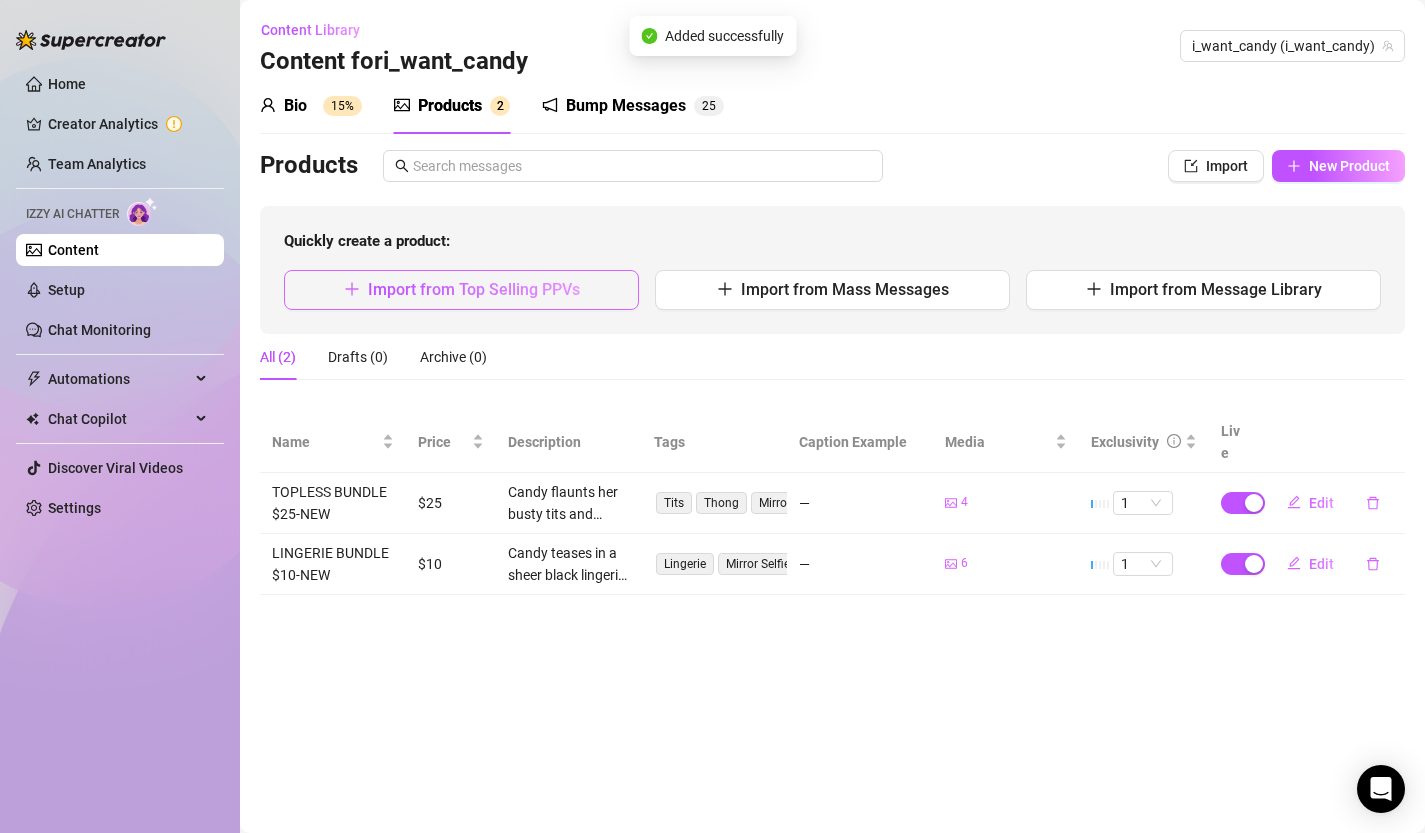 click on "Import from Top Selling PPVs" at bounding box center [474, 289] 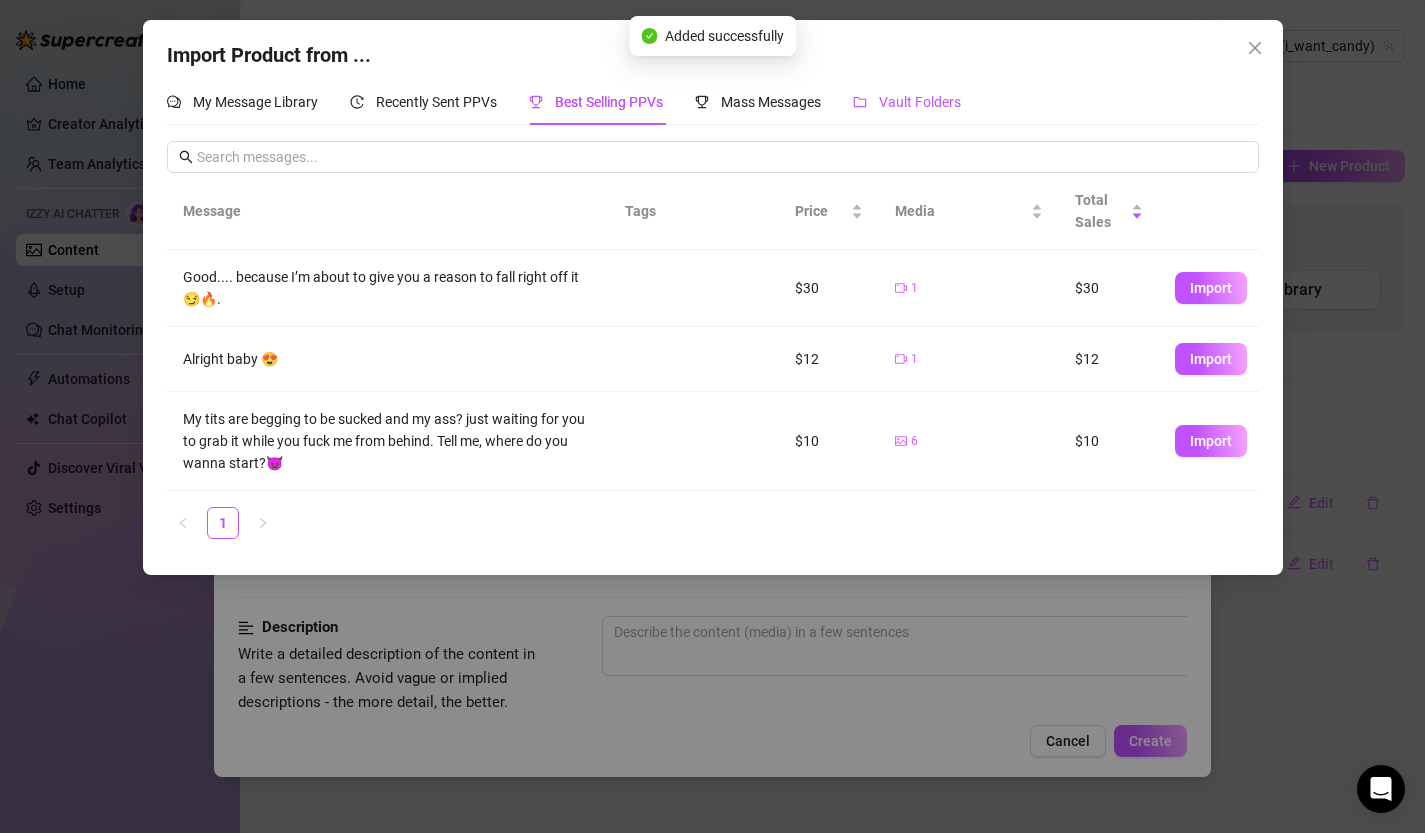 click on "Vault Folders" at bounding box center (920, 102) 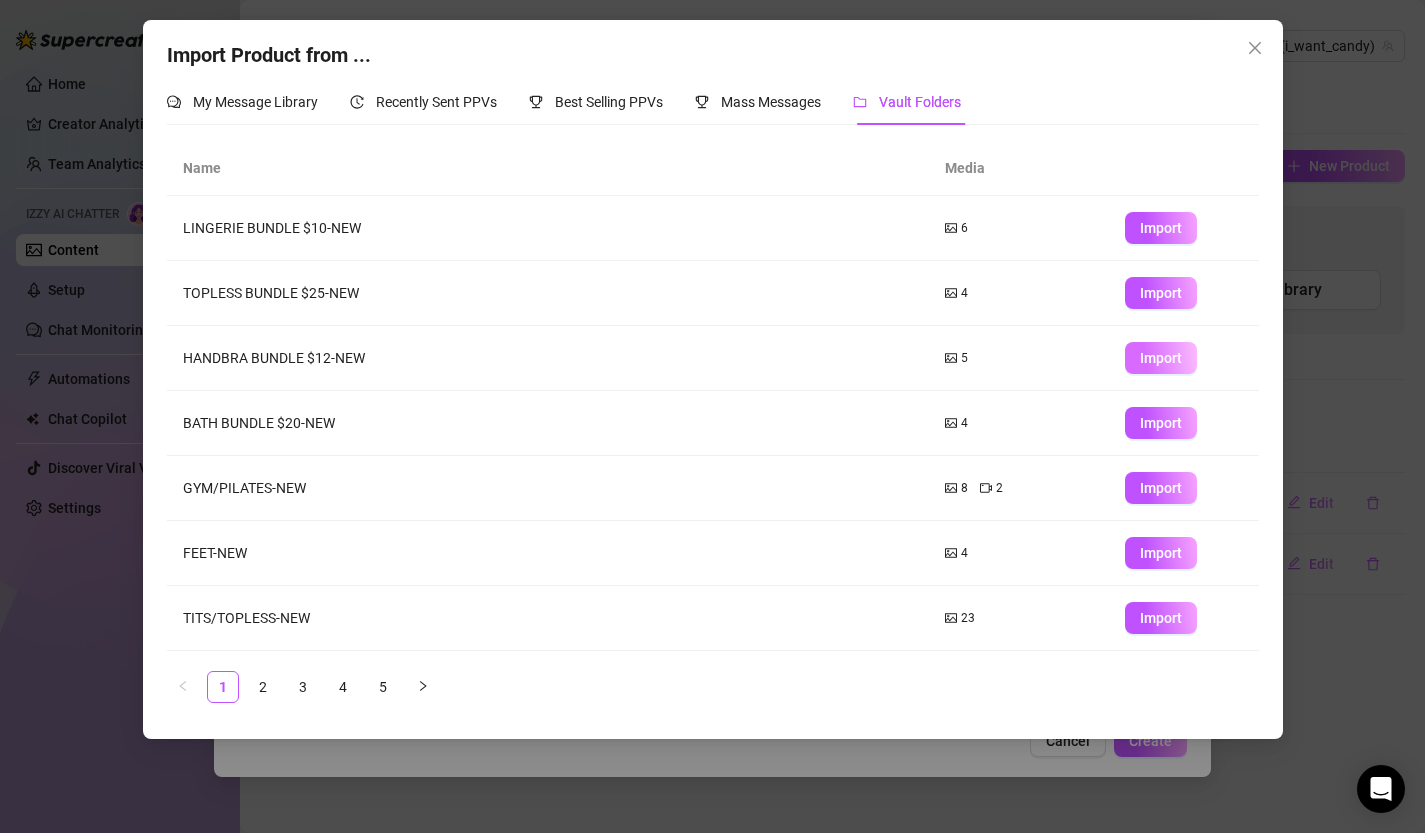 click on "Import" at bounding box center (1161, 358) 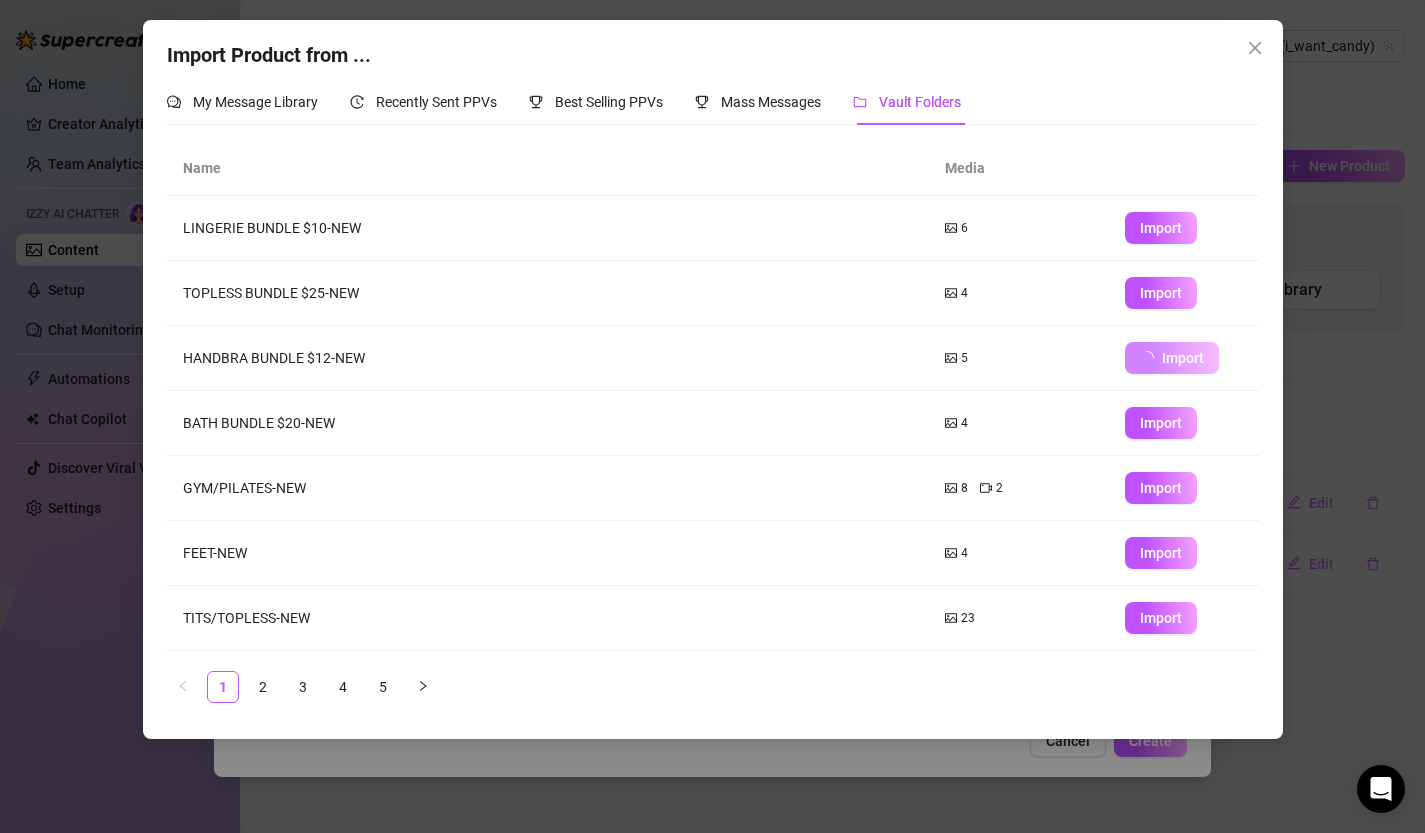 type 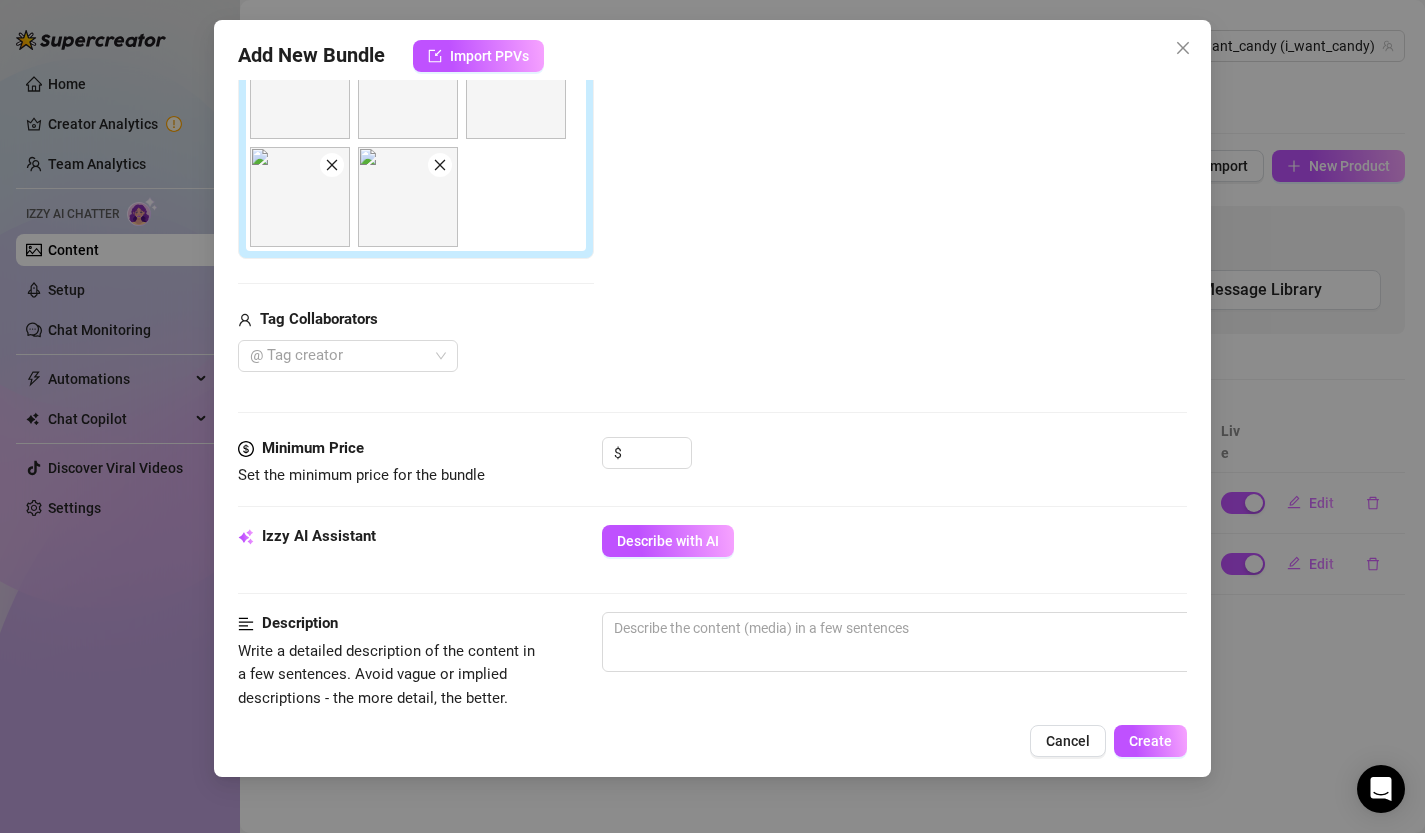 scroll, scrollTop: 396, scrollLeft: 0, axis: vertical 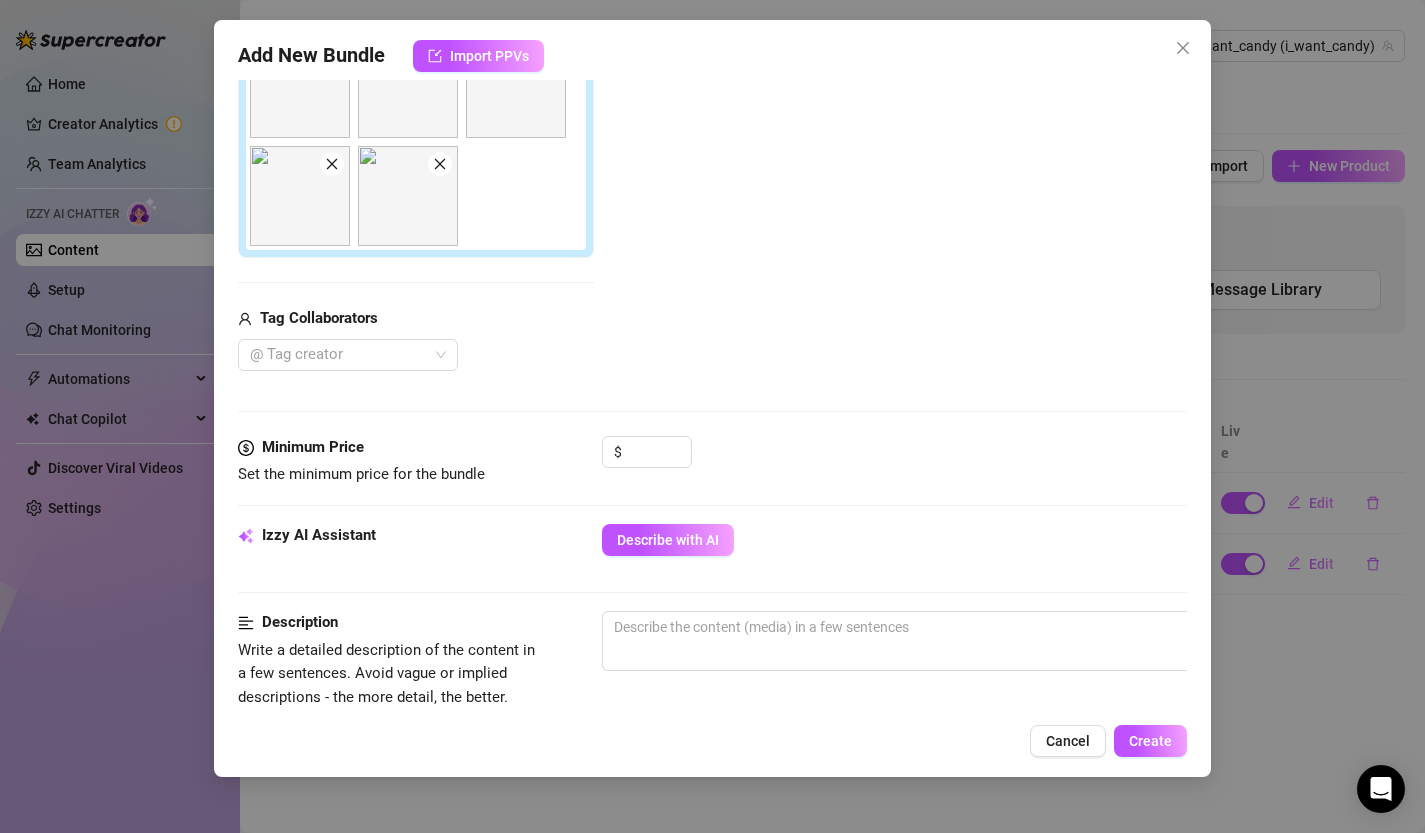 click on "Minimum Price Set the minimum price for the bundle $" at bounding box center (713, 480) 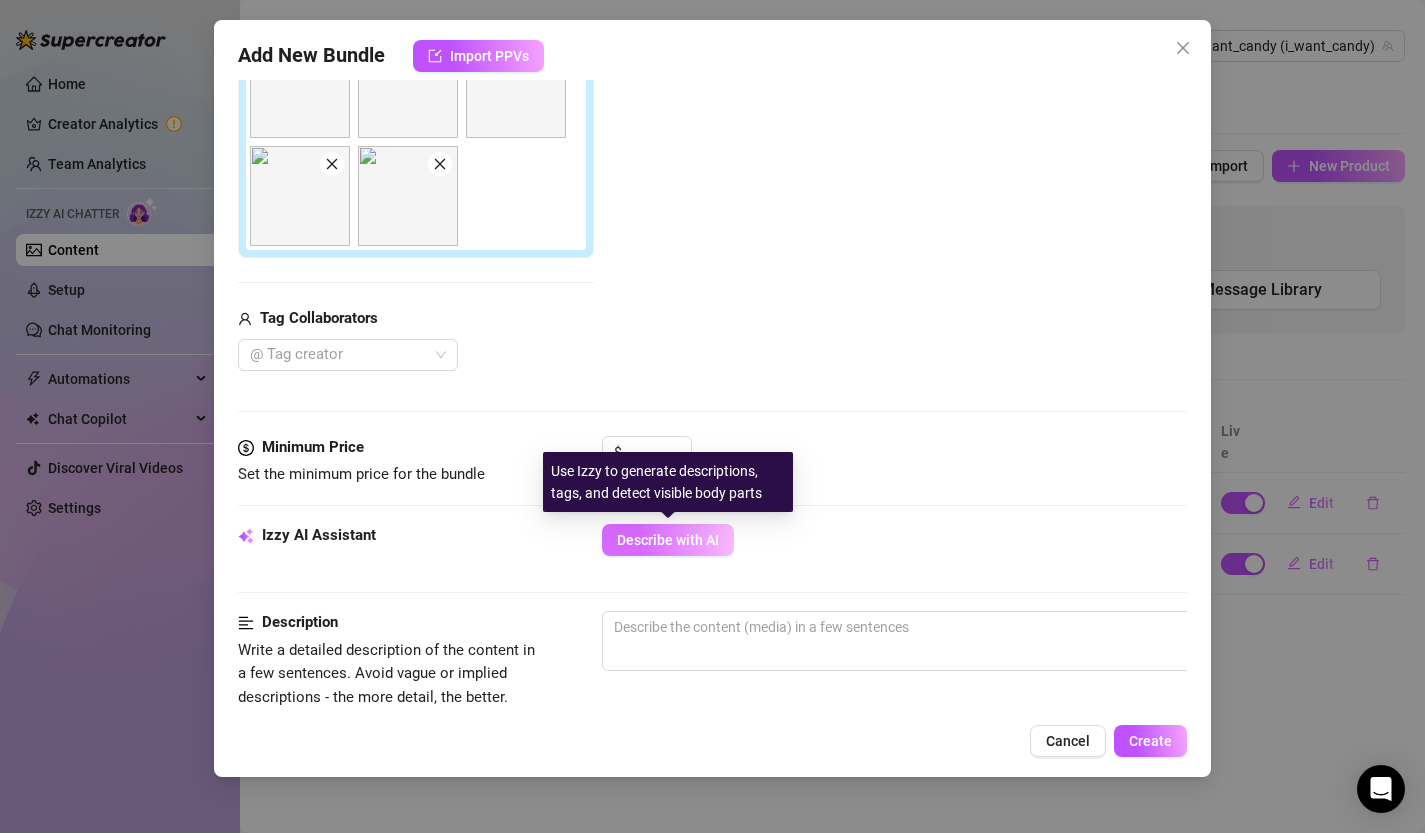 click on "Describe with AI" at bounding box center [668, 540] 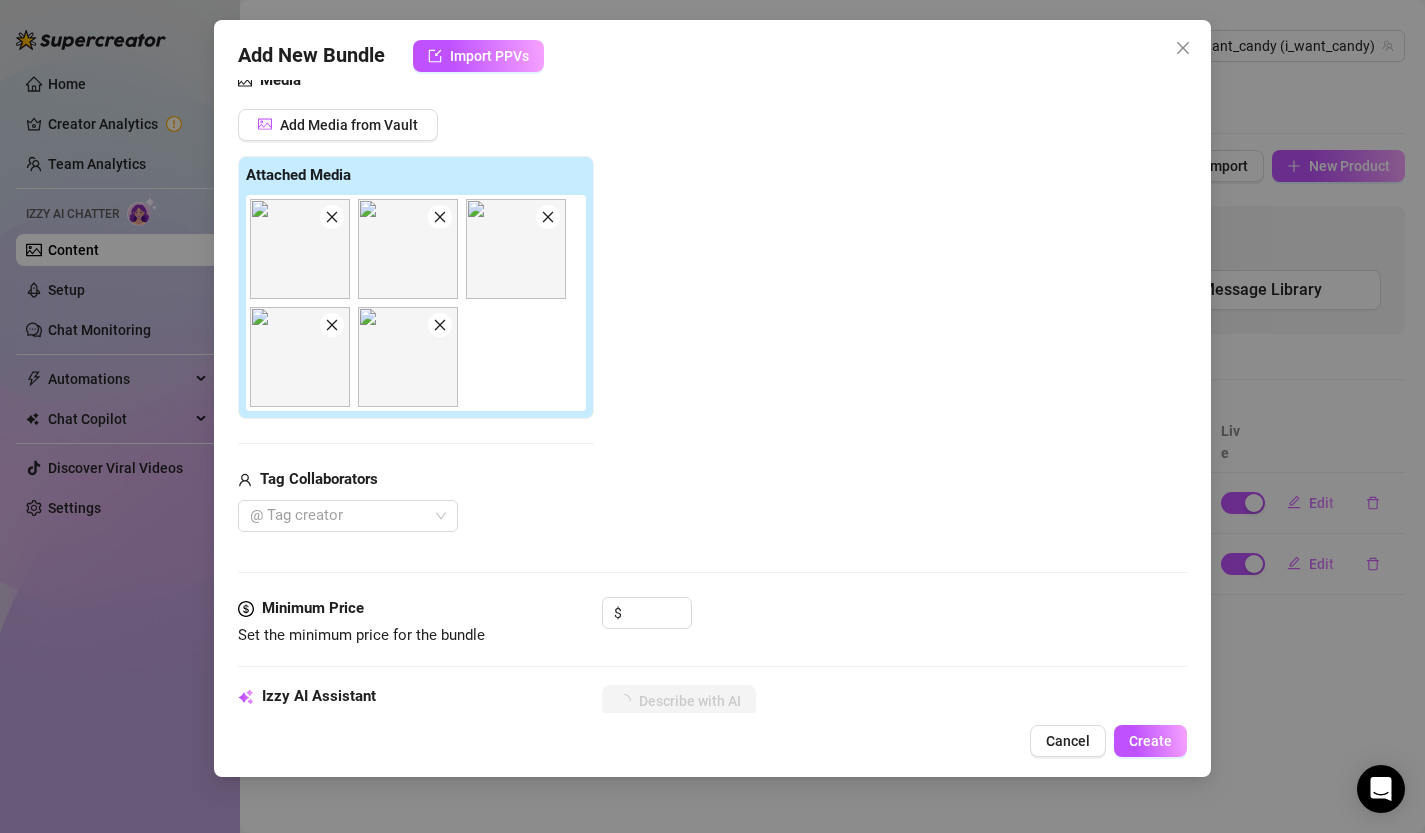 scroll, scrollTop: 448, scrollLeft: 0, axis: vertical 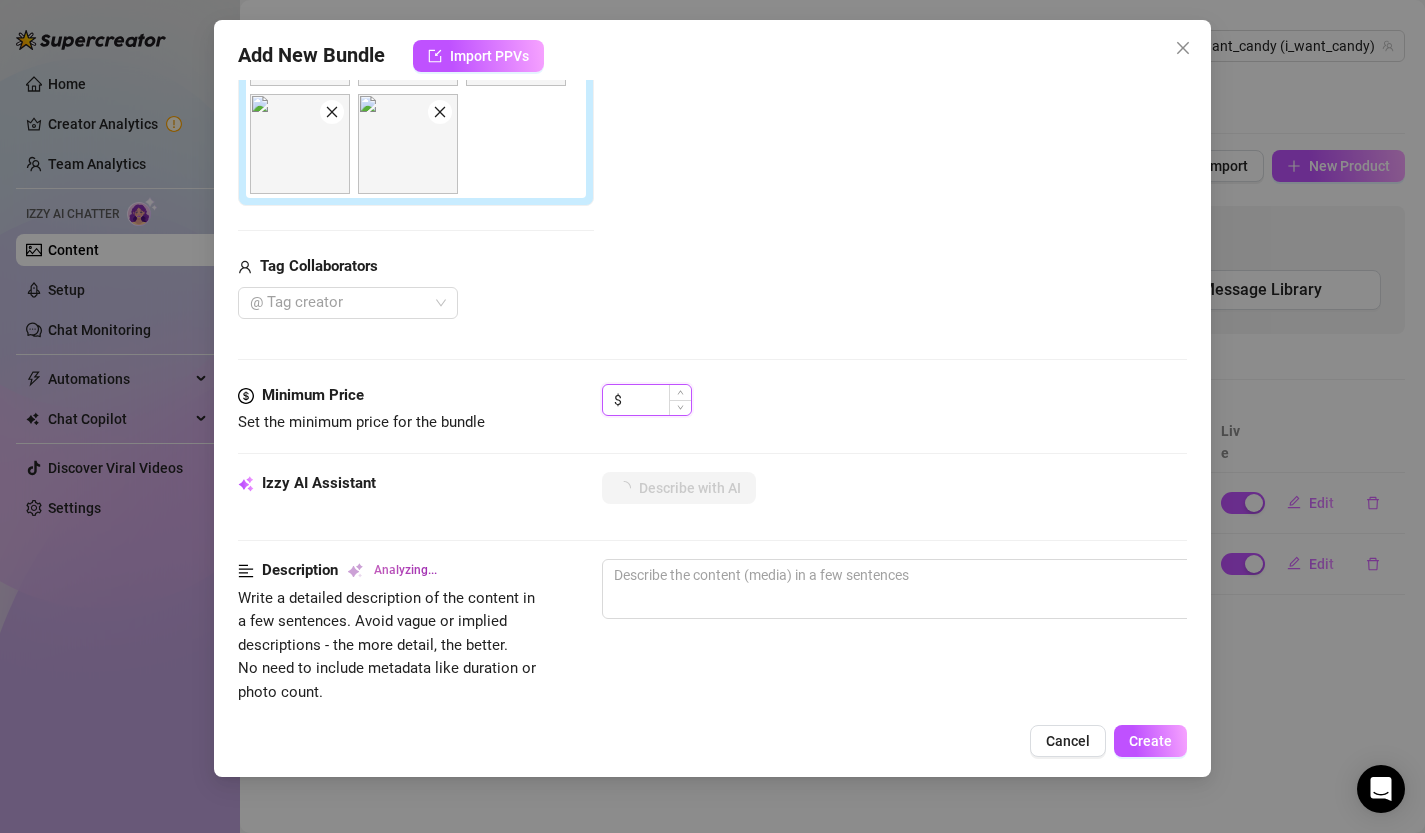 click at bounding box center [658, 400] 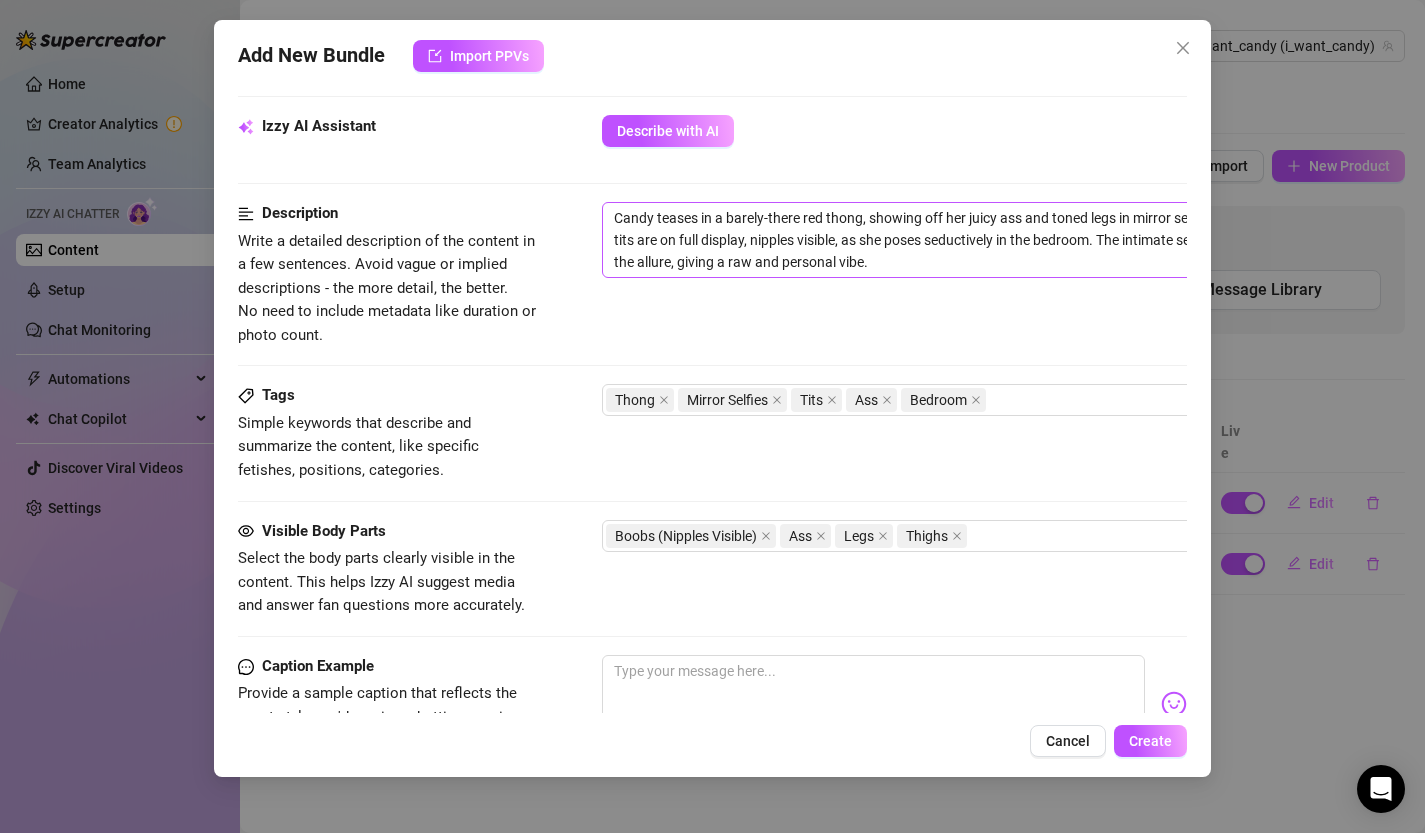 scroll, scrollTop: 832, scrollLeft: 0, axis: vertical 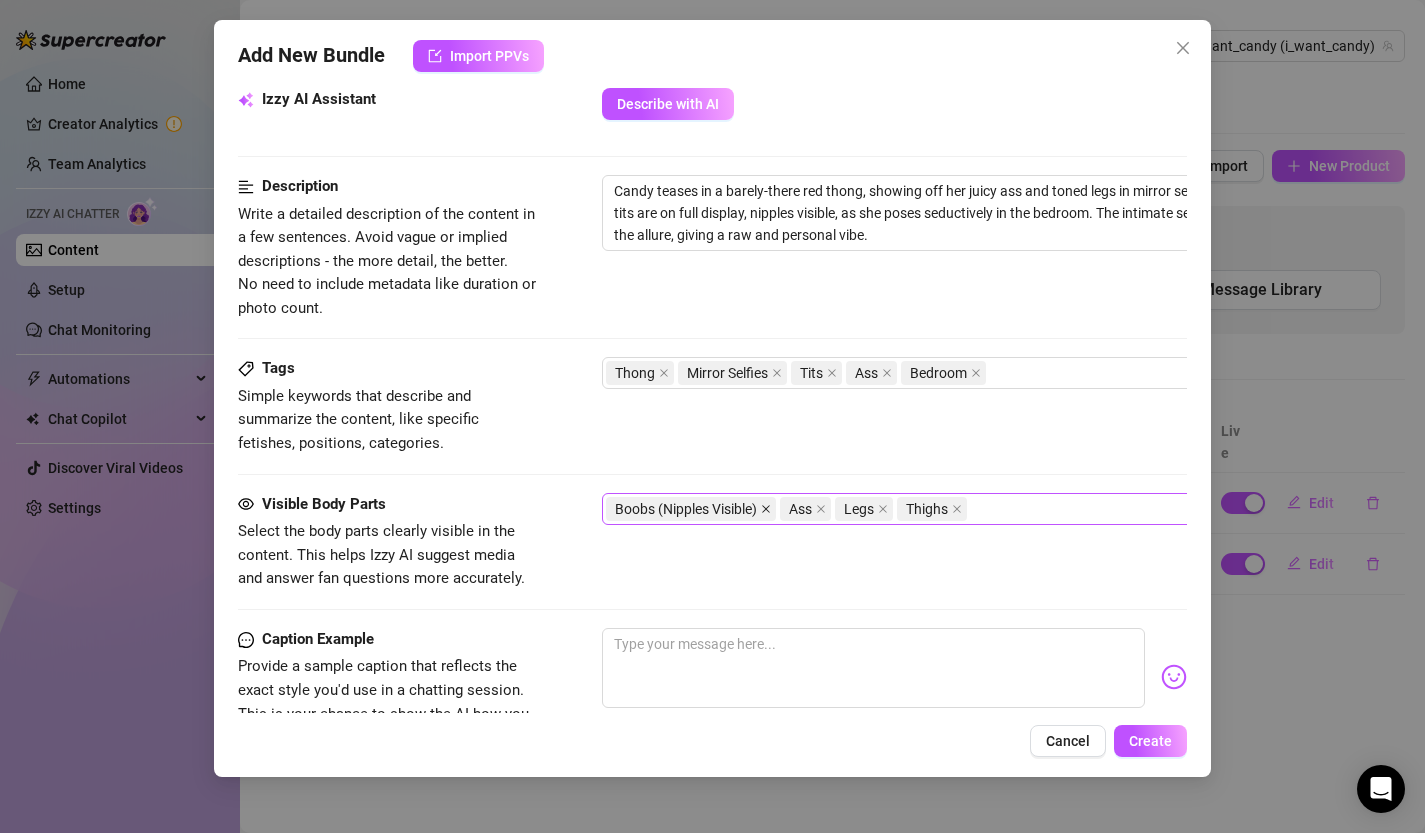 click 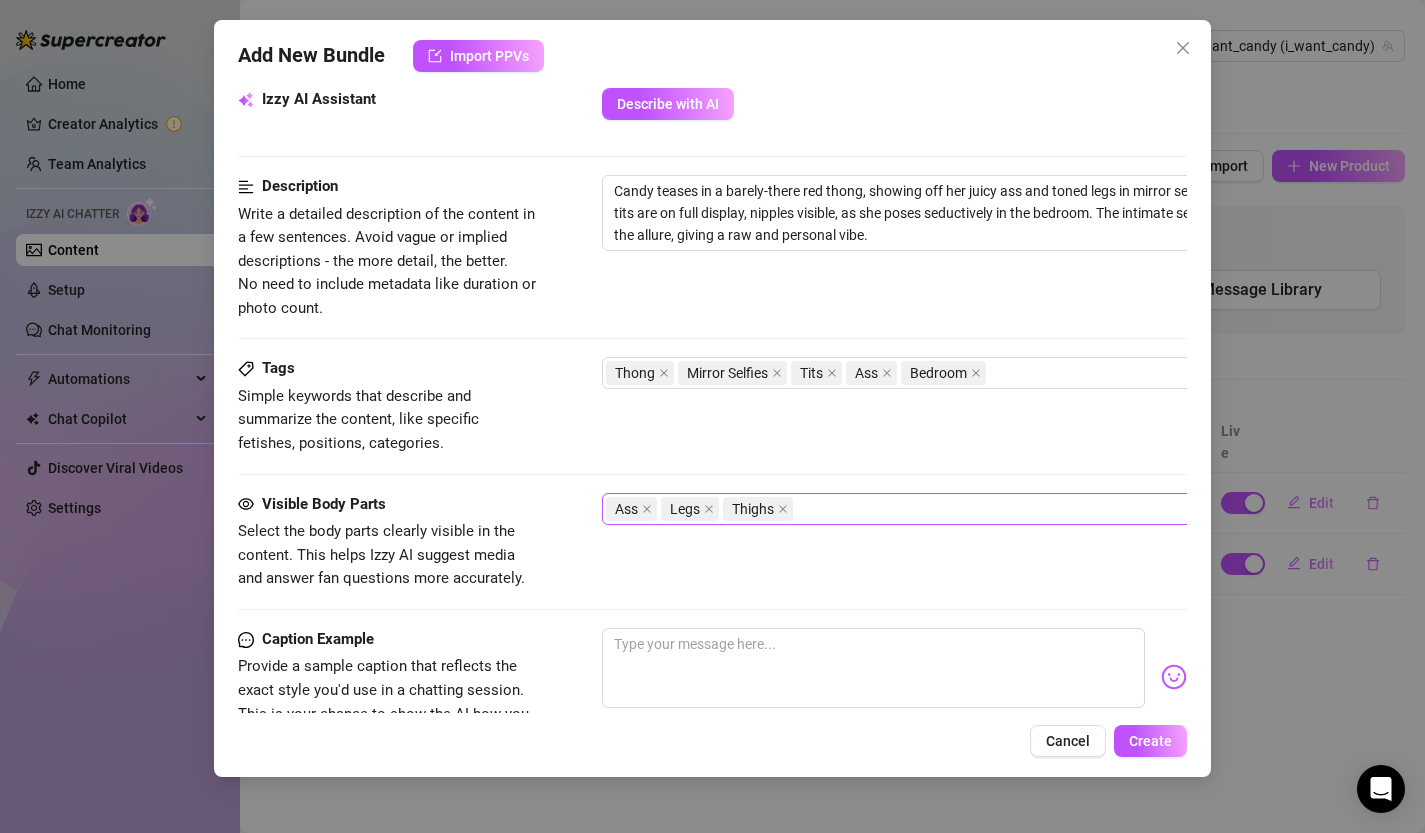 click on "Ass Legs Thighs" at bounding box center [941, 509] 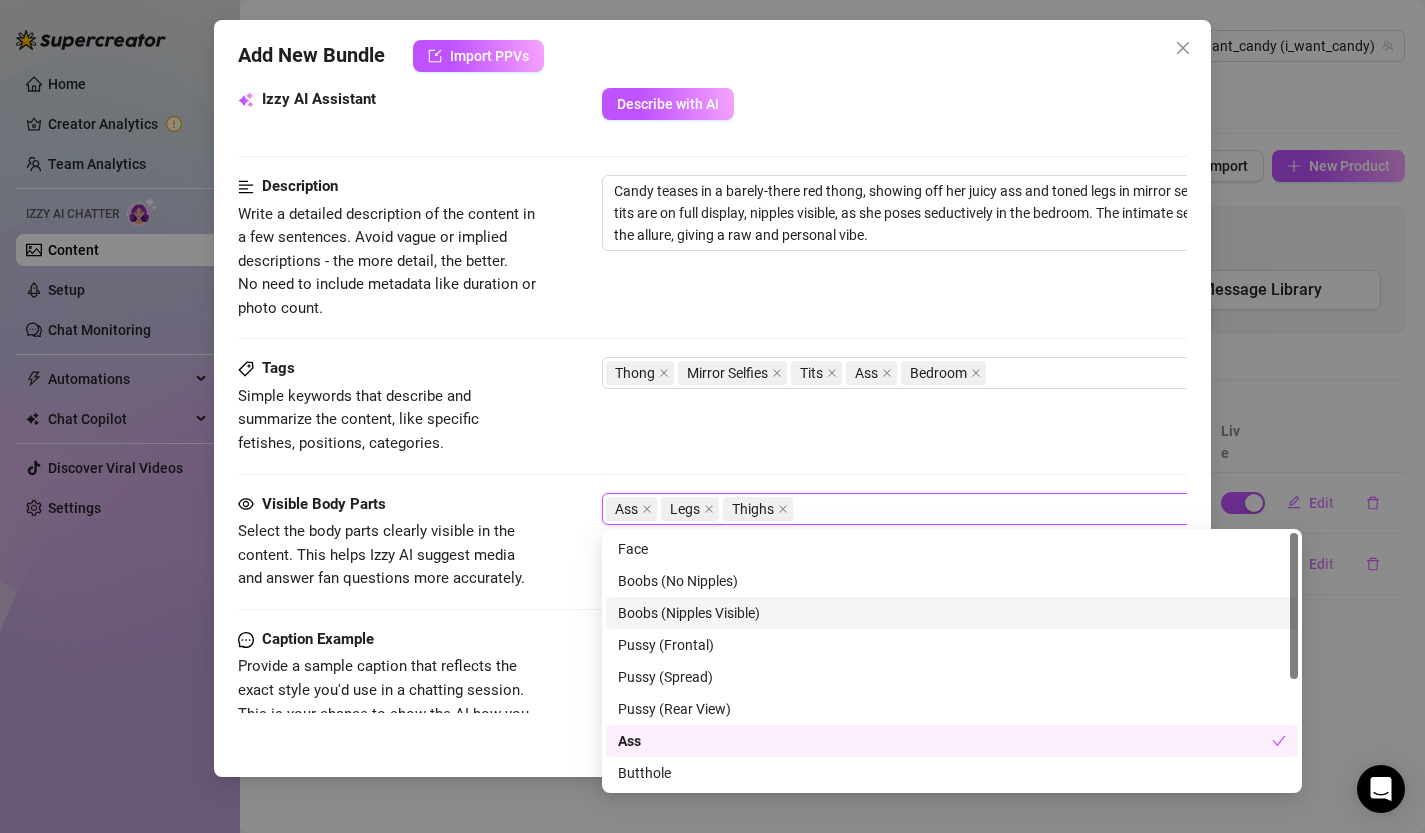 click on "Boobs (Nipples Visible)" at bounding box center [952, 613] 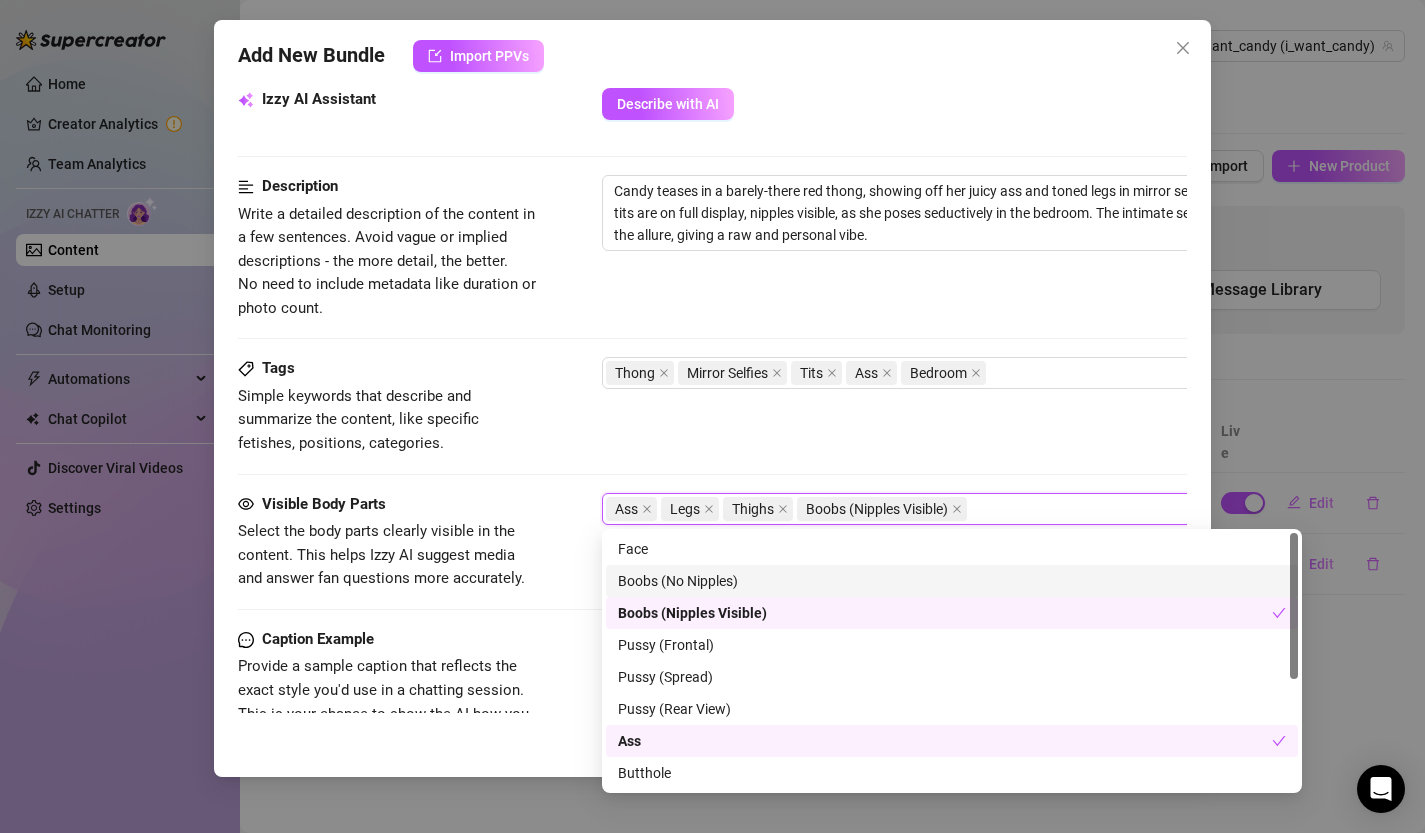 click on "Boobs (No Nipples)" at bounding box center [952, 581] 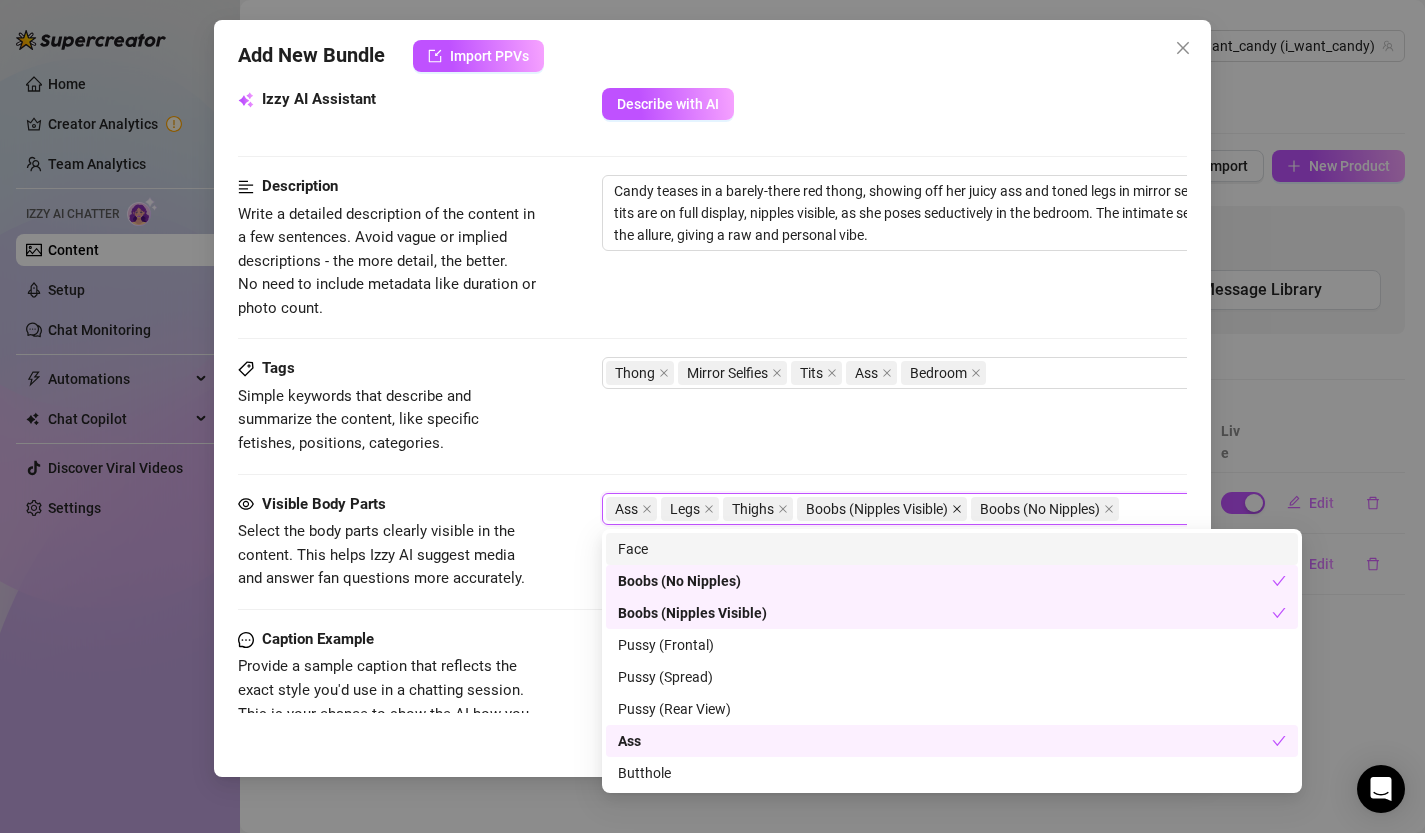 click 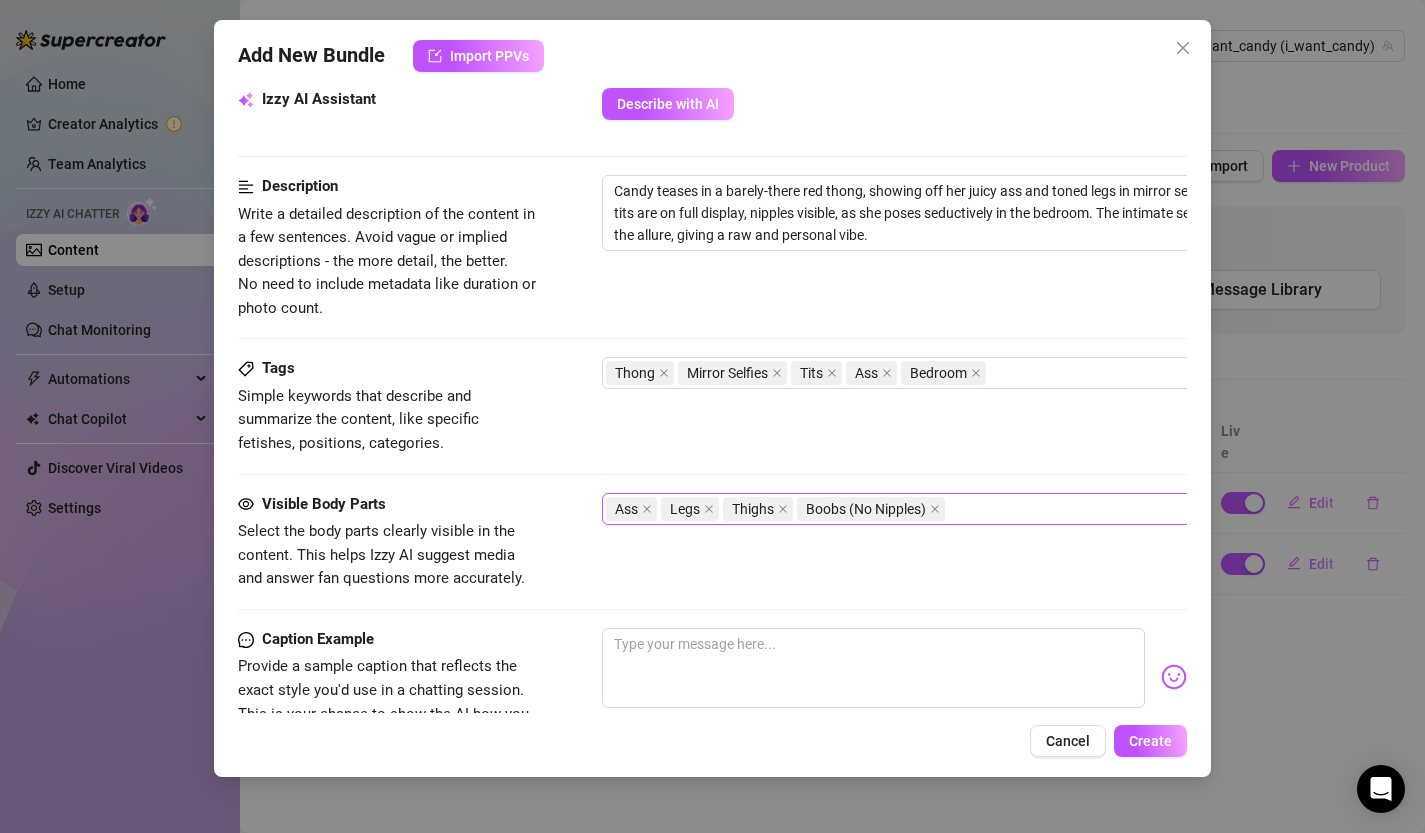 click on "Tags Simple keywords that describe and summarize the content, like specific fetishes, positions, categories. Thong Mirror Selfies Tits Ass Bedroom" at bounding box center [713, 406] 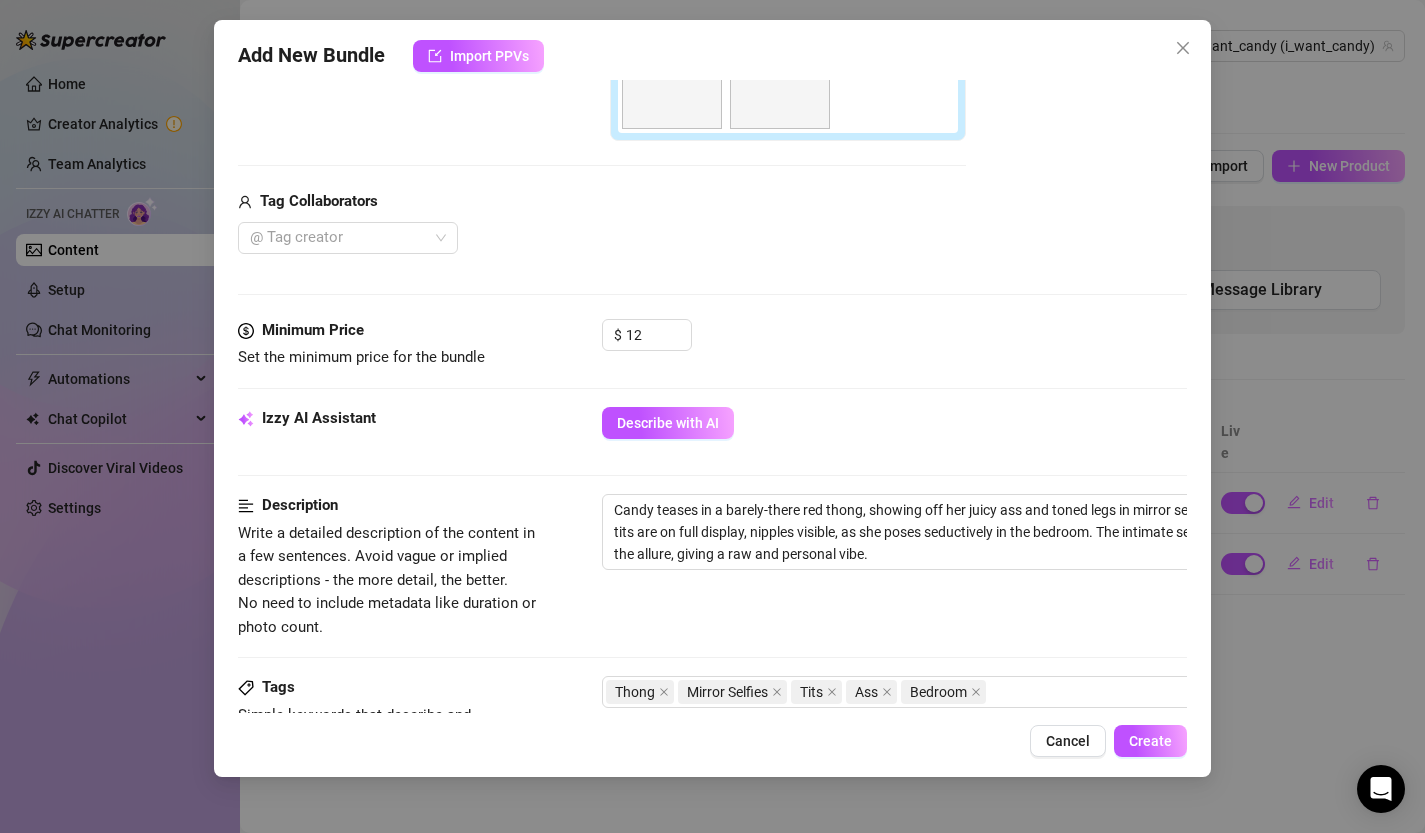 scroll, scrollTop: 638, scrollLeft: 0, axis: vertical 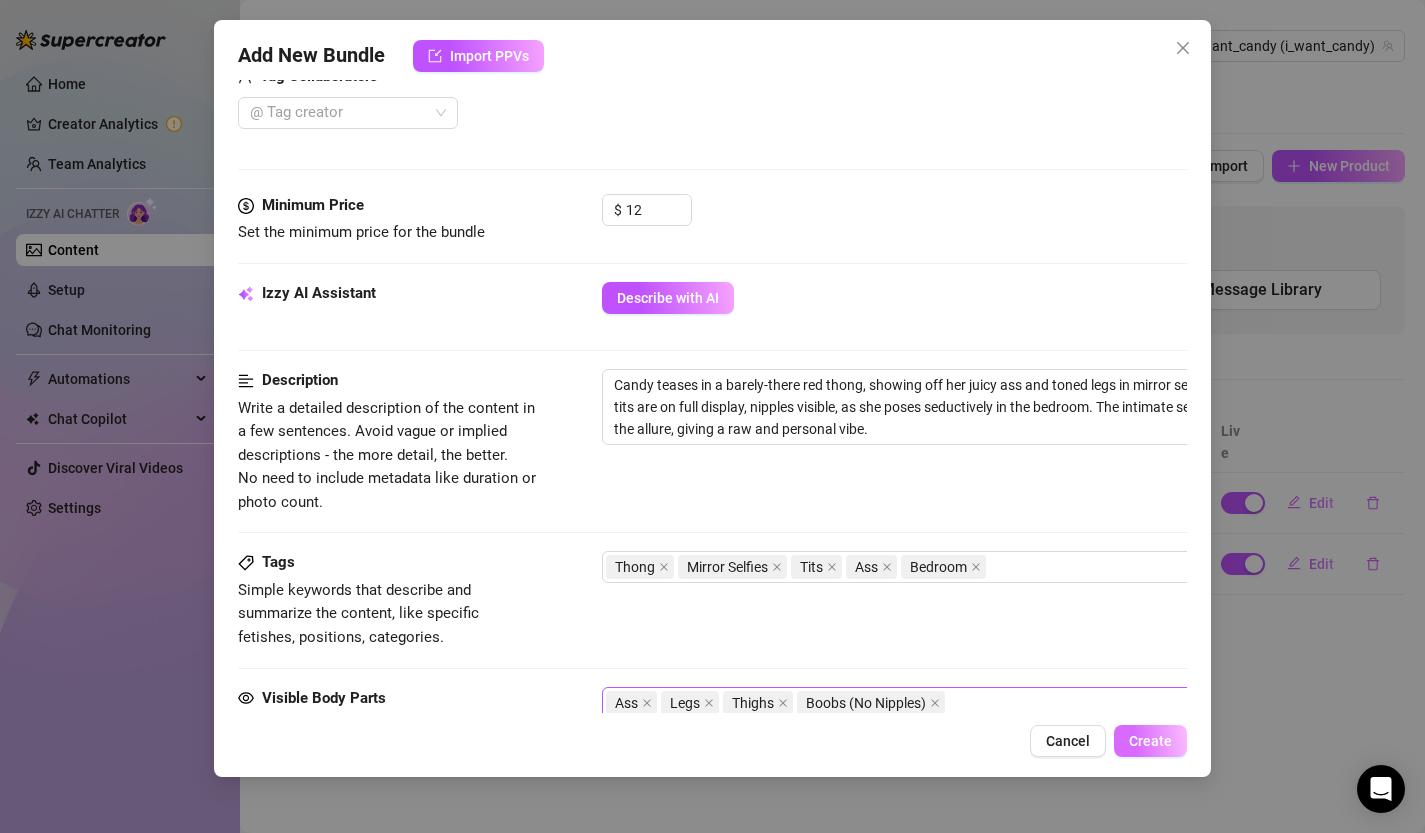 click on "Create" at bounding box center [1150, 741] 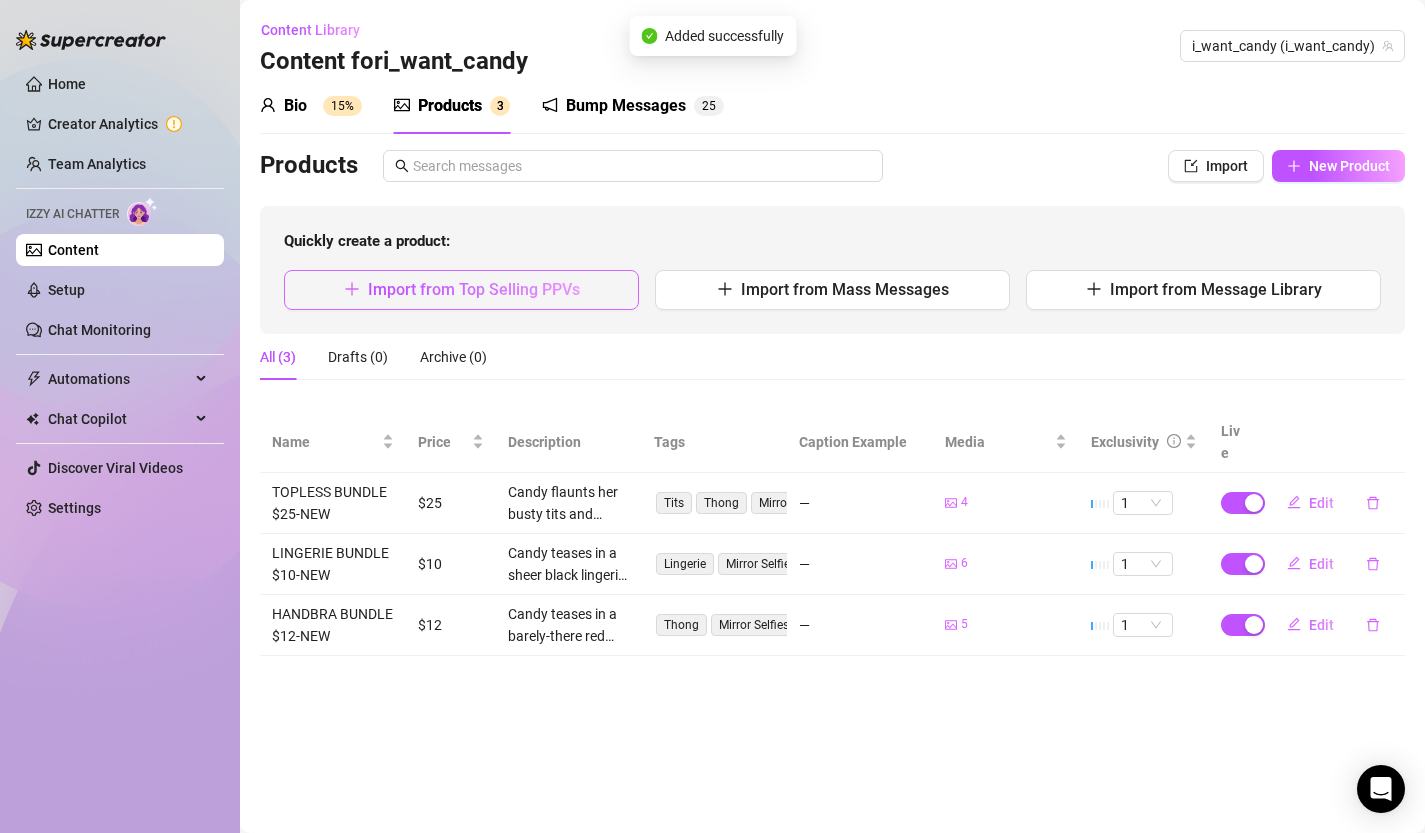 click on "Import from Top Selling PPVs" at bounding box center (474, 289) 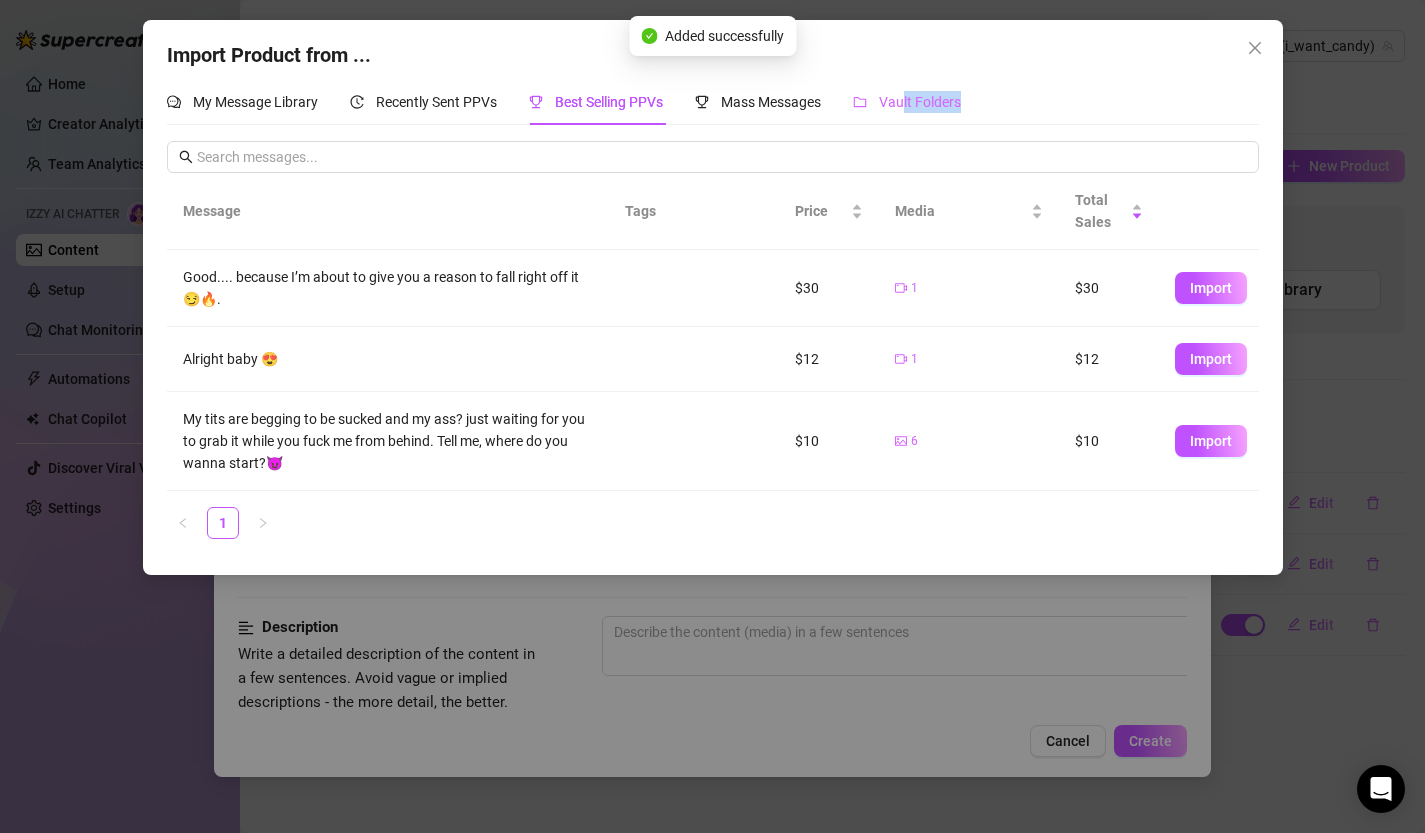 click on "Vault Folders" at bounding box center (907, 102) 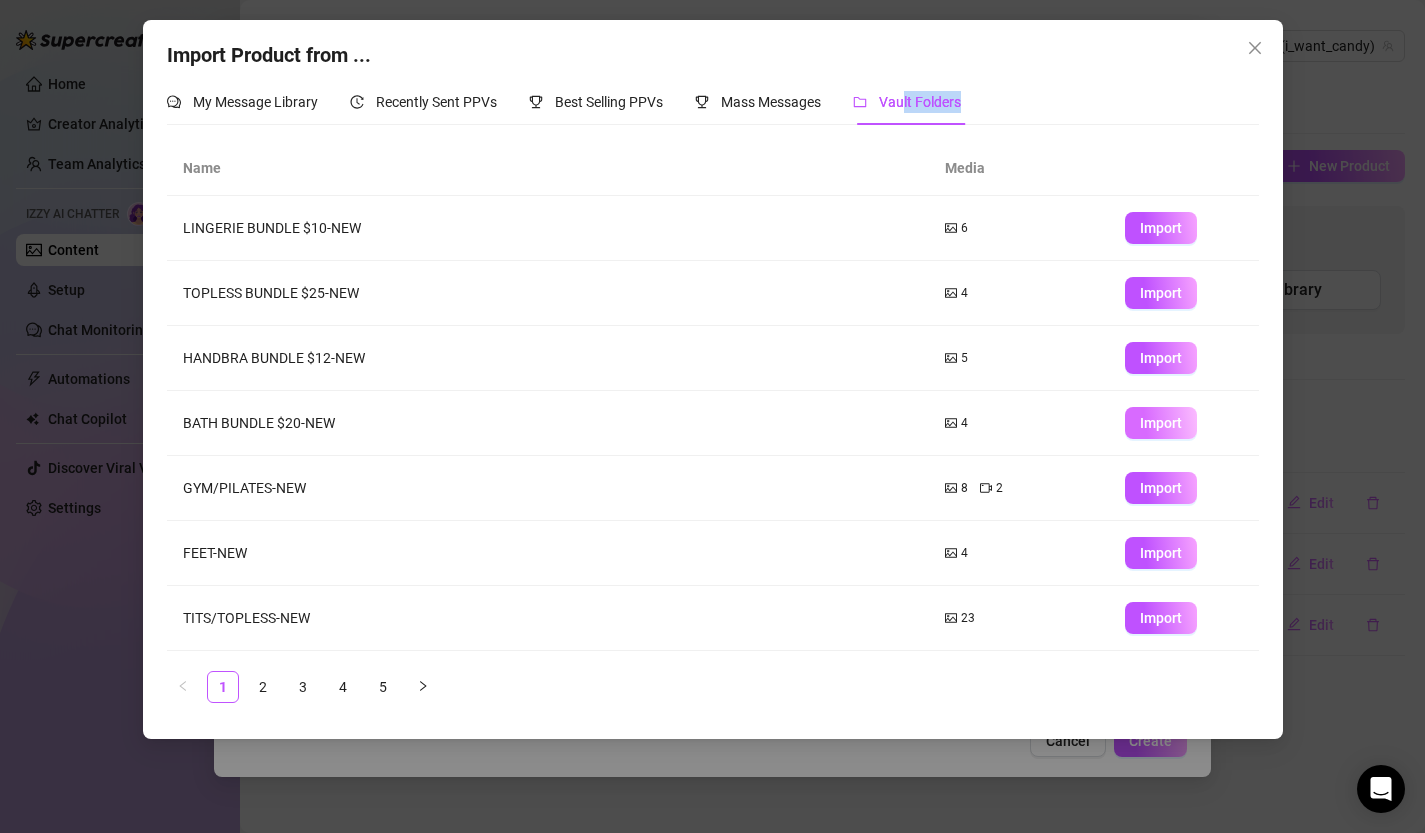 click on "Import" at bounding box center [1161, 423] 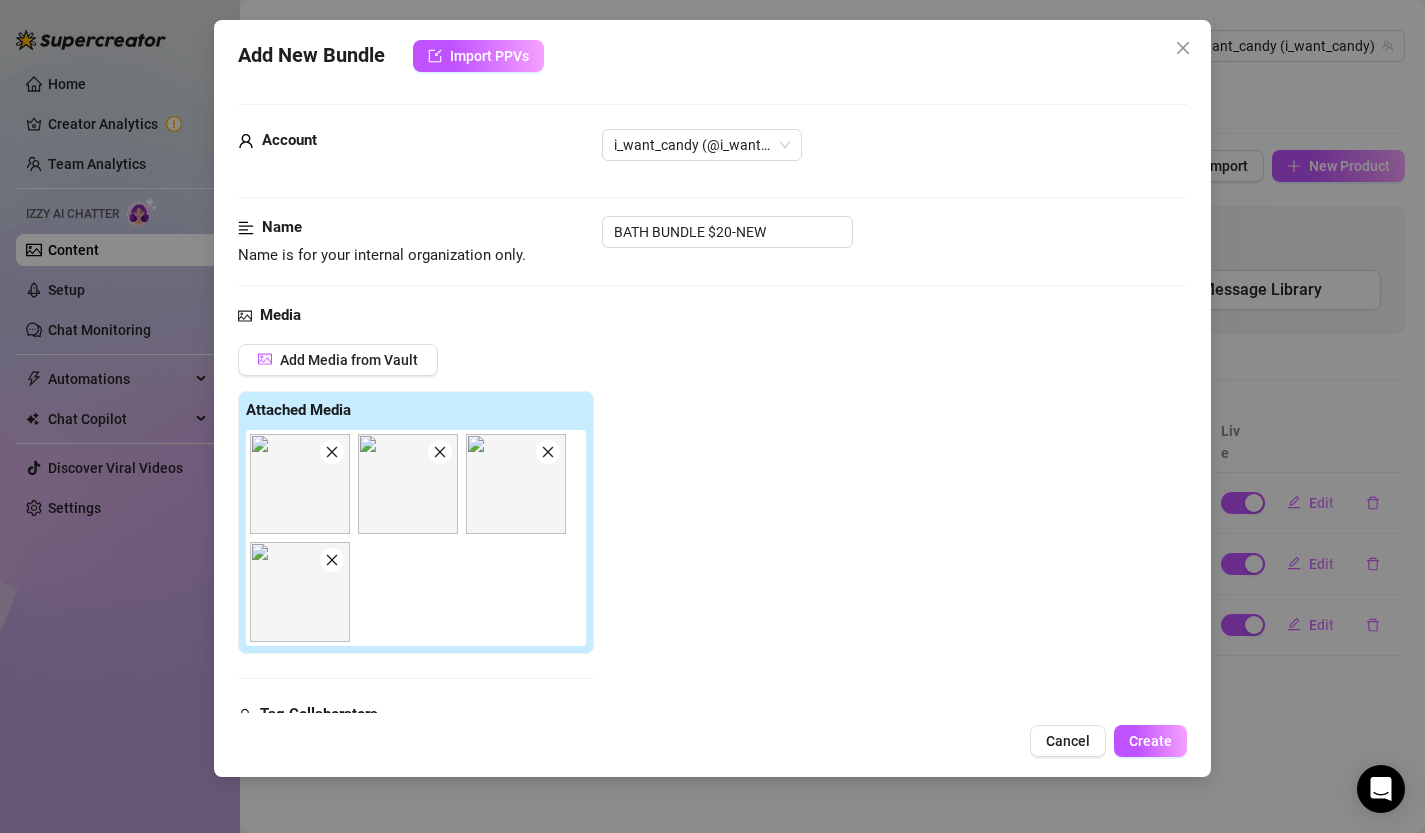 scroll, scrollTop: 479, scrollLeft: 0, axis: vertical 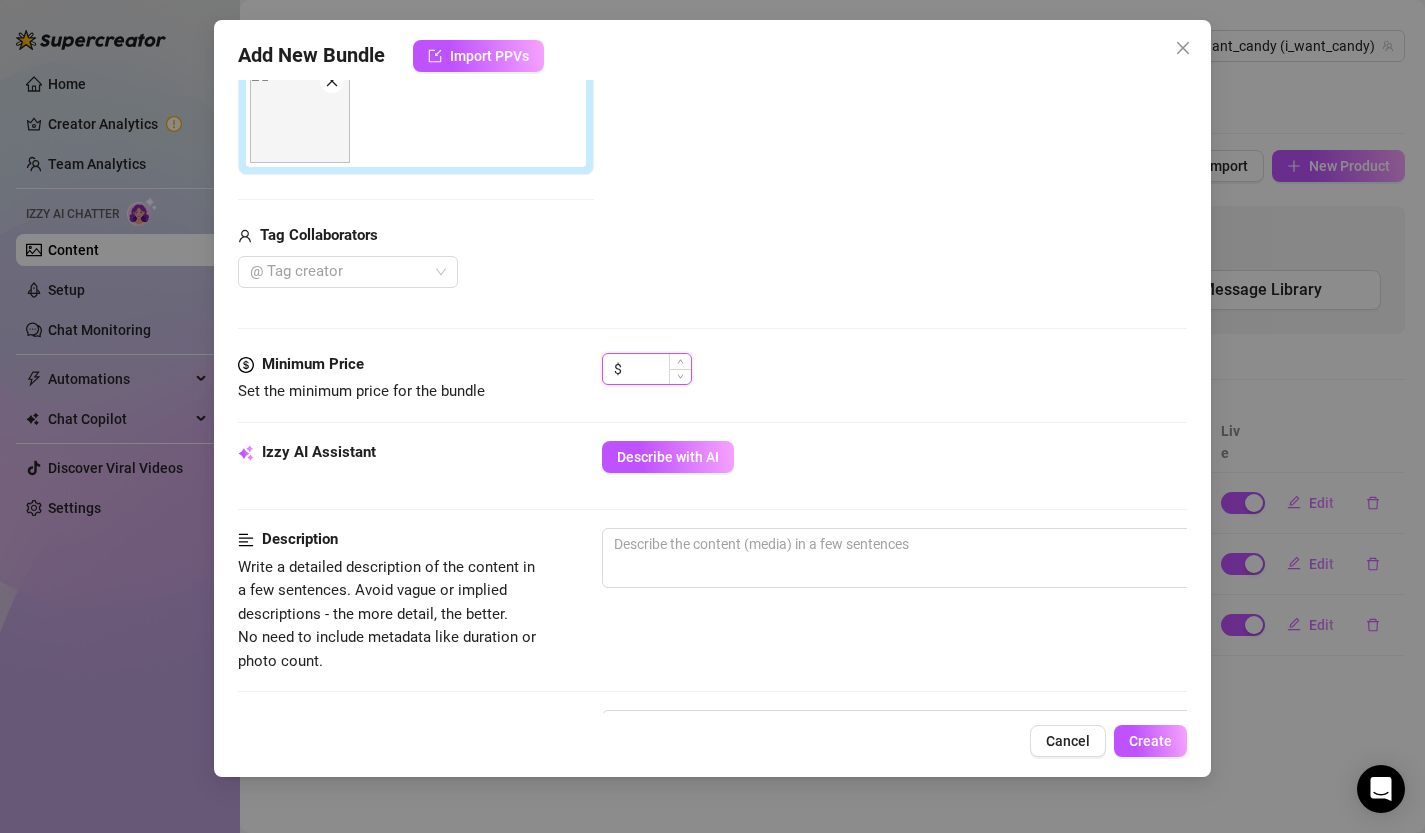 click at bounding box center [658, 369] 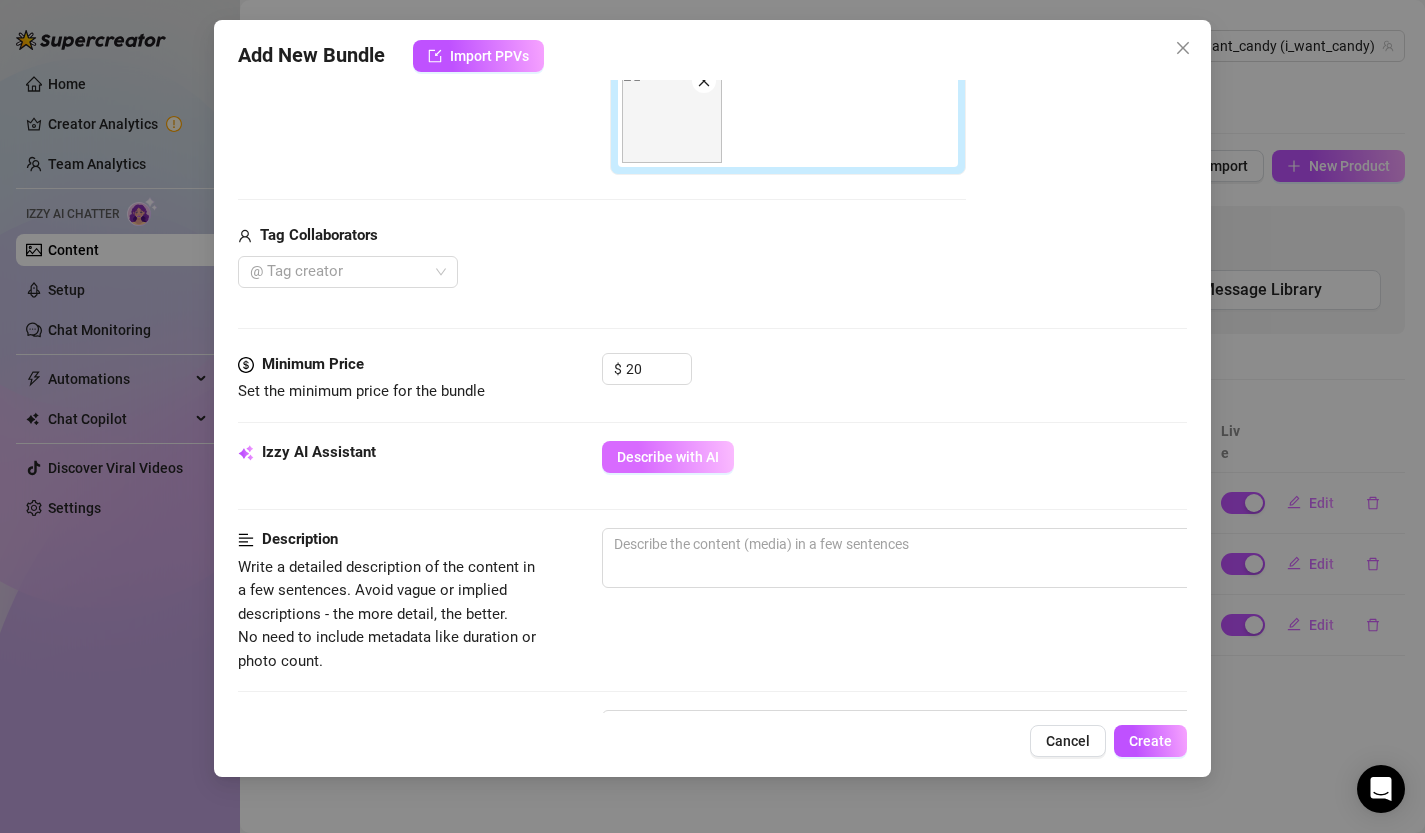 click on "Describe with AI" at bounding box center [668, 457] 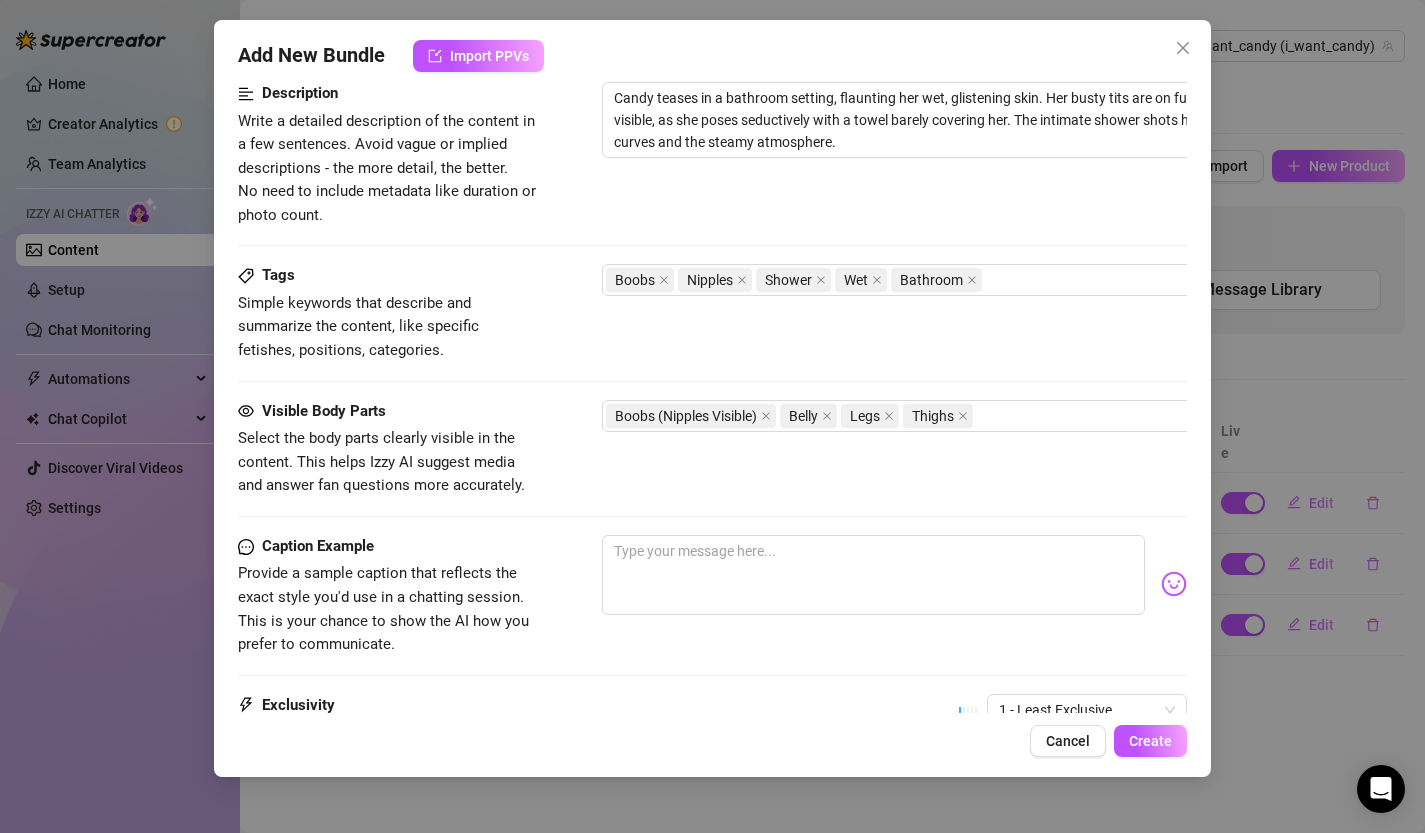 scroll, scrollTop: 1153, scrollLeft: 0, axis: vertical 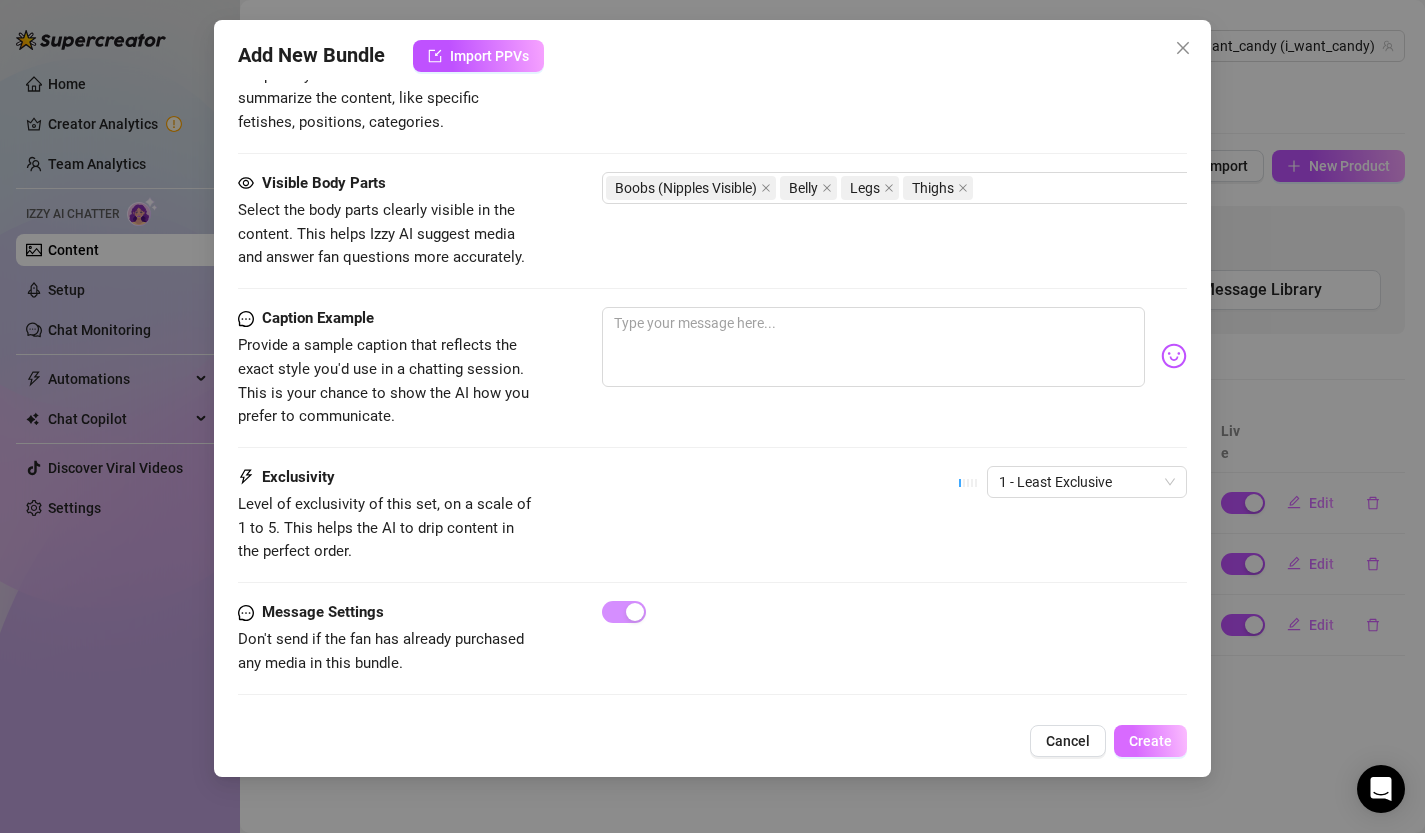 click on "Create" at bounding box center [1150, 741] 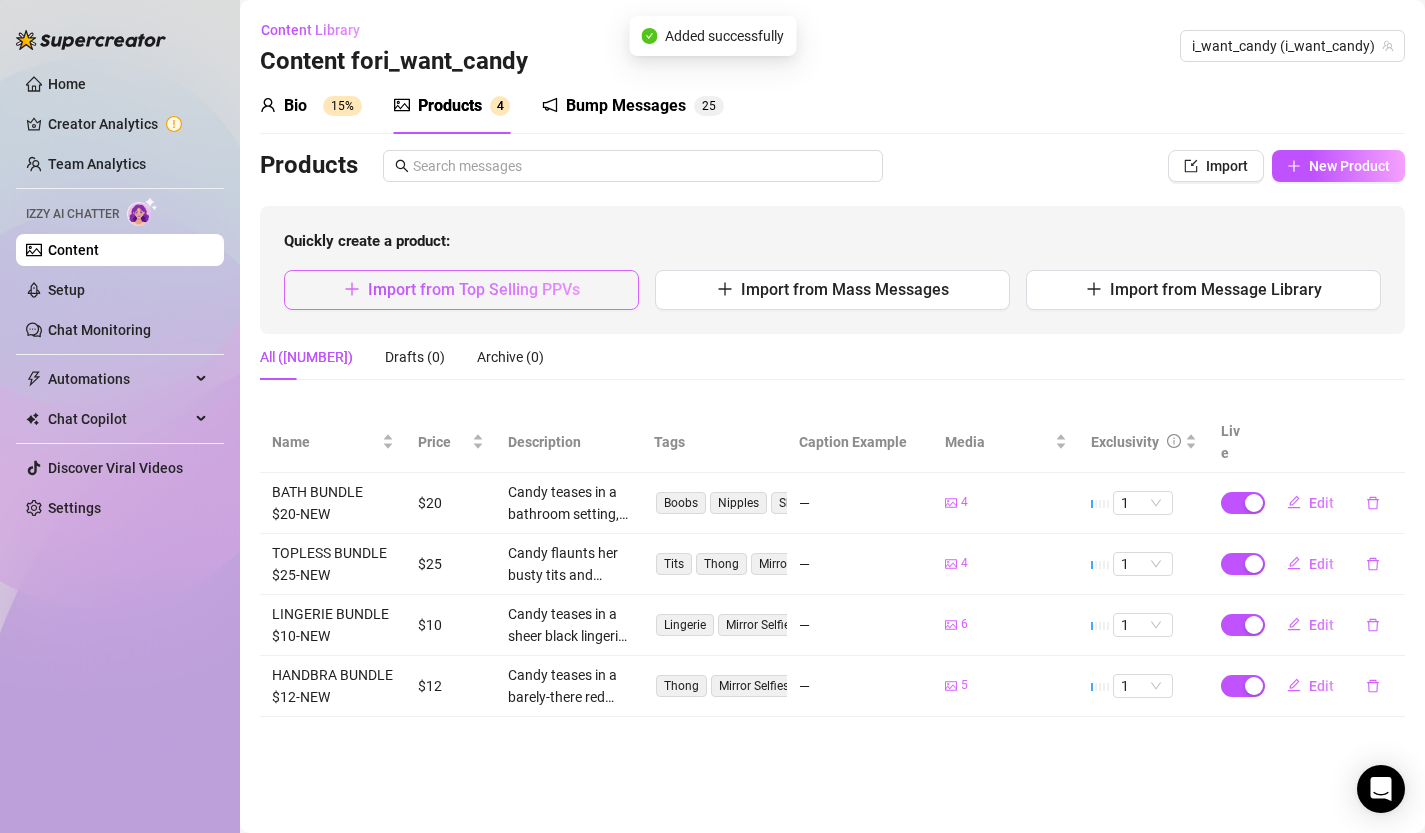 click on "Import from Top Selling PPVs" at bounding box center [474, 289] 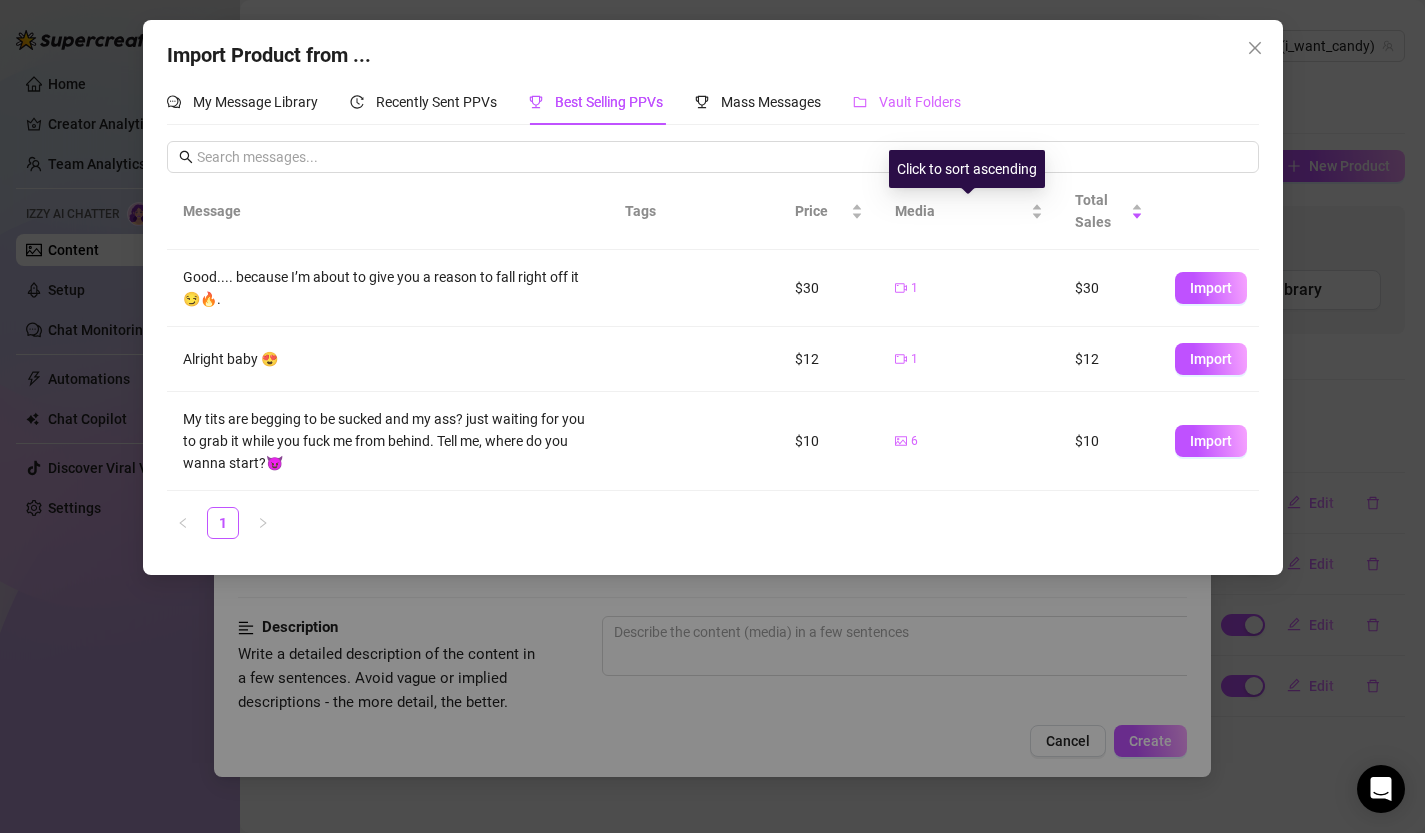 click on "Vault Folders" at bounding box center [907, 102] 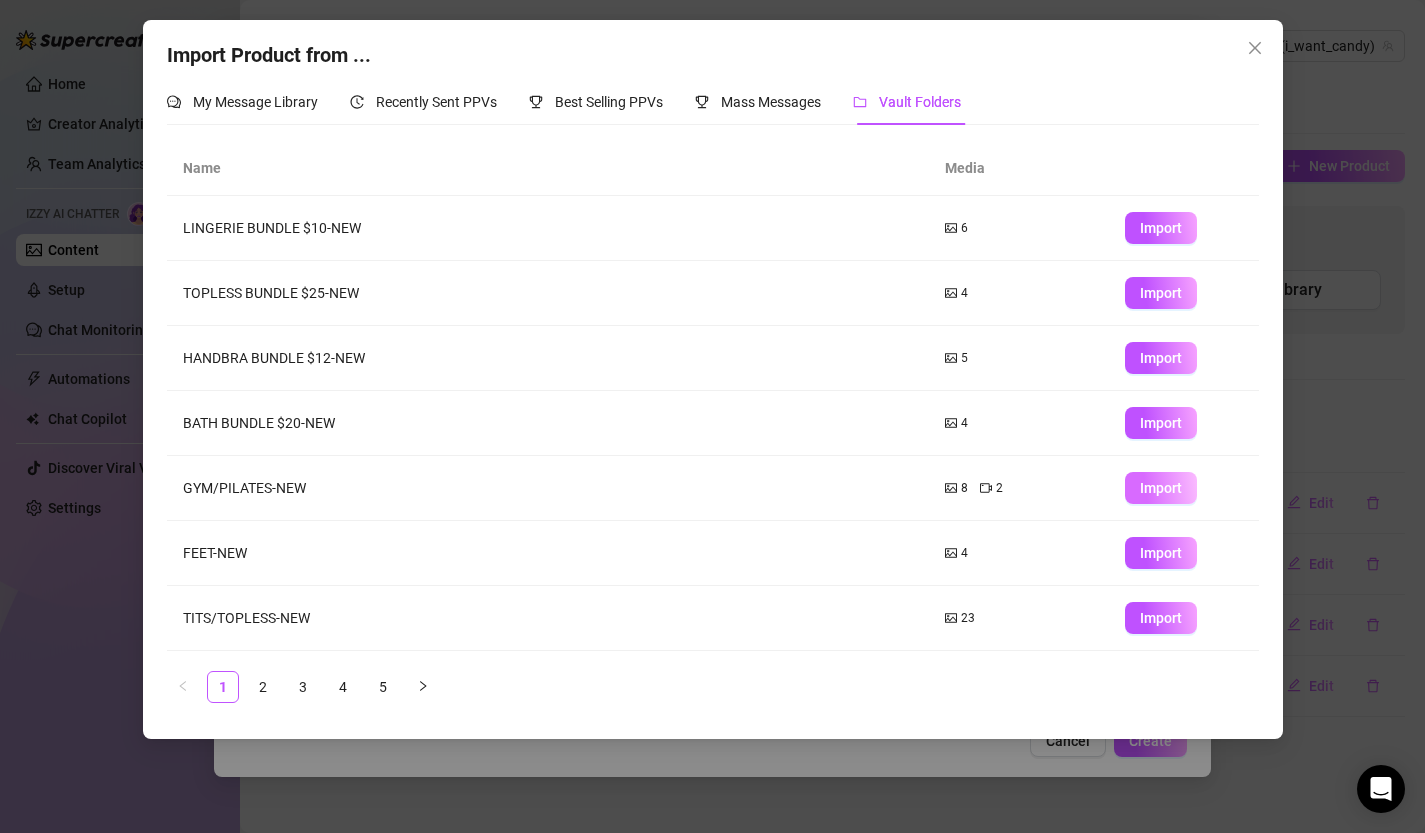 click on "Import" at bounding box center (1161, 488) 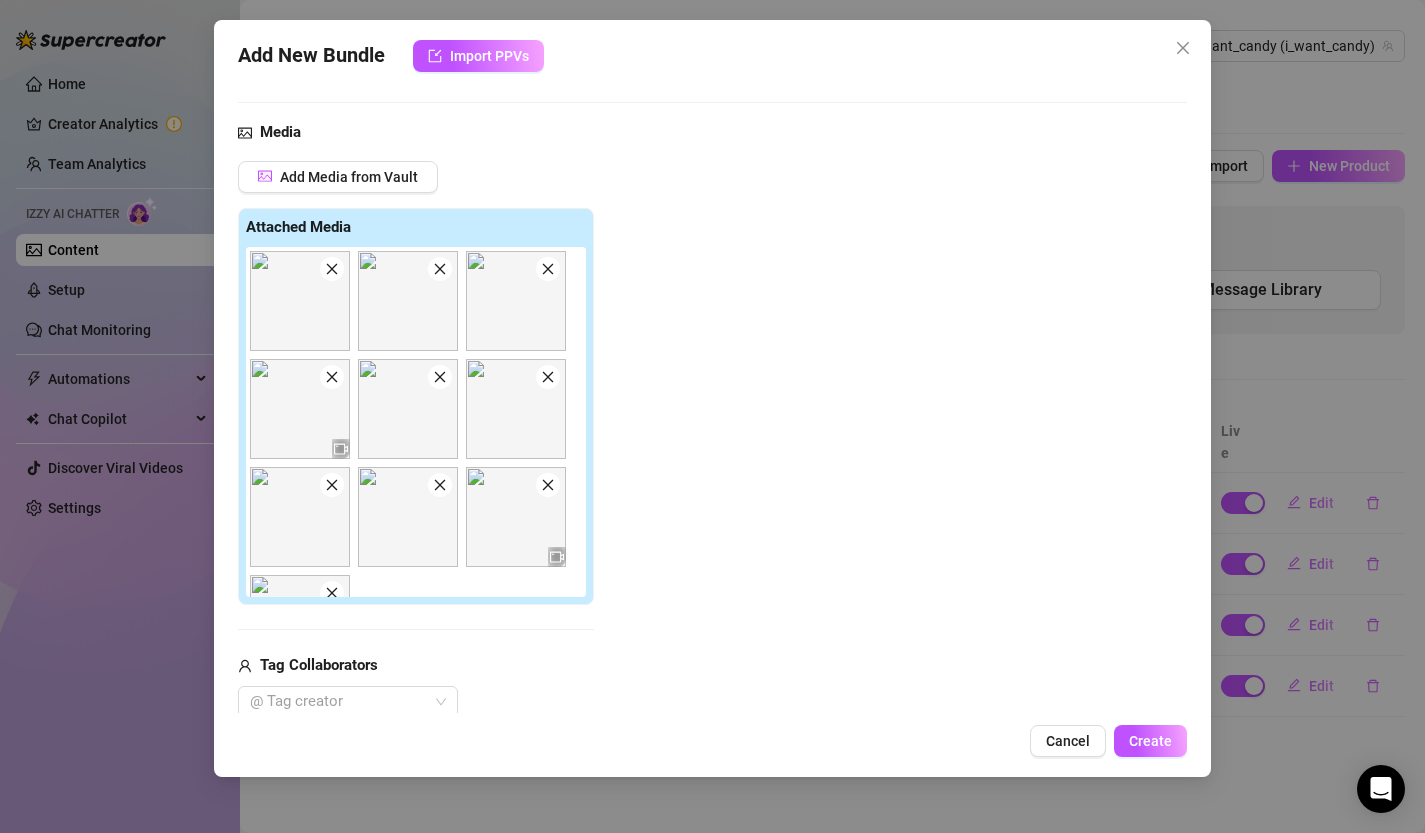 scroll, scrollTop: 189, scrollLeft: 0, axis: vertical 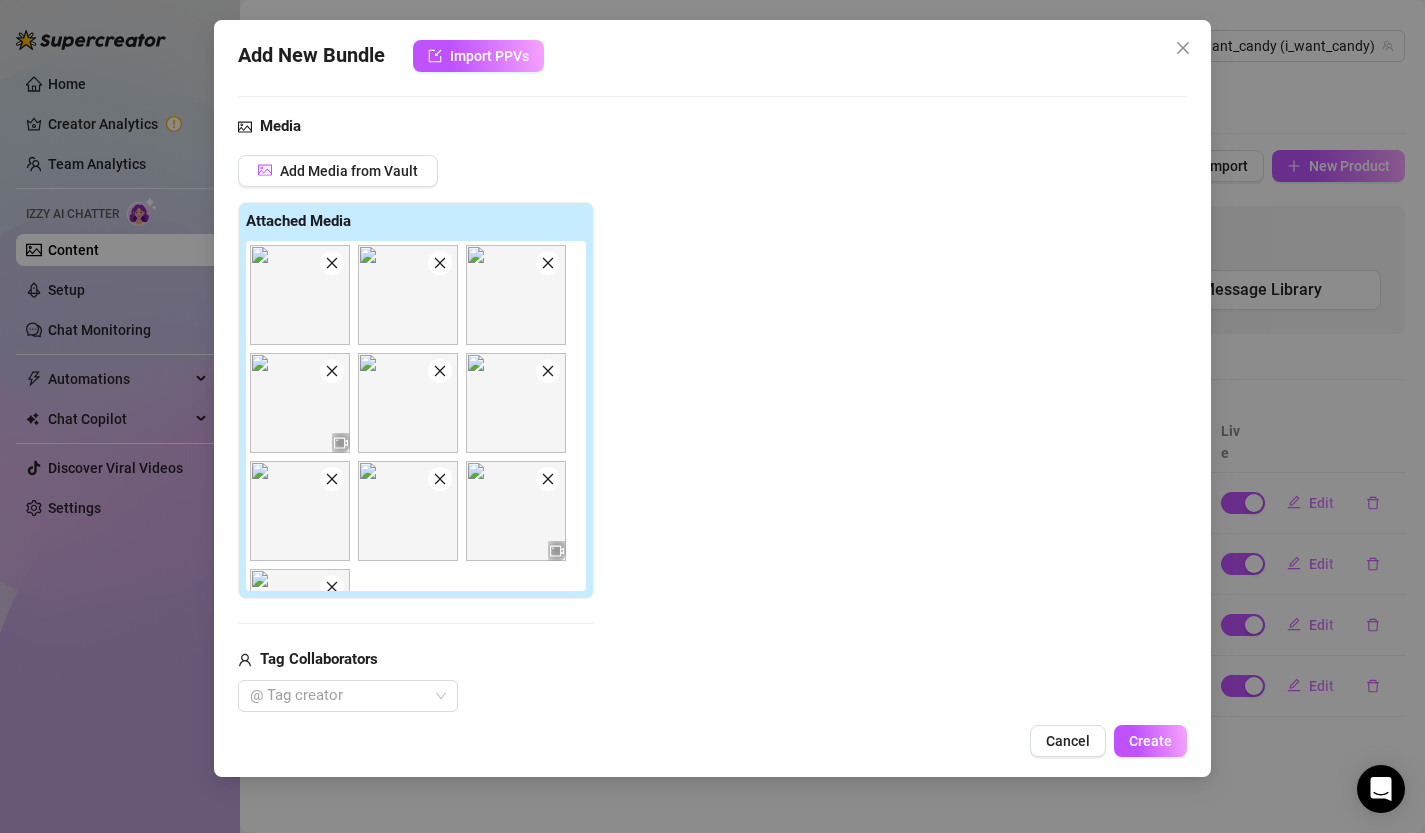 click 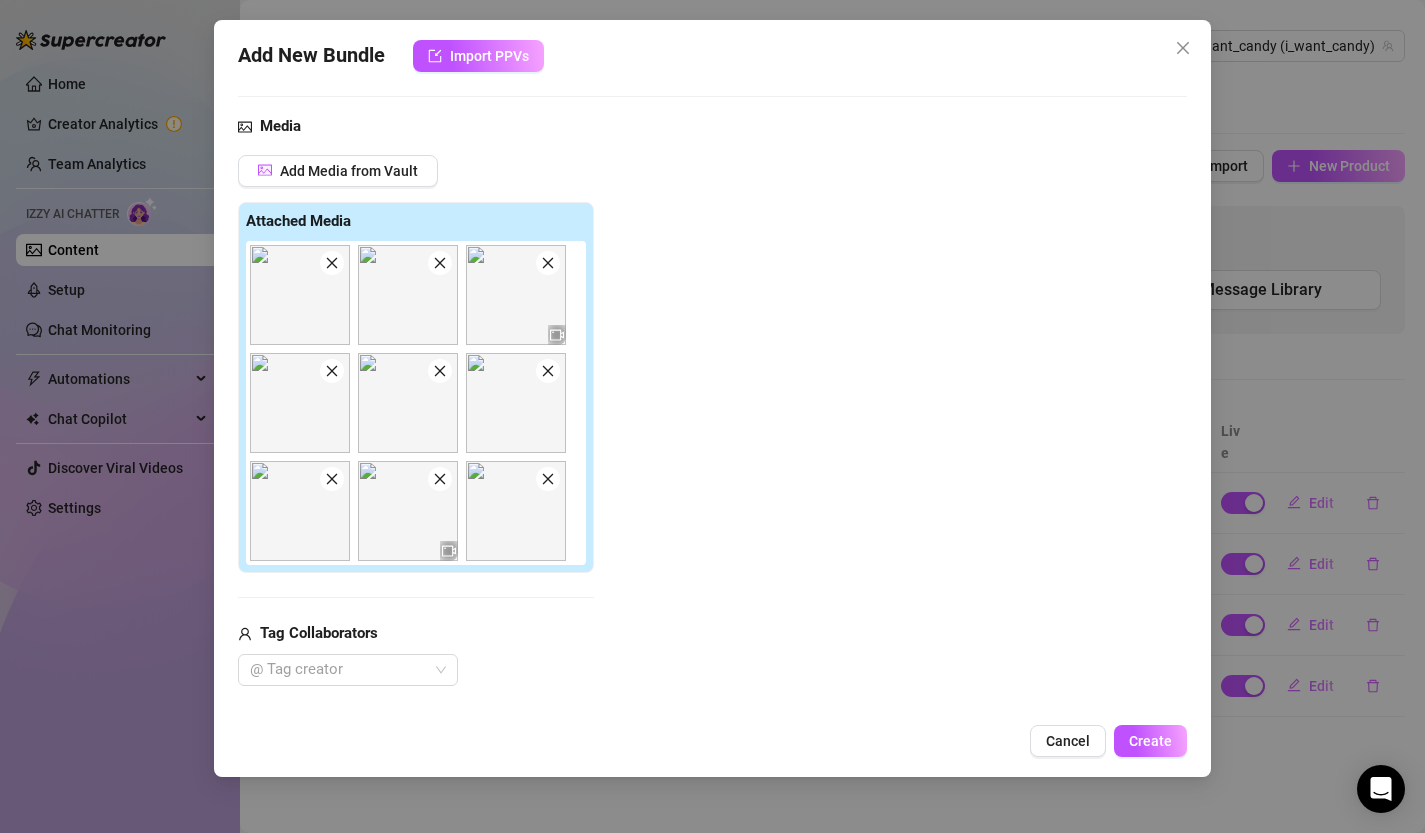click 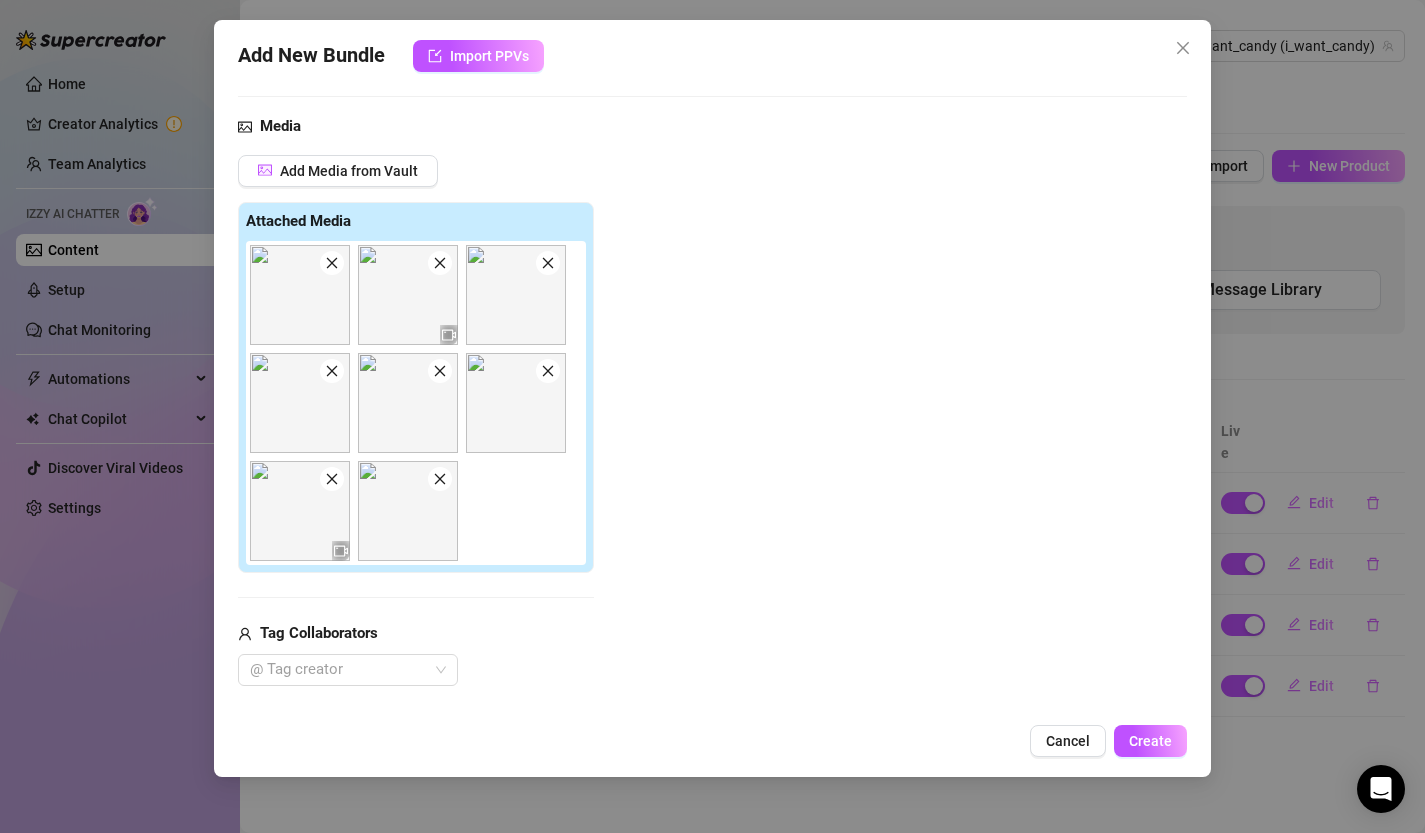 click 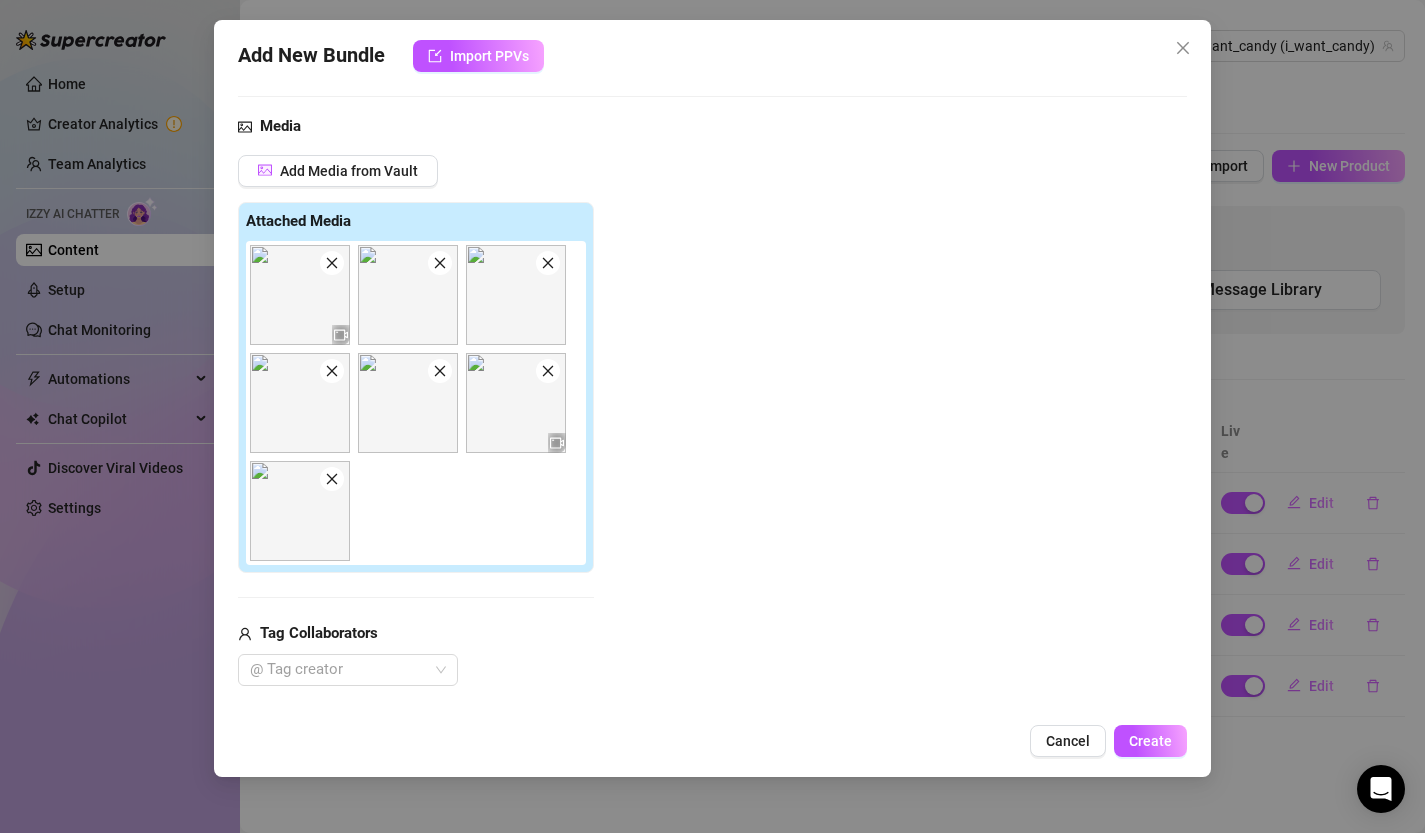 click 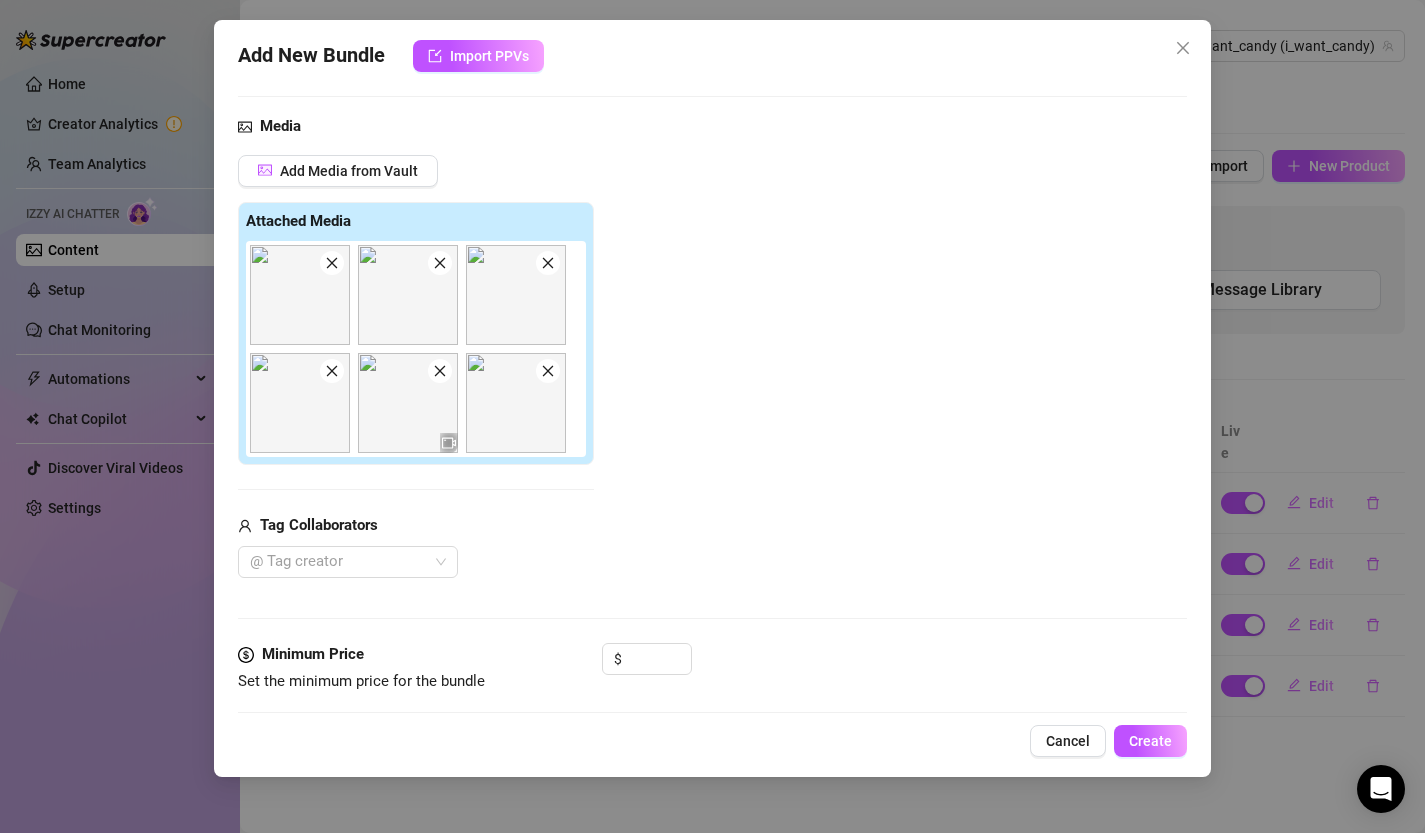 click 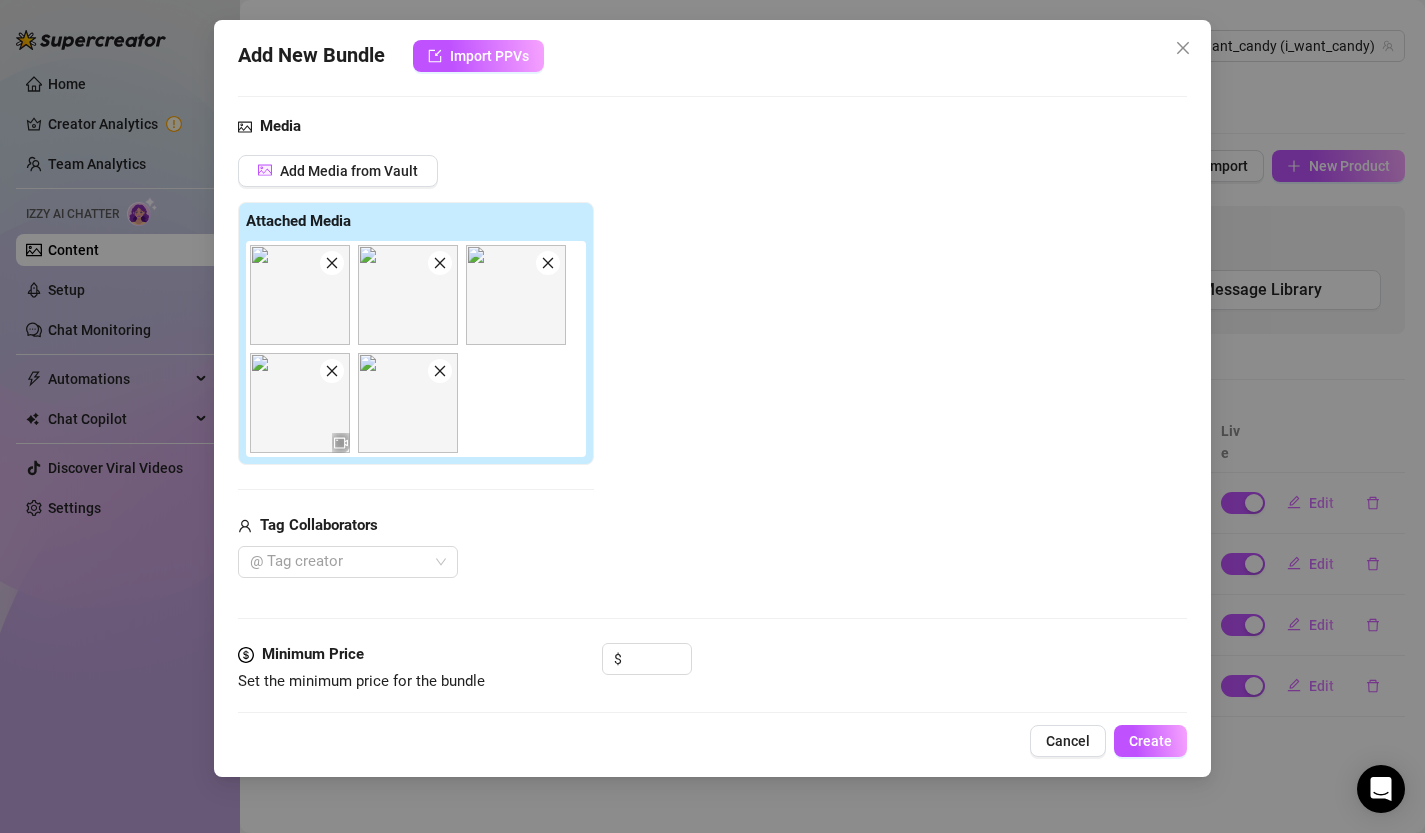 click 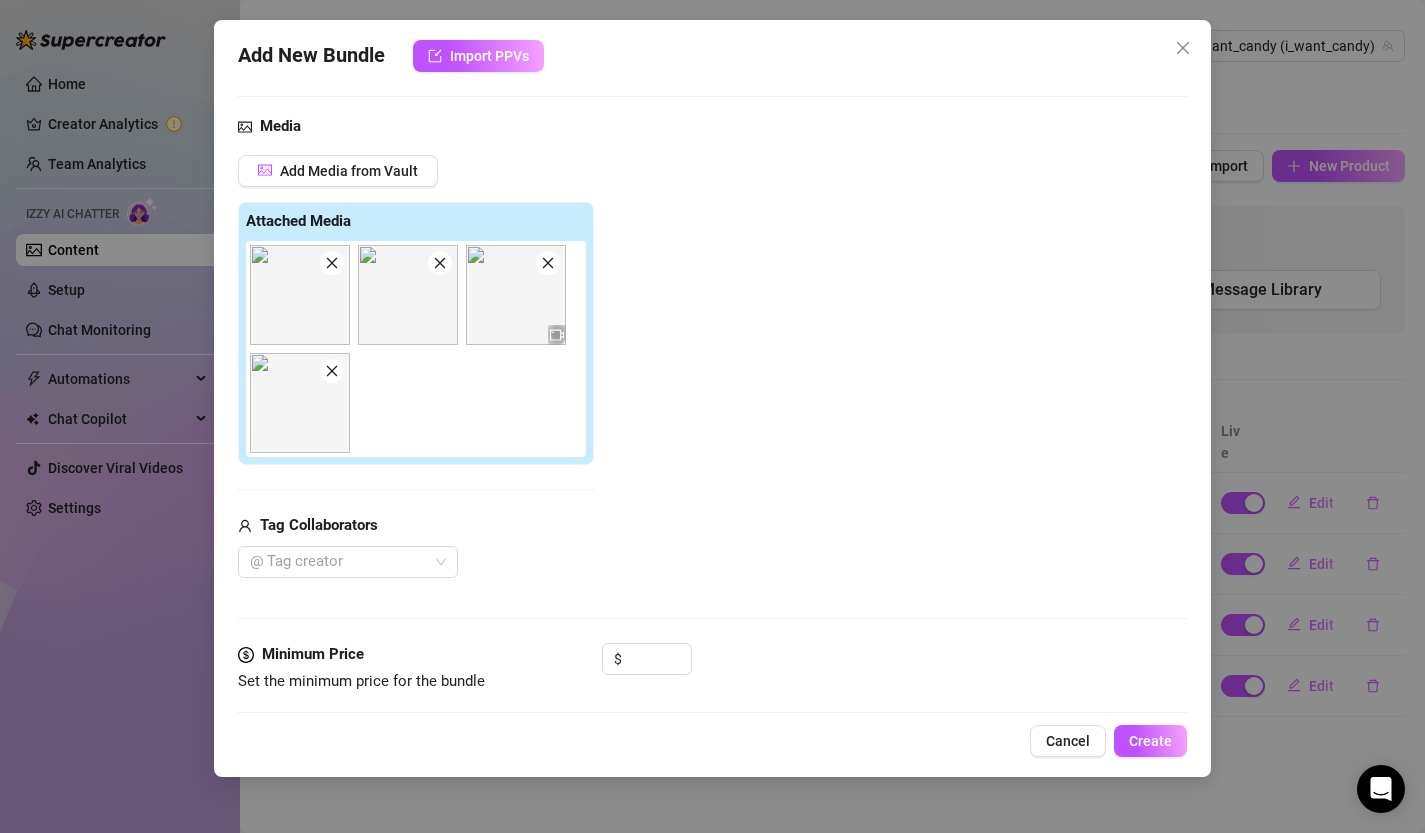 click 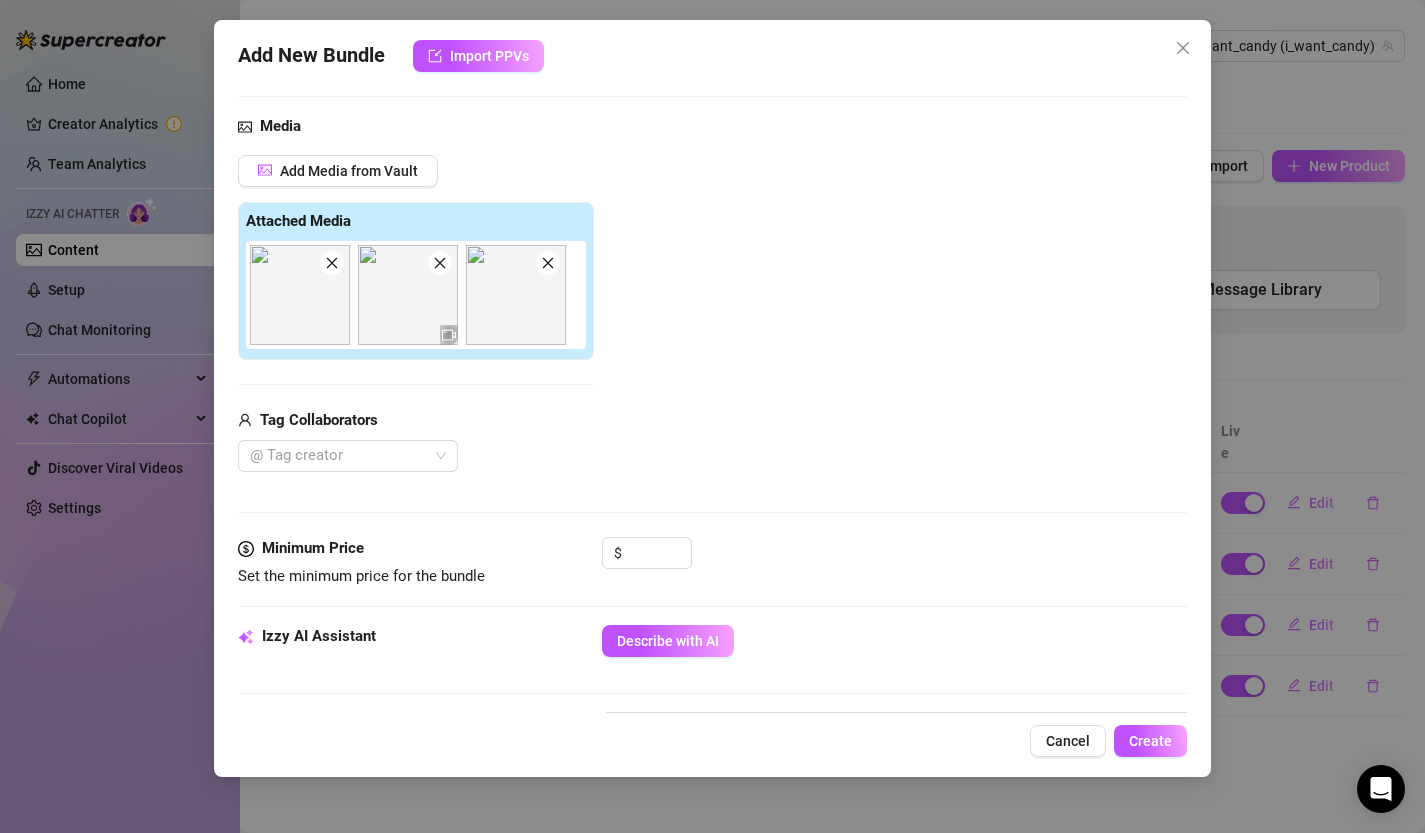 scroll, scrollTop: 275, scrollLeft: 0, axis: vertical 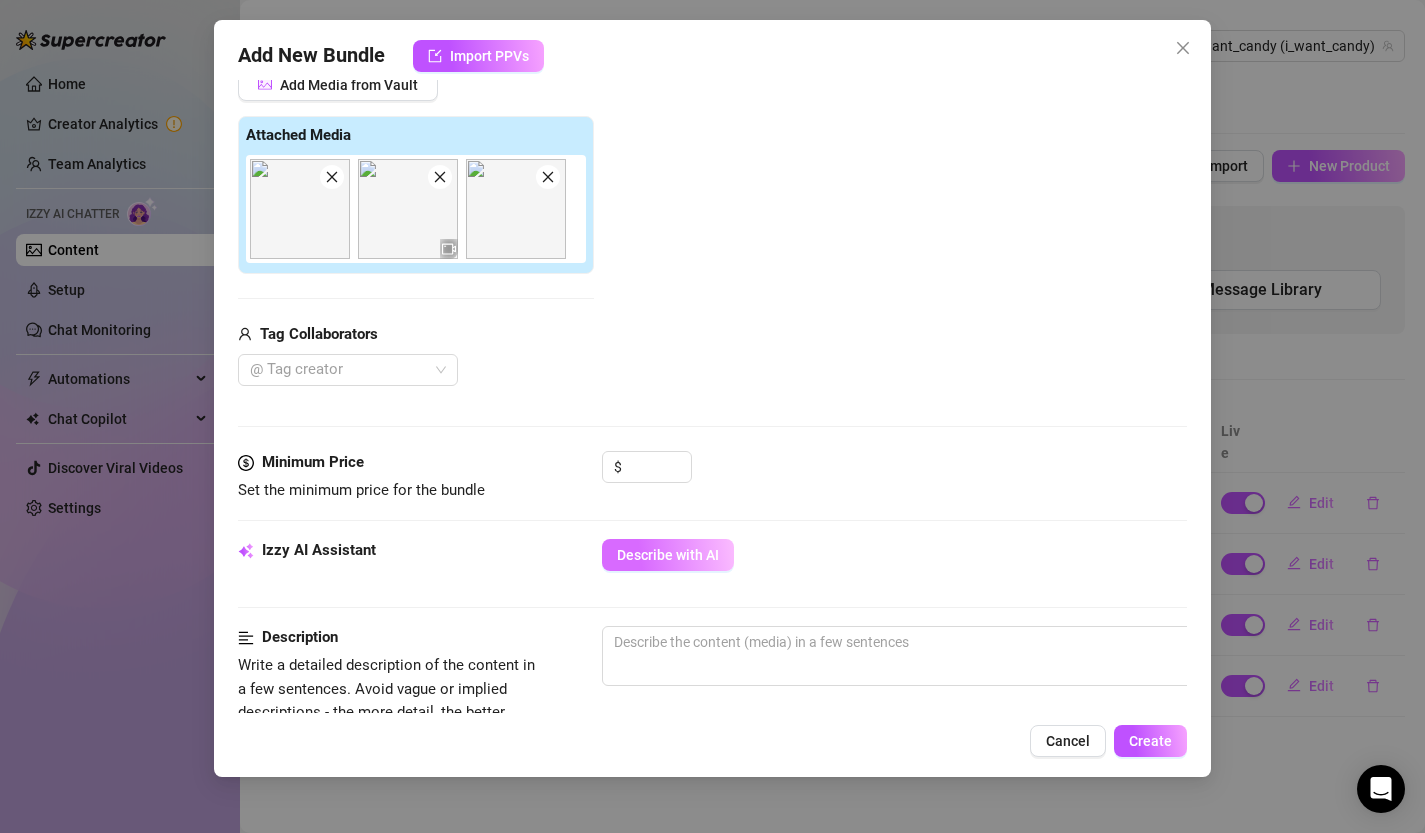 click on "Describe with AI" at bounding box center [668, 555] 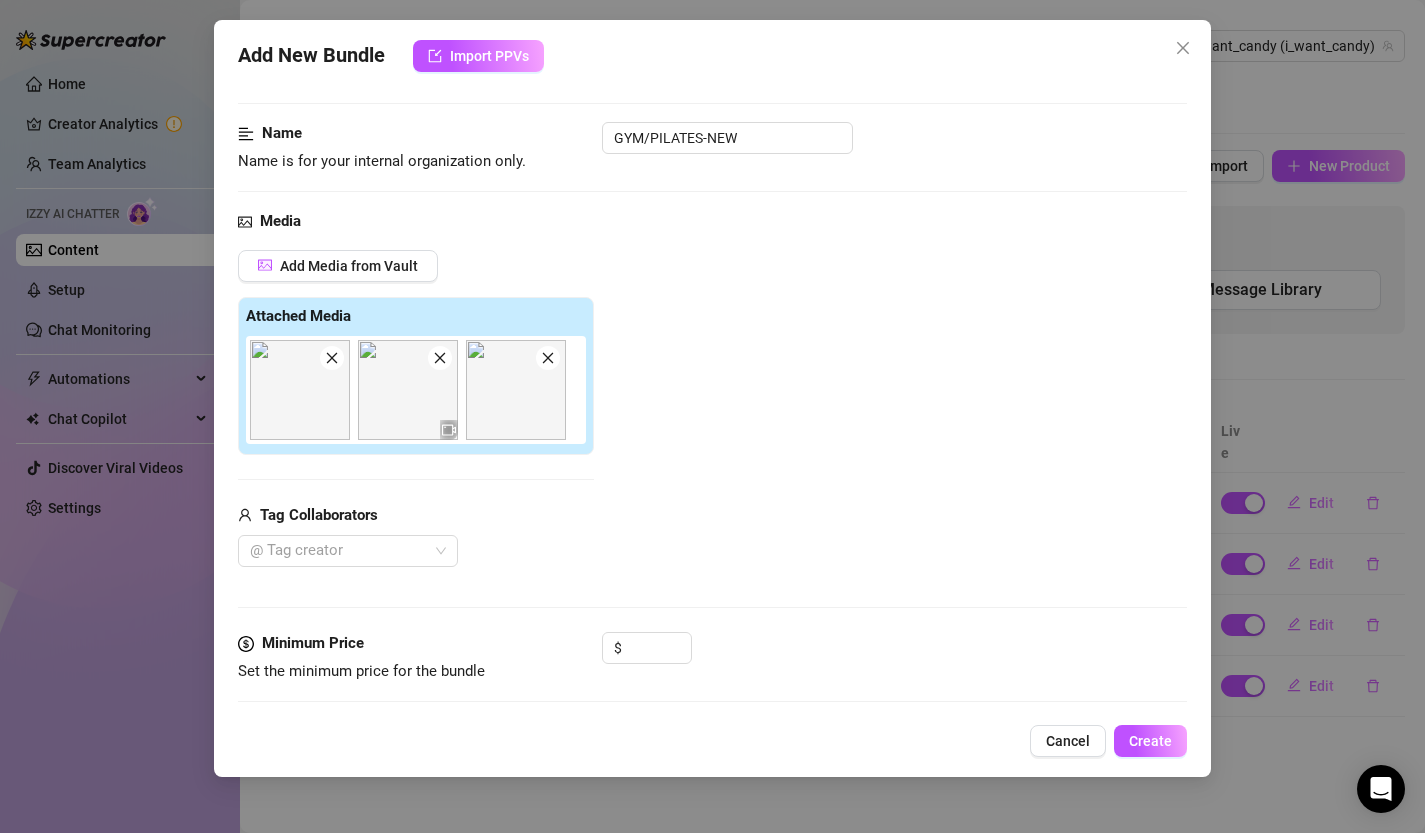 scroll, scrollTop: 0, scrollLeft: 0, axis: both 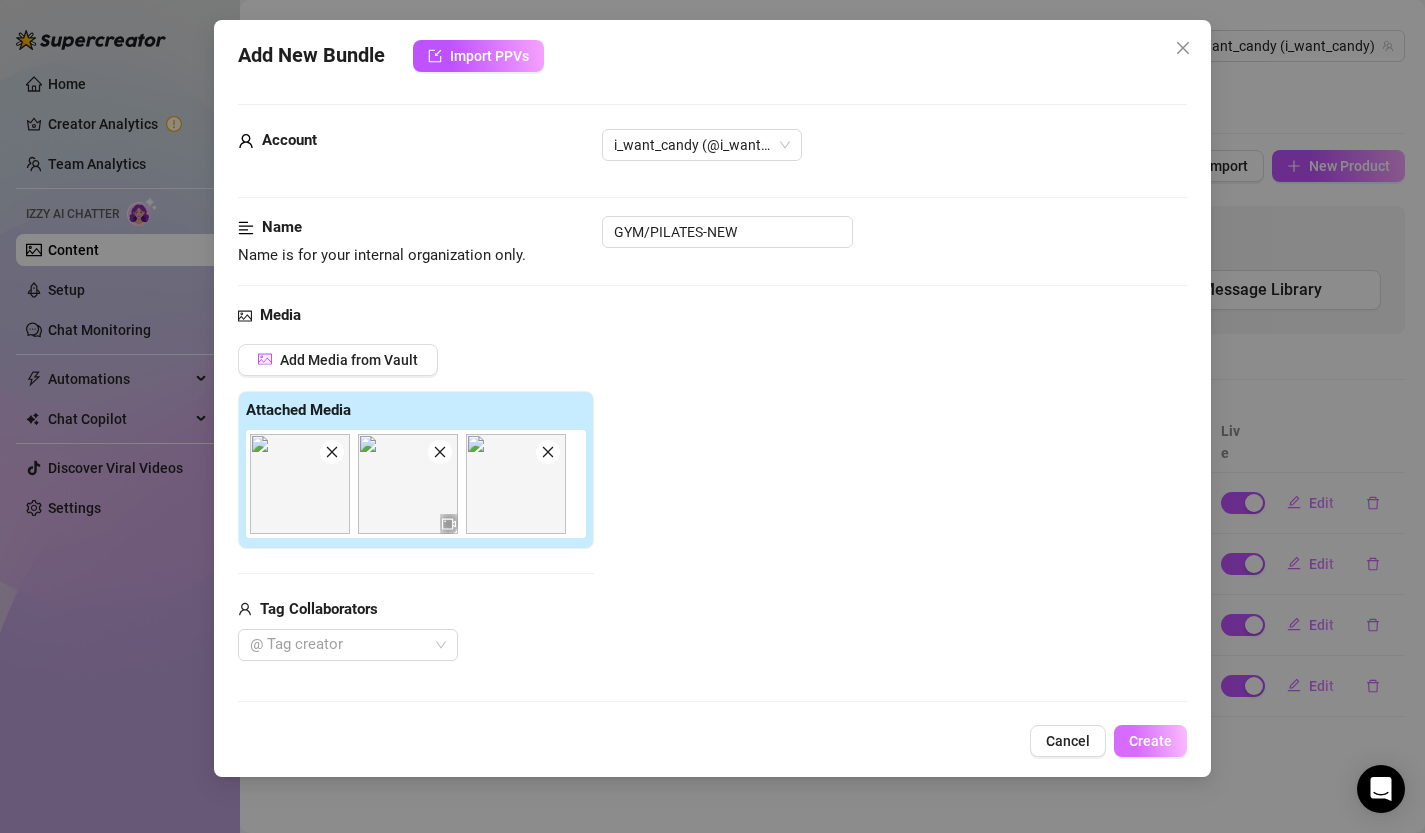 click on "Create" at bounding box center (1150, 741) 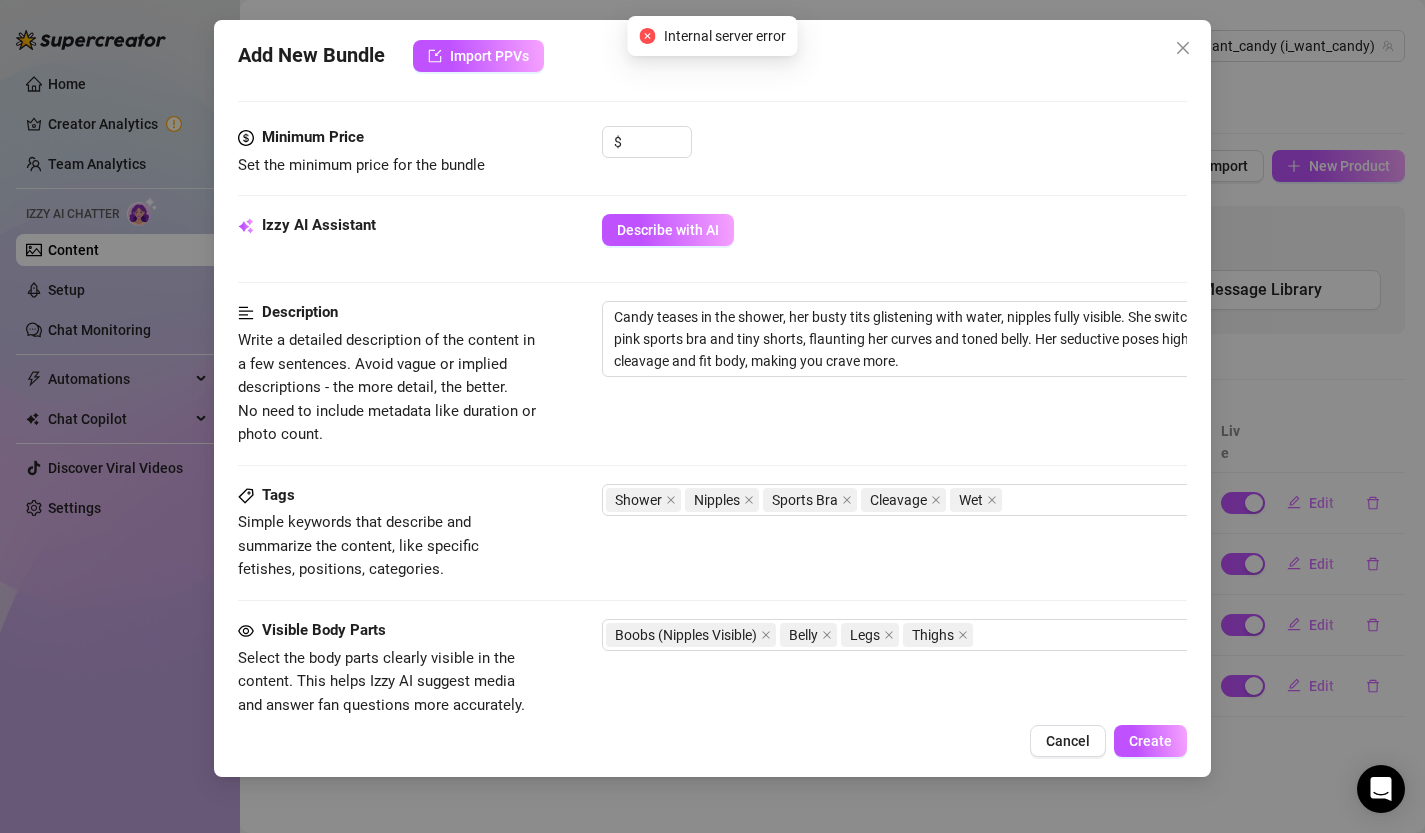 scroll, scrollTop: 0, scrollLeft: 0, axis: both 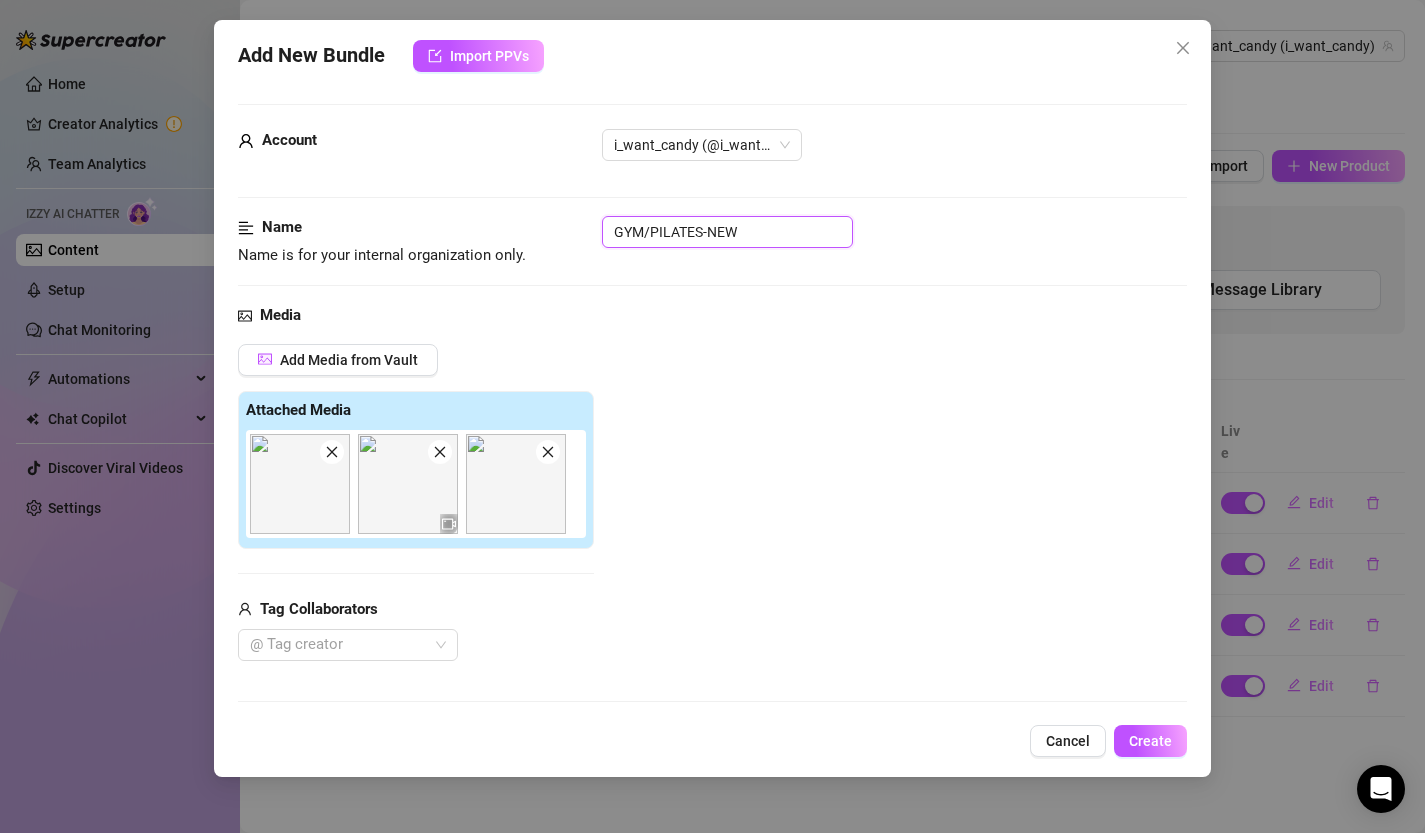 click on "GYM/PILATES-NEW" at bounding box center [727, 232] 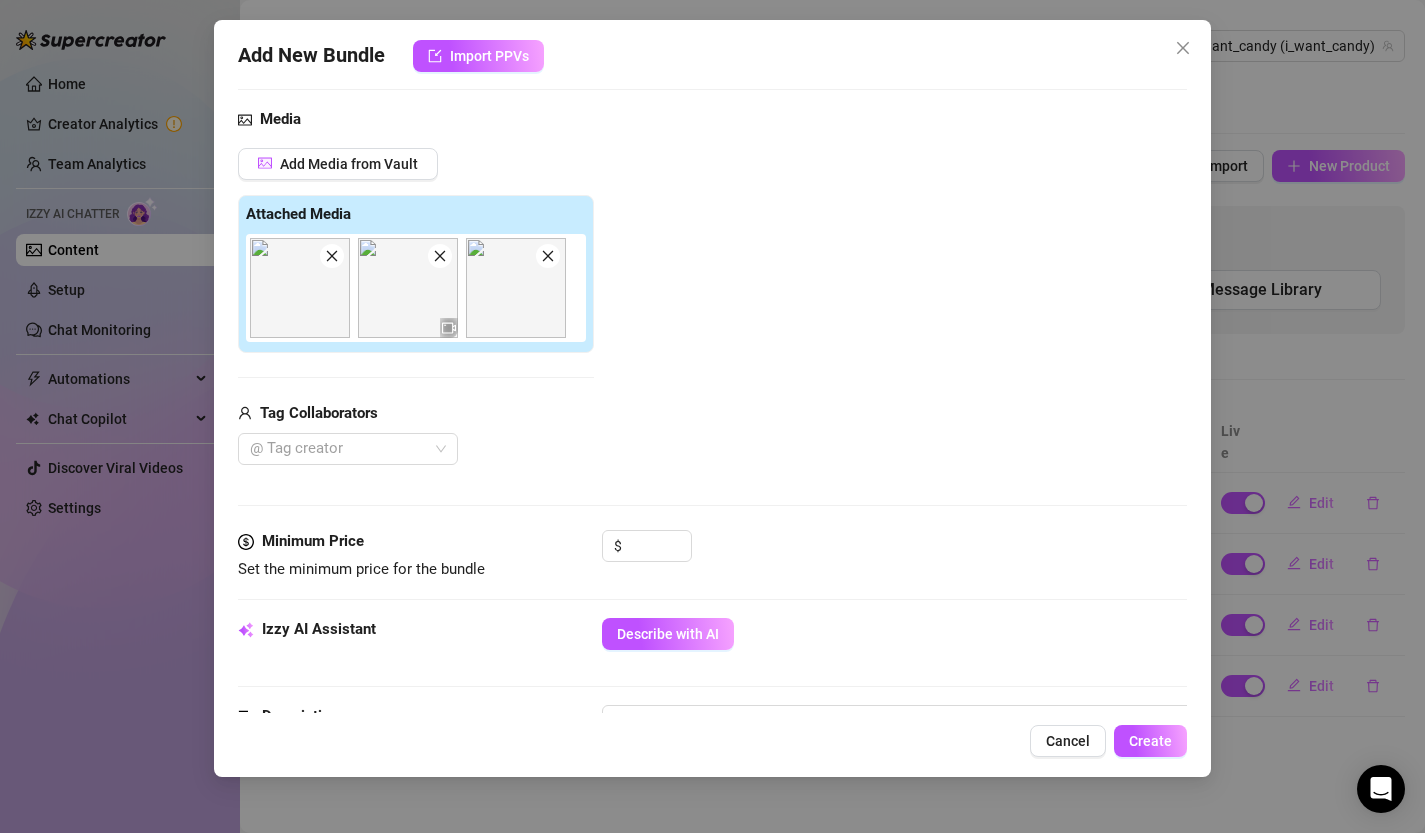 scroll, scrollTop: 271, scrollLeft: 0, axis: vertical 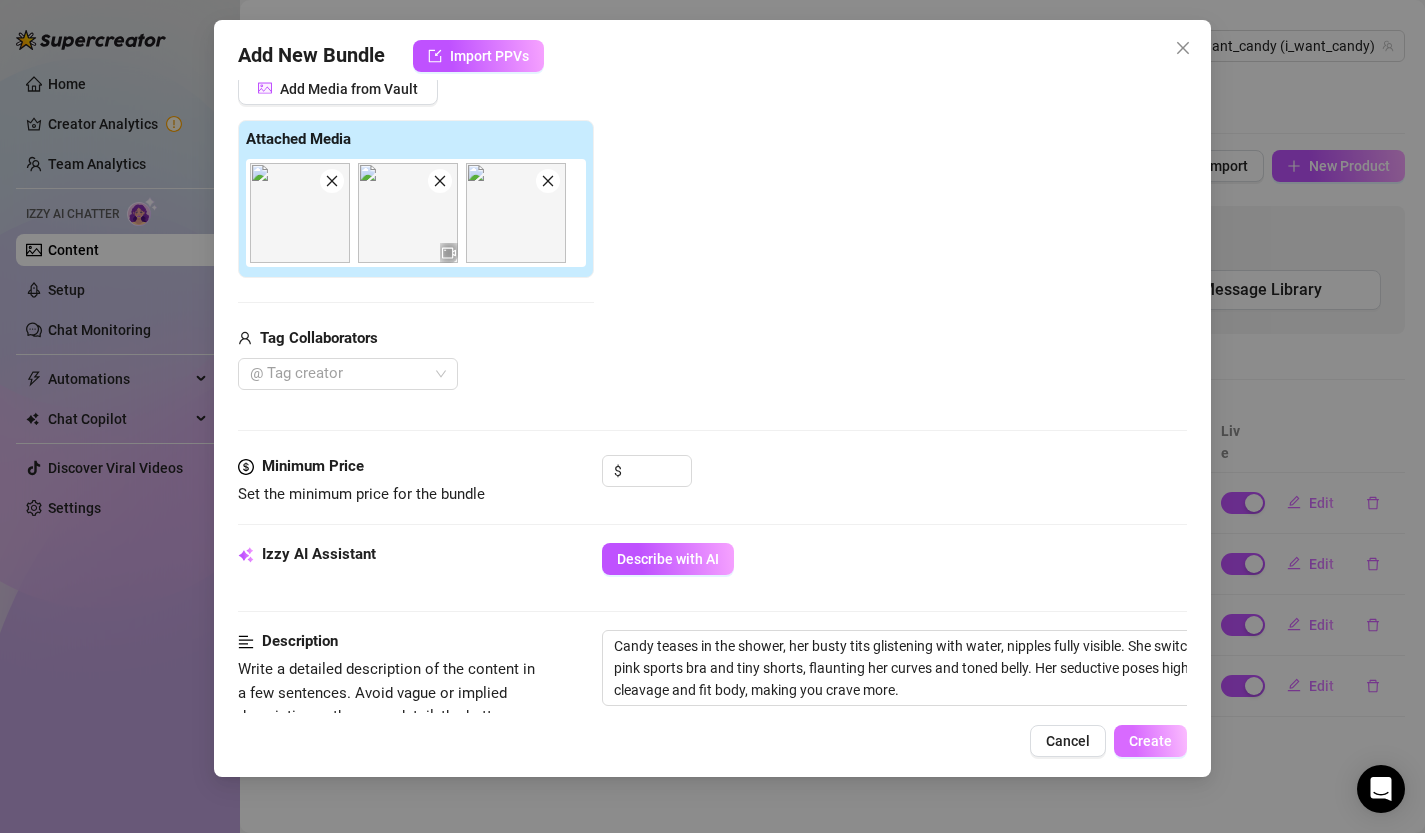 click on "Create" at bounding box center (1150, 741) 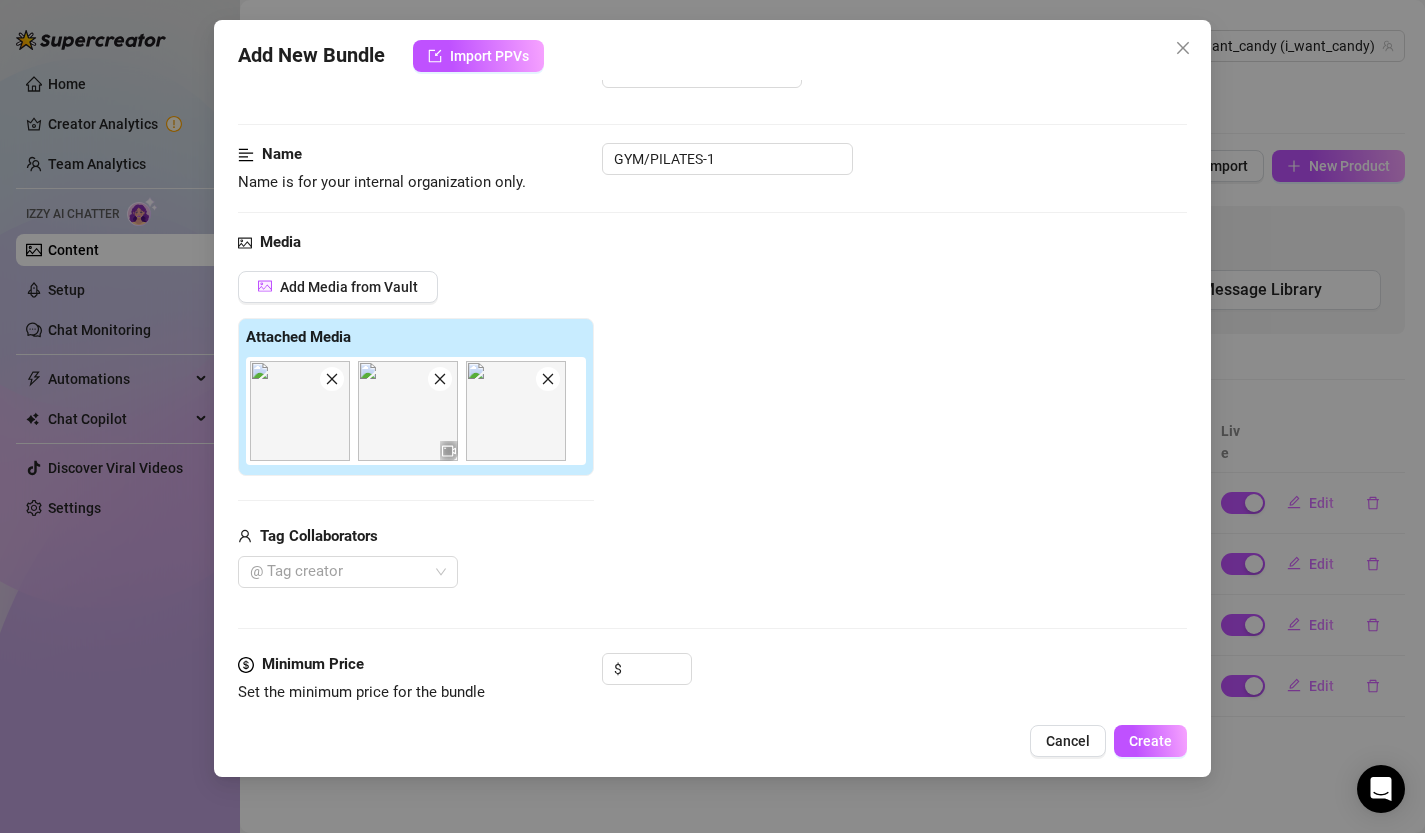 scroll, scrollTop: 0, scrollLeft: 0, axis: both 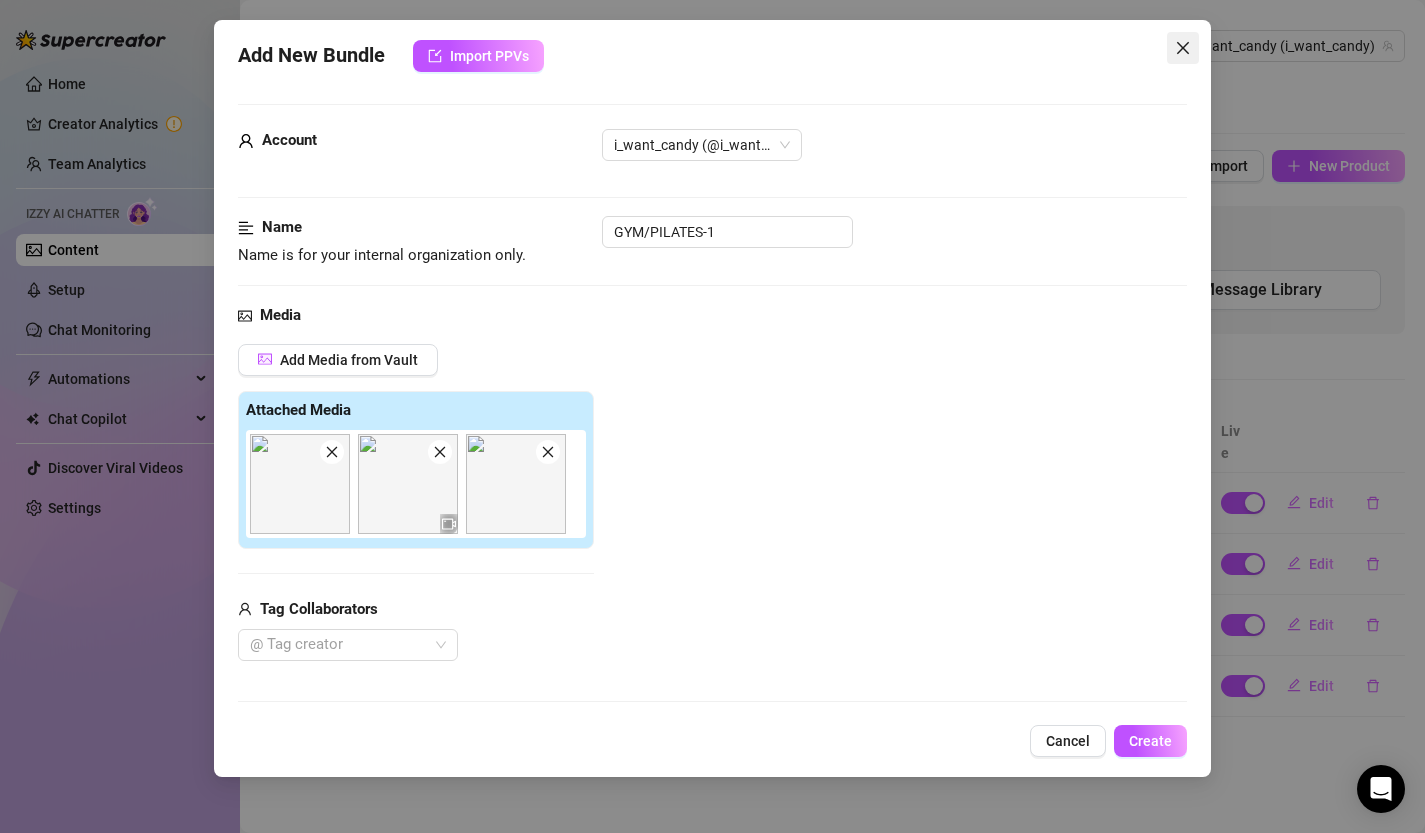 click at bounding box center (1183, 48) 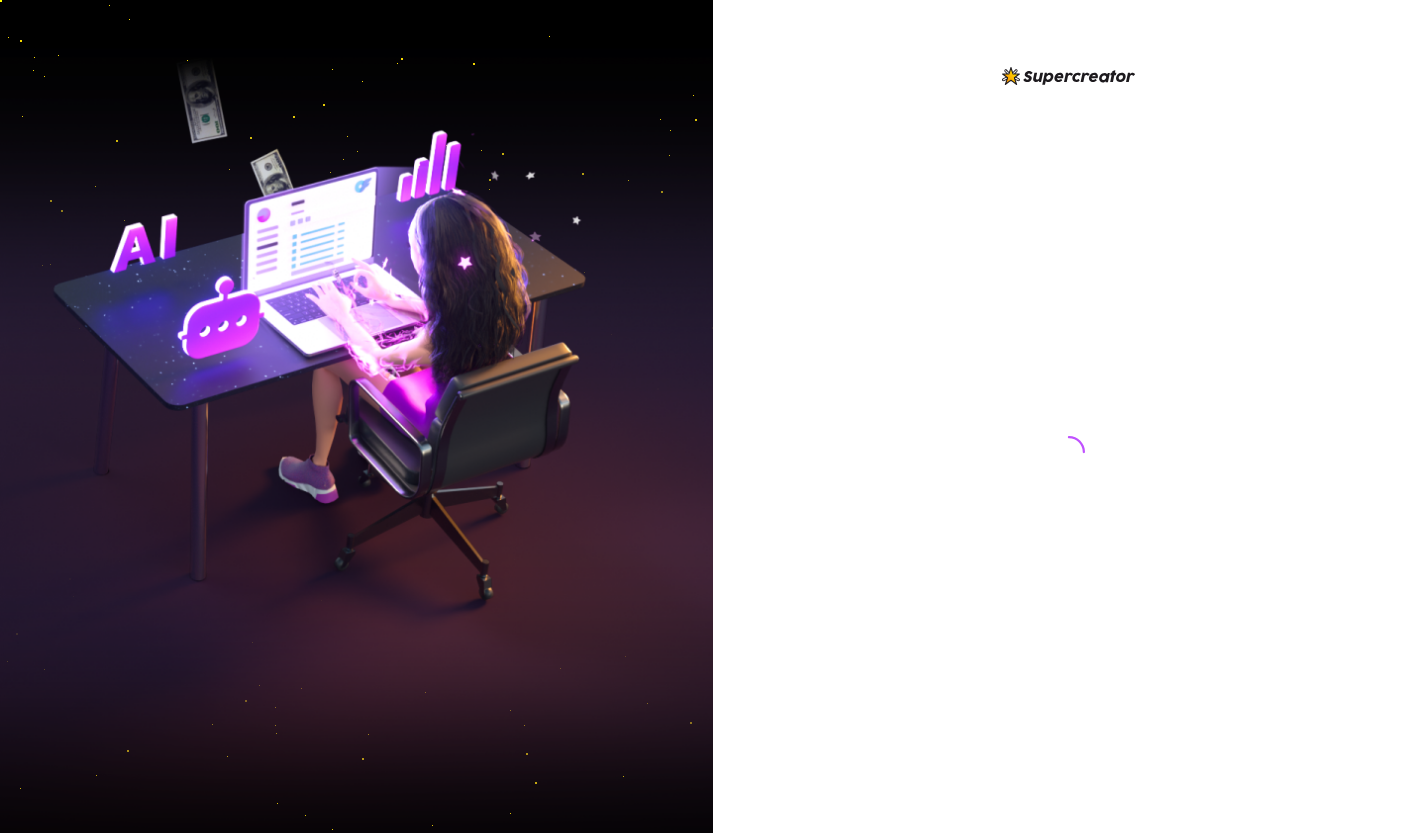 scroll, scrollTop: 0, scrollLeft: 0, axis: both 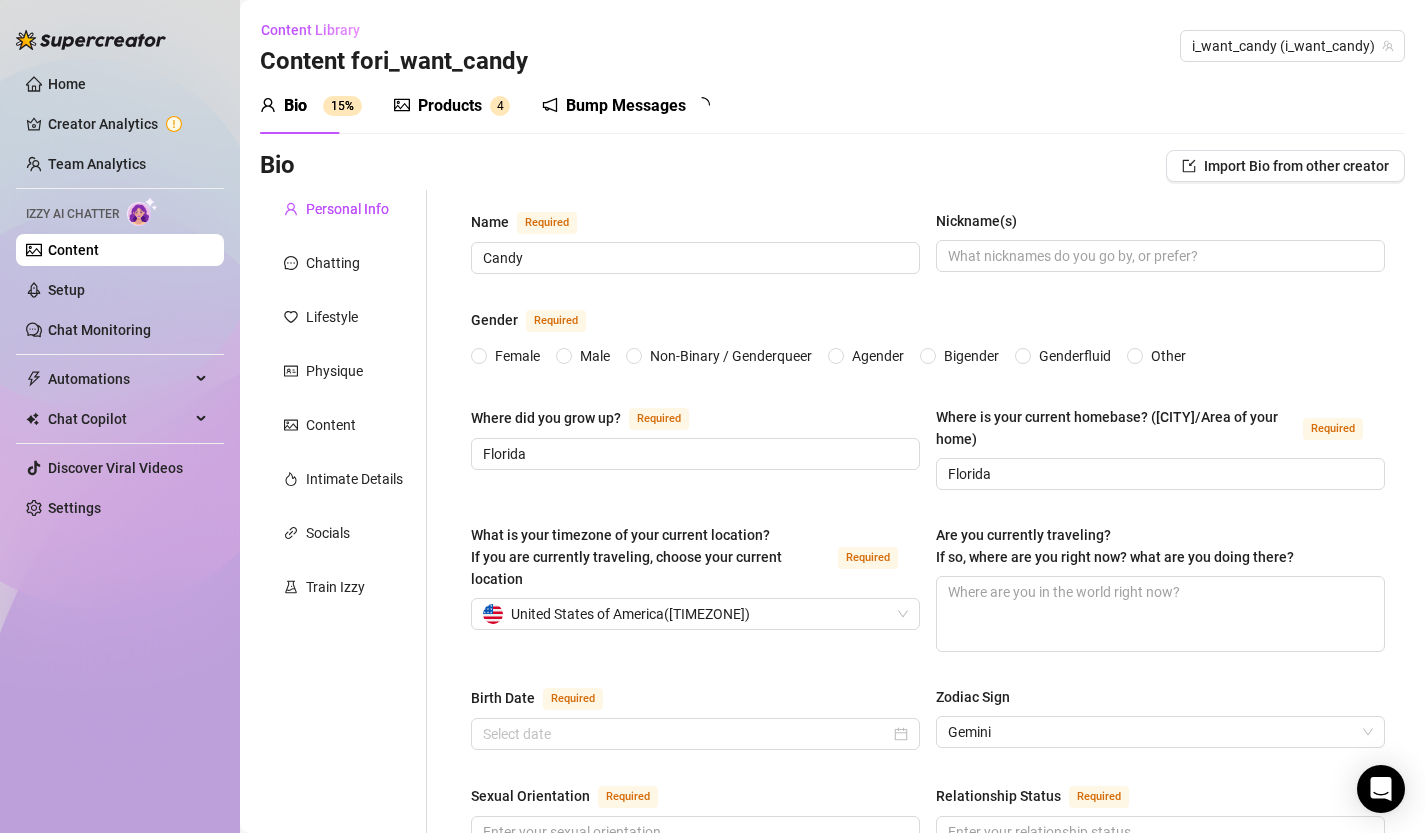type 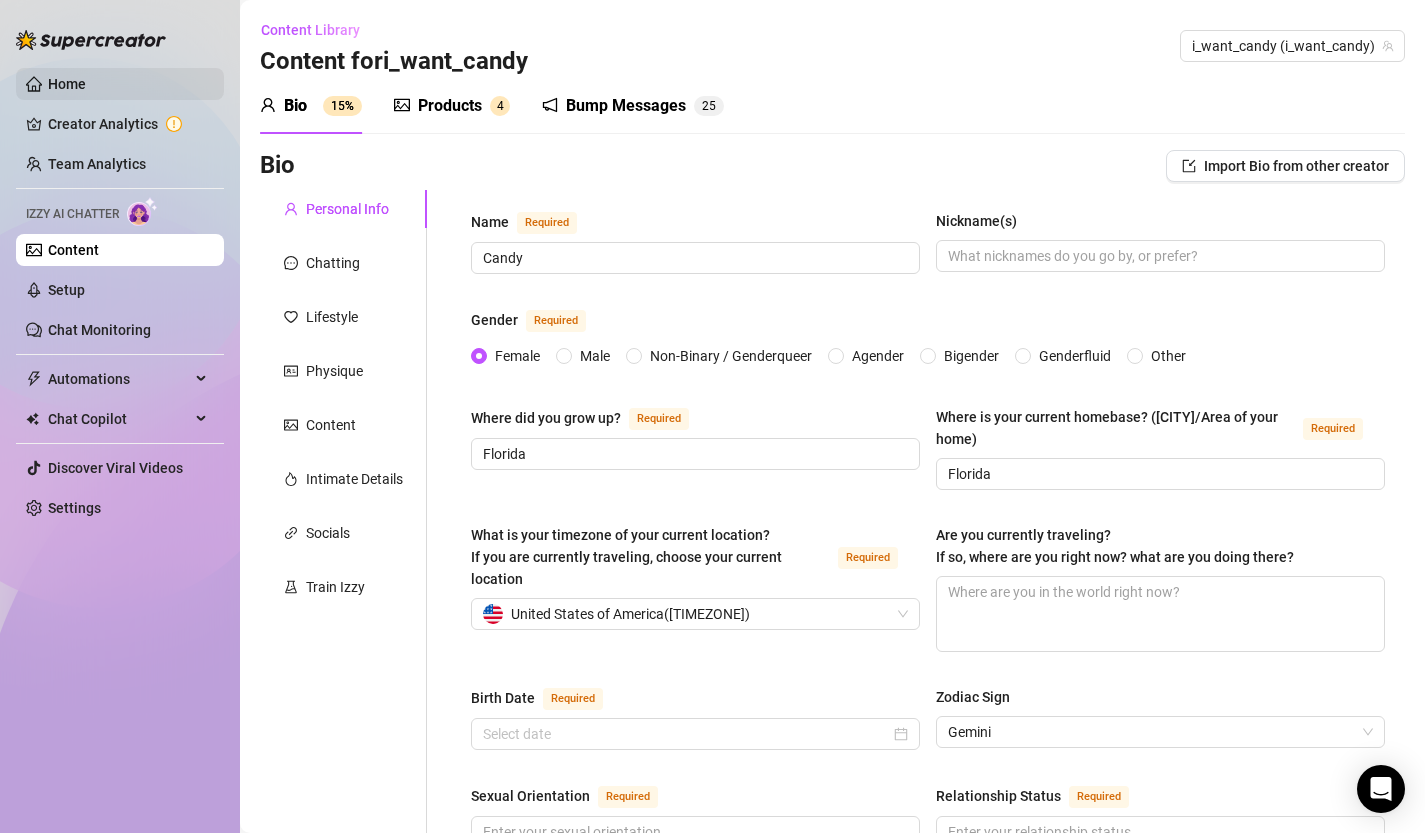click on "Home" at bounding box center [67, 84] 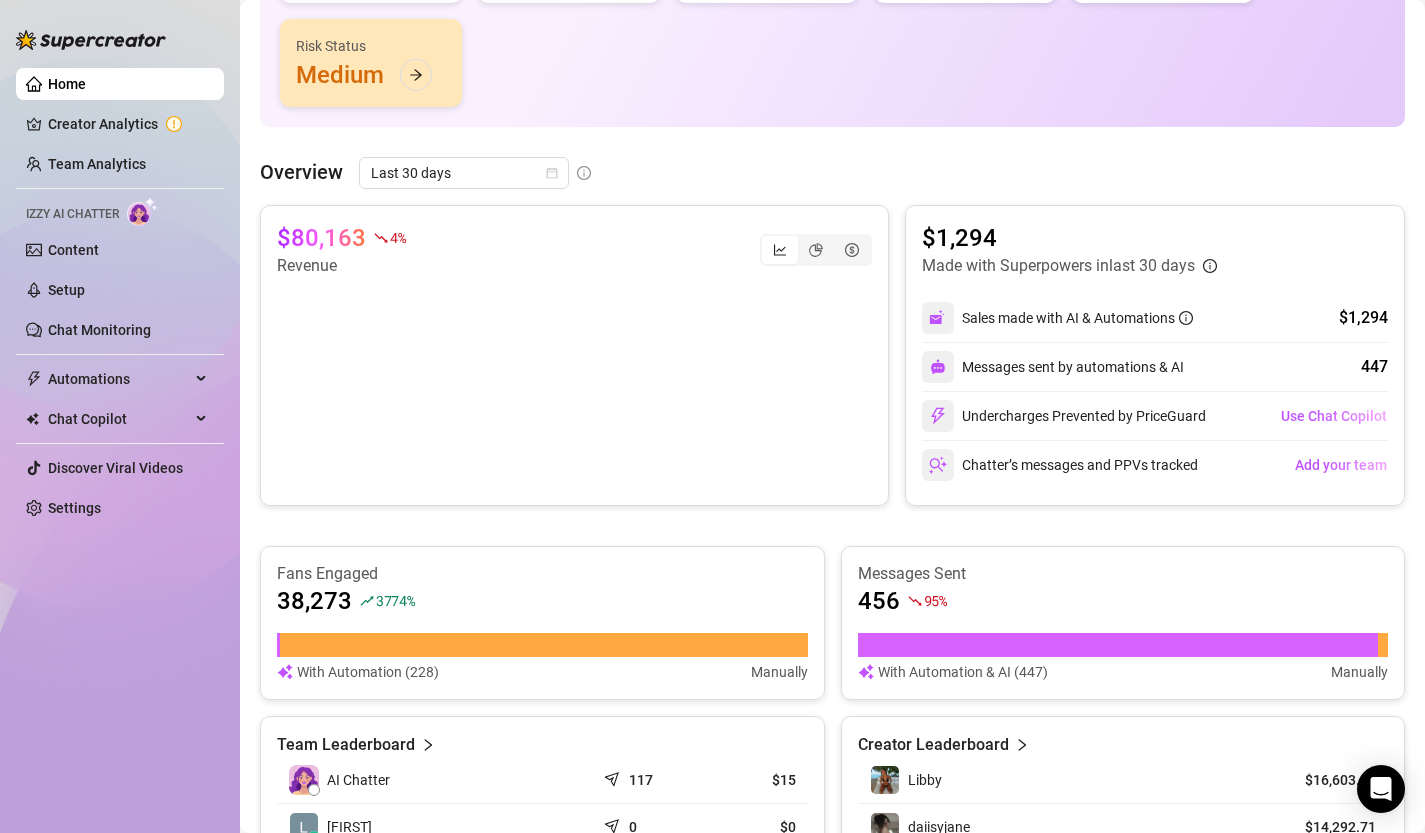 scroll, scrollTop: 0, scrollLeft: 0, axis: both 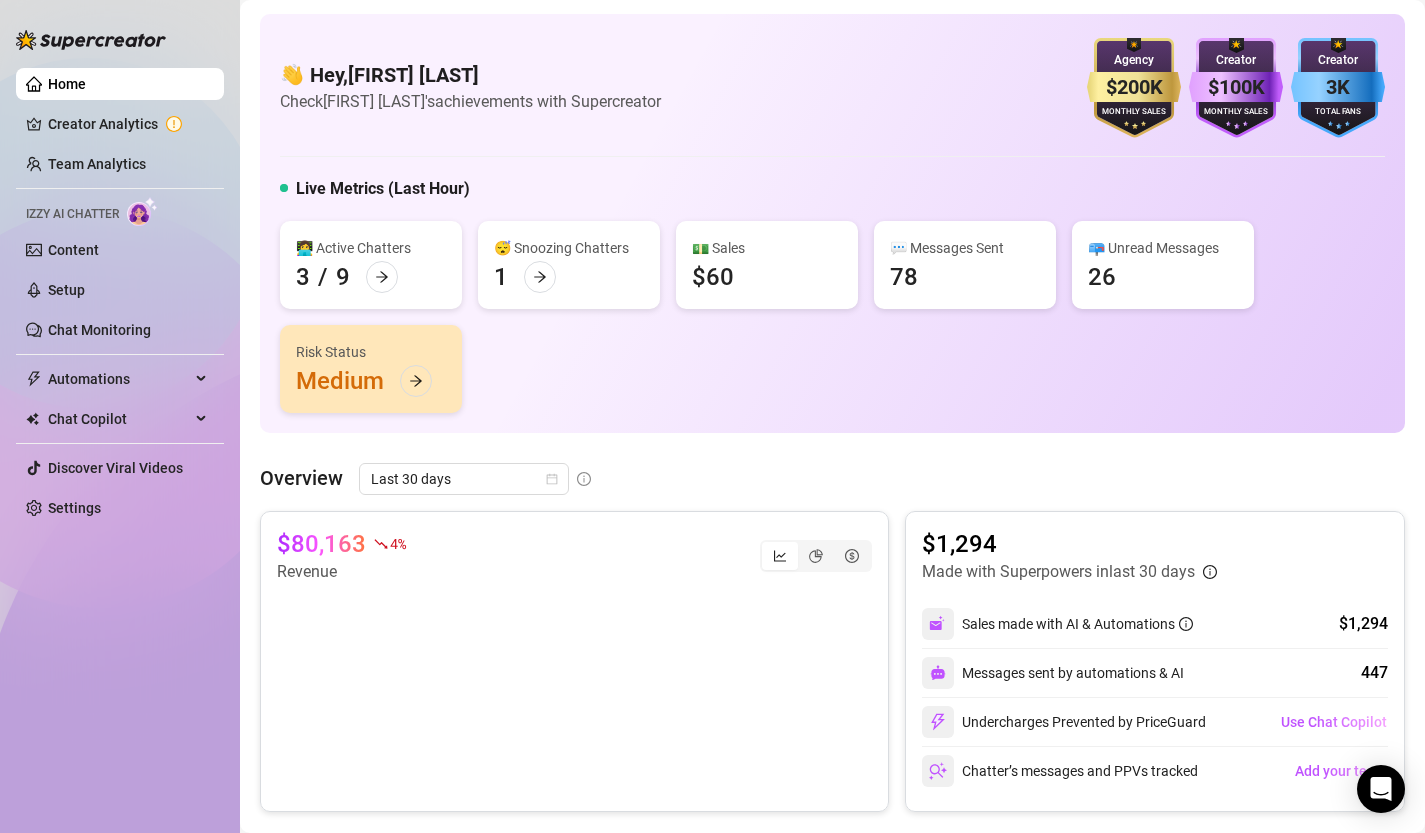 click on "Home" at bounding box center (67, 84) 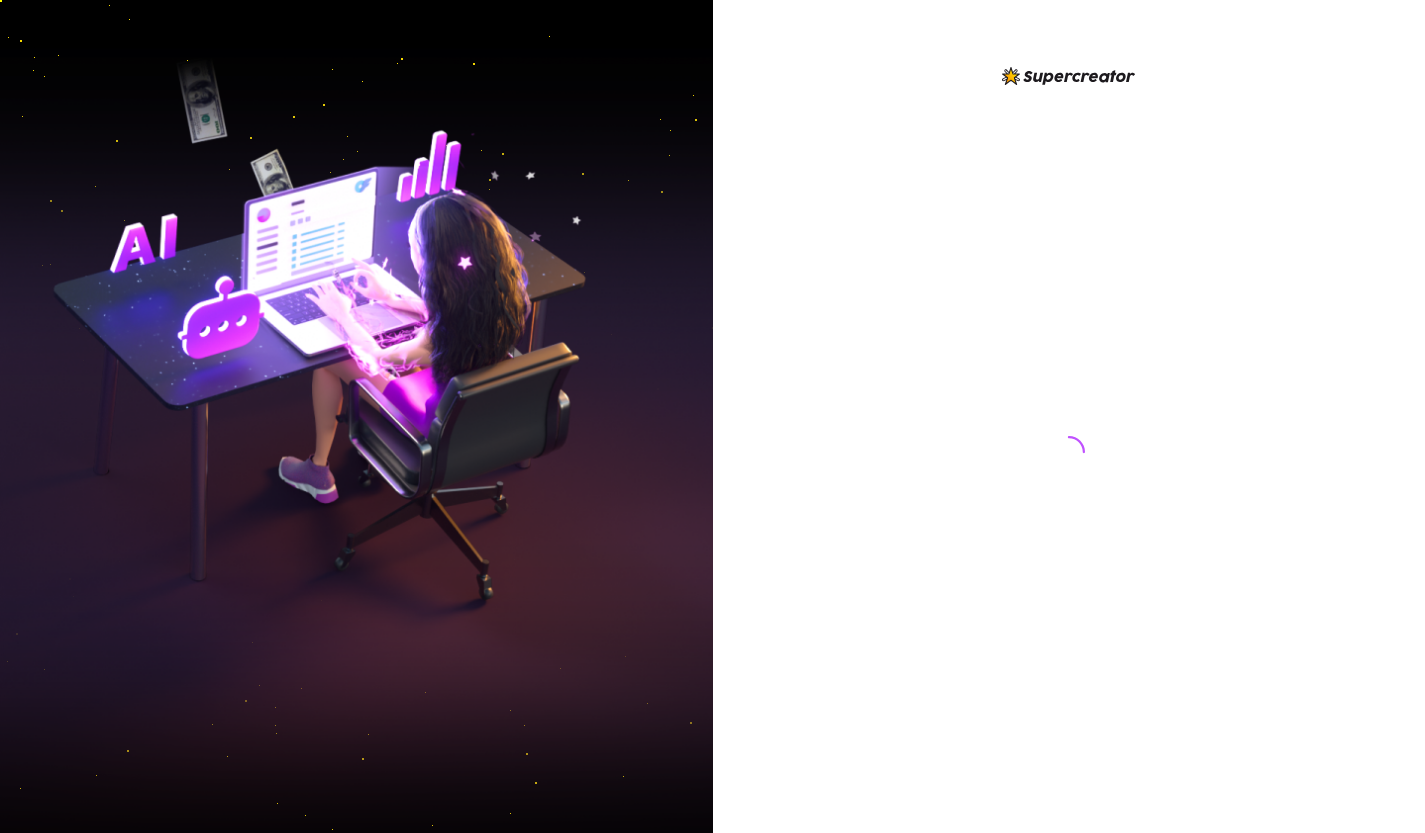 scroll, scrollTop: 0, scrollLeft: 0, axis: both 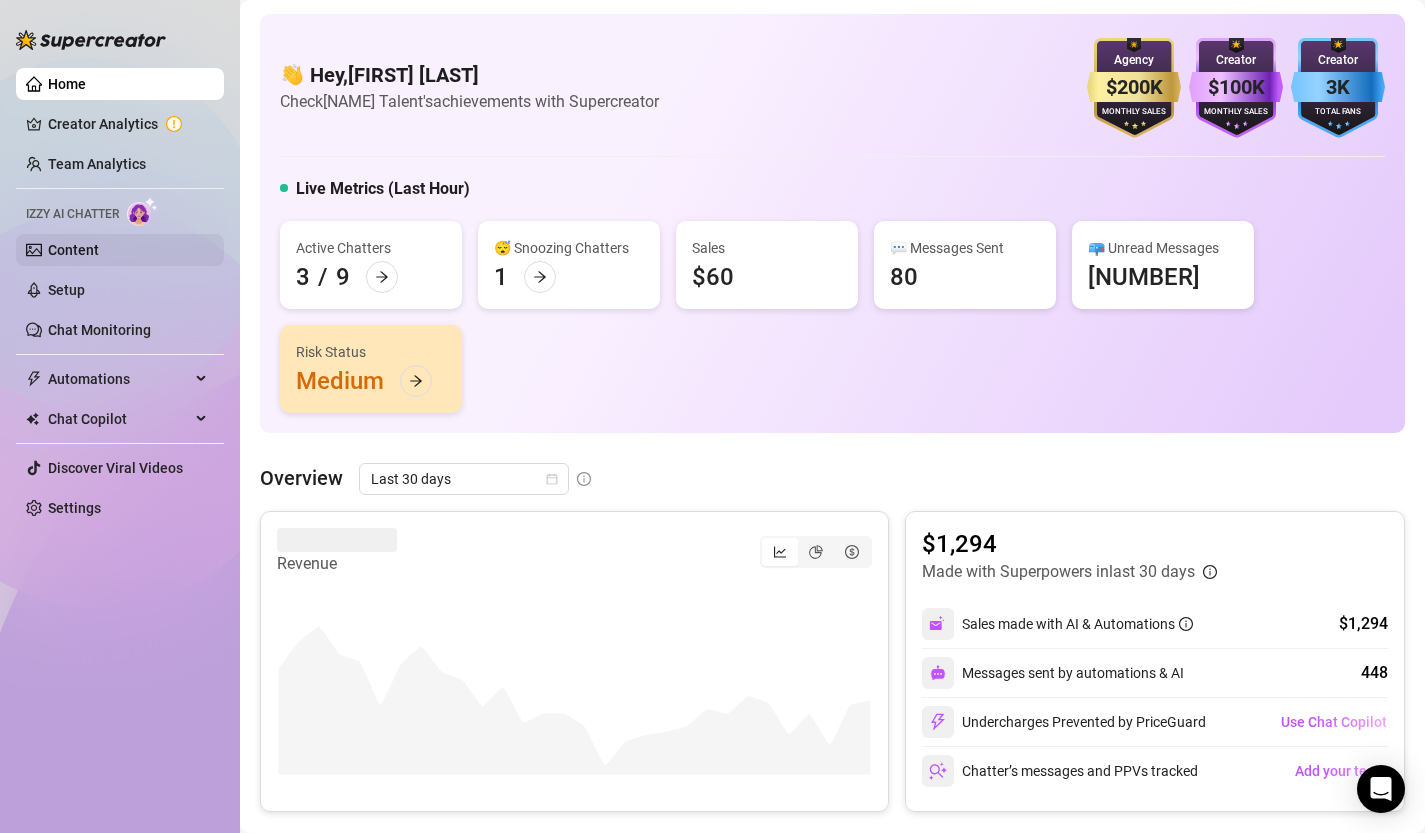 click on "Content" at bounding box center [73, 250] 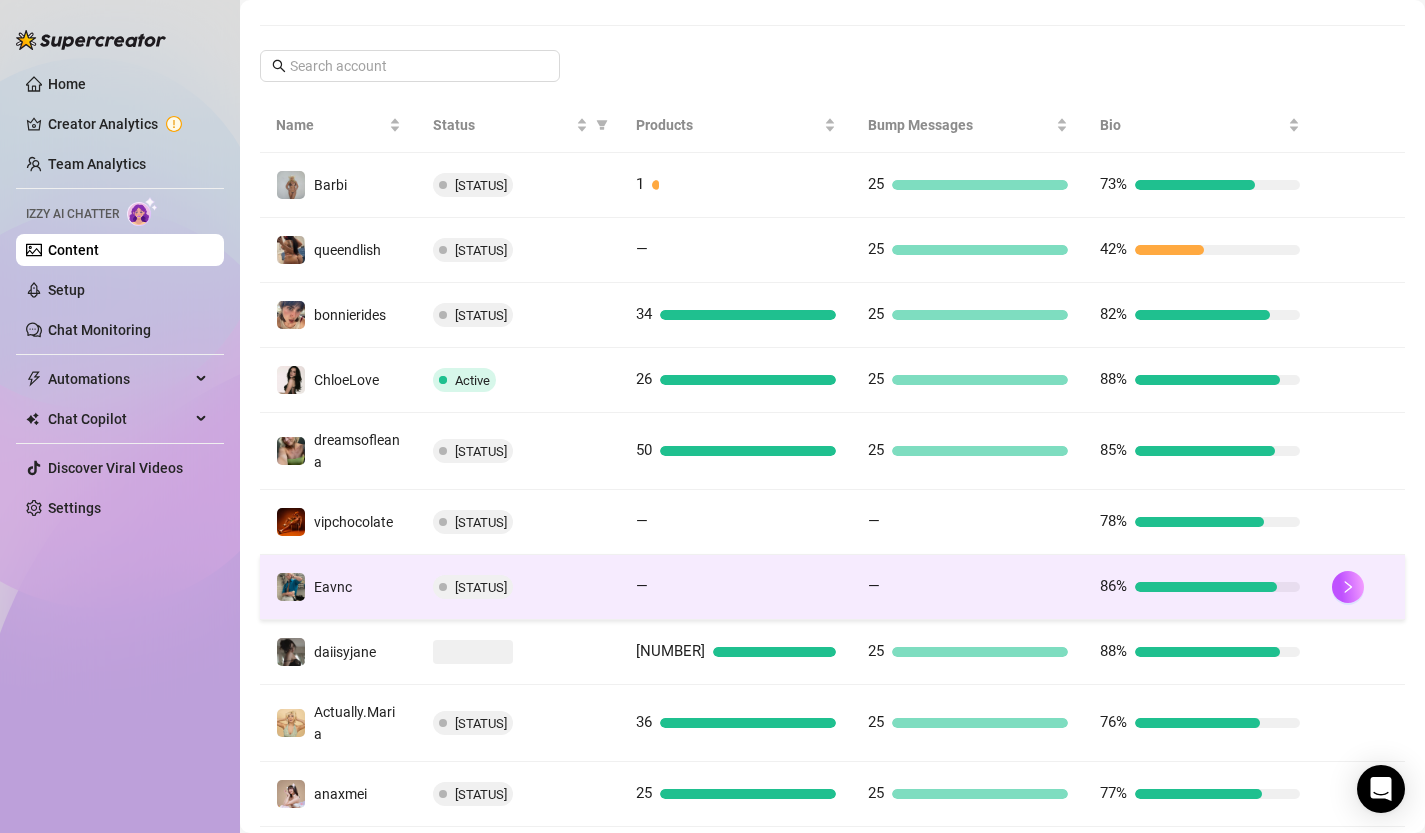 scroll, scrollTop: 430, scrollLeft: 0, axis: vertical 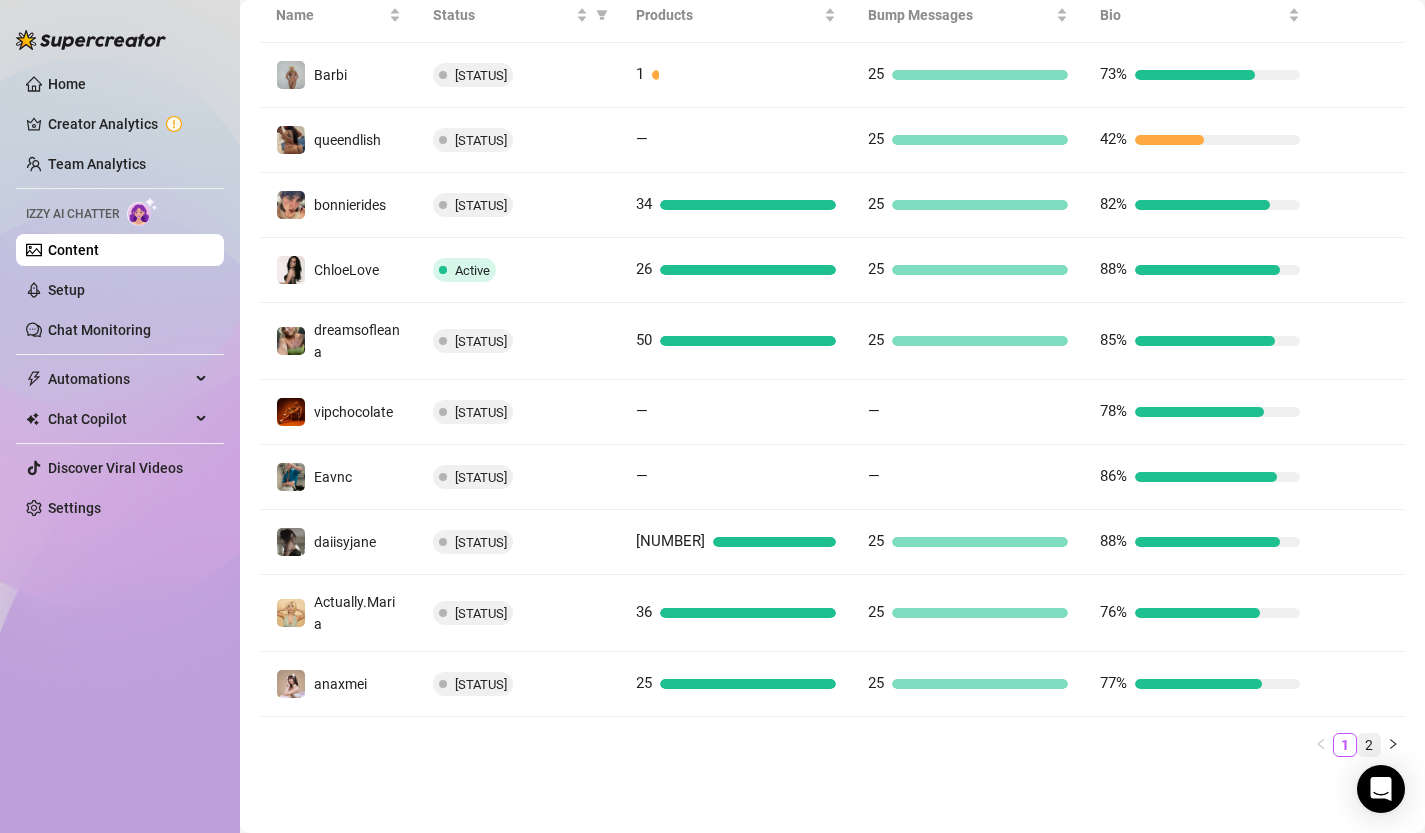 click on "2" at bounding box center (1369, 745) 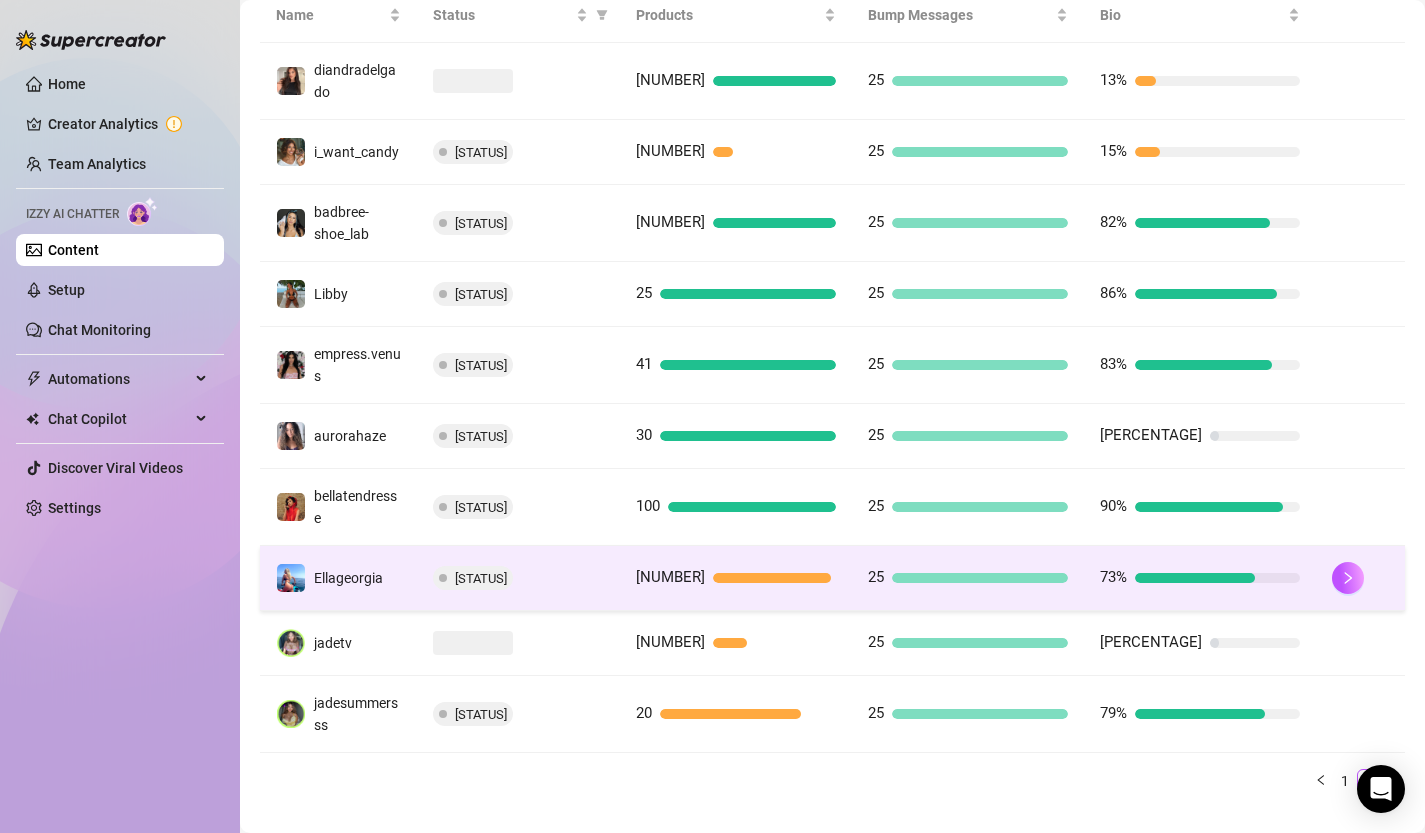 scroll, scrollTop: 370, scrollLeft: 0, axis: vertical 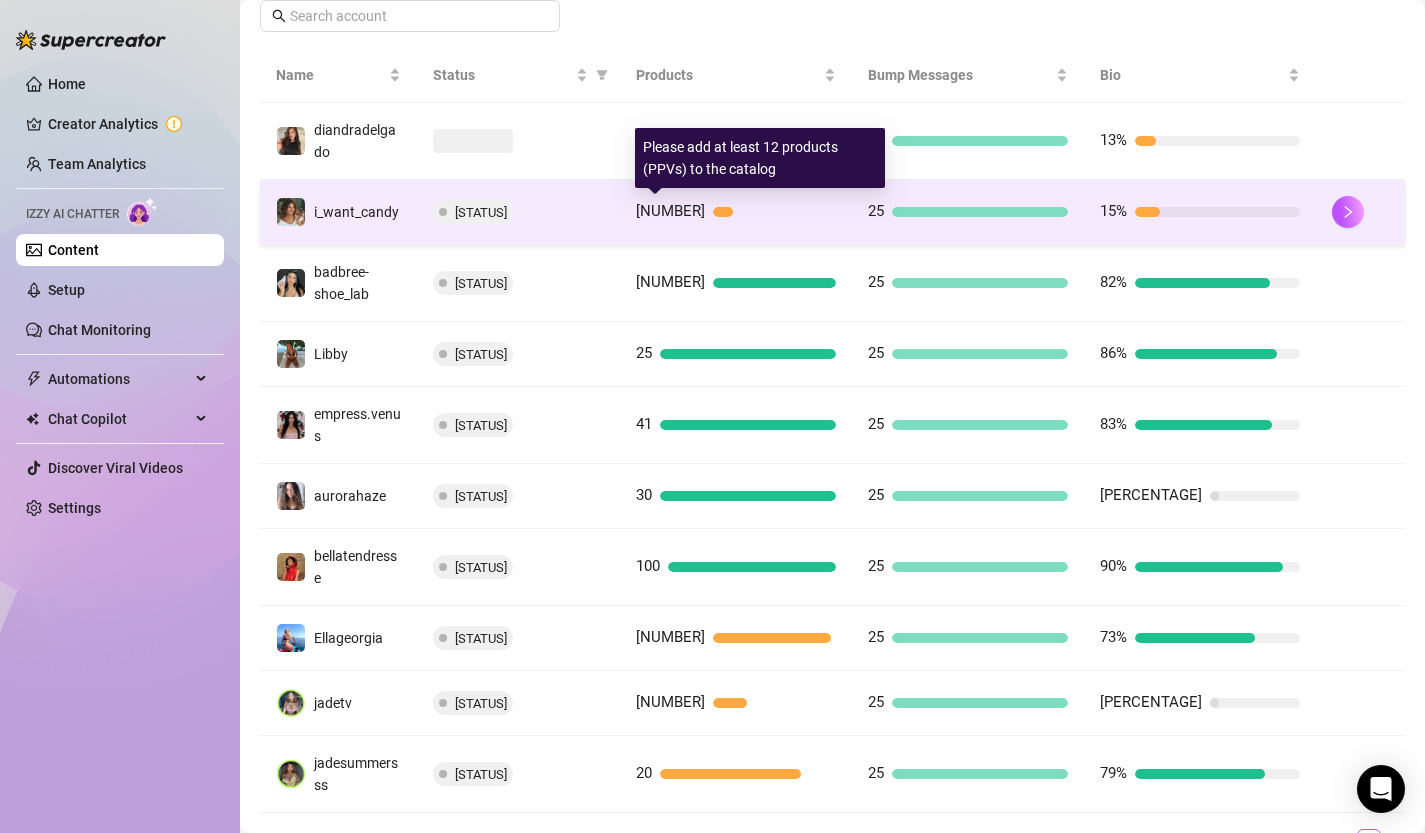 click on "4" at bounding box center (736, 212) 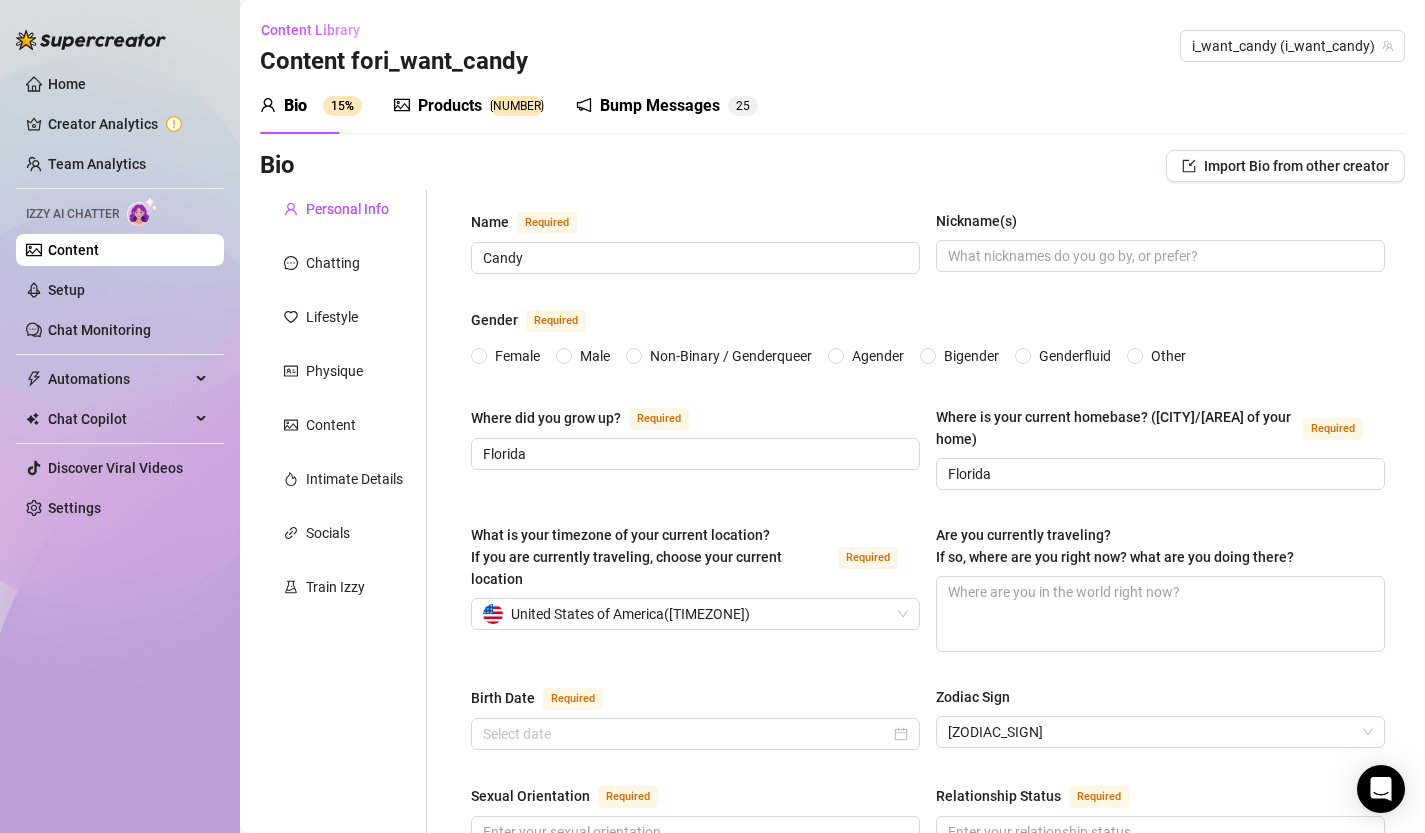 type 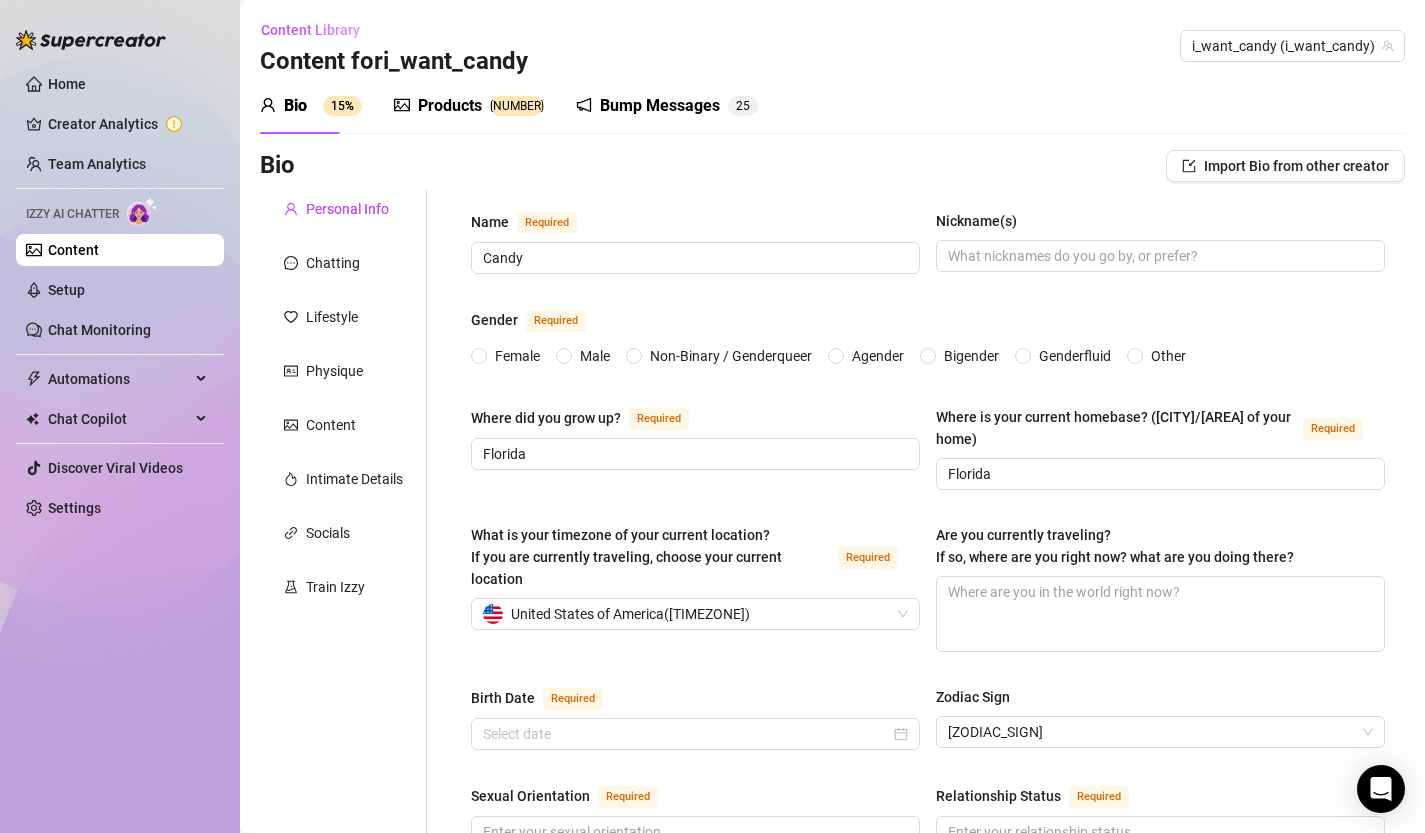 radio on "true" 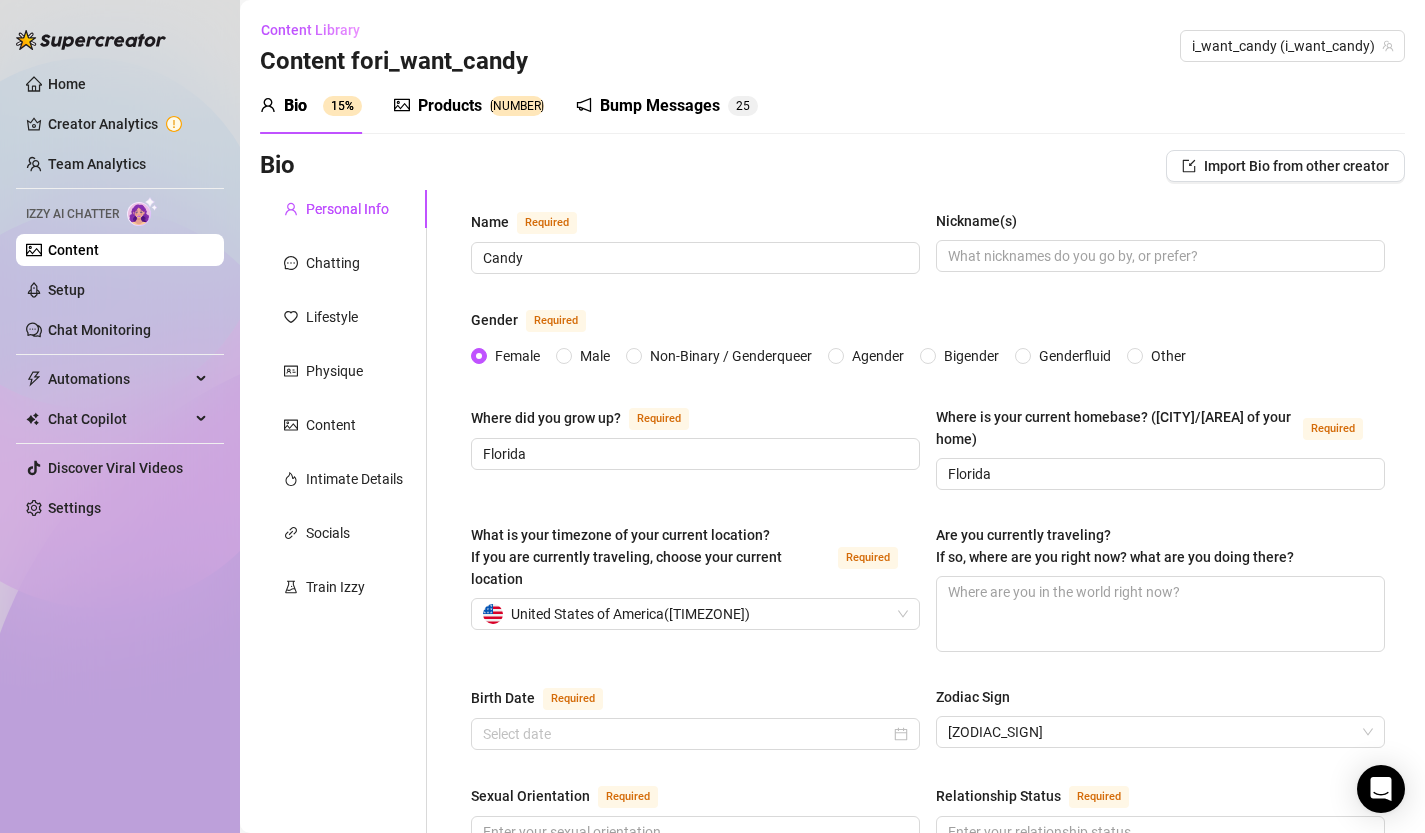click on "Products" at bounding box center [450, 106] 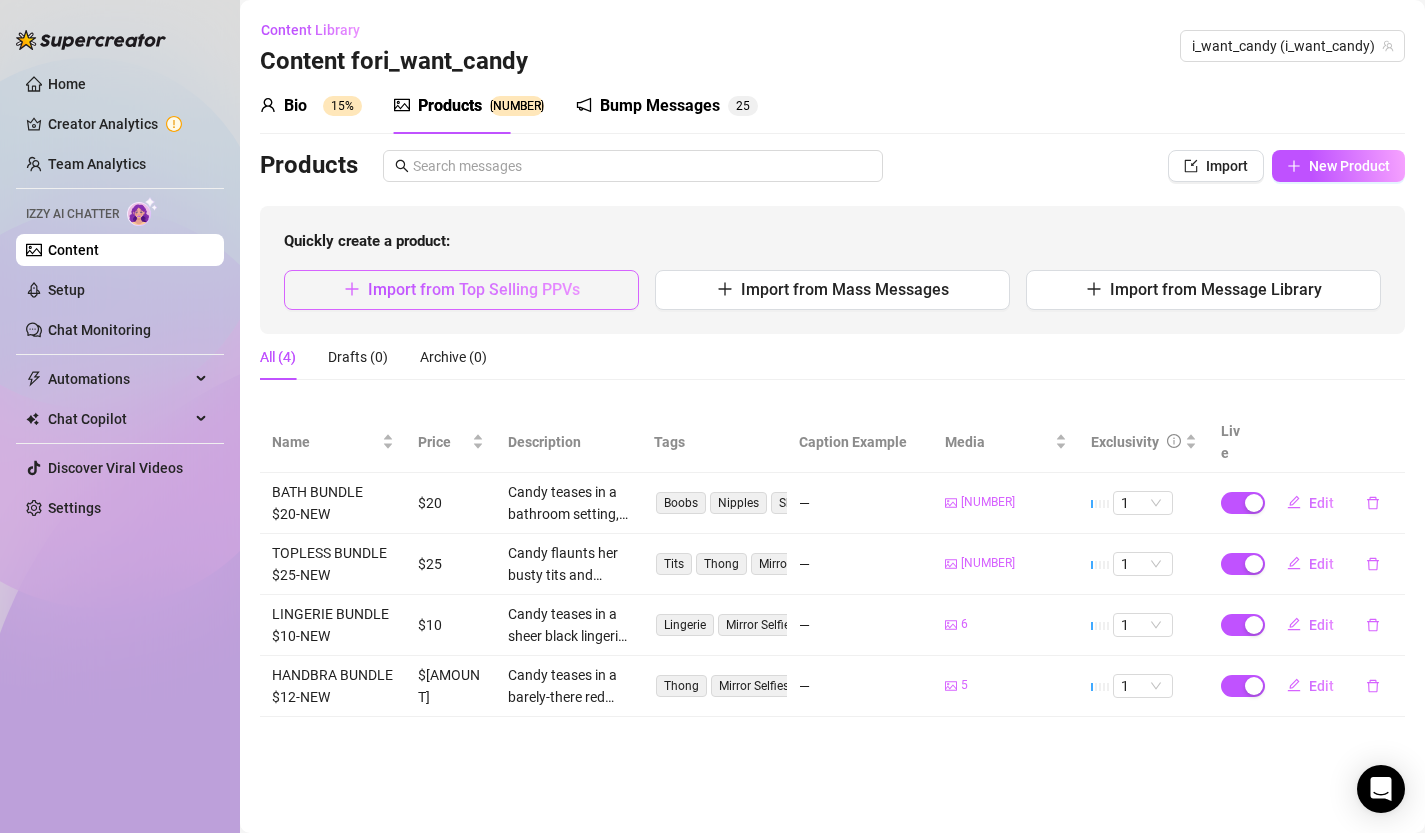click on "Import from Top Selling PPVs" at bounding box center [461, 290] 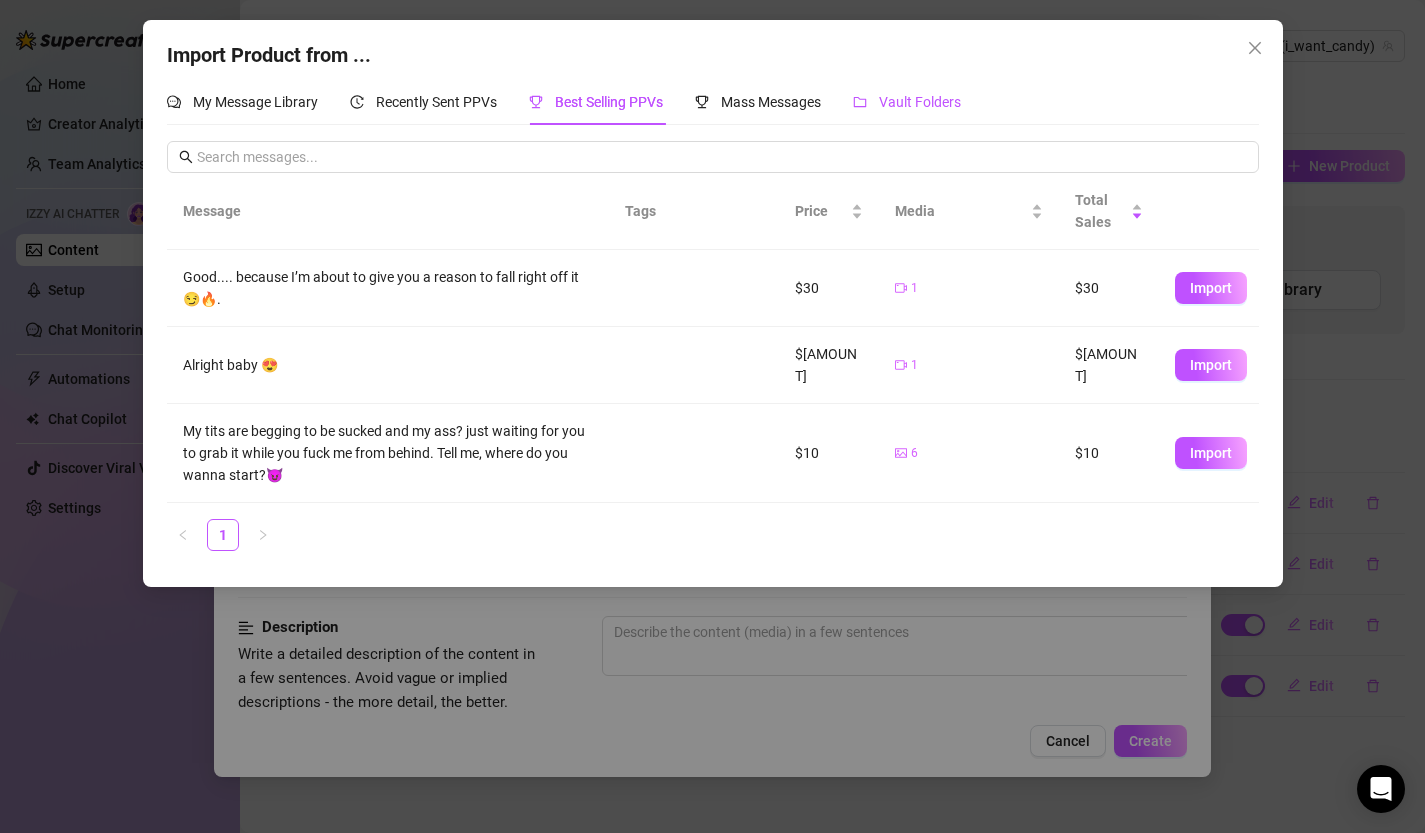 click on "Vault Folders" at bounding box center (907, 102) 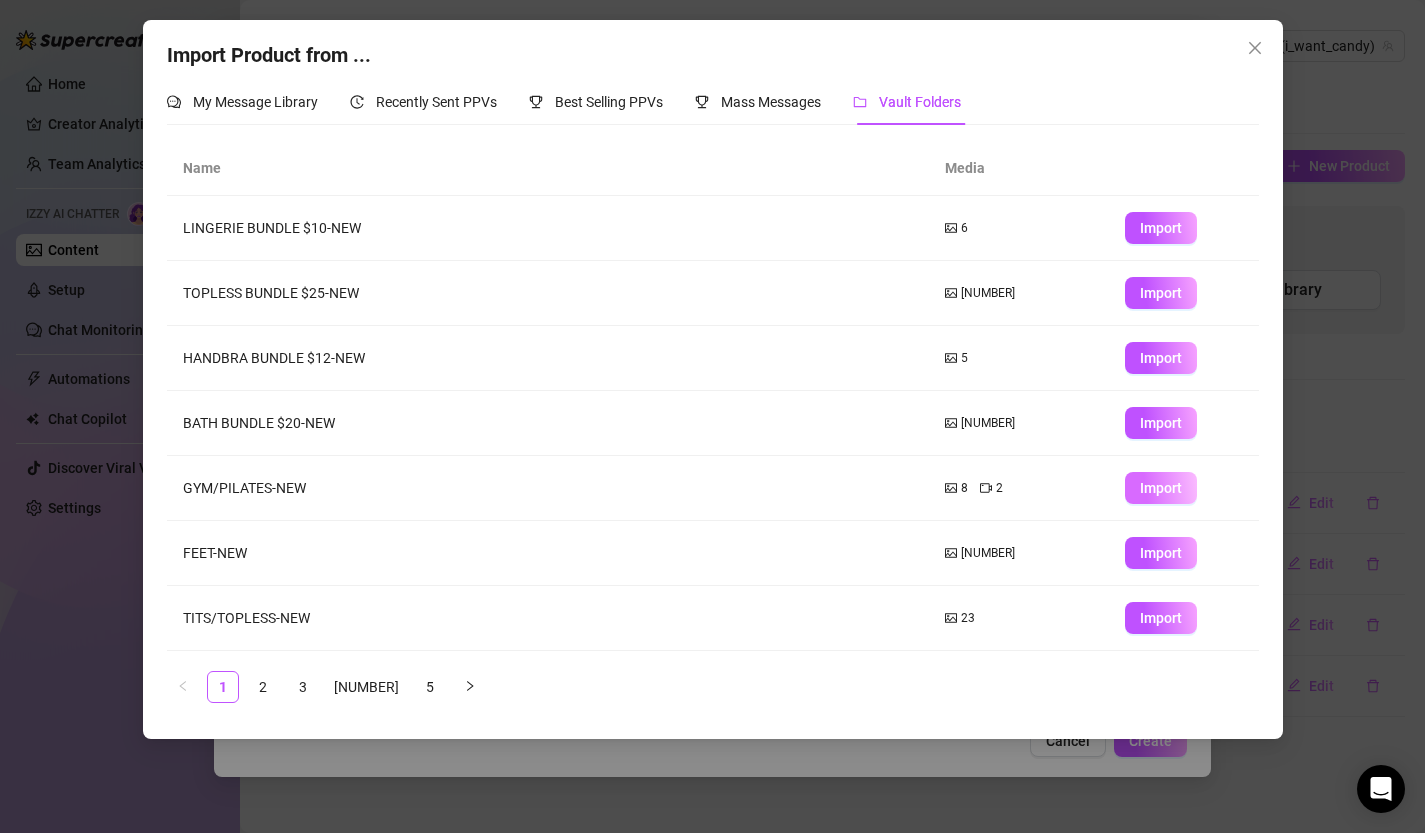 click on "Import" at bounding box center (1161, 488) 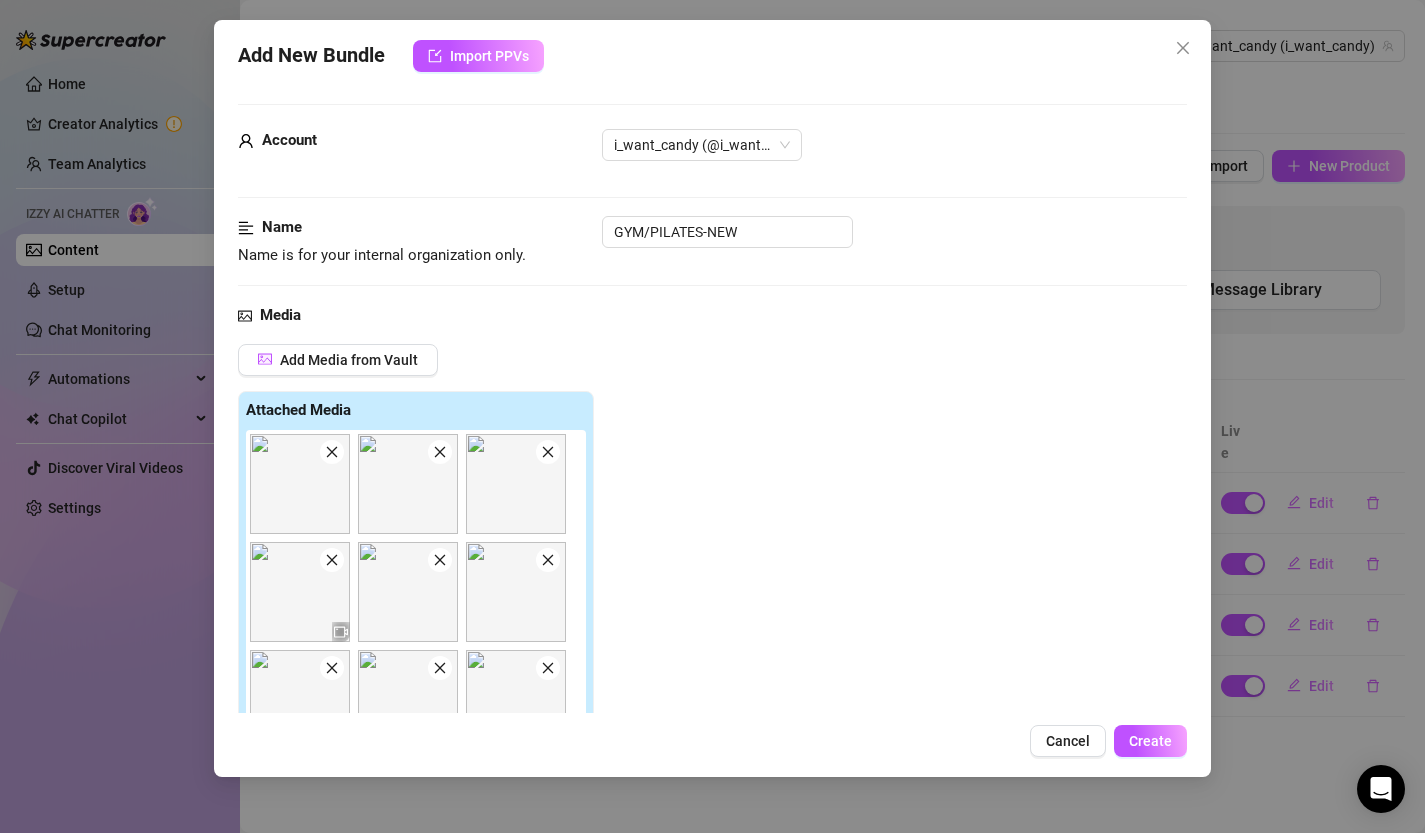click at bounding box center [332, 452] 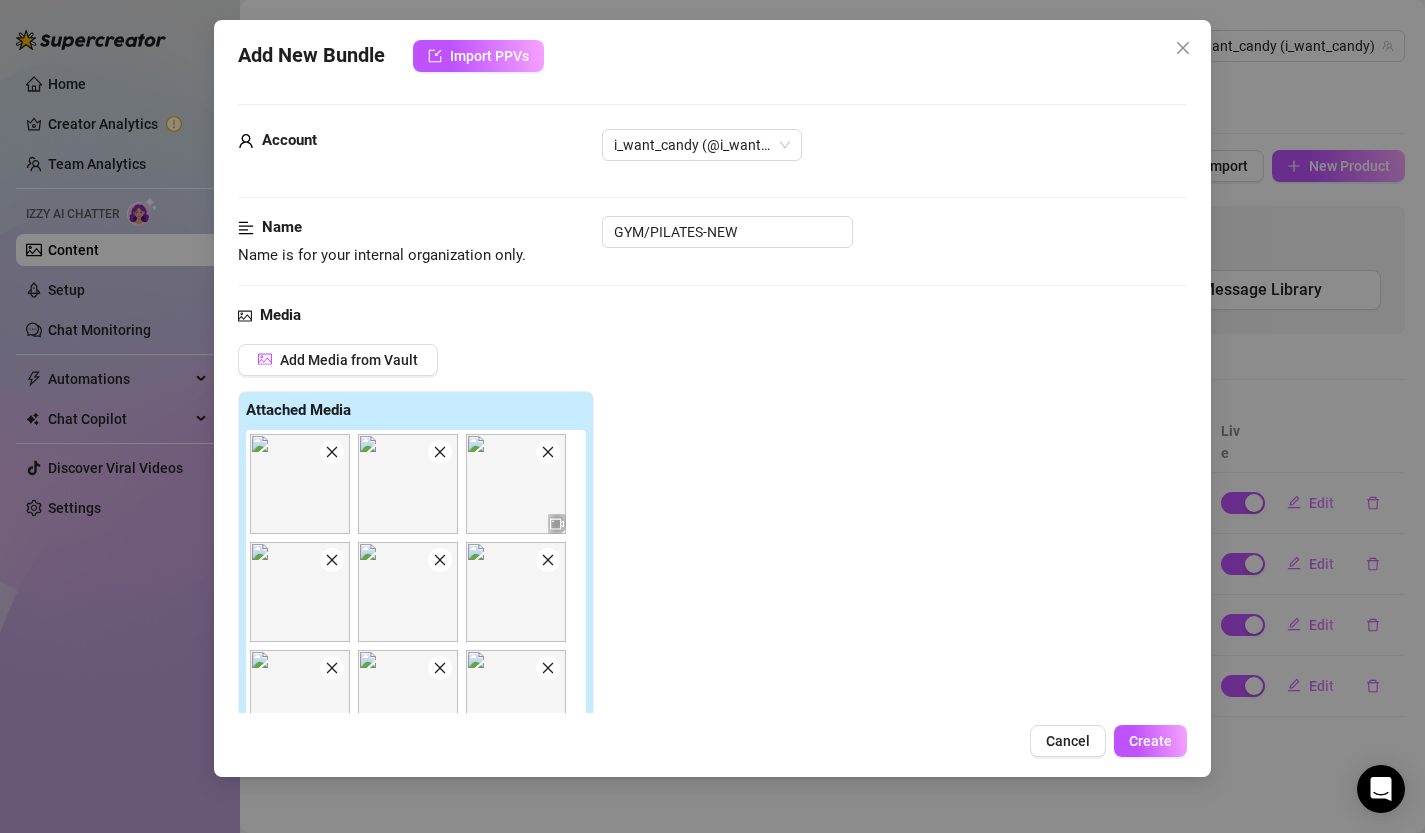 click 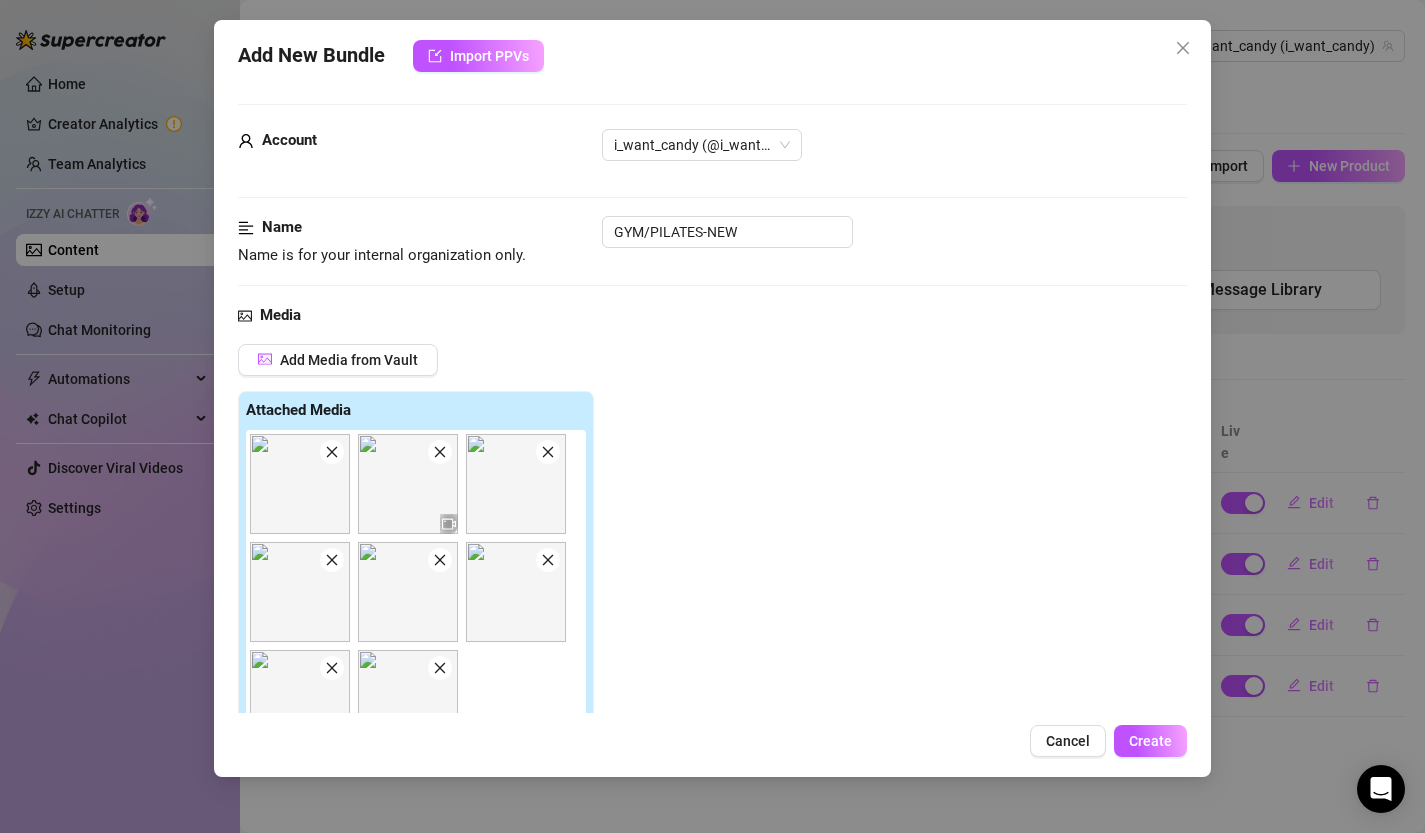 click 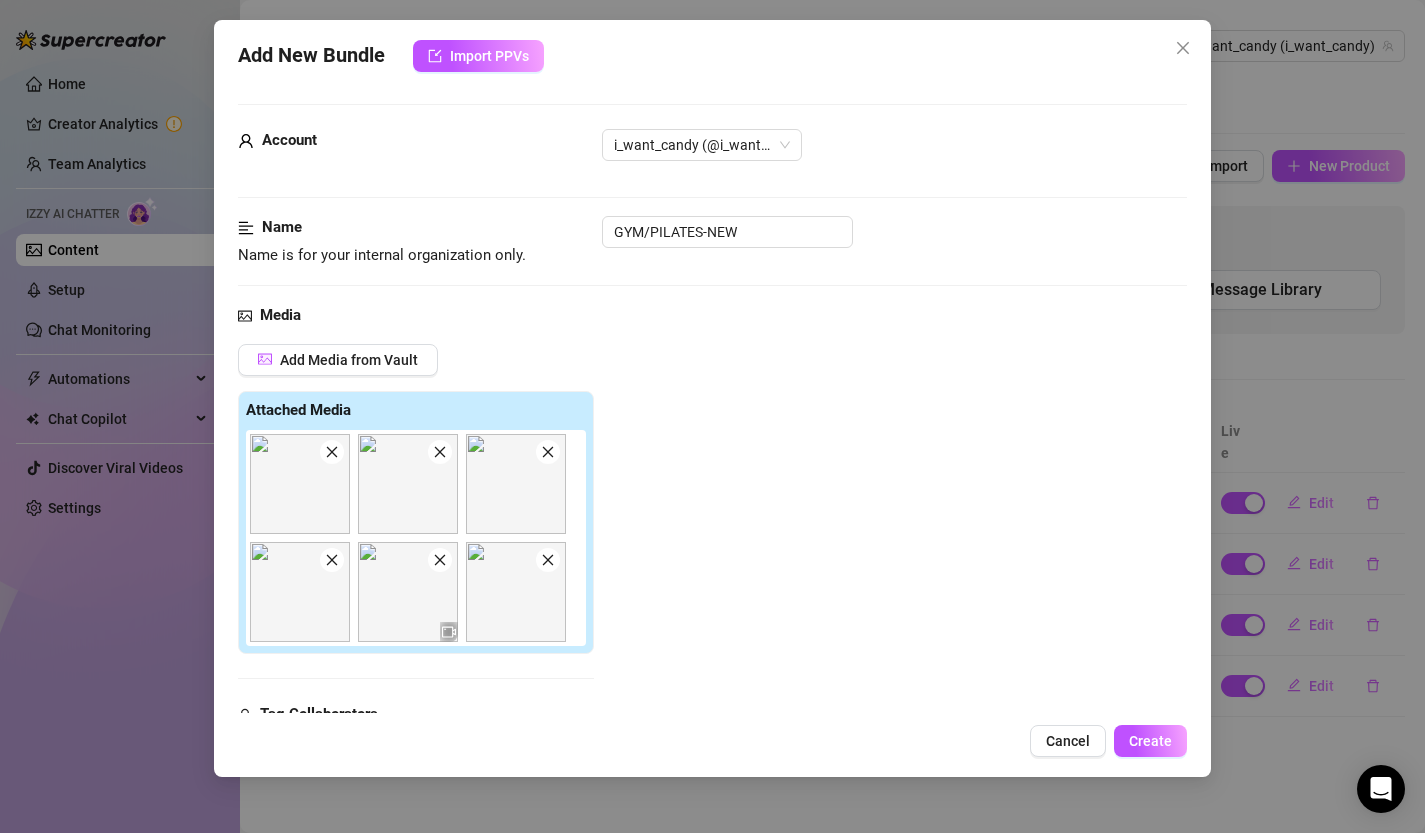 click 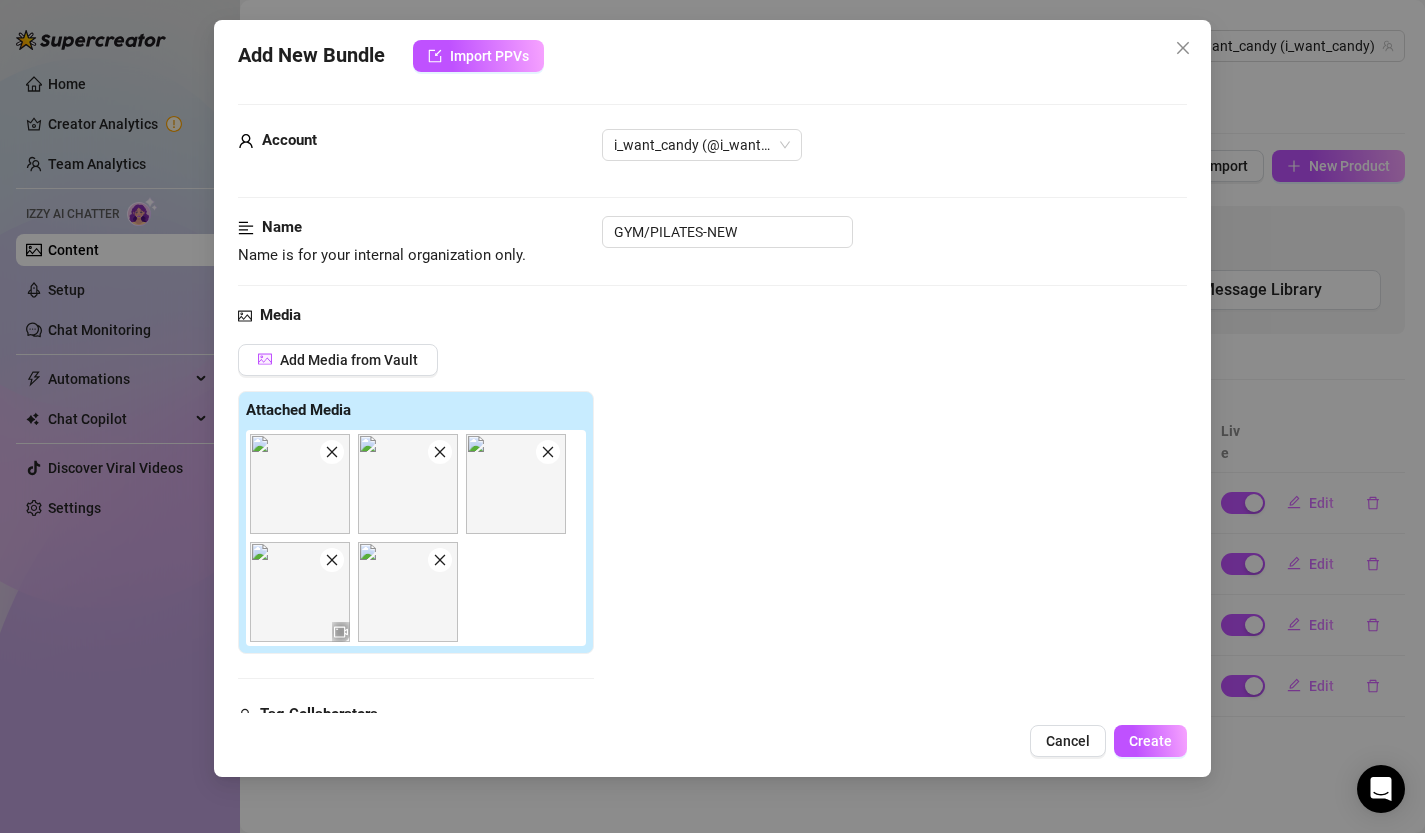 click 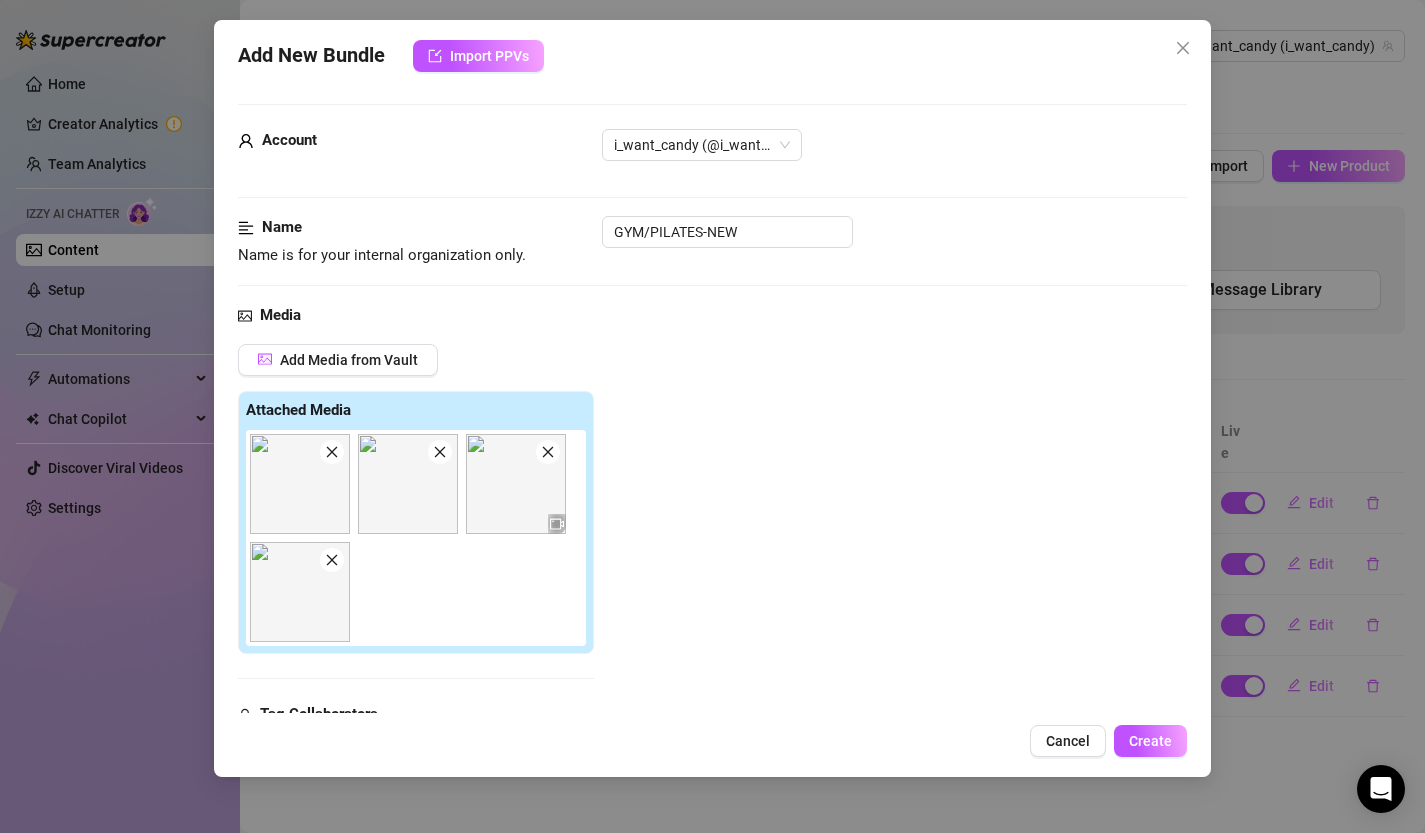 click 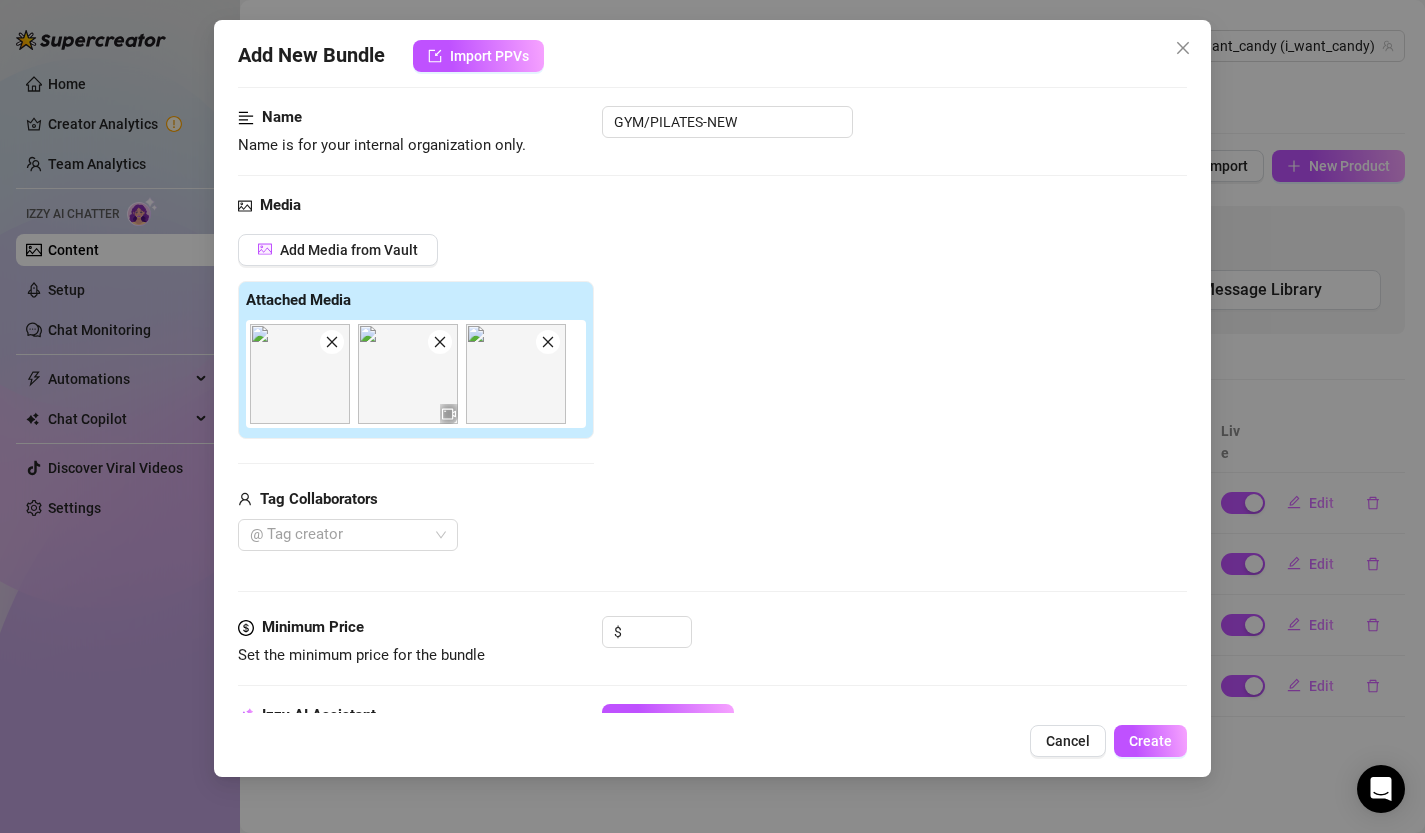 scroll, scrollTop: 298, scrollLeft: 0, axis: vertical 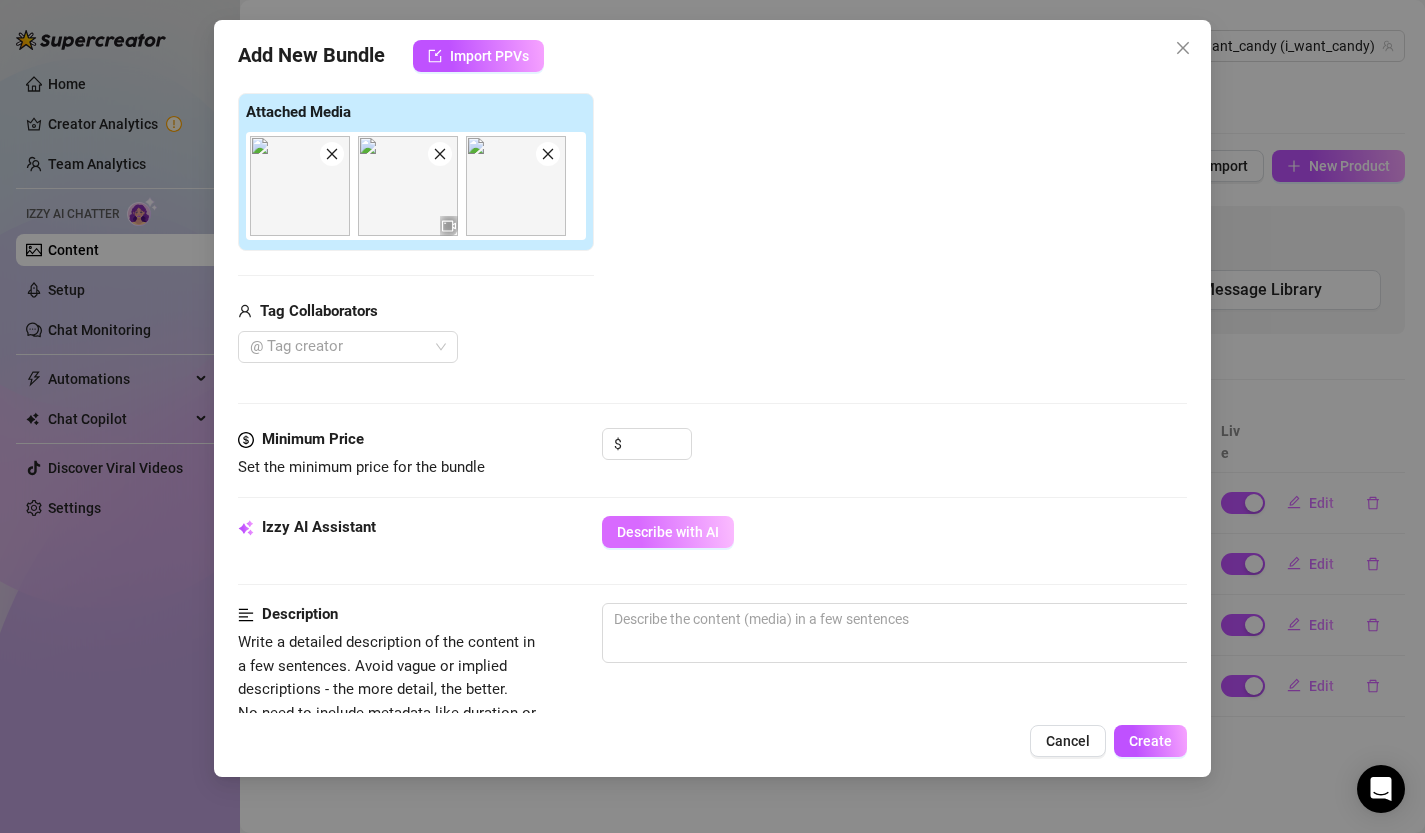 click on "Describe with AI" at bounding box center (668, 532) 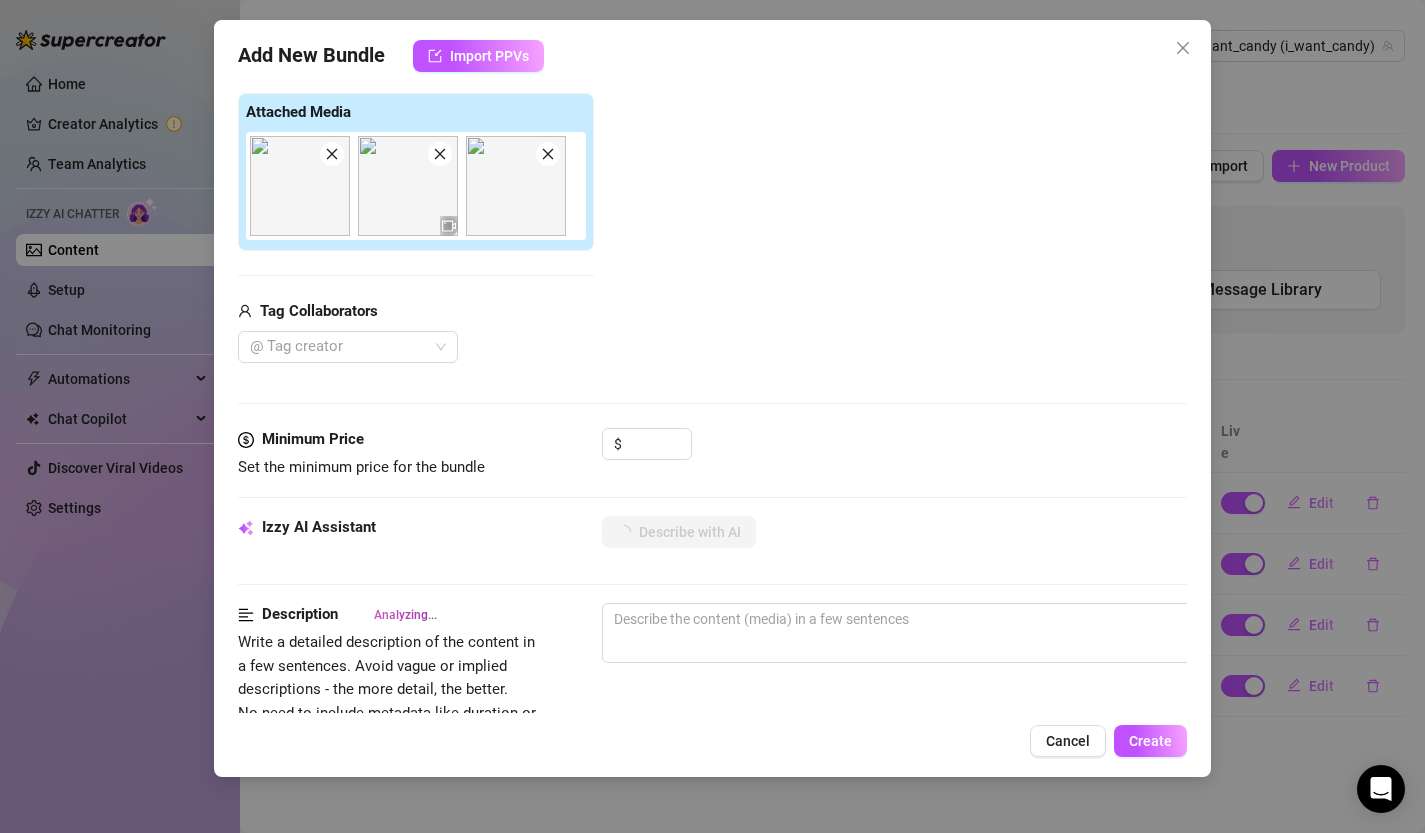 type on "Candy" 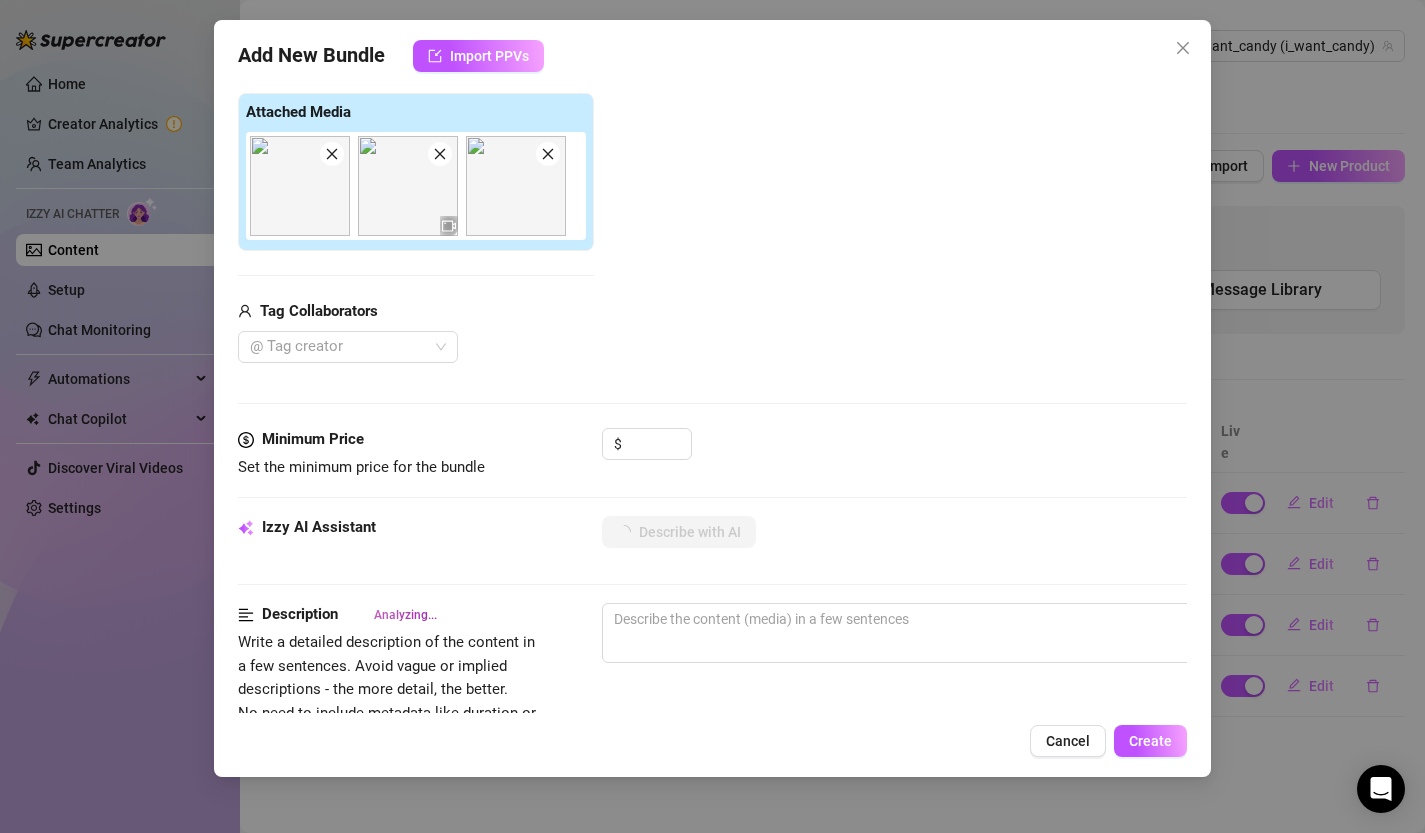 type on "Candy" 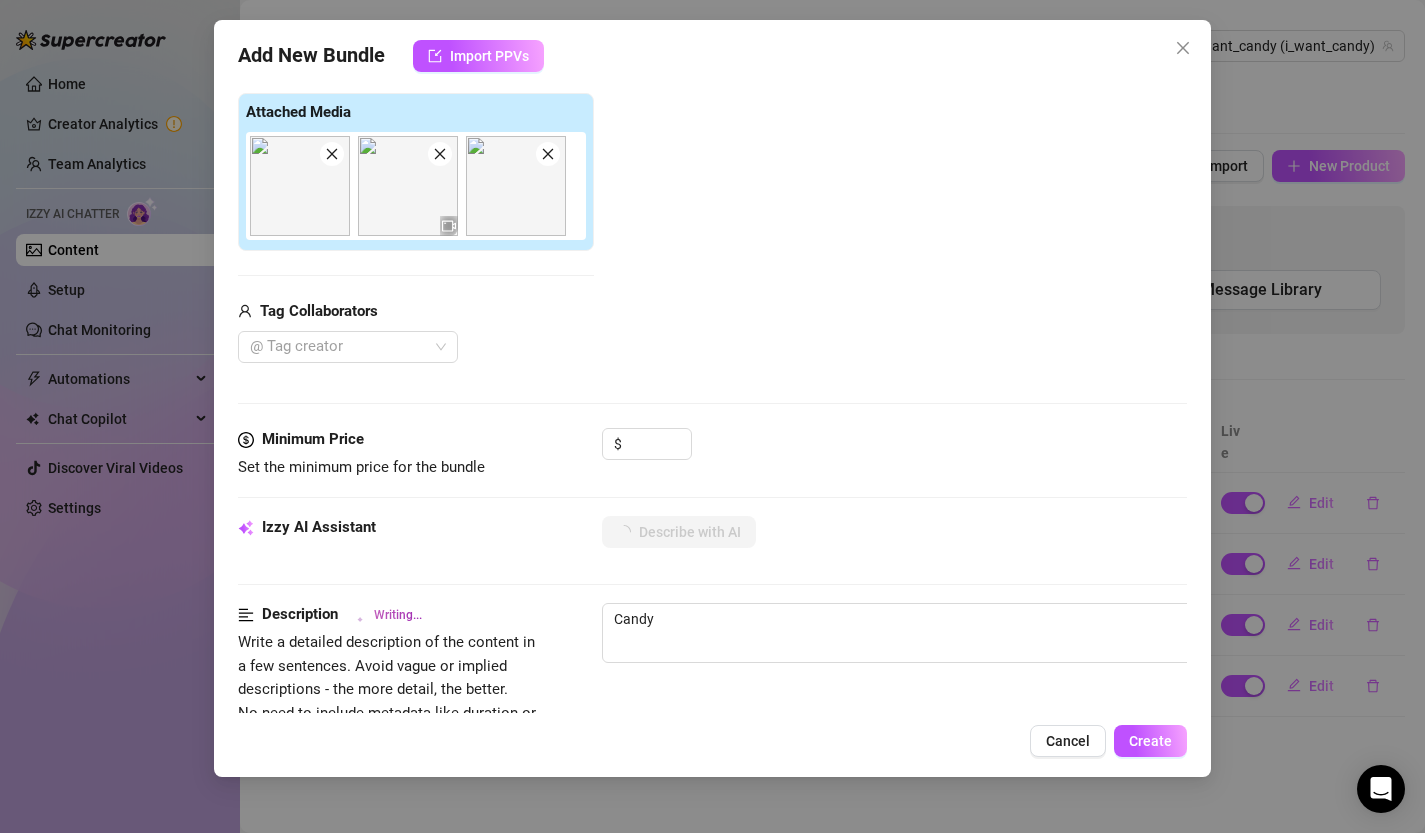 type on "Candy teases" 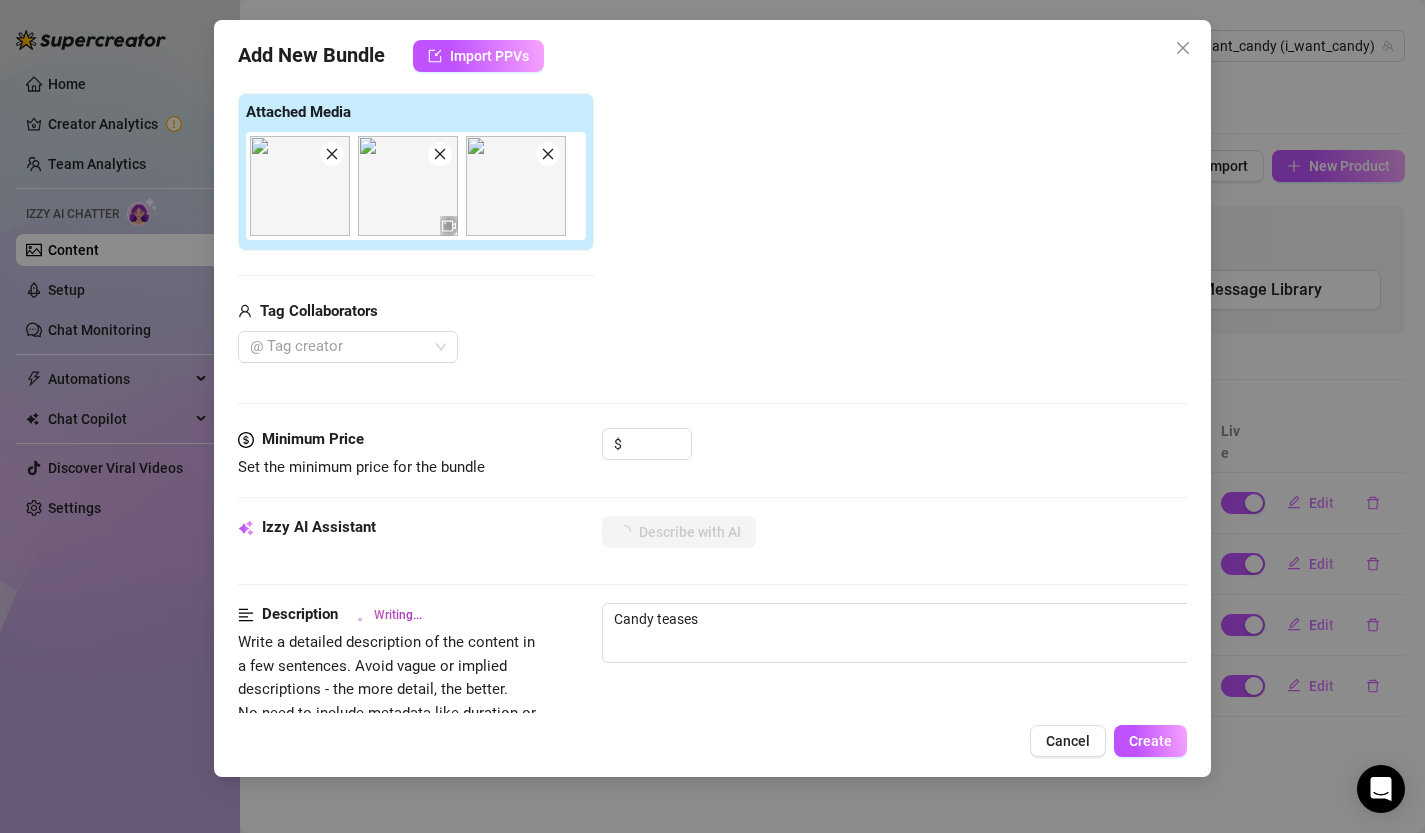 type on "Candy teases in" 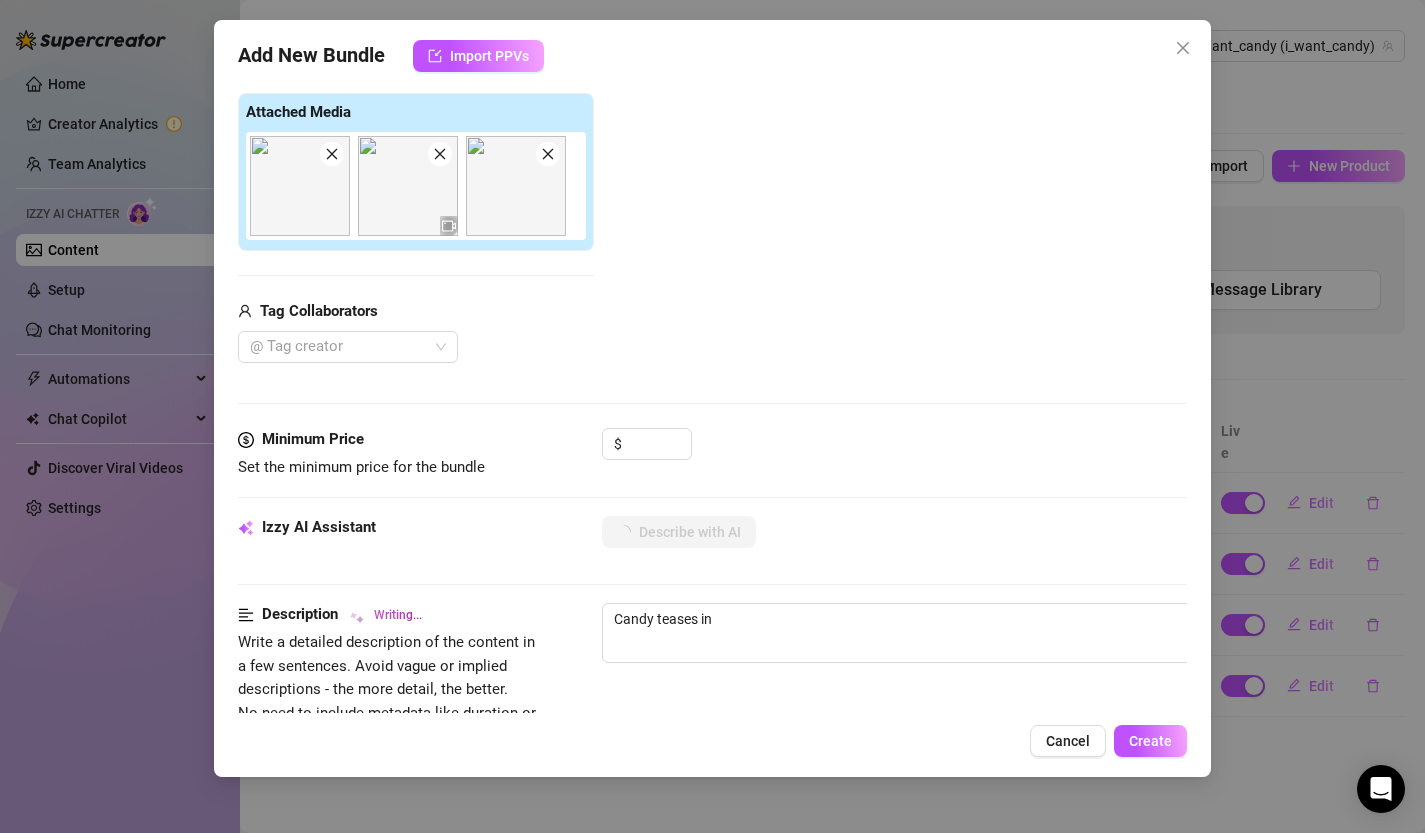 type on "Candy teases in the" 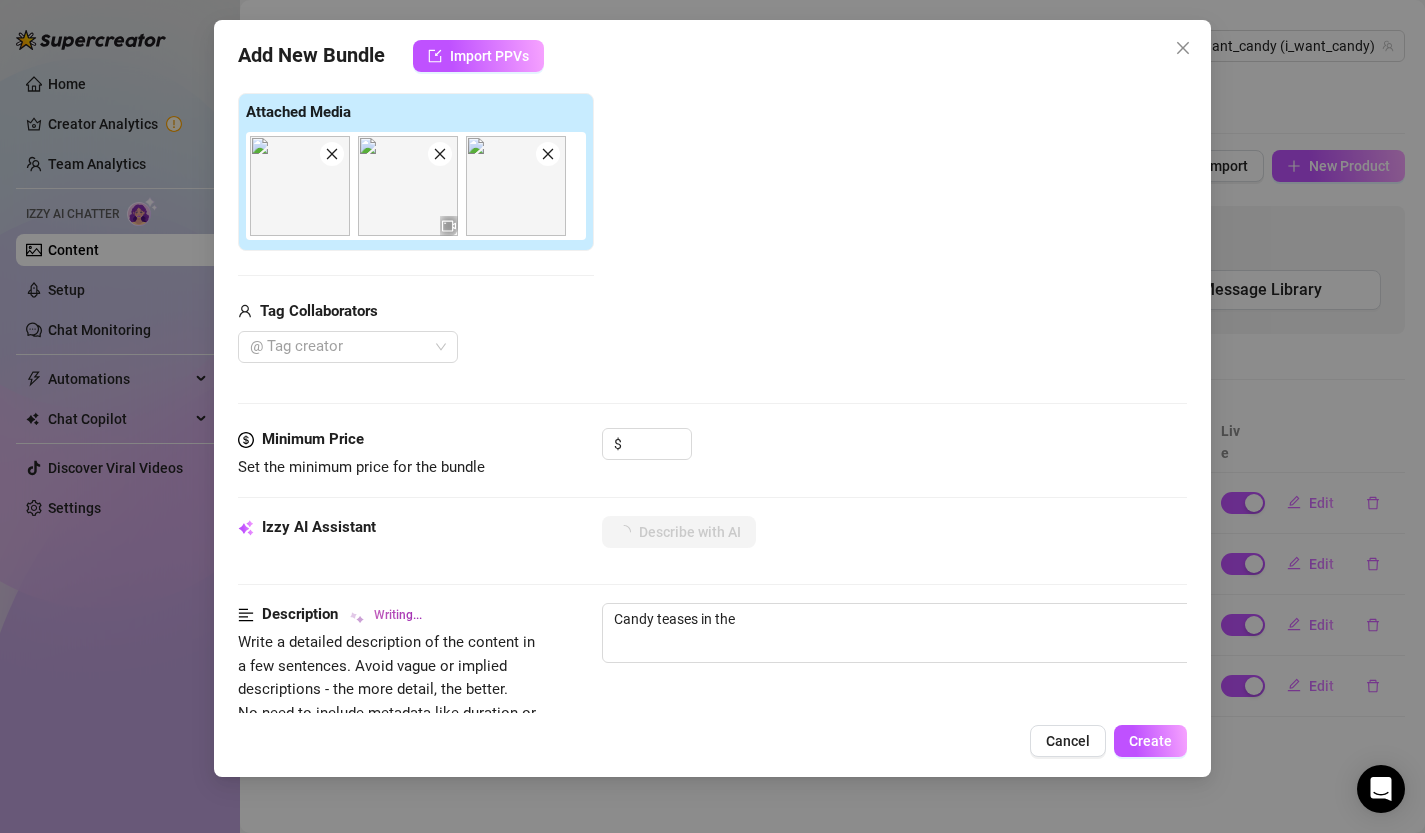 type on "Candy teases in the shower," 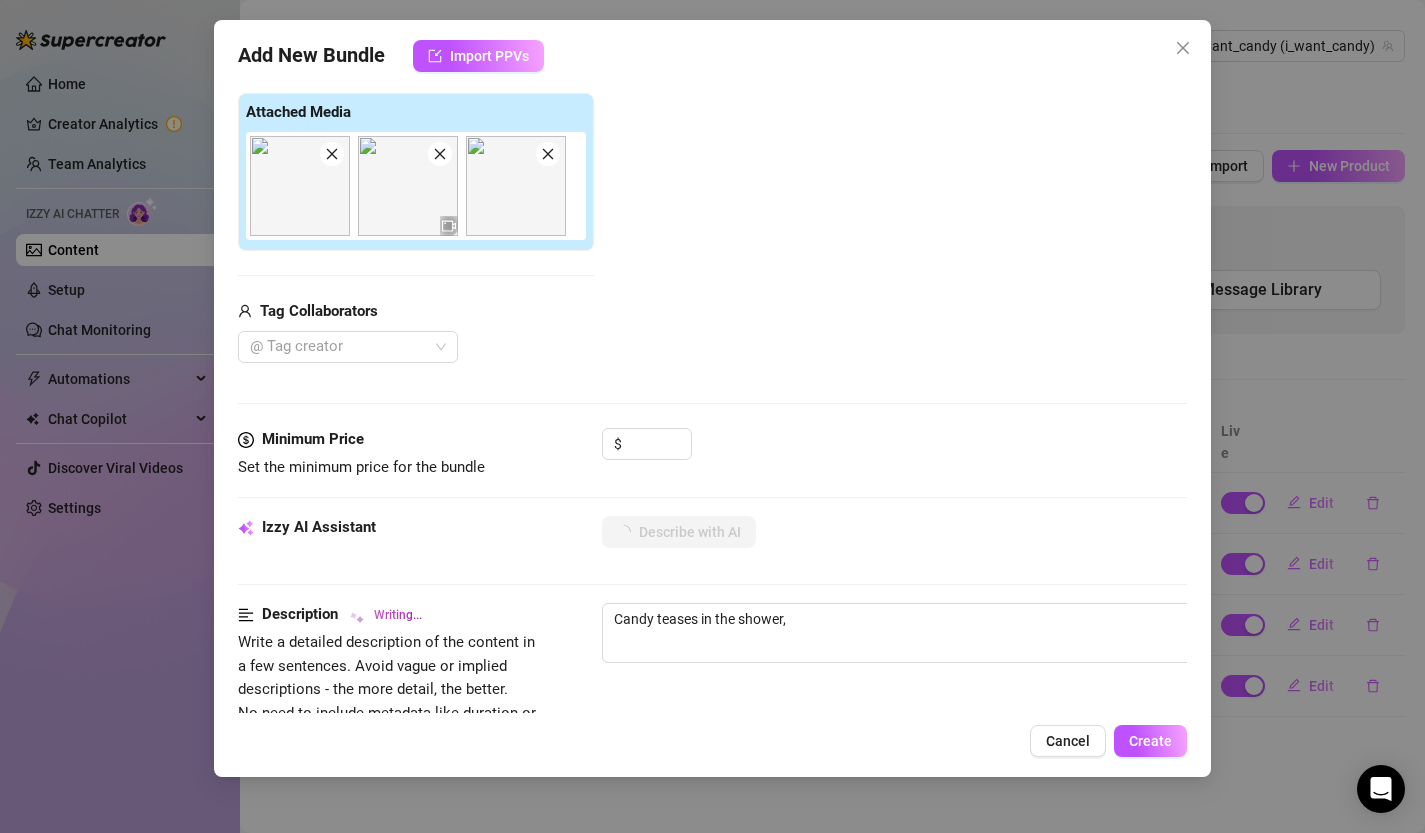 type on "Candy teases in the shower, her" 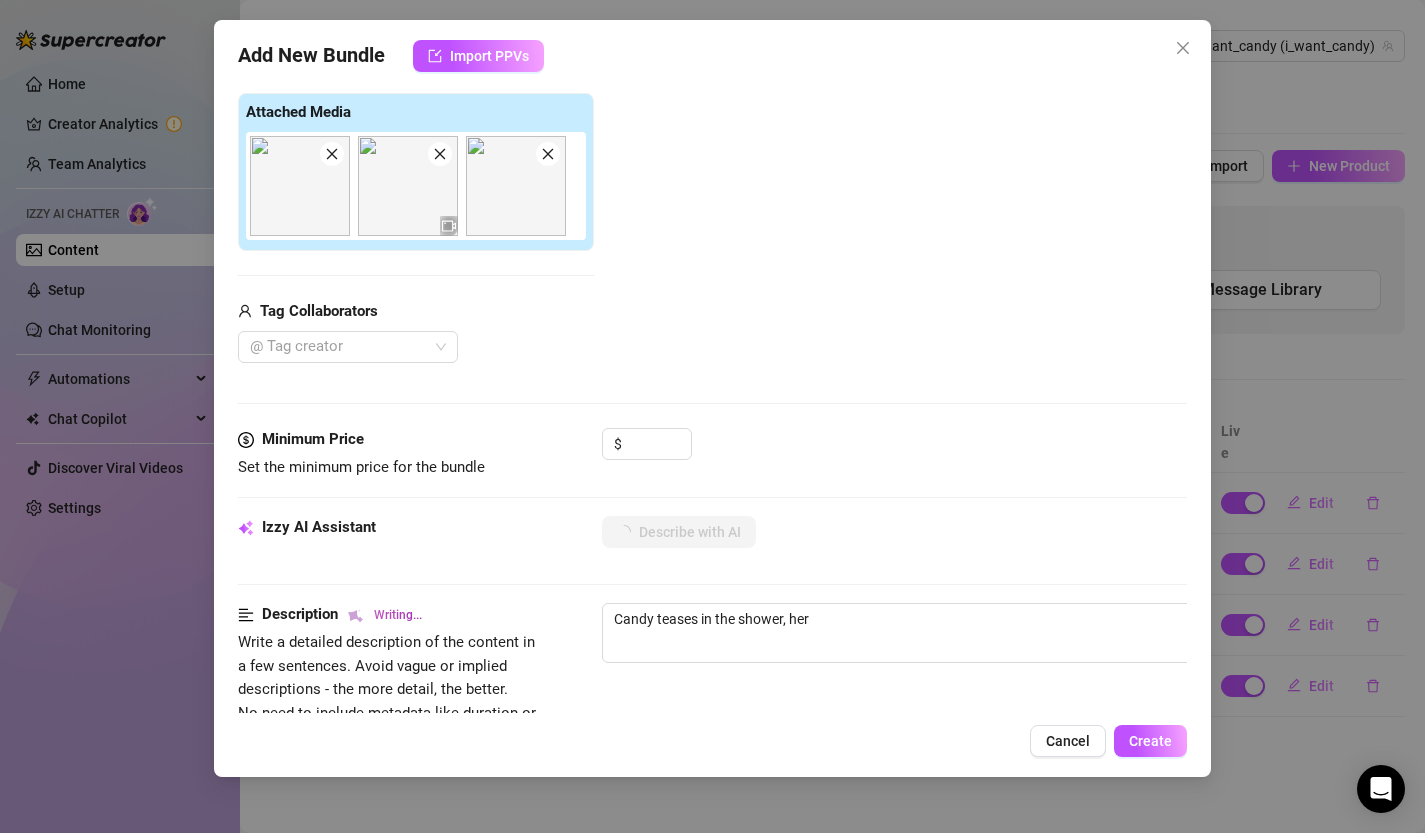 type on "Candy teases in the shower, her wet" 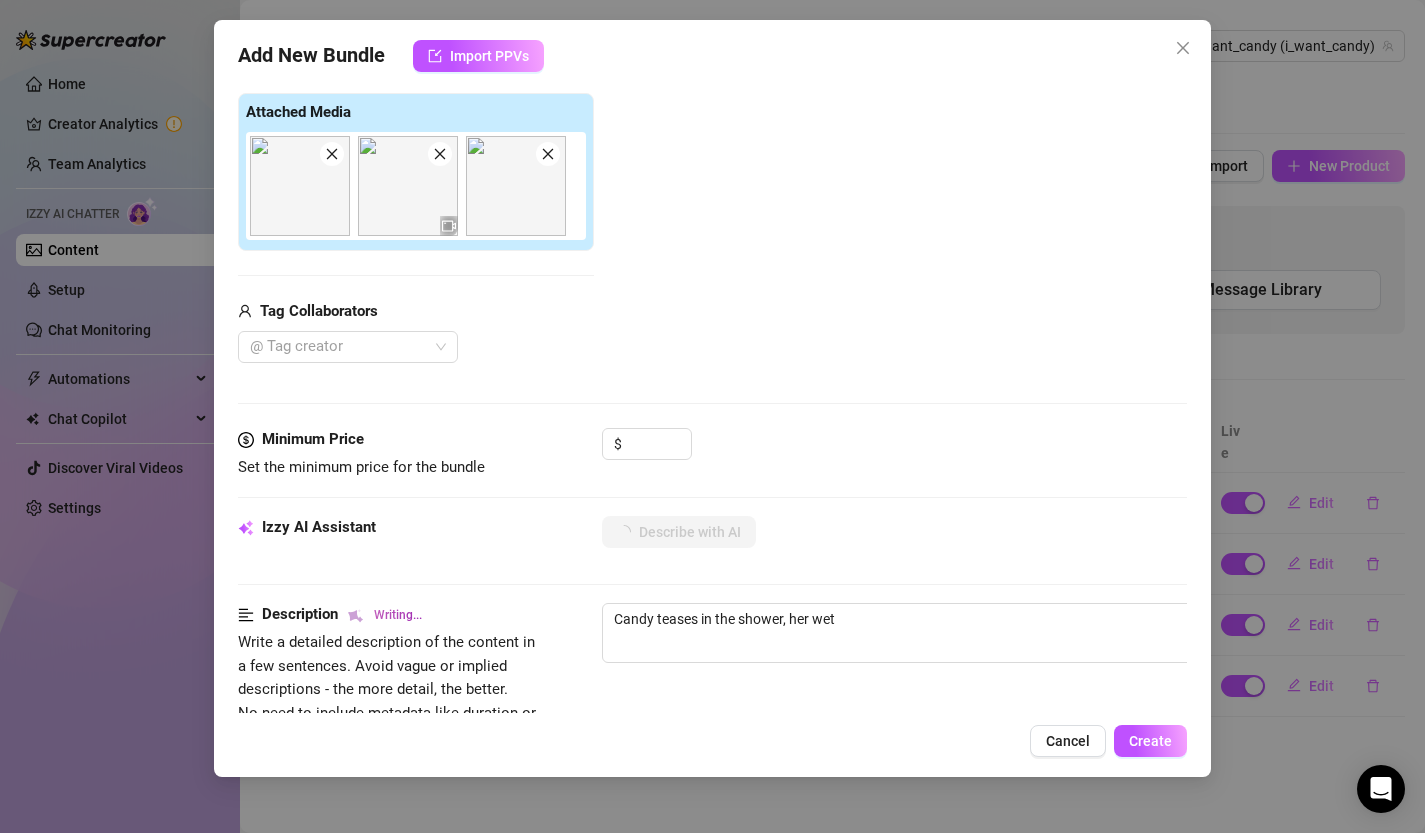 type on "Candy teases in the shower, her wet skin" 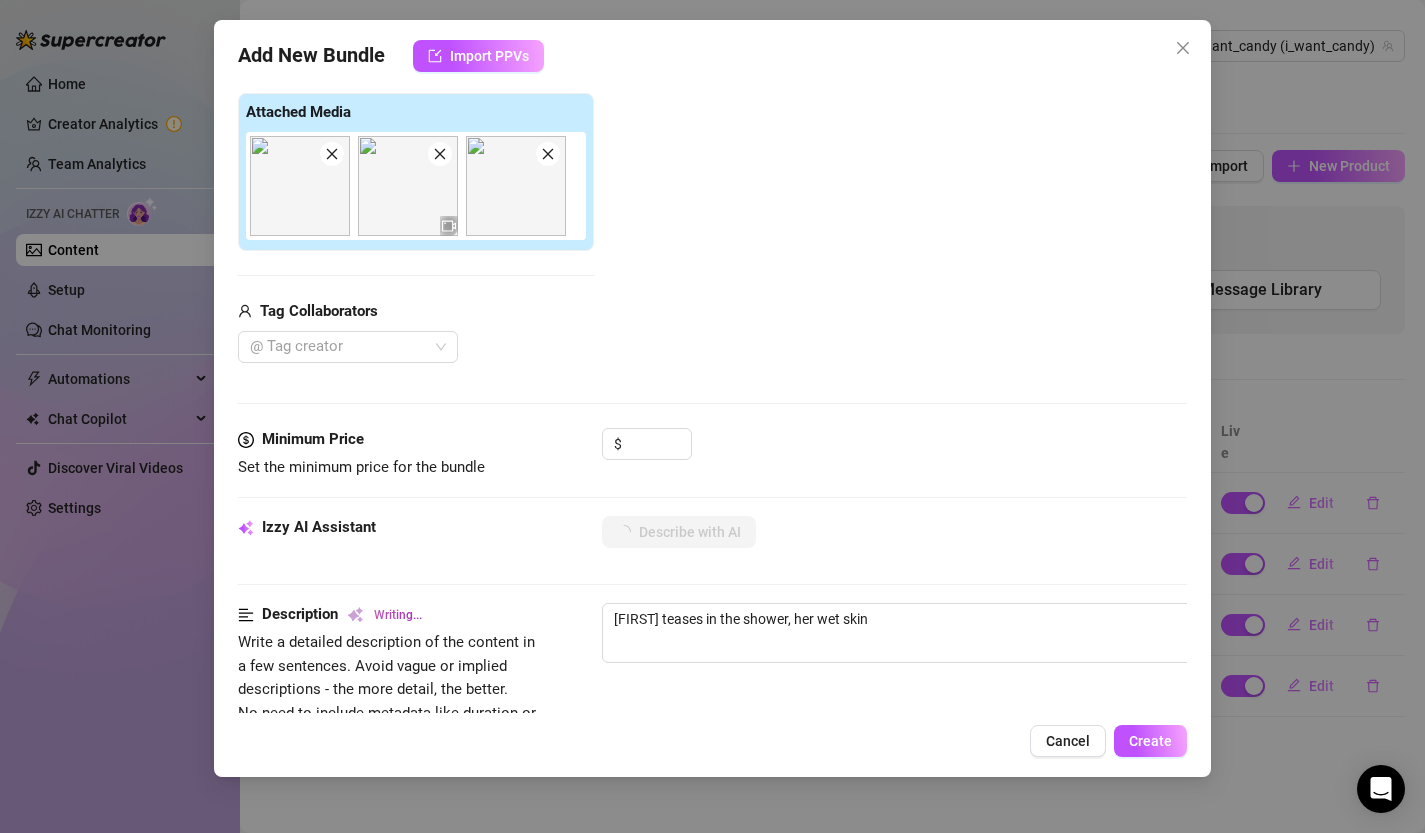 type on "Candy teases in the shower, her wet skin glistening" 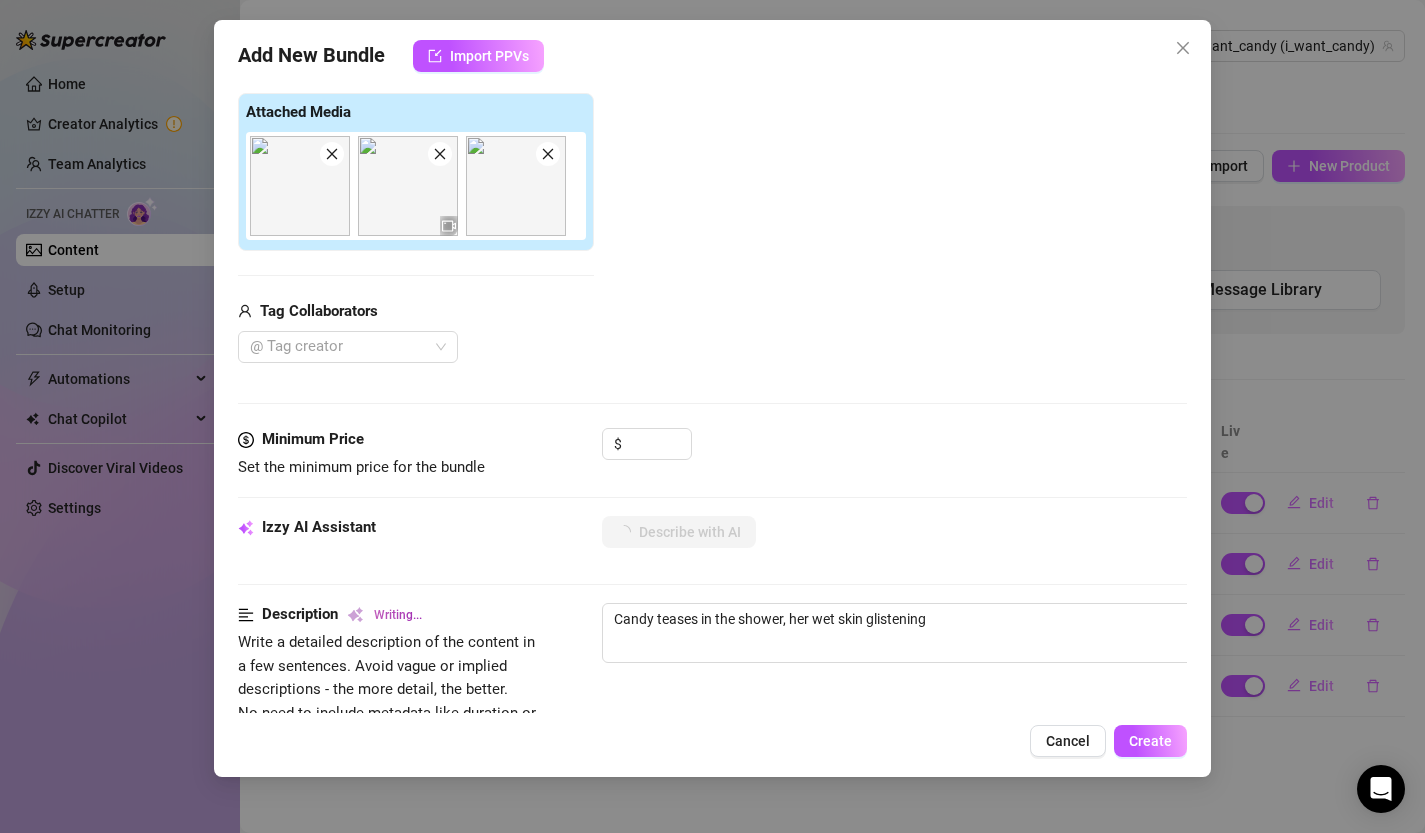 type on "Candy teases in the shower, her wet skin glistening as" 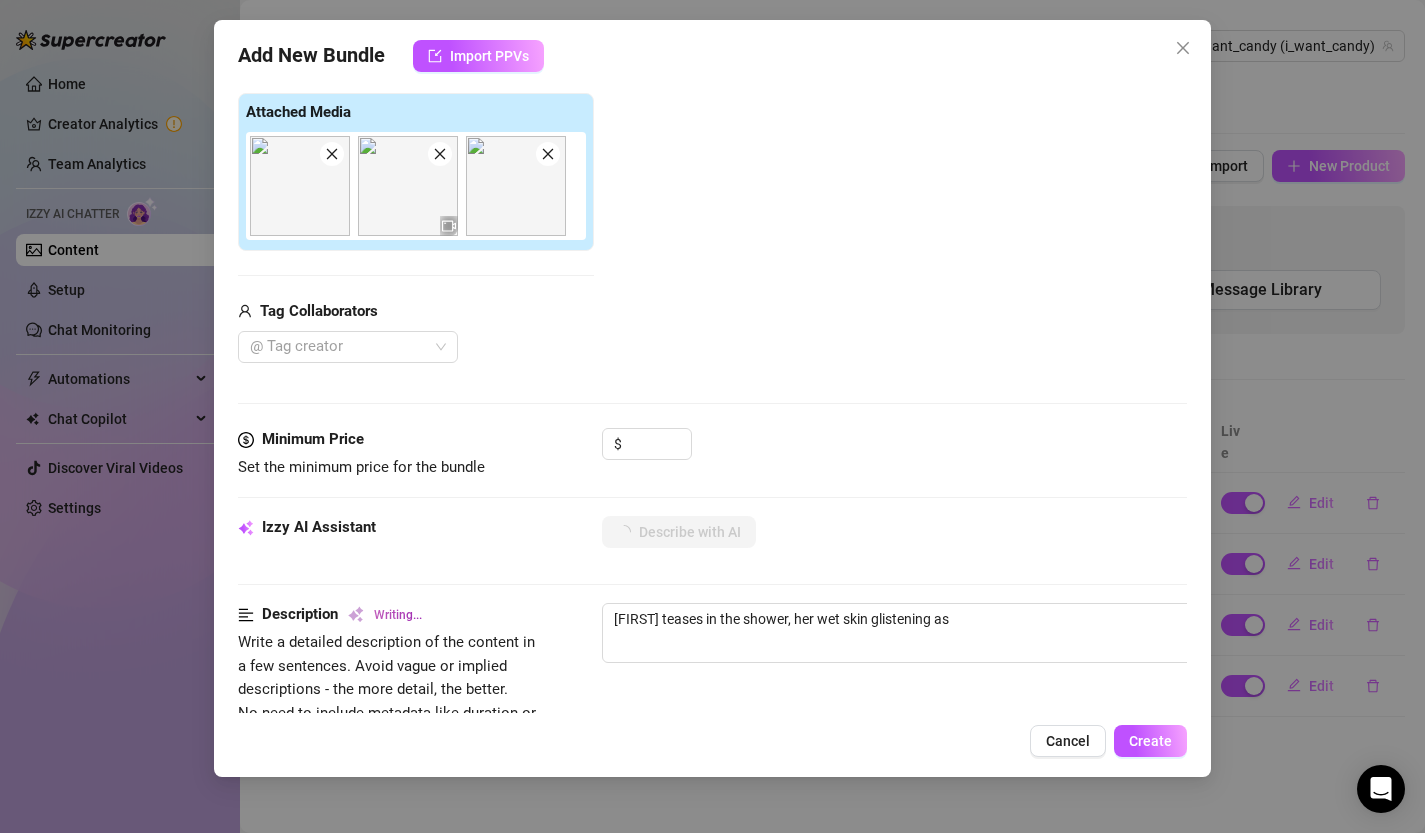 type on "Candy teases in the shower, her wet skin glistening as she" 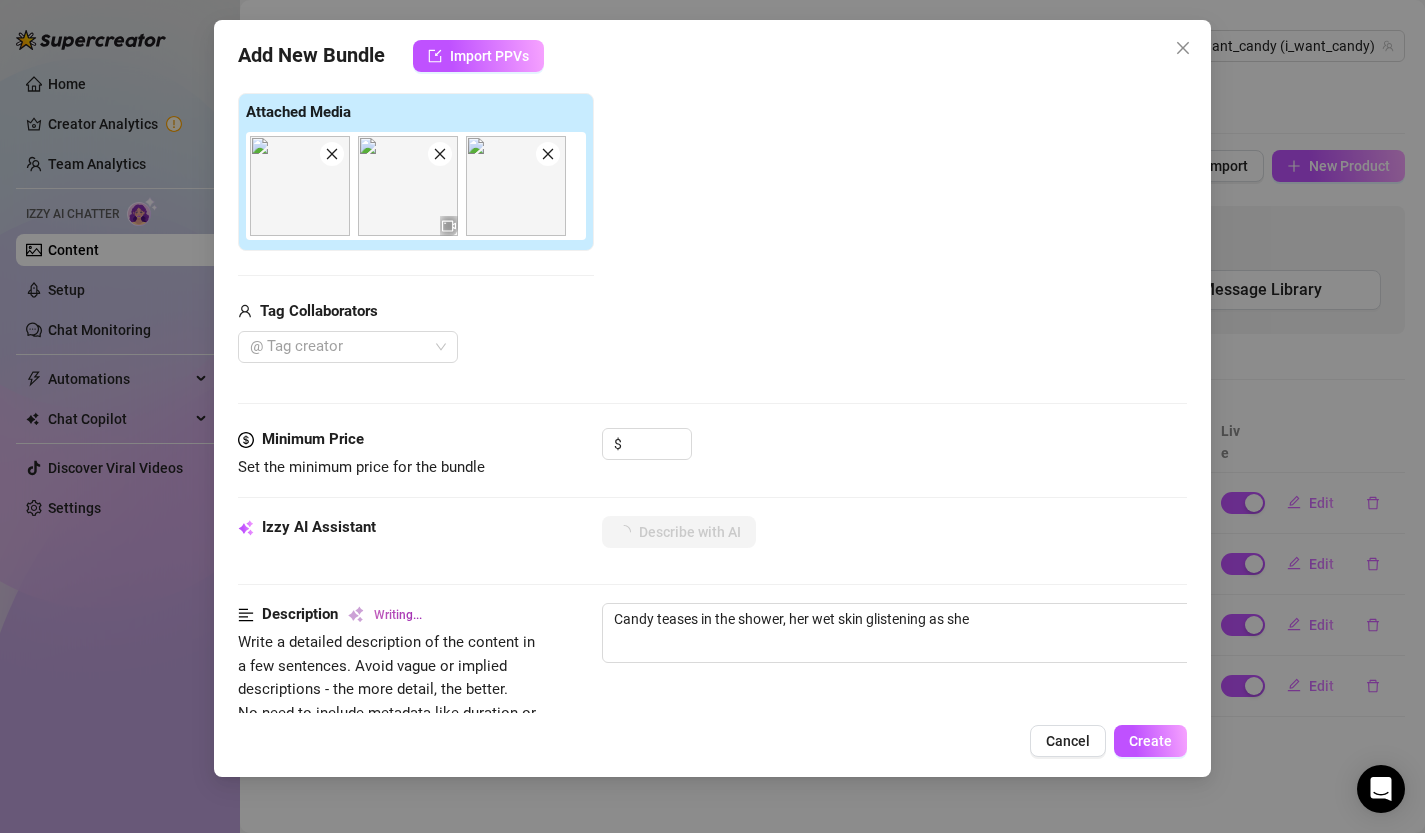 type on "Candy teases in the shower, her wet skin glistening as she shows" 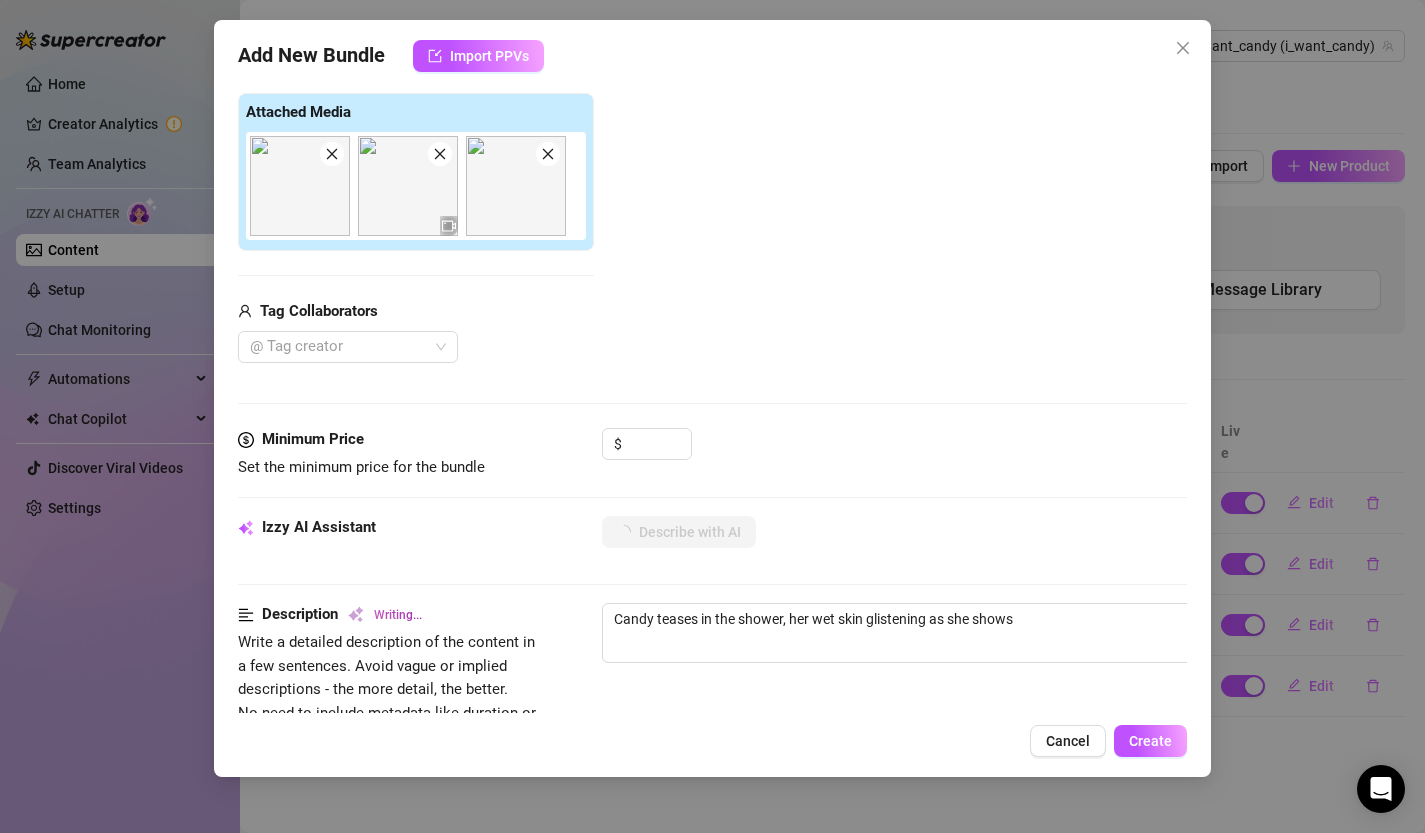 type on "Candy teases in the shower, her wet skin glistening as she shows off" 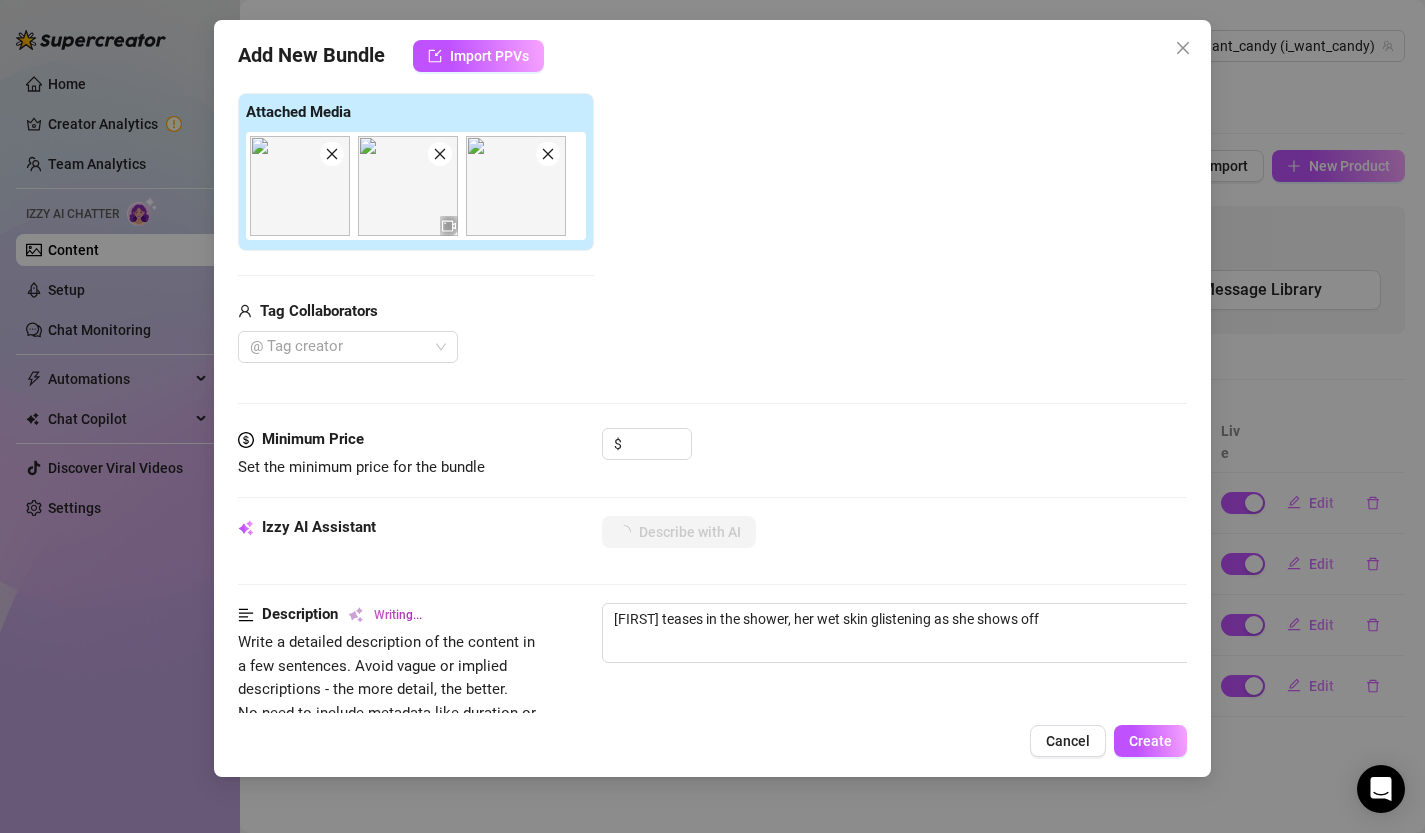 type on "Candy teases in the shower, her wet skin glistening as she shows off her" 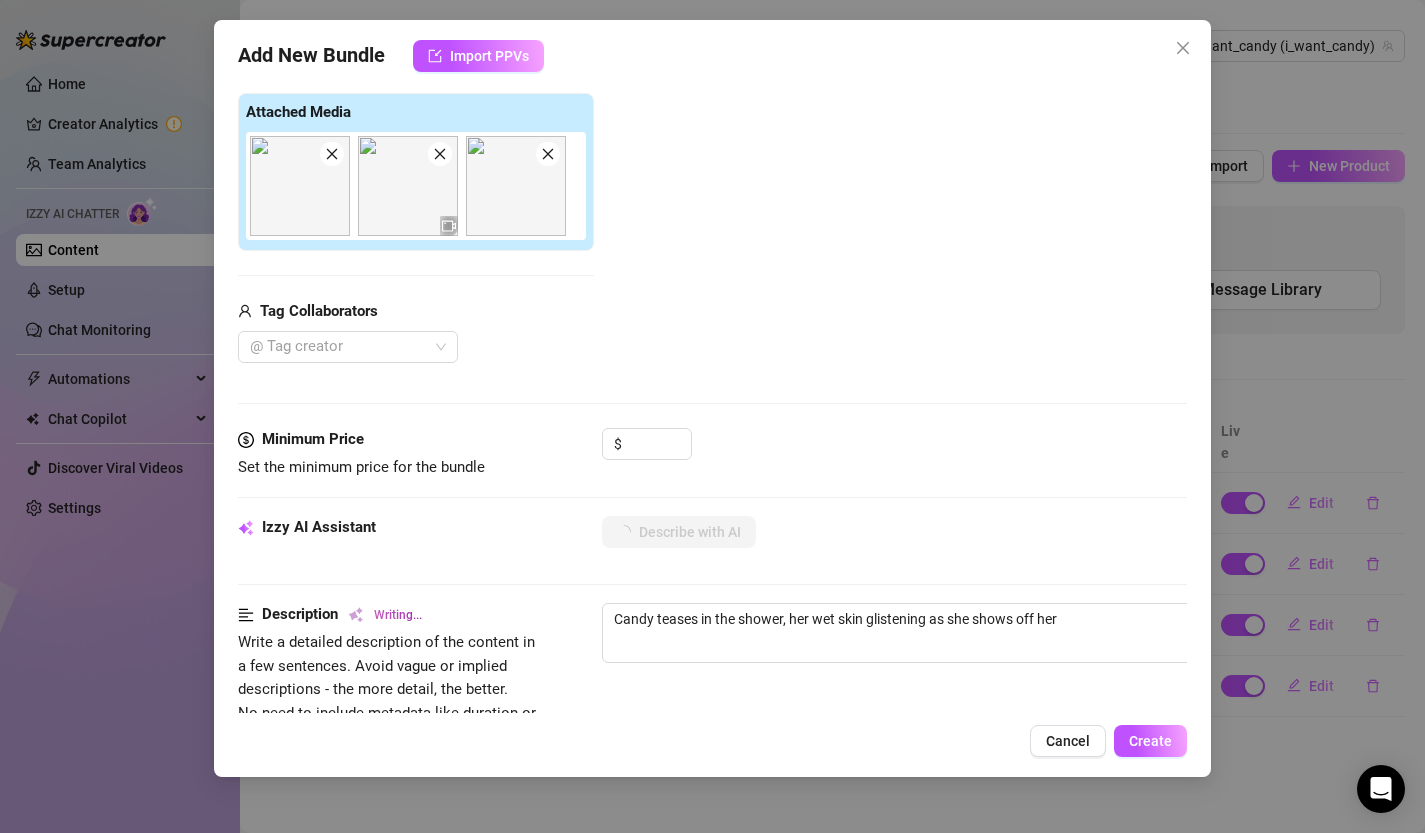 type on "Candy teases in the shower, her wet skin glistening as she shows off her bare" 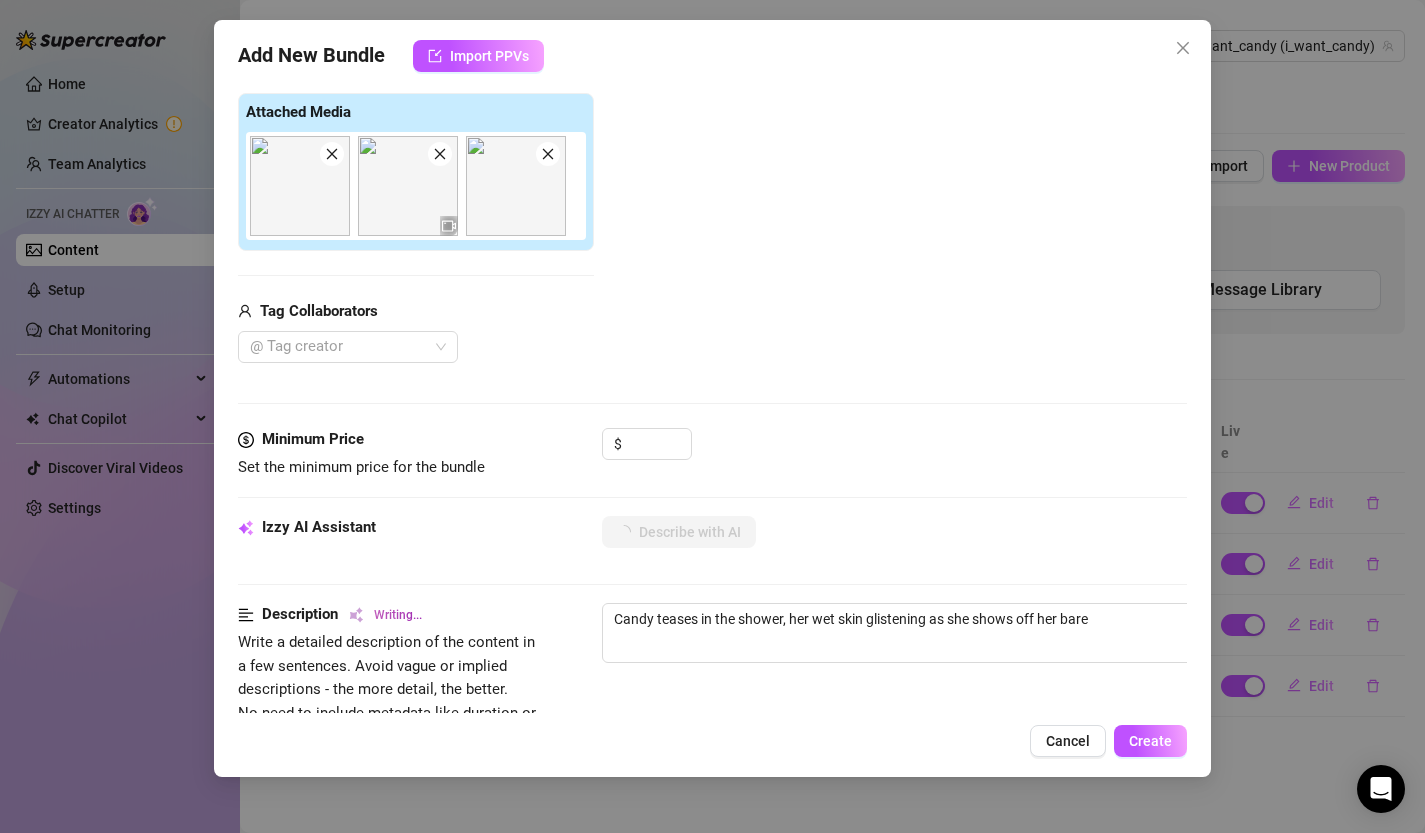 type on "Candy teases in the shower, her wet skin glistening as she shows off her bare tits" 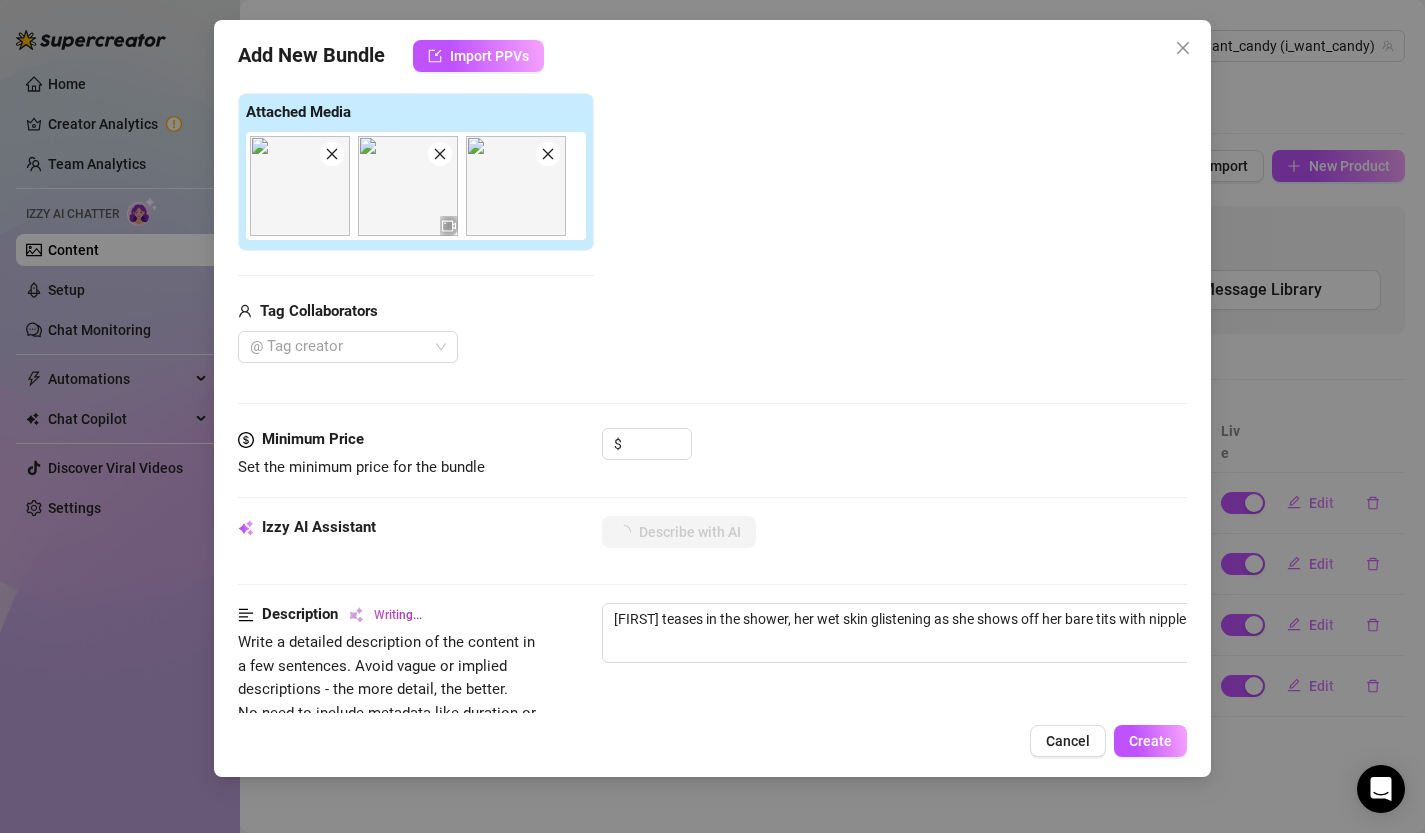 type on "Candy teases in the shower, her wet skin glistening as she shows off her bare tits with" 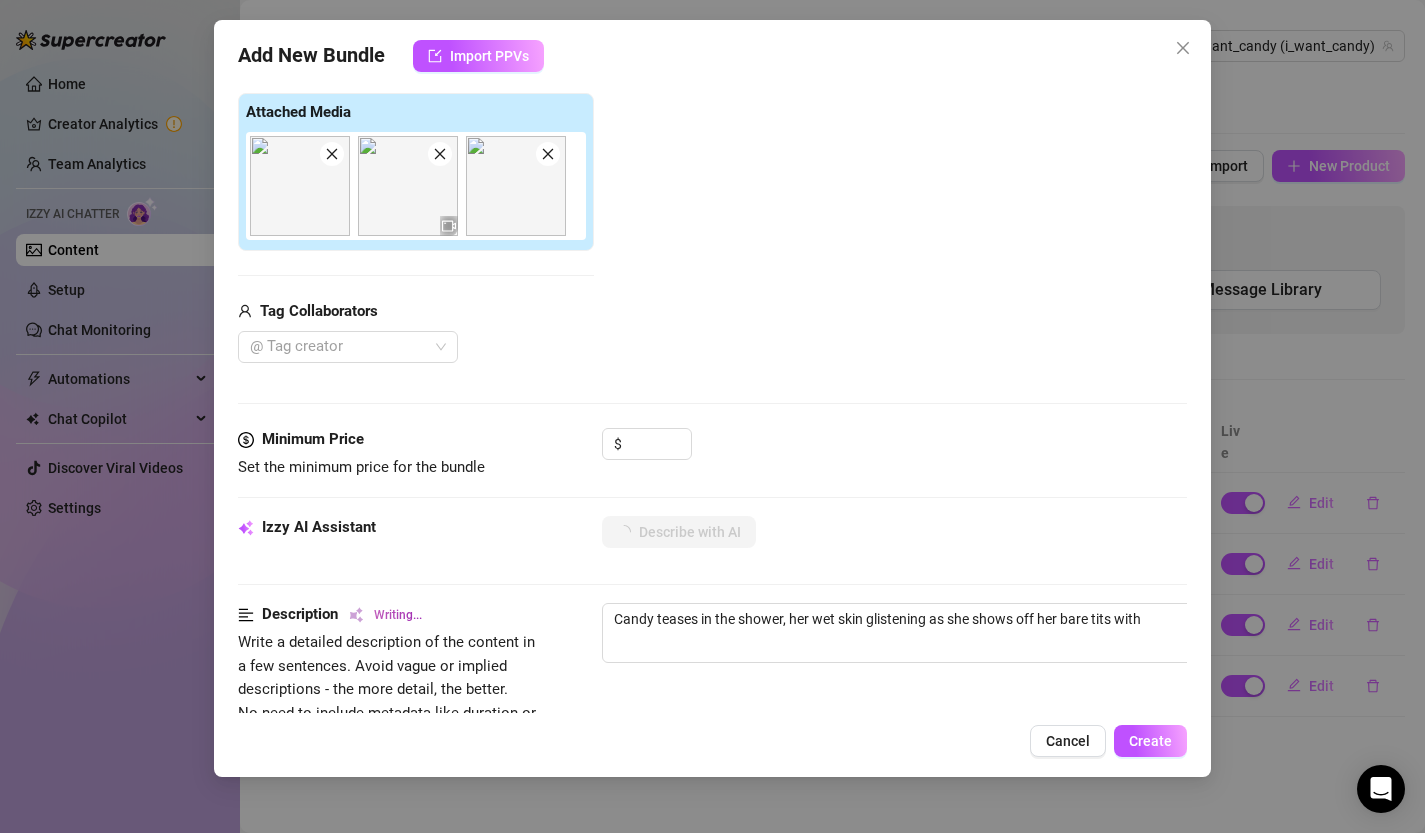 type on "Candy teases in the shower, her wet skin glistening as she shows off her bare tits with nipples" 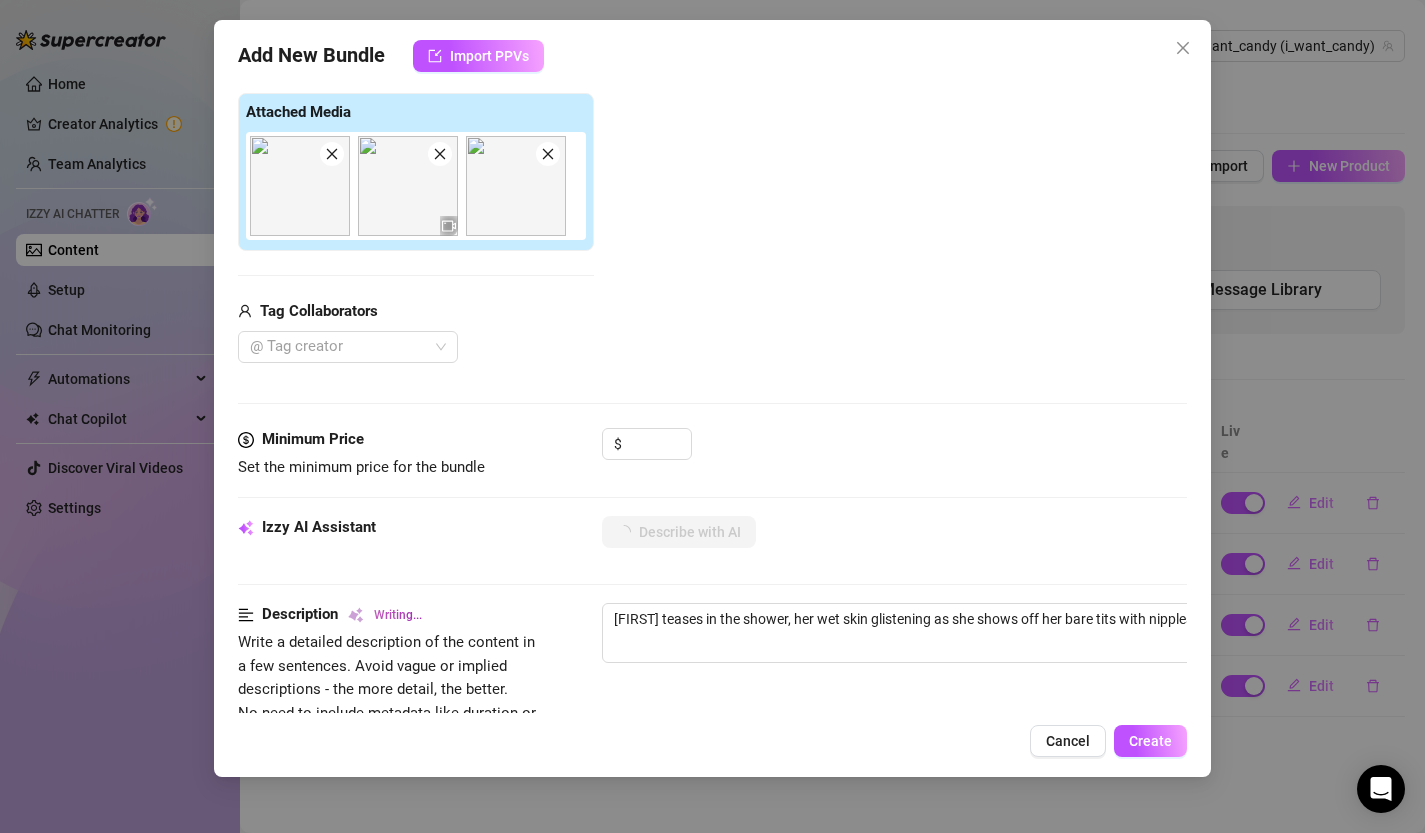 type on "Candy teases in the shower, her wet skin glistening as she shows off her bare tits with nipples visible." 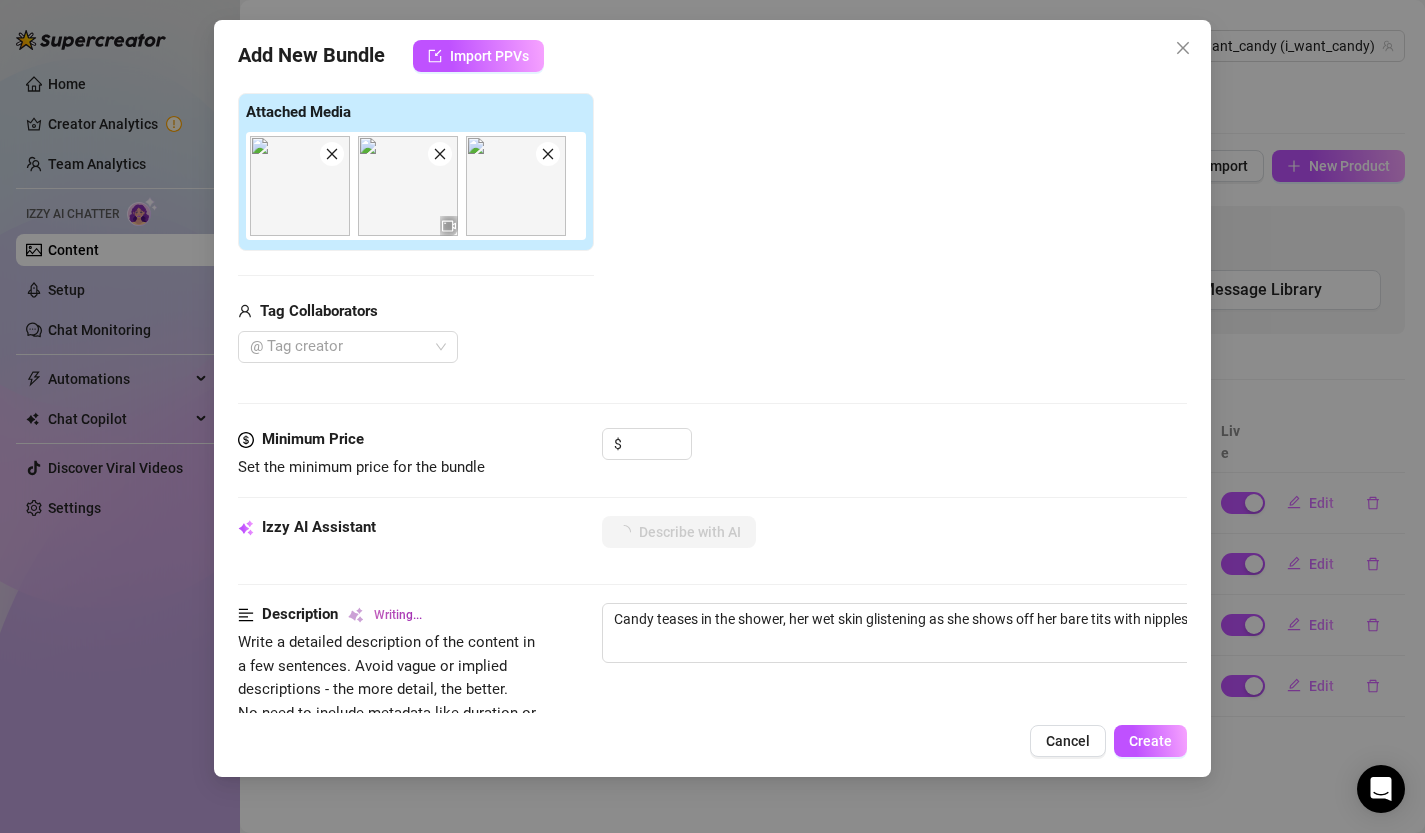 type on "Candy teases in the shower, her wet skin glistening as she shows off her bare tits with nipples visible. She" 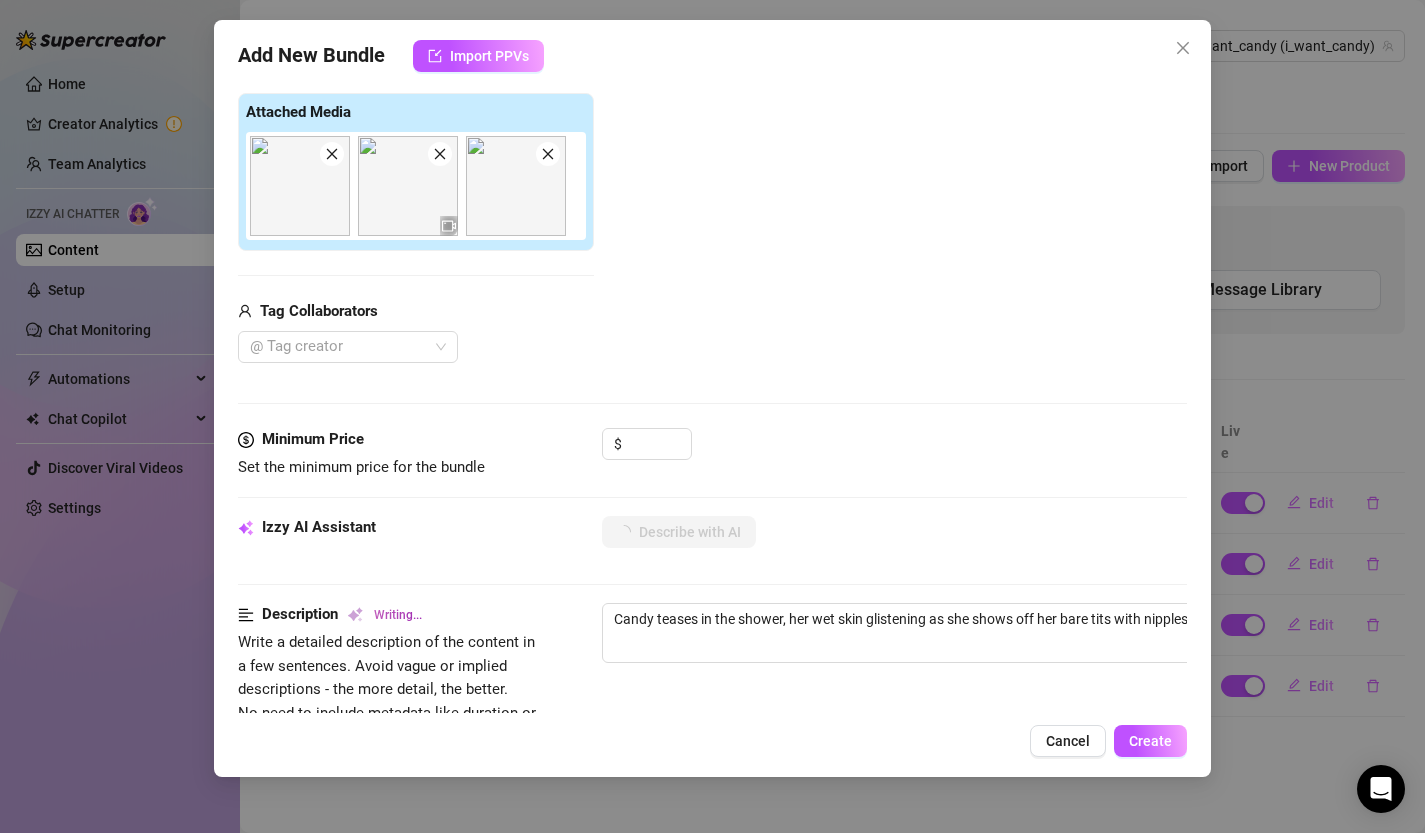 type on "Candy teases in the shower, her wet skin glistening as she shows off her bare tits with nipples visible. She transitions" 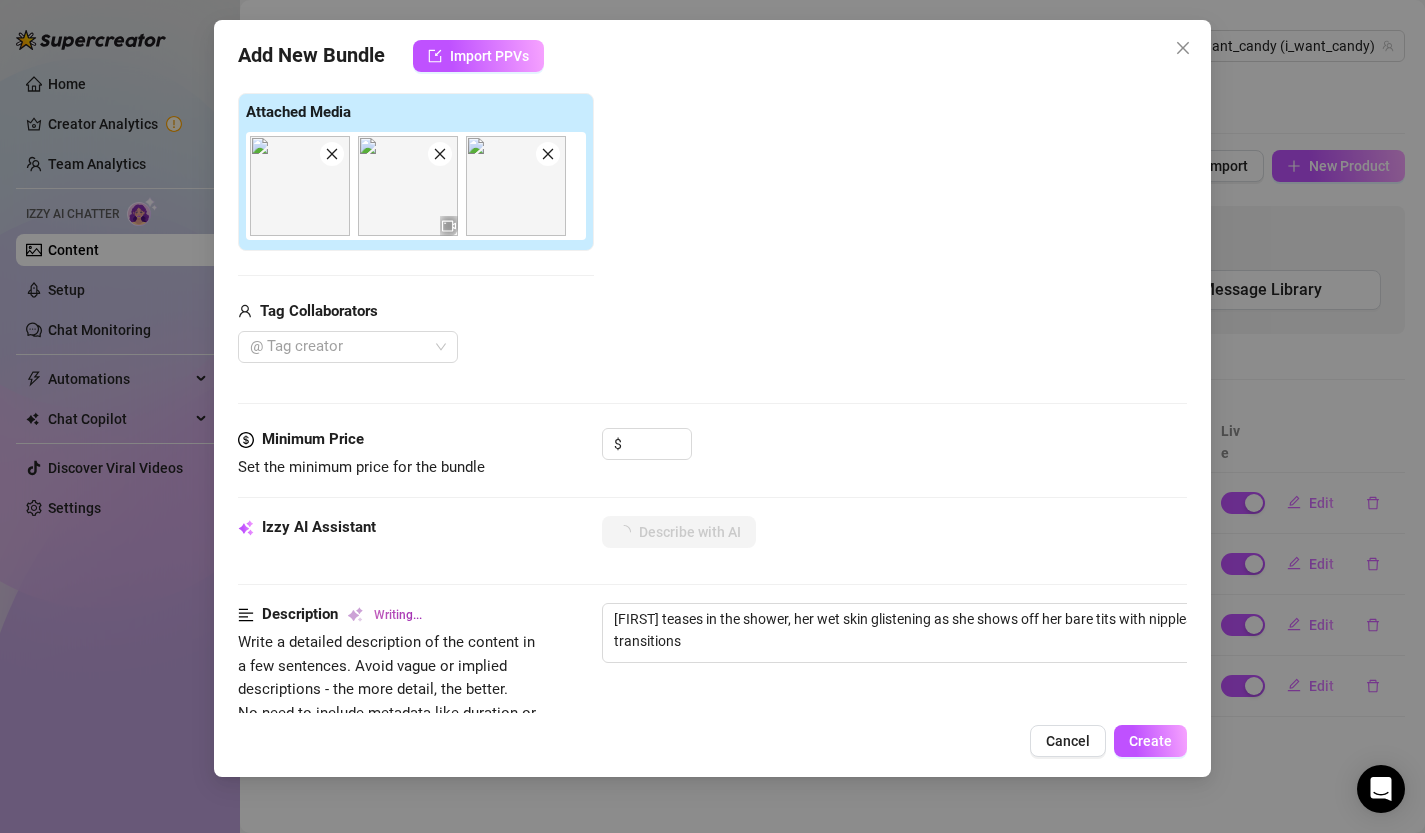 type on "Candy teases in the shower, her wet skin glistening as she shows off her bare tits with nipples visible. She transitions to" 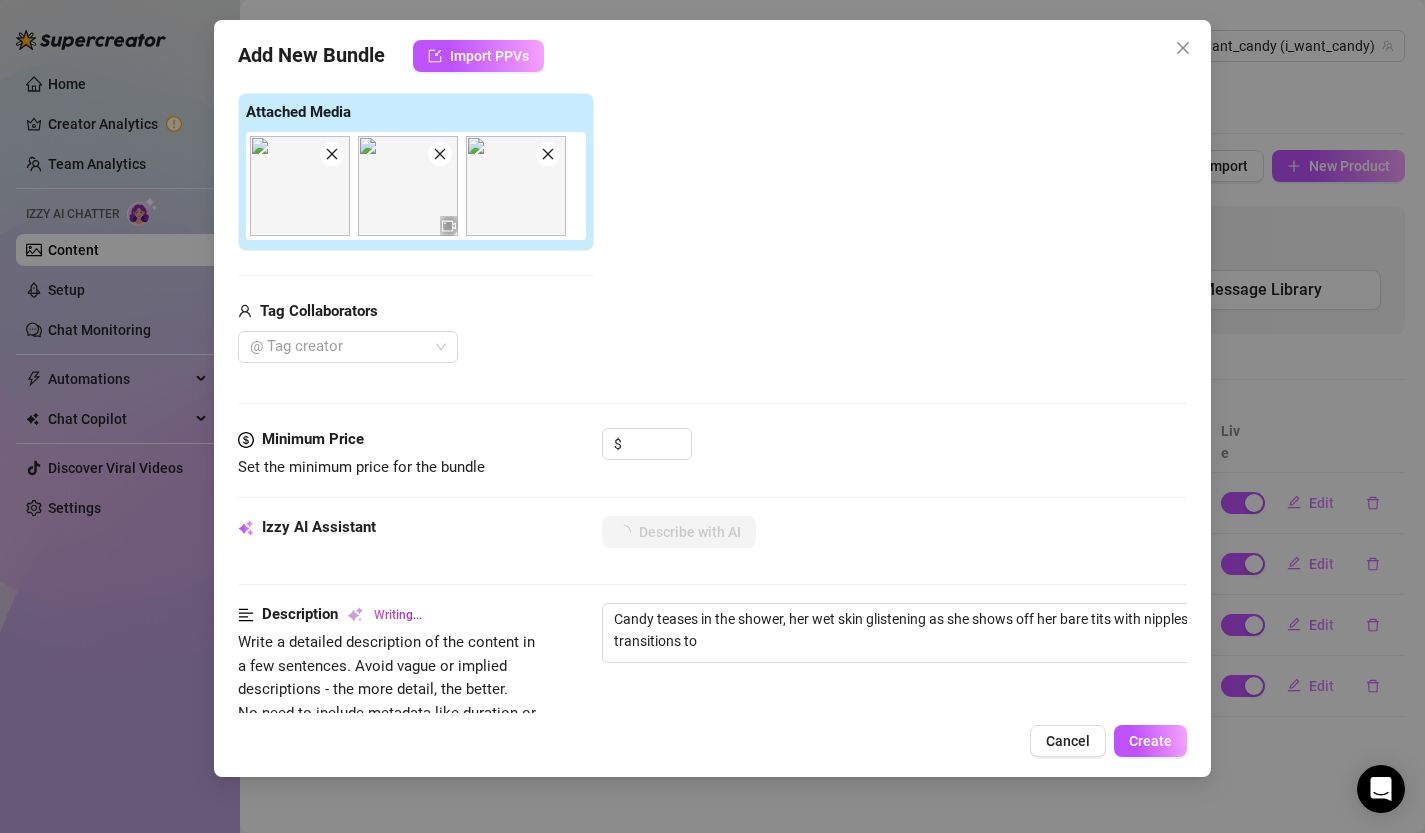 type on "Candy teases in the shower, her wet skin glistening as she shows off her bare tits with nipples visible. She transitions to a" 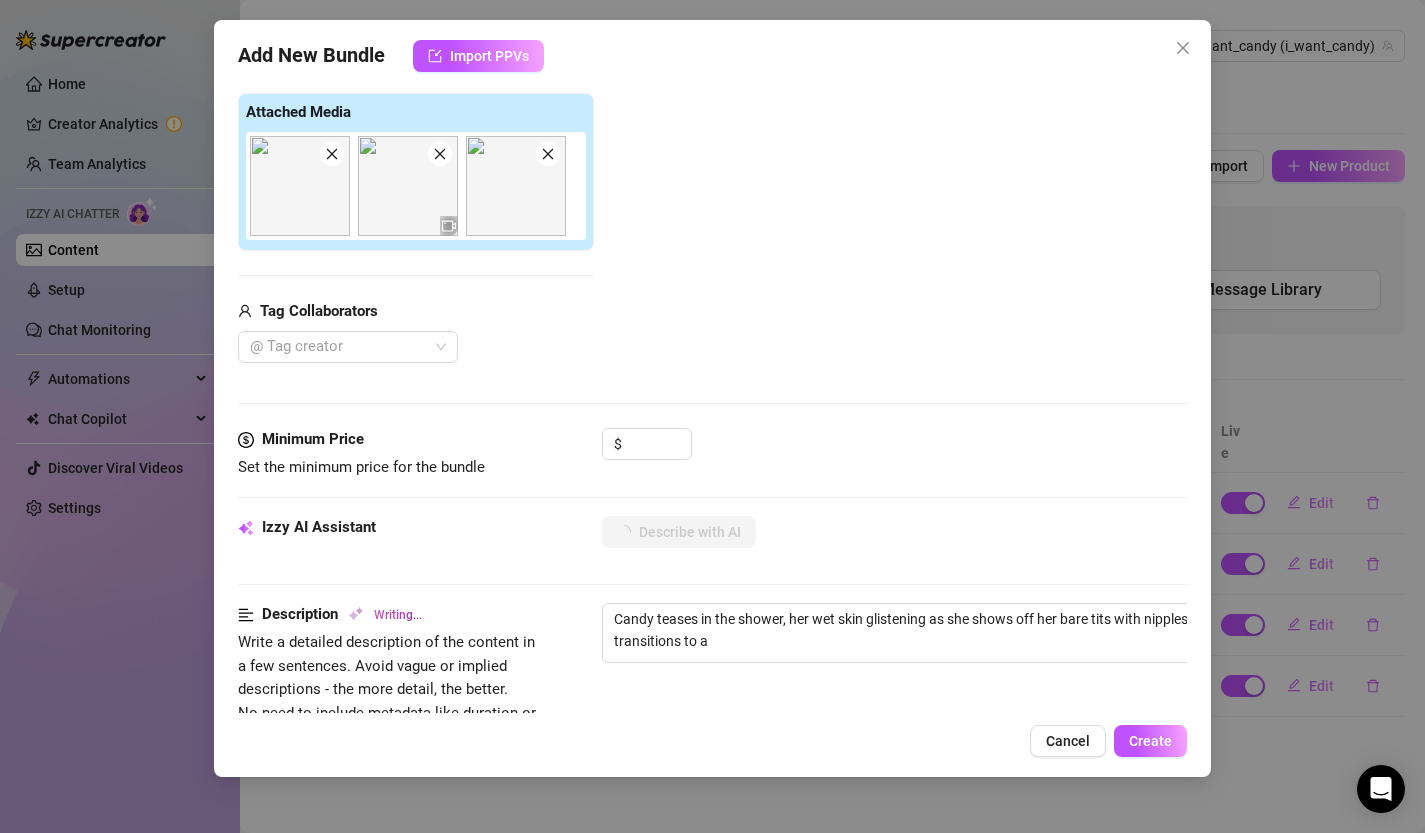type on "Candy teases in the shower, her wet skin glistening as she shows off her bare tits with nipples visible. She transitions to a casual" 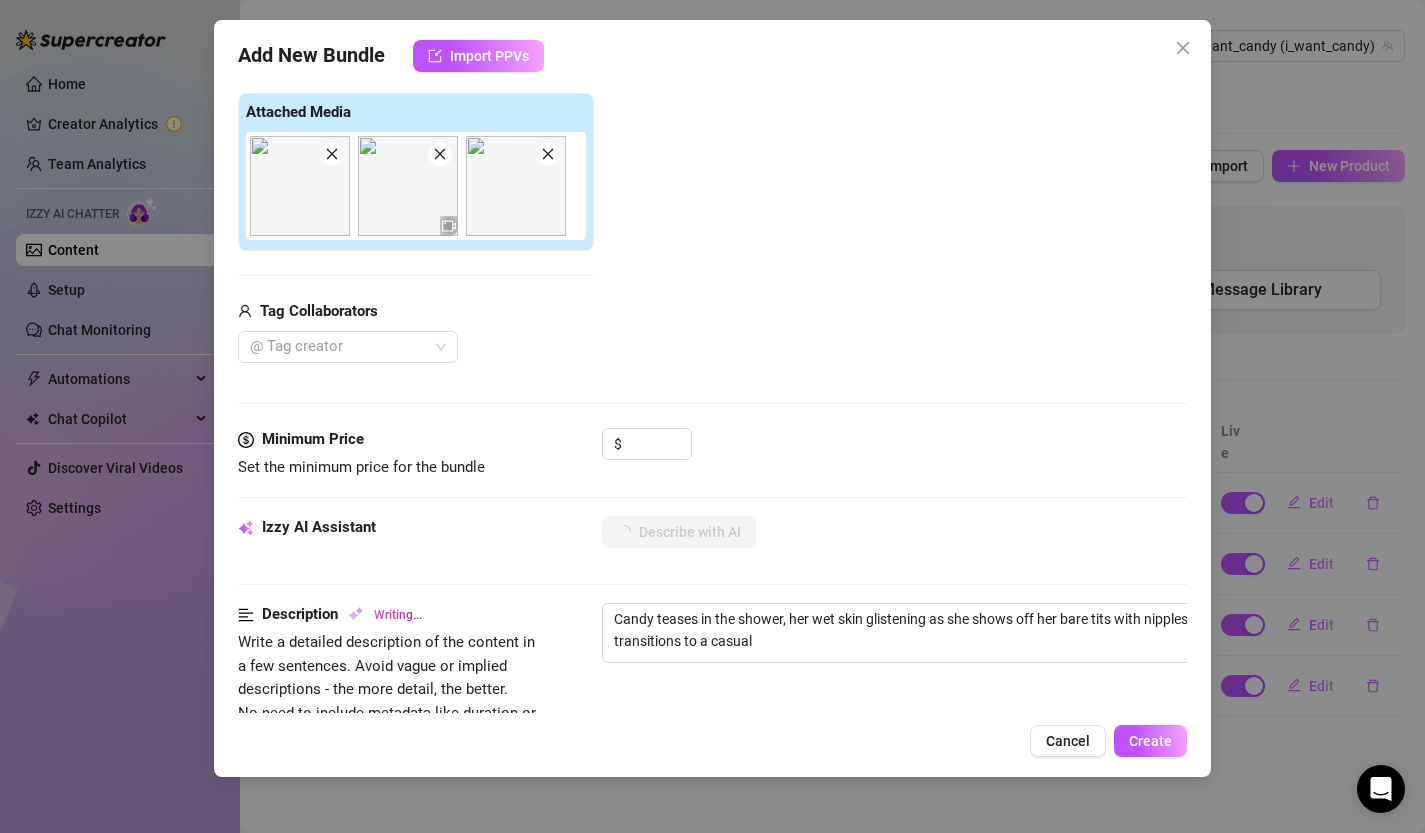type on "Candy teases in the shower, her wet skin glistening as she shows off her bare tits with nipples visible. She transitions to a casual look" 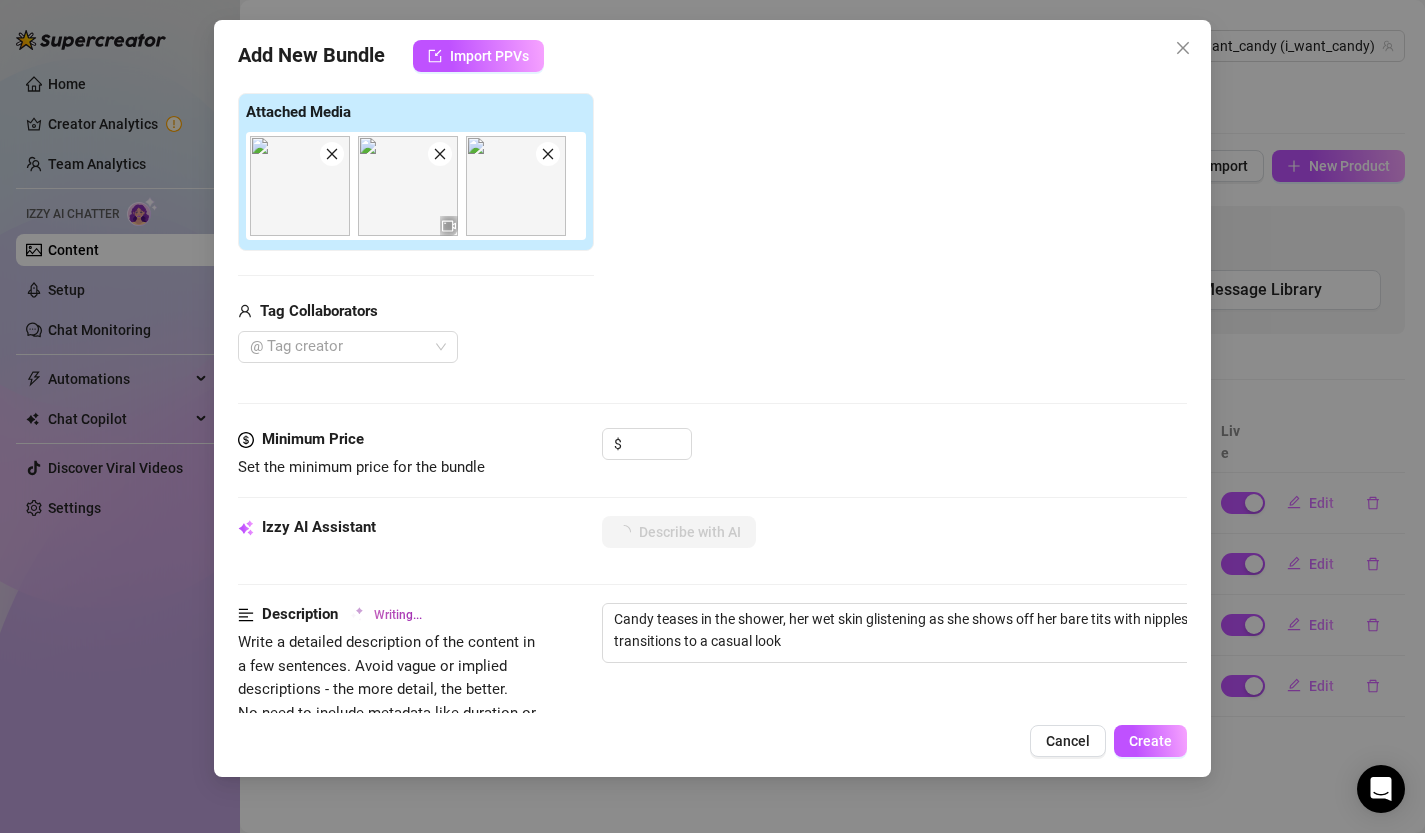 type on "Candy teases in the shower, her wet skin glistening as she shows off her bare tits with nipples visible. She transitions to a casual look with" 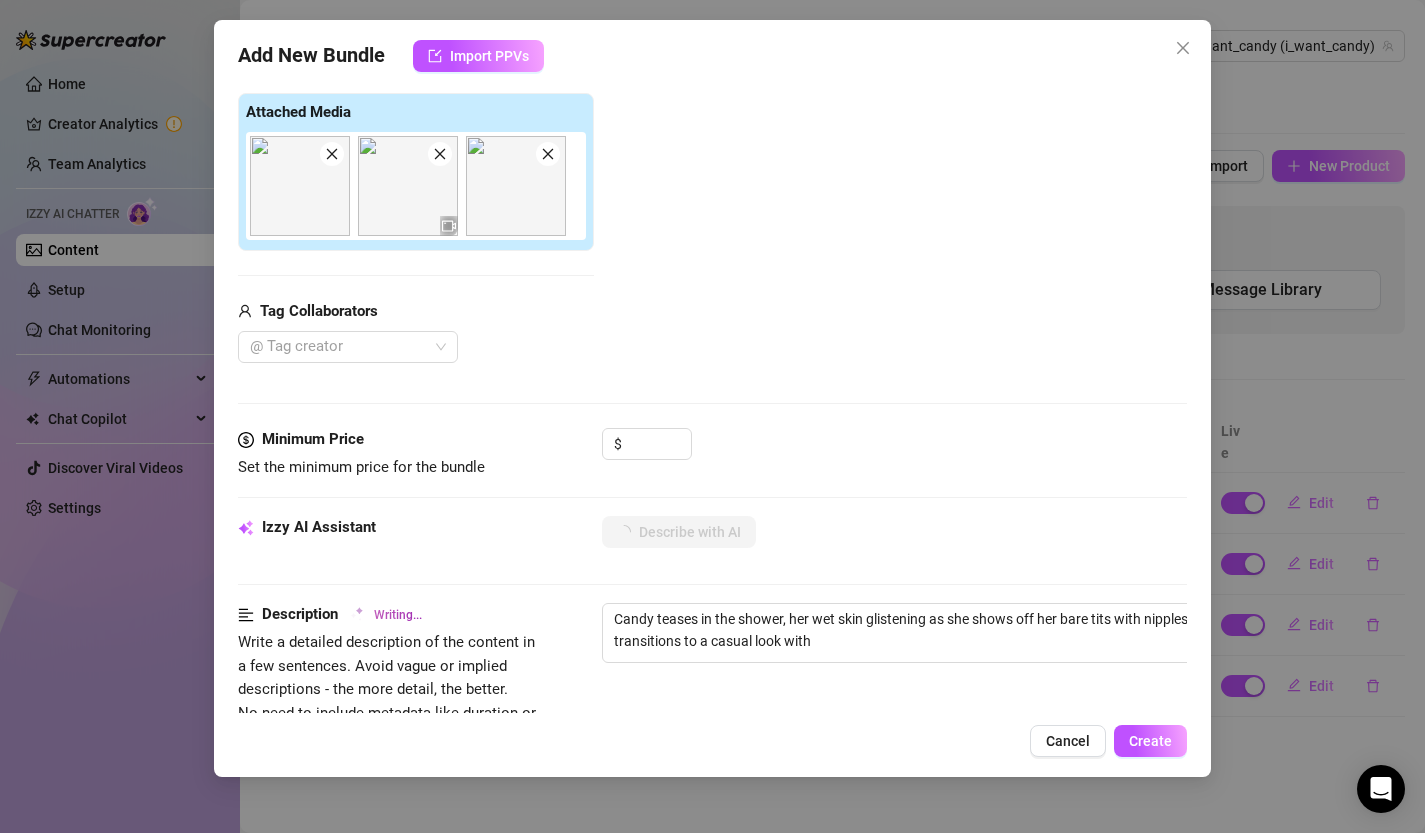 type on "Candy teases in the shower, her wet skin glistening as she shows off her bare tits with nipples visible. She transitions to a casual look with a" 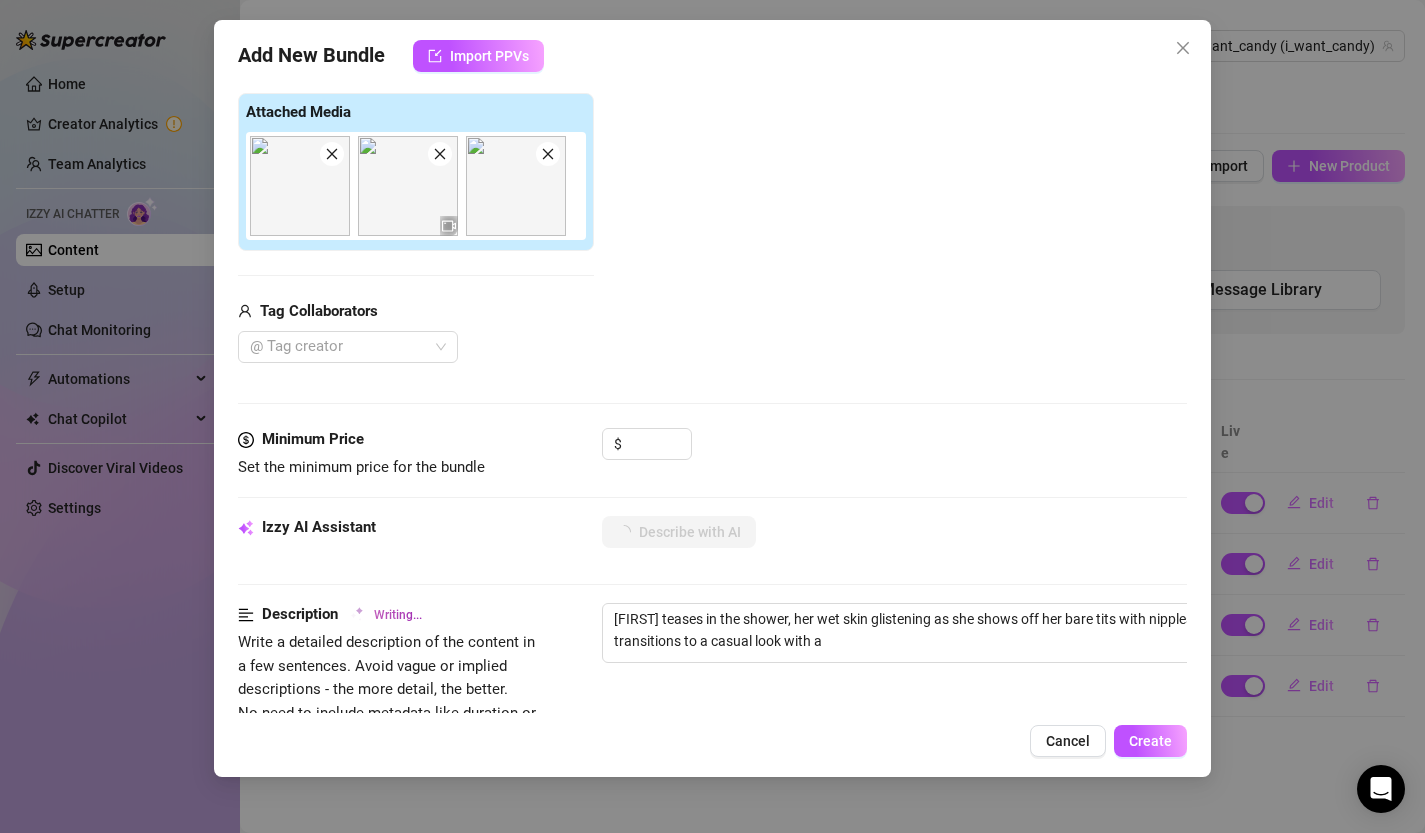 type on "Candy teases in the shower, her wet skin glistening as she shows off her bare tits with nipples visible. She transitions to a casual look with a tight" 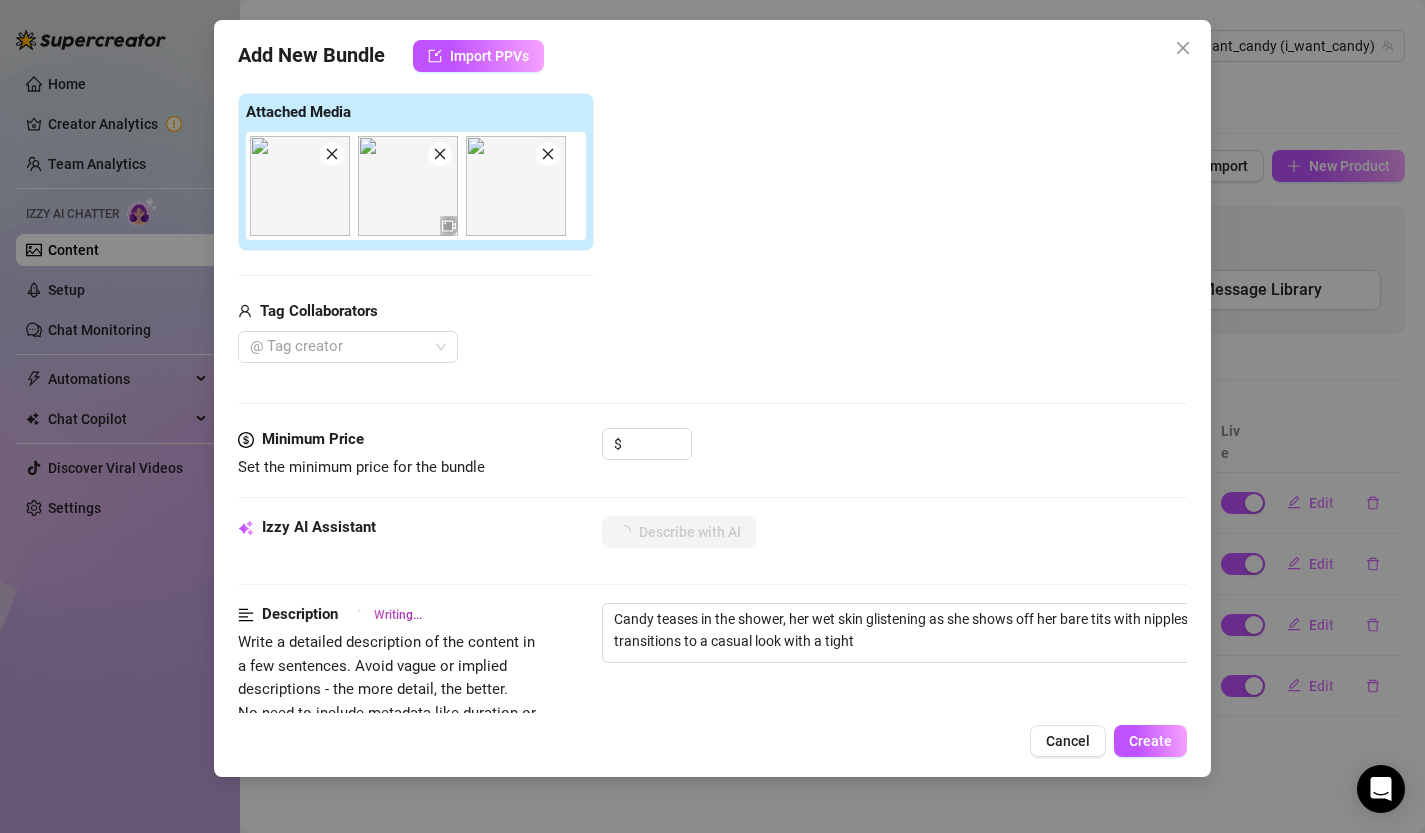 type on "Candy teases in the shower, her wet skin glistening as she shows off her bare tits with nipples visible. She transitions to a casual look with a tight pink" 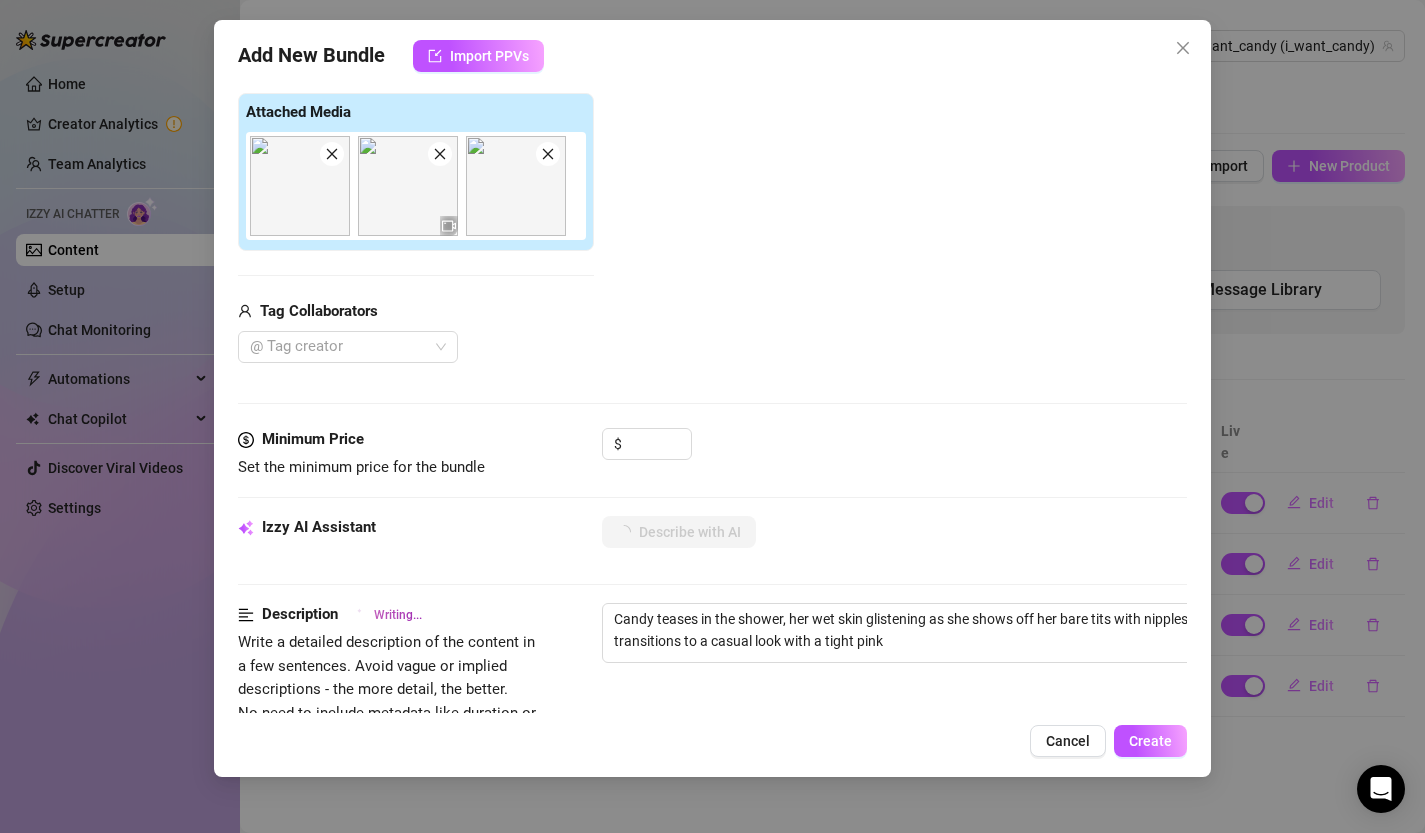type on "Candy teases in the shower, her wet skin glistening as she shows off her bare tits with nipples visible. She transitions to a casual look with a tight pink sports" 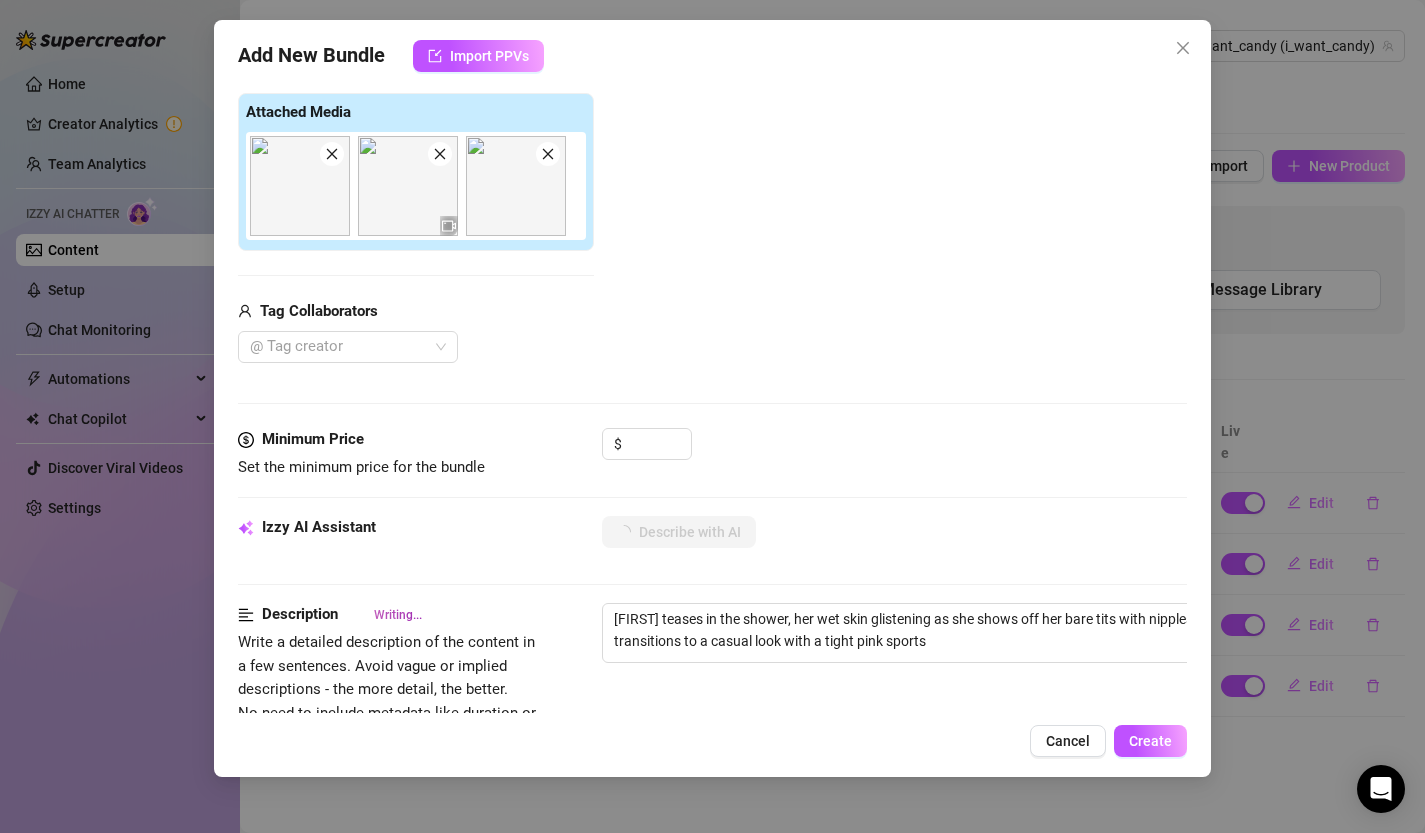 type on "Candy teases in the shower, her wet skin glistening as she shows off her bare tits with nipples visible. She transitions to a casual look with a tight pink sports bra" 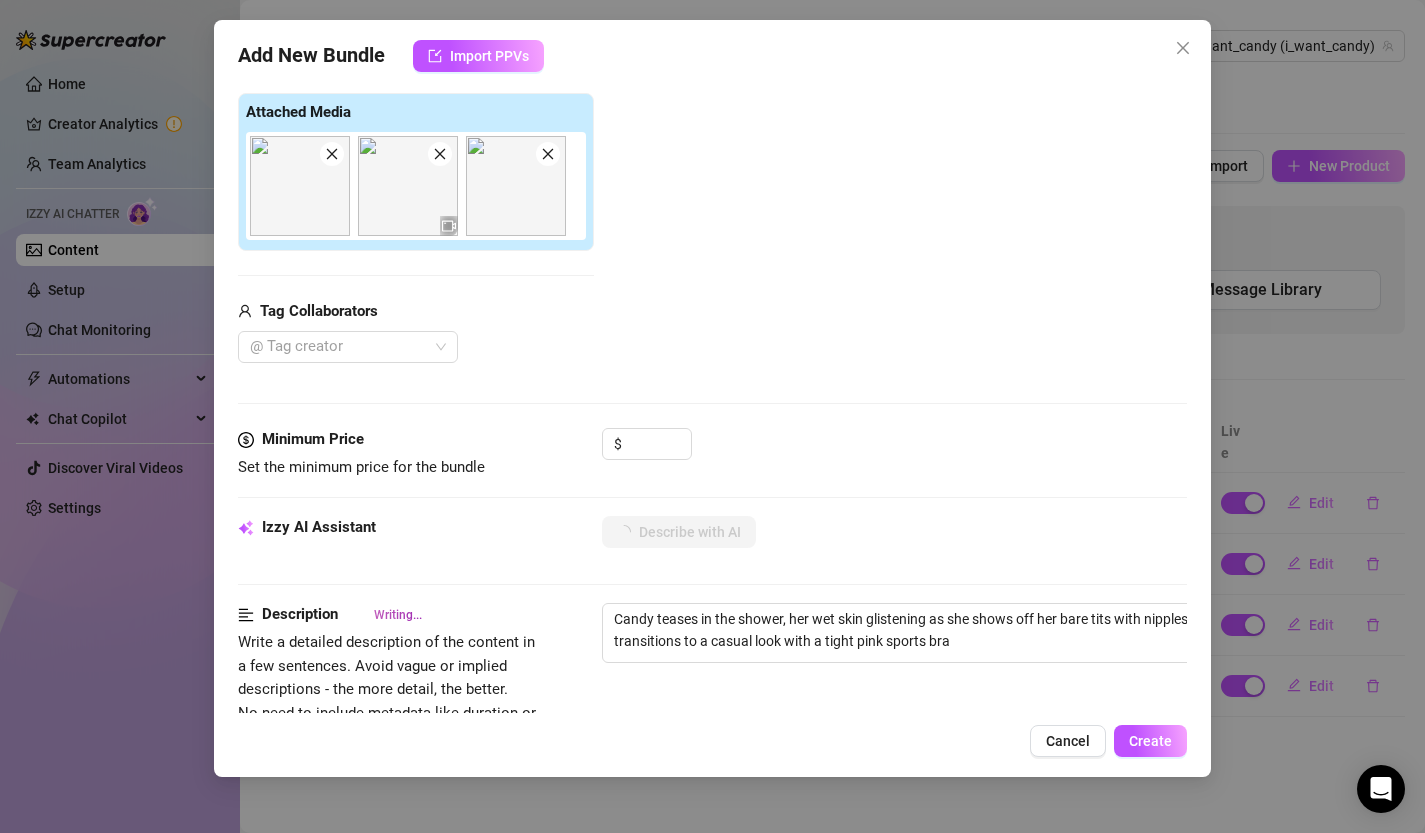 type on "Candy teases in the shower, her wet skin glistening as she shows off her bare tits with nipples visible. She transitions to a casual look with a tight pink sports bra and" 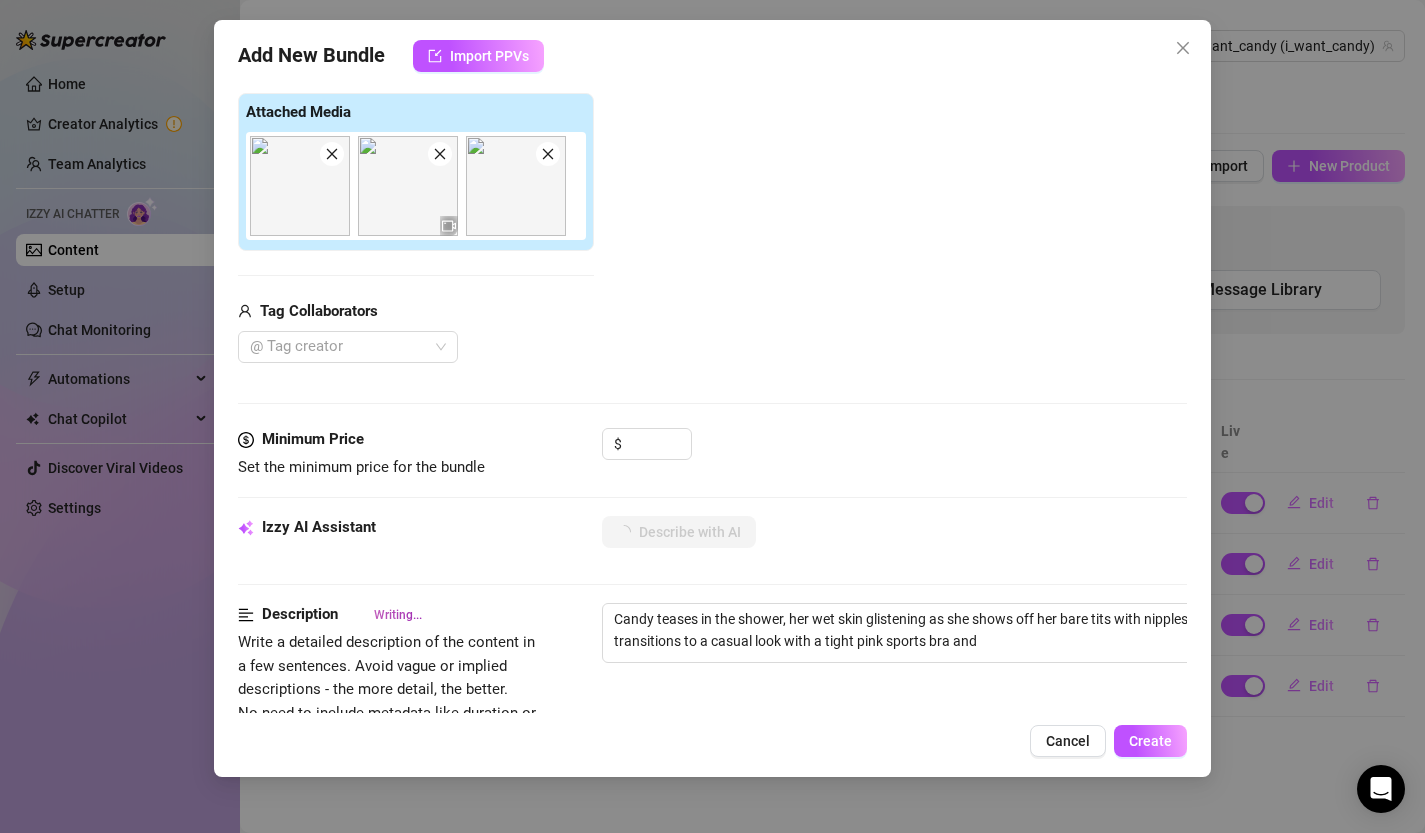type on "Candy teases in the shower, her wet skin glistening as she shows off her bare tits with nipples visible. She transitions to a casual look with a tight pink sports bra and shorts," 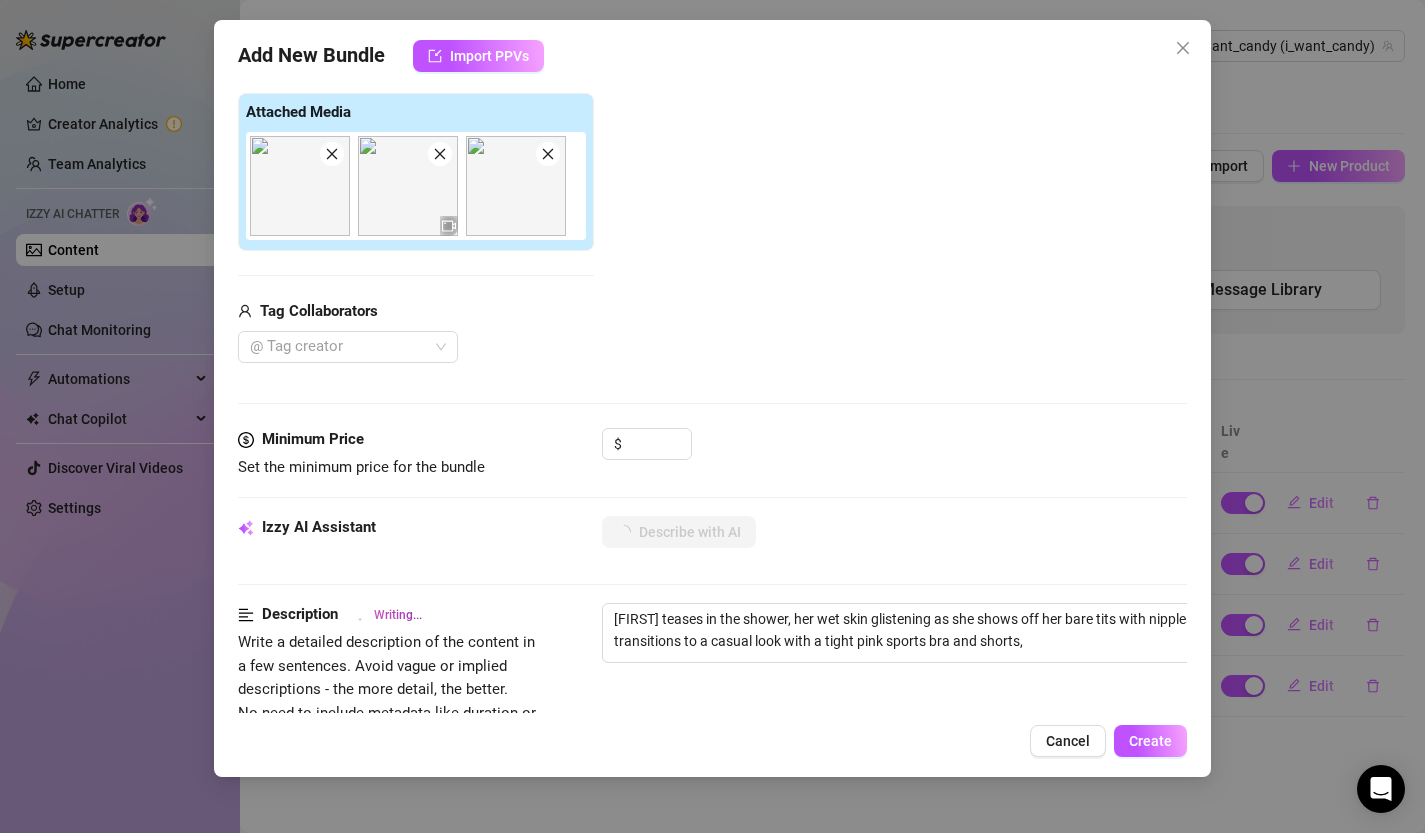 type on "Candy teases in the shower, her wet skin glistening as she shows off her bare tits with nipples visible. She transitions to a casual look with a tight pink sports bra and shorts, highlighting" 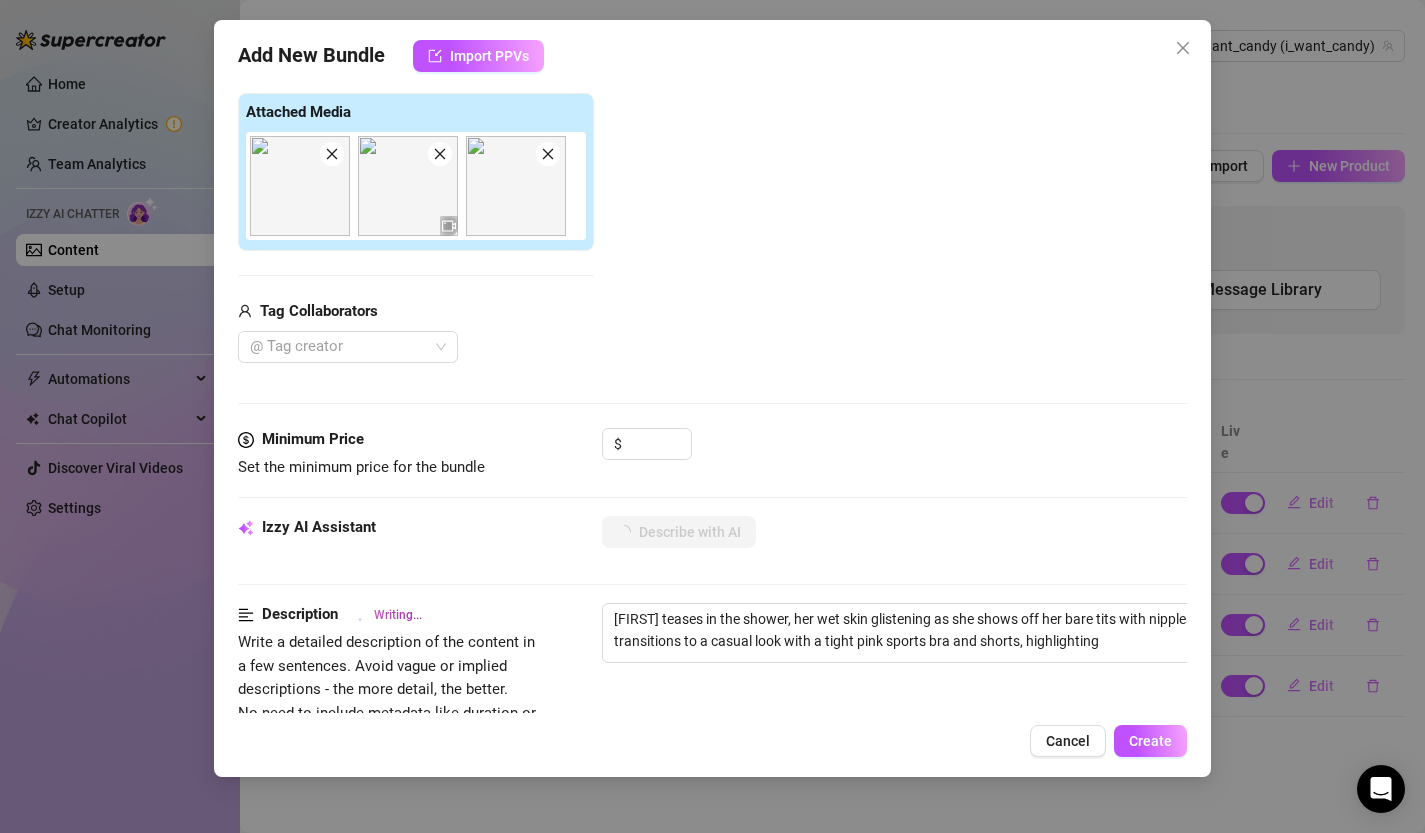 type on "Candy teases in the shower, her wet skin glistening as she shows off her bare tits with nipples visible. She transitions to a casual look with a tight pink sports bra and shorts, highlighting her" 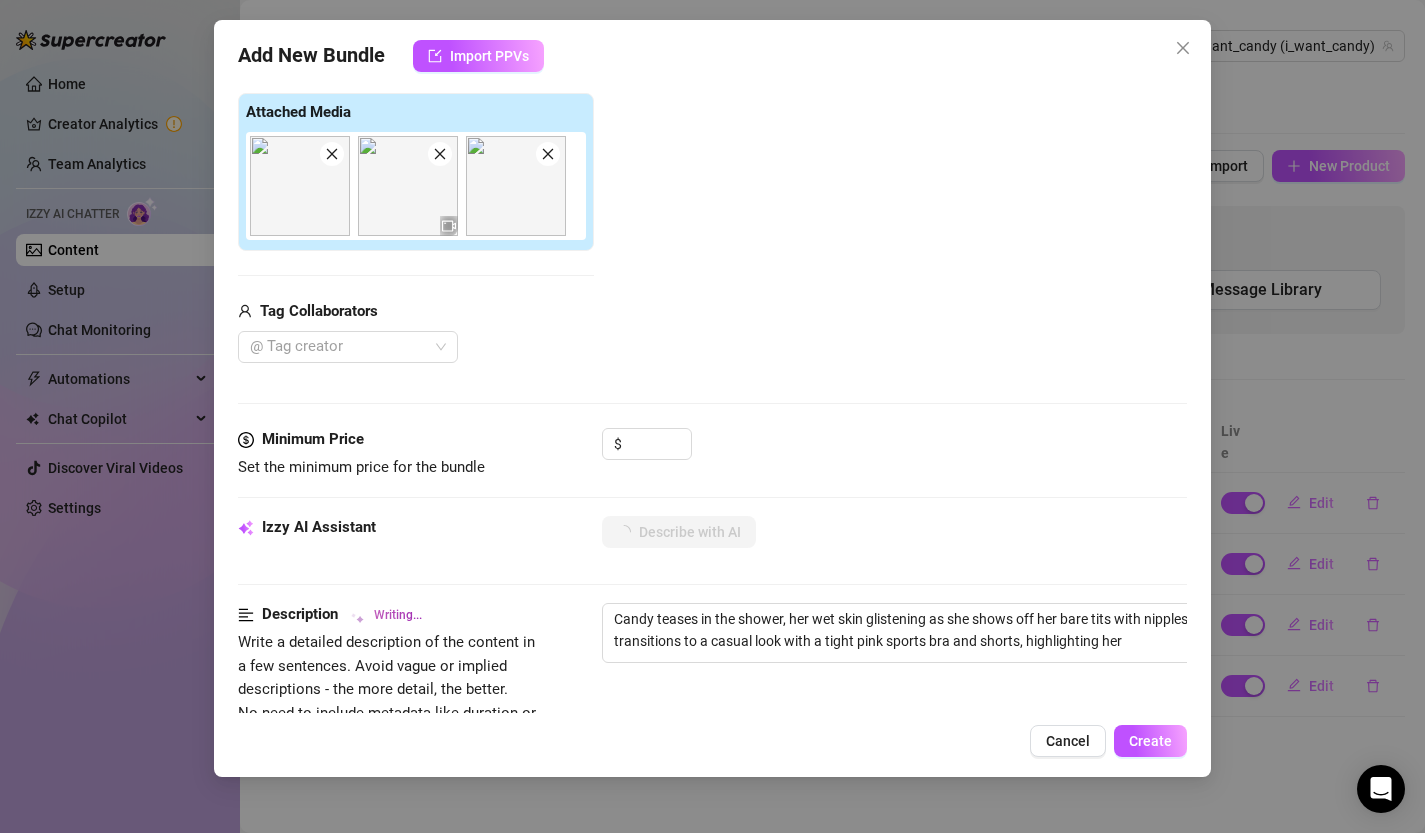type on "Candy teases in the shower, her wet skin glistening as she shows off her bare tits with nipples visible. She transitions to a casual look with a tight pink sports bra and shorts, highlighting her busty" 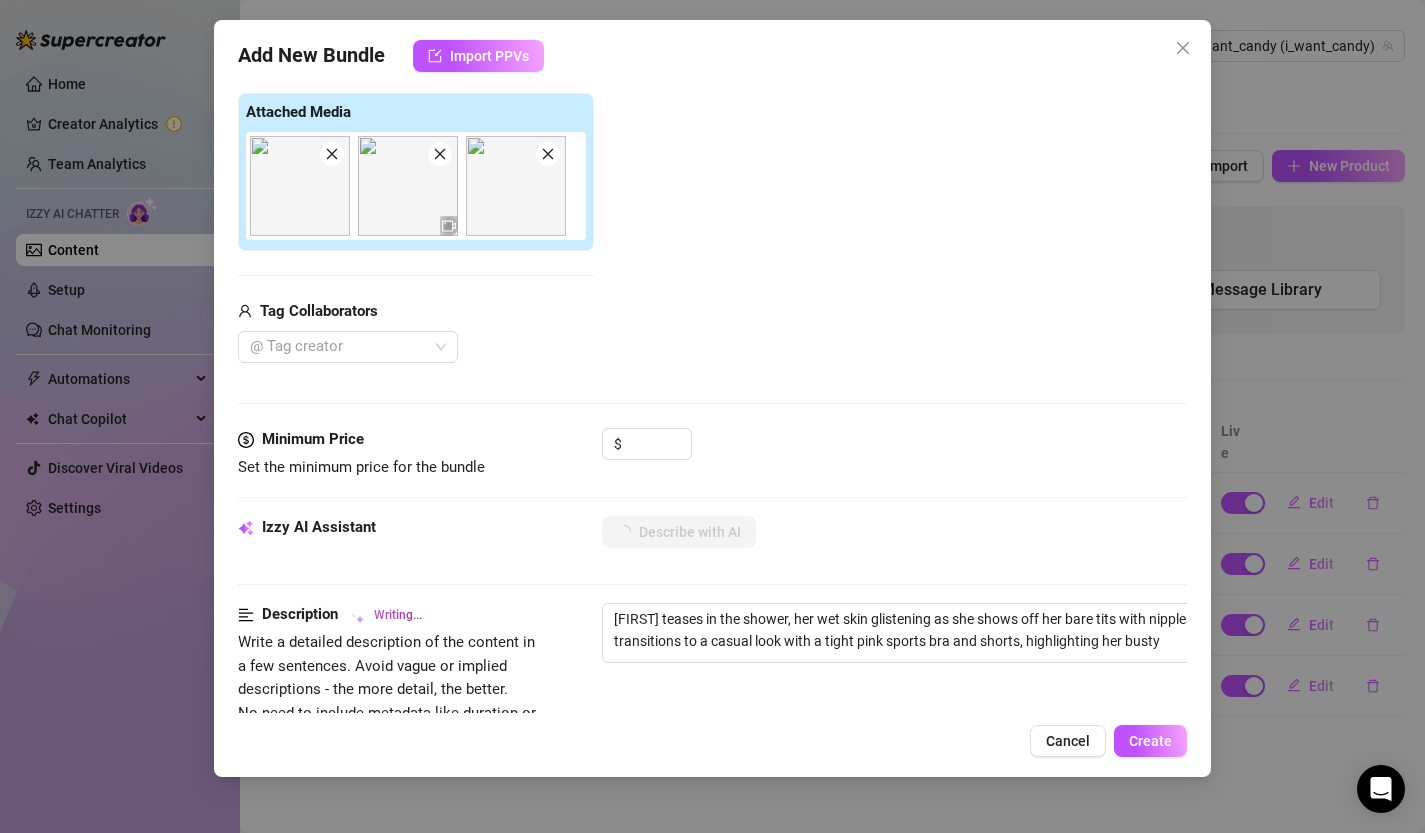 type on "Candy teases in the shower, her wet skin glistening as she shows off her bare tits with nipples visible. She transitions to a casual look with a tight pink sports bra and shorts, highlighting her busty tits" 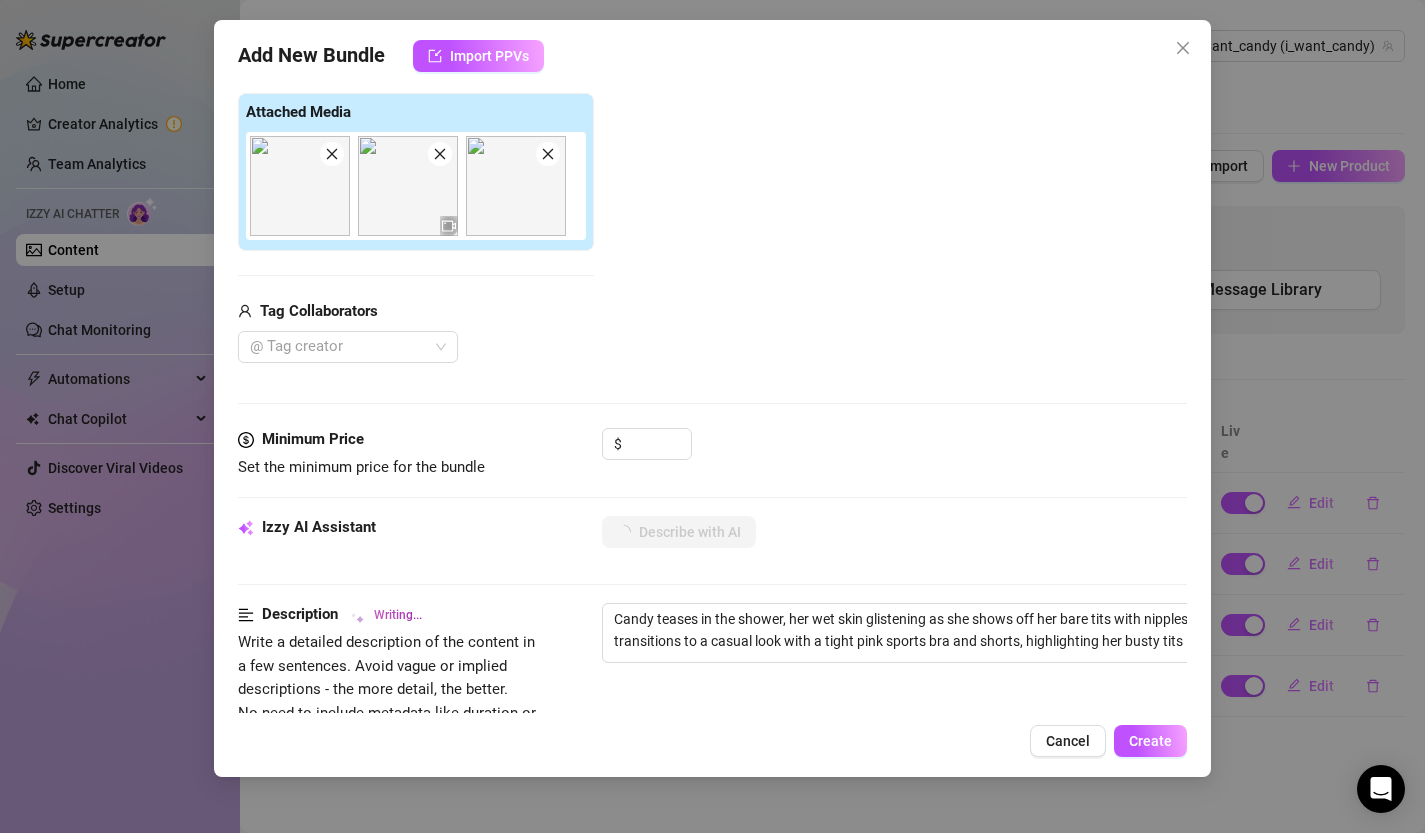 type on "Candy teases in the shower, her wet skin glistening as she shows off her bare tits with nipples visible. She transitions to a casual look with a tight pink sports bra and shorts, highlighting her busty tits and" 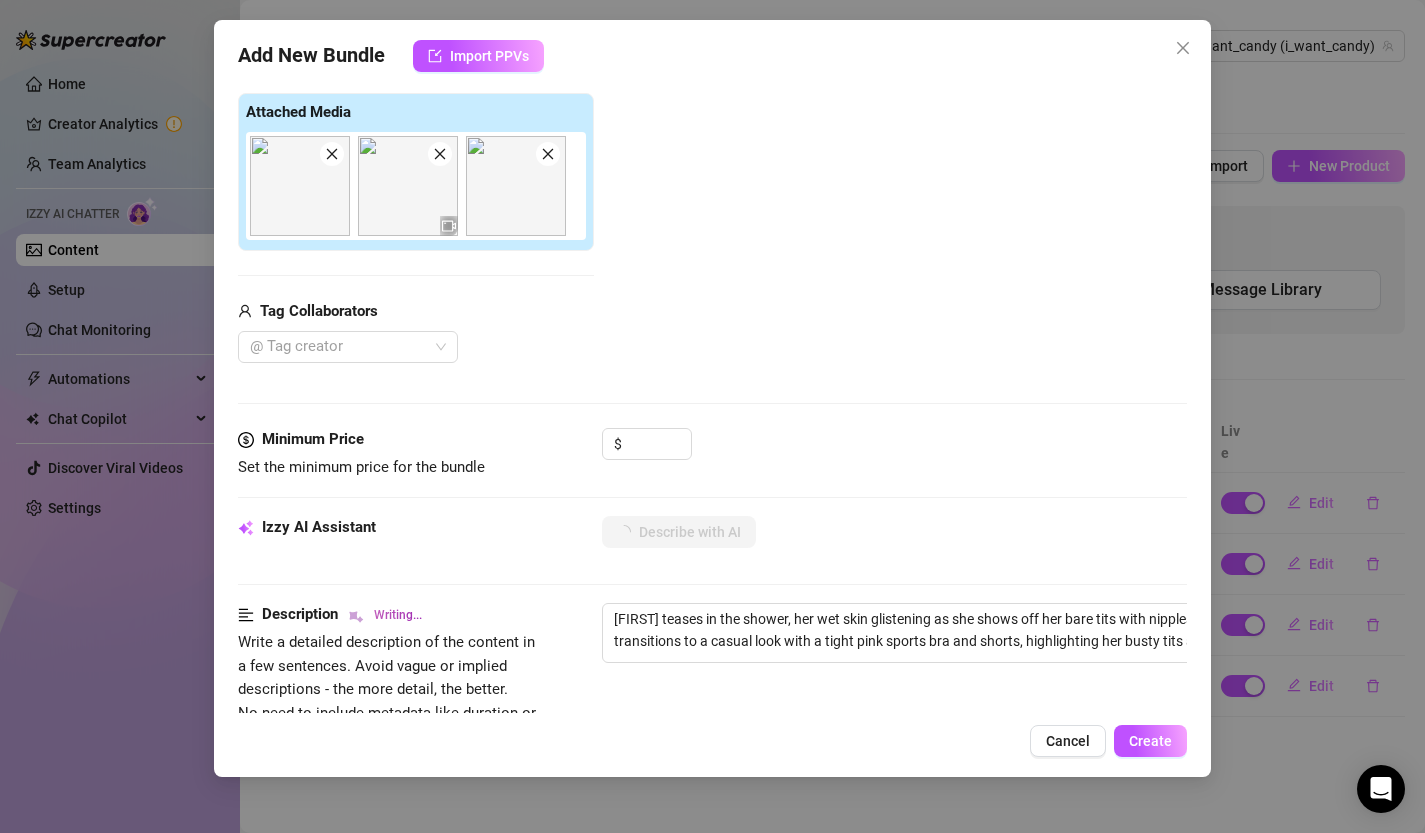type on "Candy teases in the shower, her wet skin glistening as she shows off her bare tits with nipples visible. She transitions to a casual look with a tight pink sports bra and shorts, highlighting her busty tits and toned" 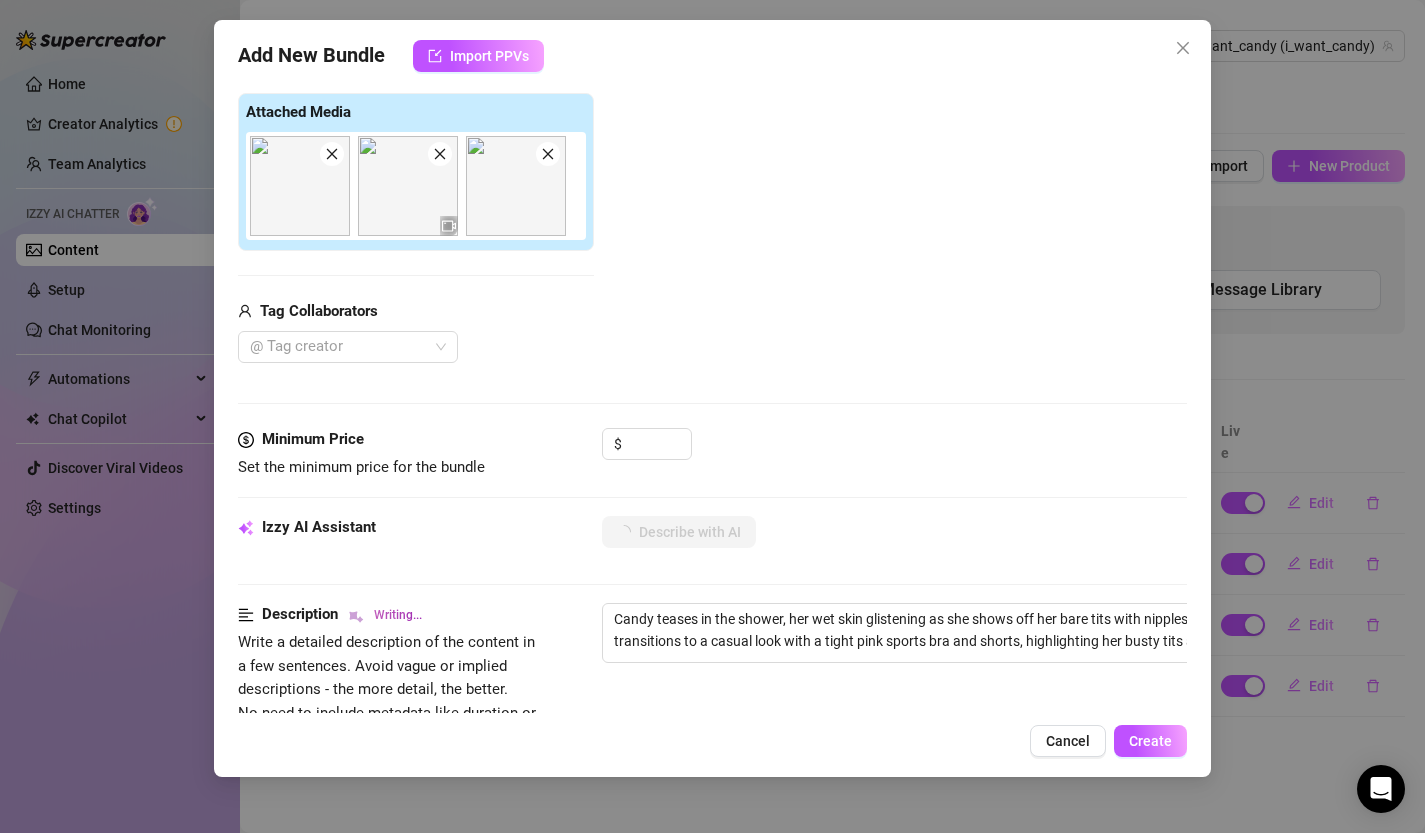 type on "Candy teases in the shower, her wet skin glistening as she shows off her bare tits with nipples visible. She transitions to a casual look with a tight pink sports bra and shorts, highlighting her busty tits and toned belly." 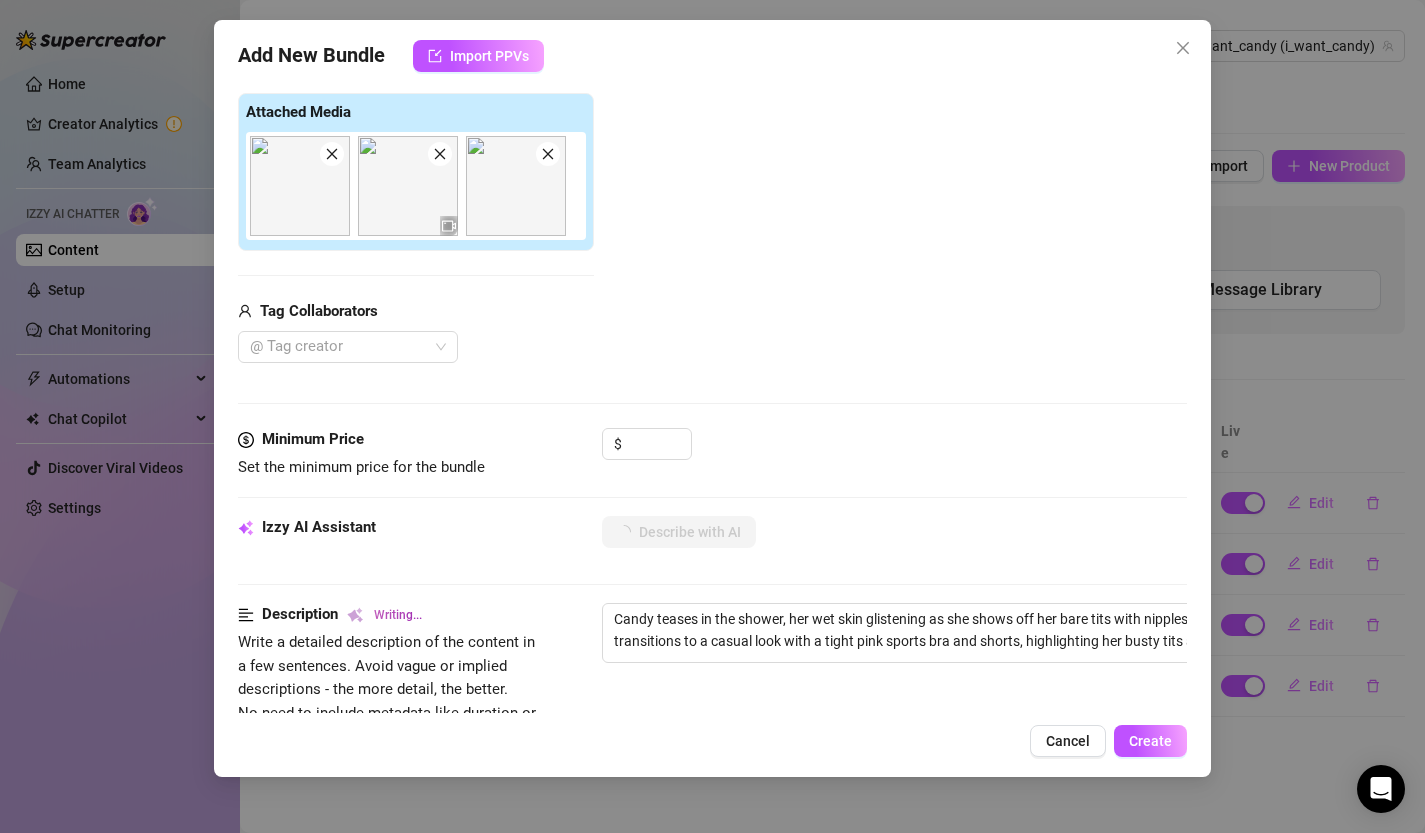 type on "Candy teases in the shower, her wet skin glistening as she shows off her bare tits with nipples visible. She transitions to a casual look with a tight pink sports bra and shorts, highlighting her busty tits and toned belly. The" 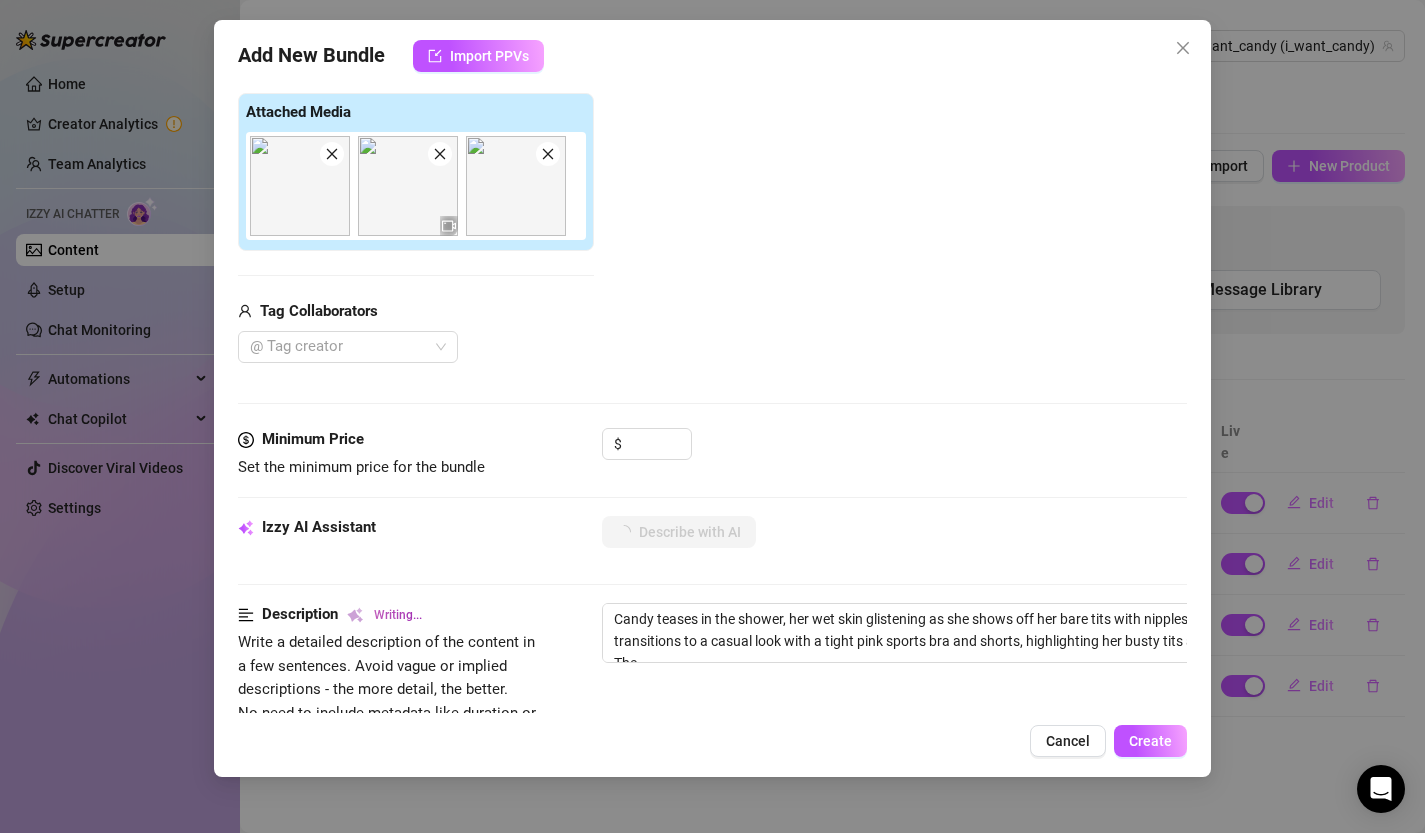 type on "Candy teases in the shower, her wet skin glistening as she shows off her bare tits with nipples visible. She transitions to a casual look with a tight pink sports bra and shorts, highlighting her busty tits and toned belly. The setting" 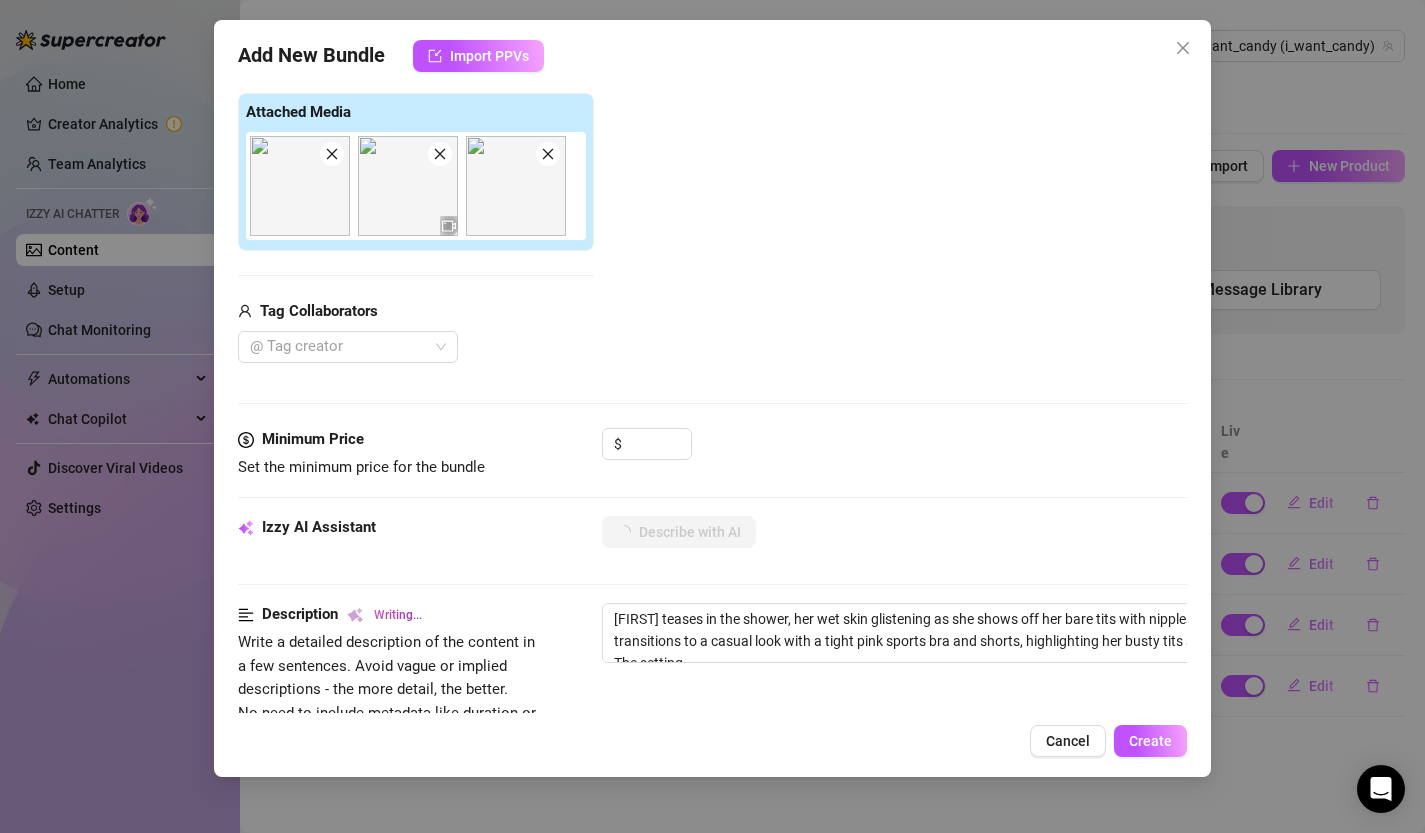type on "Candy teases in the shower, her wet skin glistening as she shows off her bare tits with nipples visible. She transitions to a casual look with a tight pink sports bra and shorts, highlighting her busty tits and toned belly. The setting shifts" 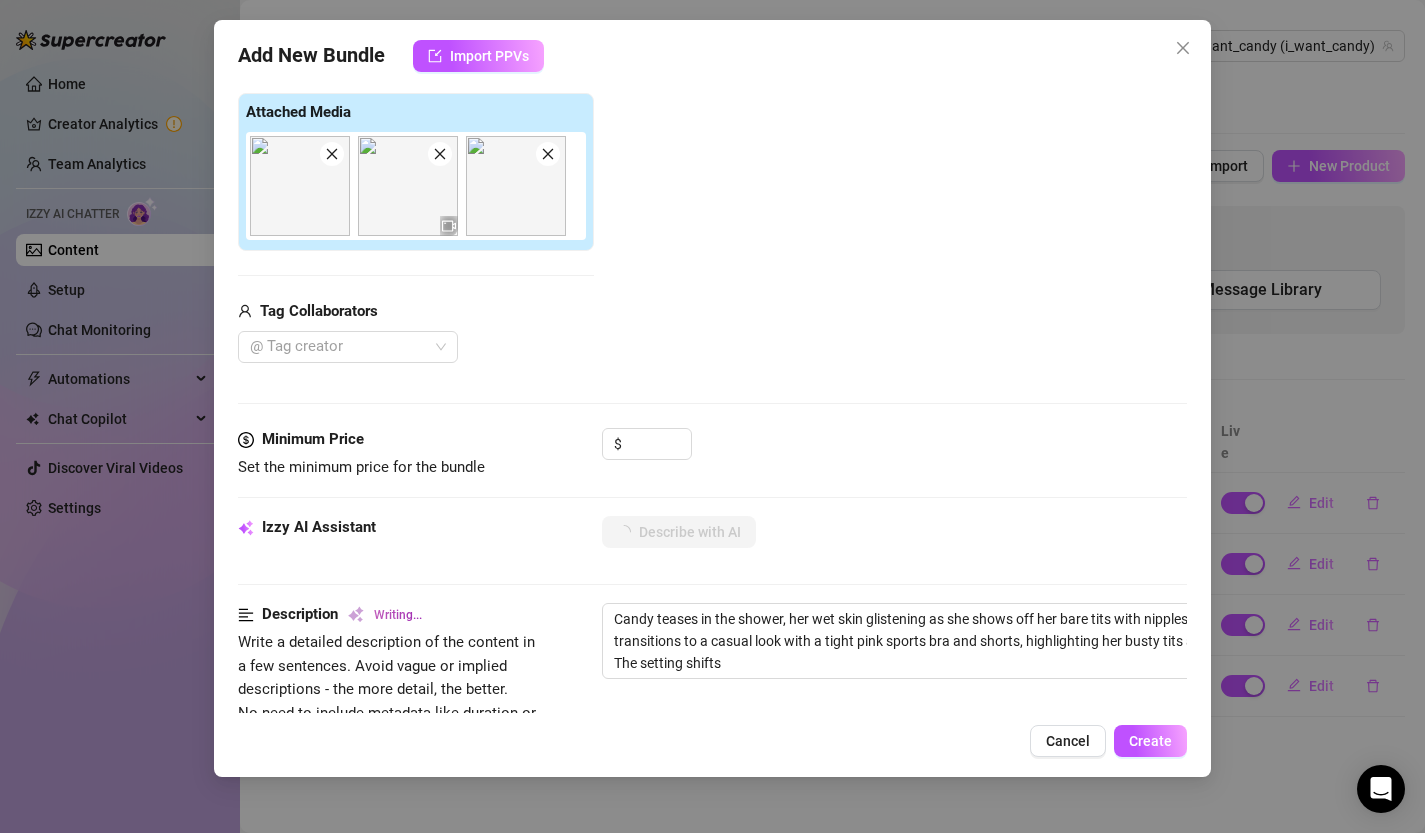 type on "Candy teases in the shower, her wet skin glistening as she shows off her bare tits with nipples visible. She transitions to a casual look with a tight pink sports bra and shorts, highlighting her busty tits and toned belly. The setting shifts from" 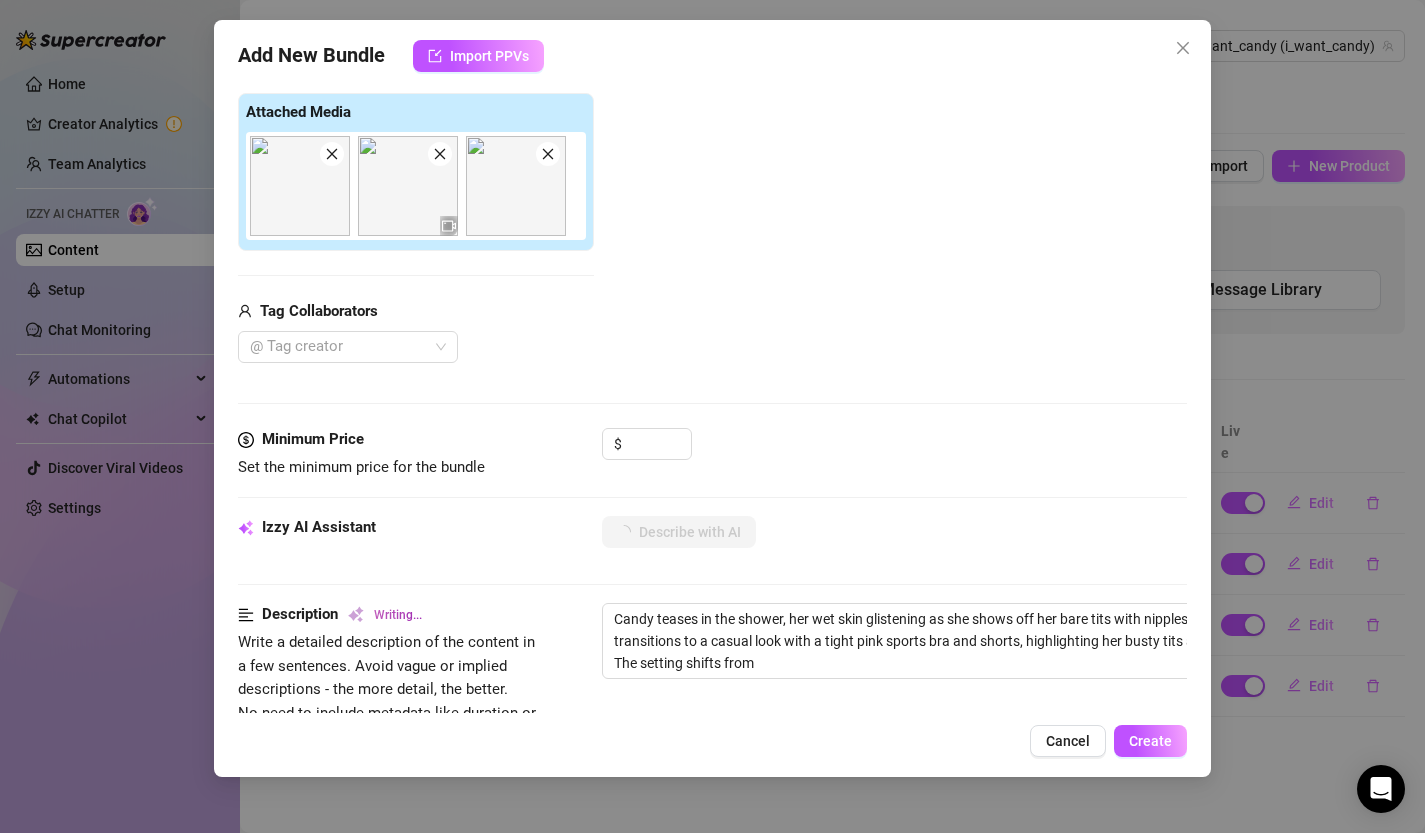 type on "Candy teases in the shower, her wet skin glistening as she shows off her bare tits with nipples visible. She transitions to a casual look with a tight pink sports bra and shorts, highlighting her busty tits and toned belly. The setting shifts from the" 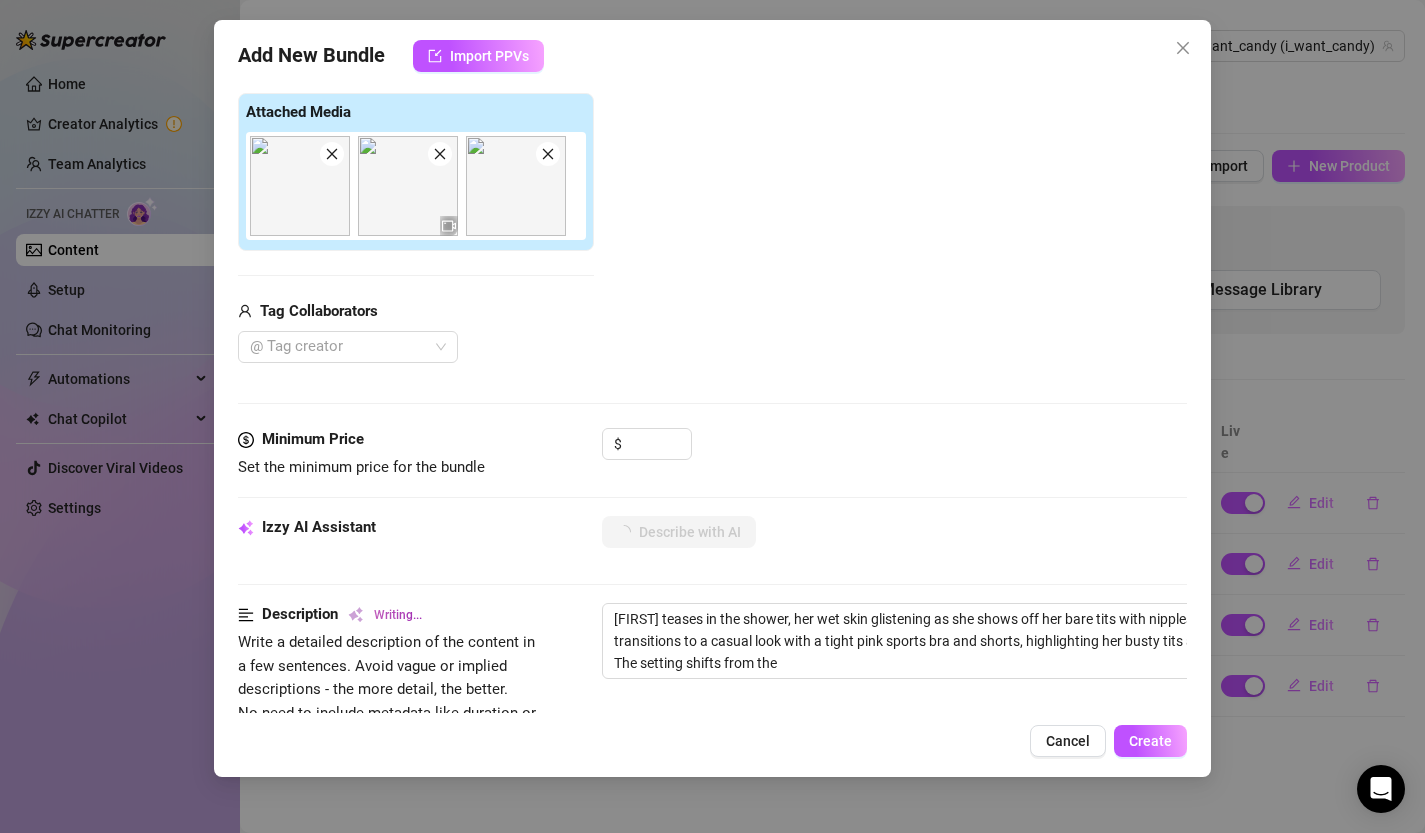 type on "Candy teases in the shower, her wet skin glistening as she shows off her bare tits with nipples visible. She transitions to a casual look with a tight pink sports bra and shorts, highlighting her busty tits and toned belly. The setting shifts from the steamy" 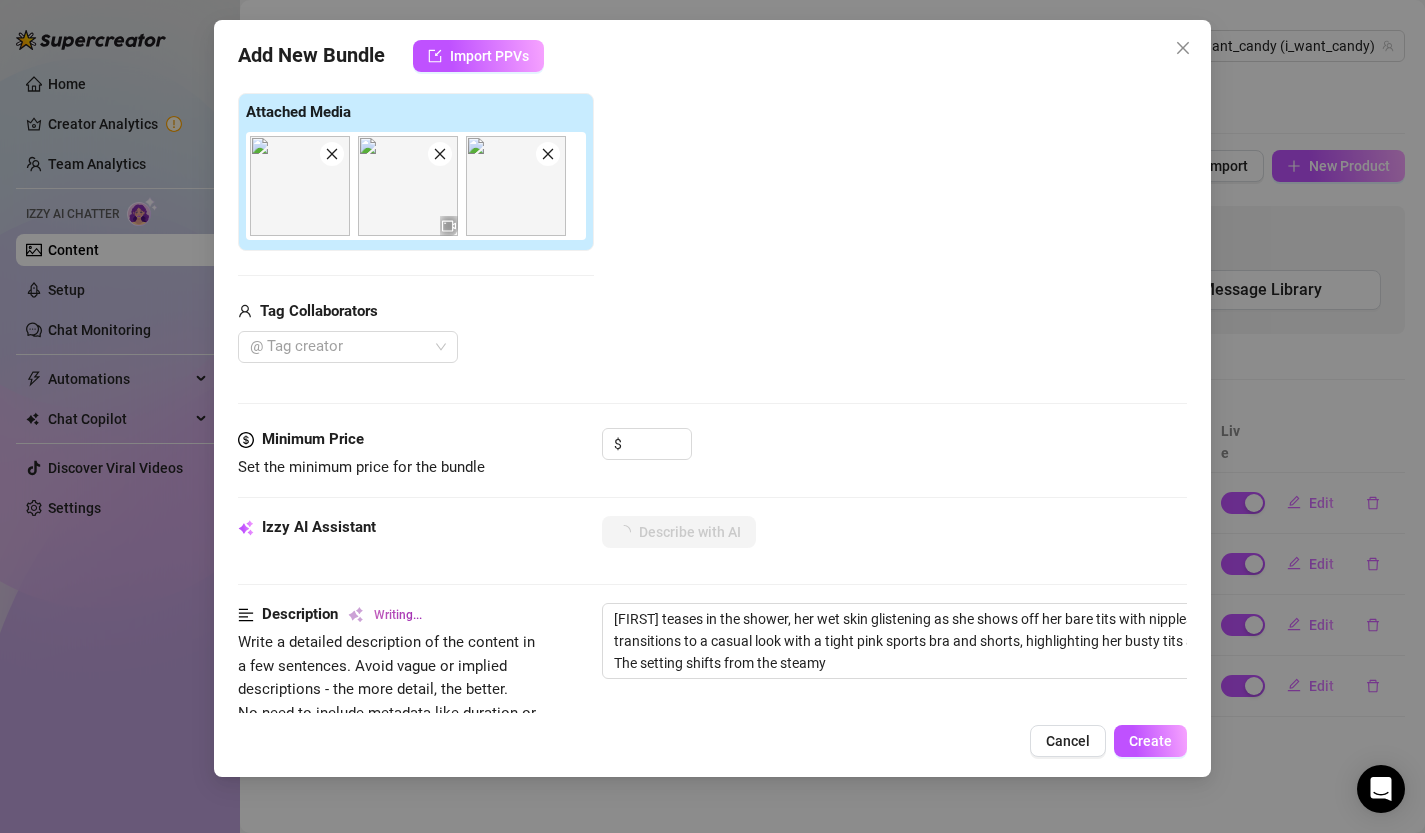 type on "Candy teases in the shower, her wet skin glistening as she shows off her bare tits with nipples visible. She transitions to a casual look with a tight pink sports bra and shorts, highlighting her busty tits and toned belly. The setting shifts from the steamy shower" 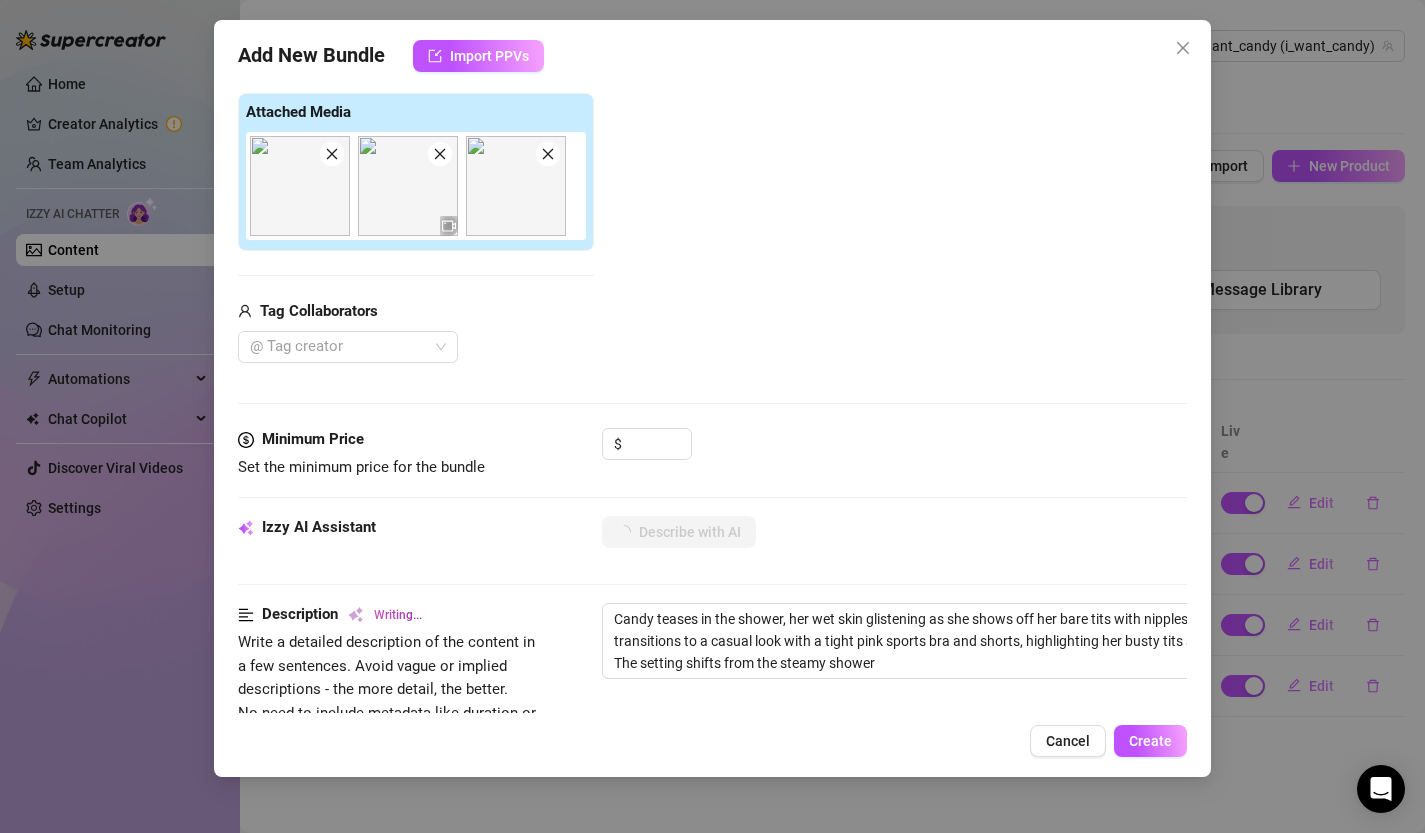 type on "Candy teases in the shower, her wet skin glistening as she shows off her bare tits with nipples visible. She transitions to a casual look with a tight pink sports bra and shorts, highlighting her busty tits and toned belly. The setting shifts from the steamy shower to" 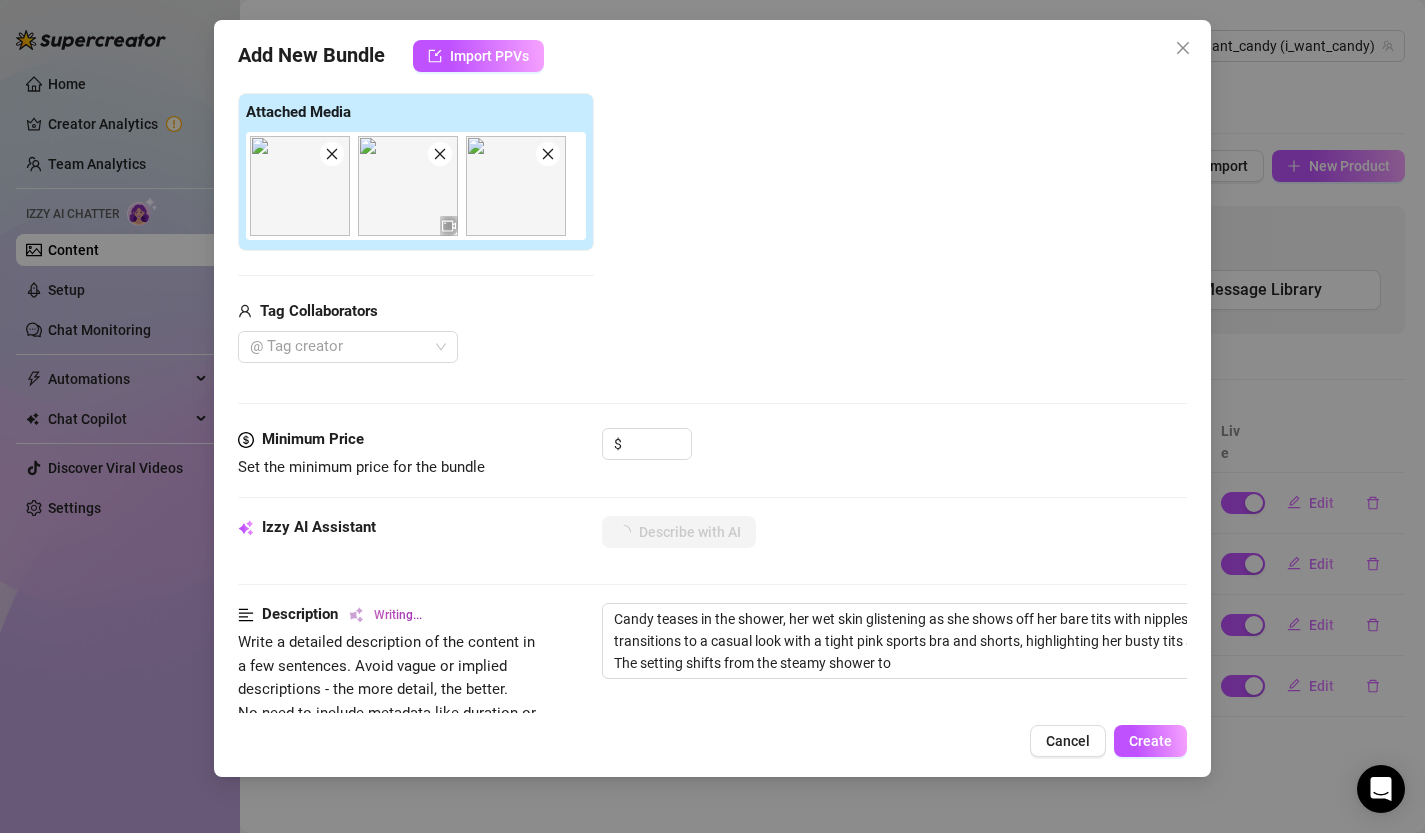 type on "Candy teases in the shower, her wet skin glistening as she shows off her bare tits with nipples visible. She transitions to a casual look with a tight pink sports bra and shorts, highlighting her busty tits and toned belly. The setting shifts from the steamy shower to a" 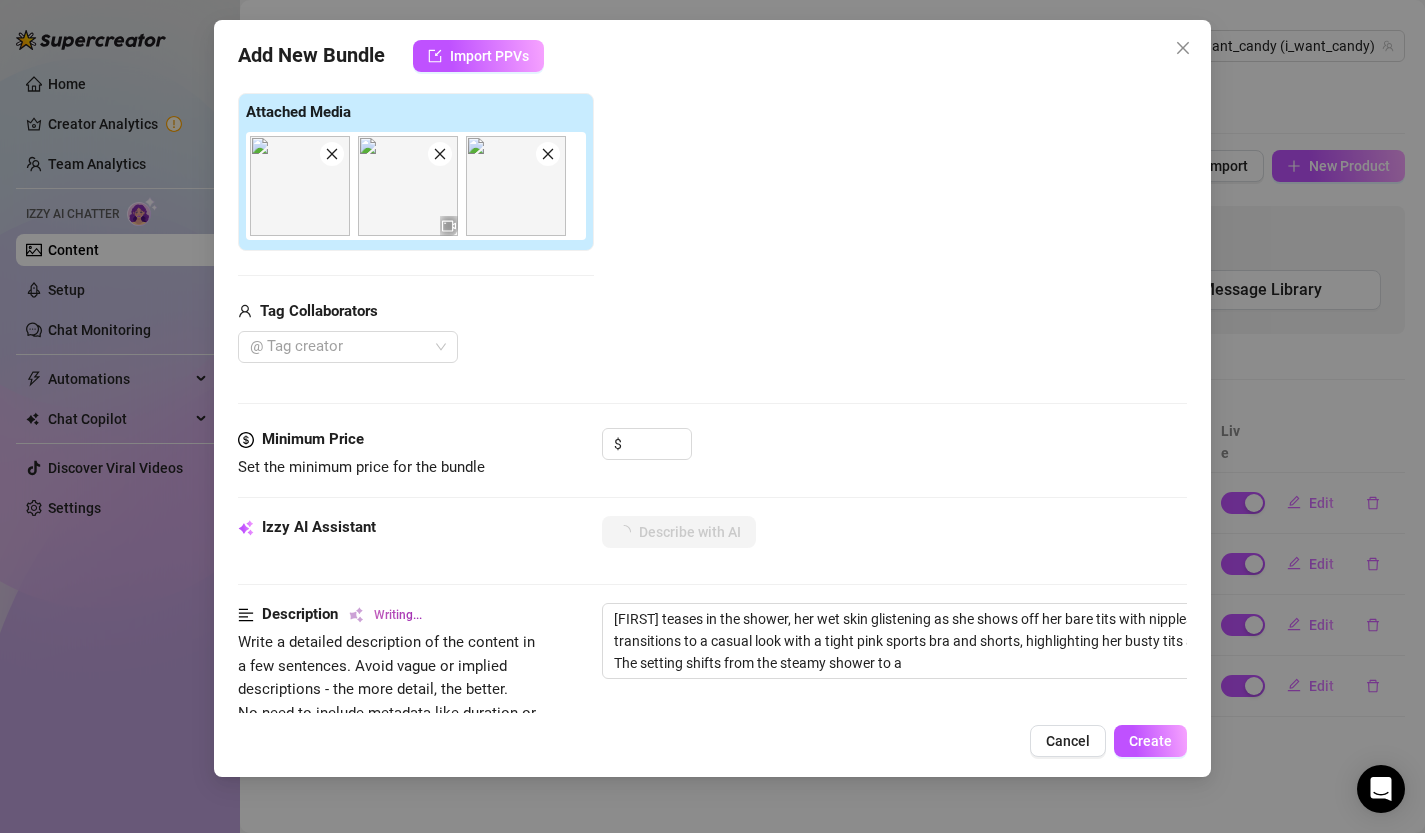 type on "Candy teases in the shower, her wet skin glistening as she shows off her bare tits with nipples visible. She transitions to a casual look with a tight pink sports bra and shorts, highlighting her busty tits and toned belly. The setting shifts from the steamy shower to a cozy" 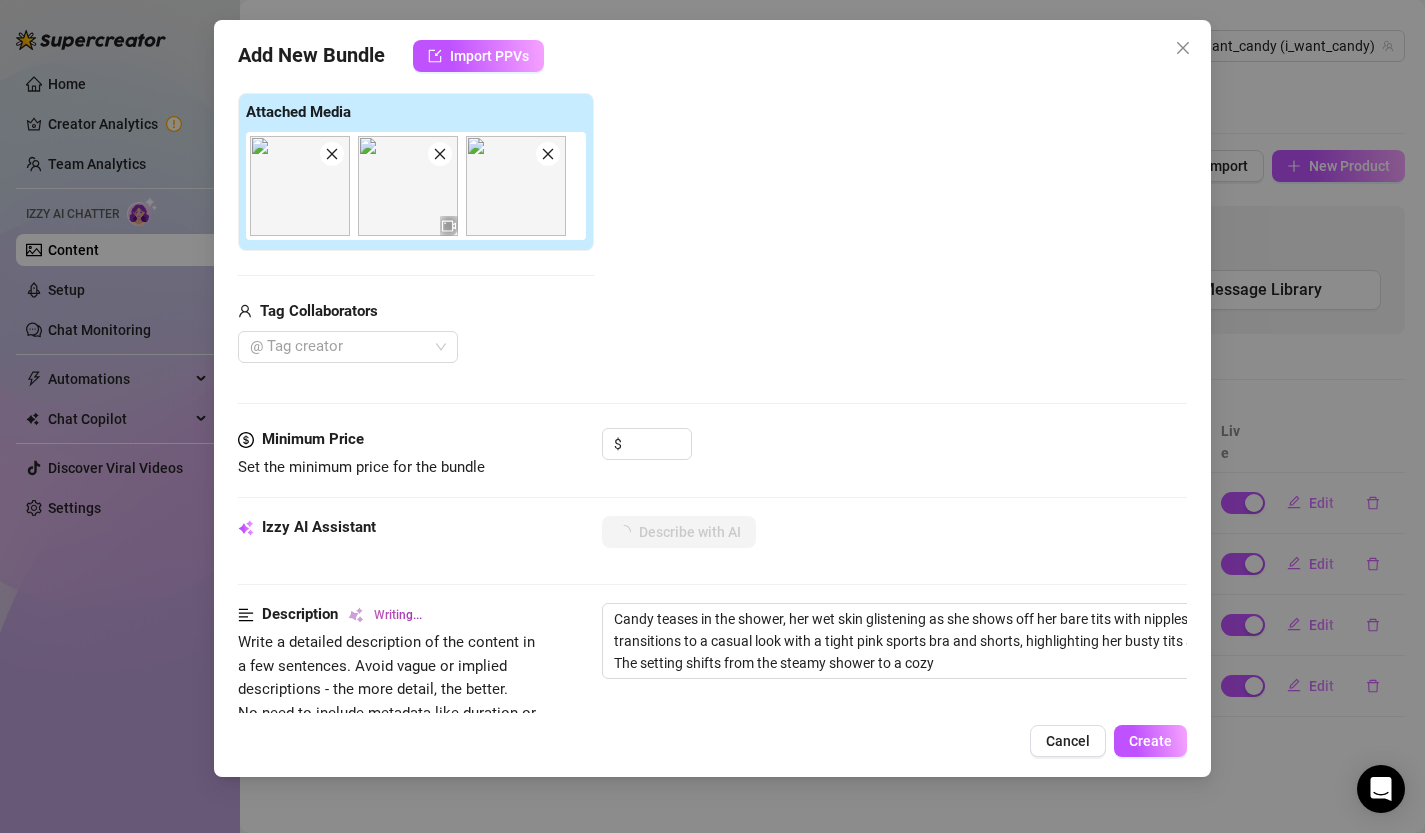 type on "Candy teases in the shower, her wet skin glistening as she shows off her bare tits with nipples visible. She transitions to a casual look with a tight pink sports bra and shorts, highlighting her busty tits and toned belly. The setting shifts from the steamy shower to a cozy indoor" 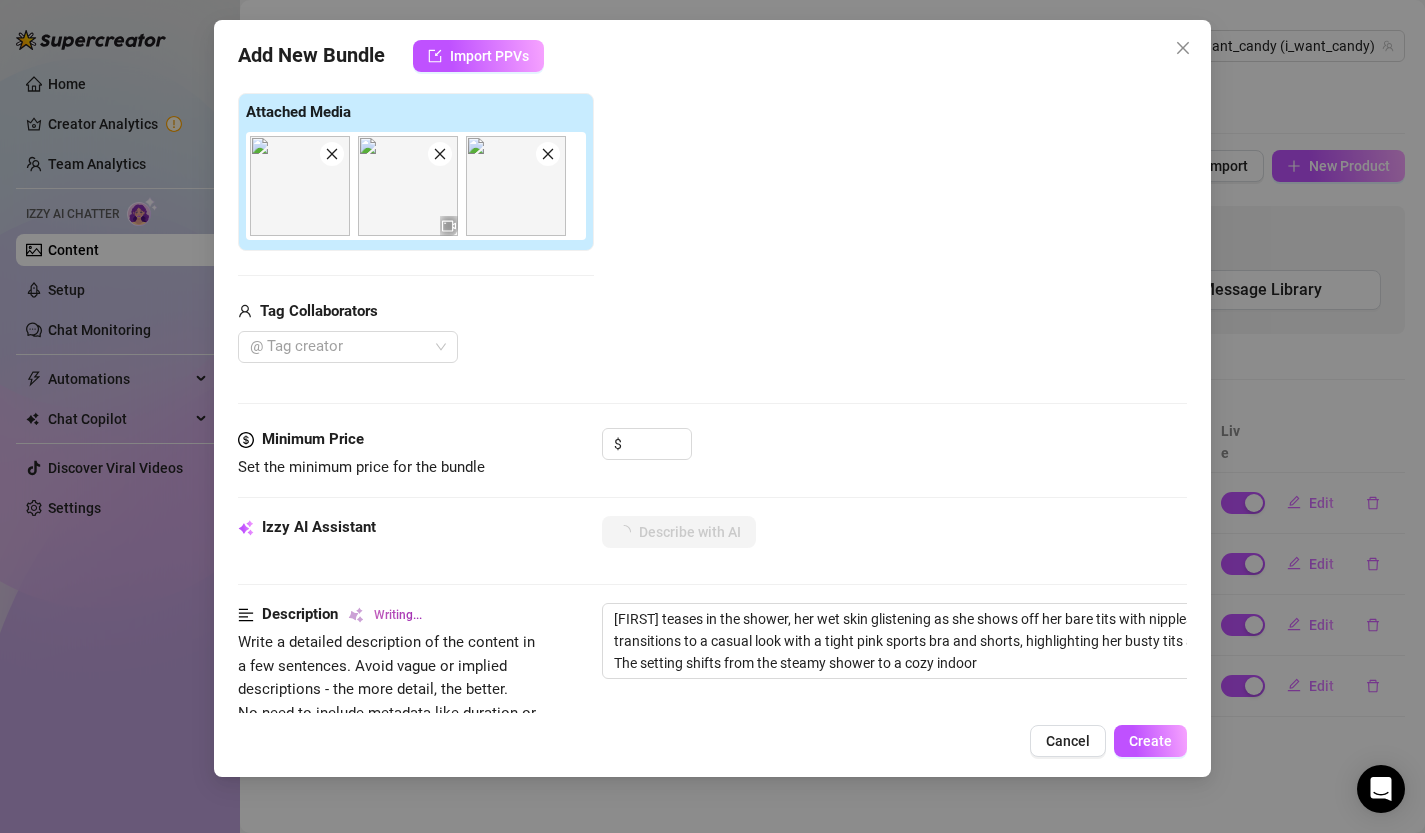 type on "Candy teases in the shower, her wet skin glistening as she shows off her bare tits with nipples visible. She transitions to a casual look with a tight pink sports bra and shorts, highlighting her busty tits and toned belly. The setting shifts from the steamy shower to a cozy indoor space," 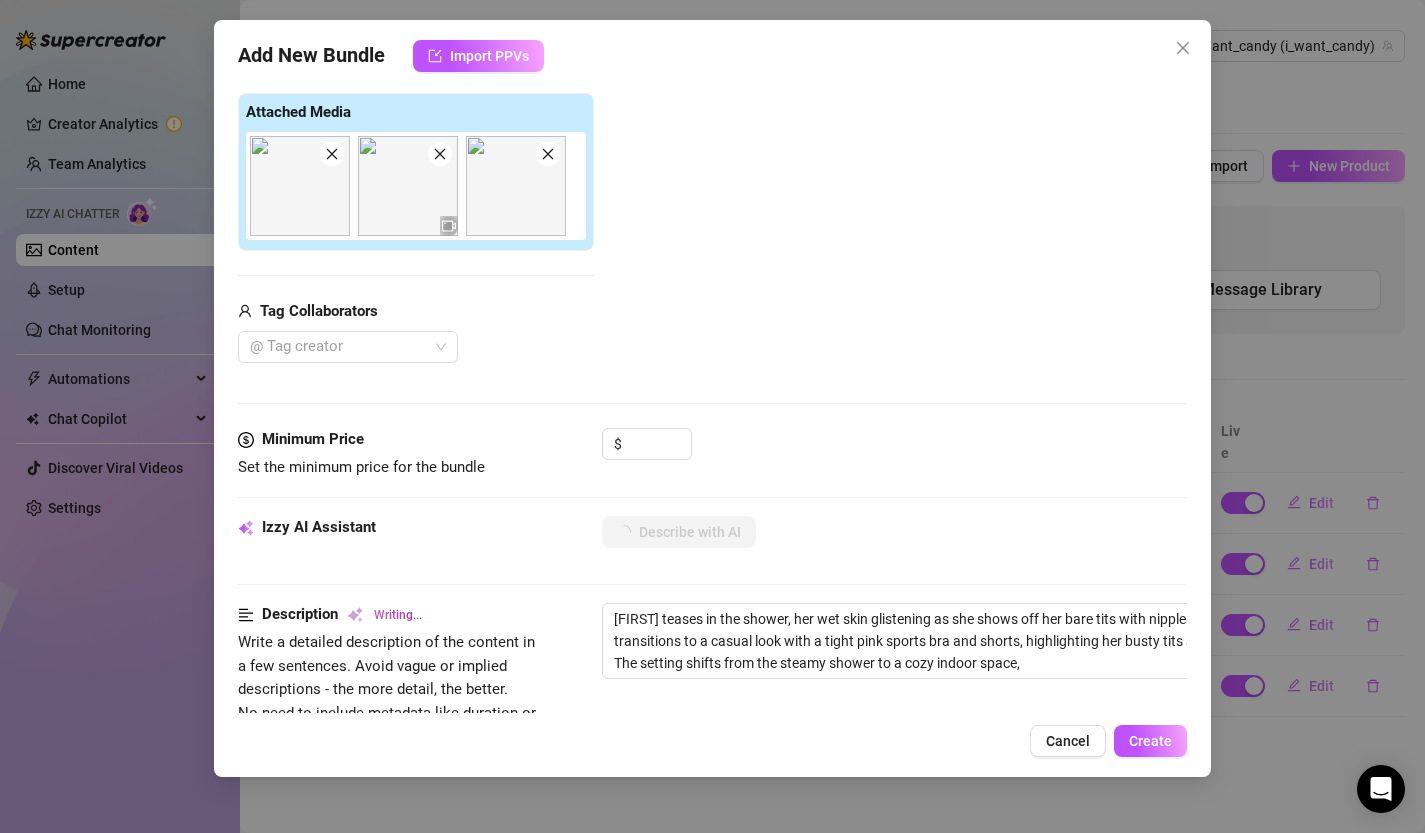 type on "Candy teases in the shower, her wet skin glistening as she shows off her bare tits with nipples visible. She transitions to a casual look with a tight pink sports bra and shorts, highlighting her busty tits and toned belly. The setting shifts from the steamy shower to a cozy indoor space, offering" 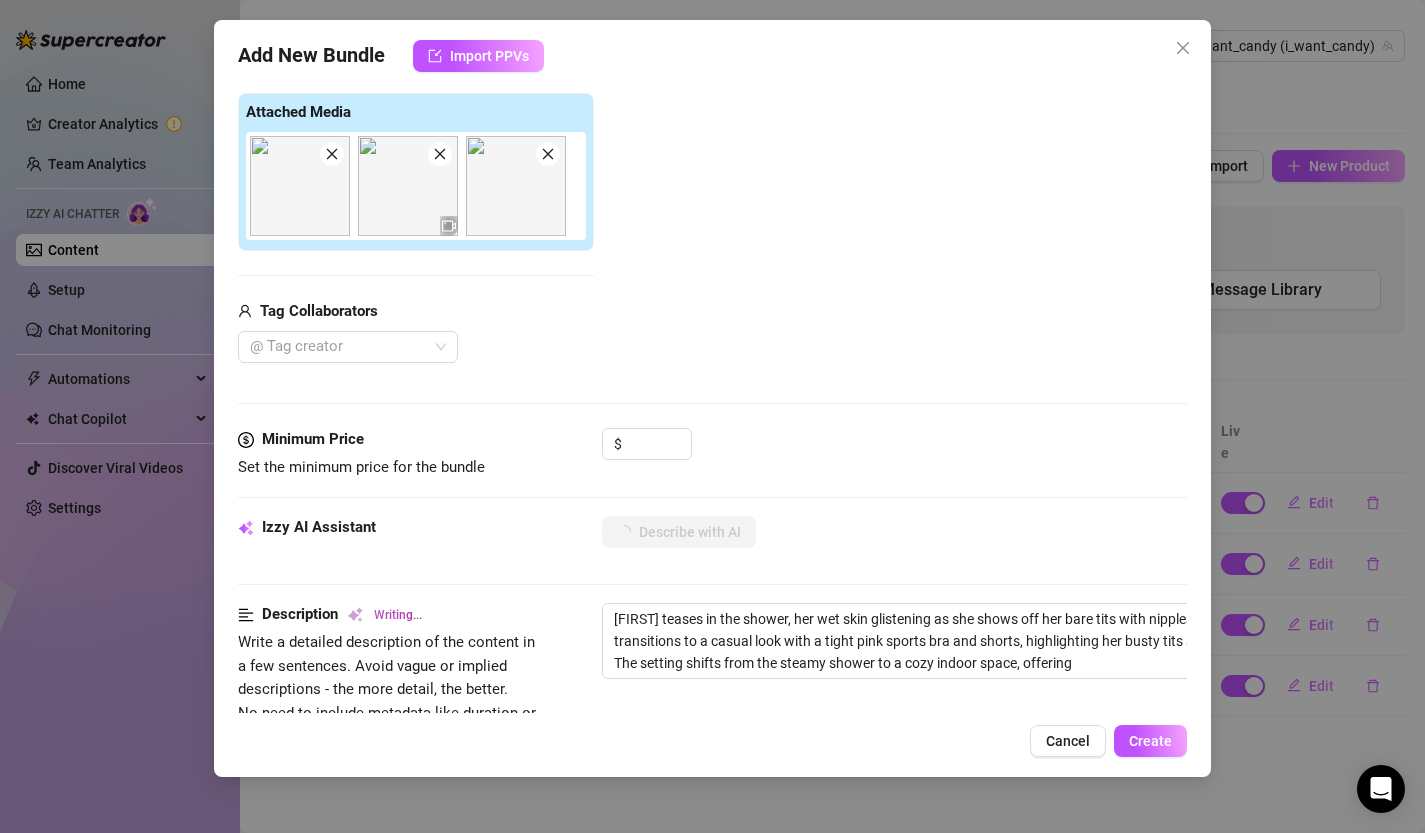 type on "Candy teases in the shower, her wet skin glistening as she shows off her bare tits with nipples visible. She transitions to a casual look with a tight pink sports bra and shorts, highlighting her busty tits and toned belly. The setting shifts from the steamy shower to a cozy indoor space, offering a" 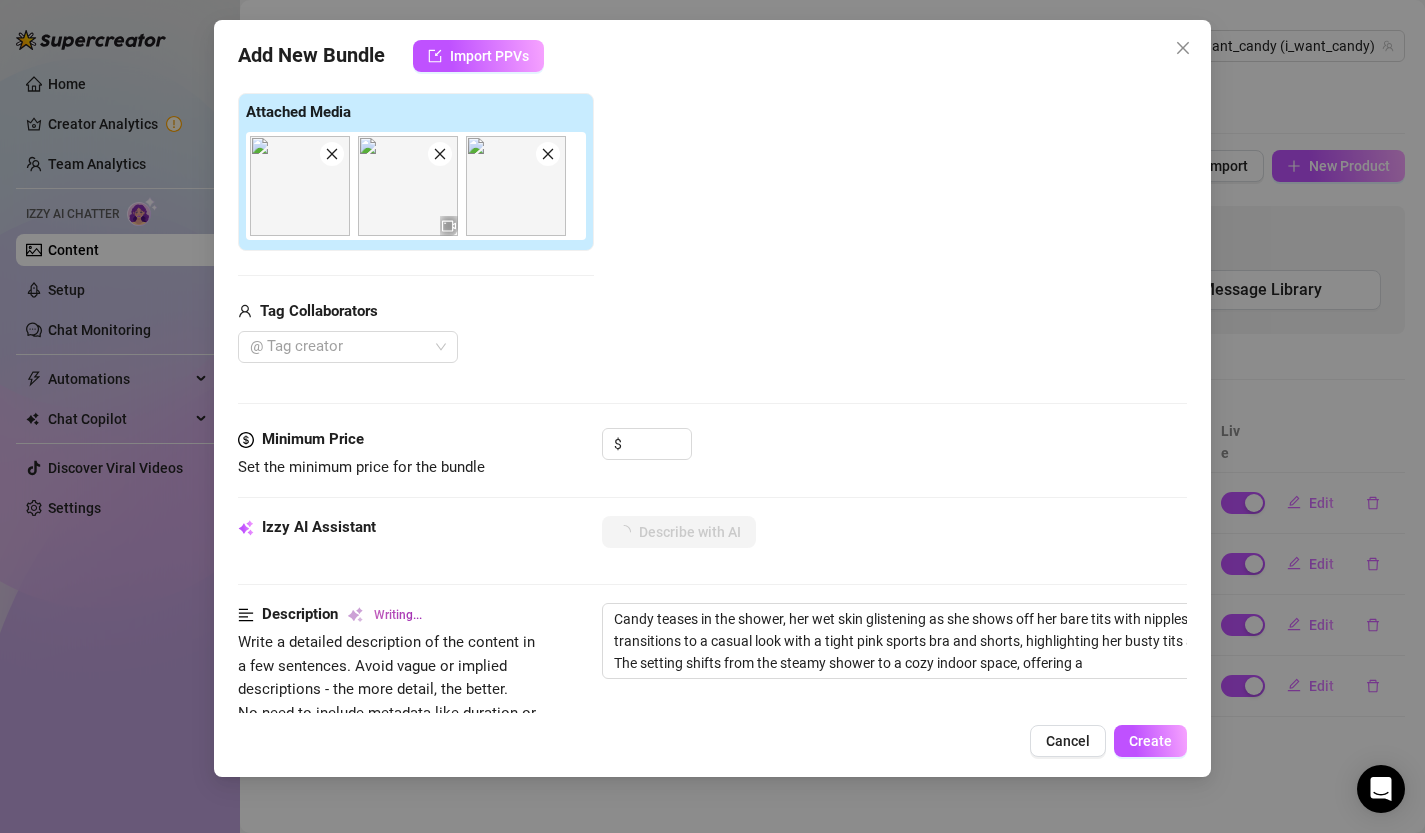 type on "Candy teases in the shower, her wet skin glistening as she shows off her bare tits with nipples visible. She transitions to a casual look with a tight pink sports bra and shorts, highlighting her busty tits and toned belly. The setting shifts from the steamy shower to a cozy indoor space, offering a mix" 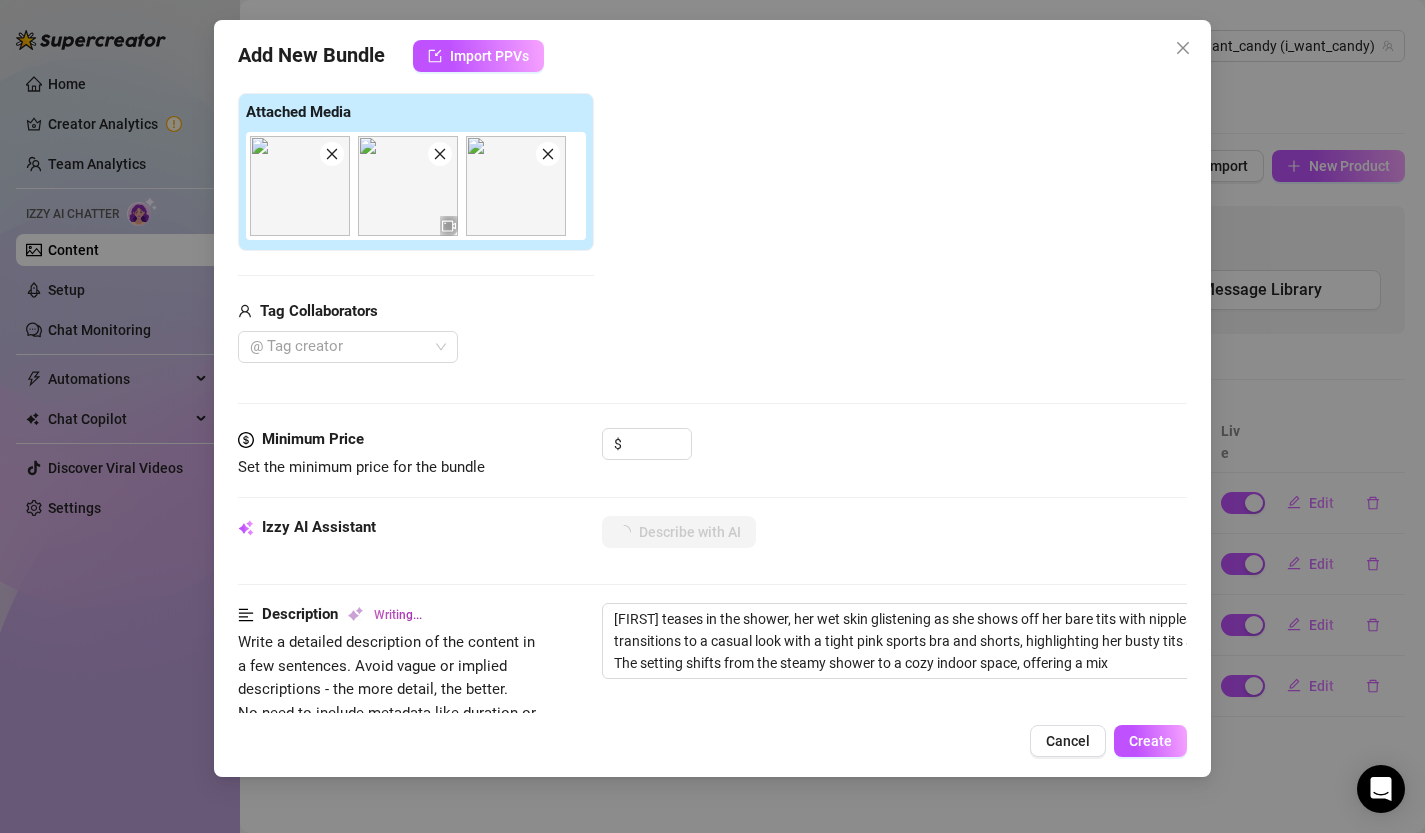 type on "Candy teases in the shower, her wet skin glistening as she shows off her bare tits with nipples visible. She transitions to a casual look with a tight pink sports bra and shorts, highlighting her busty tits and toned belly. The setting shifts from the steamy shower to a cozy indoor space, offering a mix of" 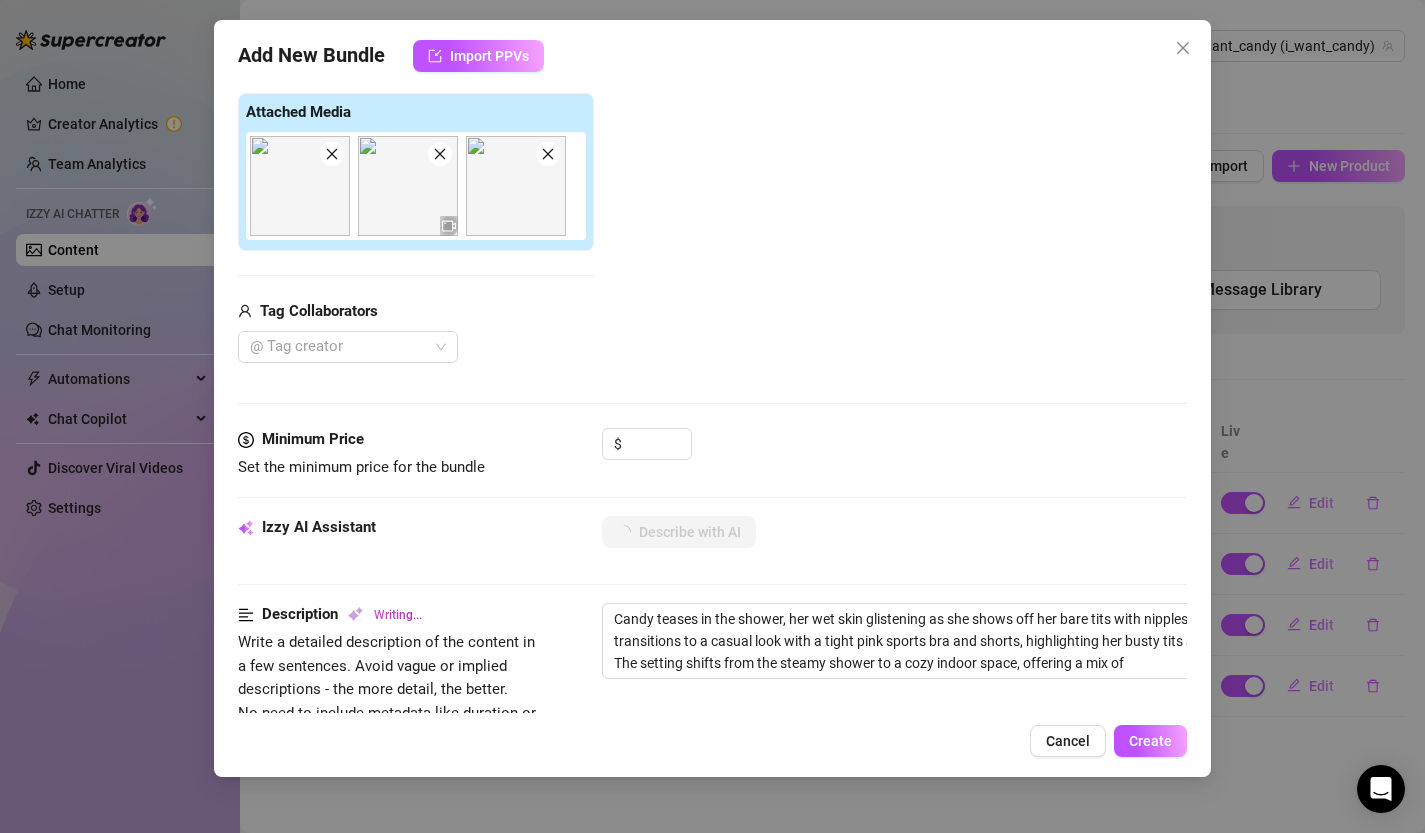 scroll, scrollTop: 284, scrollLeft: 0, axis: vertical 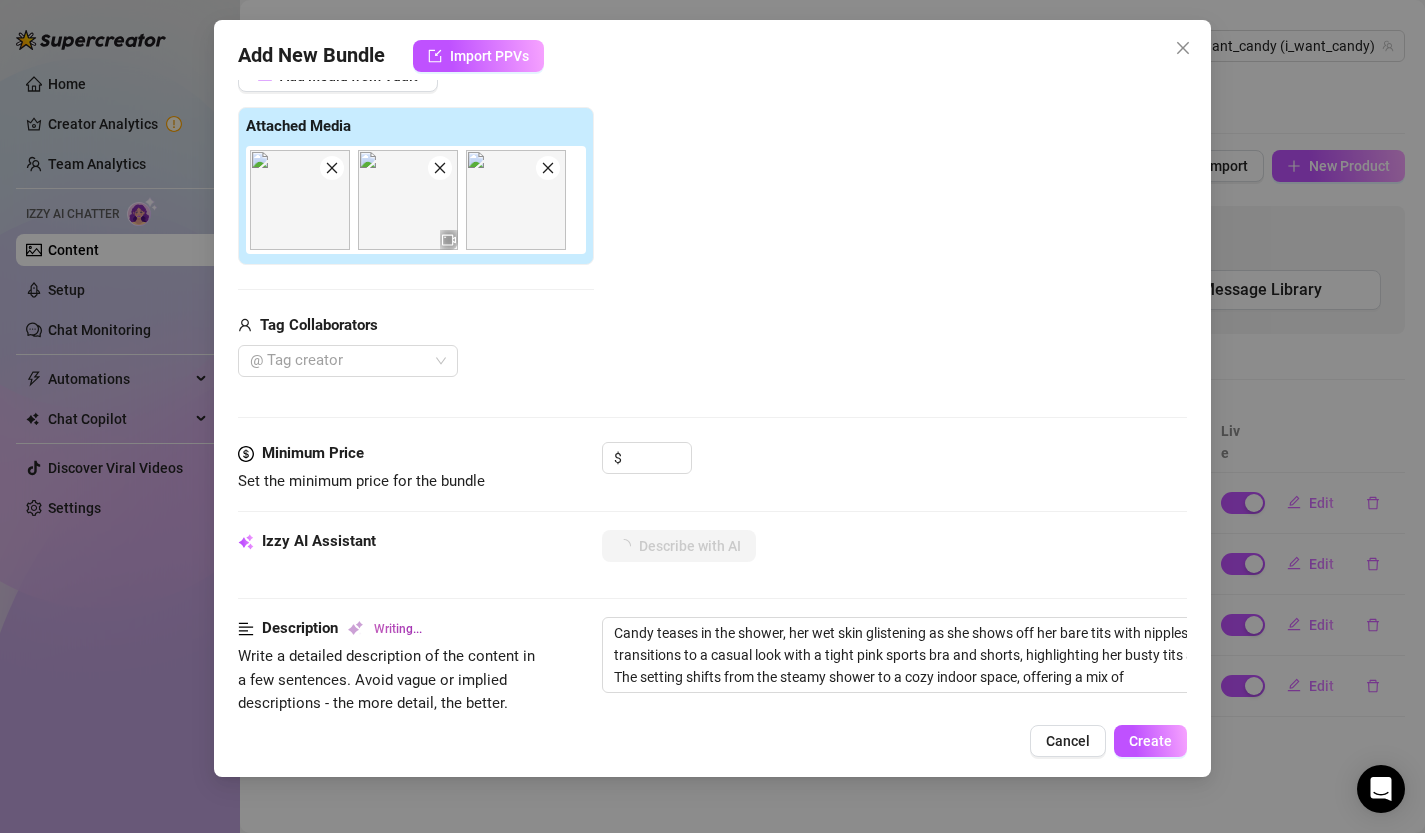 type on "Candy teases in the shower, her wet skin glistening as she shows off her bare tits with nipples visible. She transitions to a casual look with a tight pink sports bra and shorts, highlighting her busty tits and toned belly. The setting shifts from the steamy shower to a cozy indoor space, offering a mix of intimate" 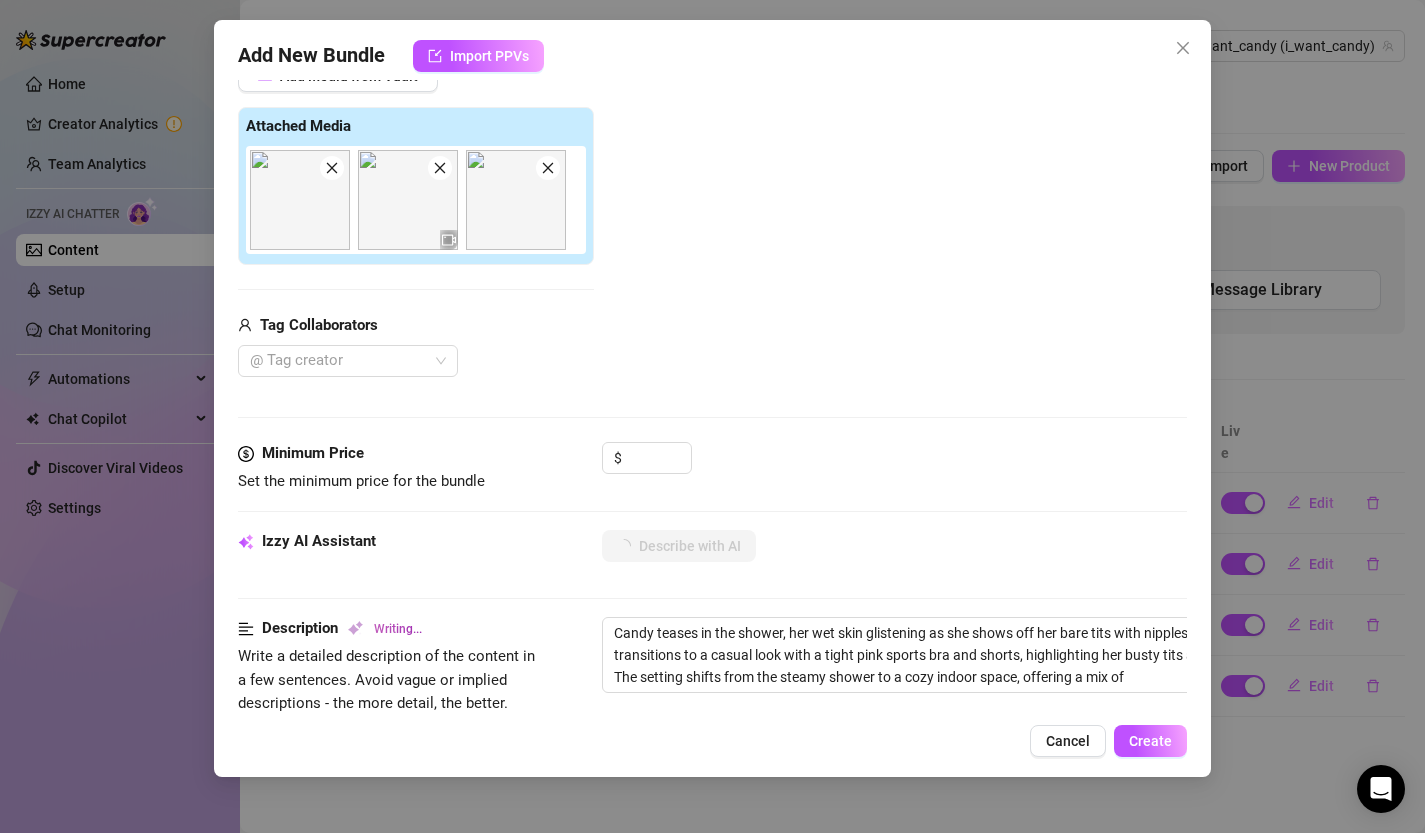 type on "Candy teases in the shower, her wet skin glistening as she shows off her bare tits with nipples visible. She transitions to a casual look with a tight pink sports bra and shorts, highlighting her busty tits and toned belly. The setting shifts from the steamy shower to a cozy indoor space, offering a mix of intimate" 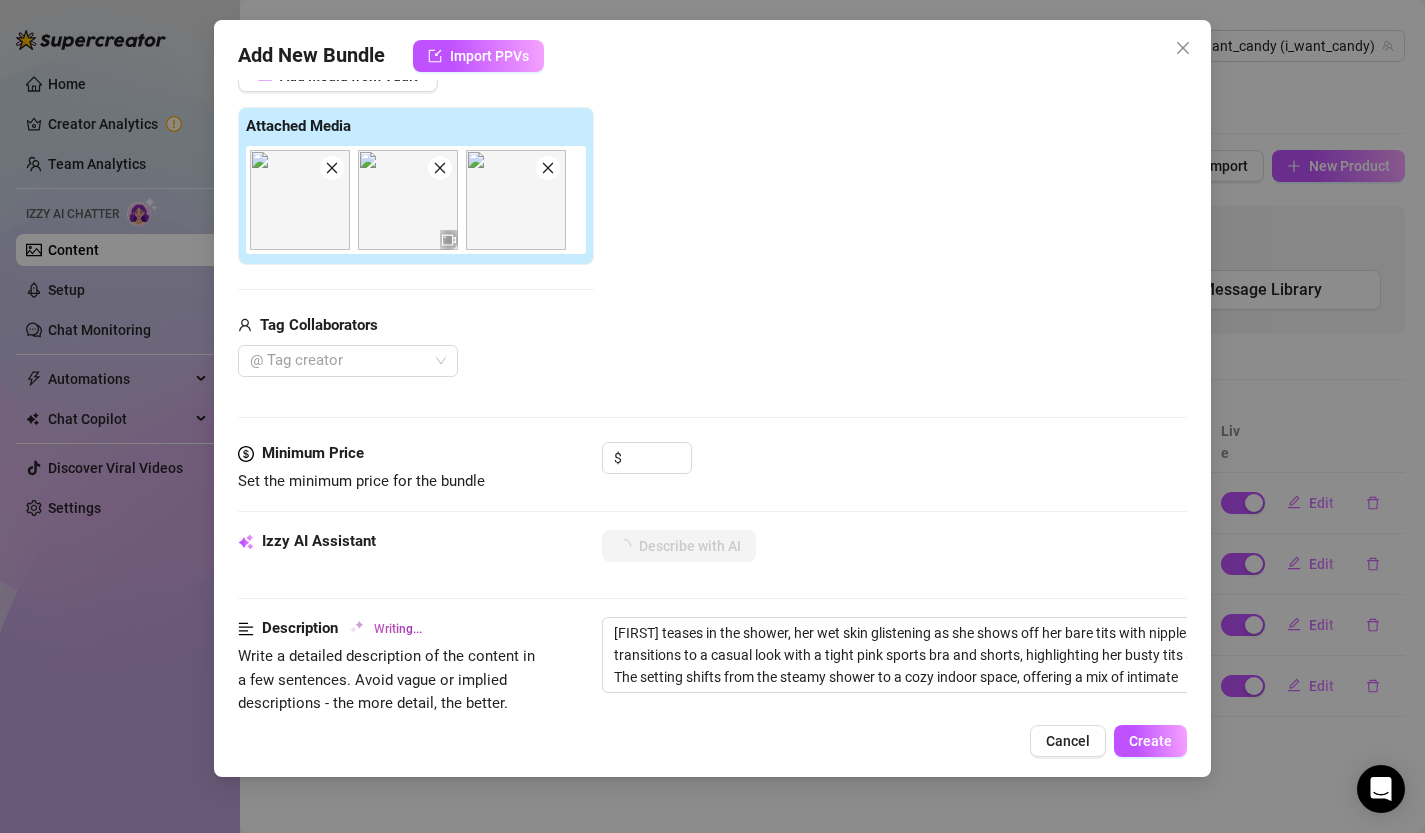type on "Candy teases in the shower, her wet skin glistening as she shows off her bare tits with nipples visible. She transitions to a casual look with a tight pink sports bra and shorts, highlighting her busty tits and toned belly. The setting shifts from the steamy shower to a cozy indoor space, offering a mix of intimate and" 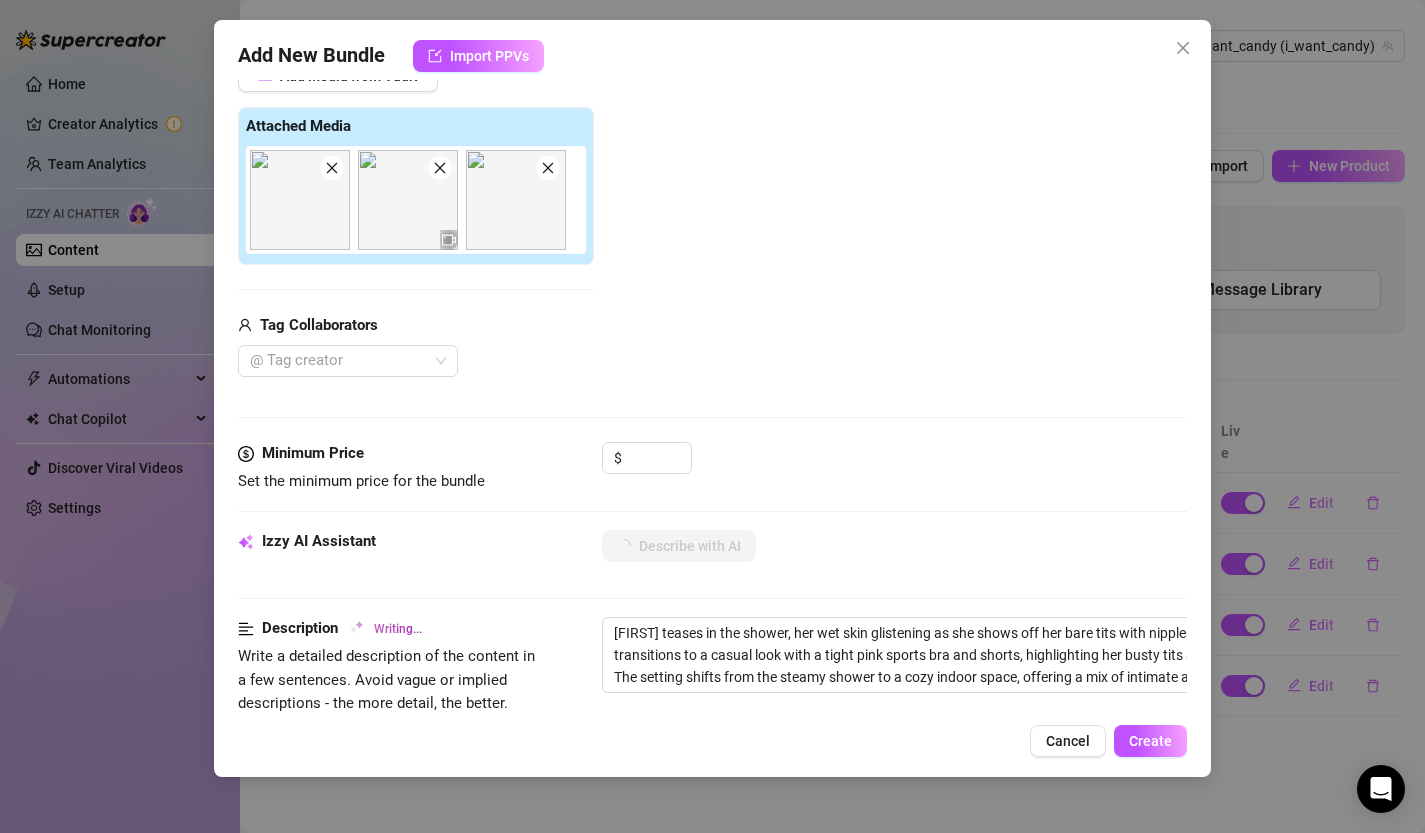type on "Candy teases in the shower, her wet skin glistening as she shows off her bare tits with nipples visible. She transitions to a casual look with a tight pink sports bra and shorts, highlighting her busty tits and toned belly. The setting shifts from the steamy shower to a cozy indoor space, offering a mix of intimate and playful" 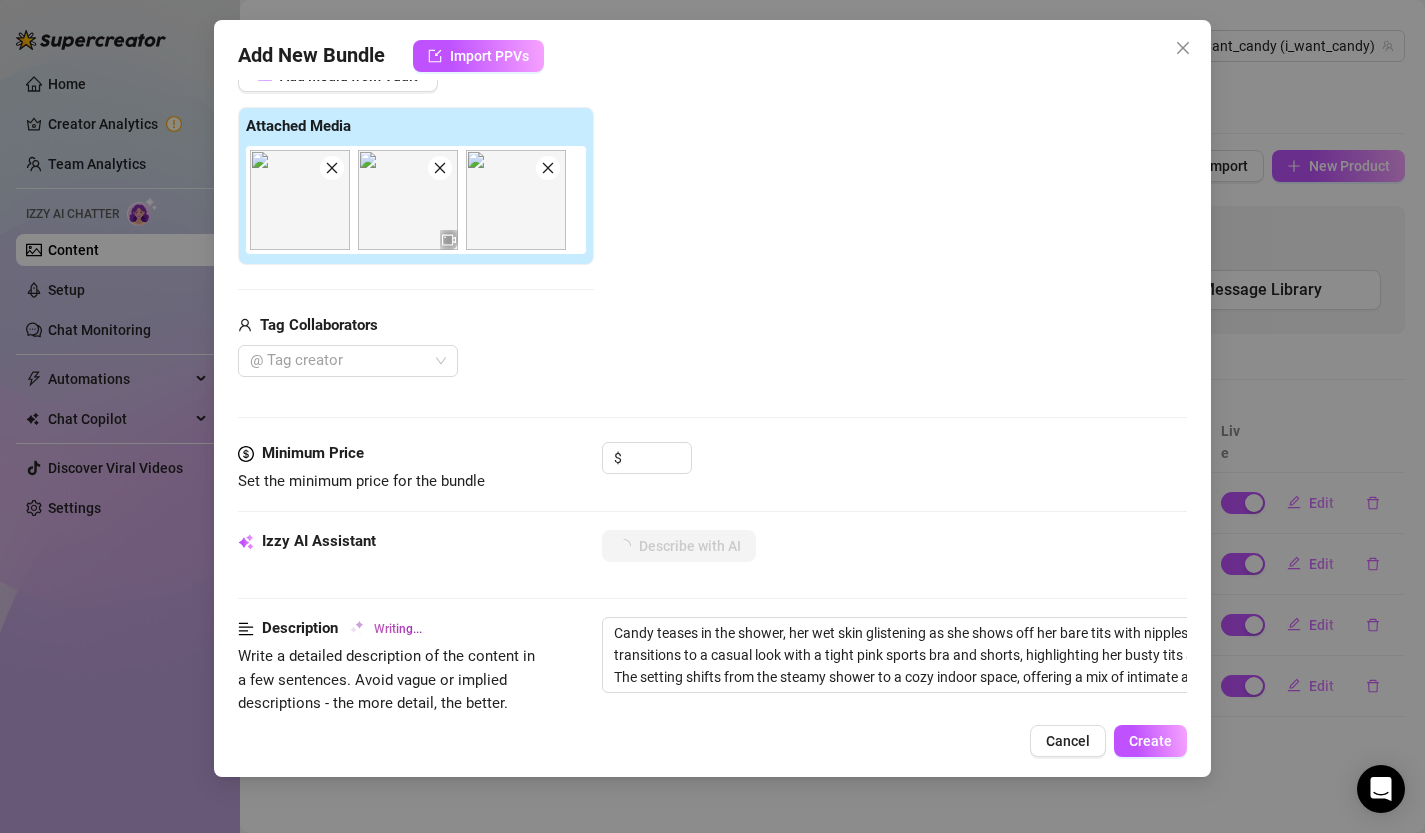 type on "Candy teases in the shower, her wet skin glistening as she shows off her bare tits with nipples visible. She transitions to a casual look with a tight pink sports bra and shorts, highlighting her busty tits and toned belly. The setting shifts from the steamy shower to a cozy indoor space, offering a mix of intimate and playful vibes." 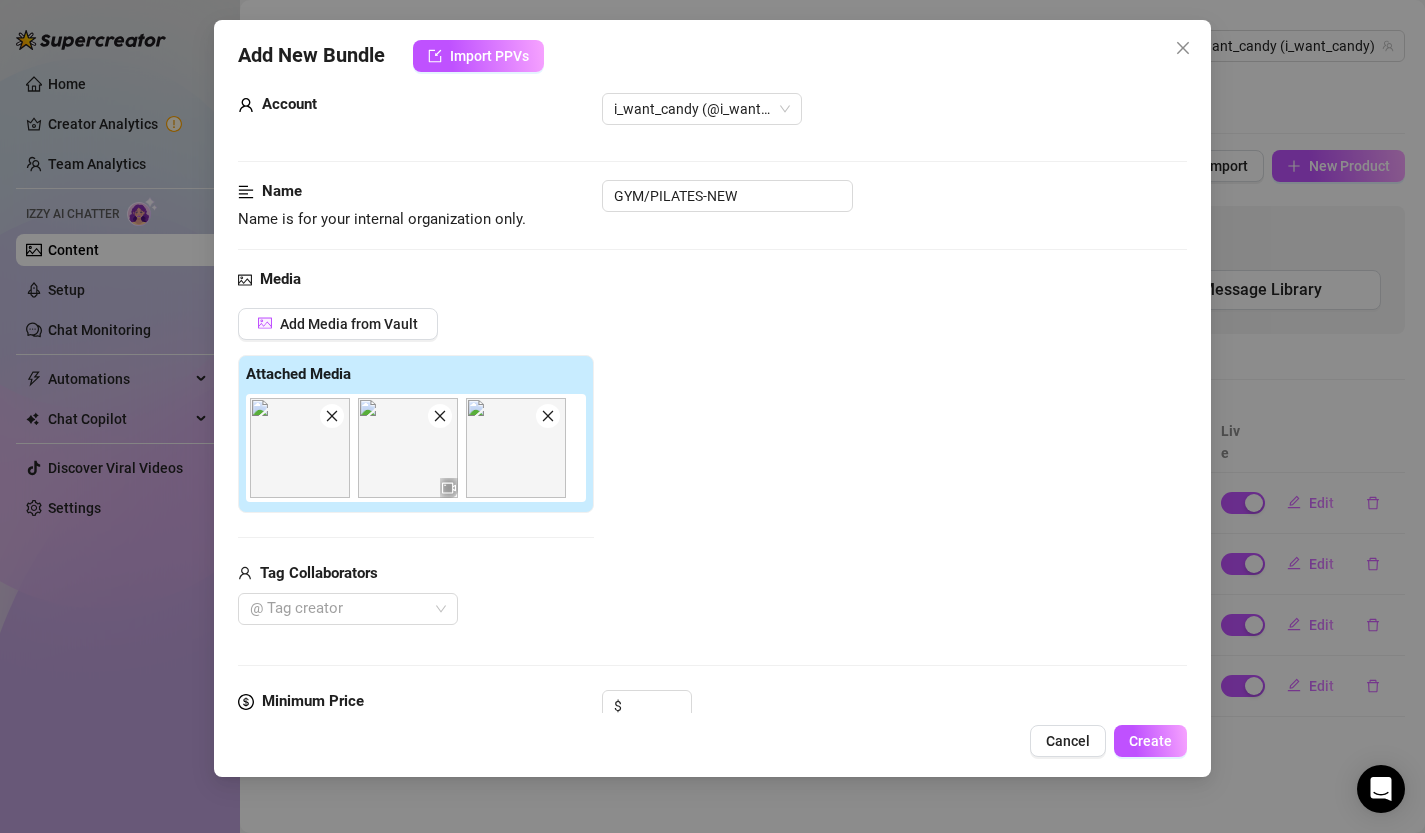 scroll, scrollTop: 0, scrollLeft: 0, axis: both 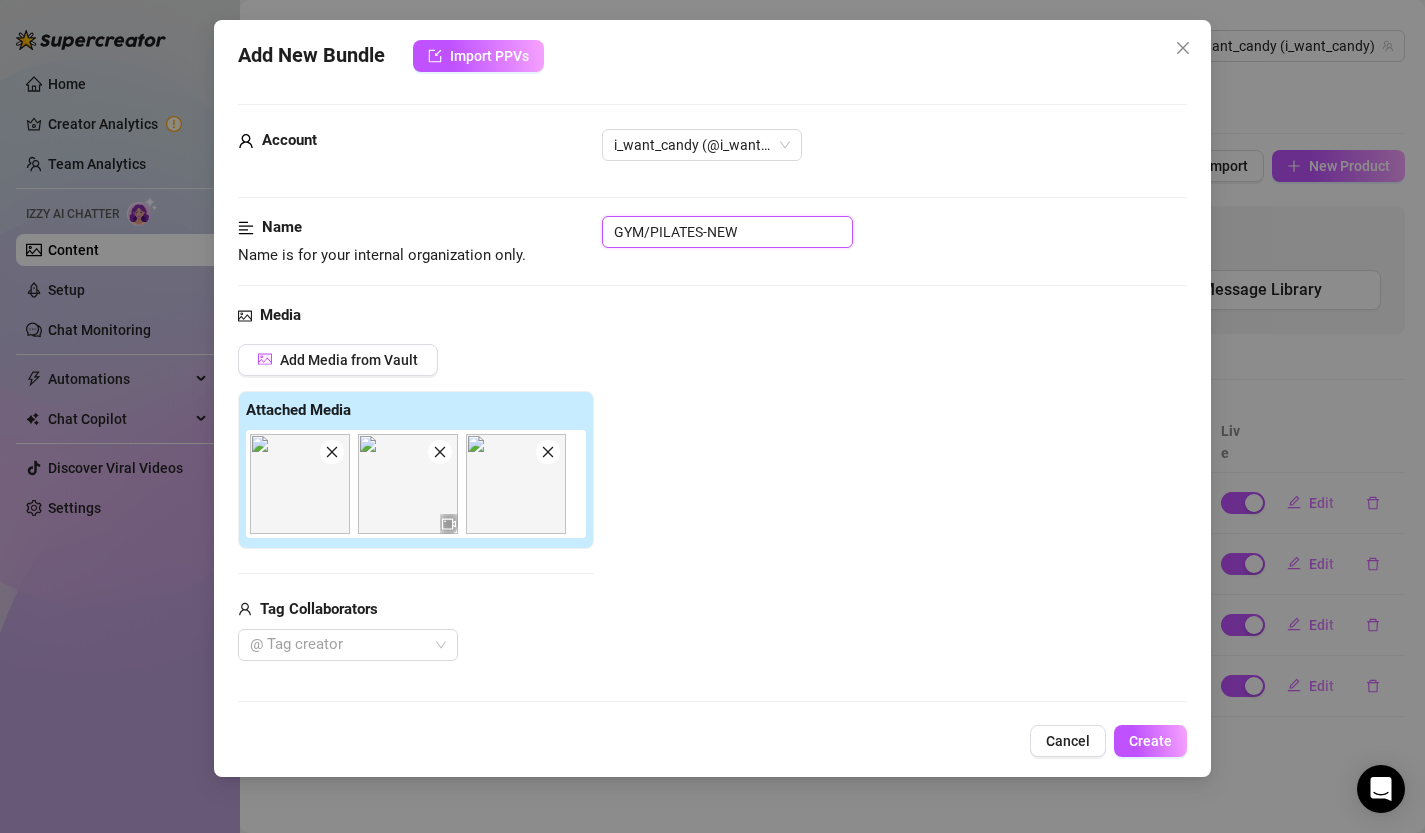 click on "GYM/PILATES-NEW" at bounding box center (727, 232) 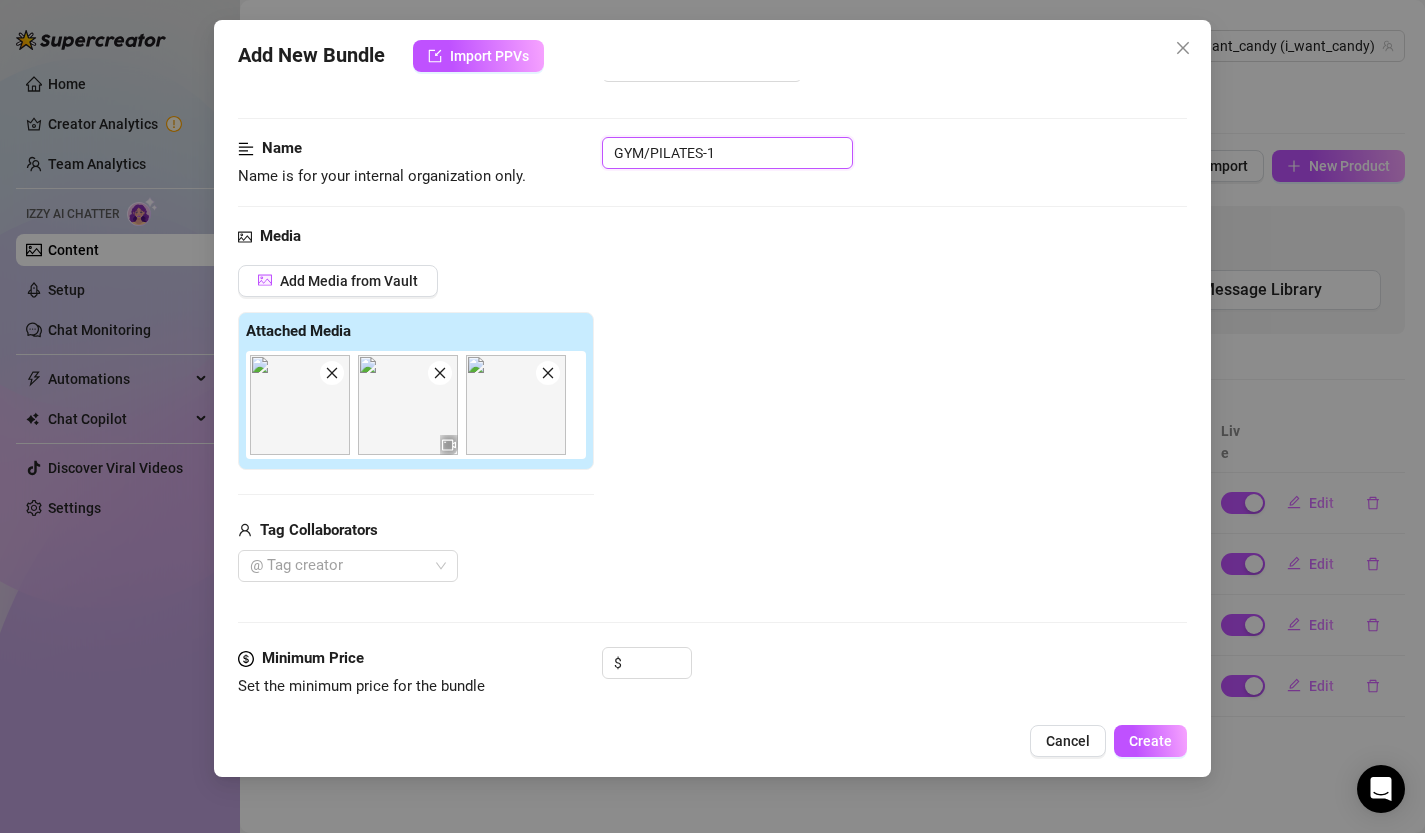 scroll, scrollTop: 82, scrollLeft: 0, axis: vertical 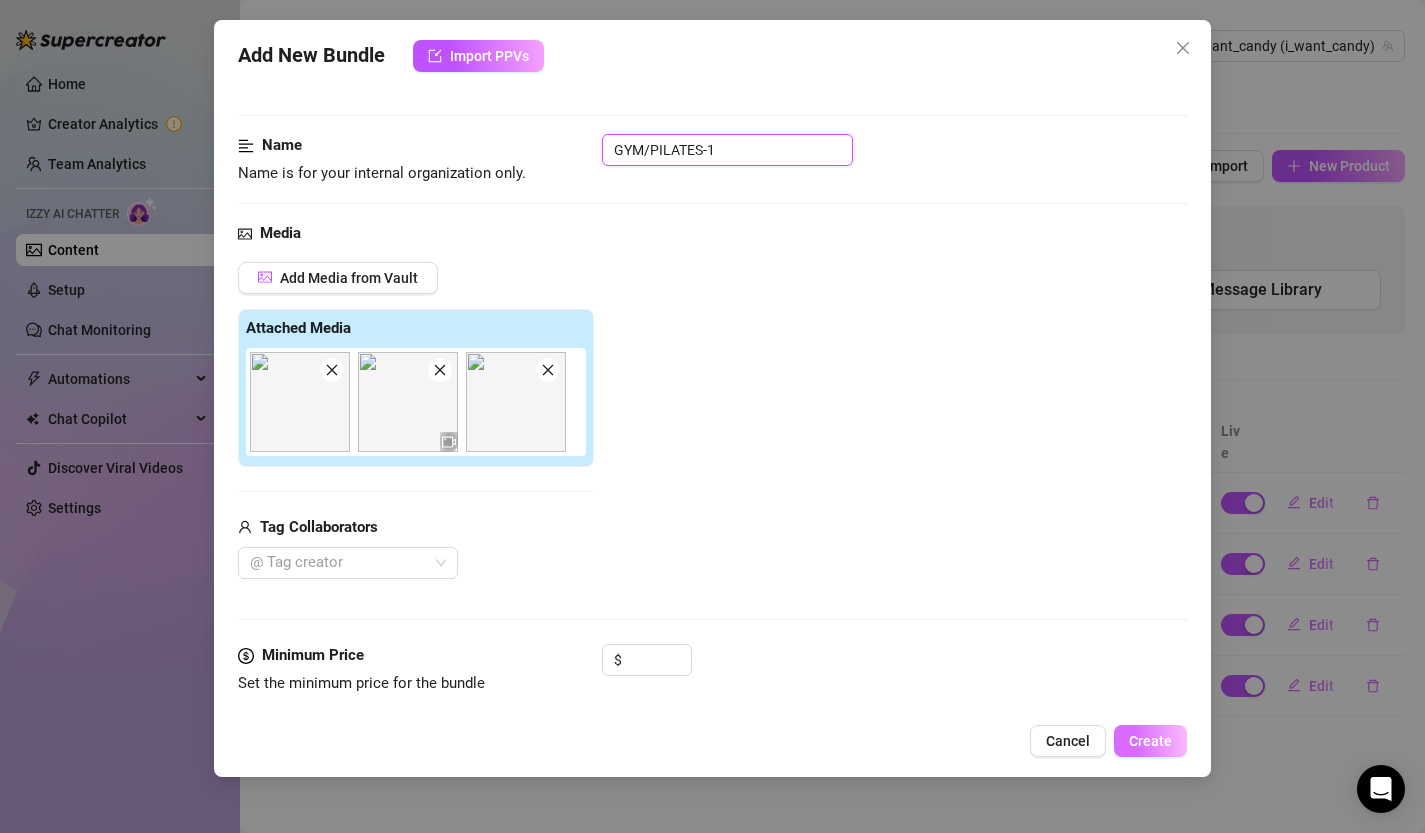type on "GYM/PILATES-1" 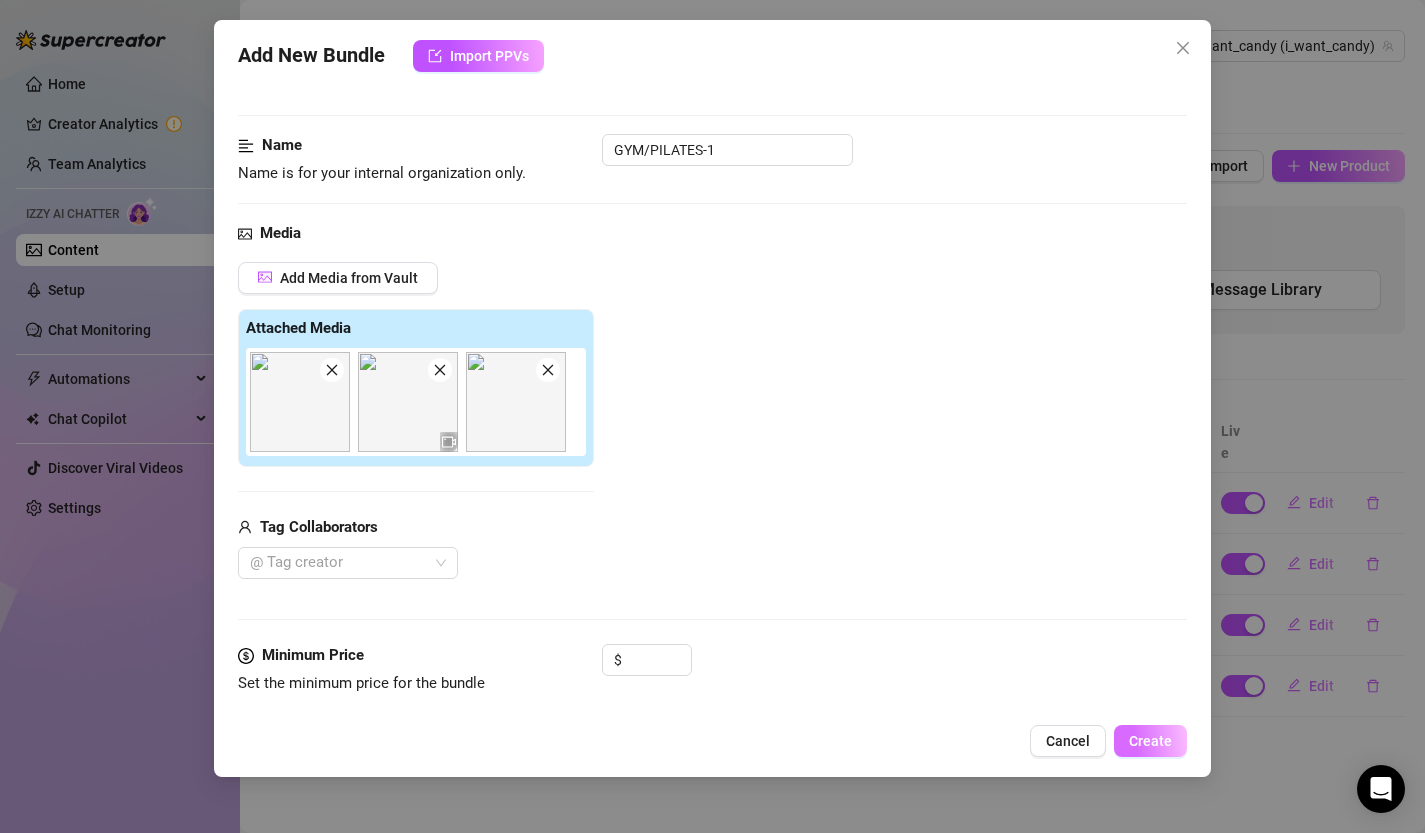 click on "Create" at bounding box center [1150, 741] 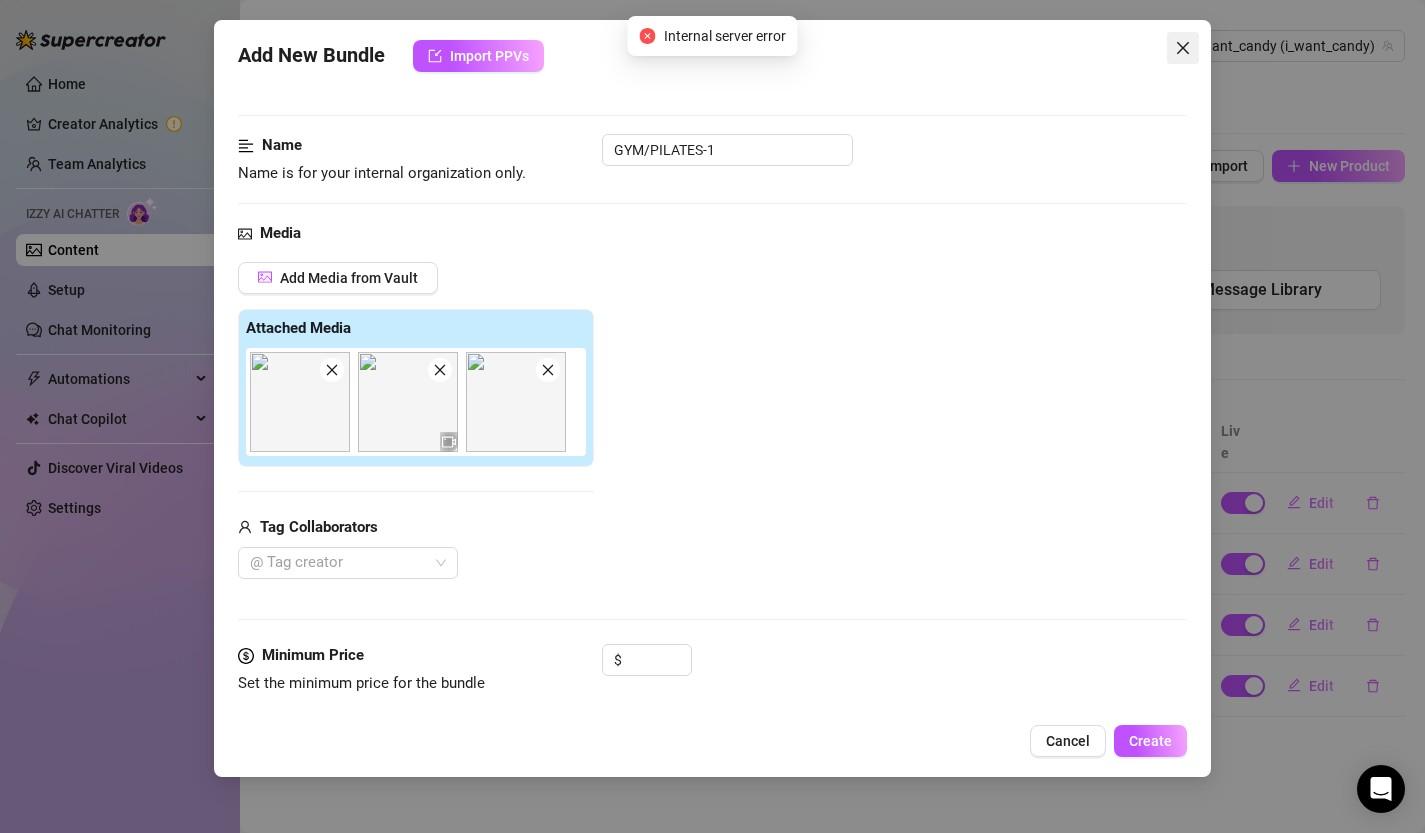 click at bounding box center [1183, 48] 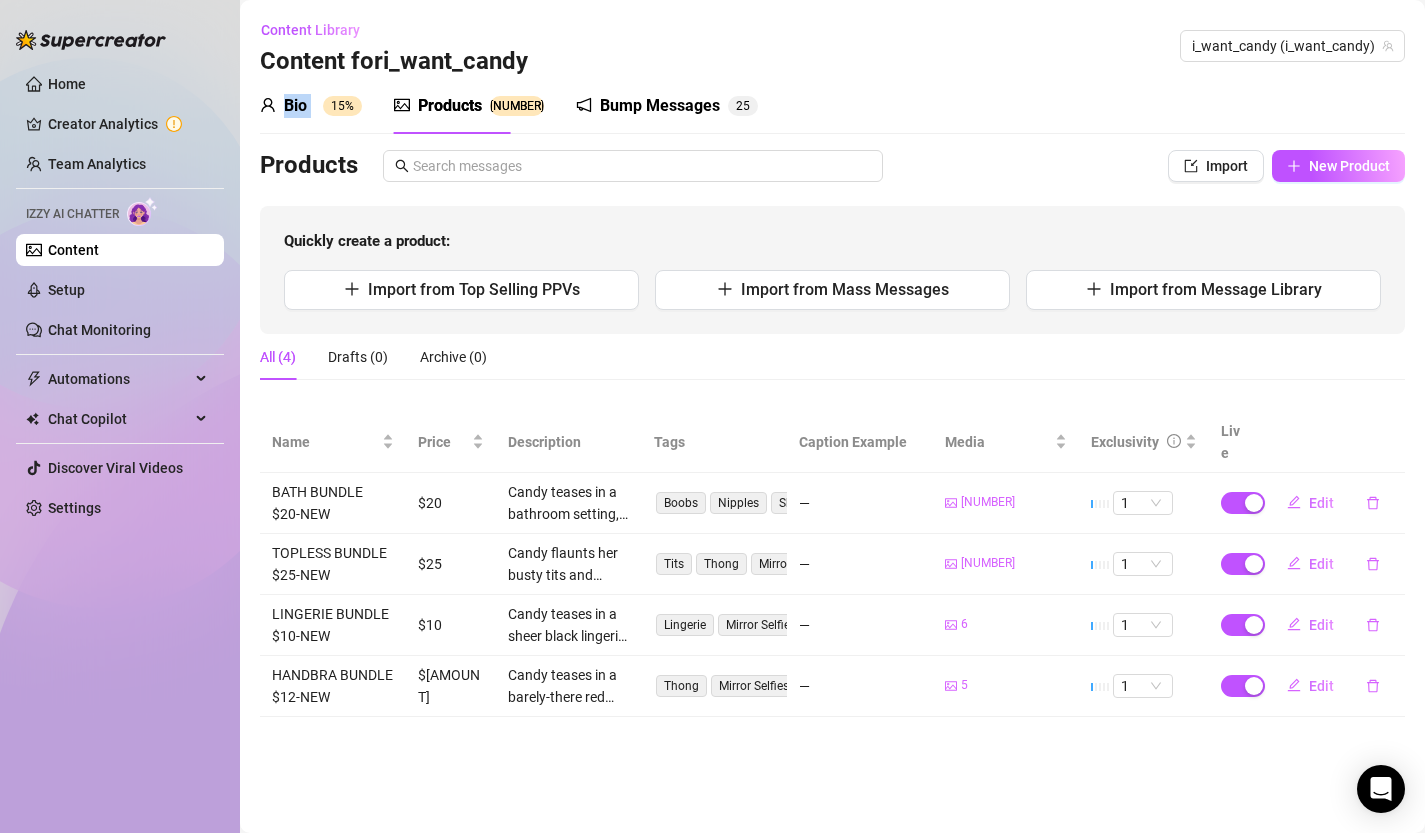 click on "Bio   15%" at bounding box center [311, 106] 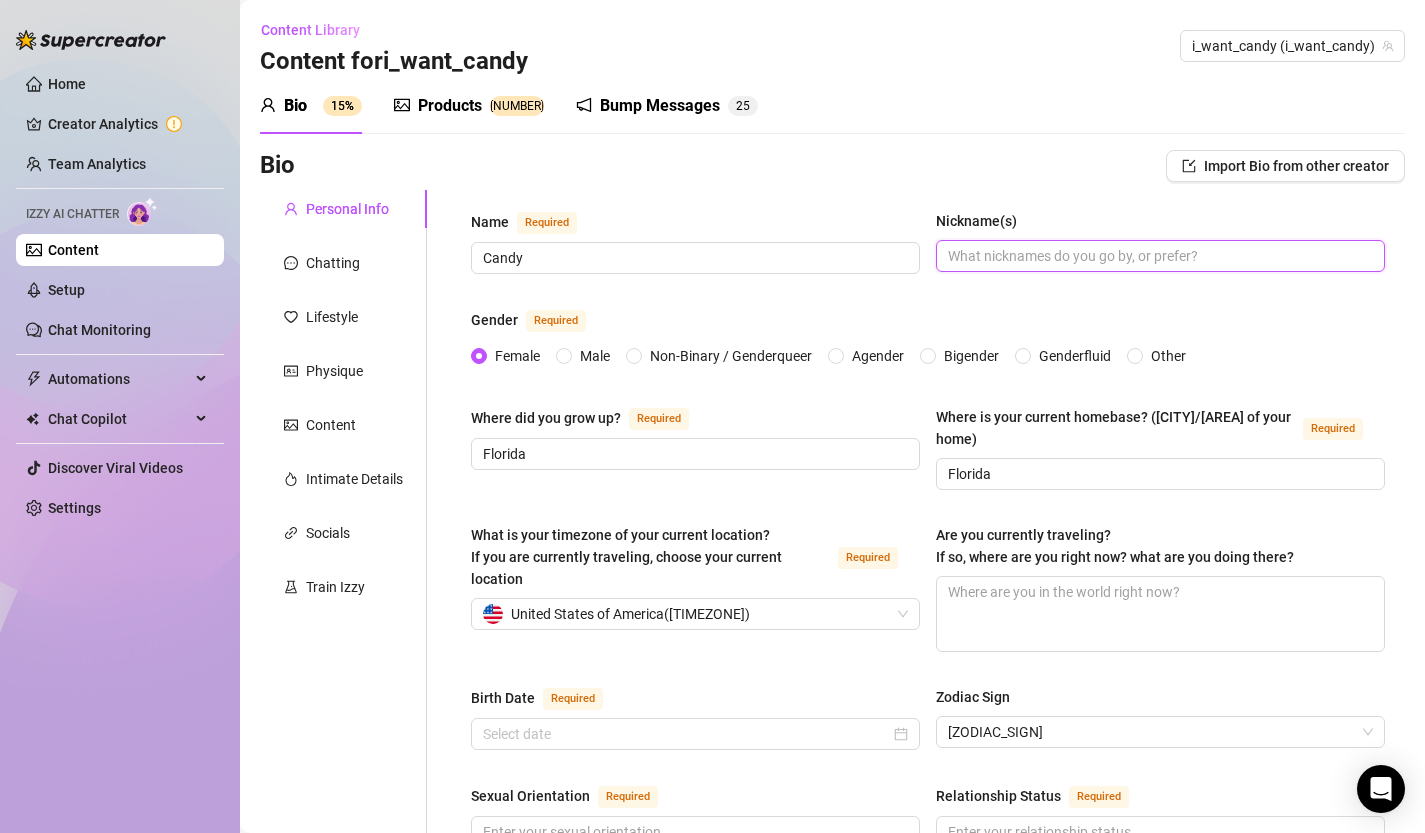 click on "Nickname(s)" at bounding box center (1158, 256) 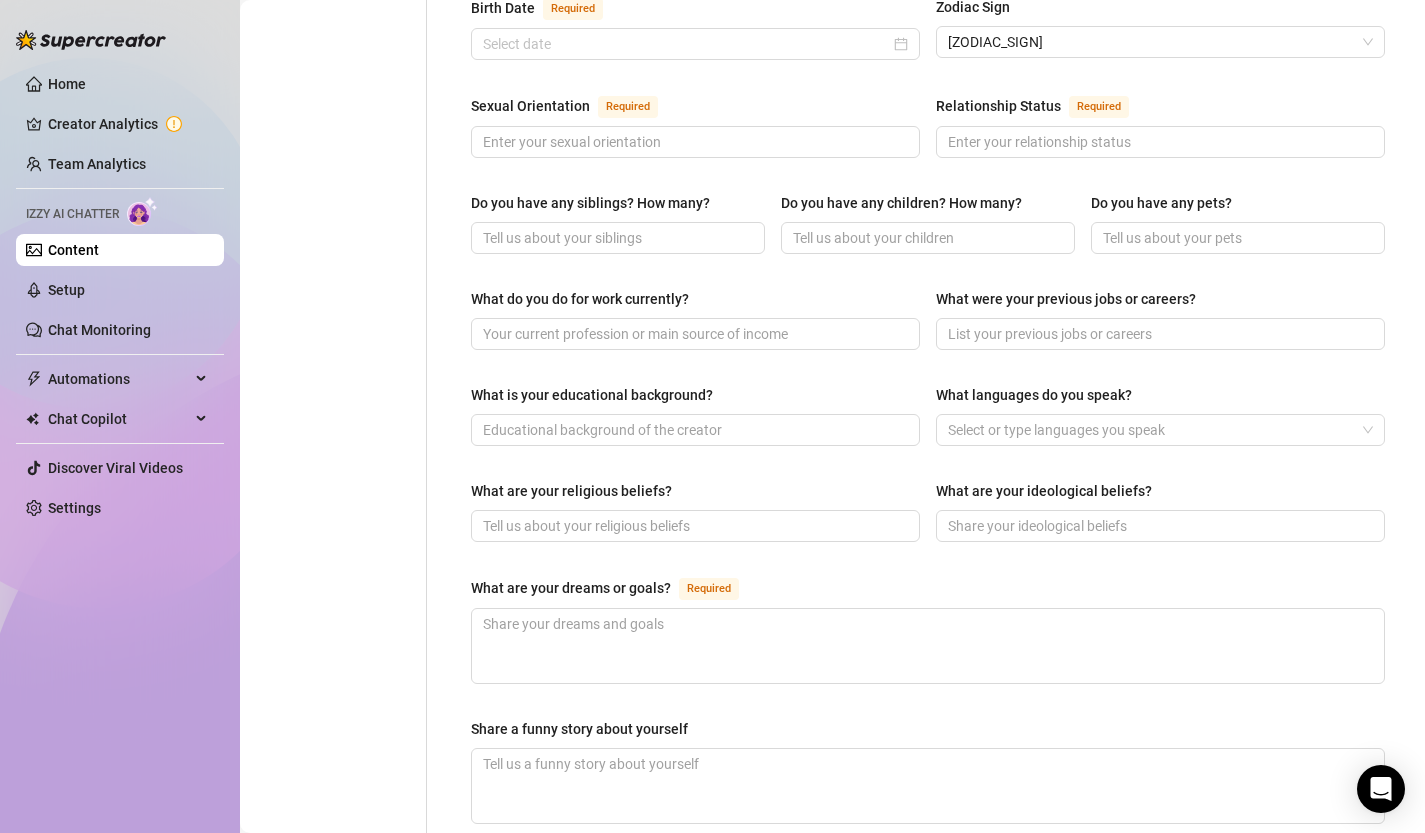 scroll, scrollTop: 1169, scrollLeft: 0, axis: vertical 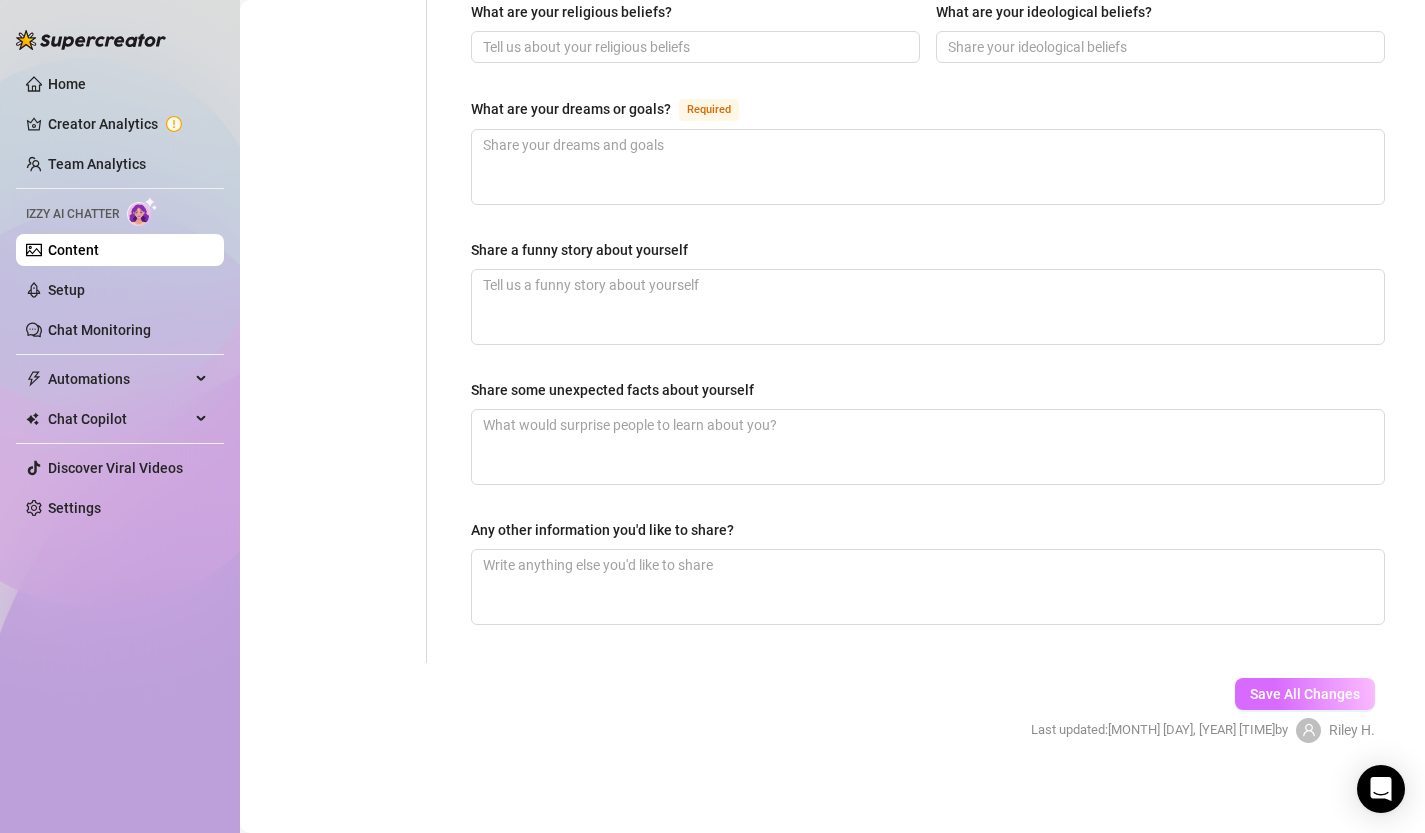 type on "Candy" 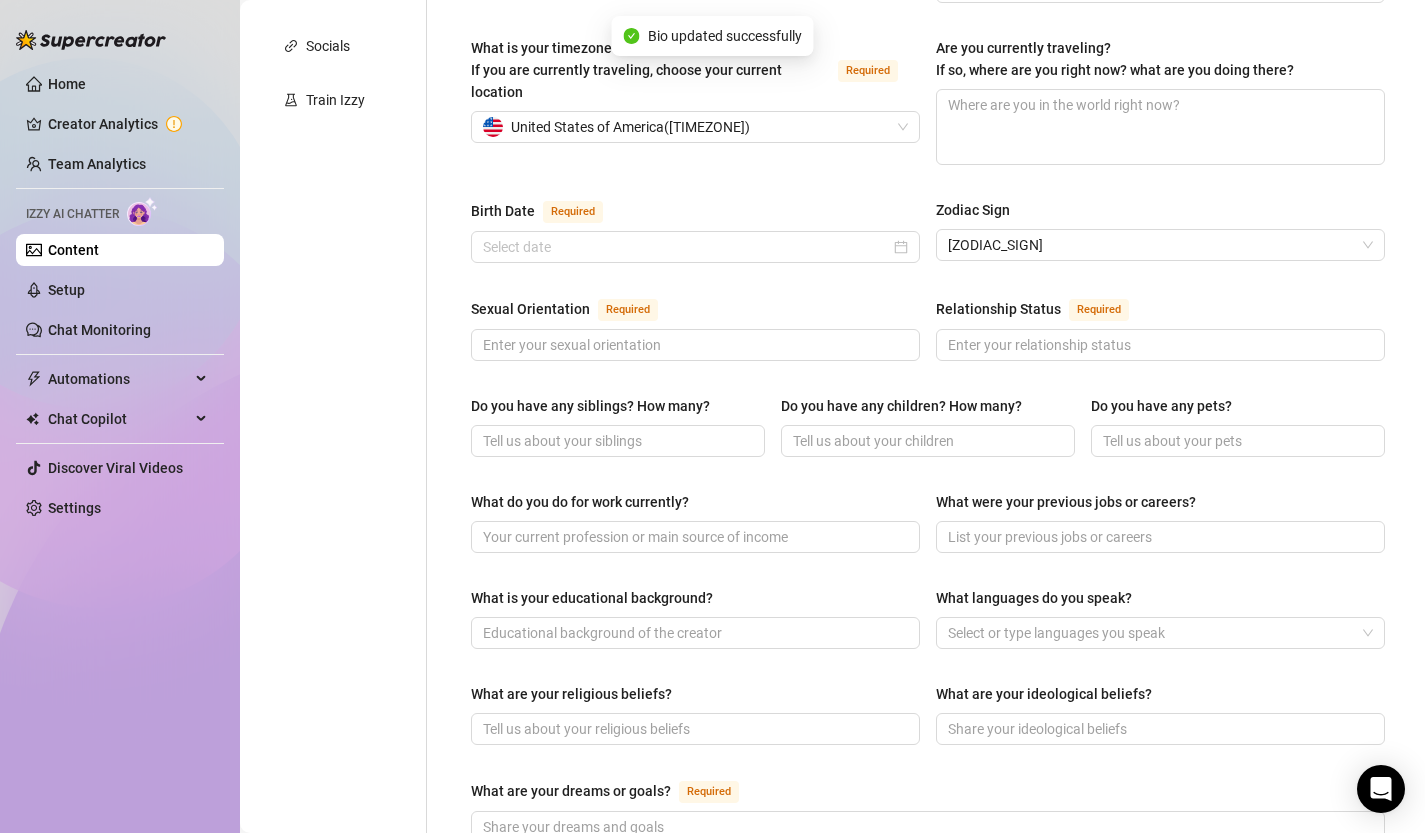 scroll, scrollTop: 0, scrollLeft: 0, axis: both 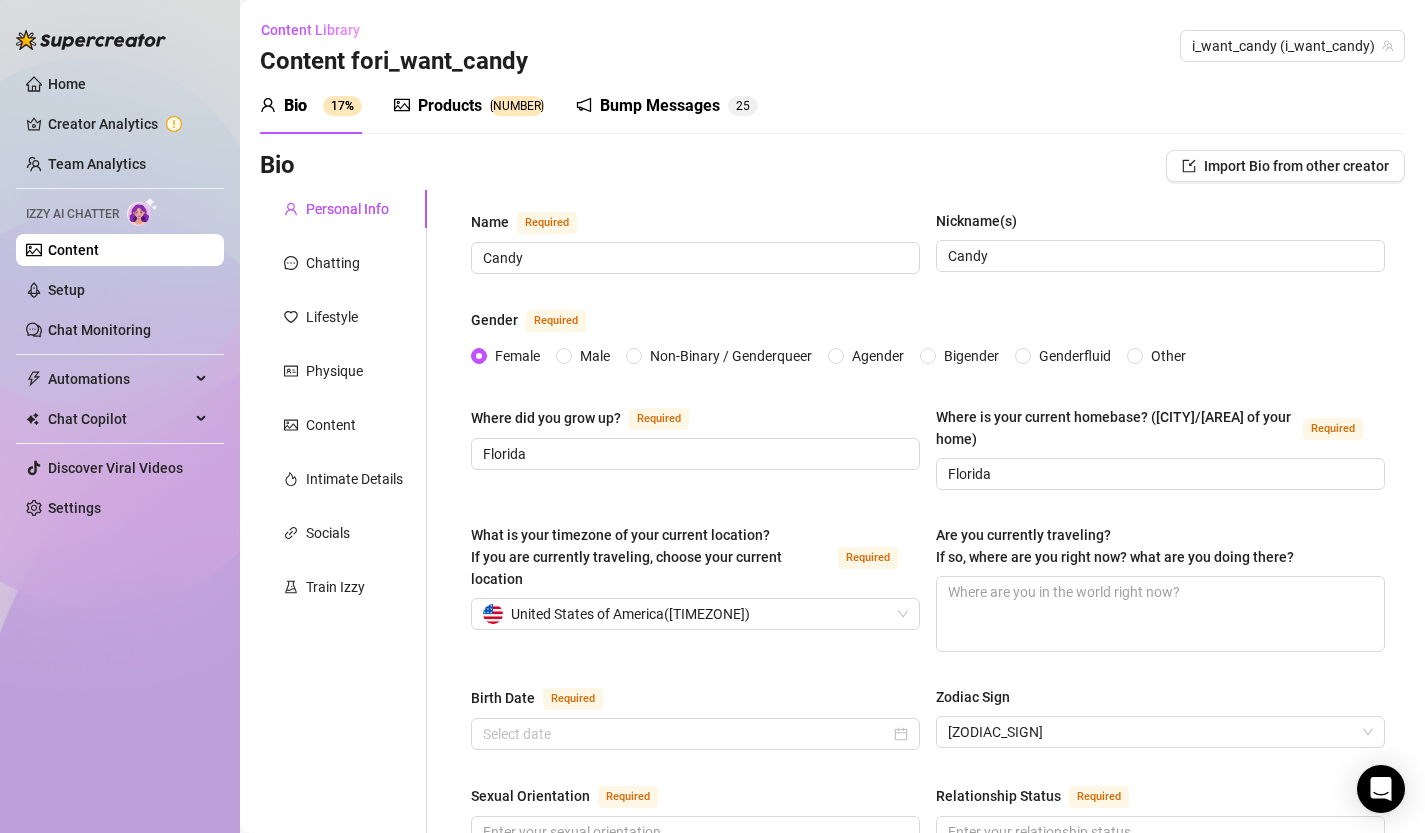 click on "Content" at bounding box center [73, 250] 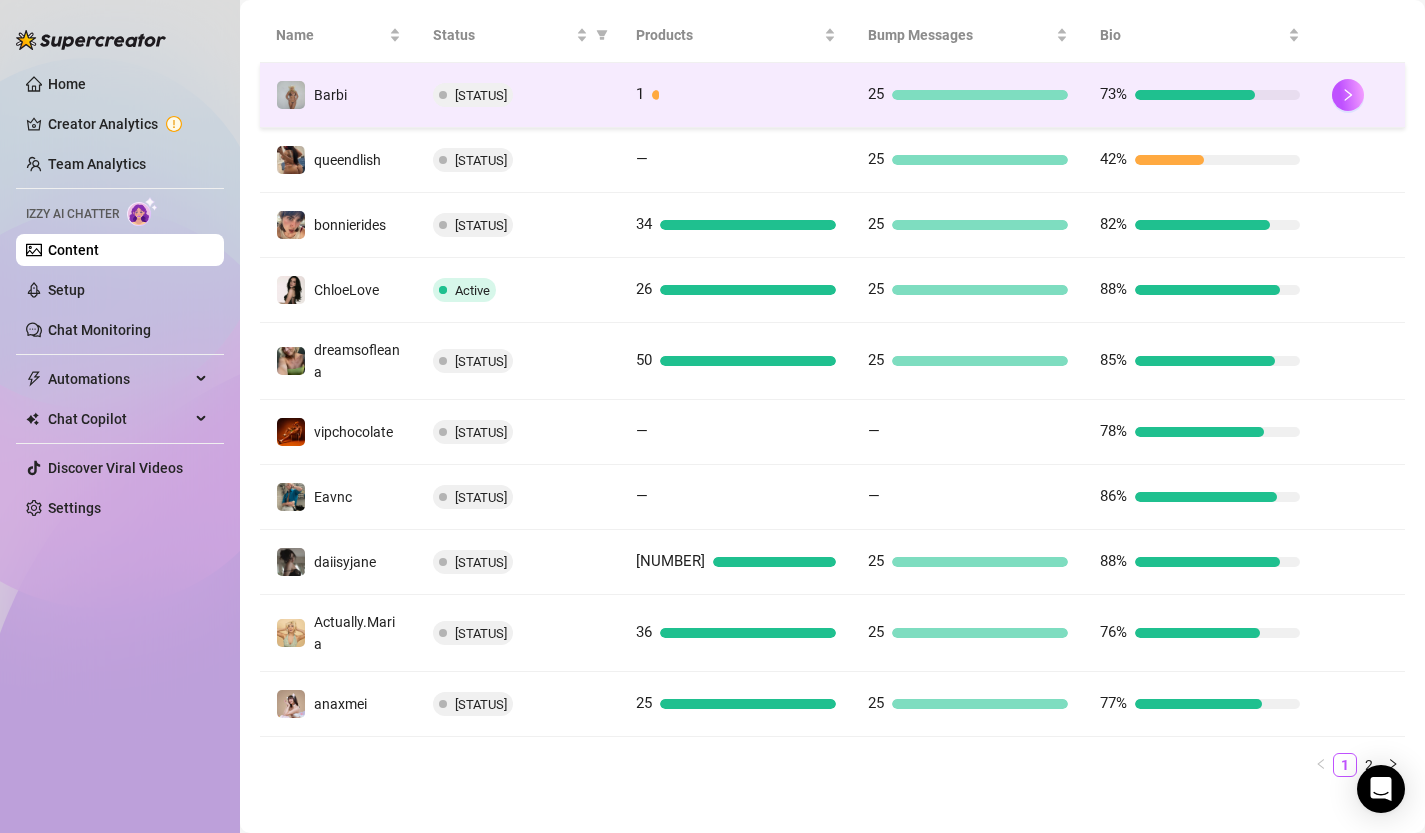 scroll, scrollTop: 430, scrollLeft: 0, axis: vertical 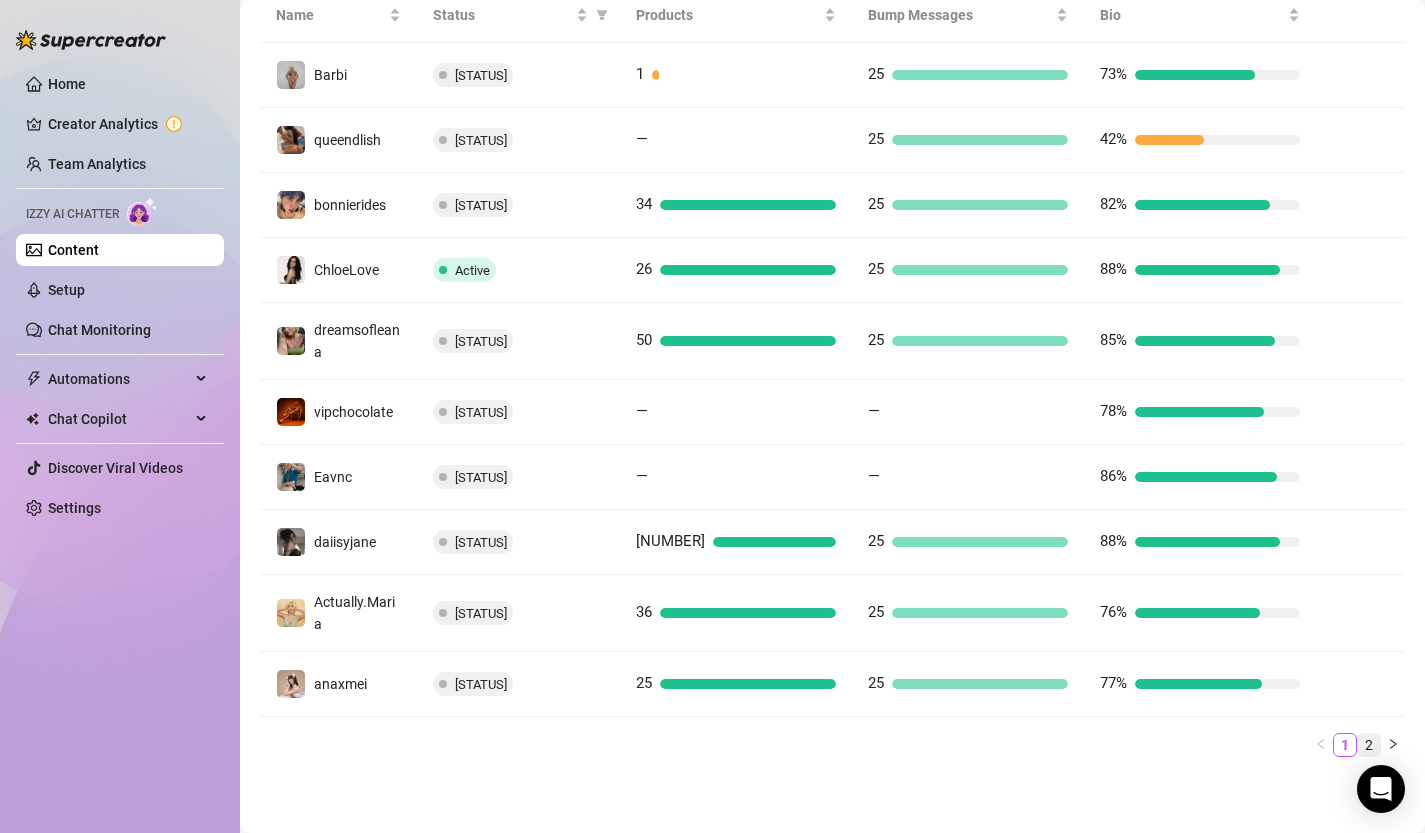 click on "2" at bounding box center (1369, 745) 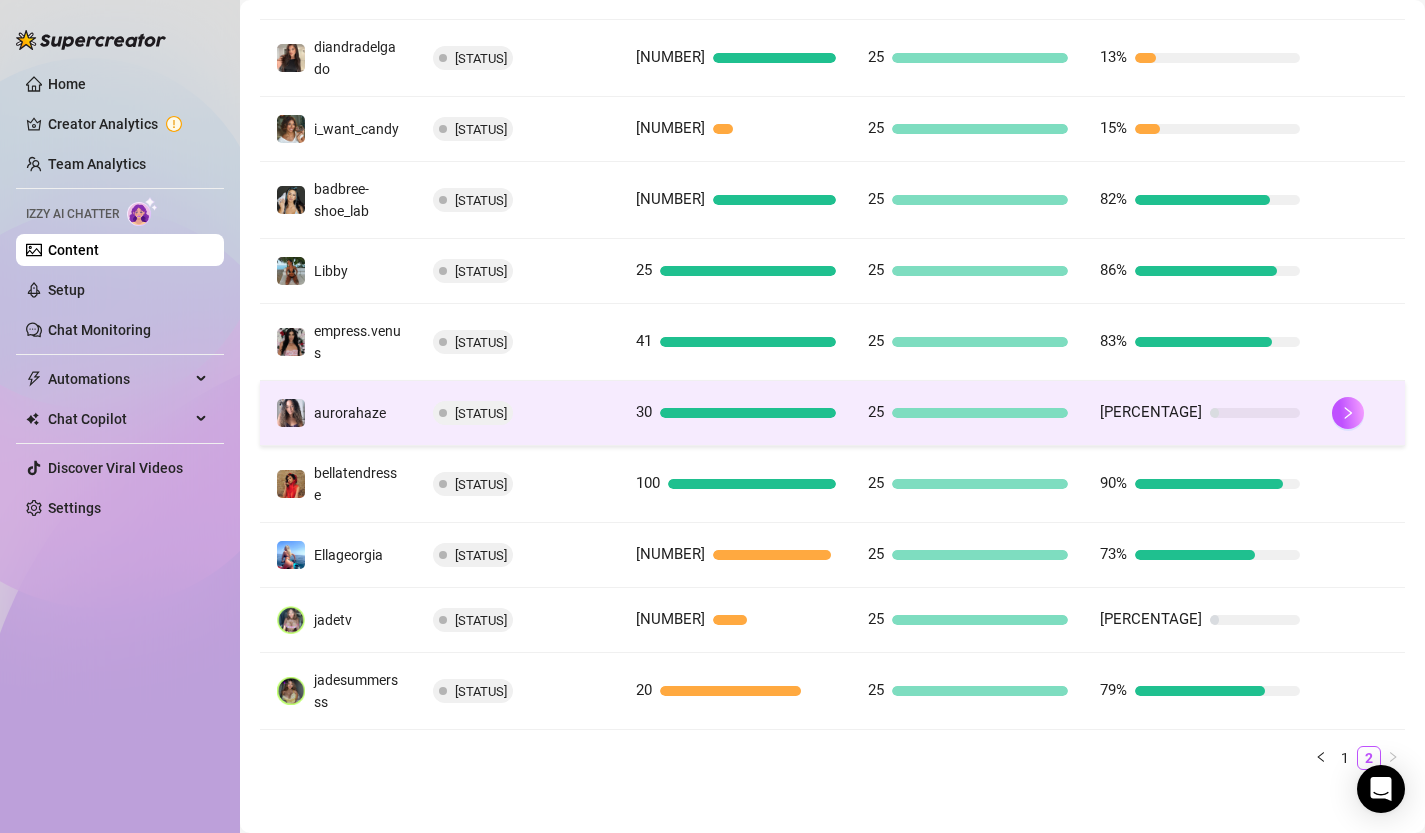 scroll, scrollTop: 466, scrollLeft: 0, axis: vertical 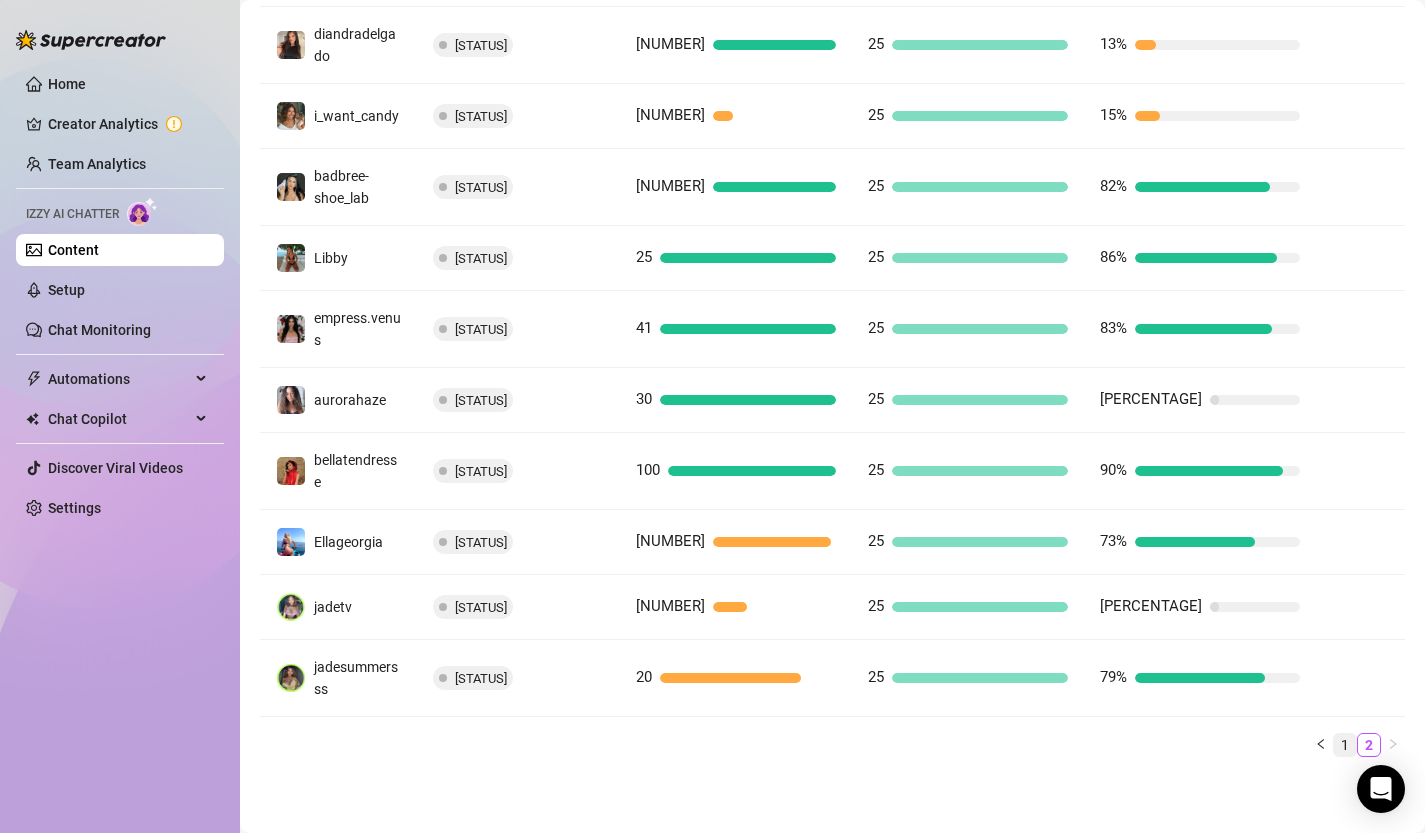click on "1" at bounding box center [1345, 745] 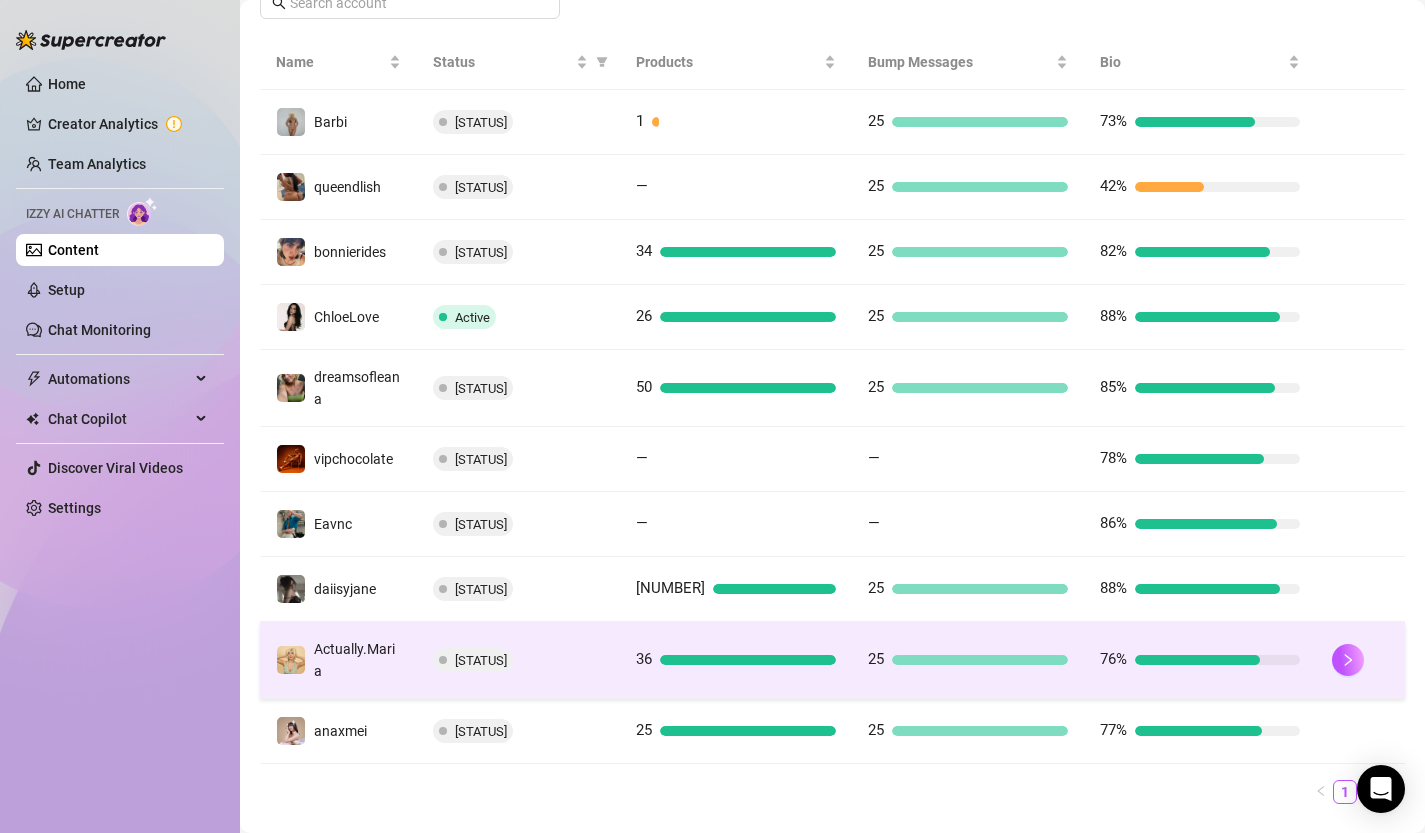 scroll, scrollTop: 430, scrollLeft: 0, axis: vertical 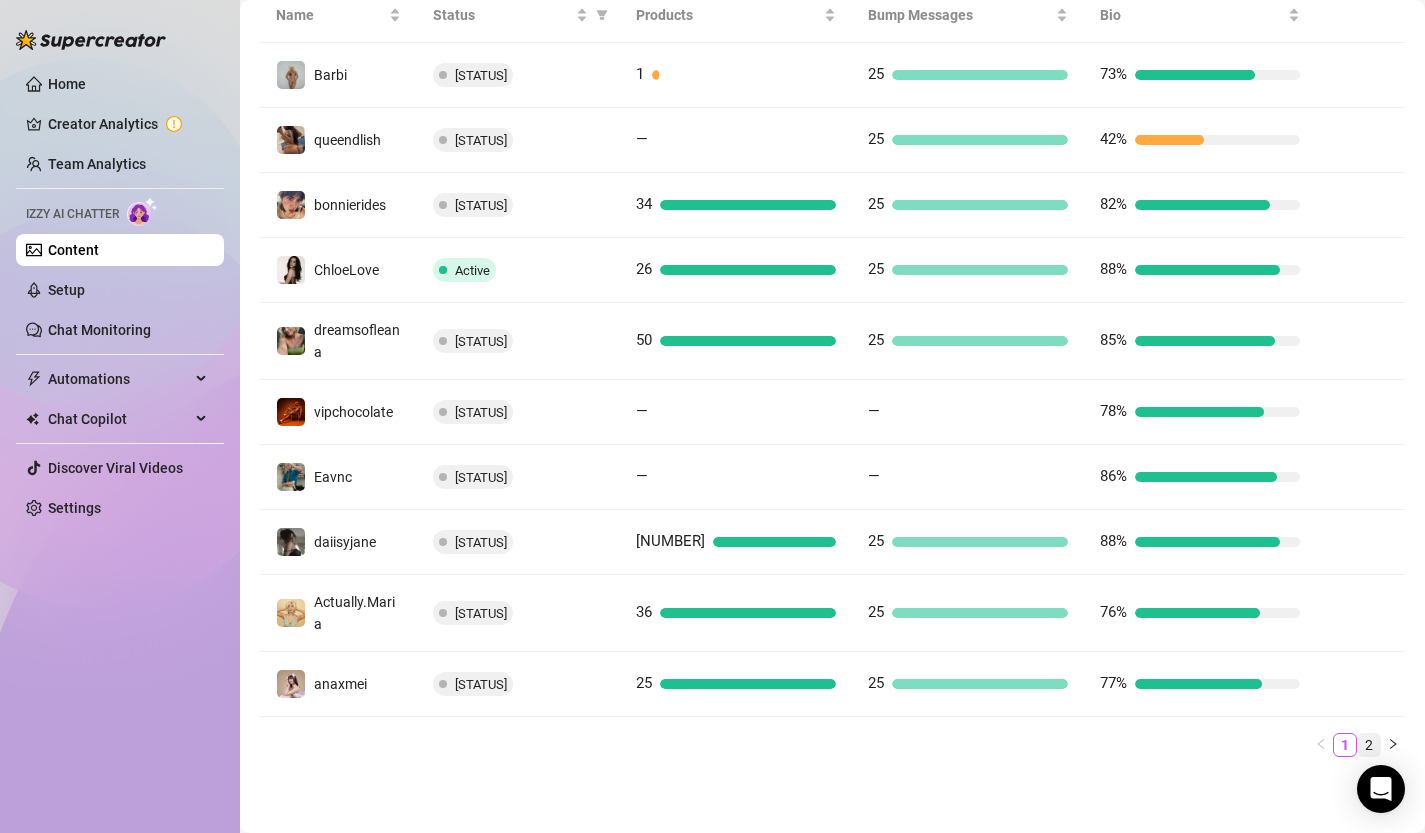 click on "2" at bounding box center [1369, 745] 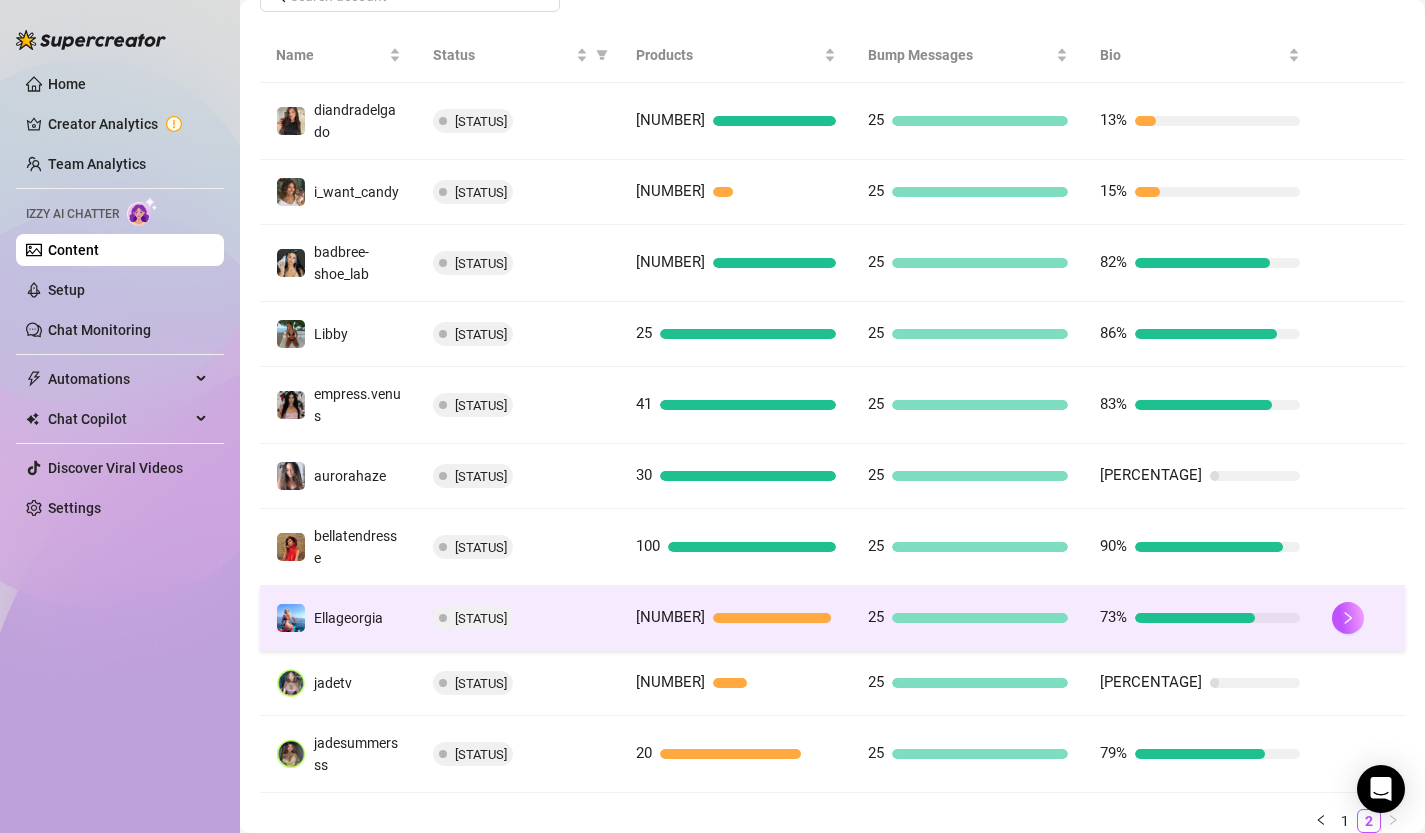 scroll, scrollTop: 388, scrollLeft: 0, axis: vertical 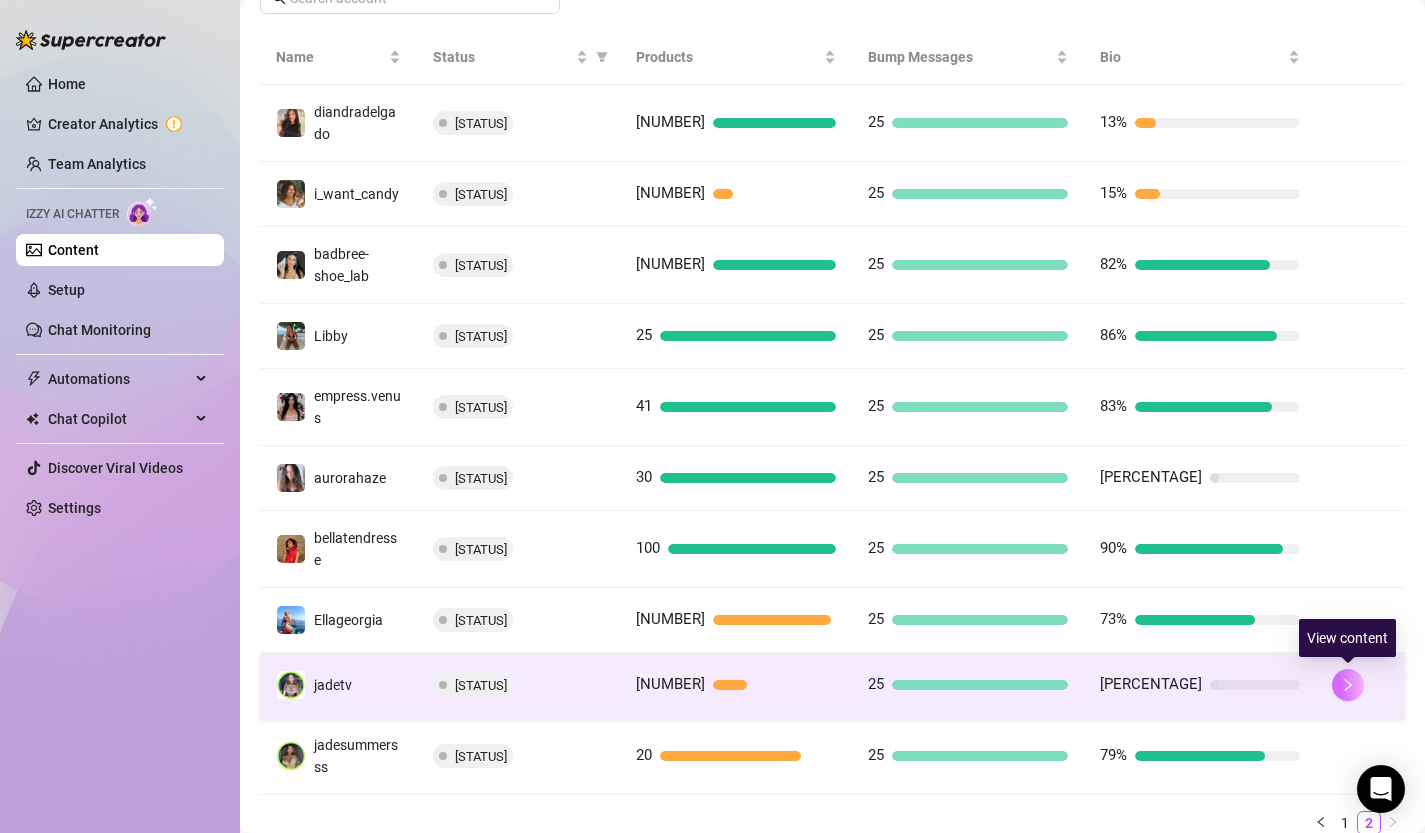 click 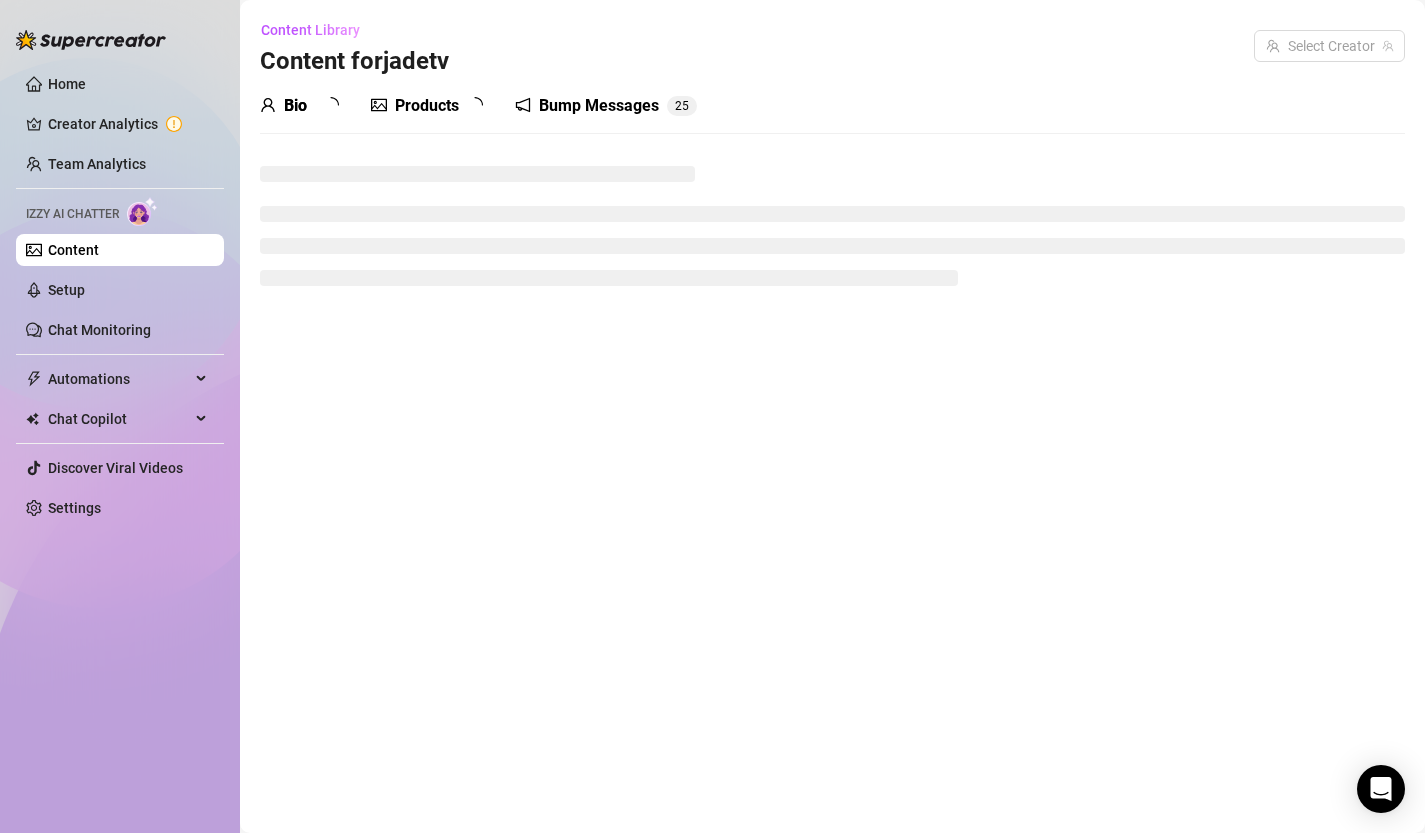 scroll, scrollTop: 0, scrollLeft: 0, axis: both 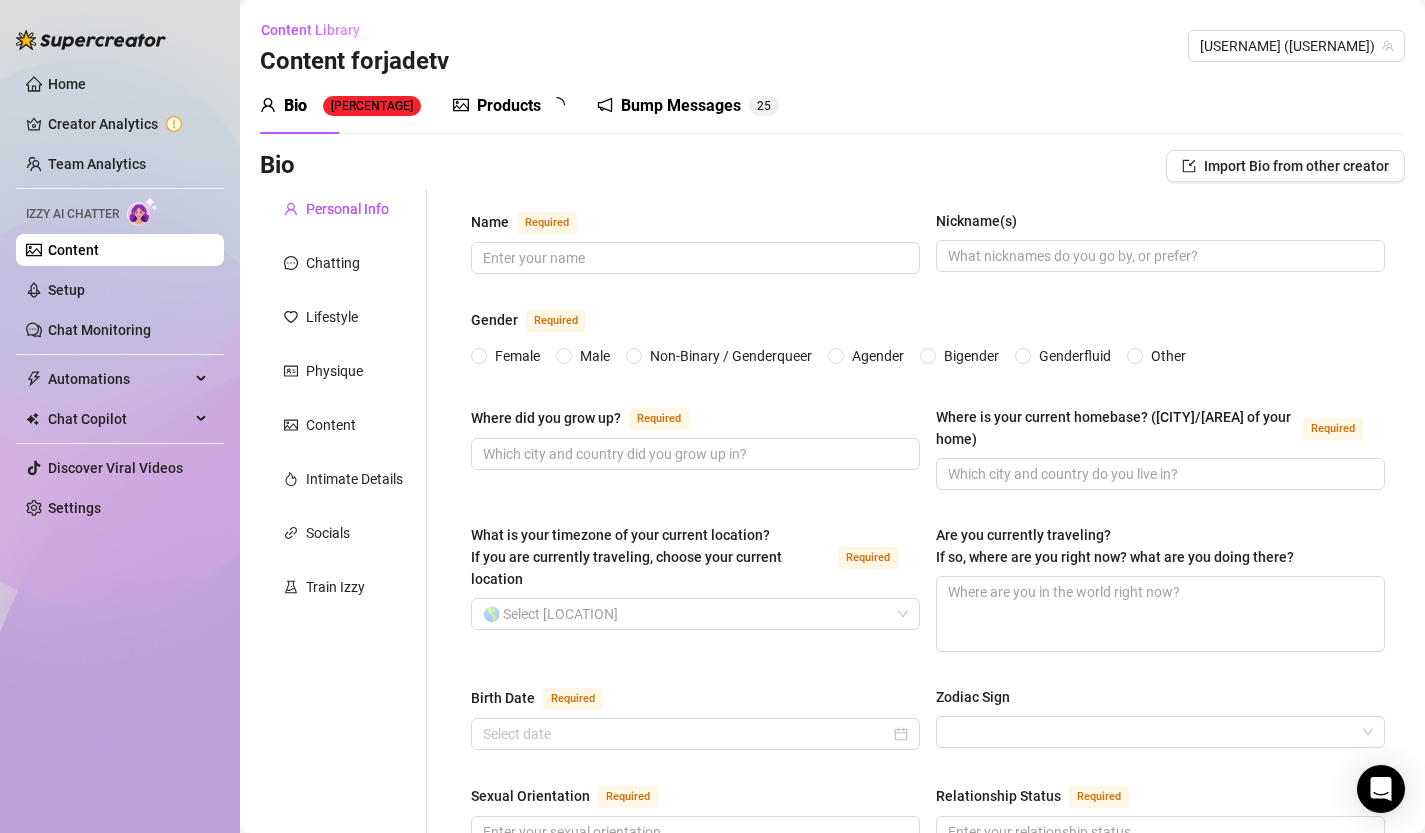 type 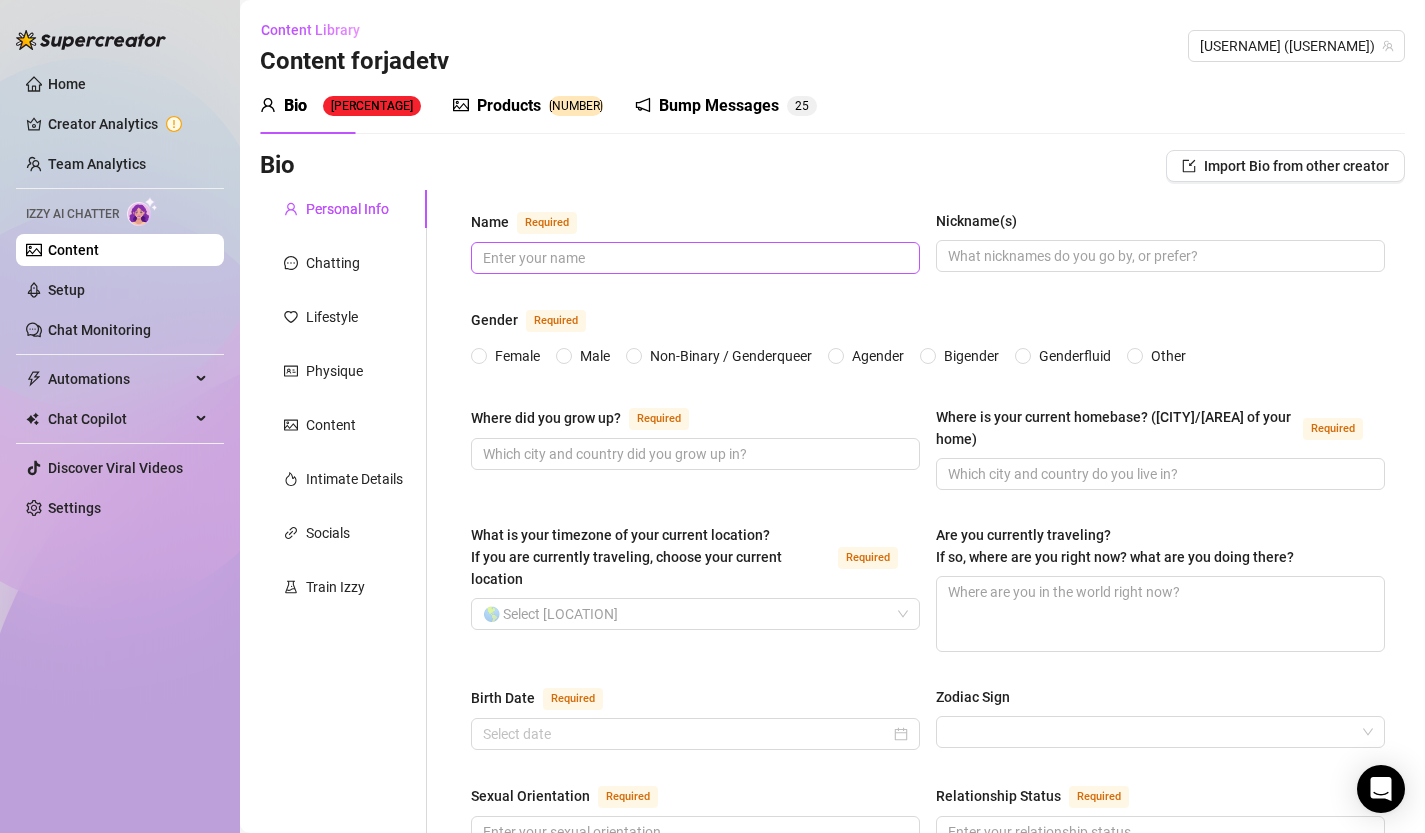 click at bounding box center [695, 258] 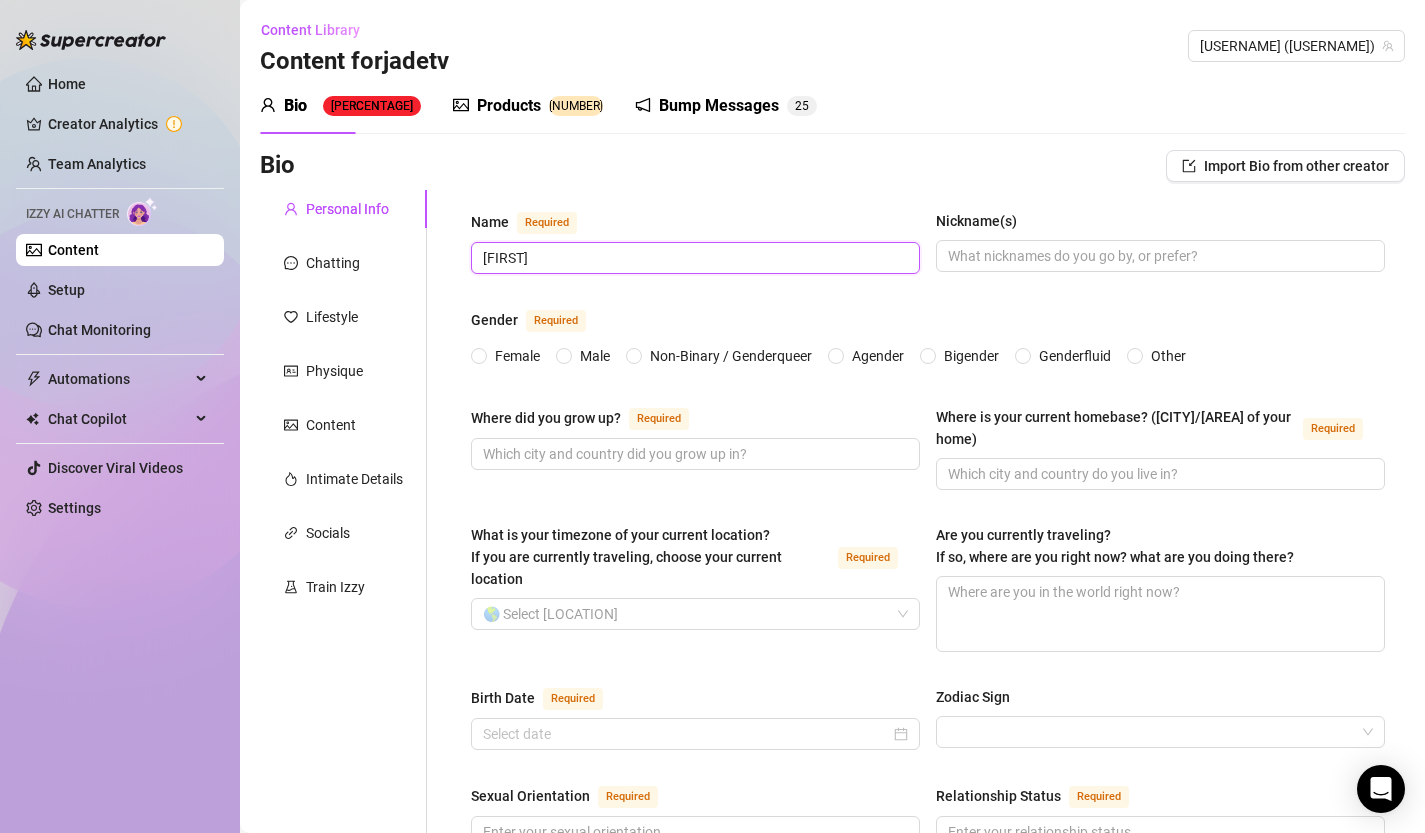 type on "Jade" 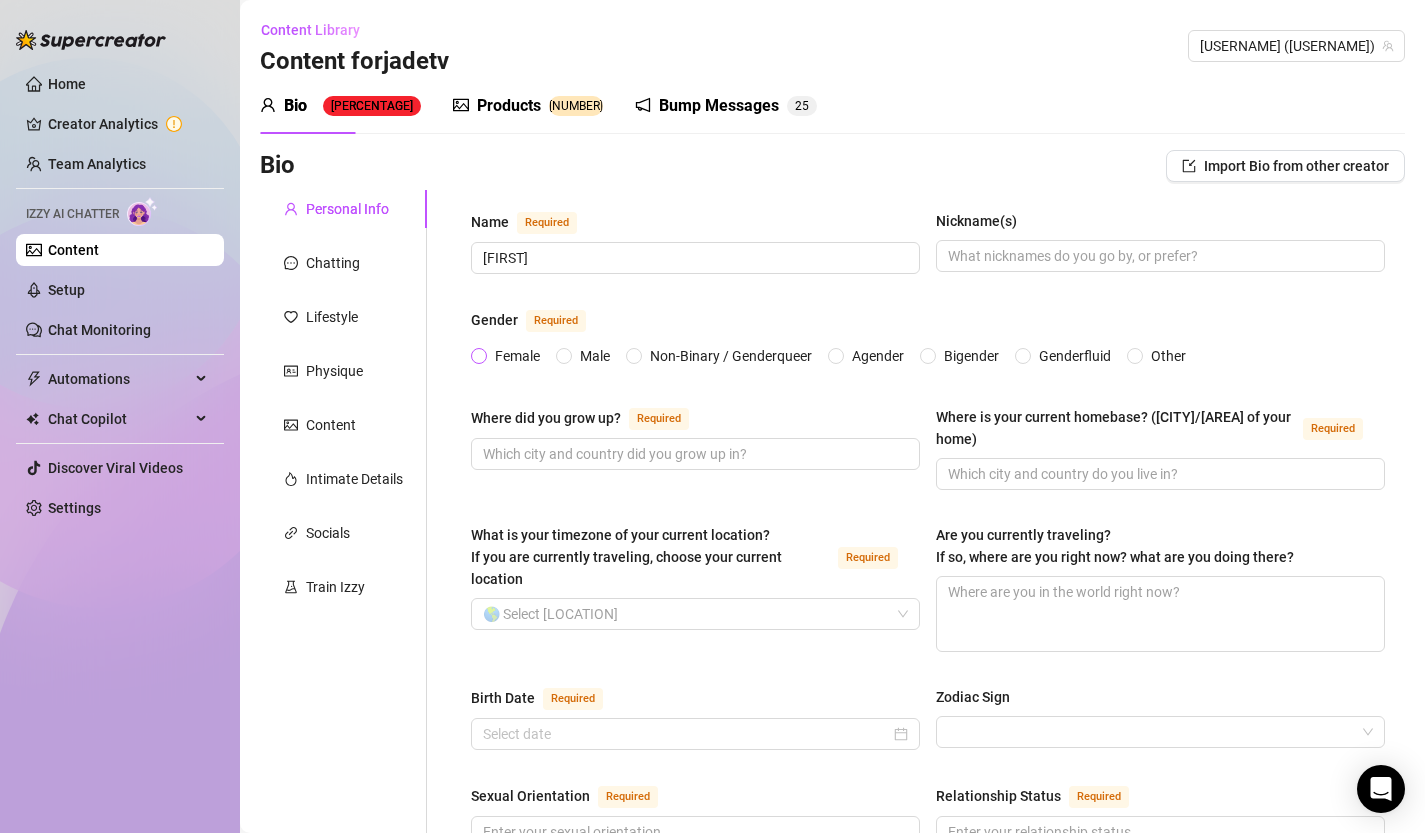 click on "Female" at bounding box center (480, 357) 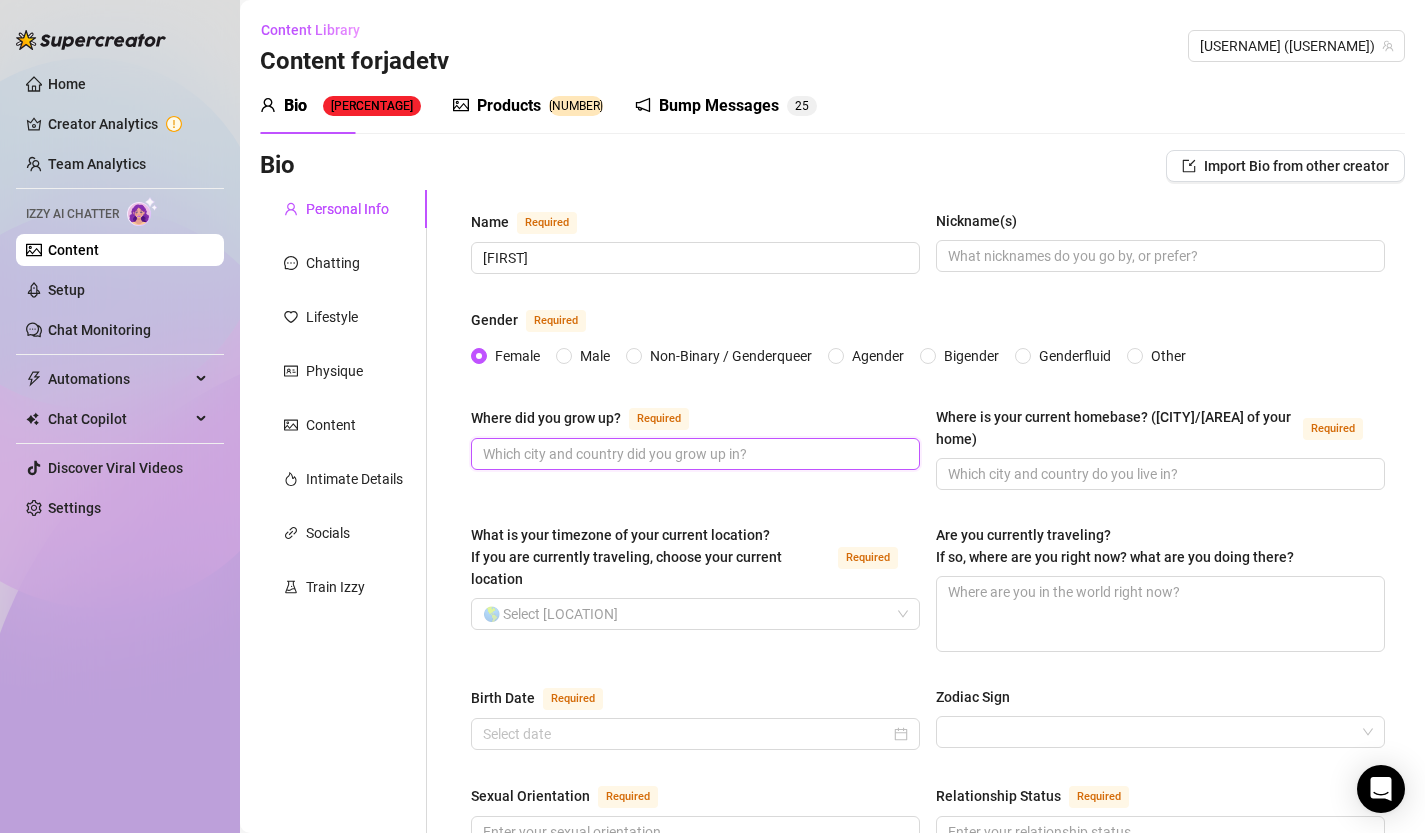 click on "Where did you grow up? Required" at bounding box center (693, 454) 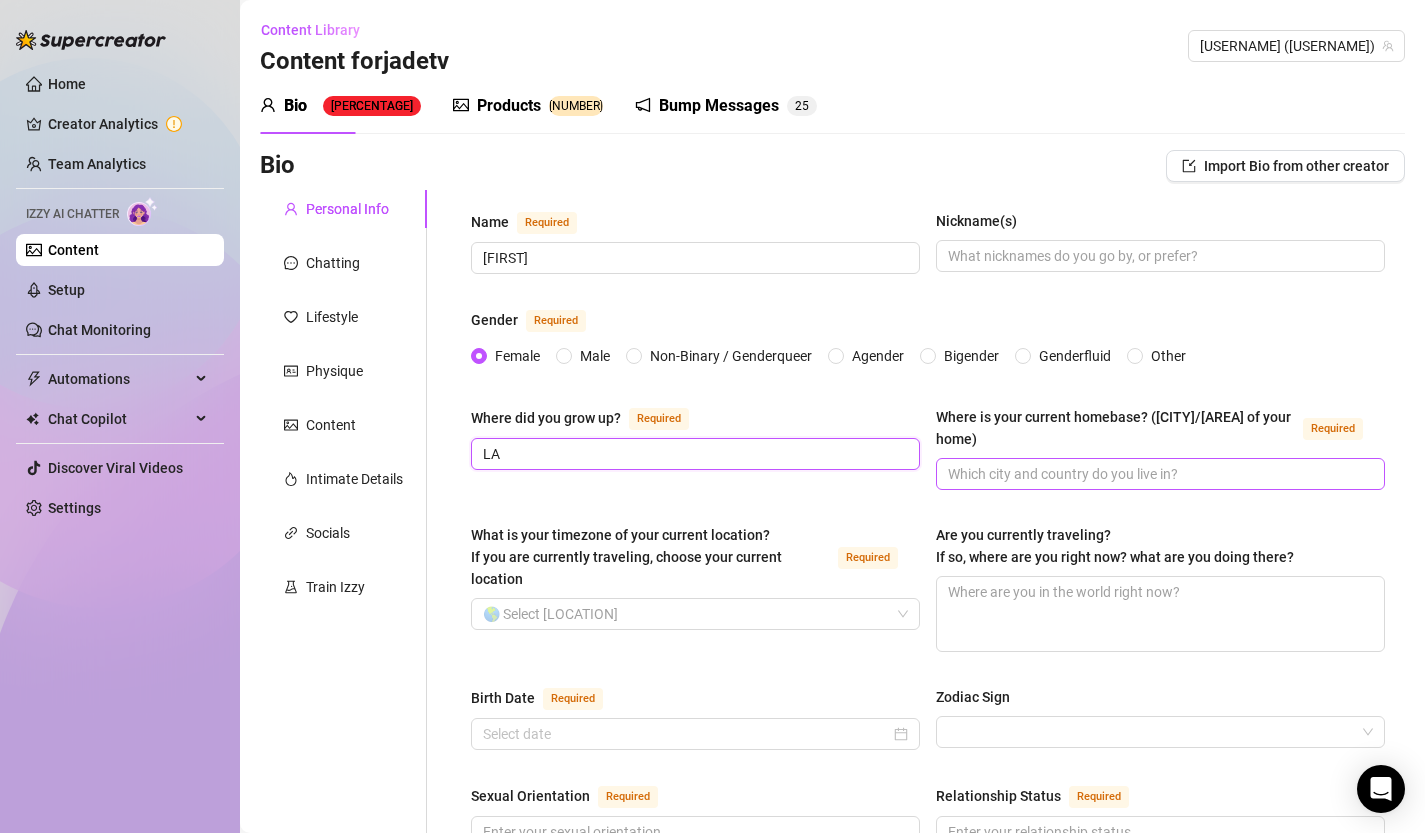 type on "LA" 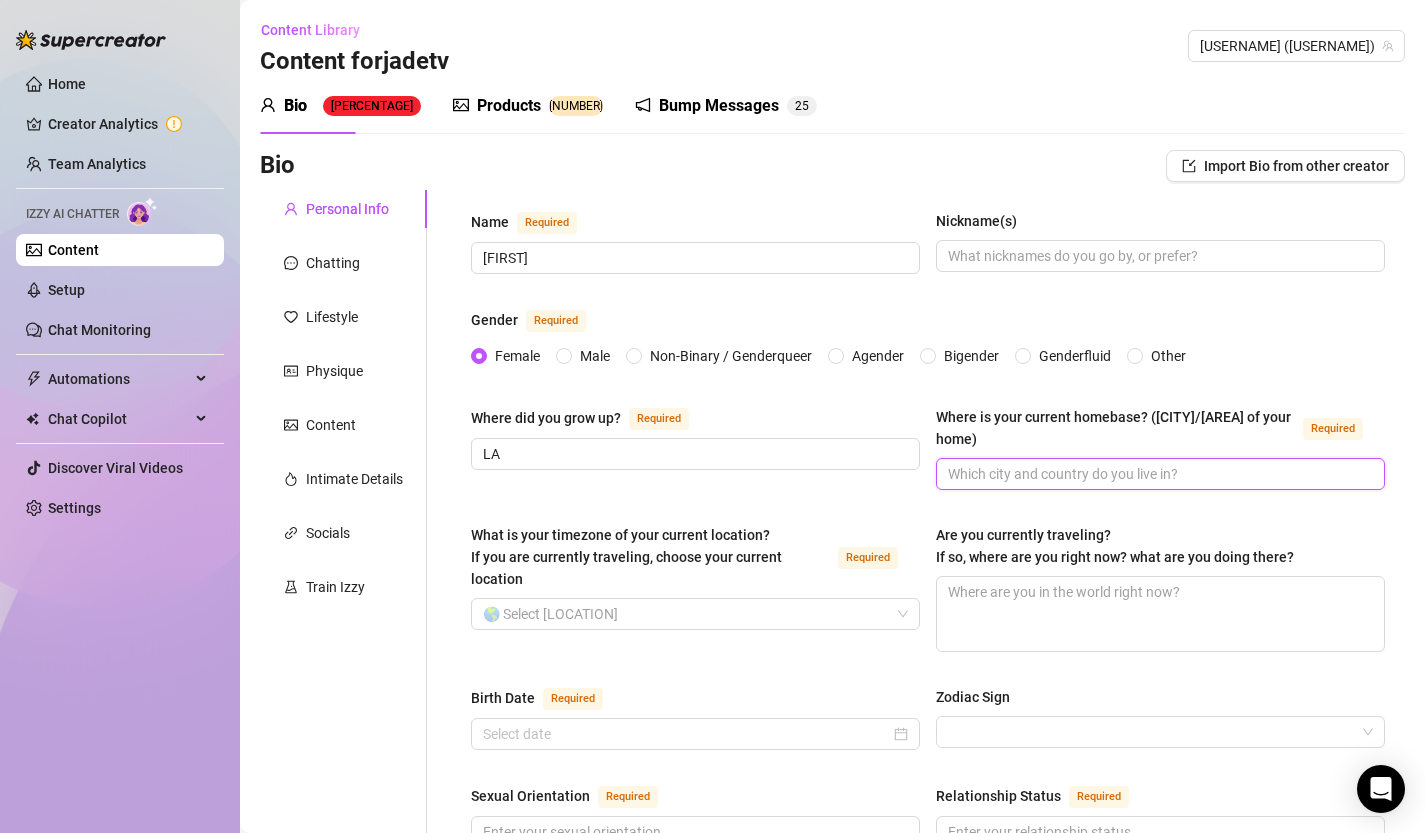 click on "Where is your current homebase? (City/Area of your home) Required" at bounding box center (1158, 474) 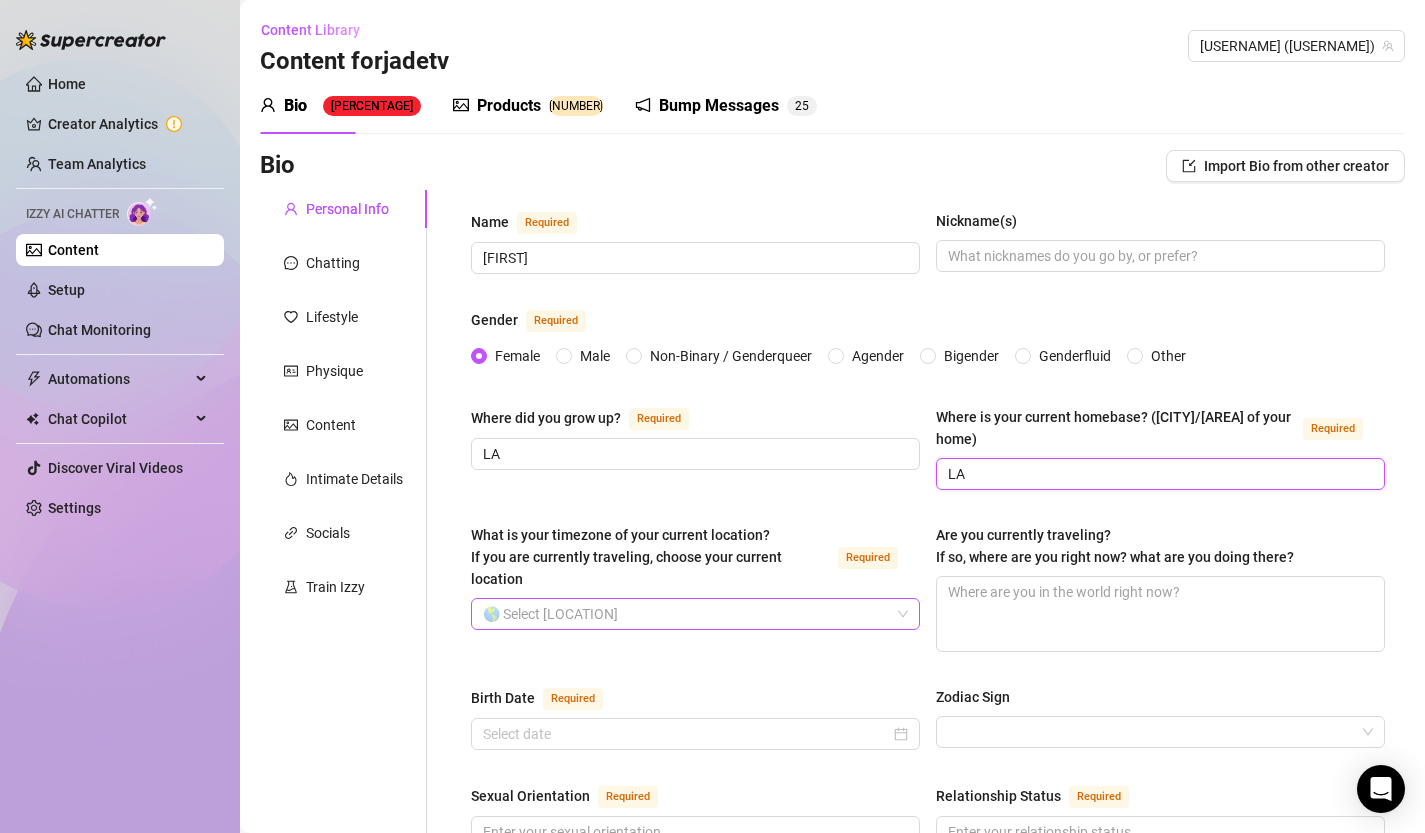 scroll, scrollTop: 171, scrollLeft: 0, axis: vertical 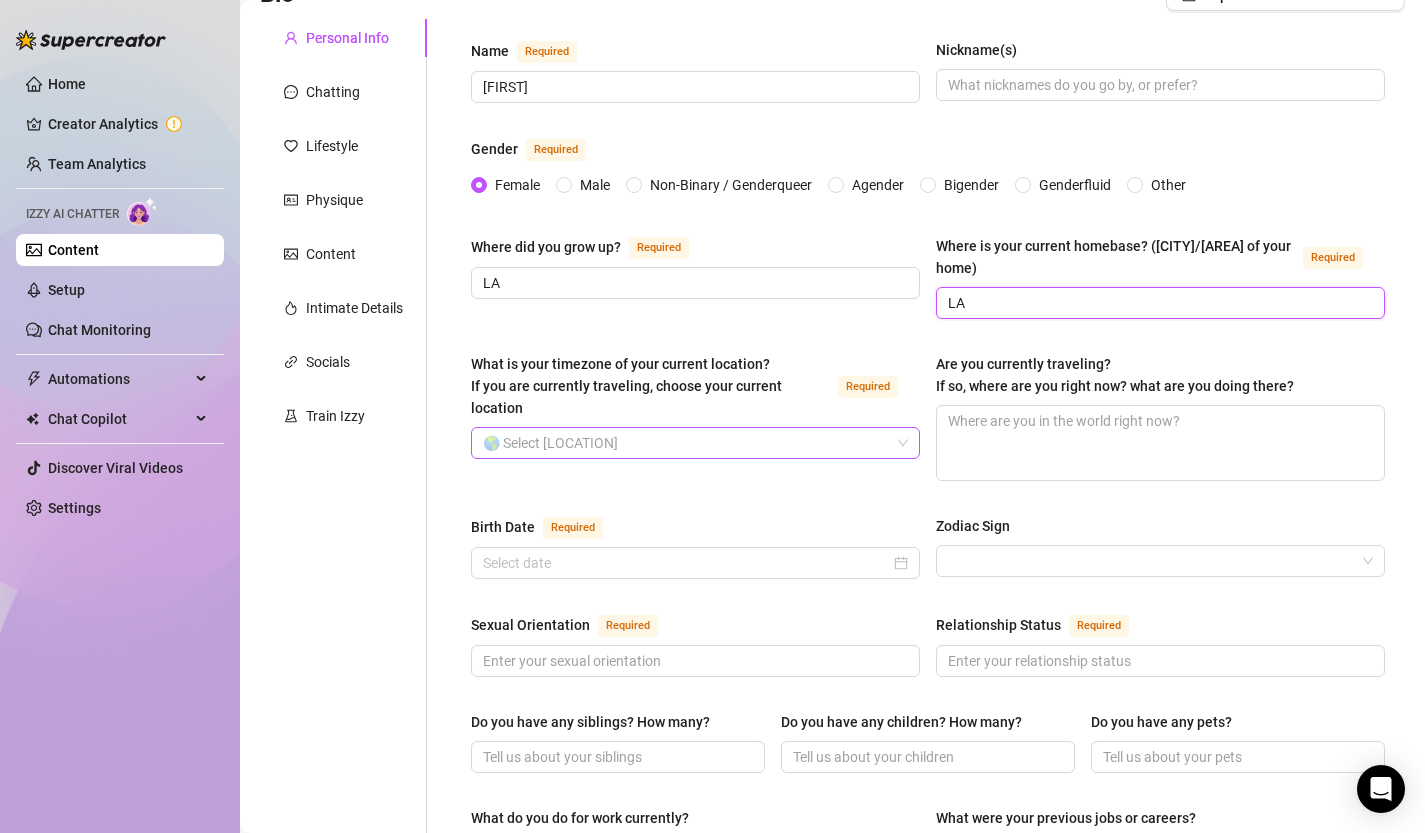 type on "LA" 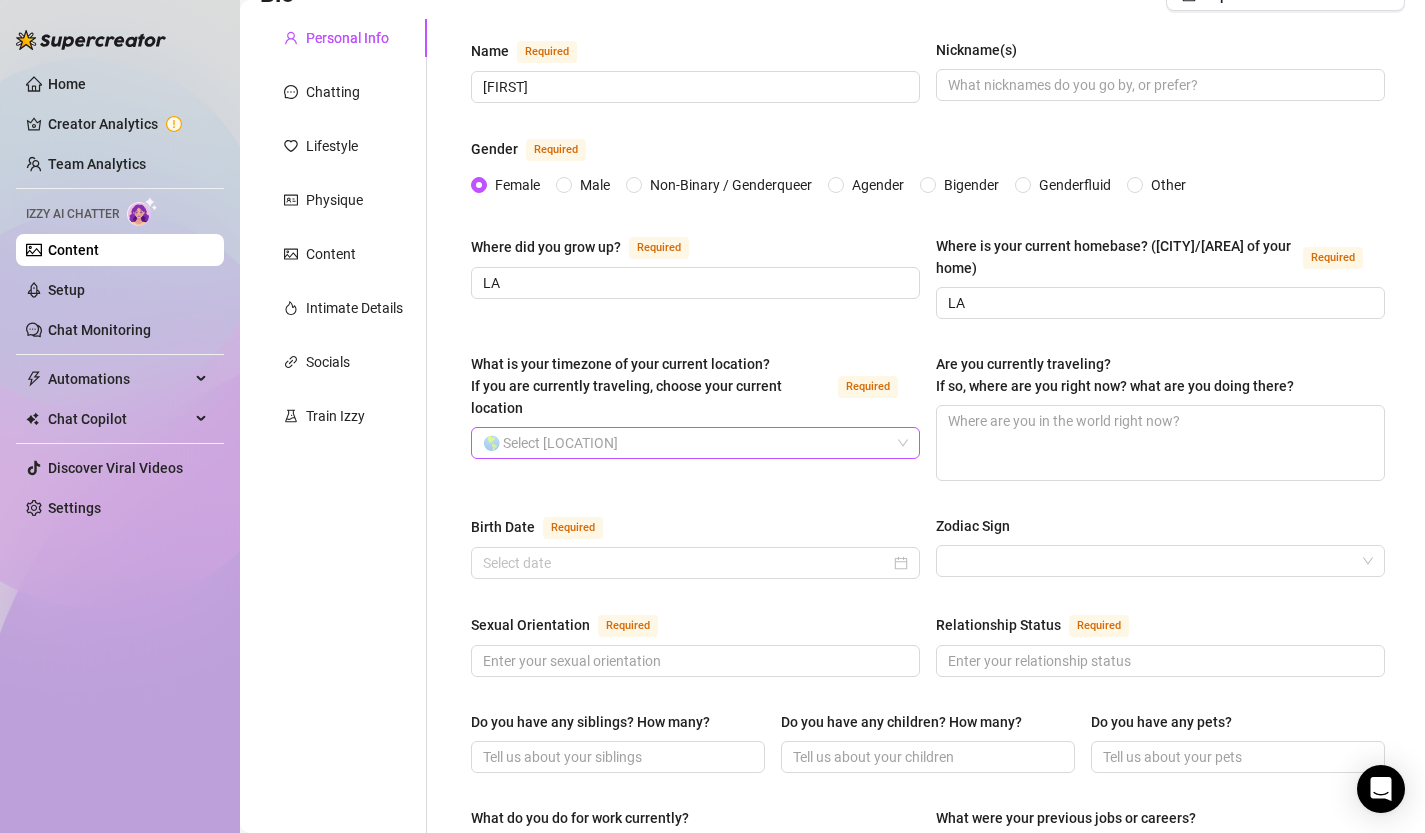 click on "What is your timezone of your current location? If you are currently traveling, choose your current location Required" at bounding box center (686, 443) 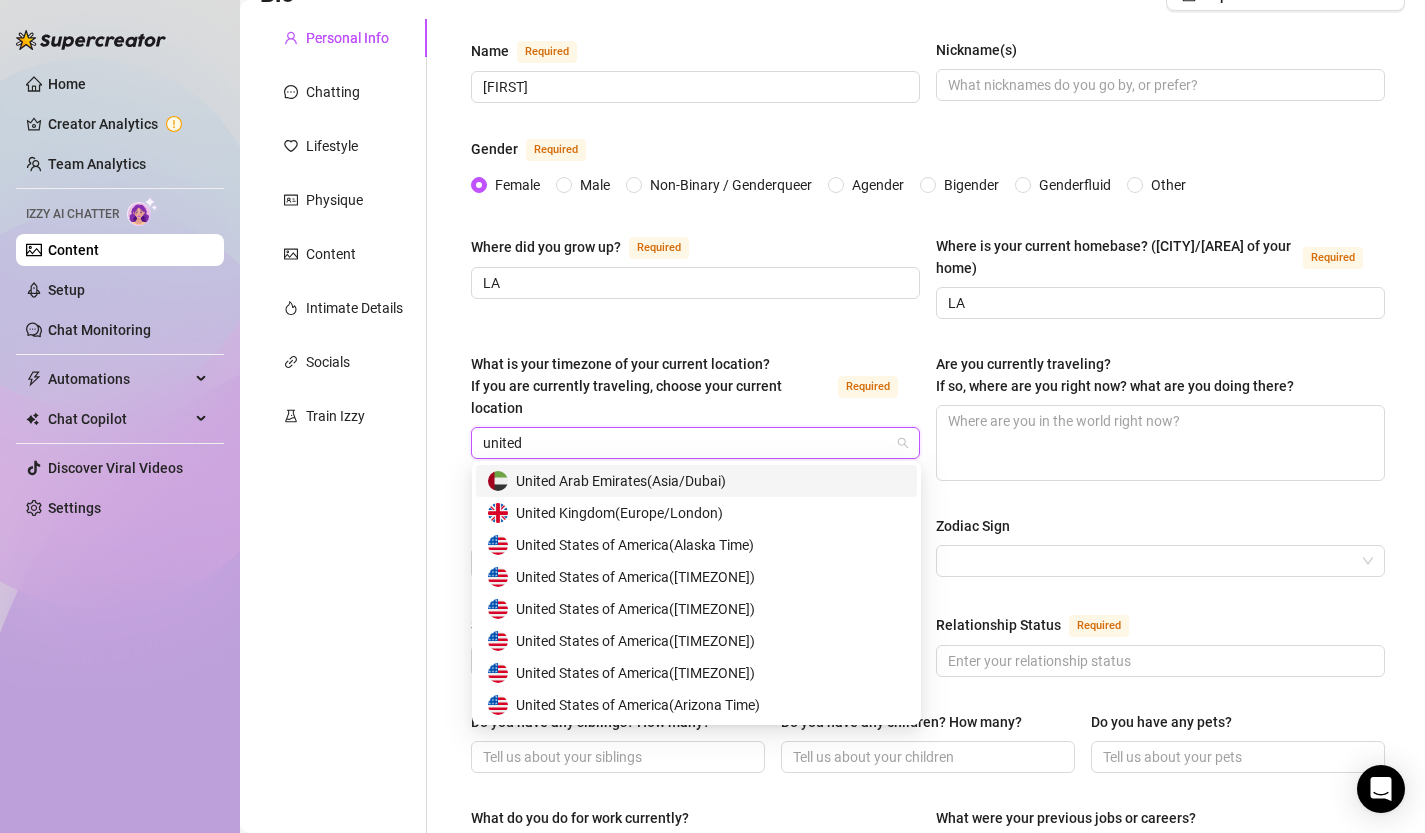 type on "united" 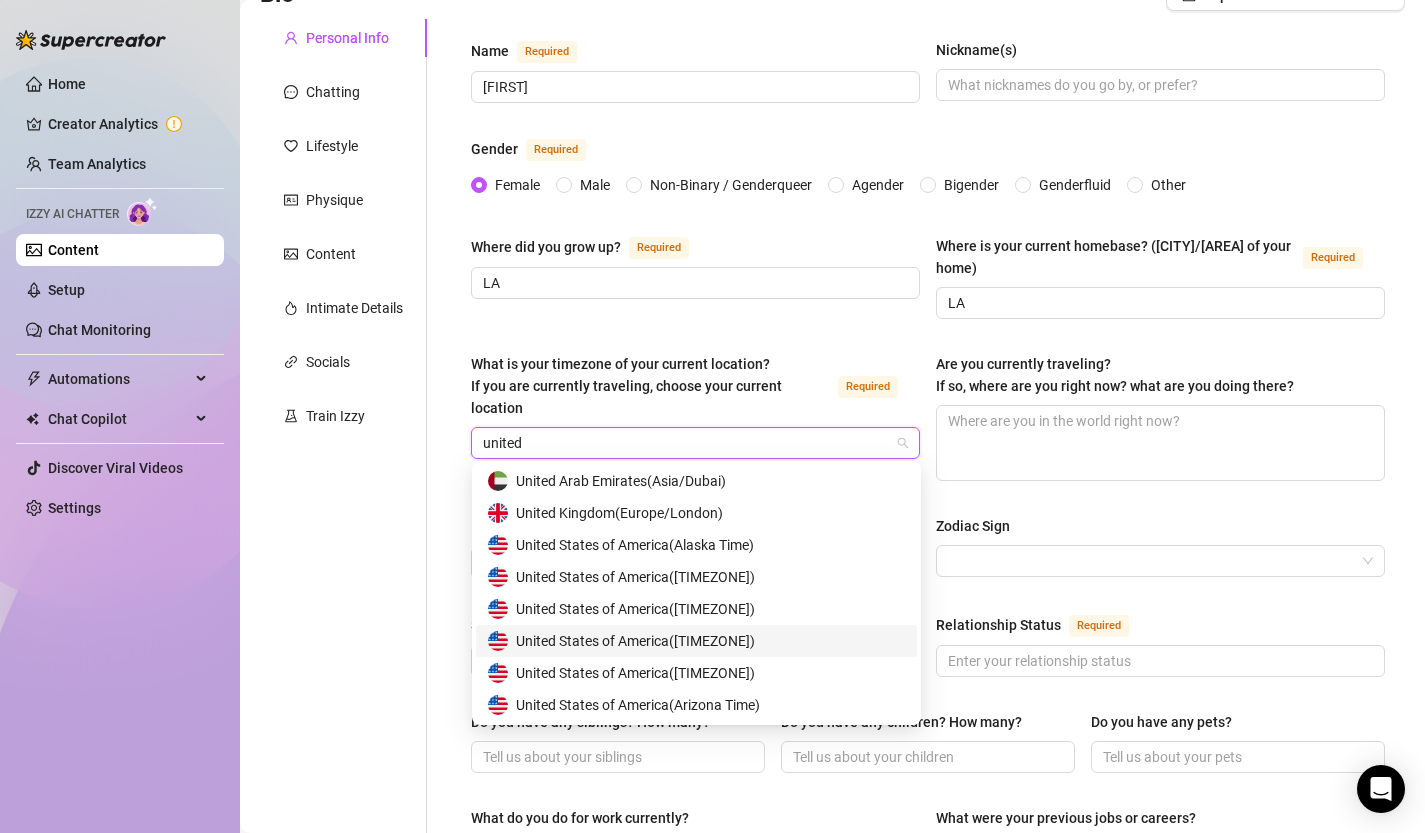 click on "United States of America  ( Pacific Time )" at bounding box center [696, 641] 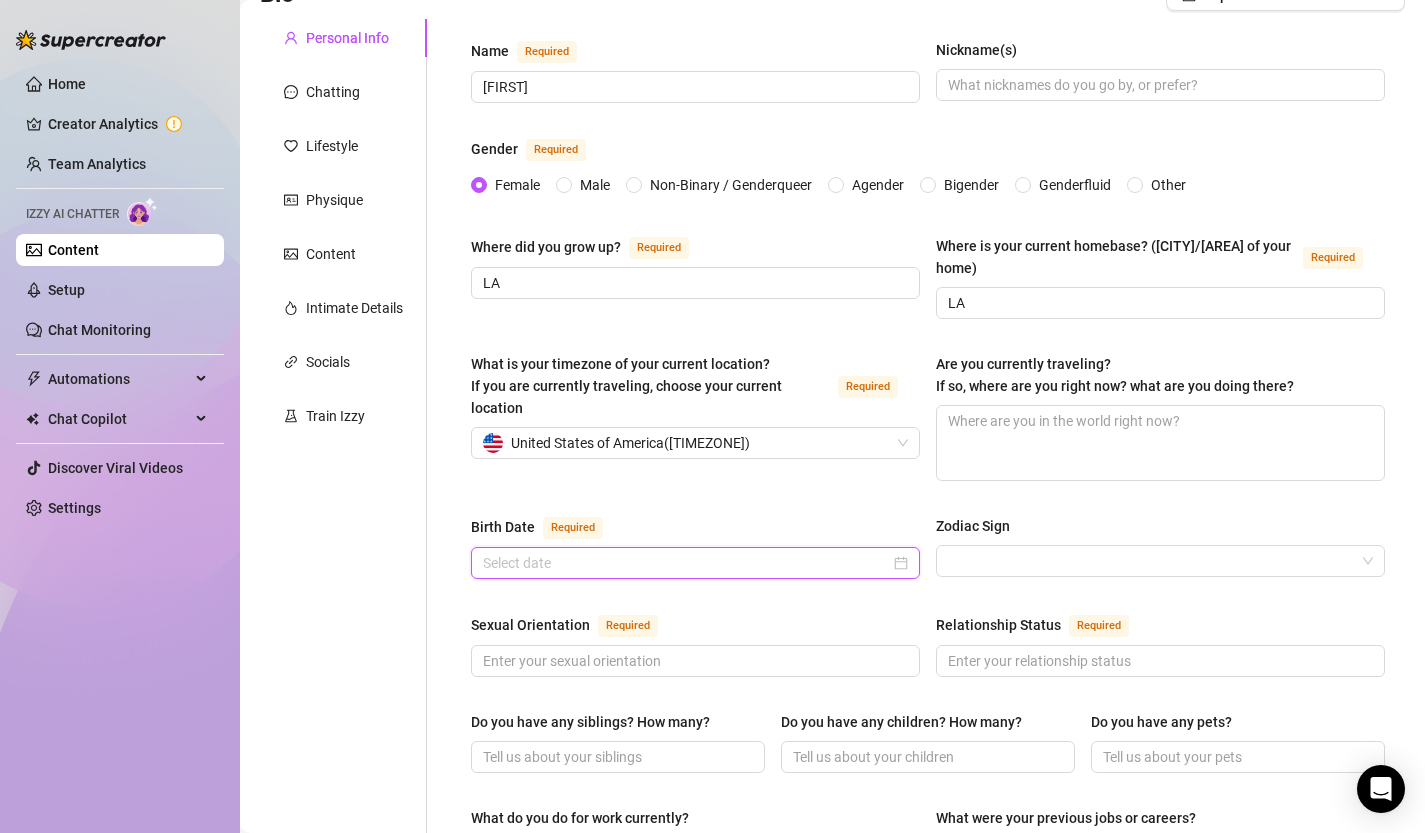 click on "Birth Date Required" at bounding box center (686, 563) 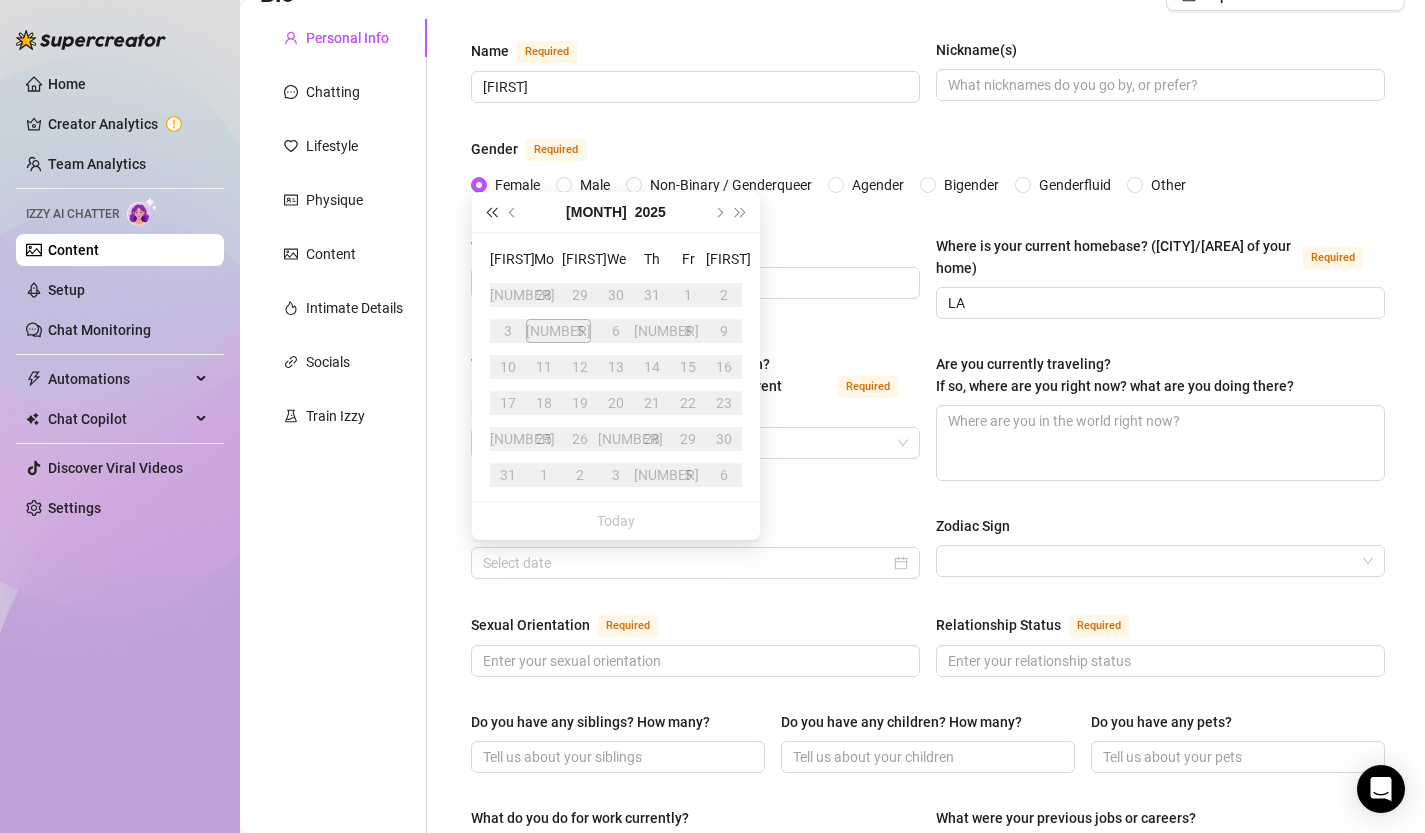 click at bounding box center (491, 212) 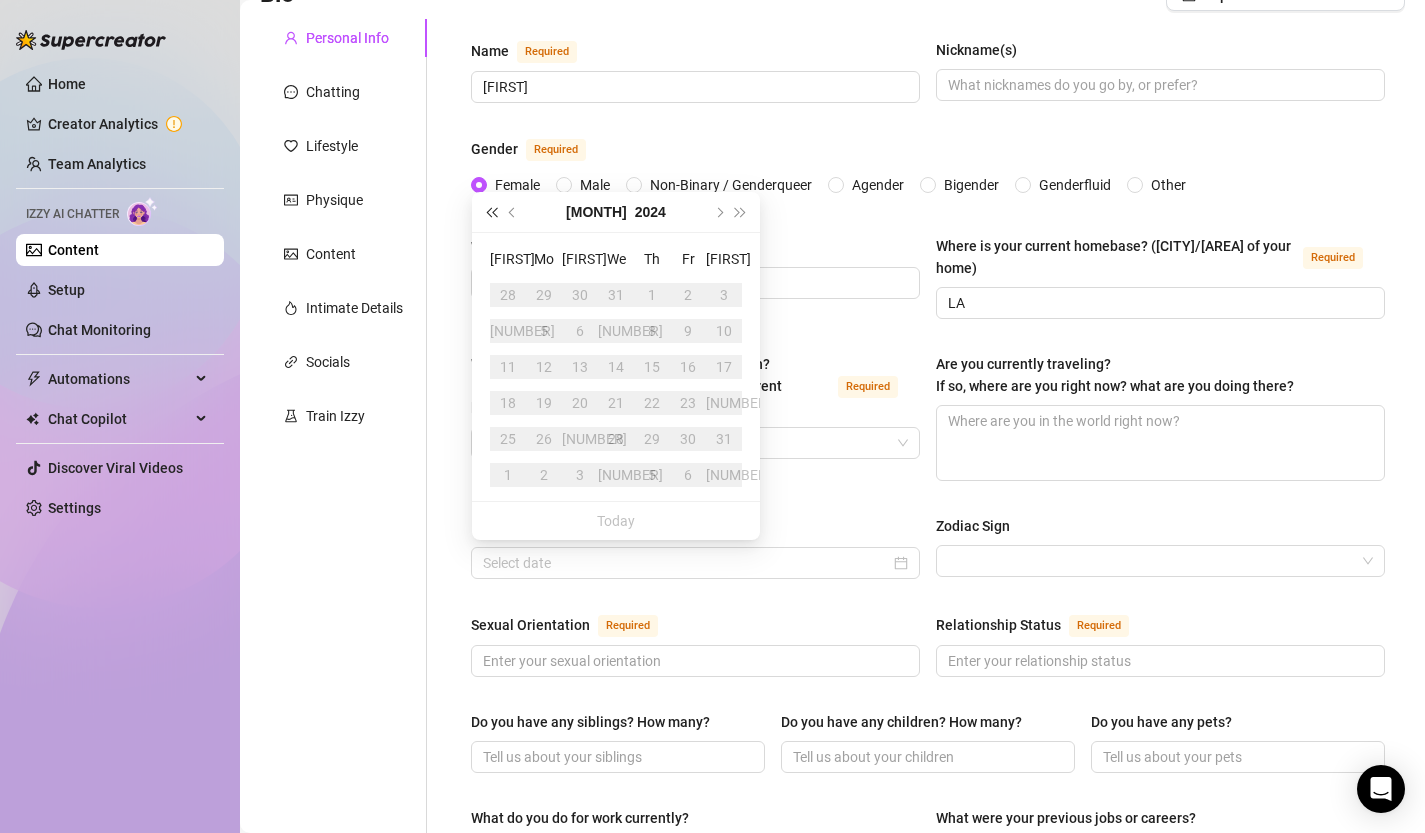 click at bounding box center (491, 212) 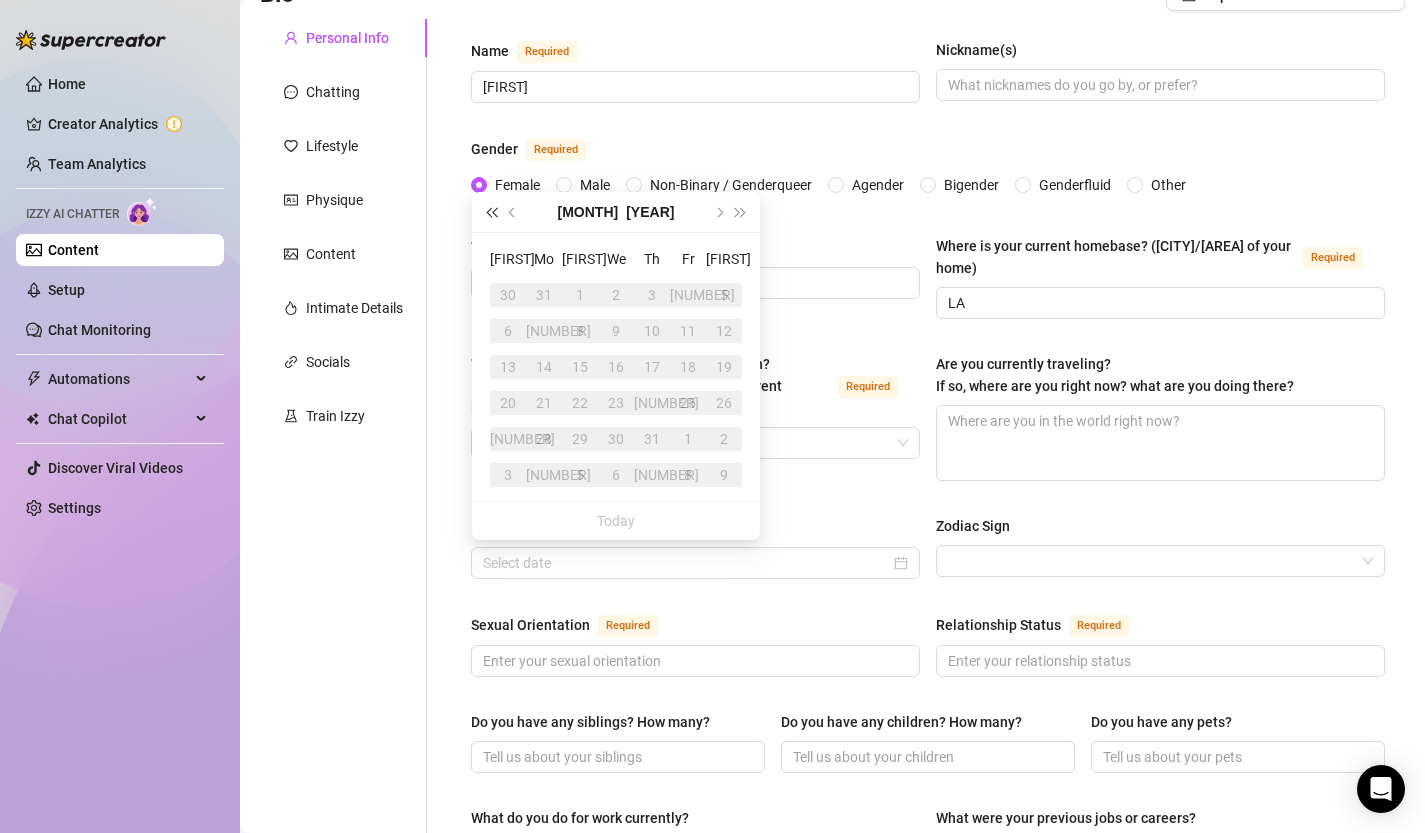 click at bounding box center (491, 212) 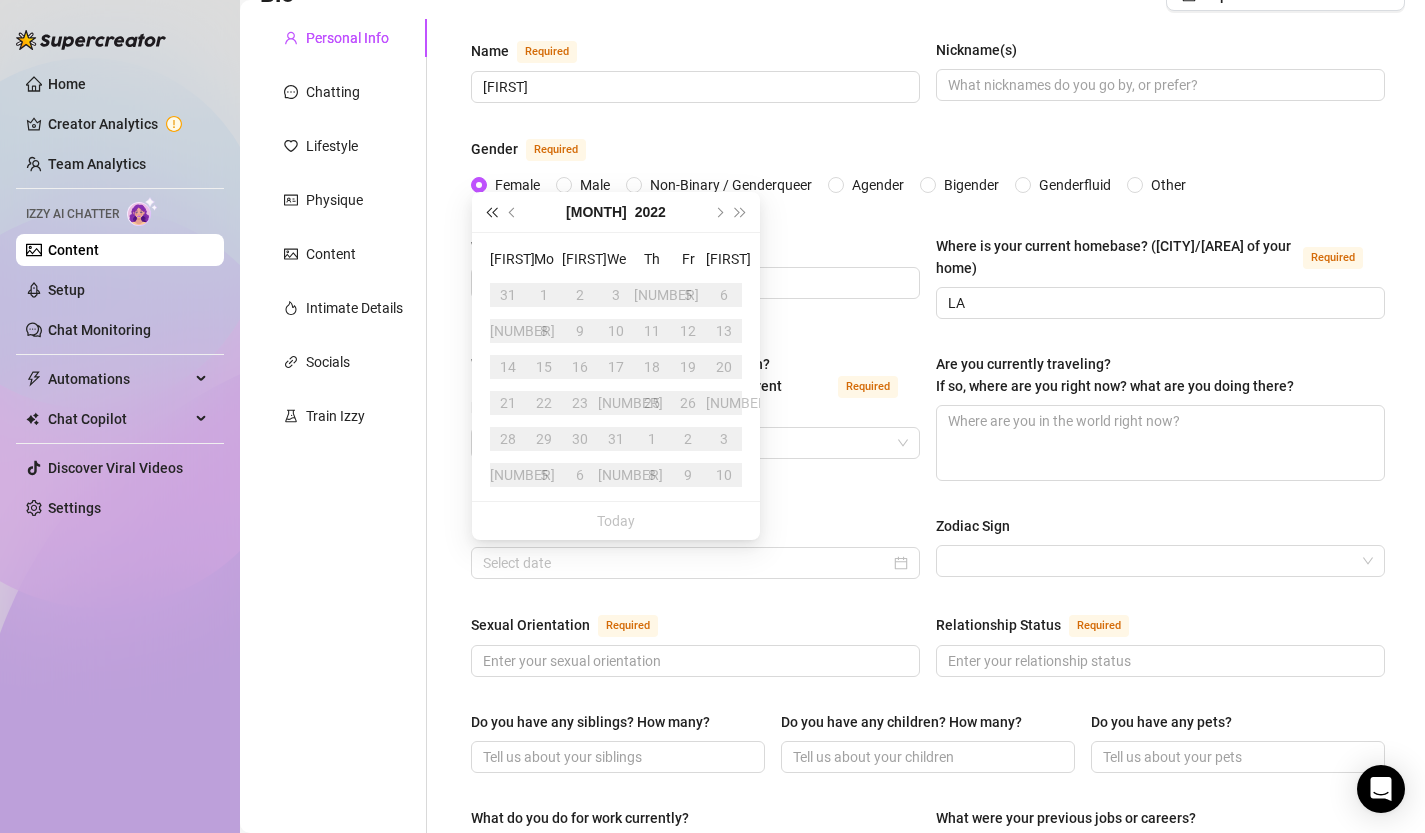 click at bounding box center (491, 212) 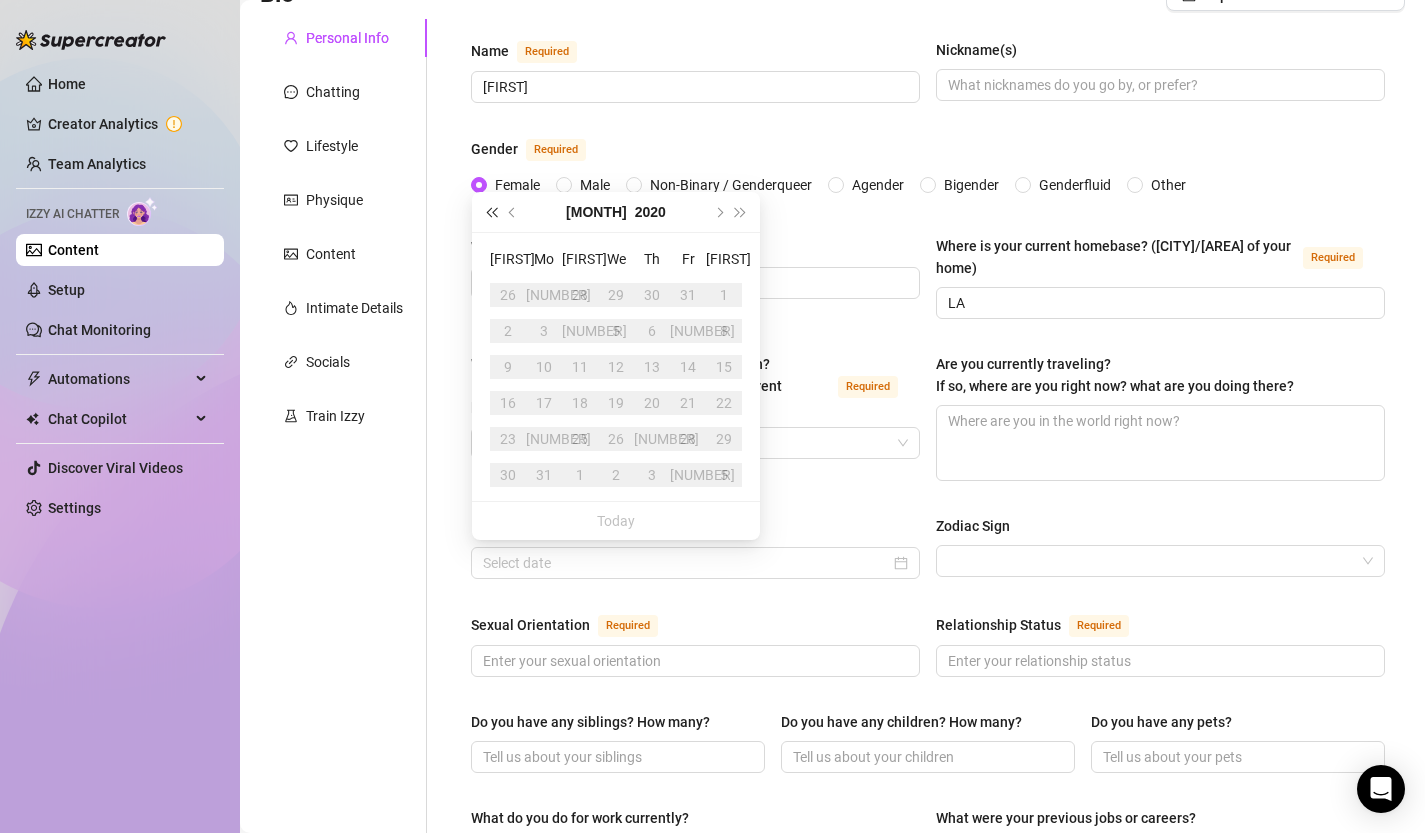 click at bounding box center (491, 212) 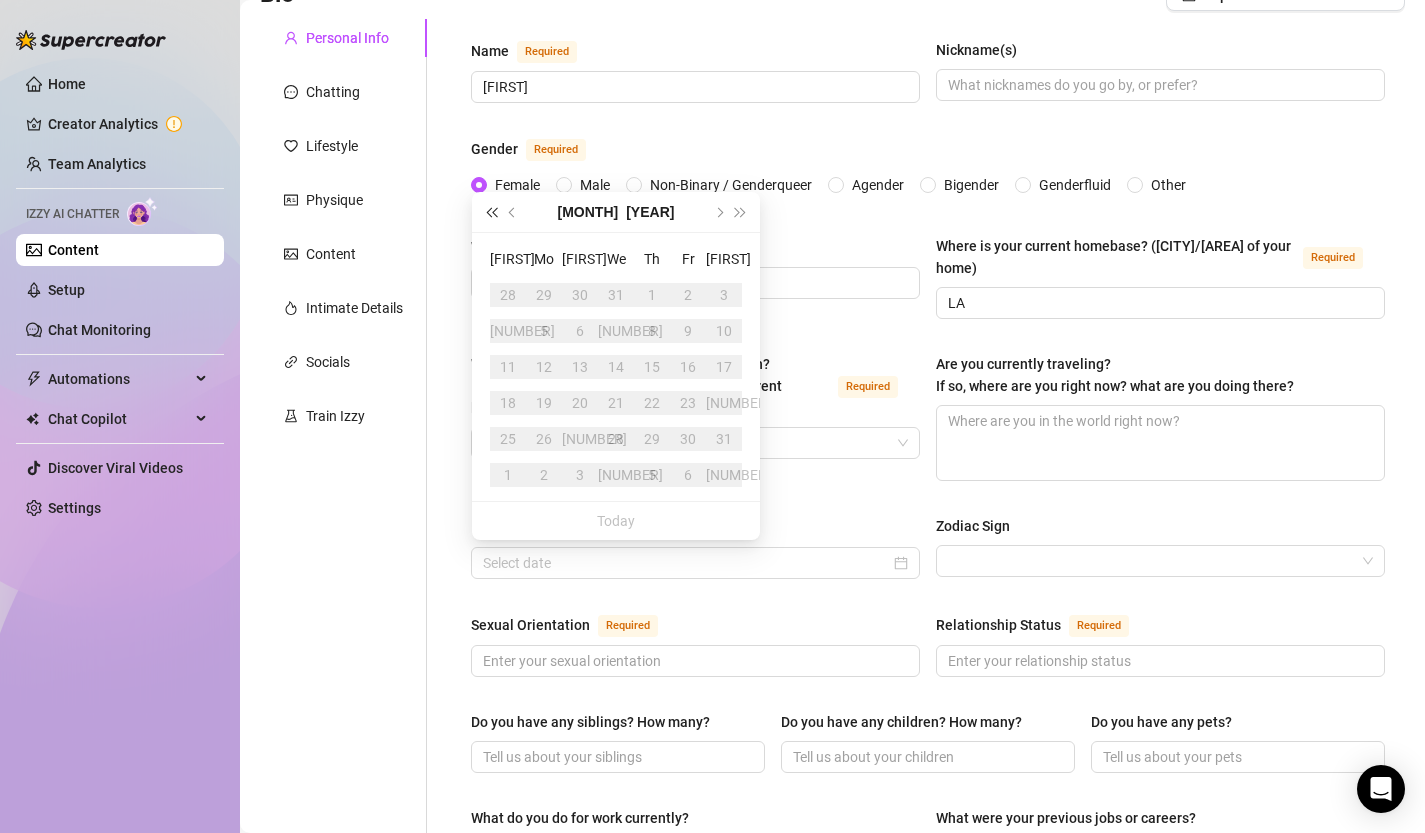 click at bounding box center (491, 212) 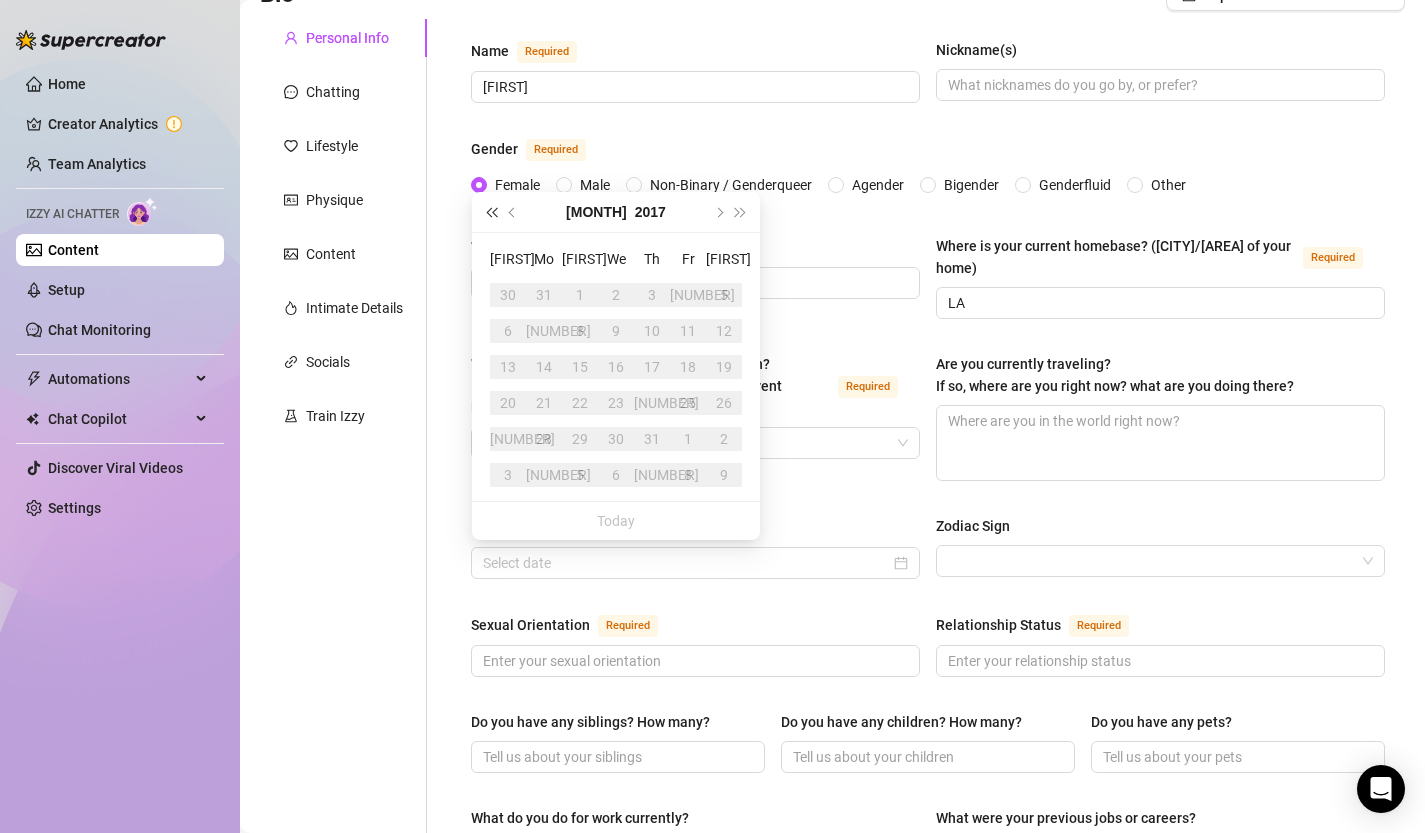 click at bounding box center (491, 212) 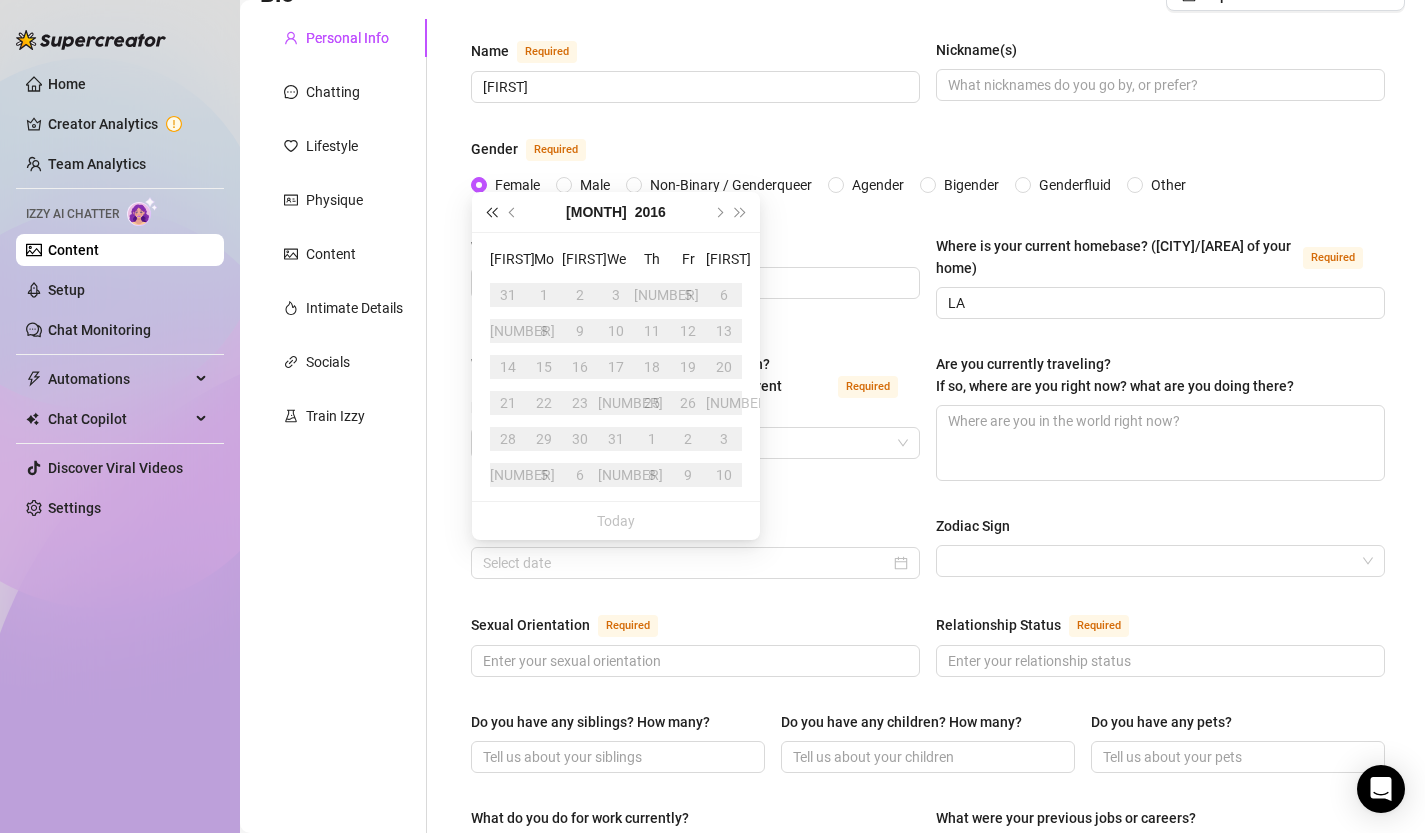 click at bounding box center [491, 212] 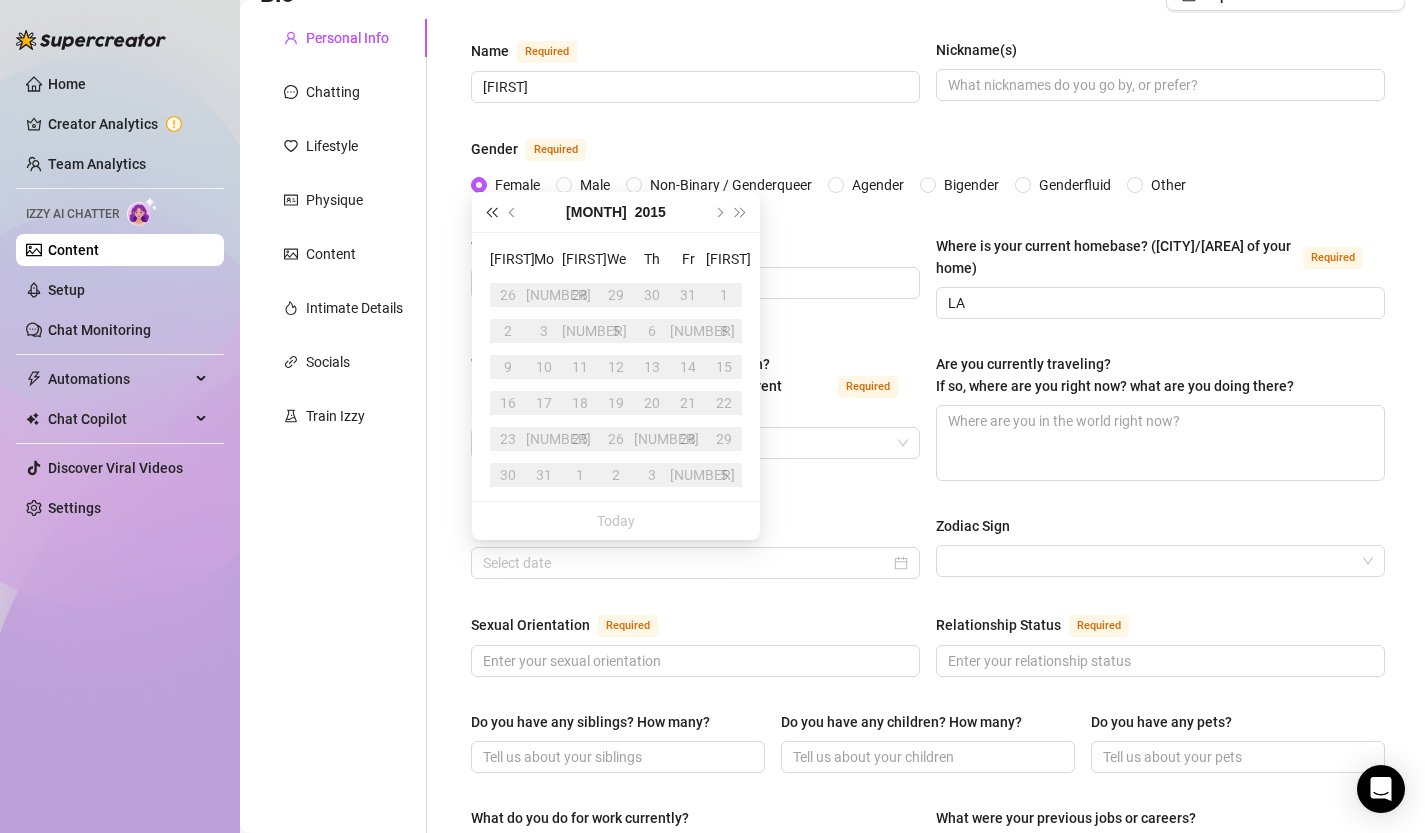 click at bounding box center (491, 212) 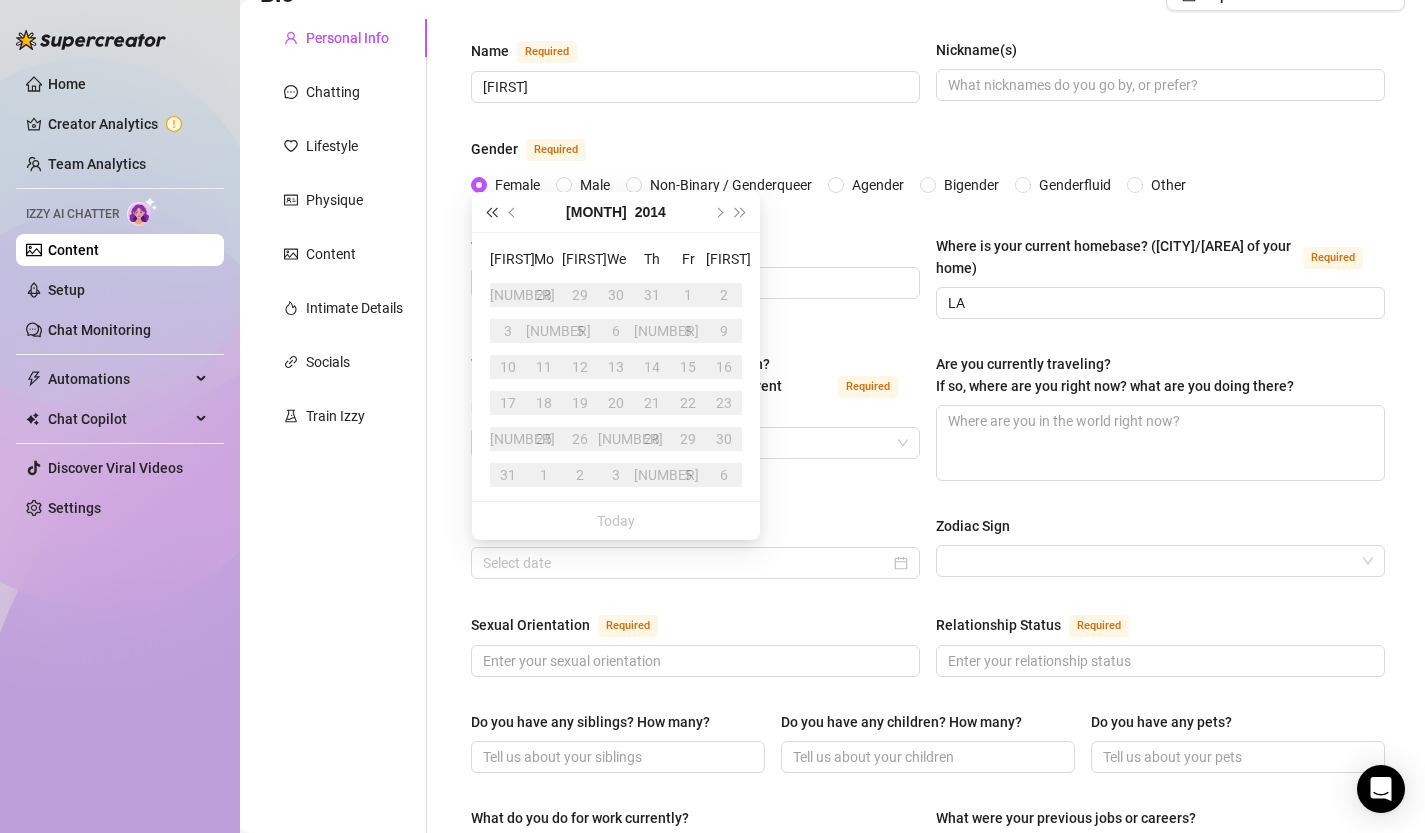 click at bounding box center (491, 212) 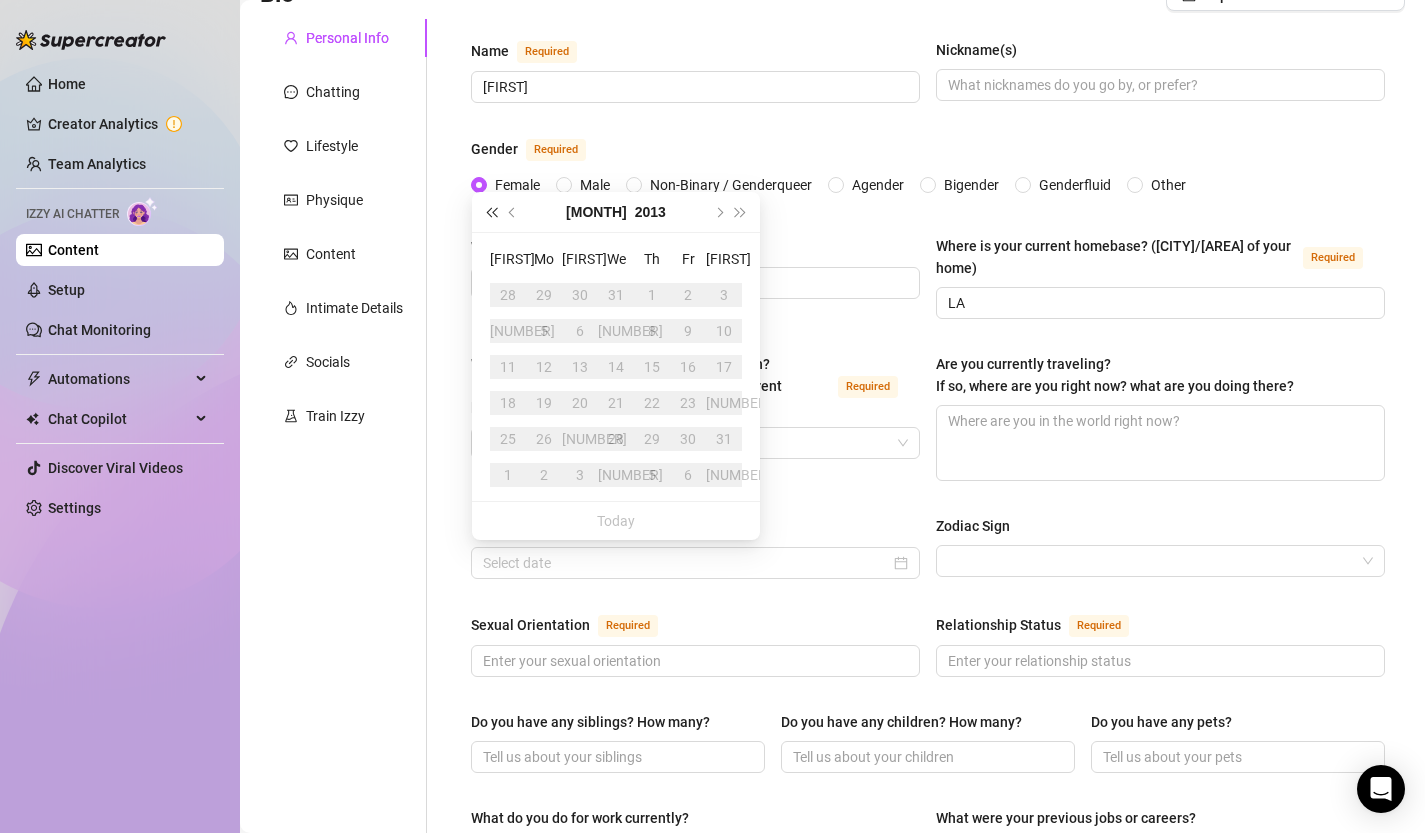 click at bounding box center [491, 212] 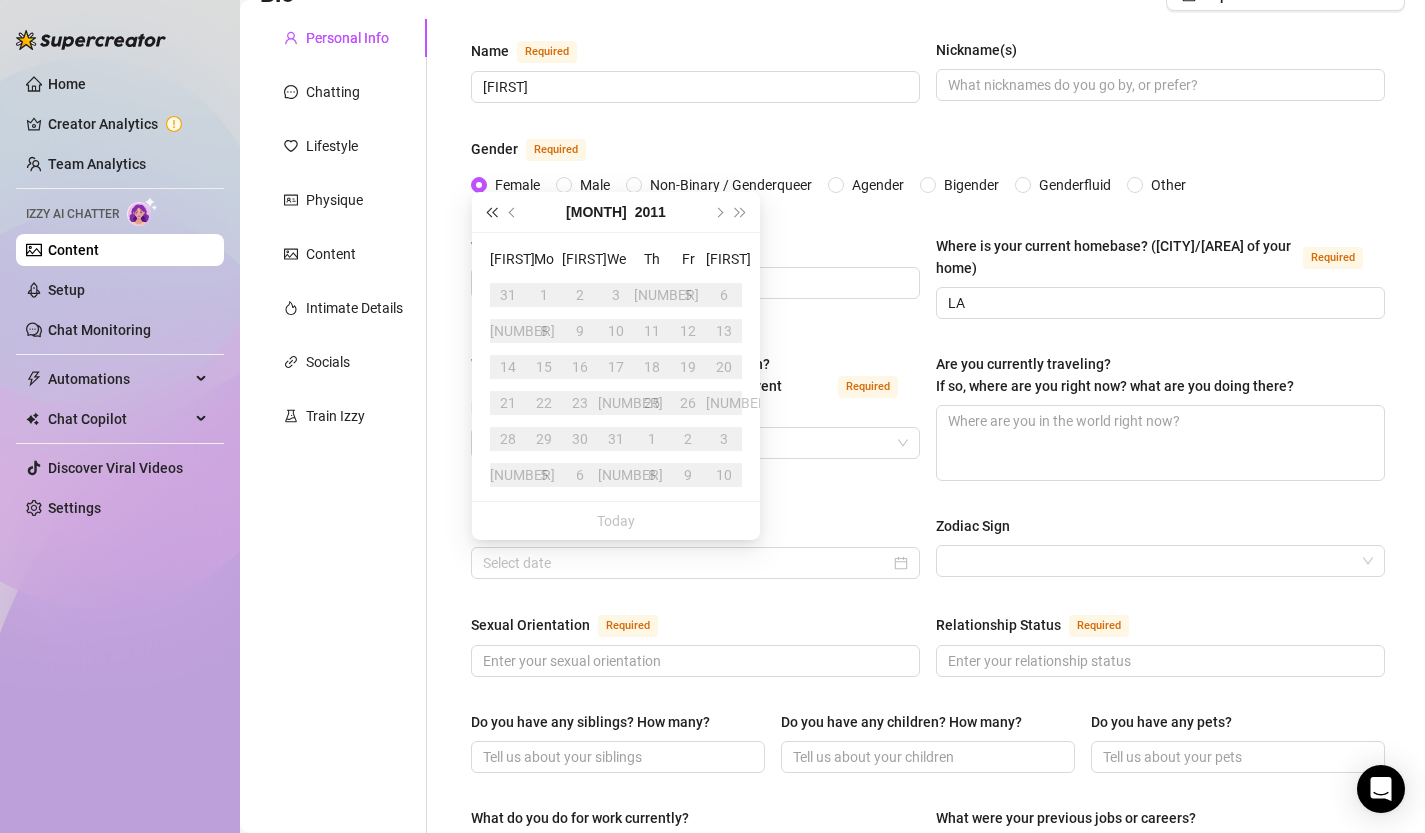 click at bounding box center (491, 212) 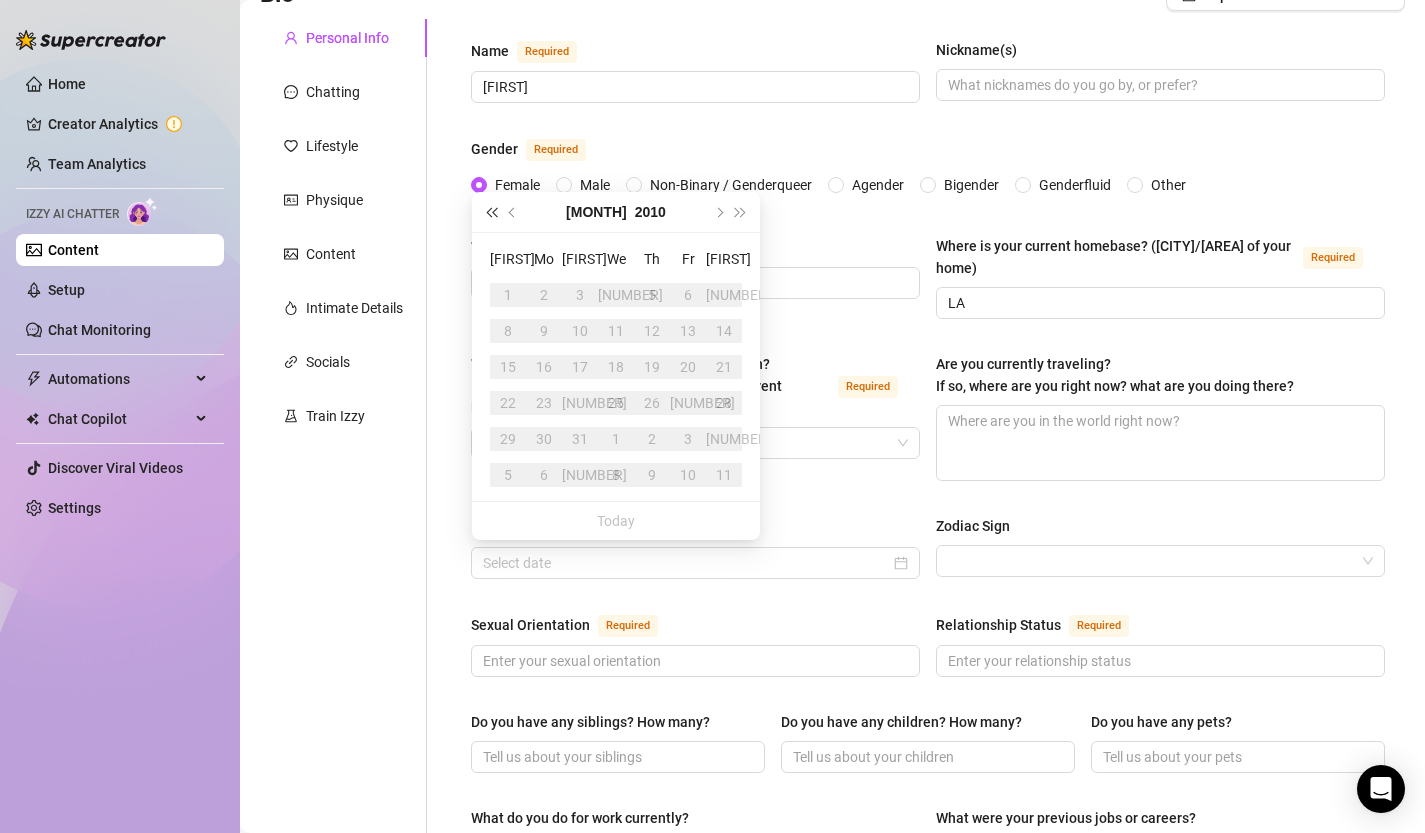 click at bounding box center [491, 212] 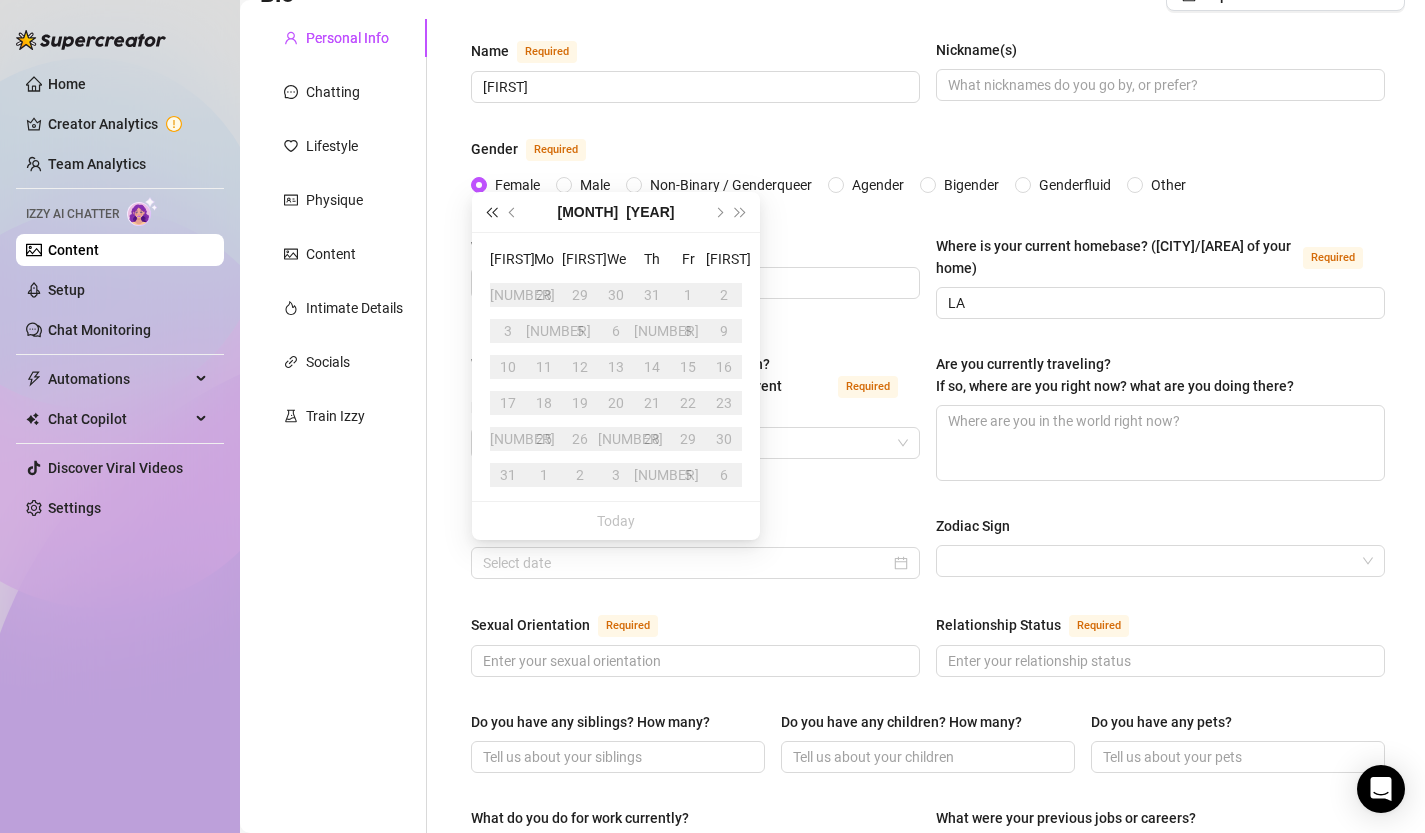 click at bounding box center [491, 212] 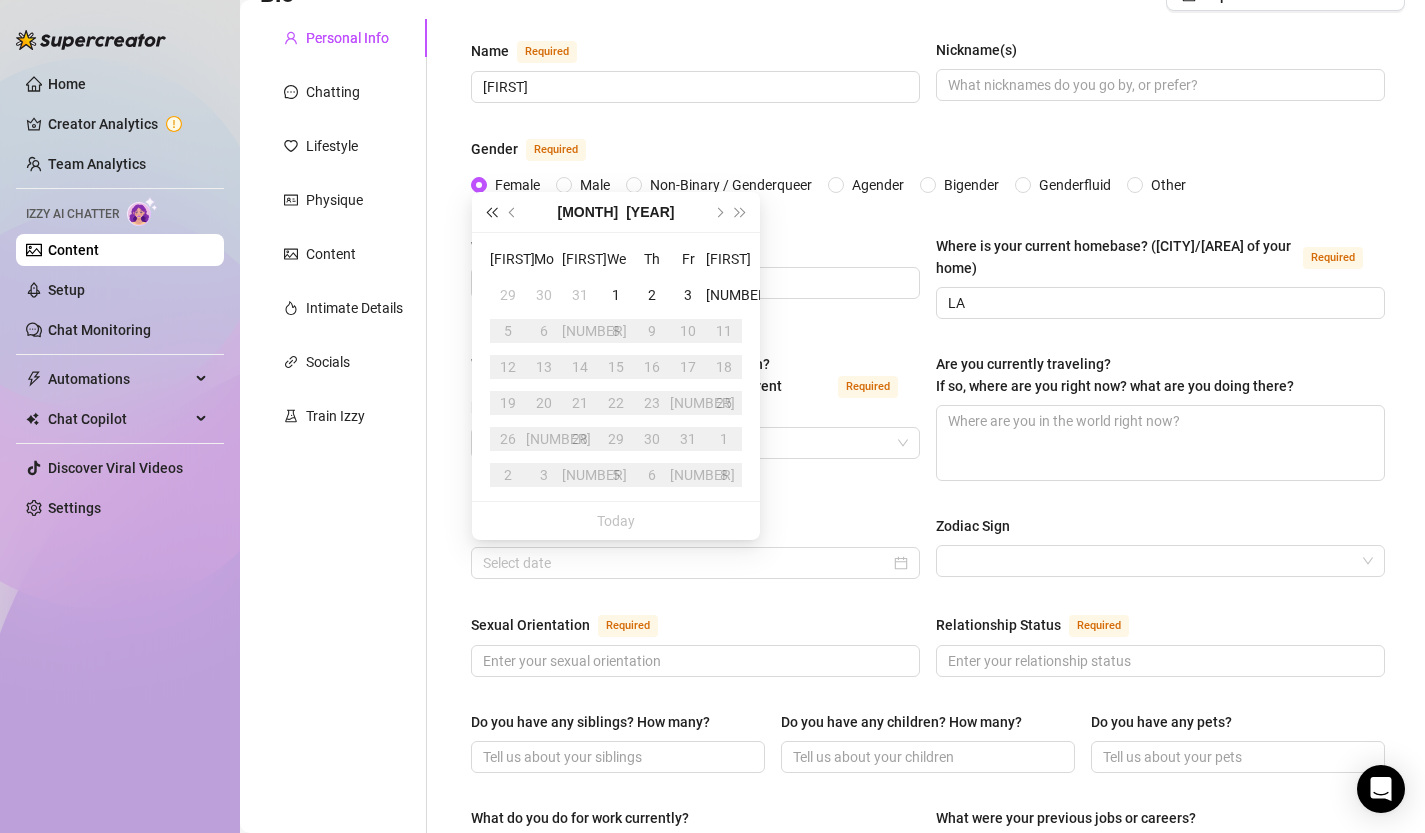 click at bounding box center [491, 212] 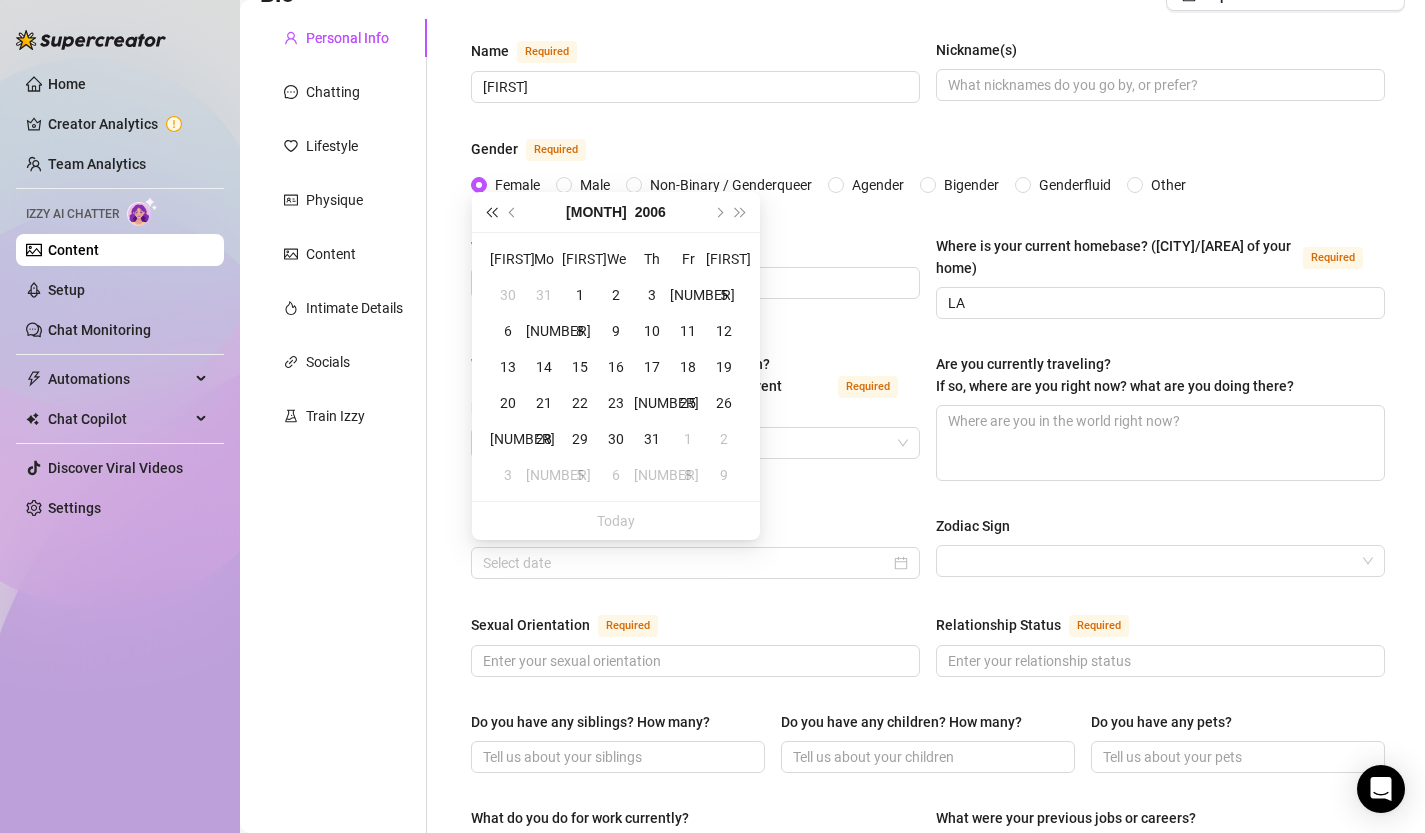 click at bounding box center [491, 212] 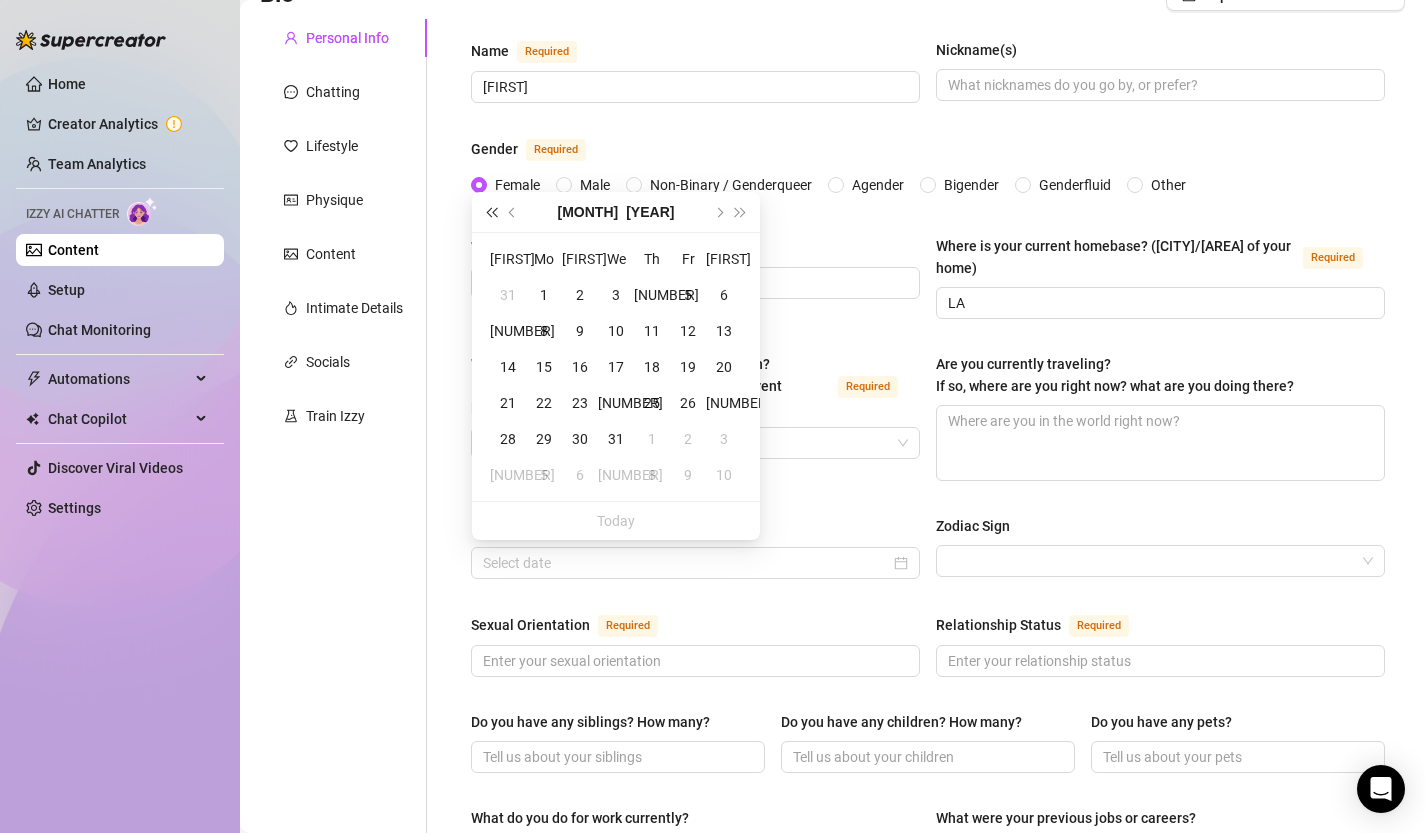click at bounding box center (491, 212) 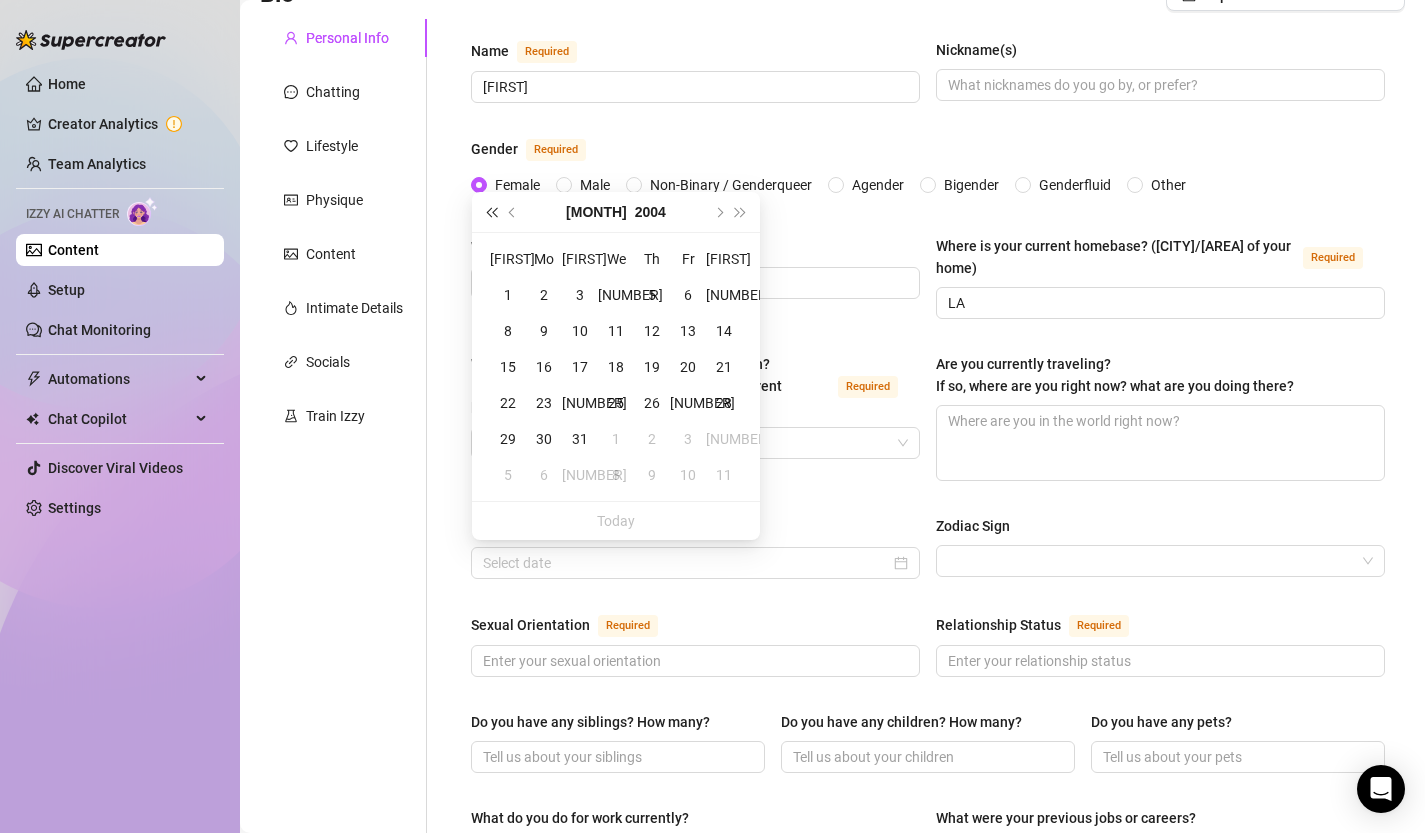 click at bounding box center [491, 212] 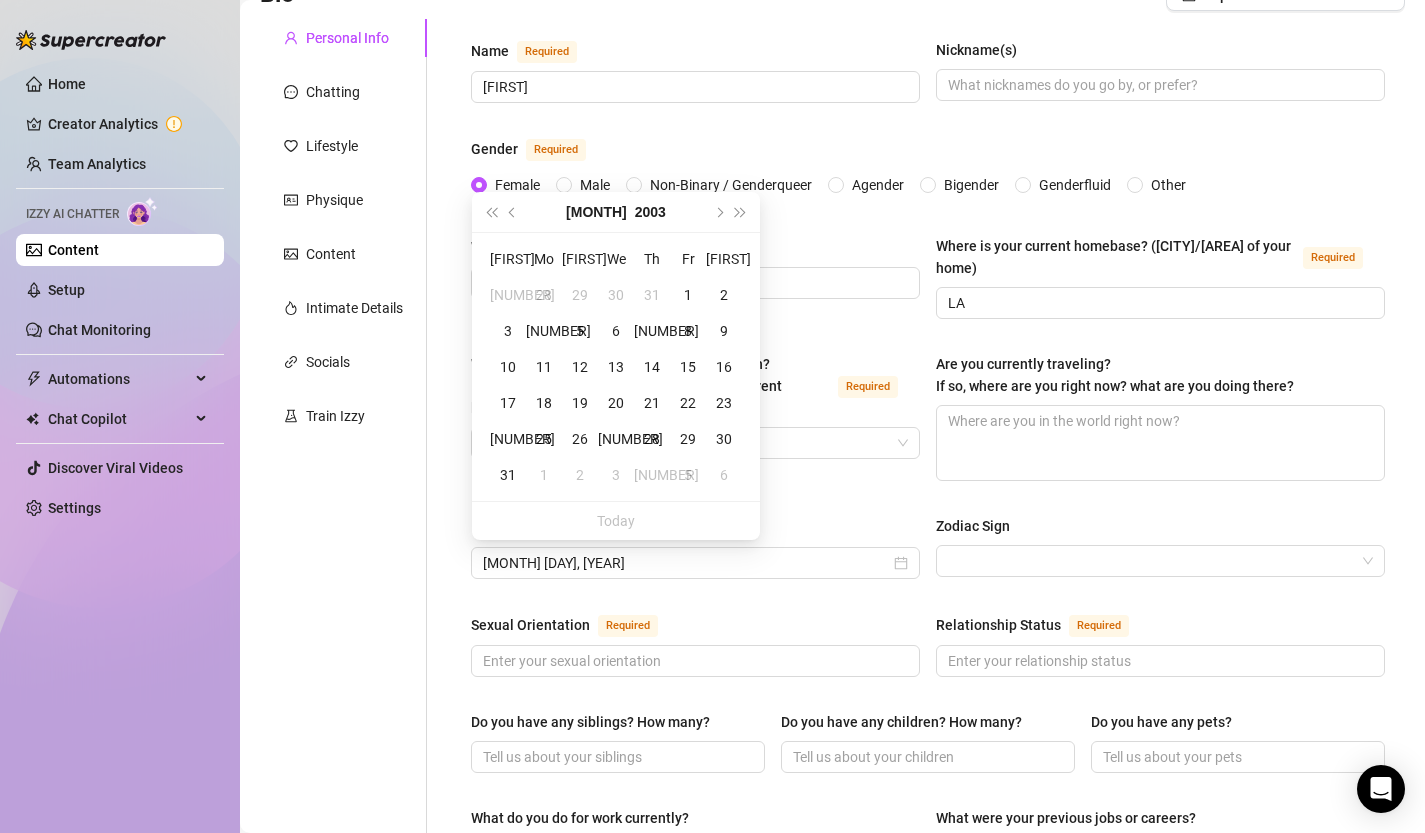 type on "August 15th, 2003" 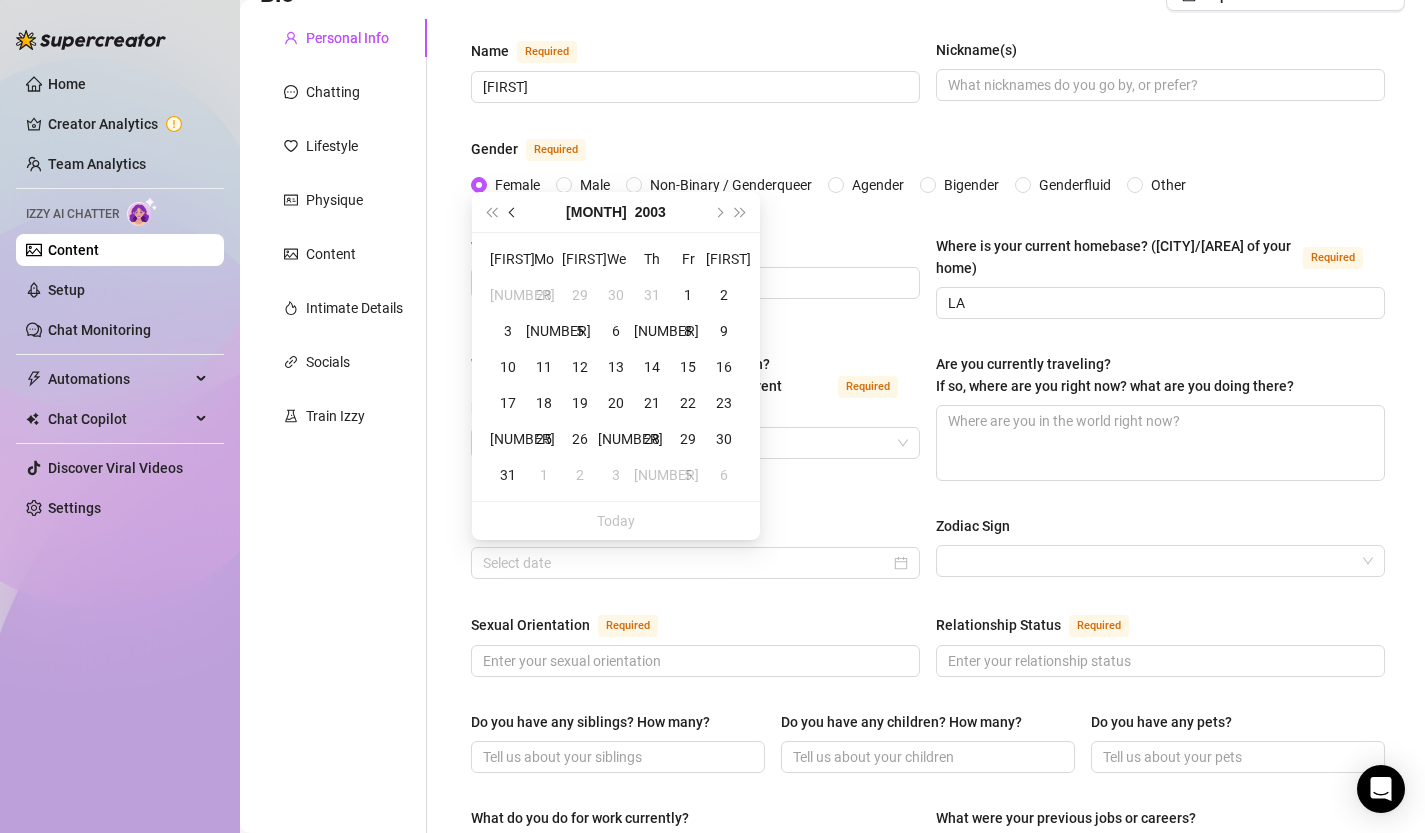 click at bounding box center (514, 212) 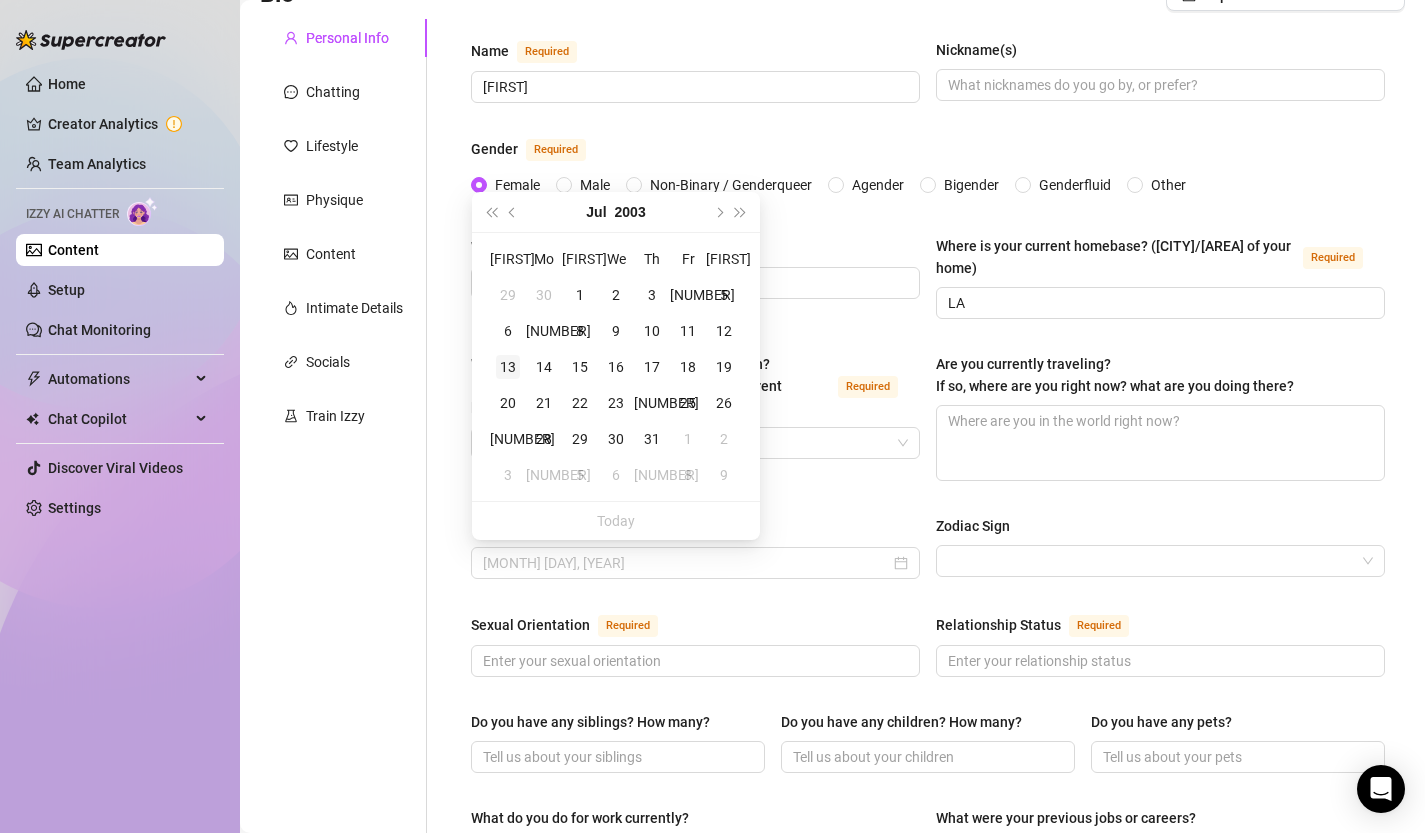 type on "July 13th, 2003" 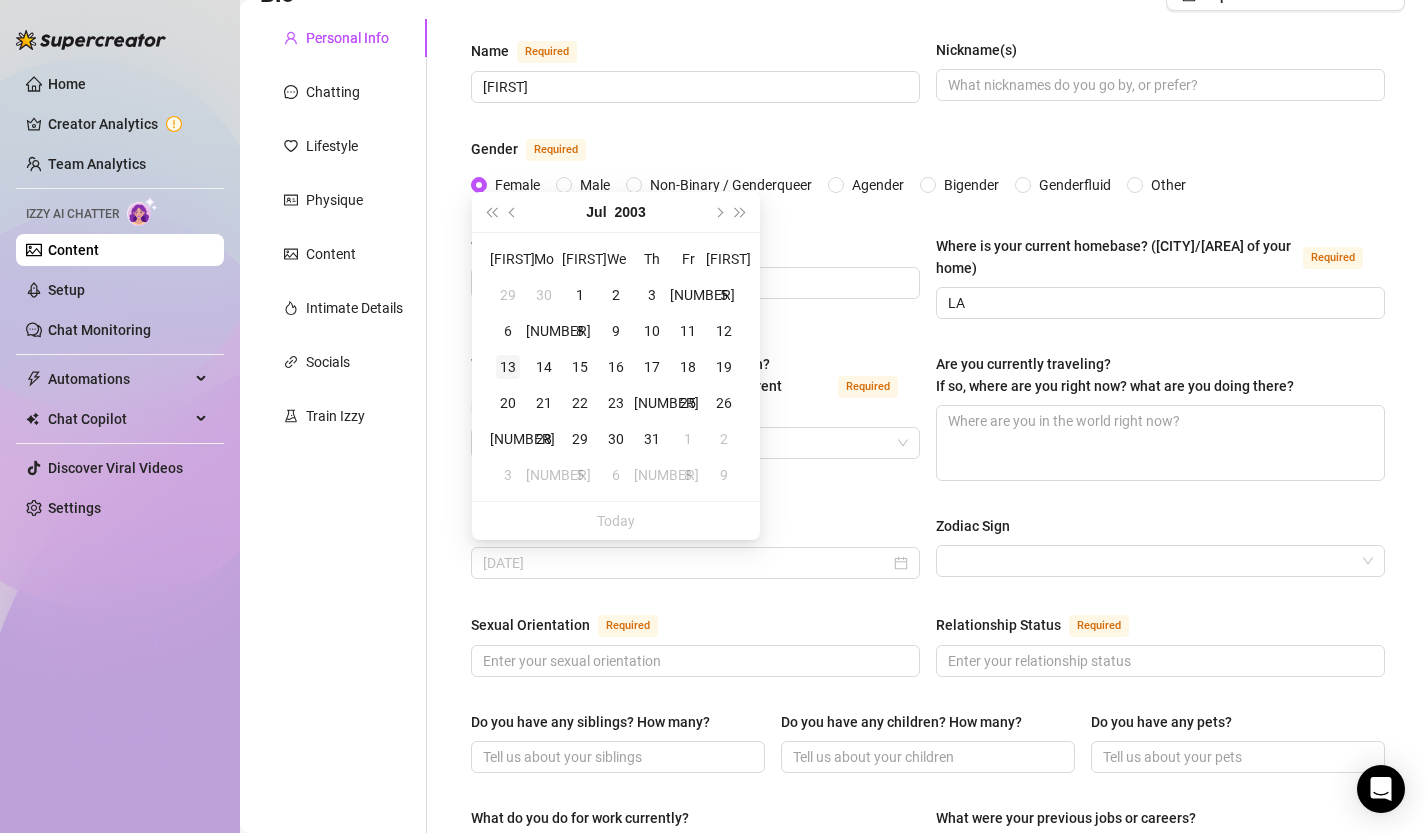 click on "13" at bounding box center (508, 367) 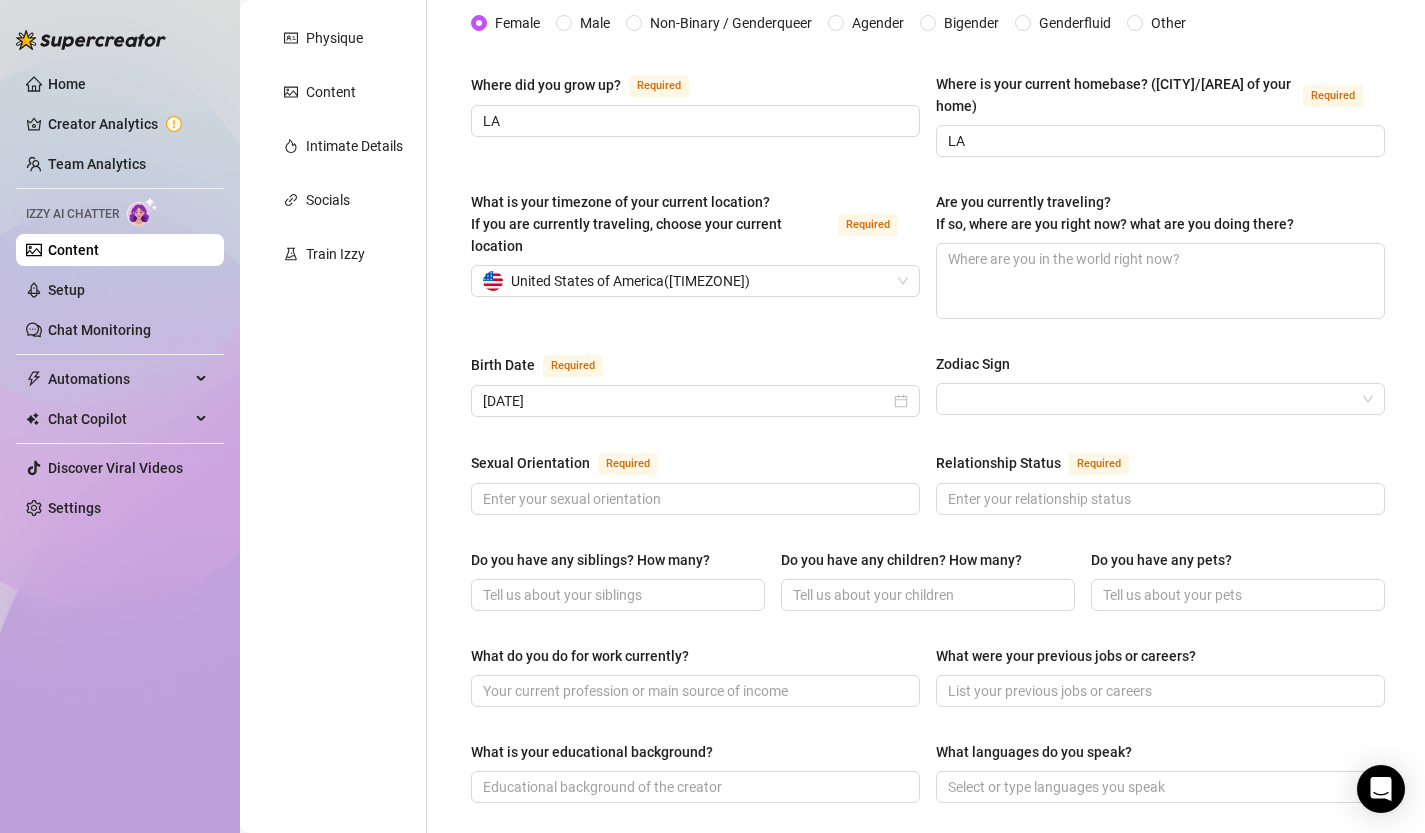 scroll, scrollTop: 332, scrollLeft: 0, axis: vertical 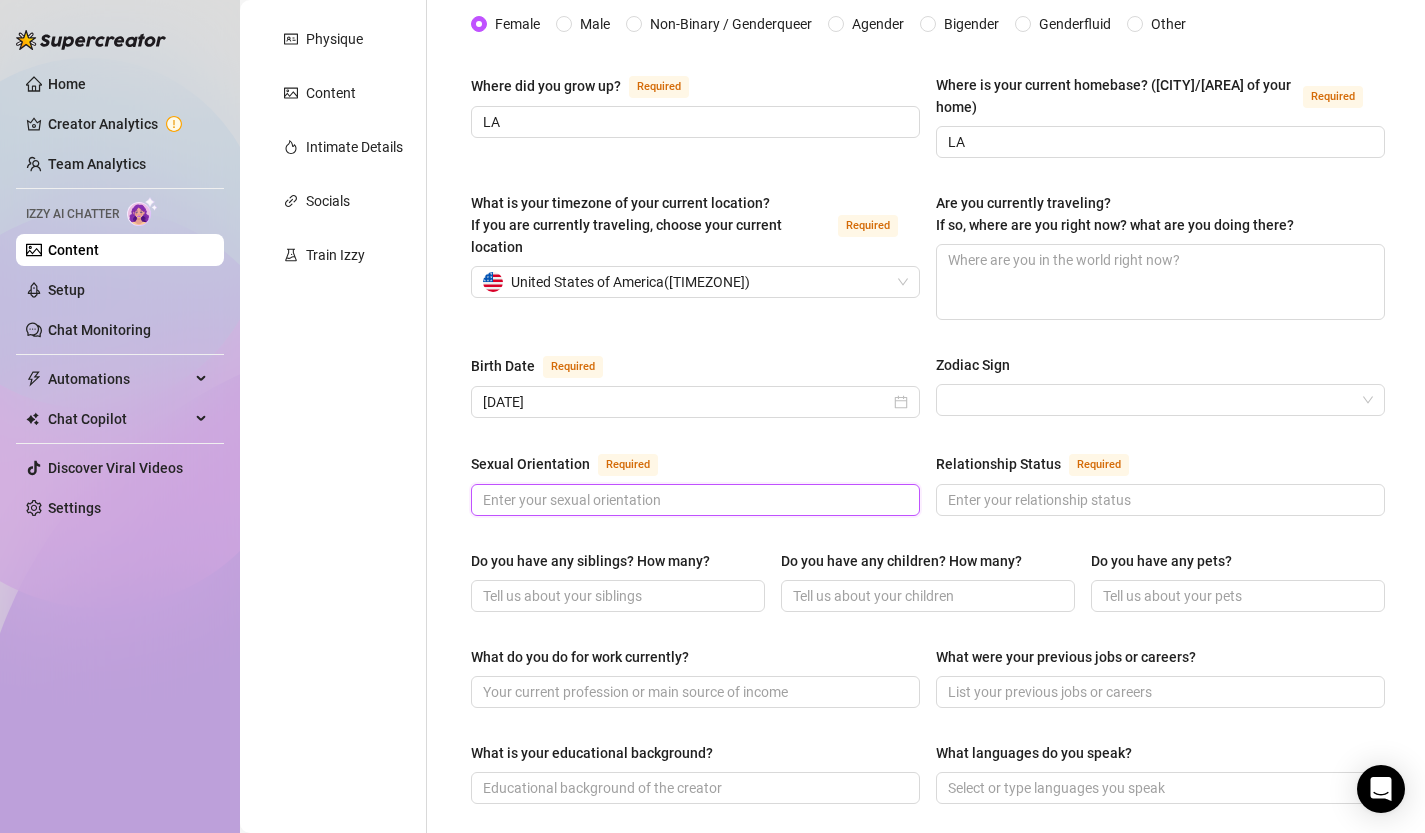 click on "Sexual Orientation Required" at bounding box center [693, 500] 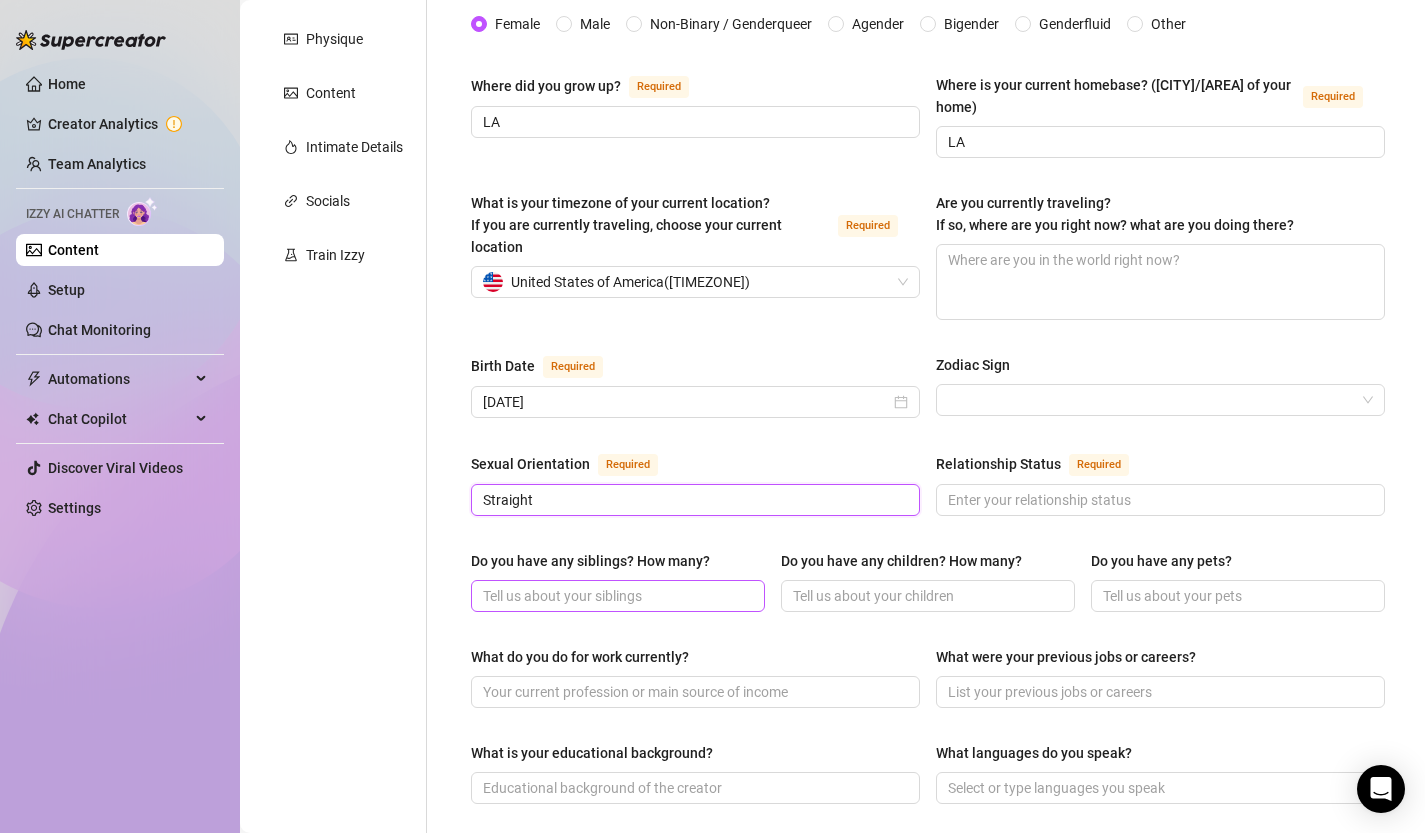 type on "Straight" 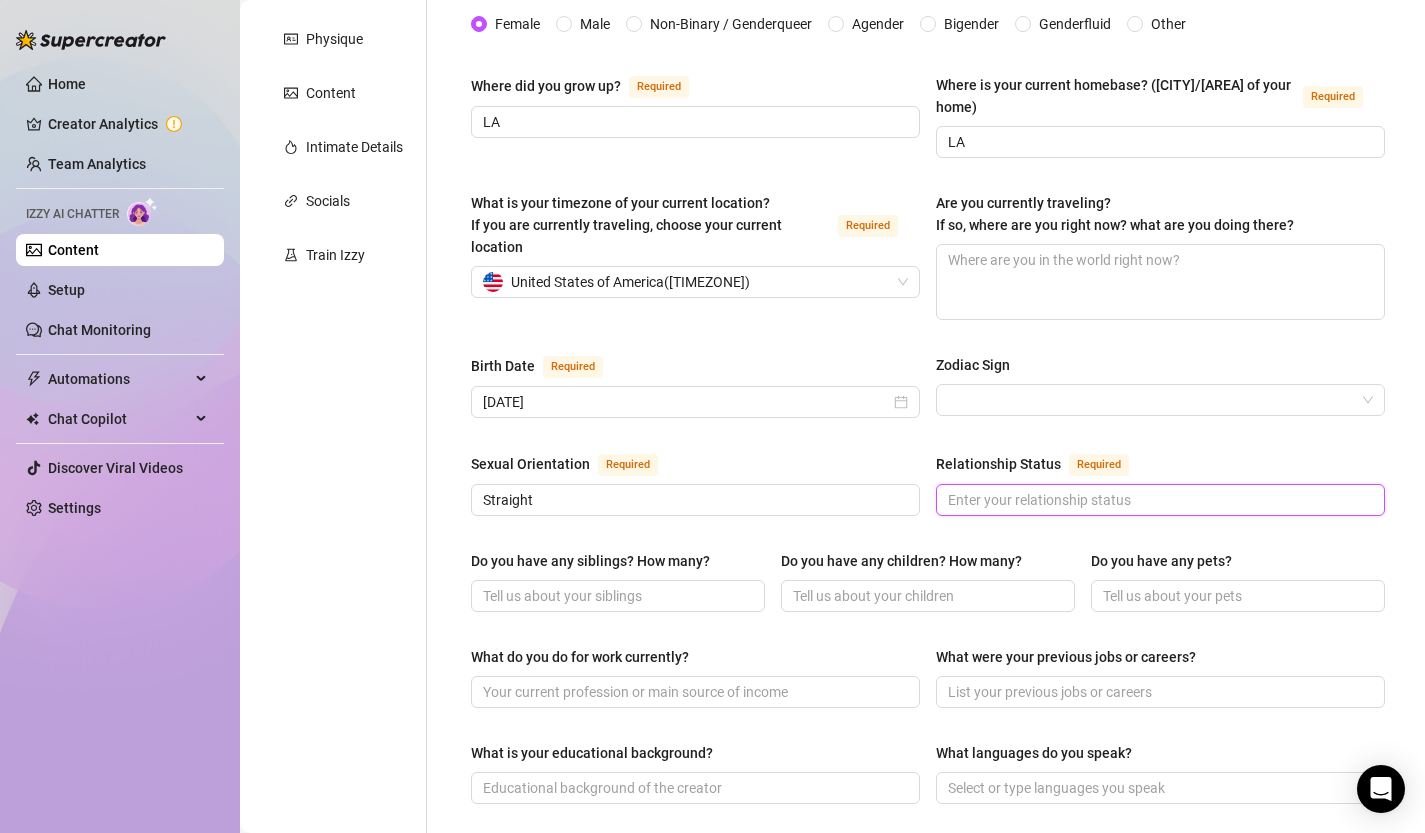 click on "Relationship Status Required" at bounding box center (1158, 500) 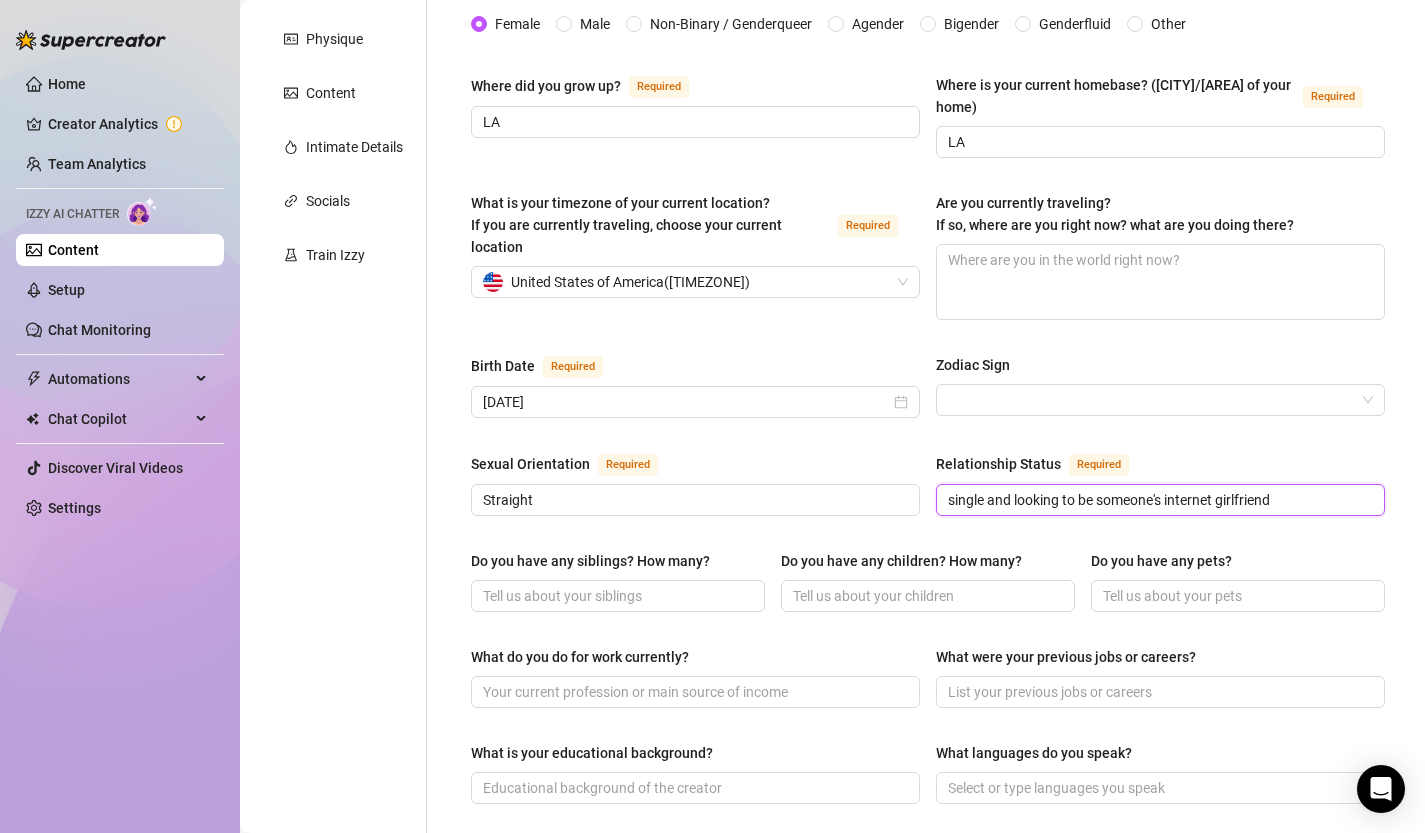type on "single and looking to be someone's internet girlfriend" 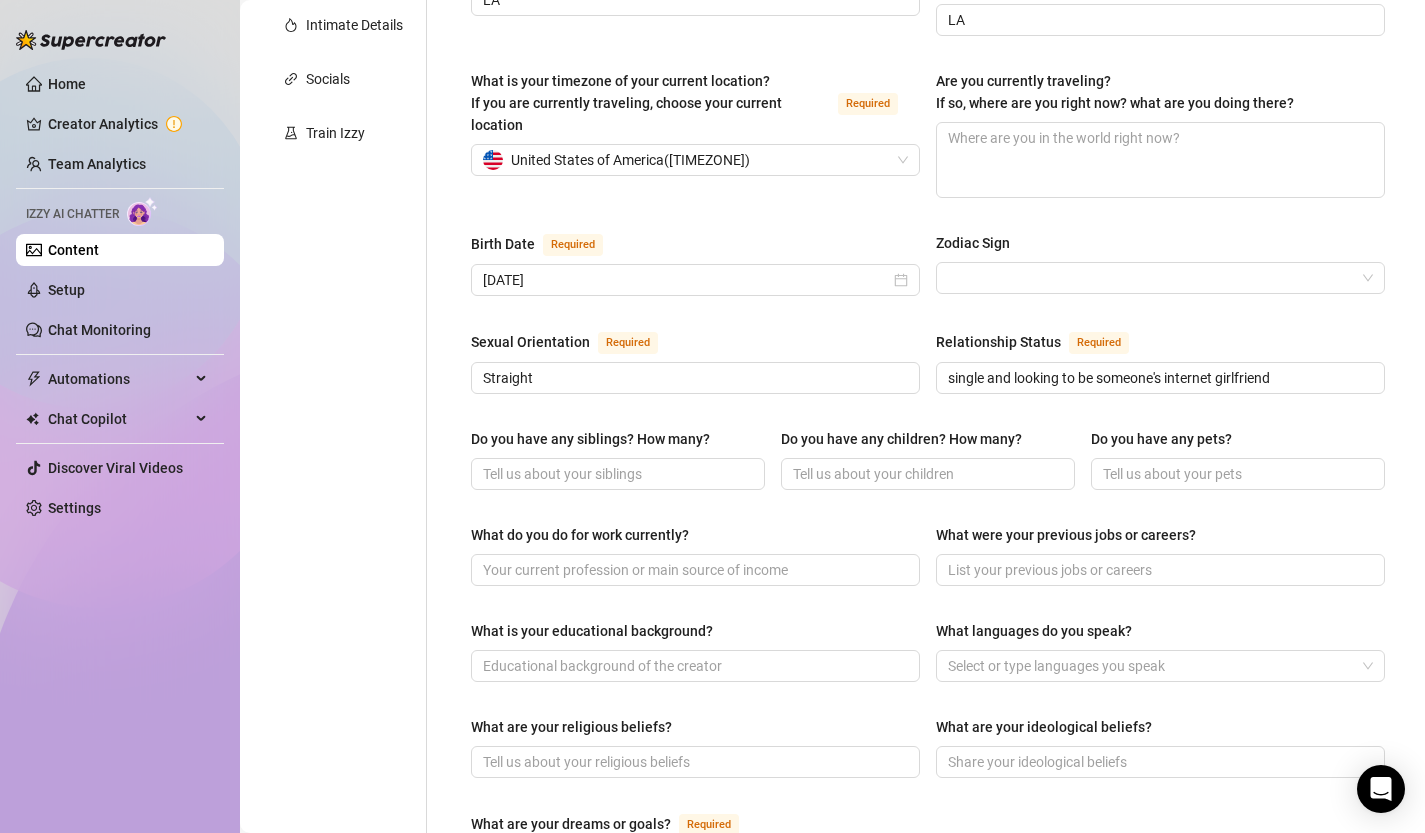 scroll, scrollTop: 462, scrollLeft: 0, axis: vertical 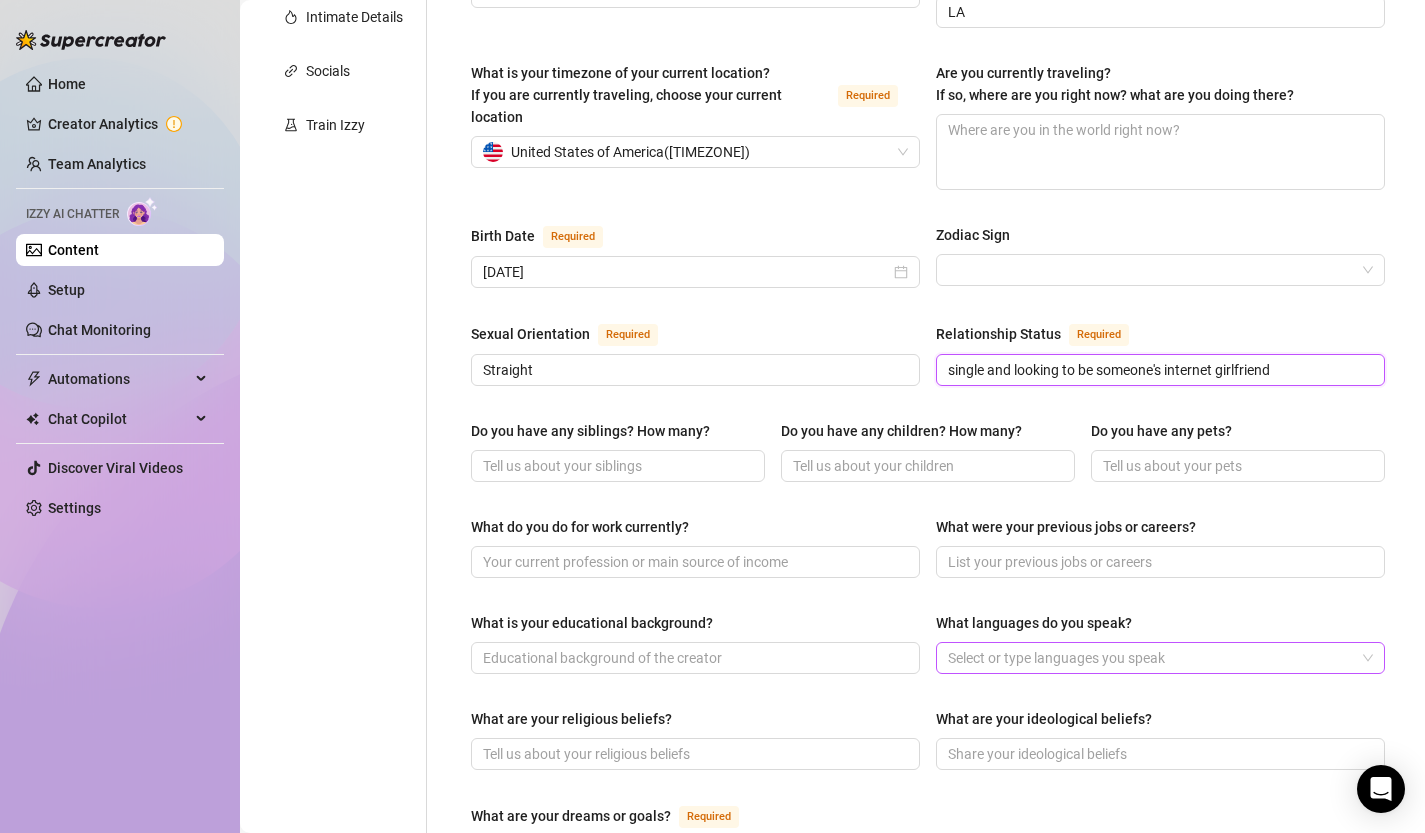 click at bounding box center (1150, 658) 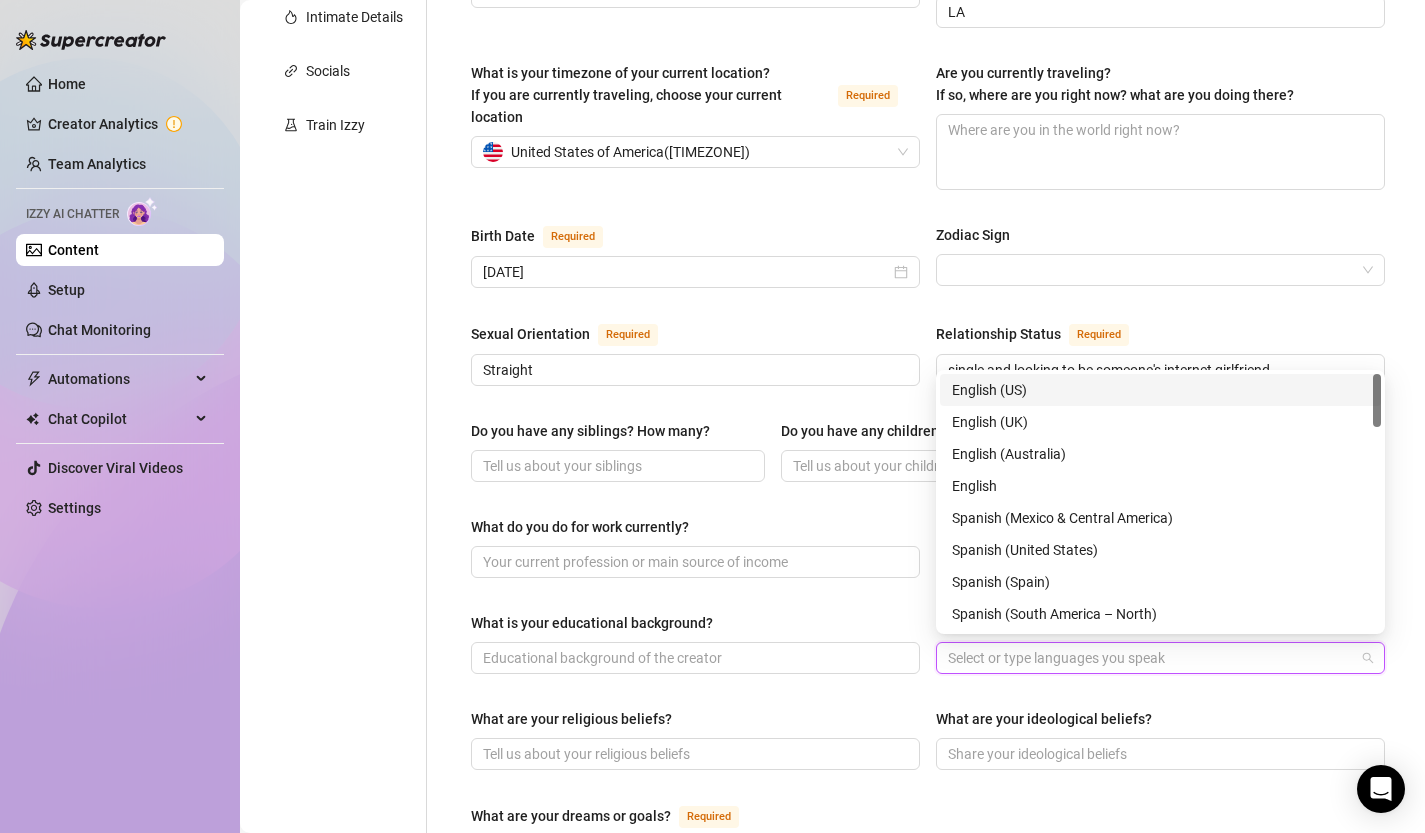click on "English (US)" at bounding box center [1160, 390] 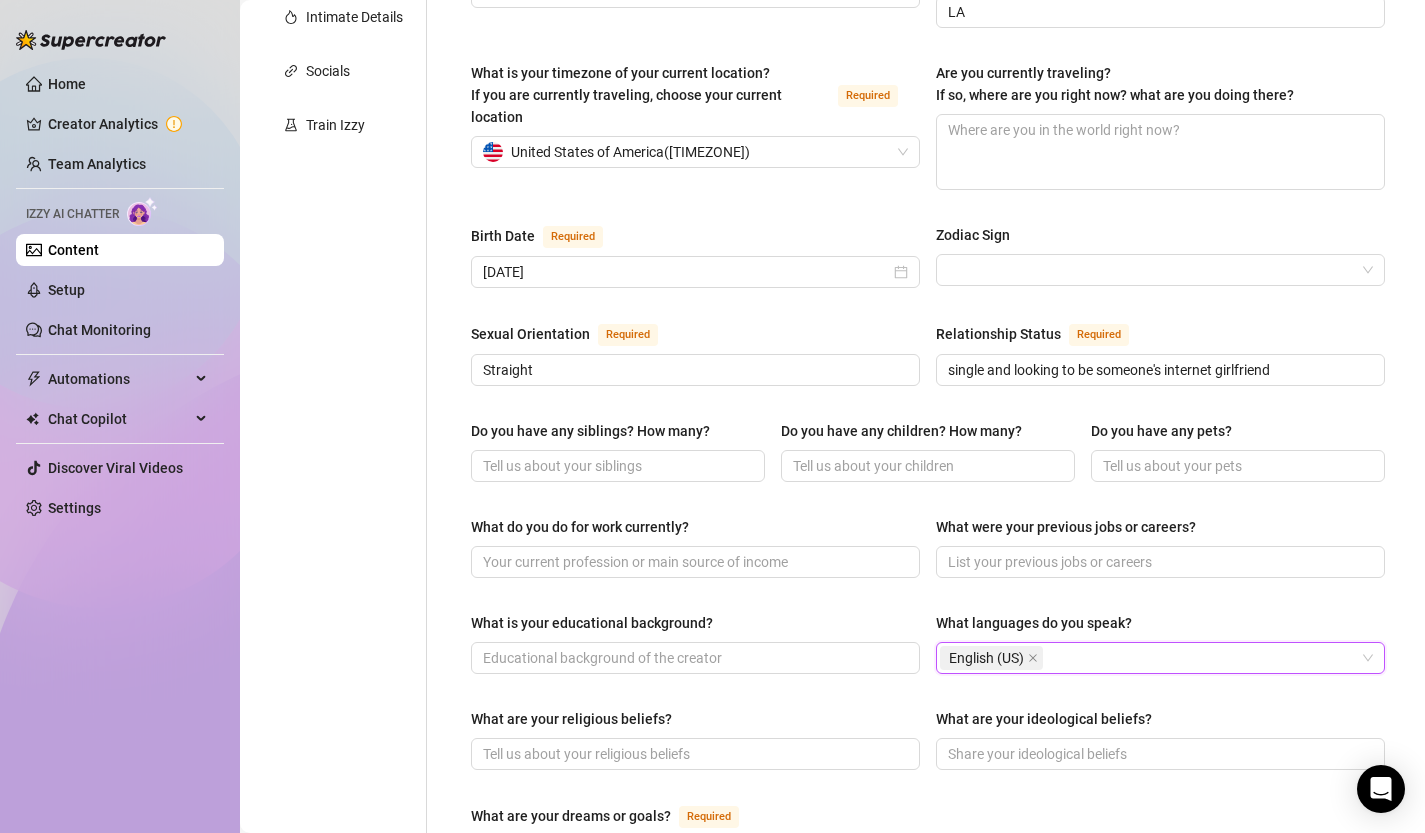 click on "Name Required Jade Nickname(s) Gender Required Female Male Non-Binary / Genderqueer Agender Bigender Genderfluid Other Where did you grow up? Required LA Where is your current homebase? (City/Area of your home) Required LA What is your timezone of your current location? If you are currently traveling, choose your current location Required United States of America  ( Pacific Time ) Are you currently traveling? If so, where are you right now? what are you doing there? Birth Date Required July 13th, 2003 Zodiac Sign Sexual Orientation Required Straight Relationship Status Required single and looking to be someone's internet girlfriend Do you have any siblings? How many? Do you have any children? How many? Do you have any pets? What do you do for work currently? What were your previous jobs or careers? What is your educational background? What languages do you speak? English (US) English (US)   What are your religious beliefs? What are your ideological beliefs? What are your dreams or goals? Required" at bounding box center [928, 549] 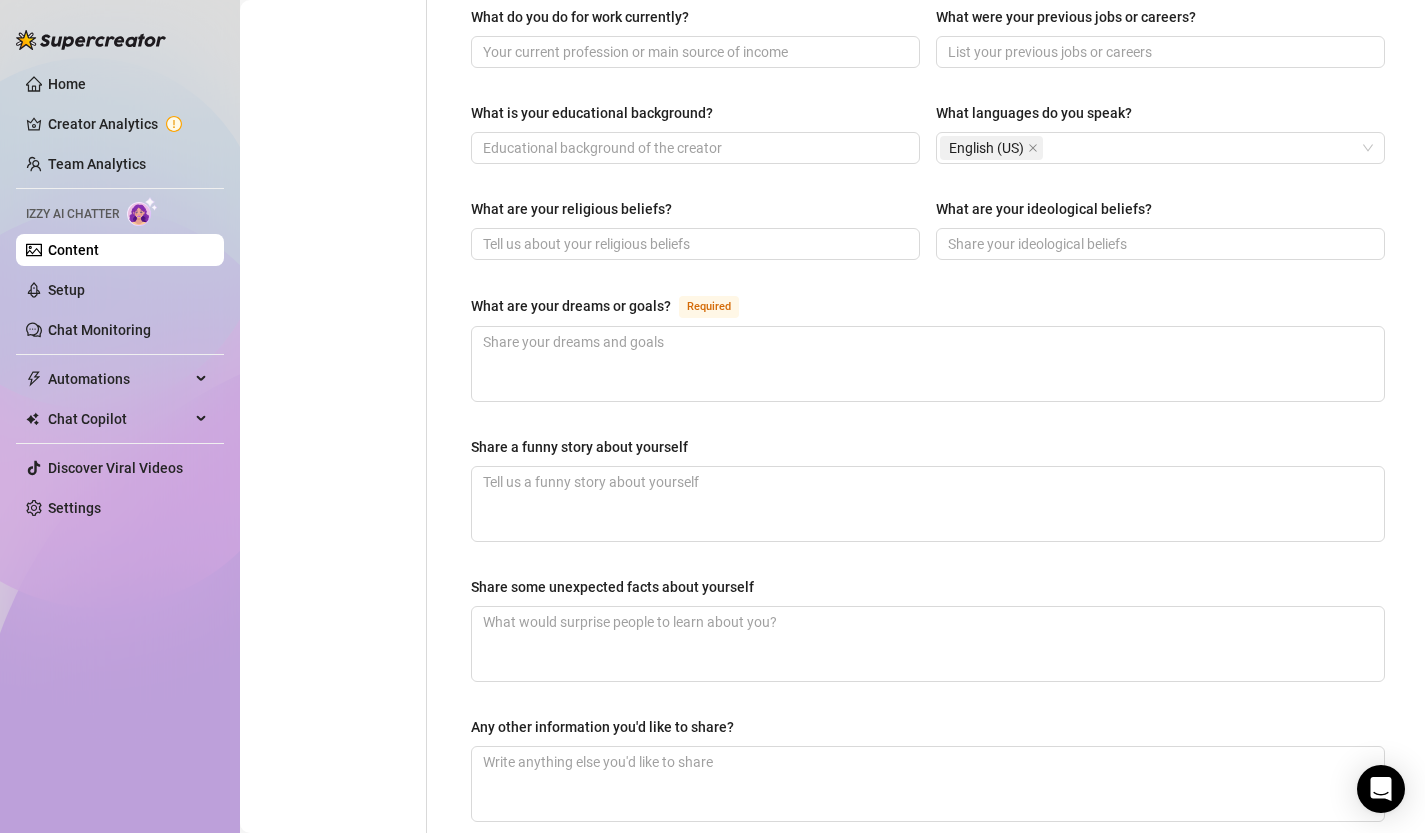 scroll, scrollTop: 1136, scrollLeft: 0, axis: vertical 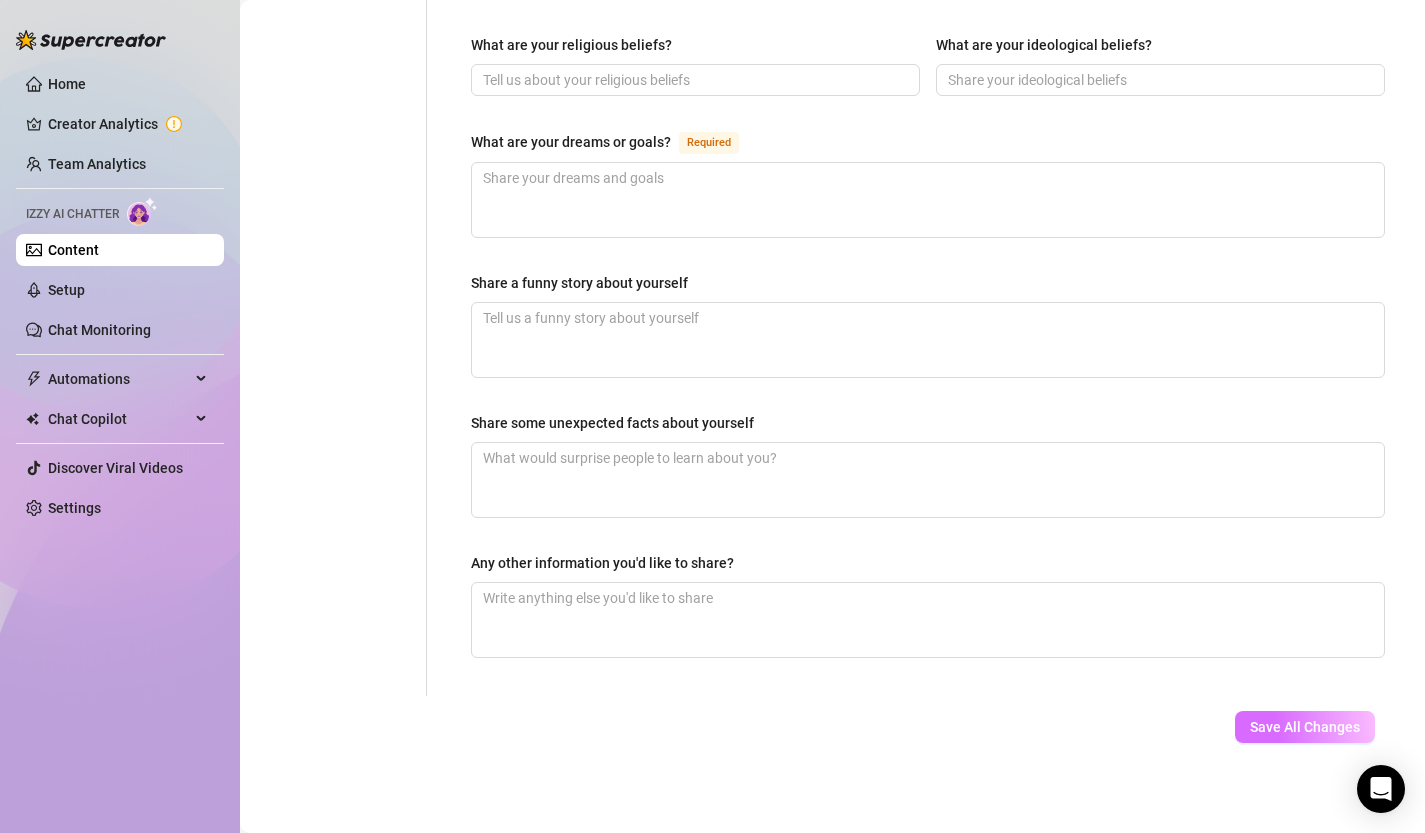 click on "Save All Changes" at bounding box center (1305, 727) 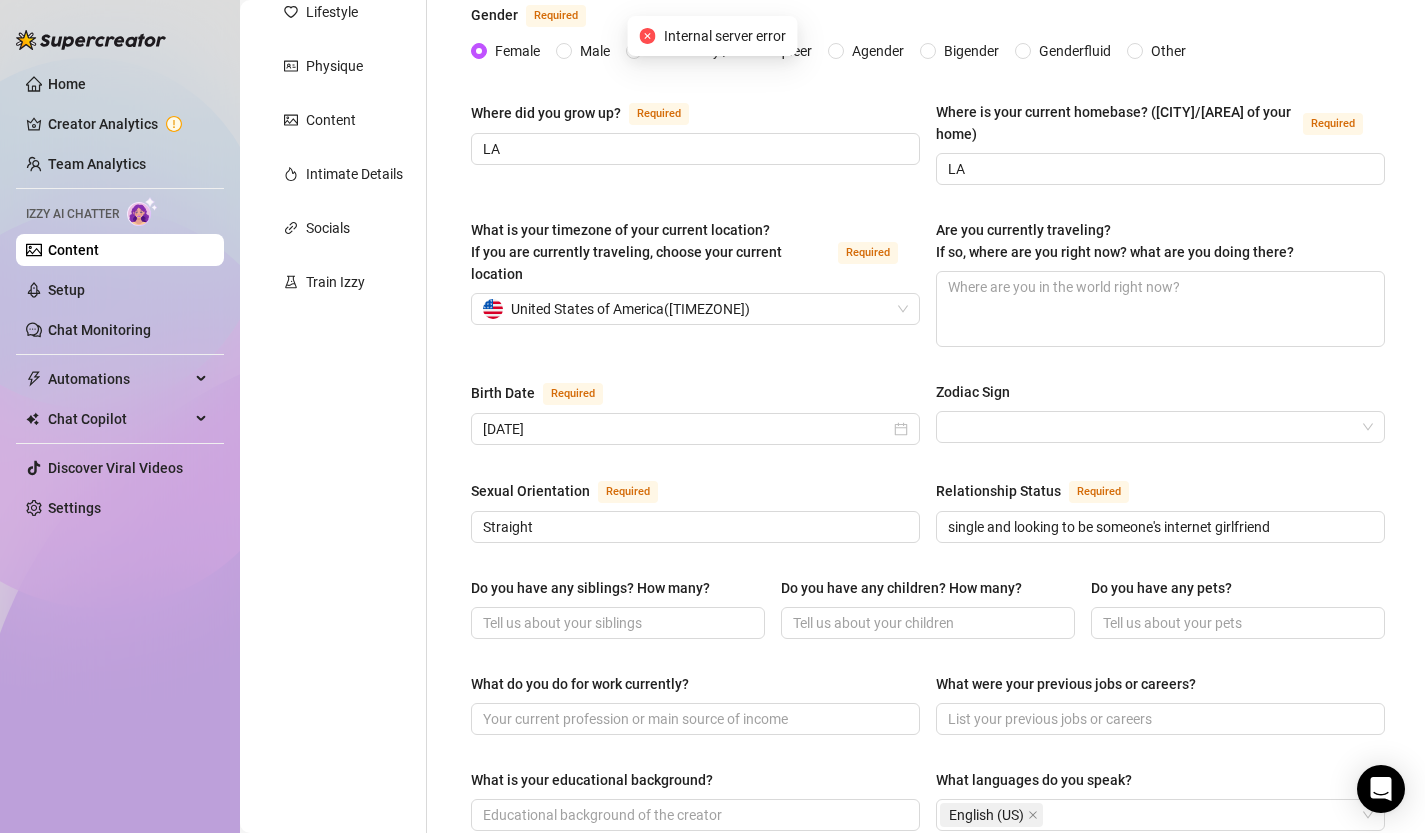 scroll, scrollTop: 0, scrollLeft: 0, axis: both 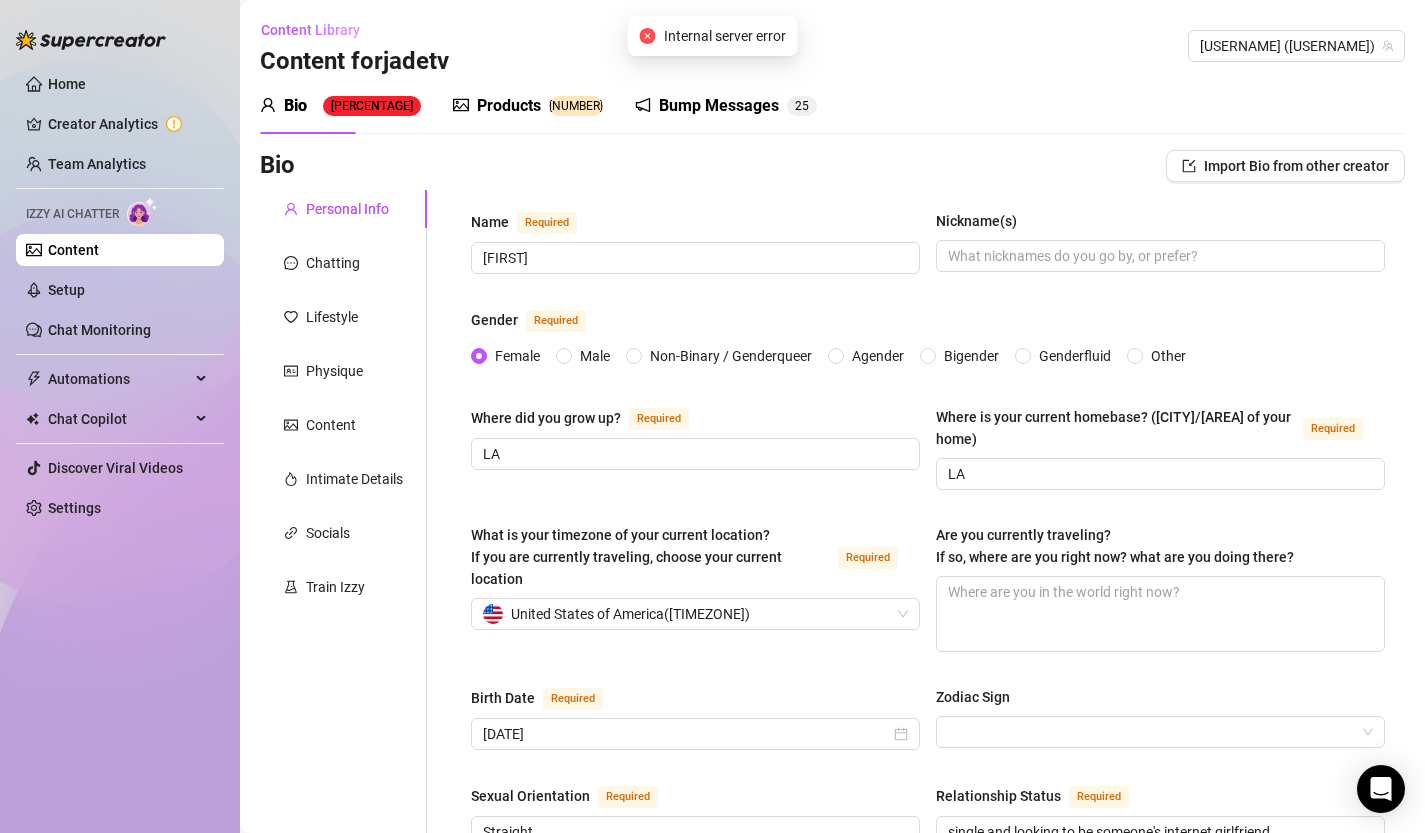 click on "Content" at bounding box center [73, 250] 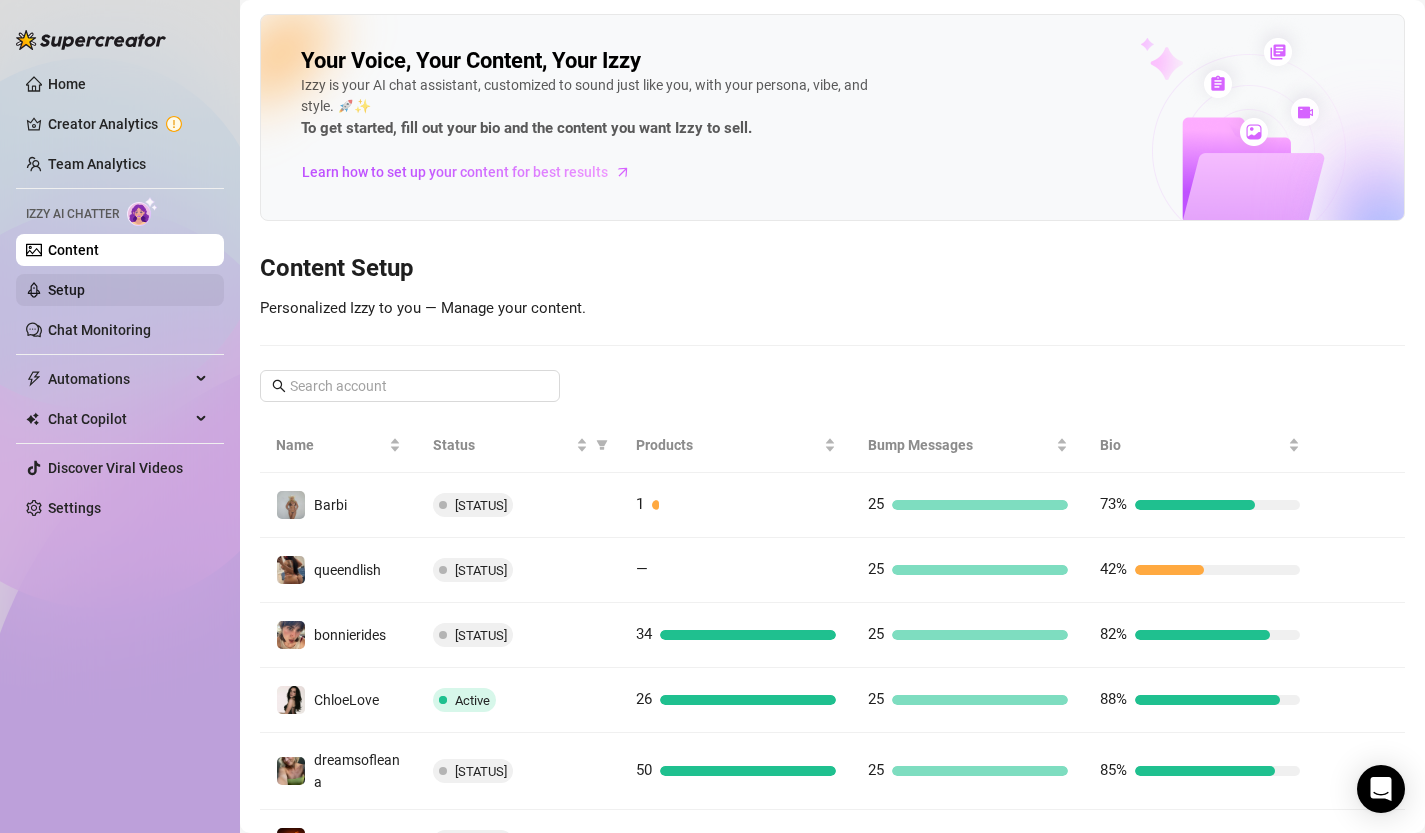 click on "Setup" at bounding box center [66, 290] 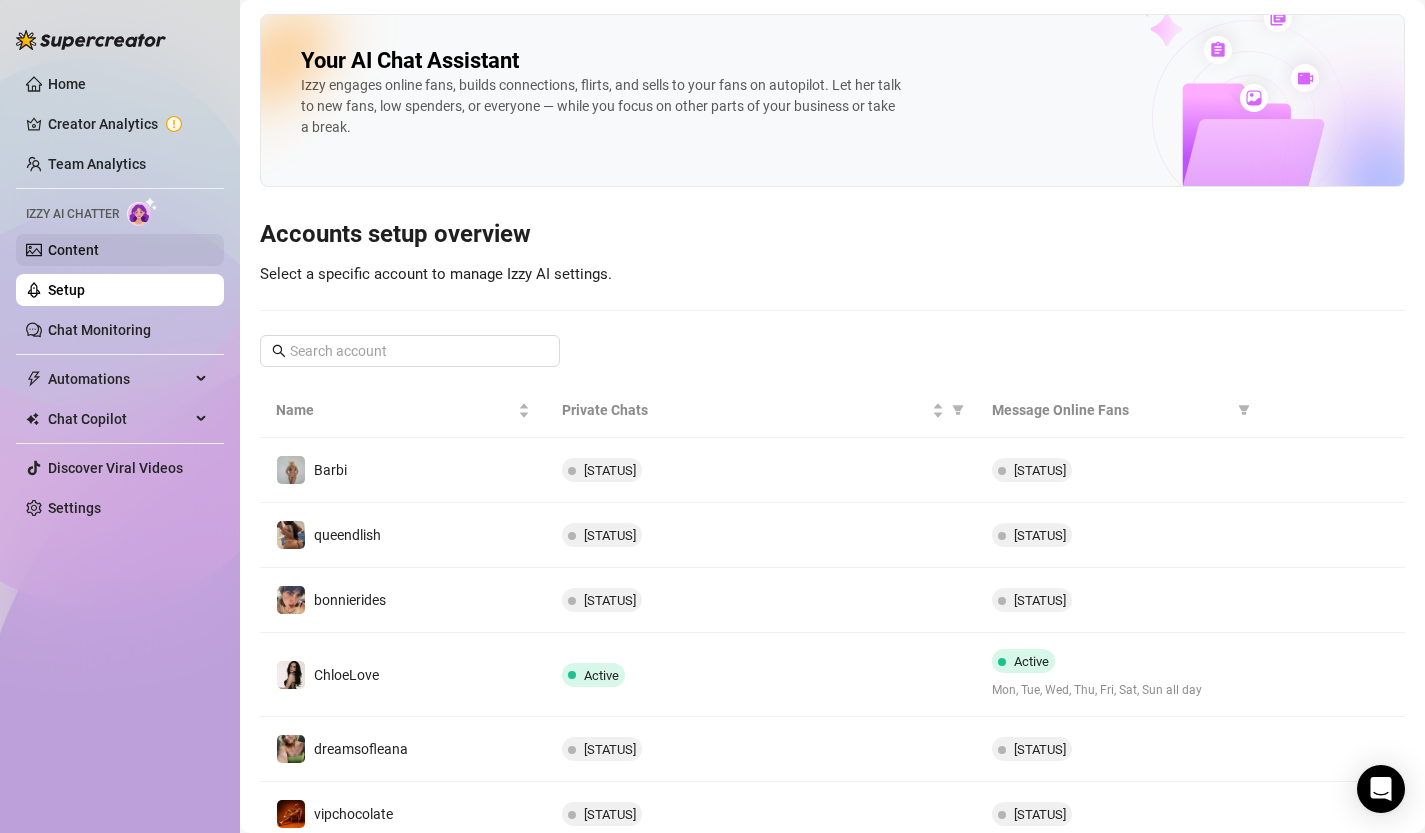 click on "Content" at bounding box center [73, 250] 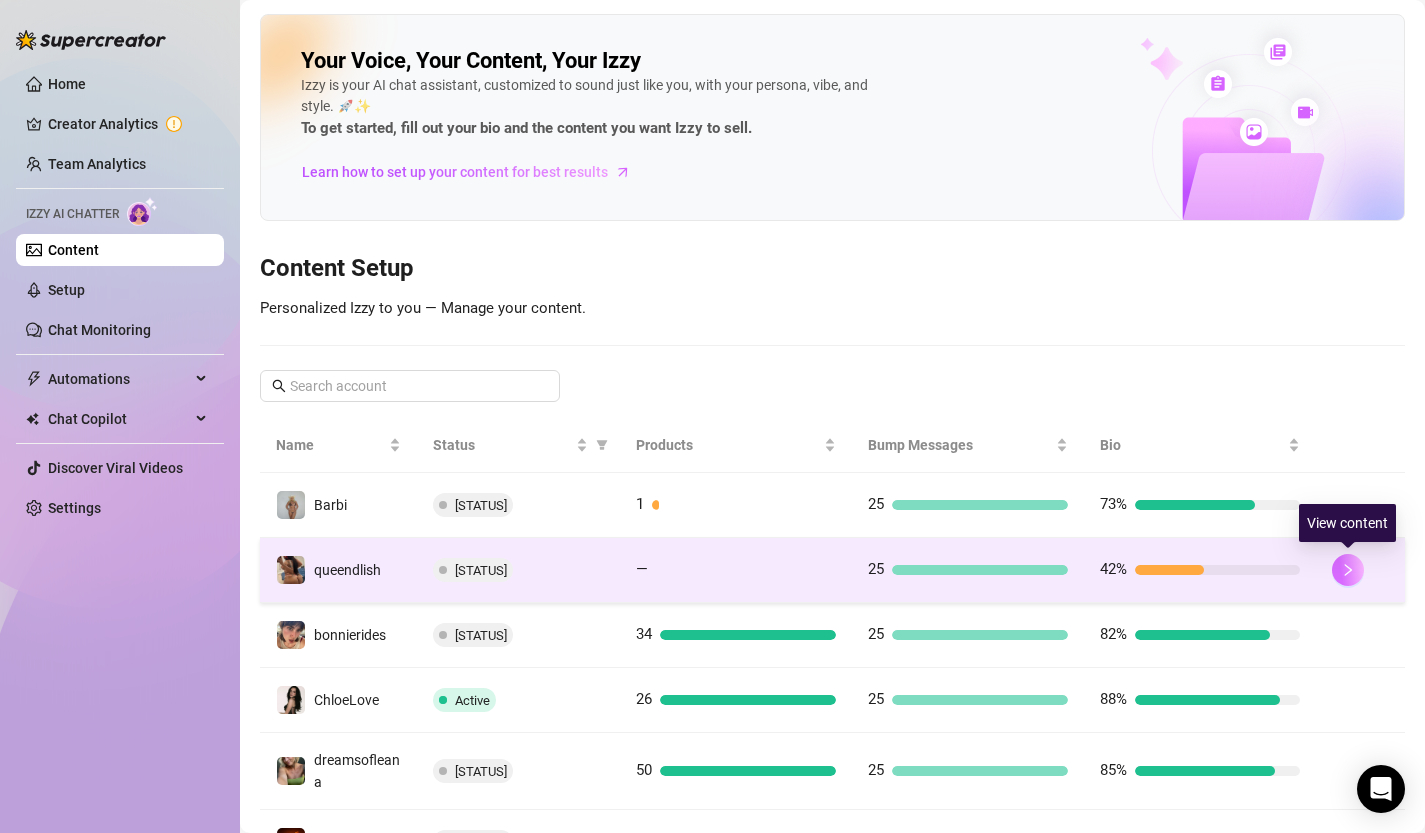 click at bounding box center (1348, 570) 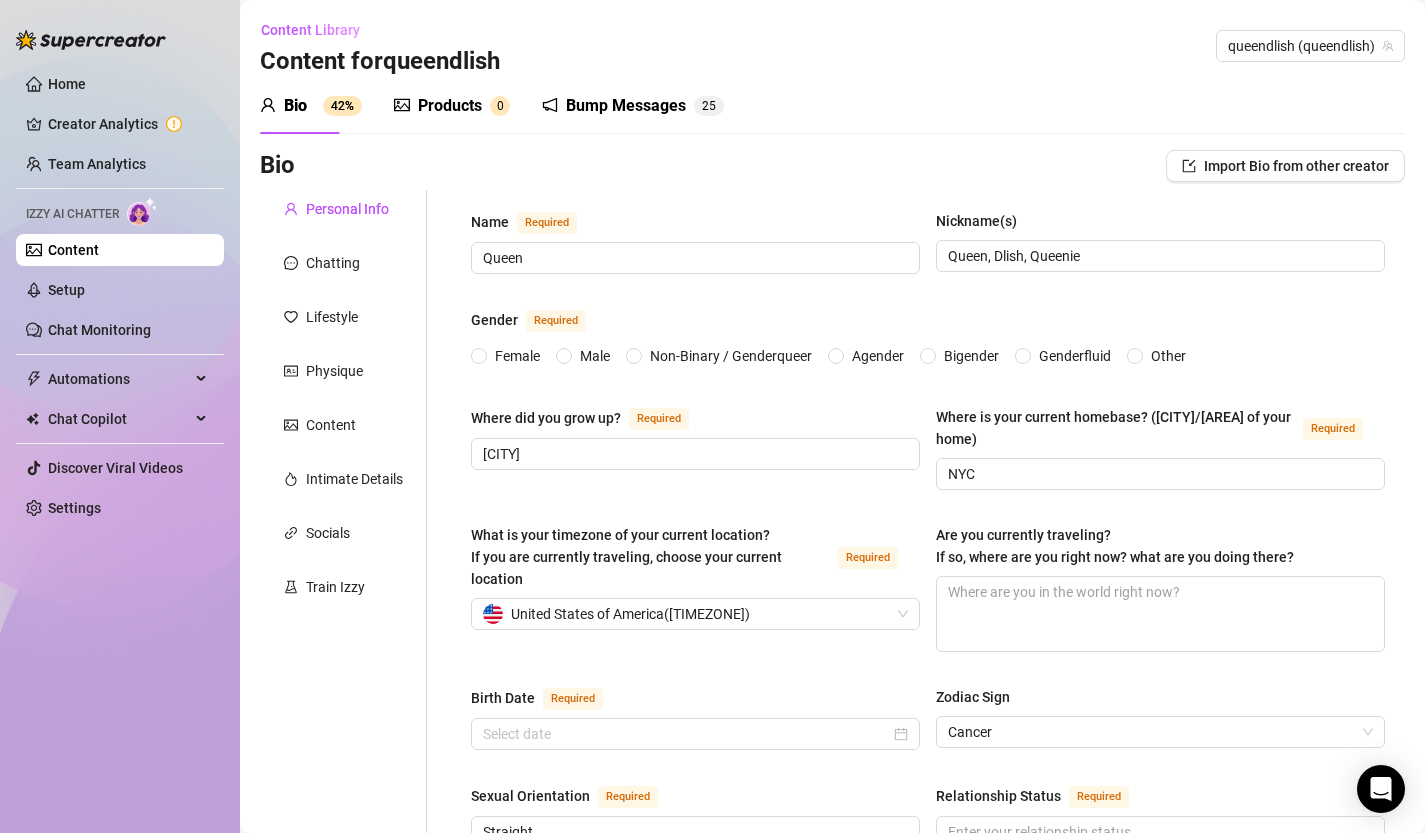 type 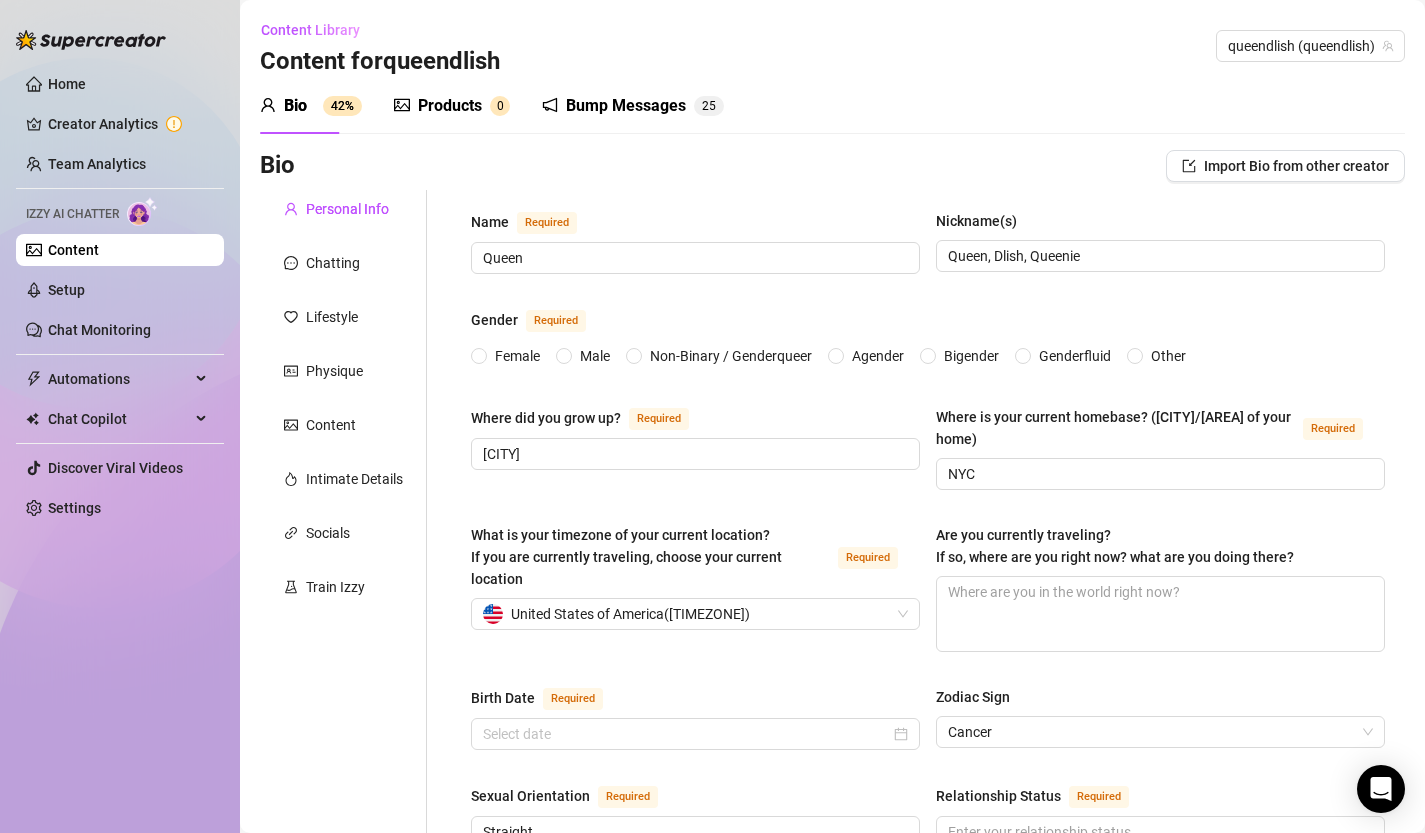 radio on "true" 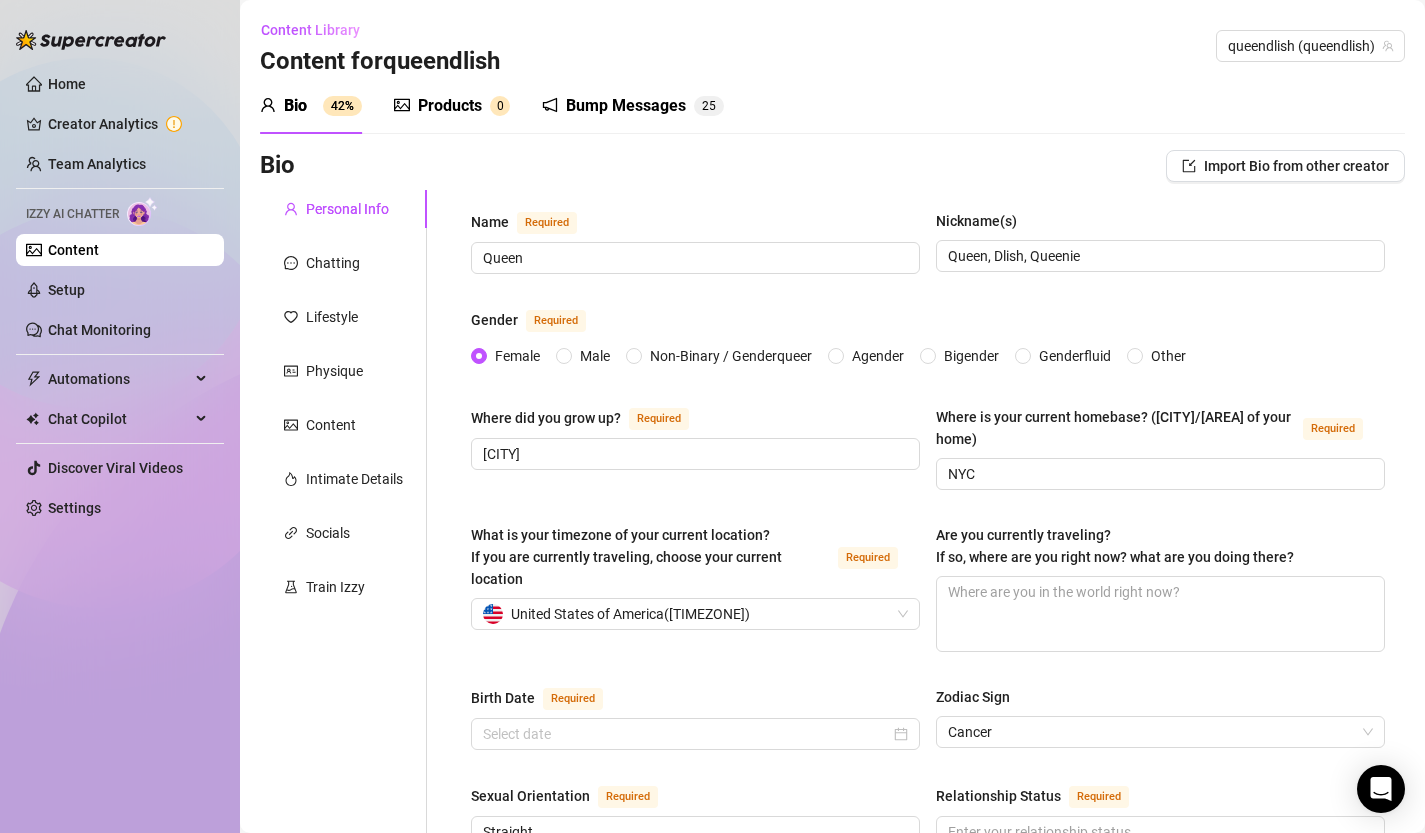 click on "Products" at bounding box center [450, 106] 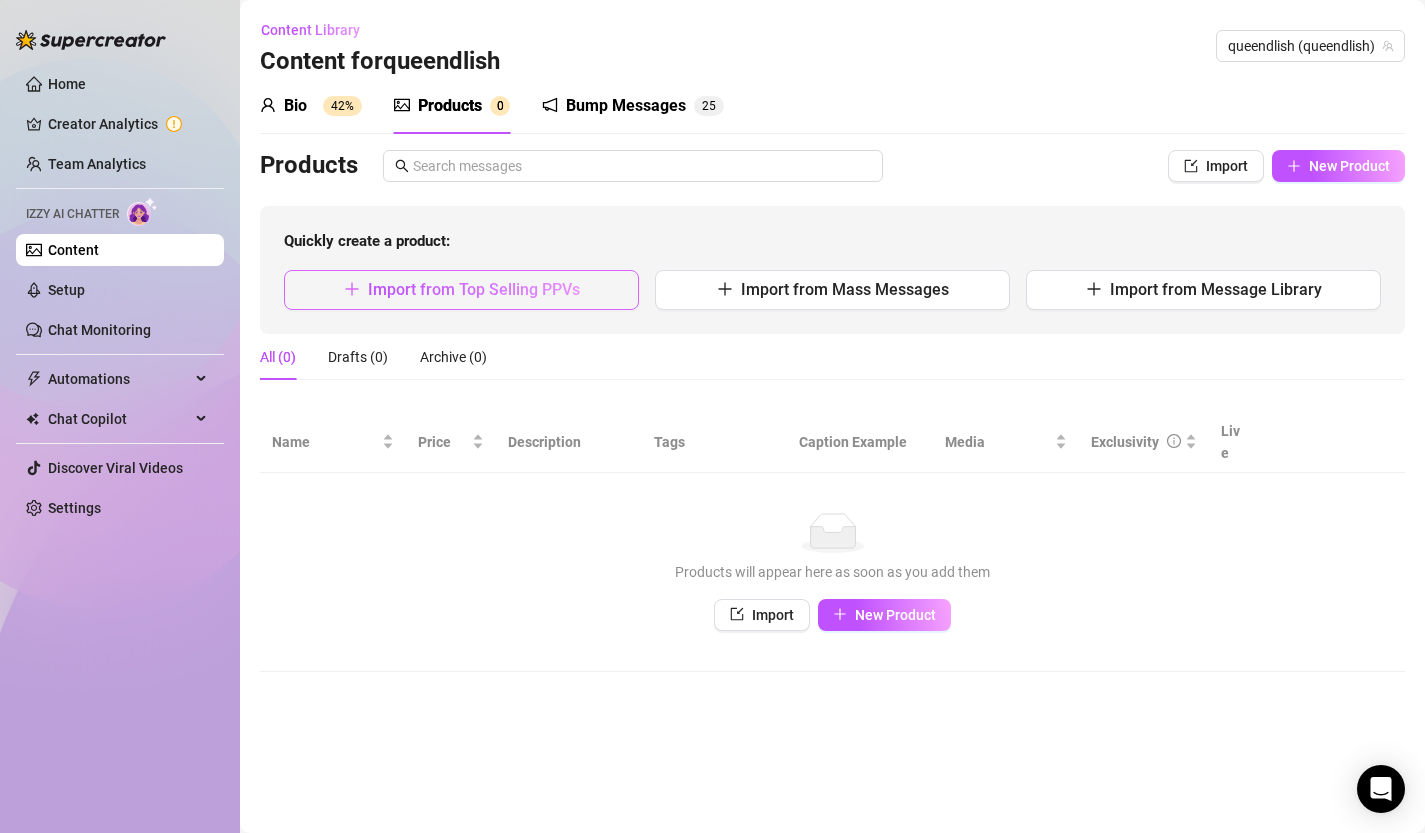 click on "Import from Top Selling PPVs" at bounding box center [474, 289] 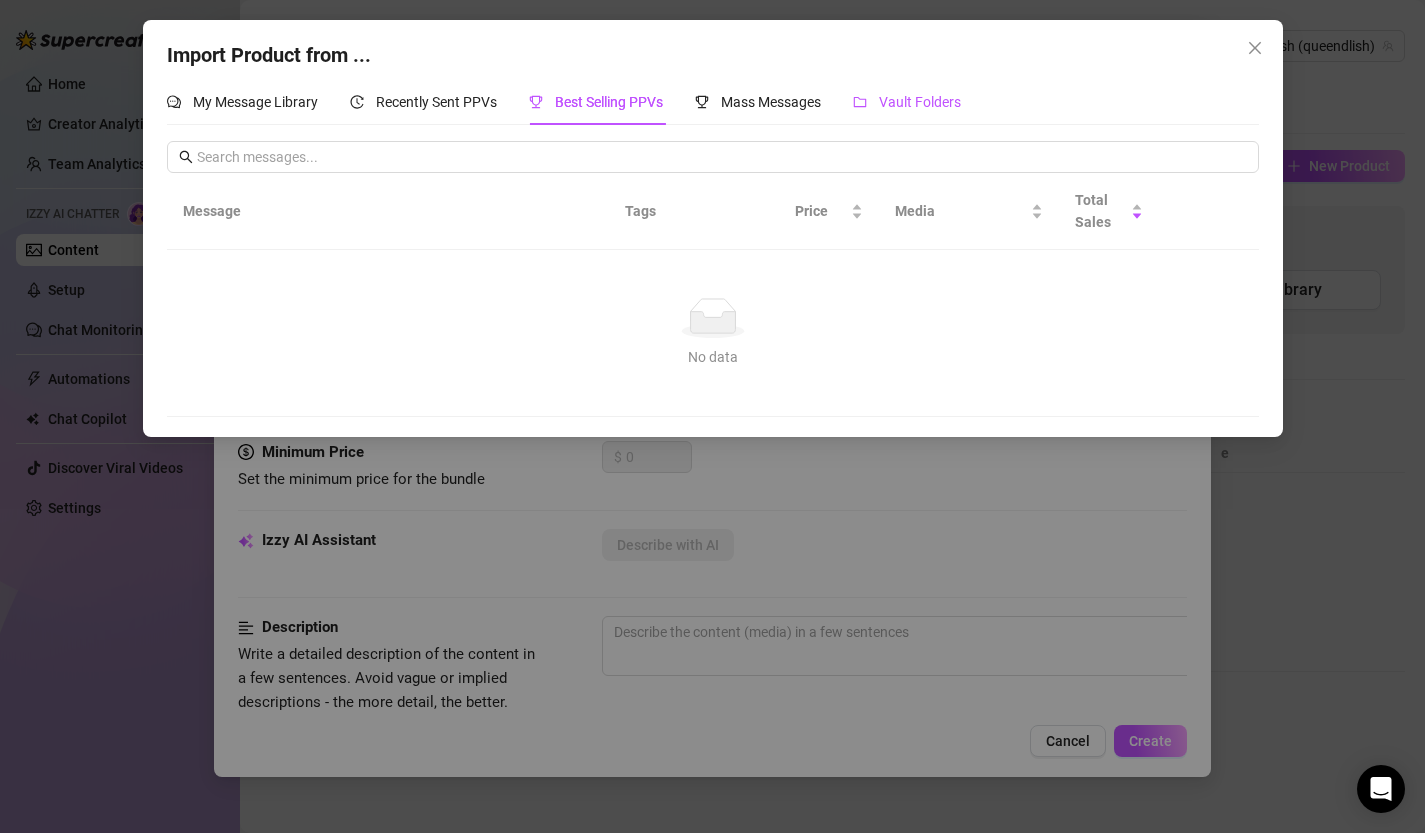 click on "Vault Folders" at bounding box center (907, 102) 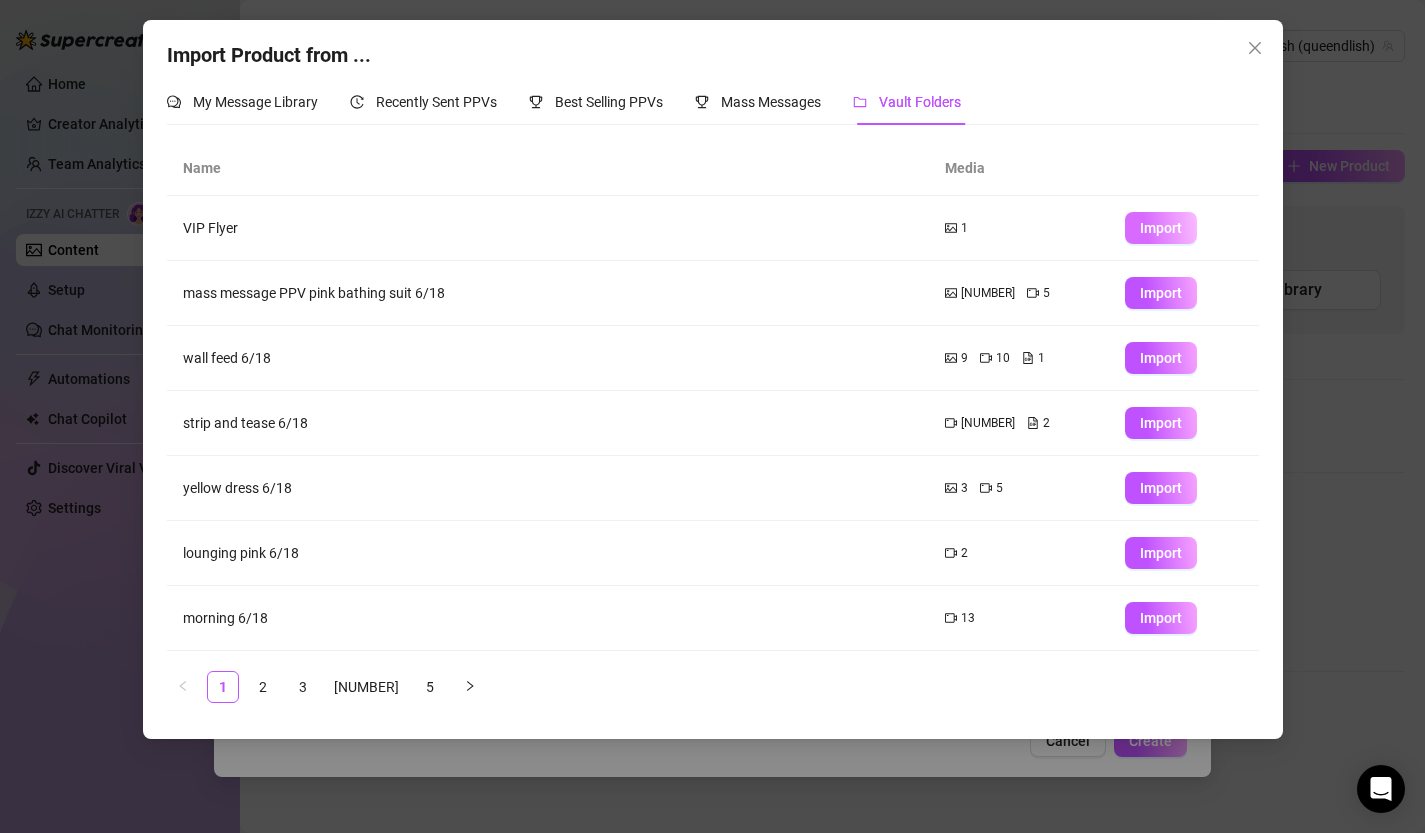 click on "Import" at bounding box center [1161, 228] 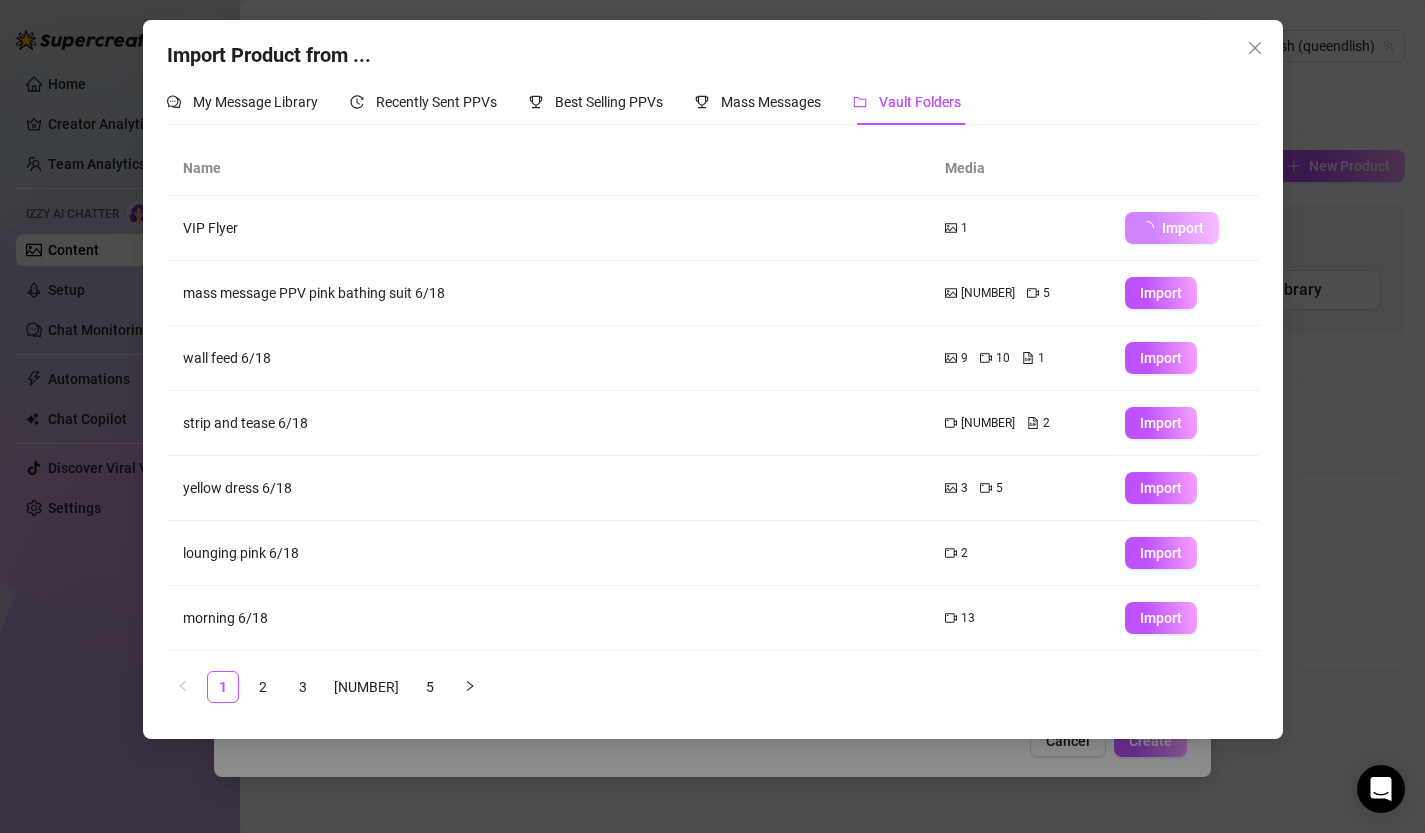 type on "Type your message here..." 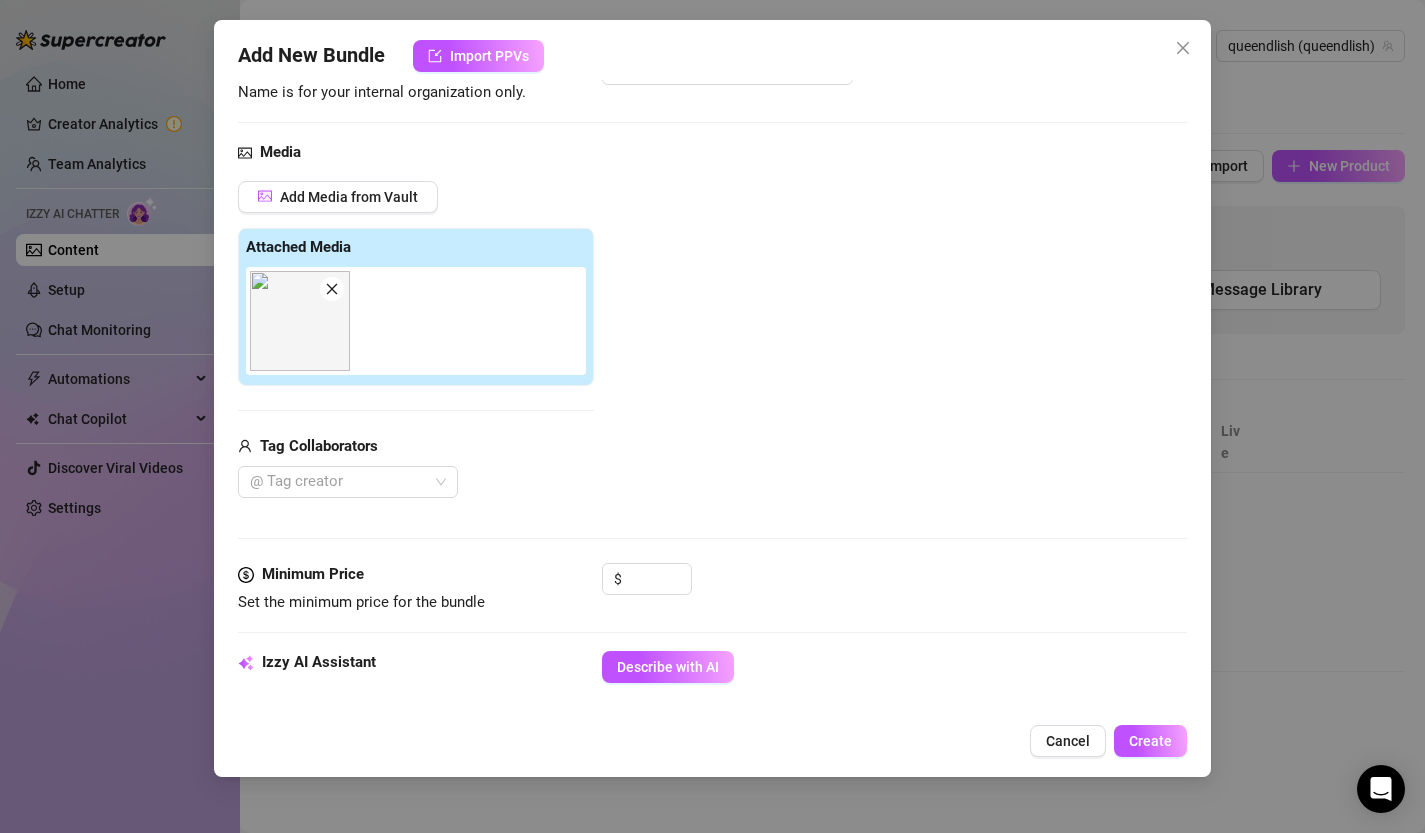 scroll, scrollTop: 212, scrollLeft: 0, axis: vertical 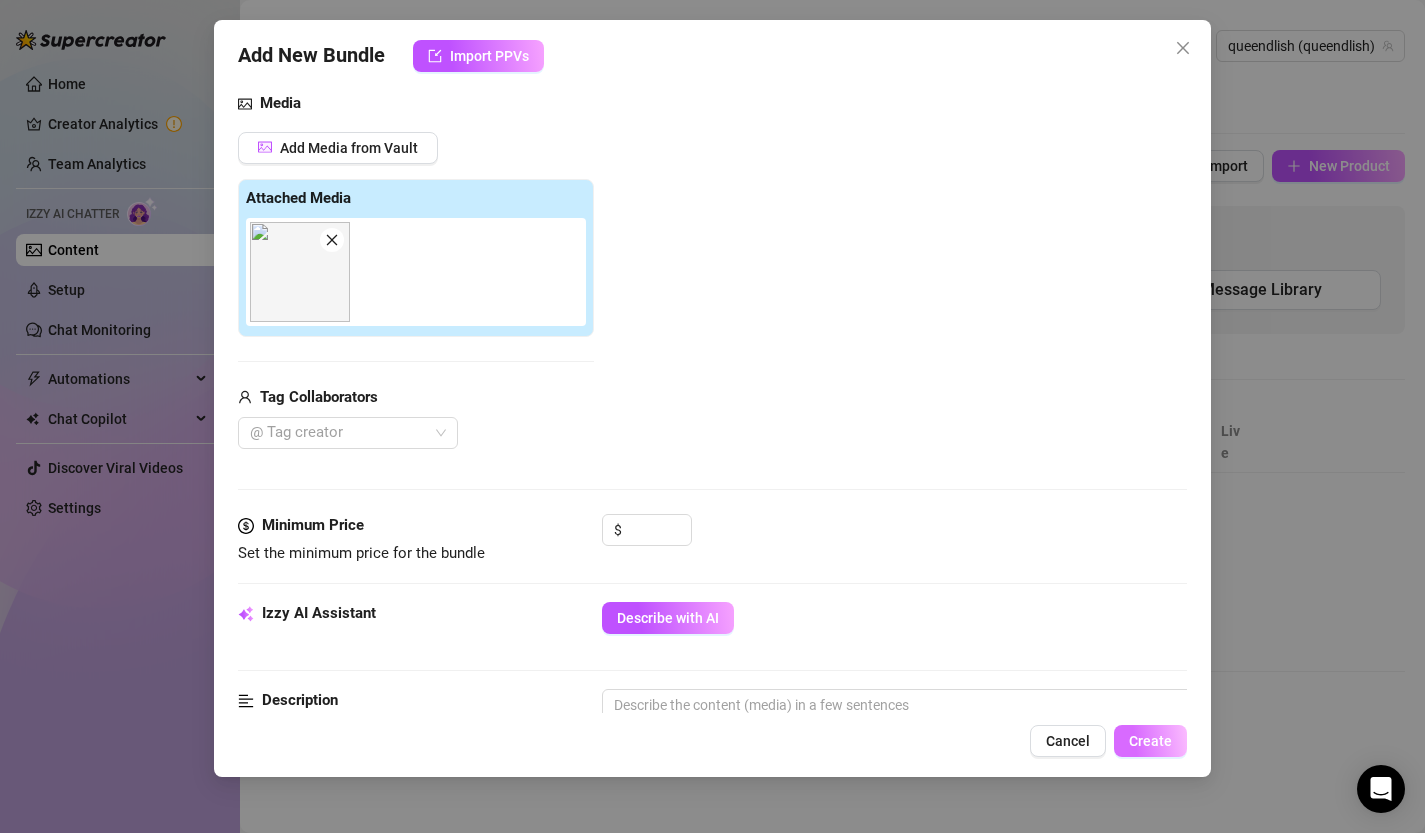 click on "Create" at bounding box center (1150, 741) 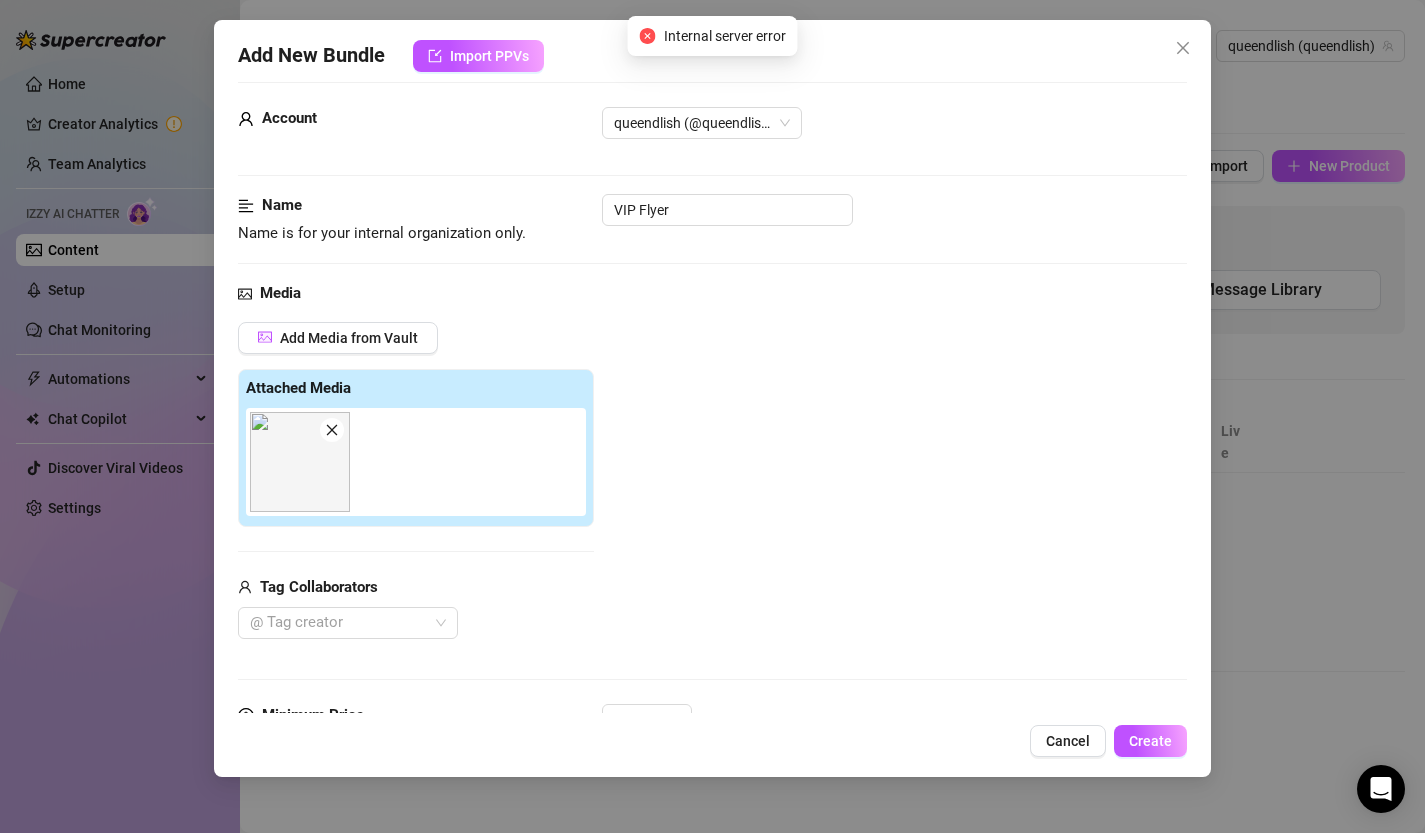 scroll, scrollTop: 0, scrollLeft: 0, axis: both 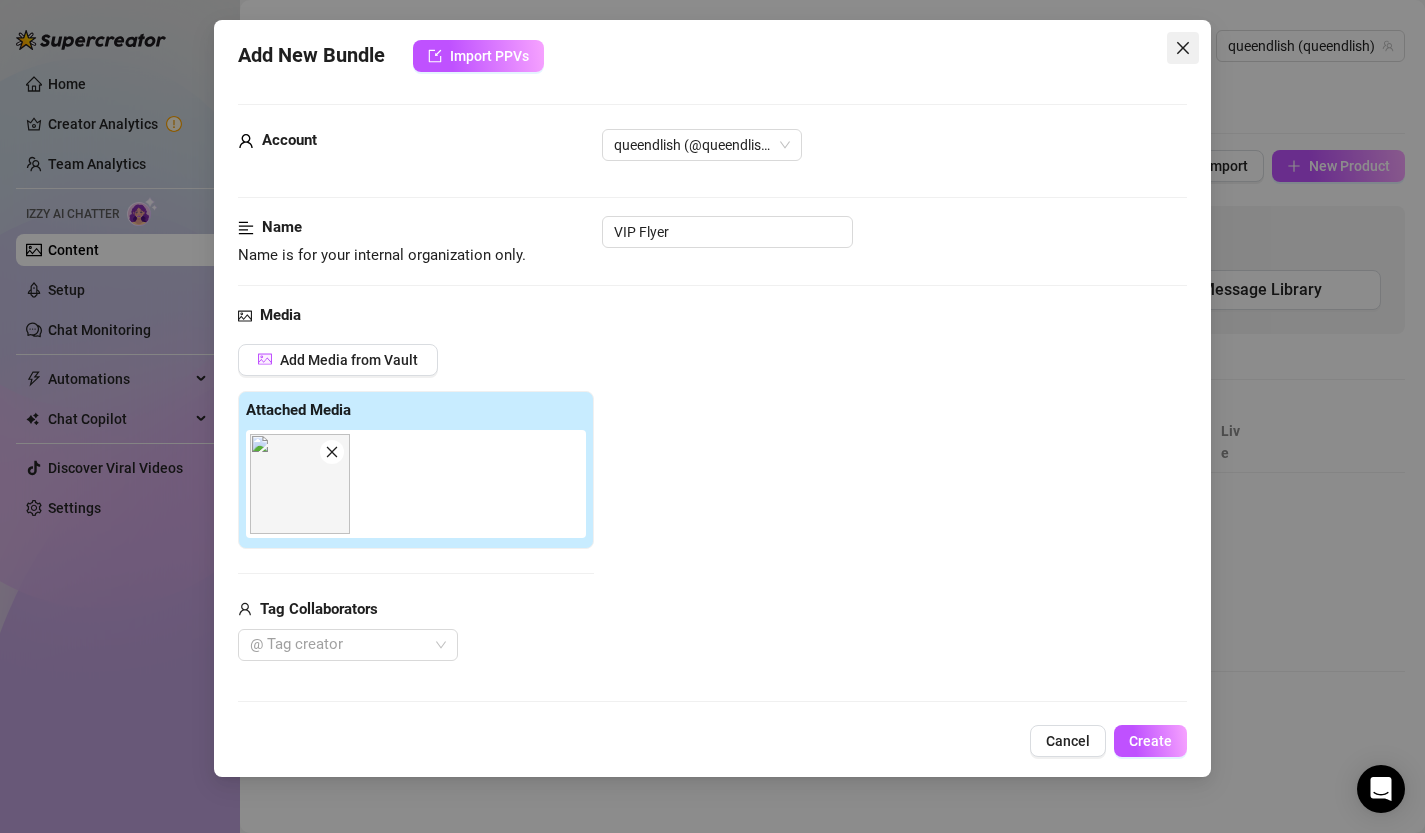 click 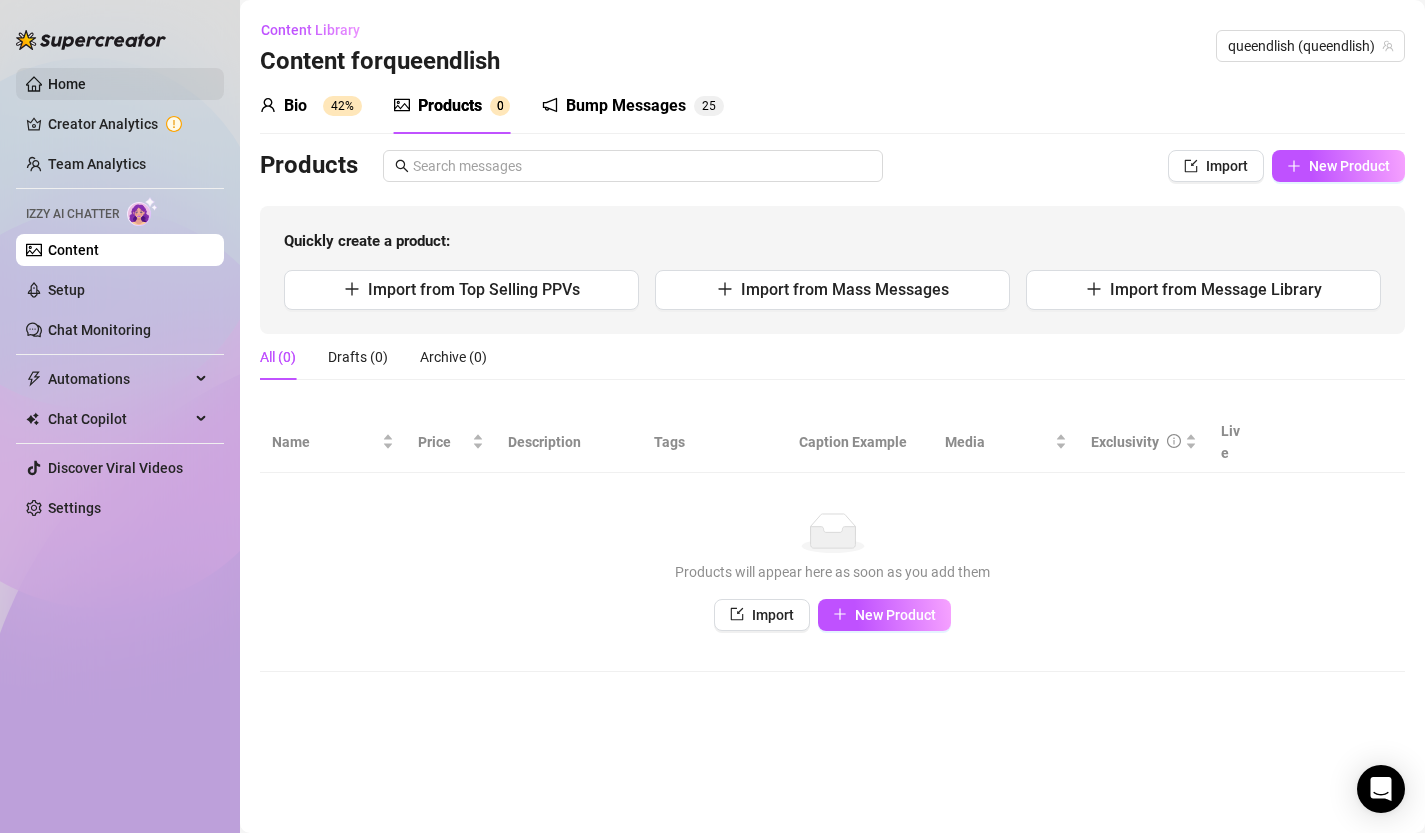 click on "Home" at bounding box center (67, 84) 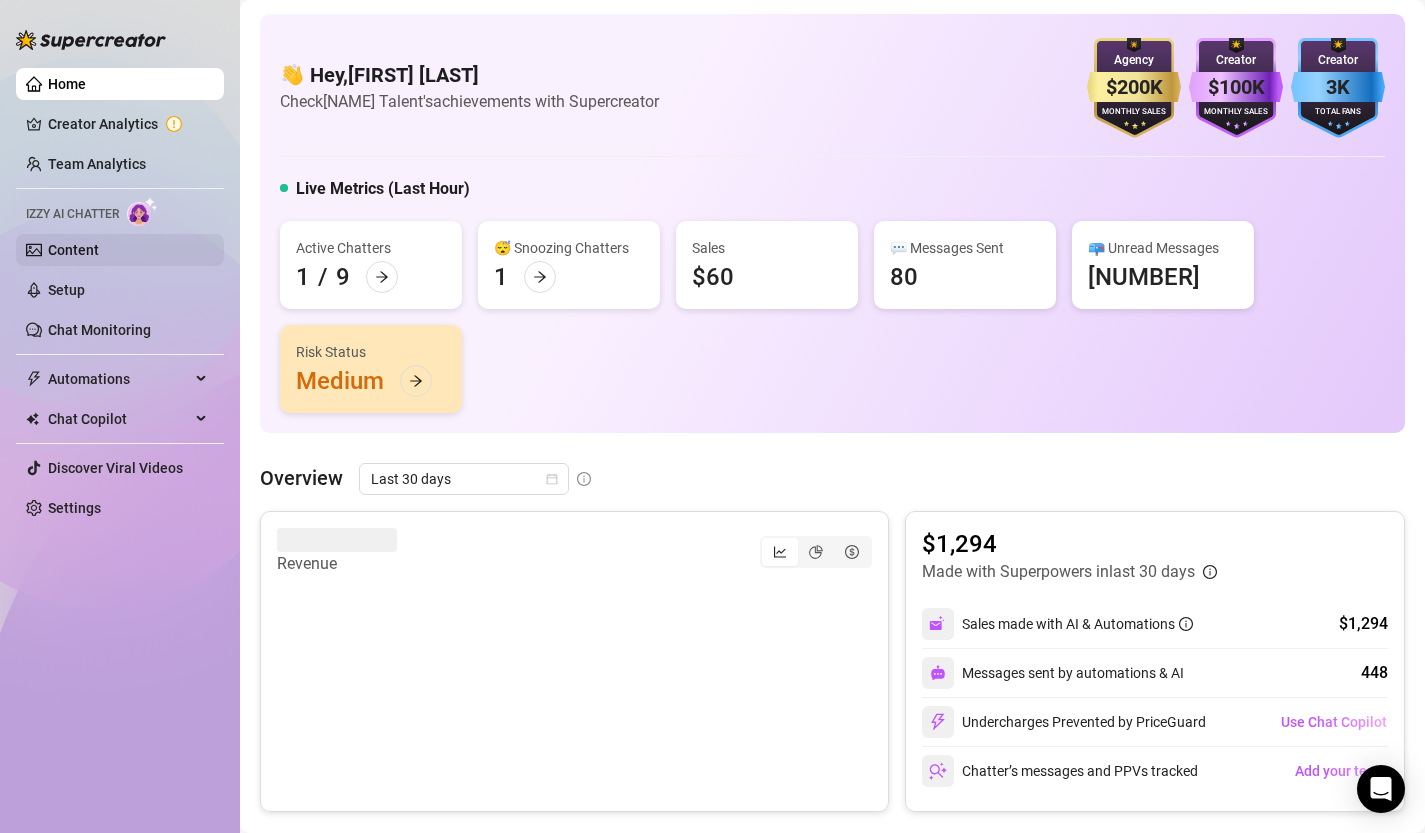 click on "Content" at bounding box center (73, 250) 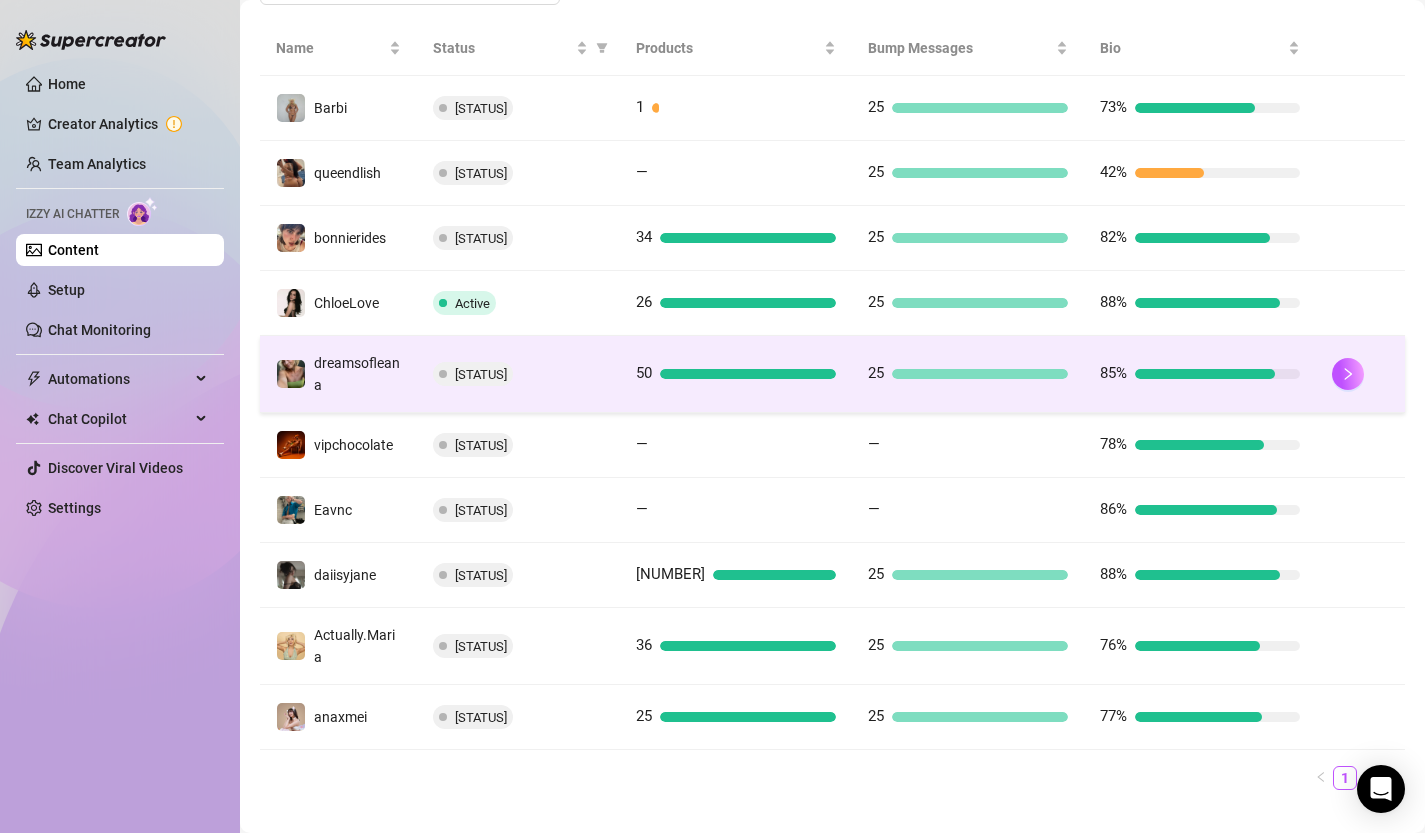 scroll, scrollTop: 430, scrollLeft: 0, axis: vertical 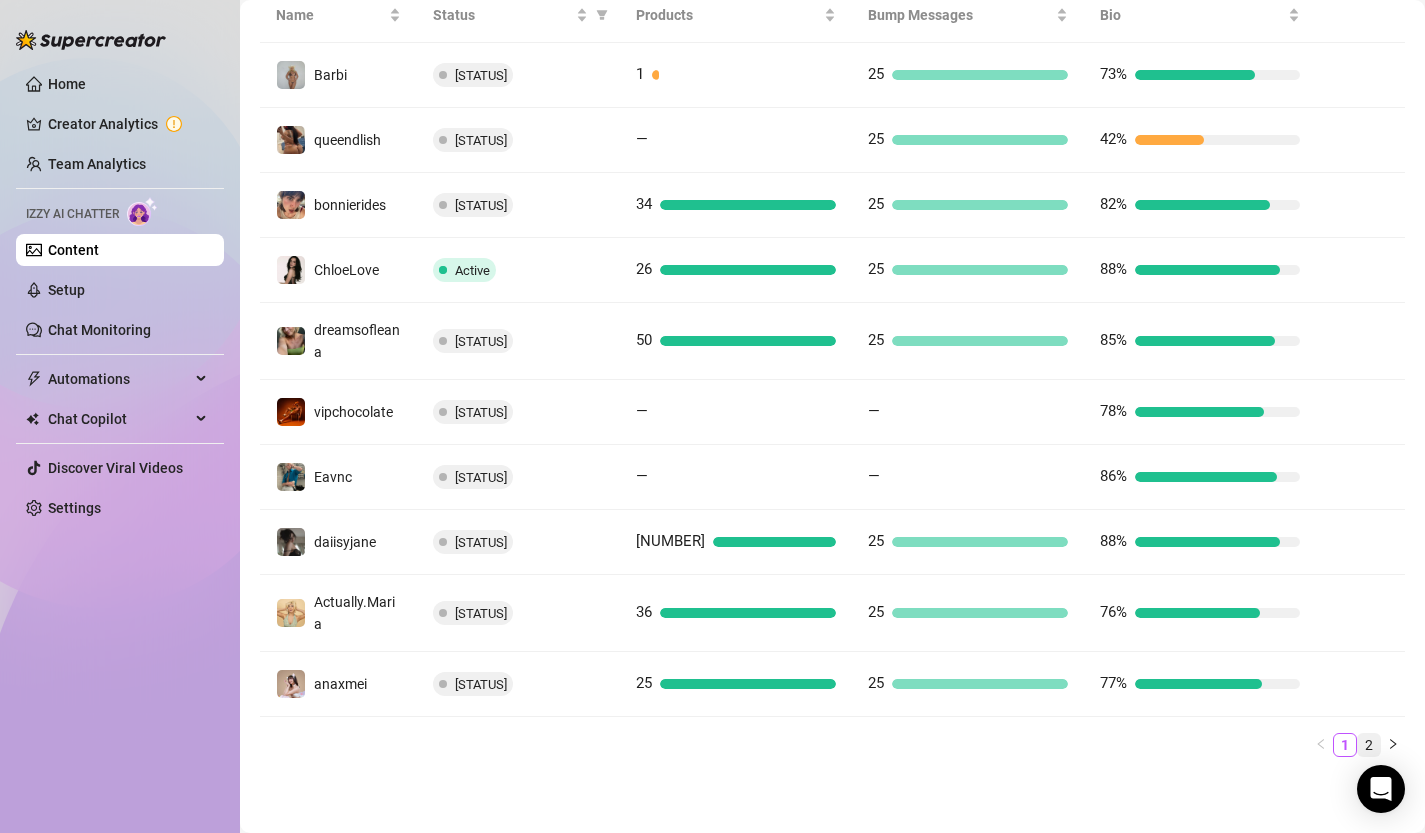 click on "2" at bounding box center [1369, 745] 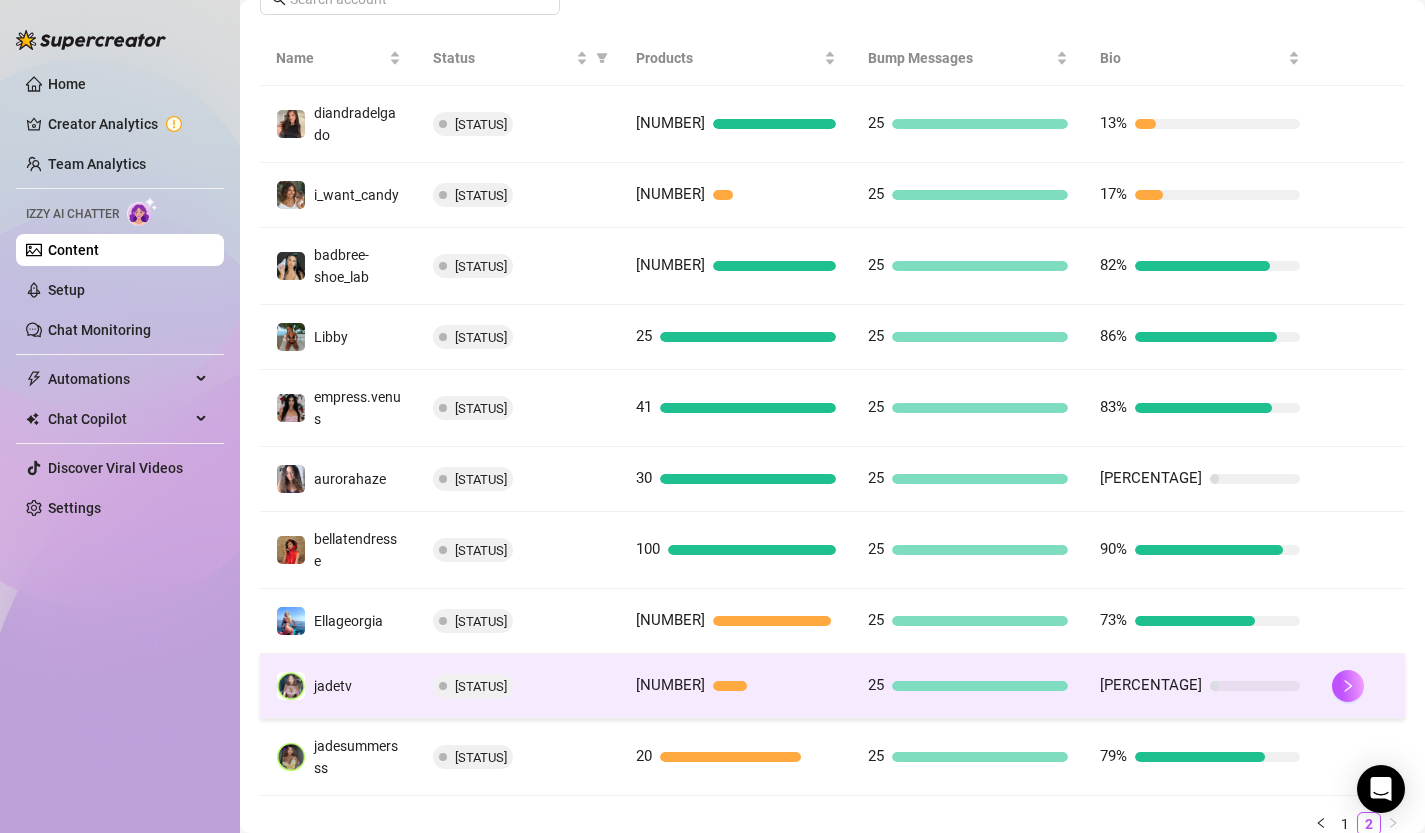 scroll, scrollTop: 390, scrollLeft: 0, axis: vertical 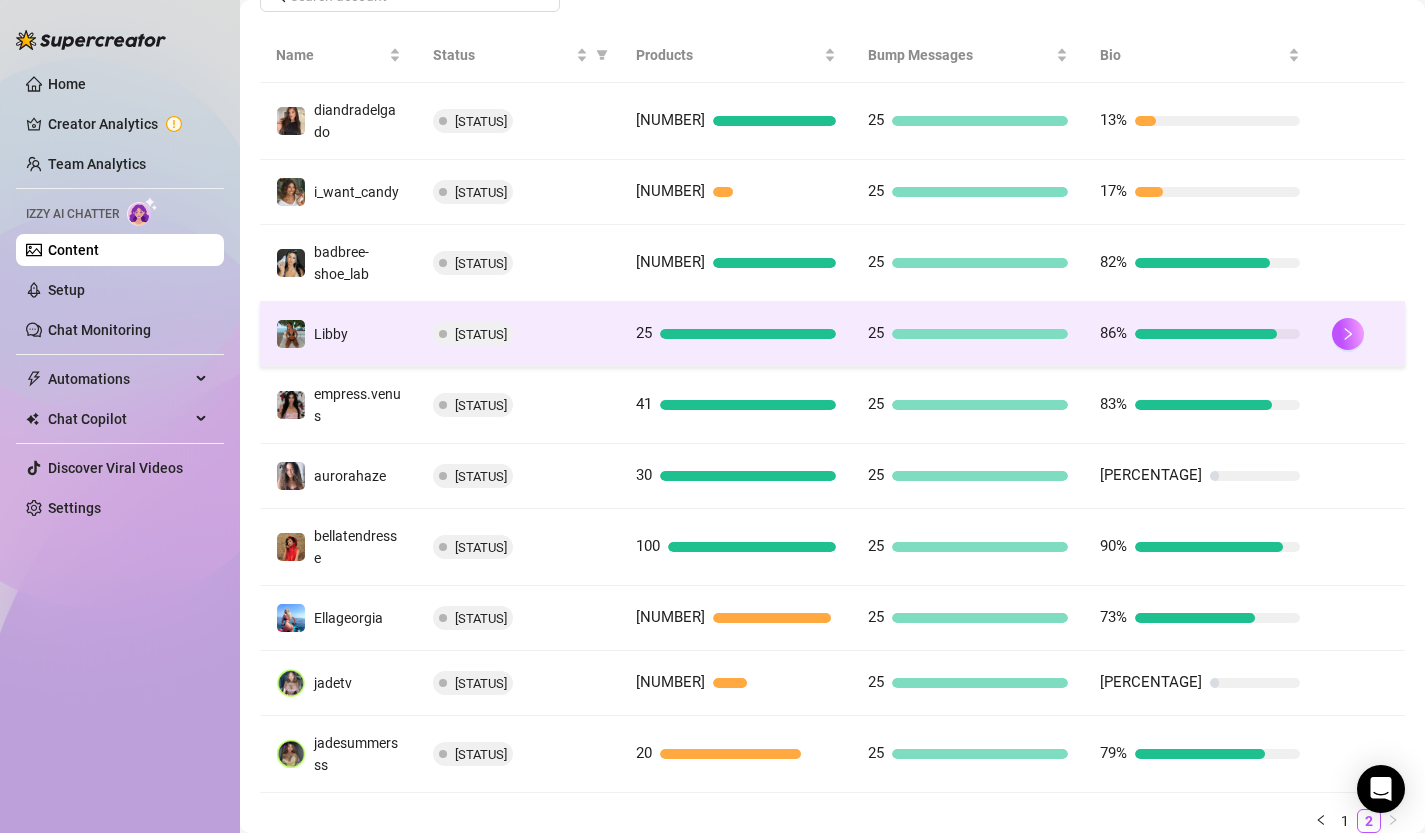click at bounding box center (748, 334) 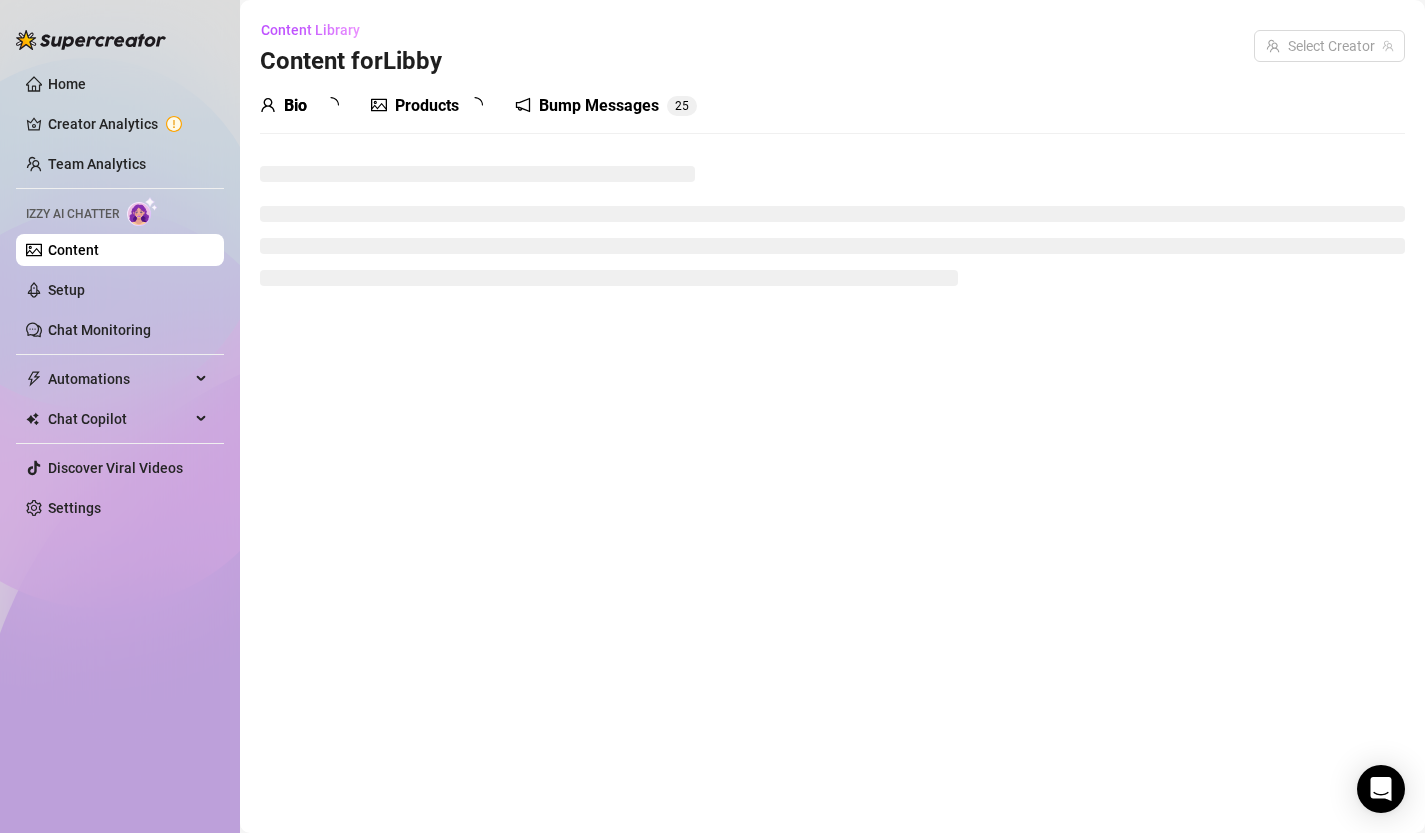 scroll, scrollTop: 0, scrollLeft: 0, axis: both 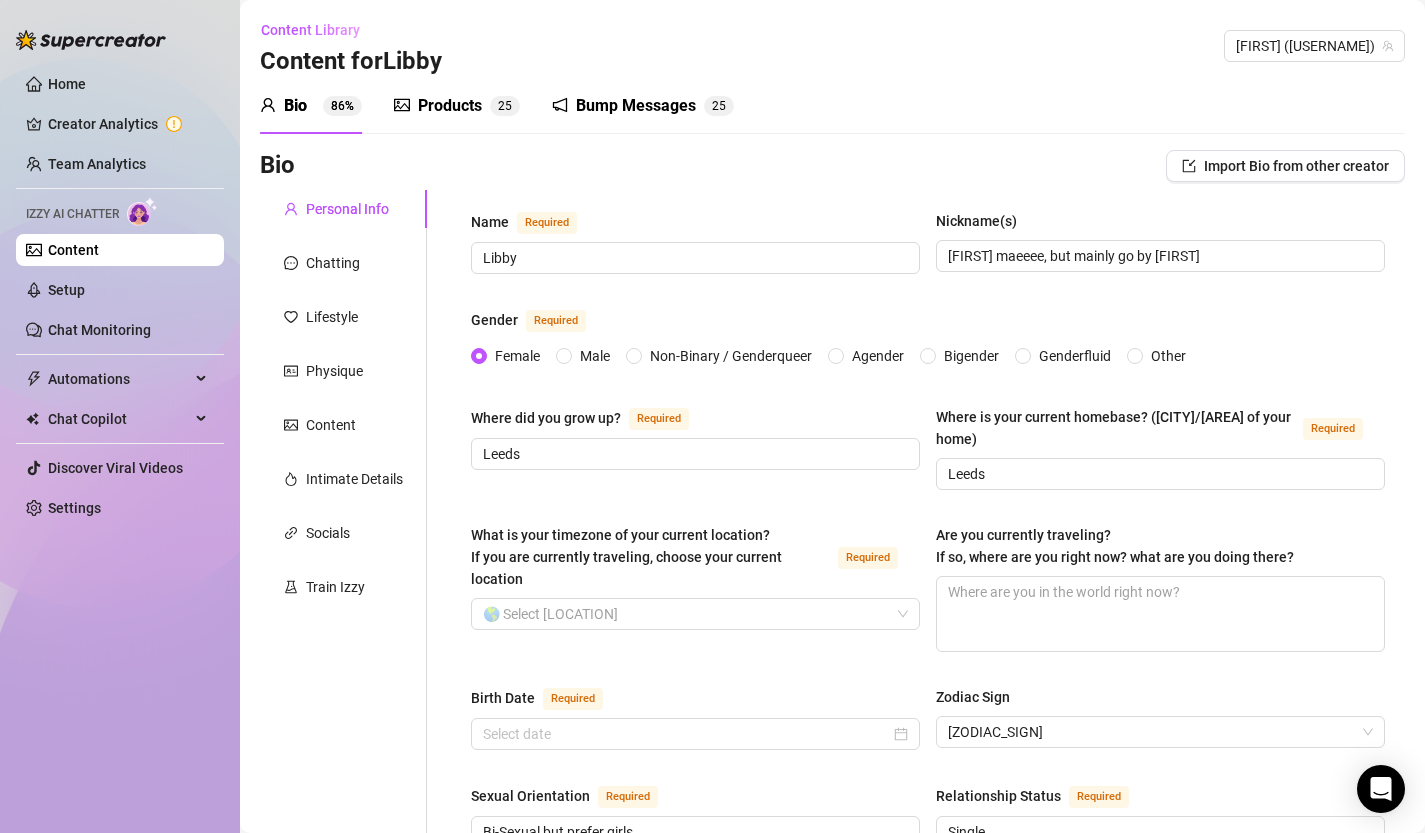 type 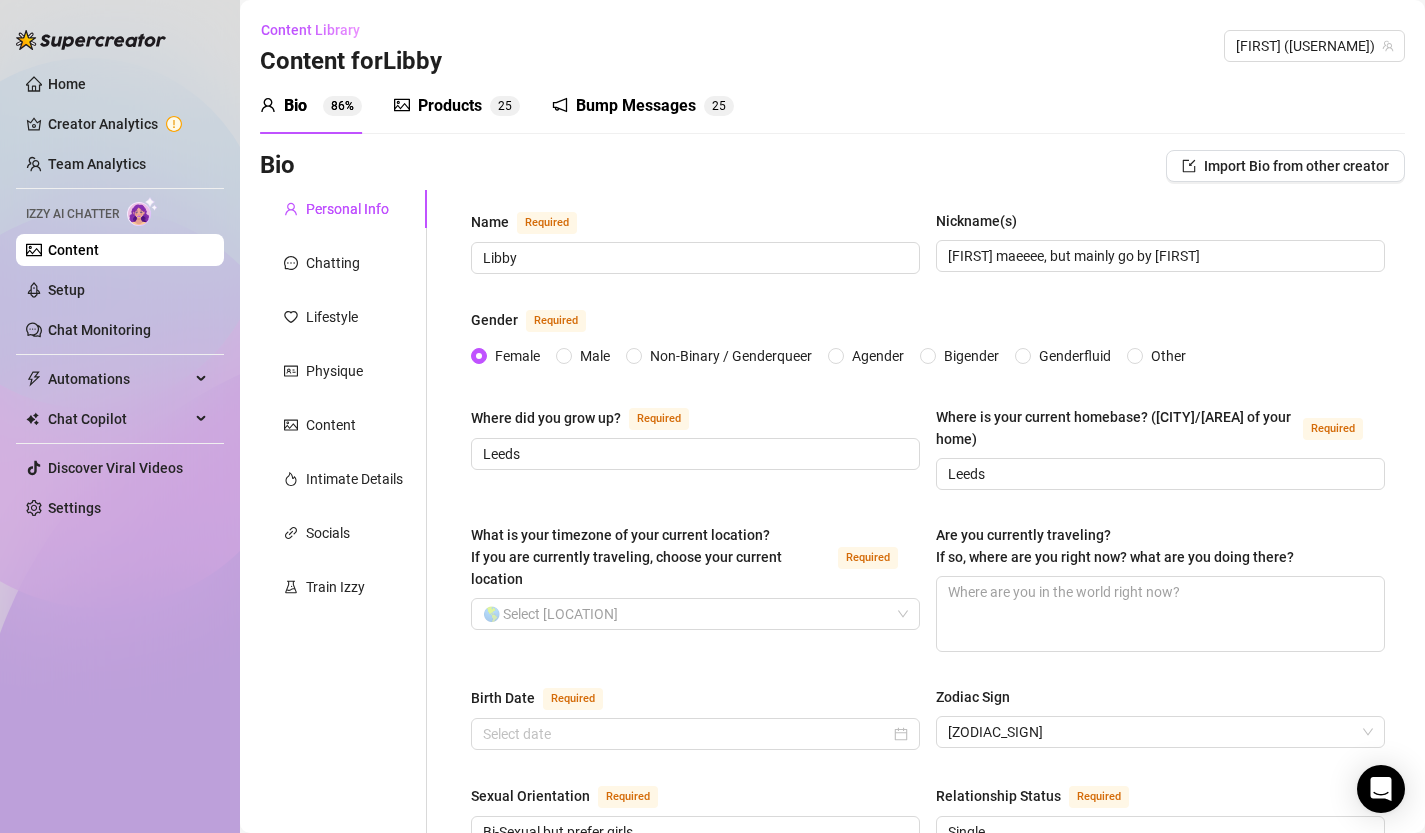 type on "June 3rd, 2002" 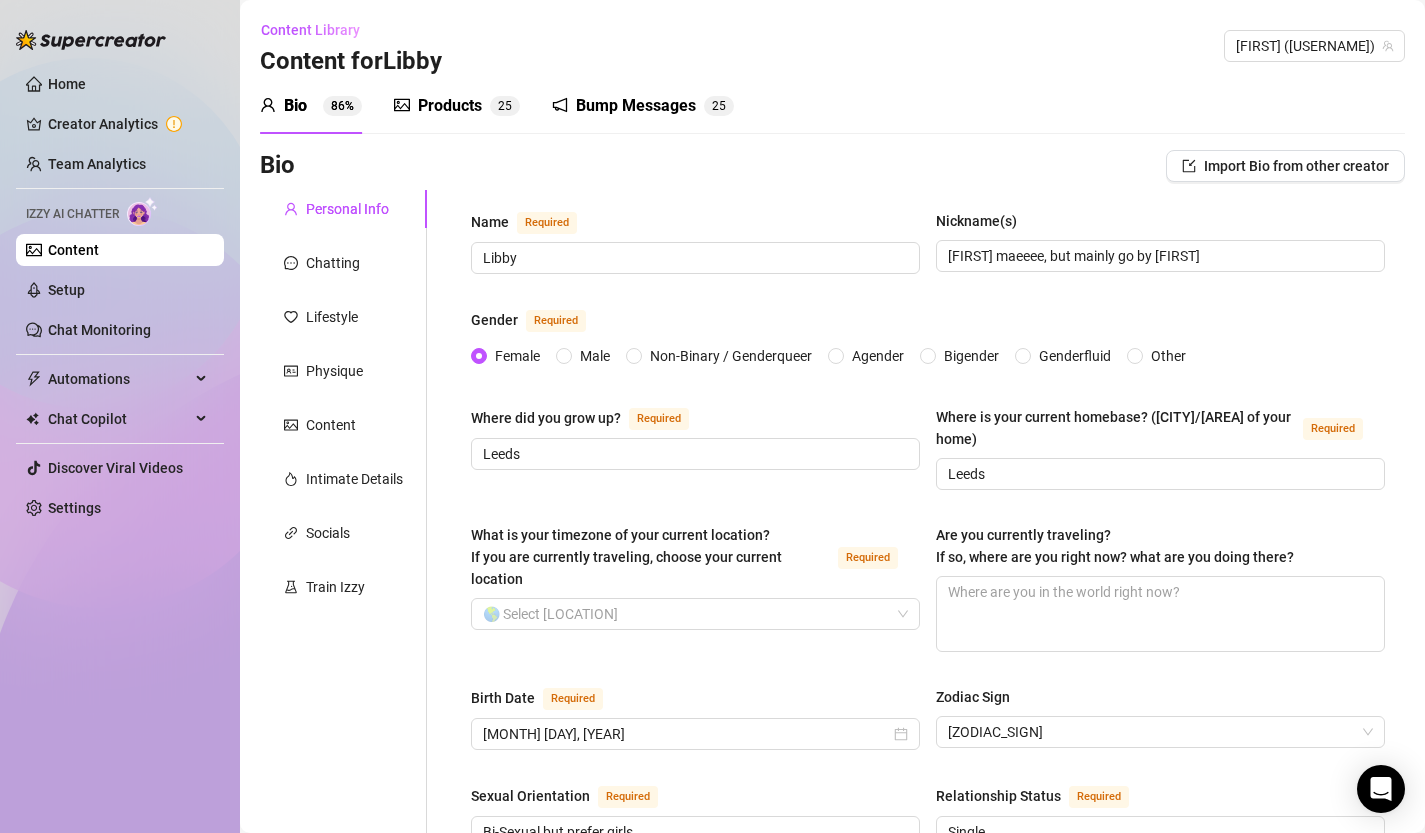 click on "Products" at bounding box center [450, 106] 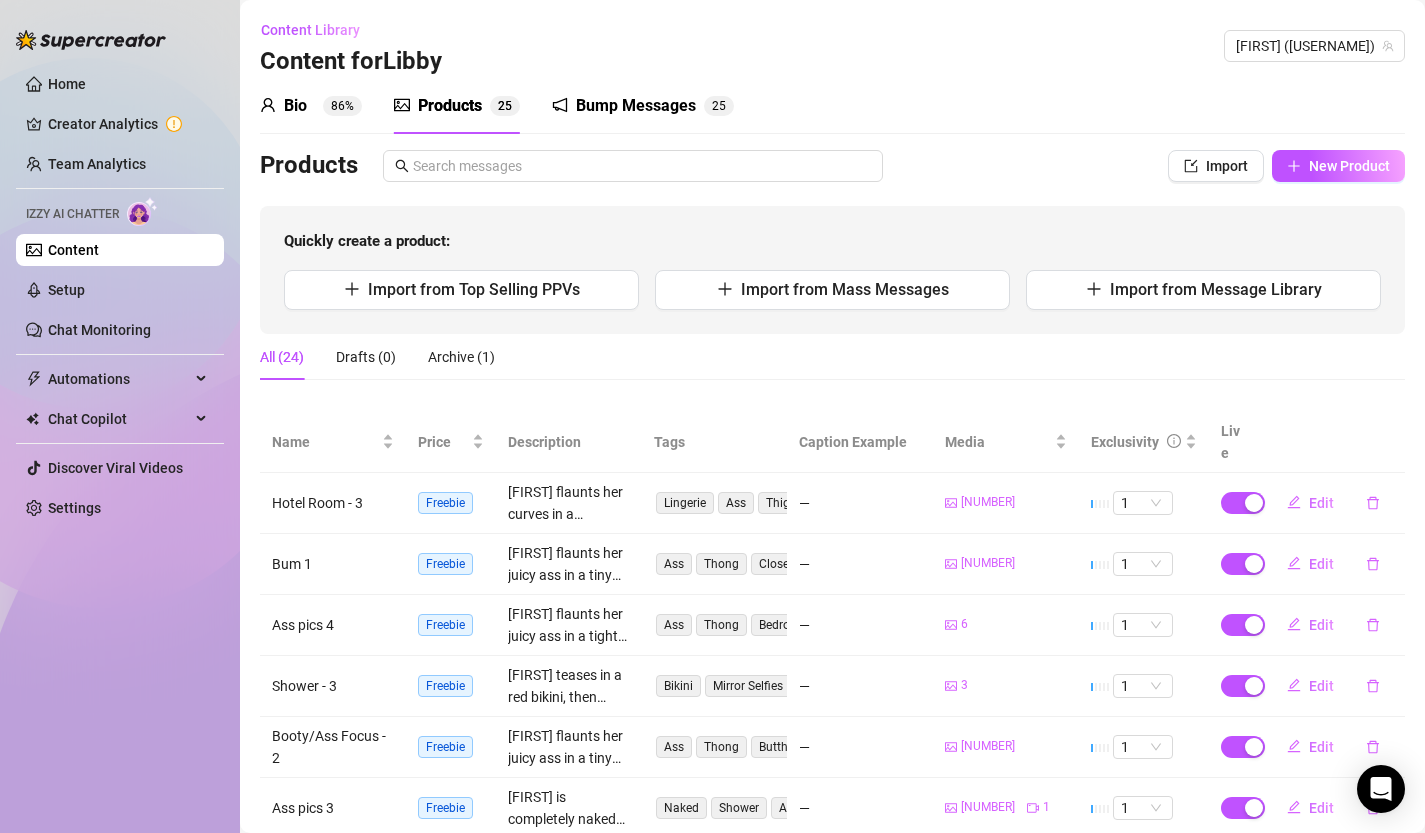 click on "Content" at bounding box center [73, 250] 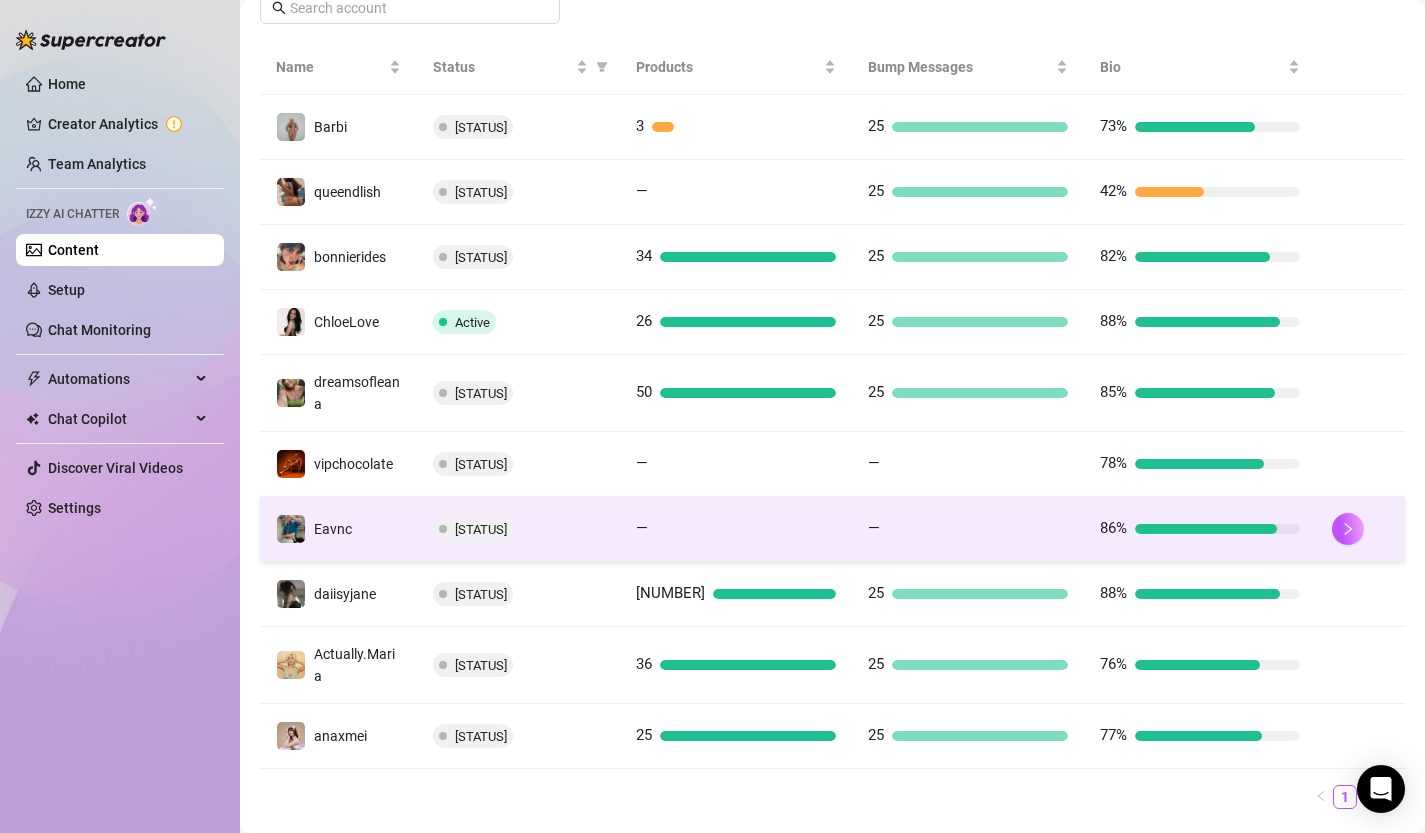 scroll, scrollTop: 365, scrollLeft: 0, axis: vertical 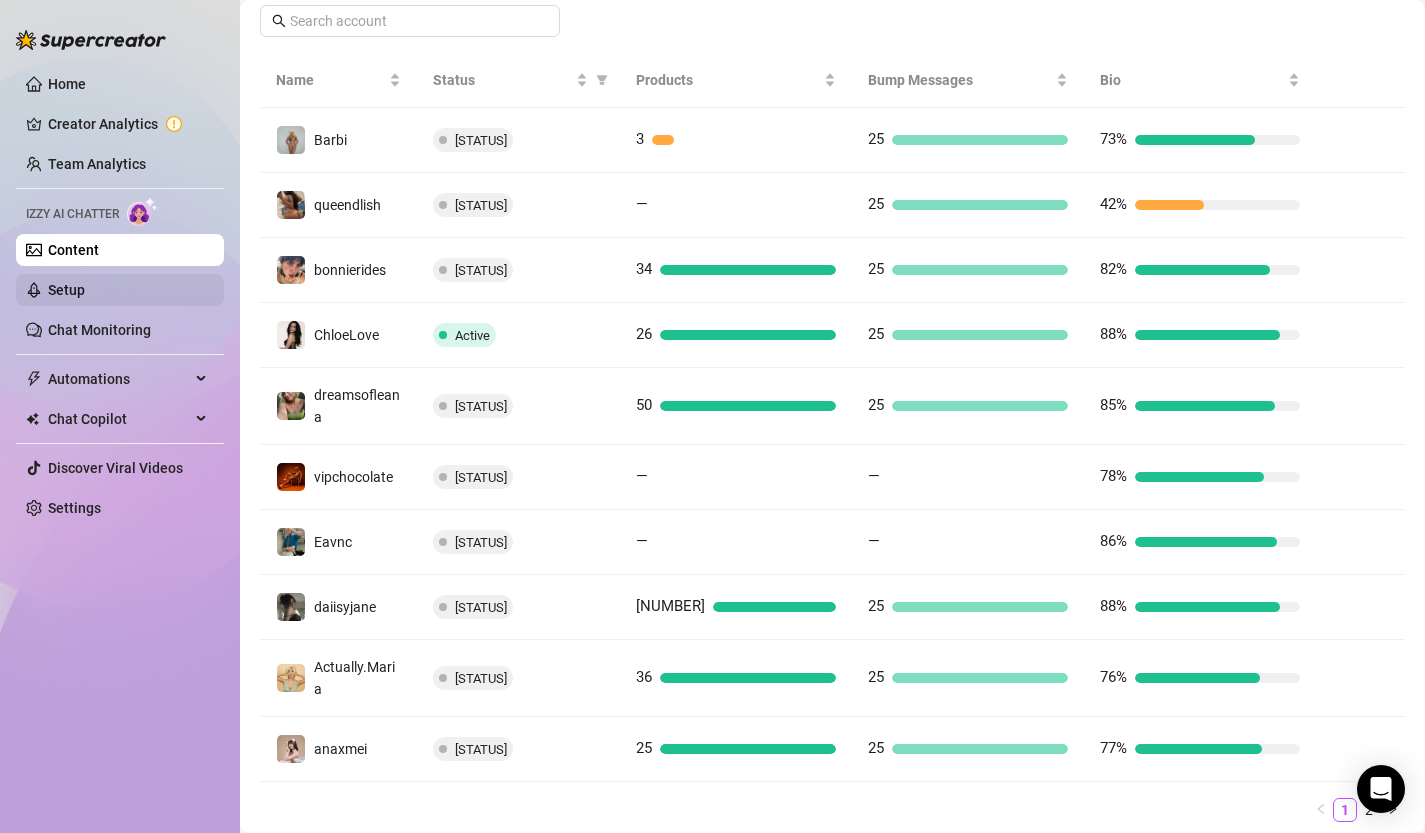 click on "Setup" at bounding box center [66, 290] 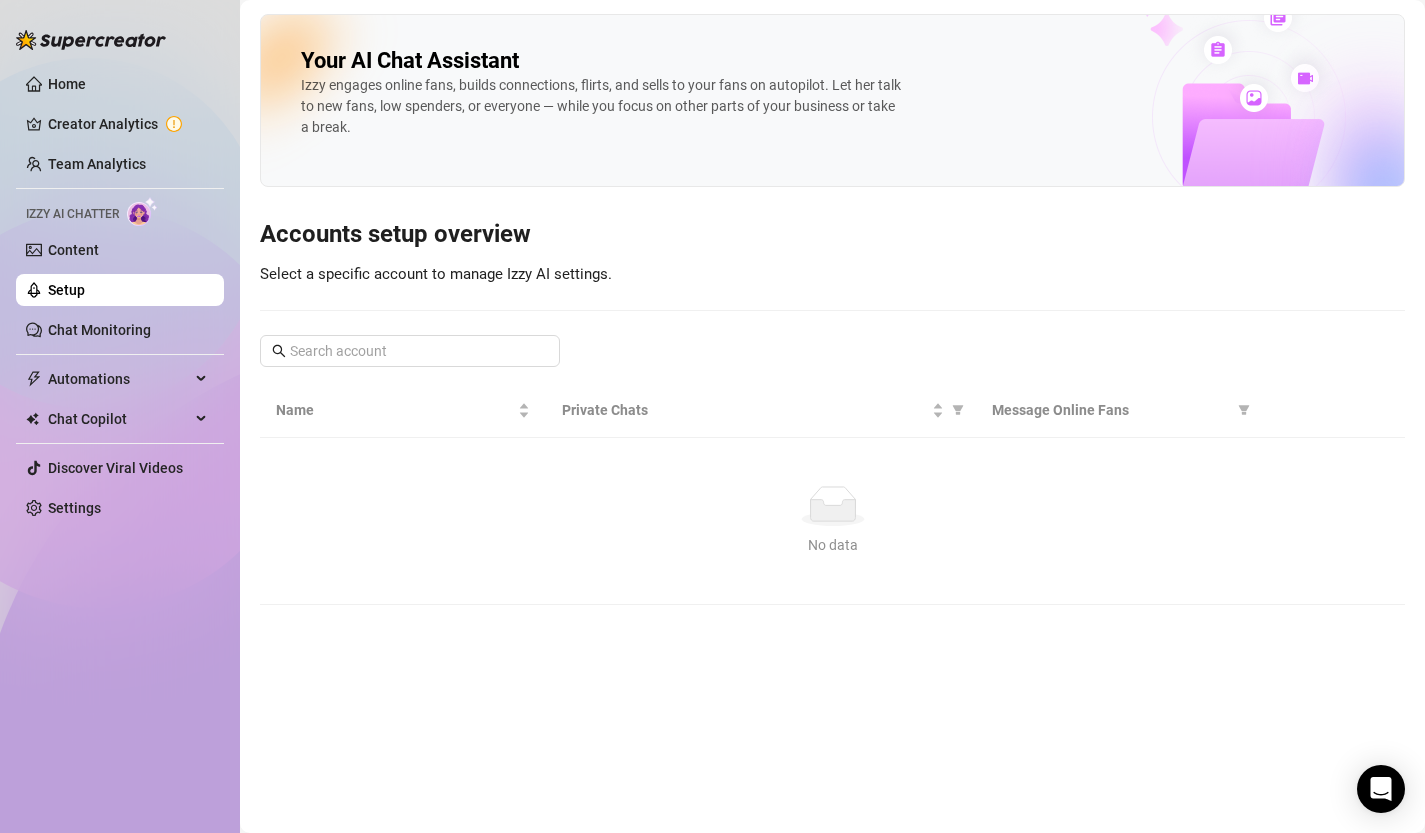 scroll, scrollTop: 0, scrollLeft: 0, axis: both 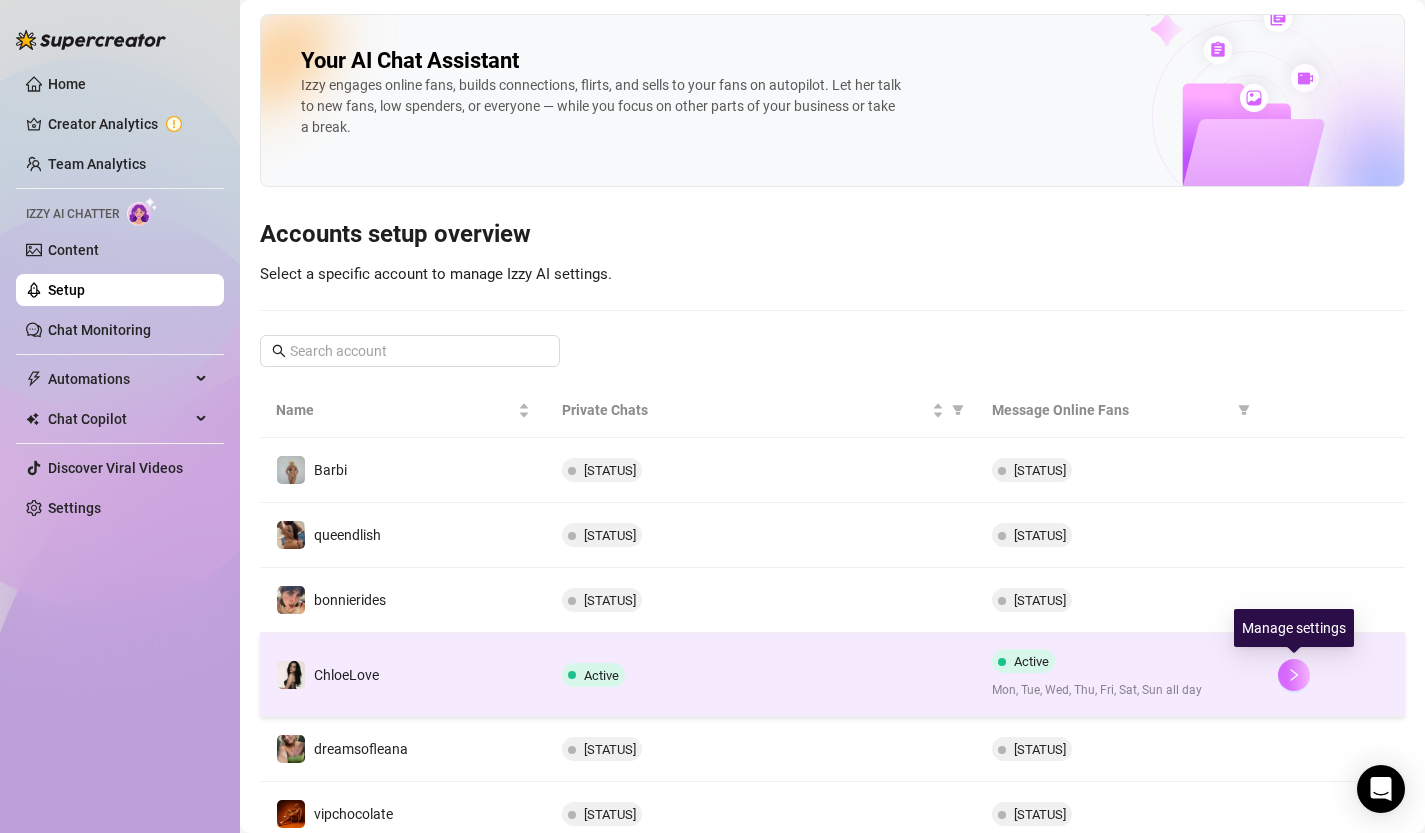 click at bounding box center [1294, 675] 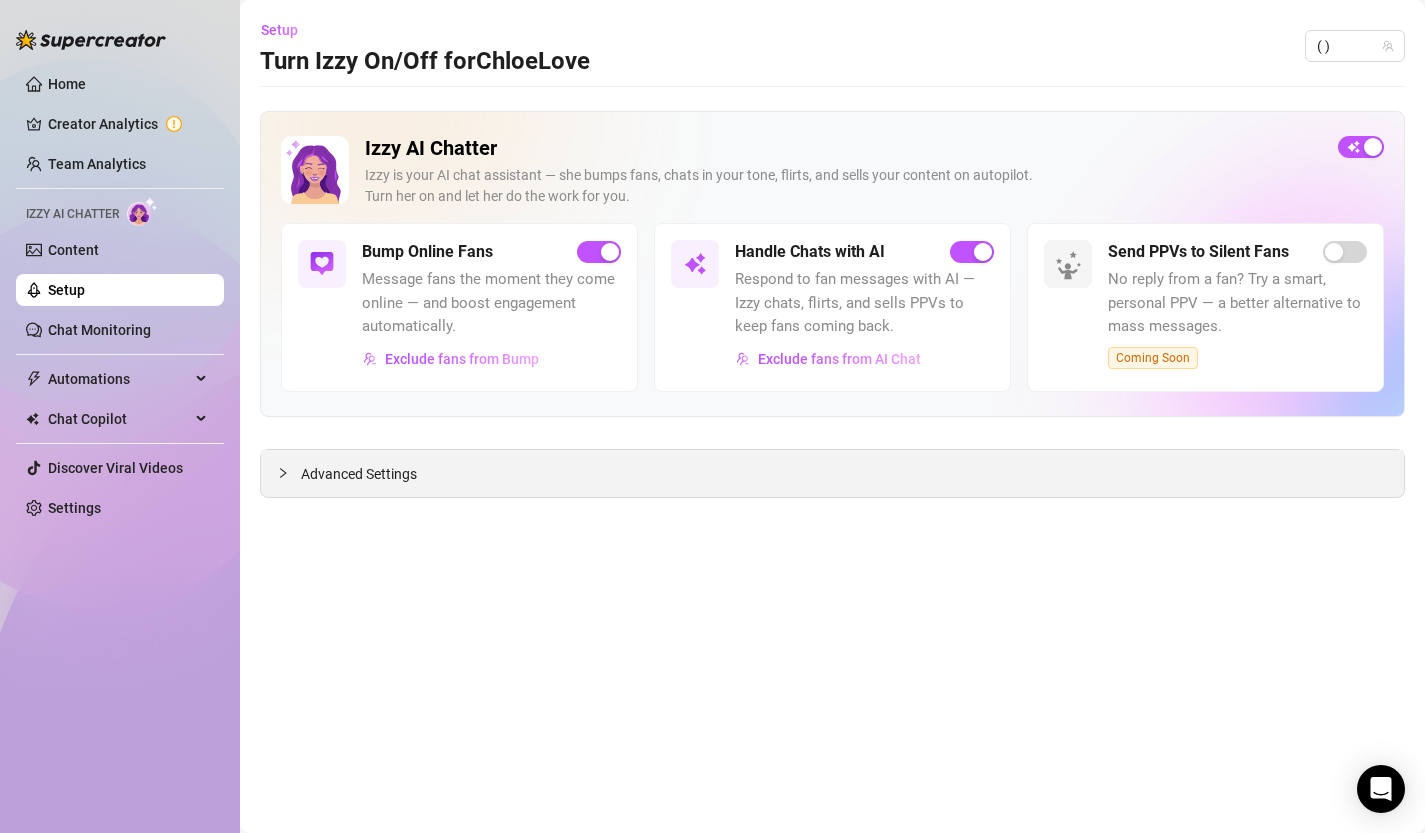 click on "Advanced Settings" at bounding box center (359, 474) 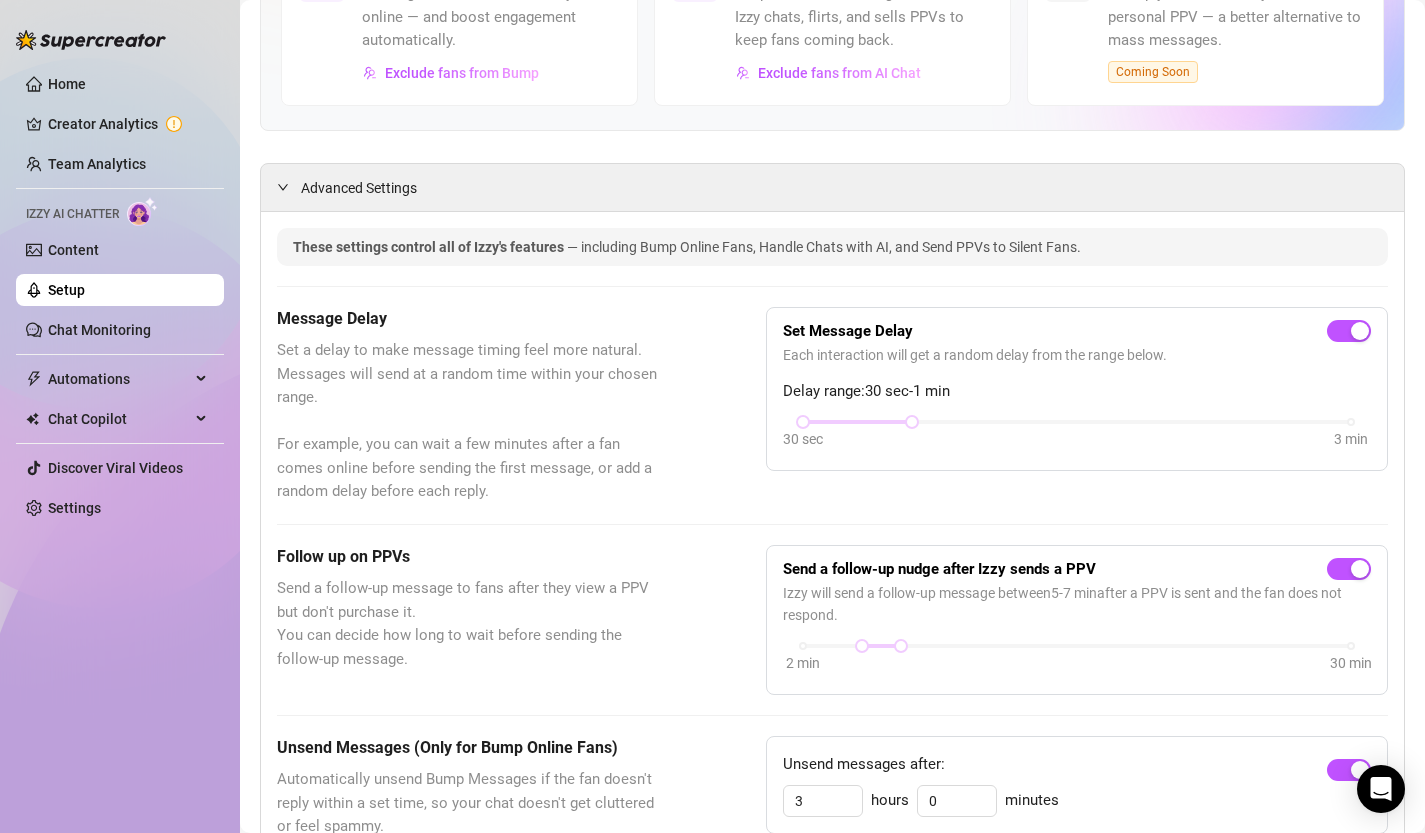scroll, scrollTop: 318, scrollLeft: 0, axis: vertical 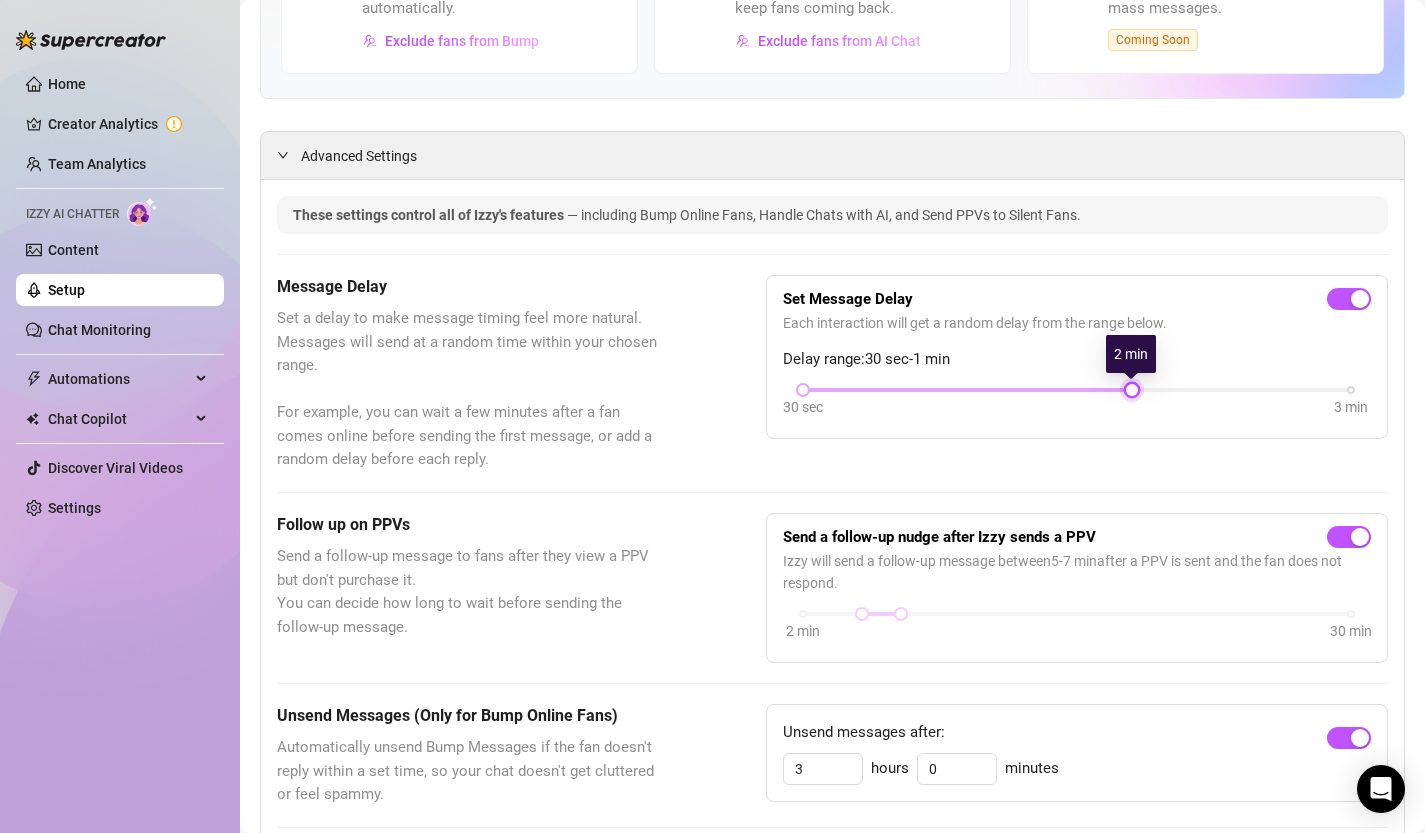 drag, startPoint x: 911, startPoint y: 388, endPoint x: 1108, endPoint y: 390, distance: 197.01015 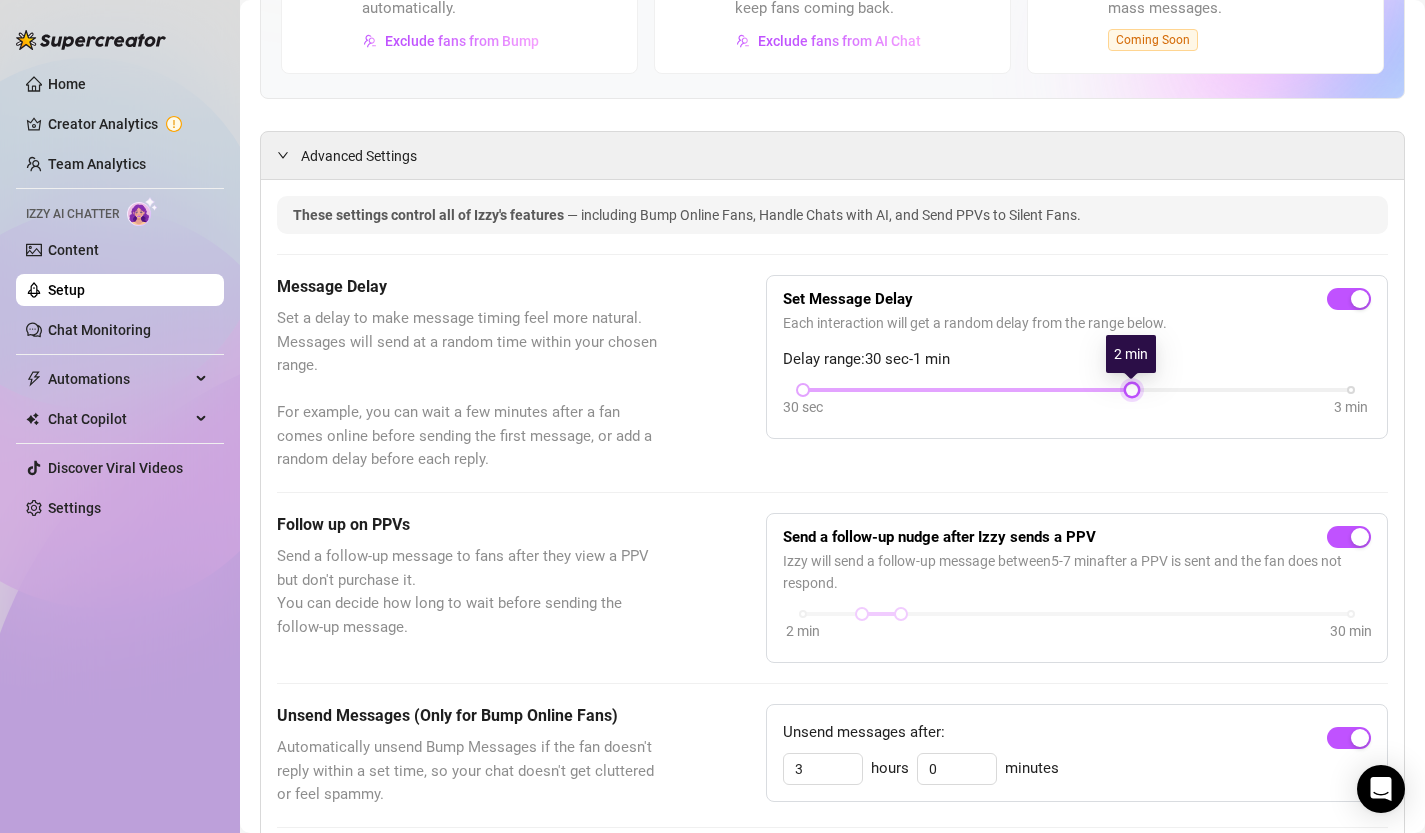 click on "30 sec 3 min" at bounding box center [1077, 388] 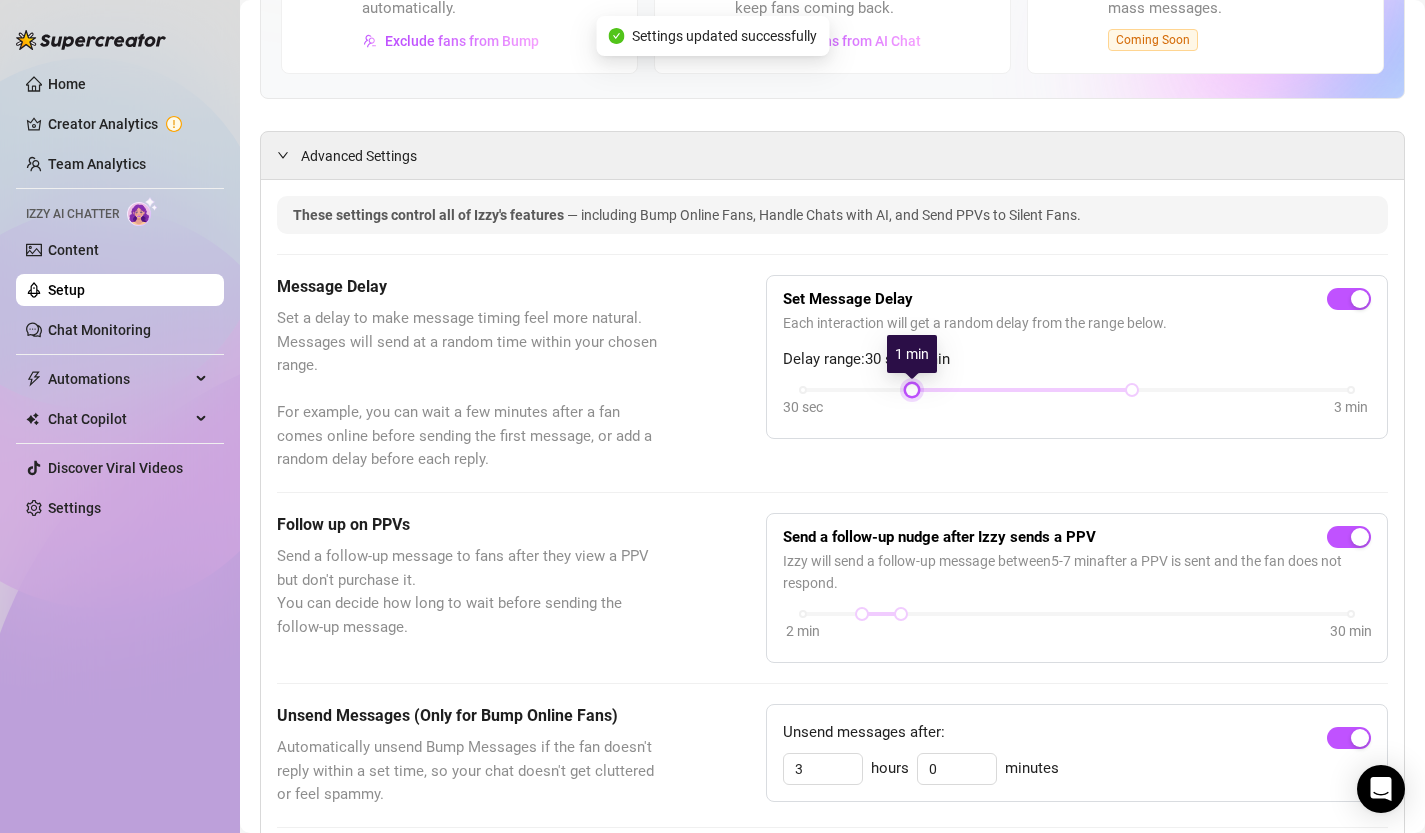 drag, startPoint x: 807, startPoint y: 392, endPoint x: 870, endPoint y: 393, distance: 63.007935 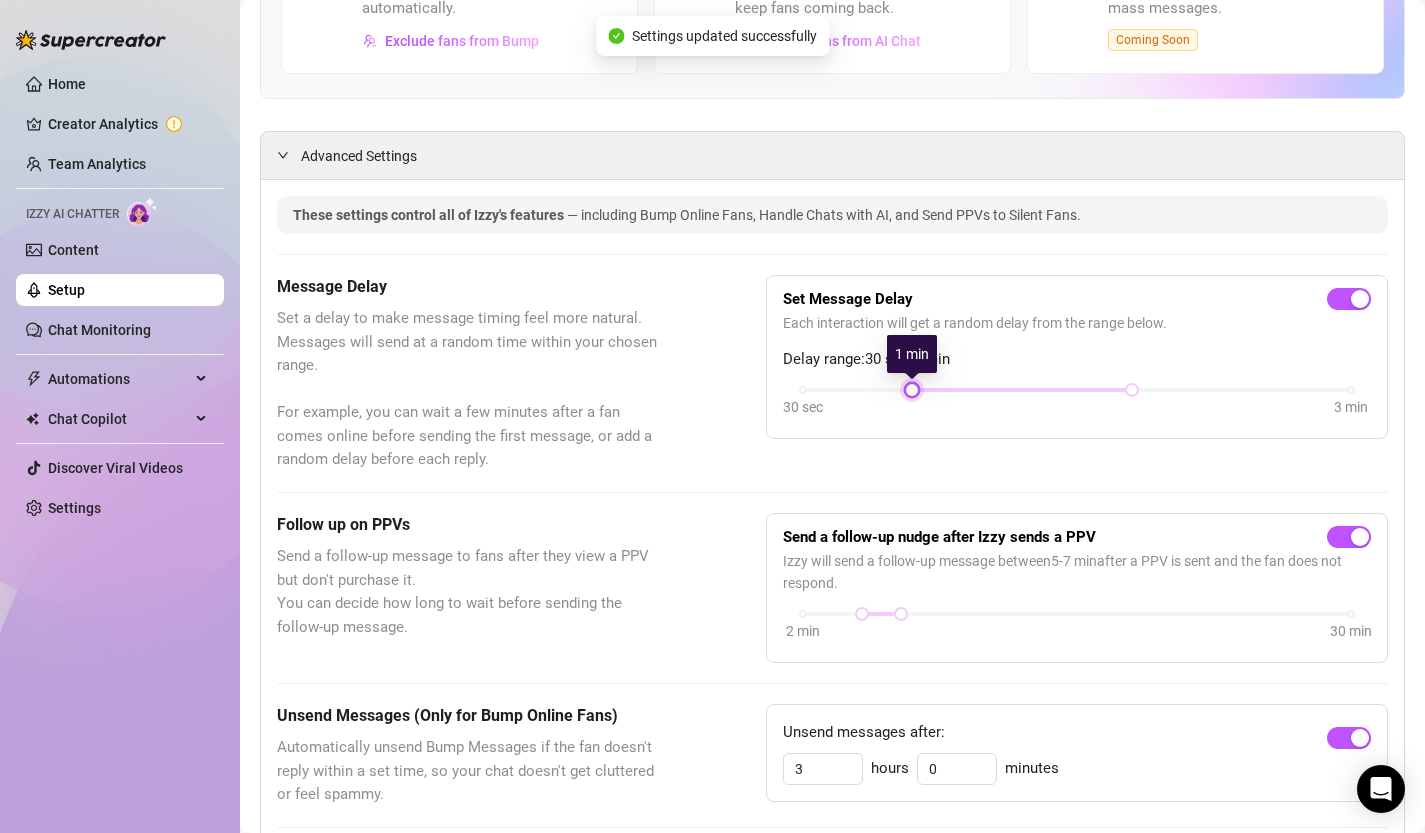 click on "30 sec 3 min" at bounding box center (1077, 403) 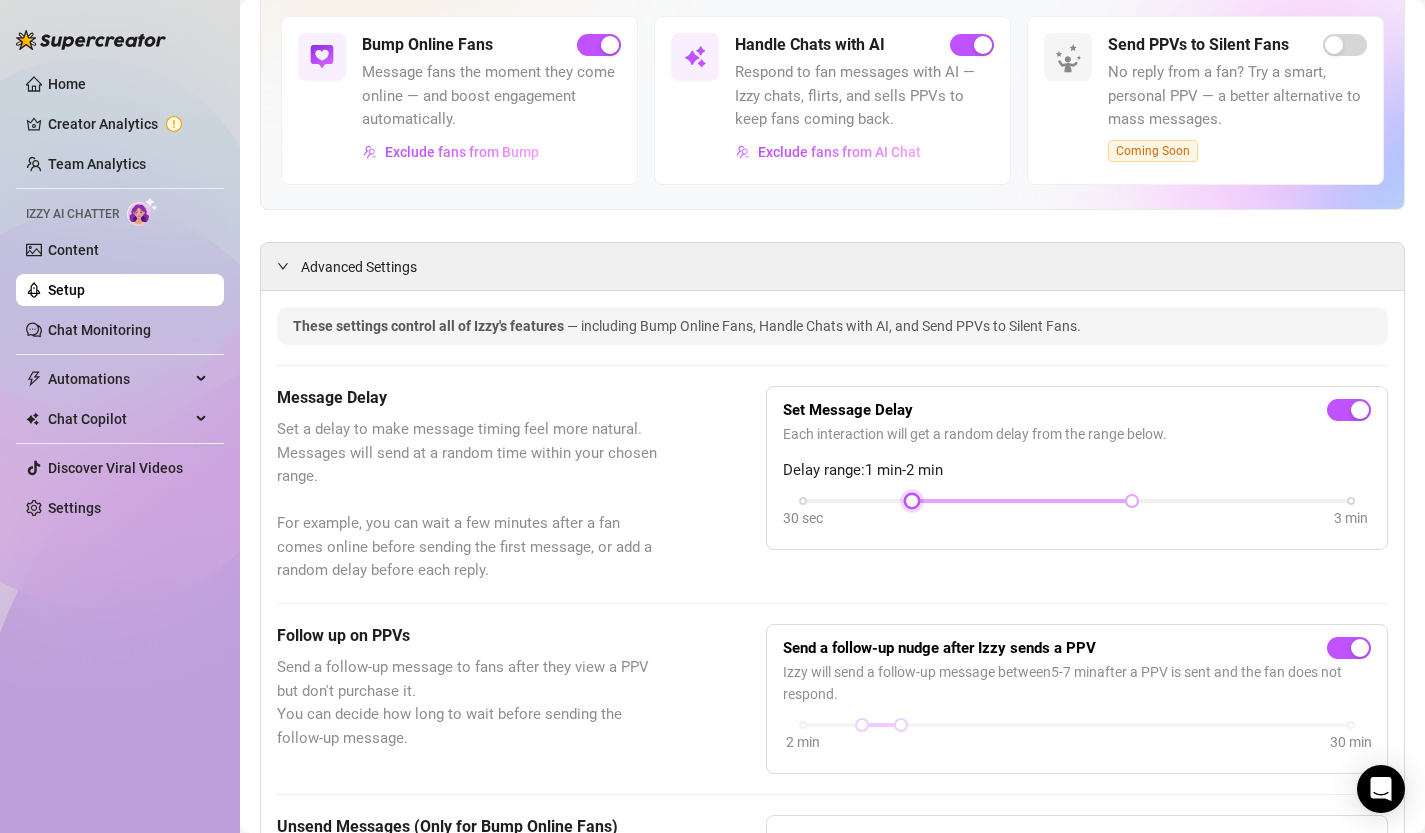 scroll, scrollTop: 0, scrollLeft: 0, axis: both 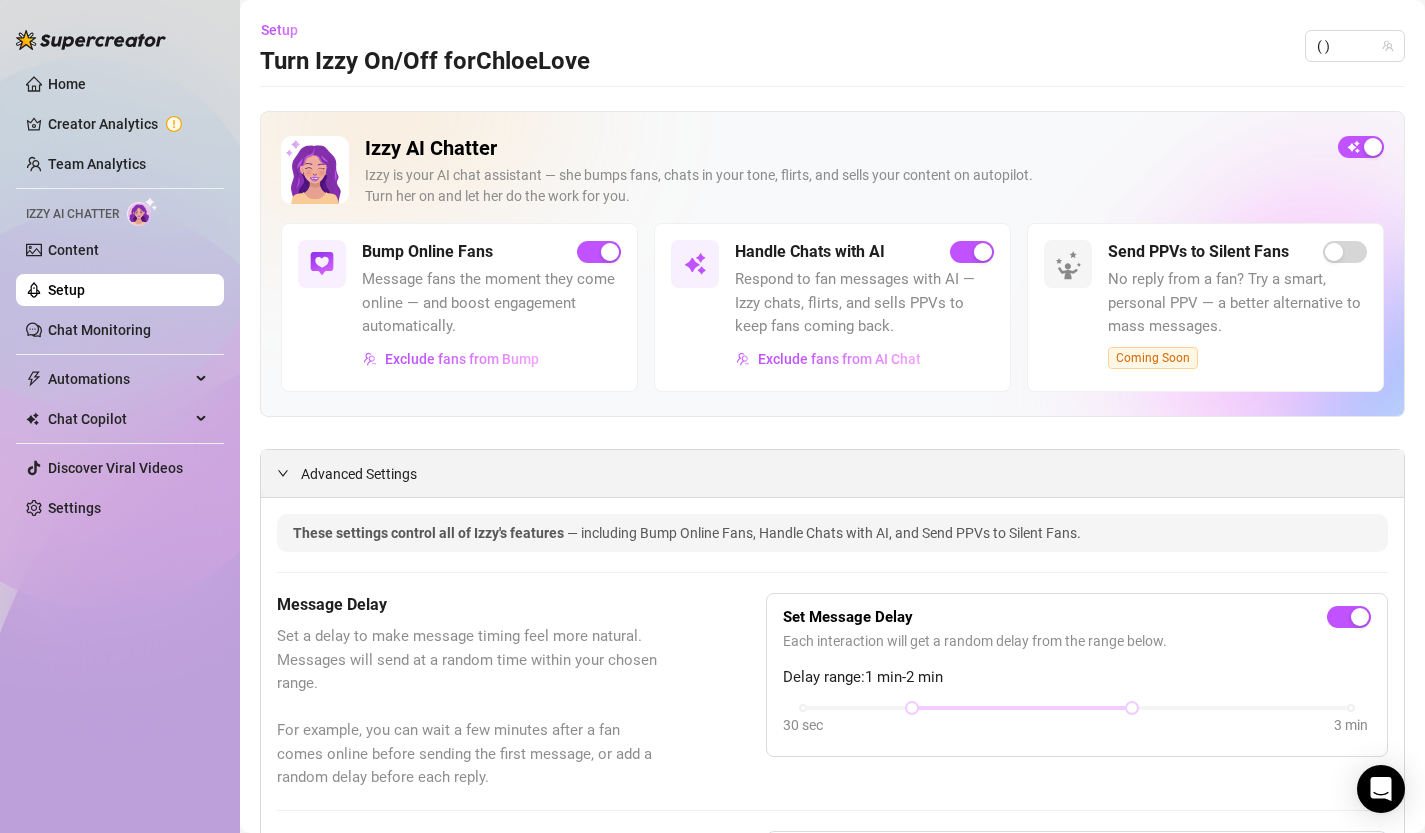 click on "Advanced Settings" at bounding box center [359, 474] 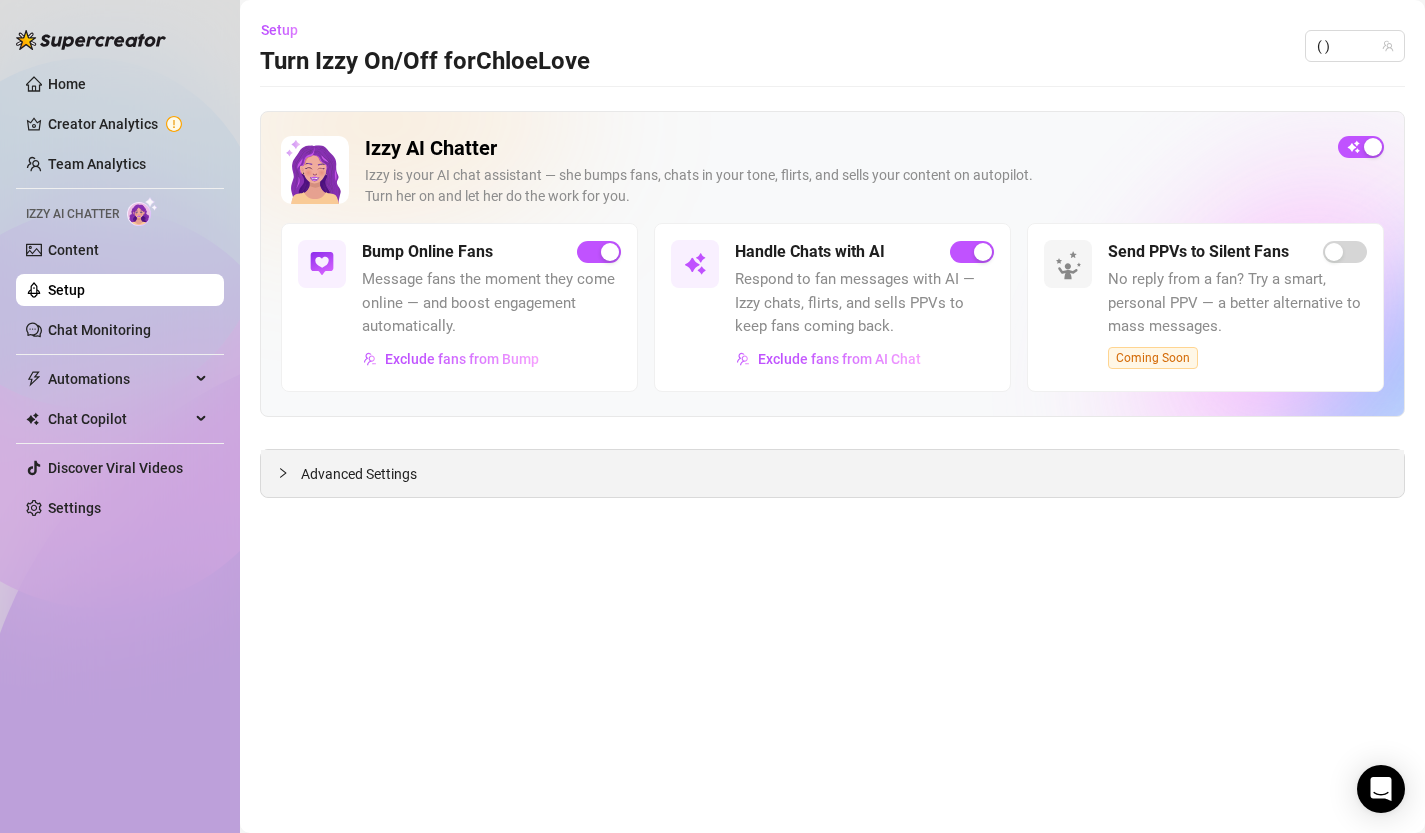 click on "Advanced Settings" at bounding box center (359, 474) 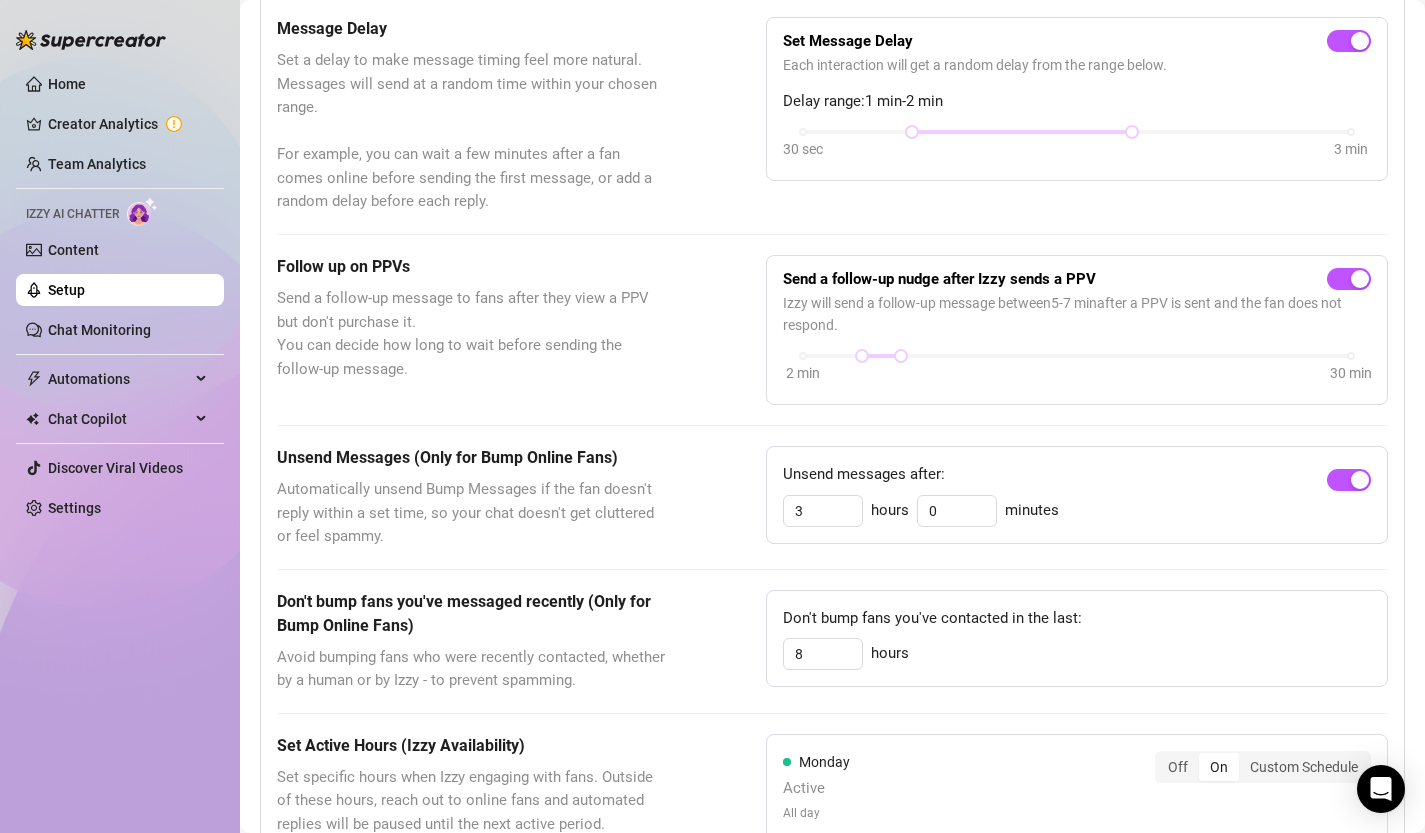 scroll, scrollTop: 0, scrollLeft: 0, axis: both 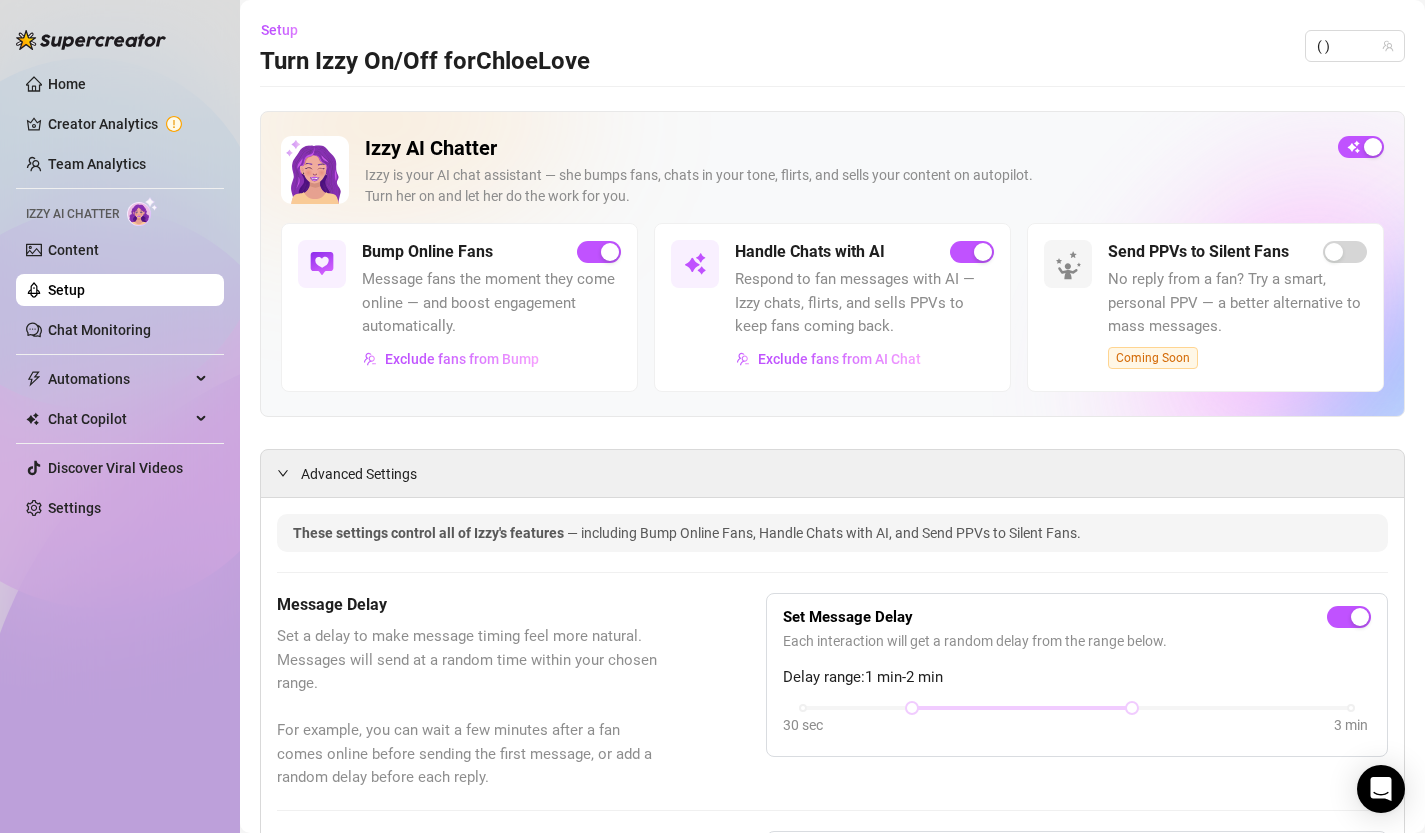 click on "Handle Chats with AI Respond to fan messages with AI — Izzy chats, flirts, and sells PPVs to keep fans coming back. Exclude fans from AI Chat" at bounding box center (864, 307) 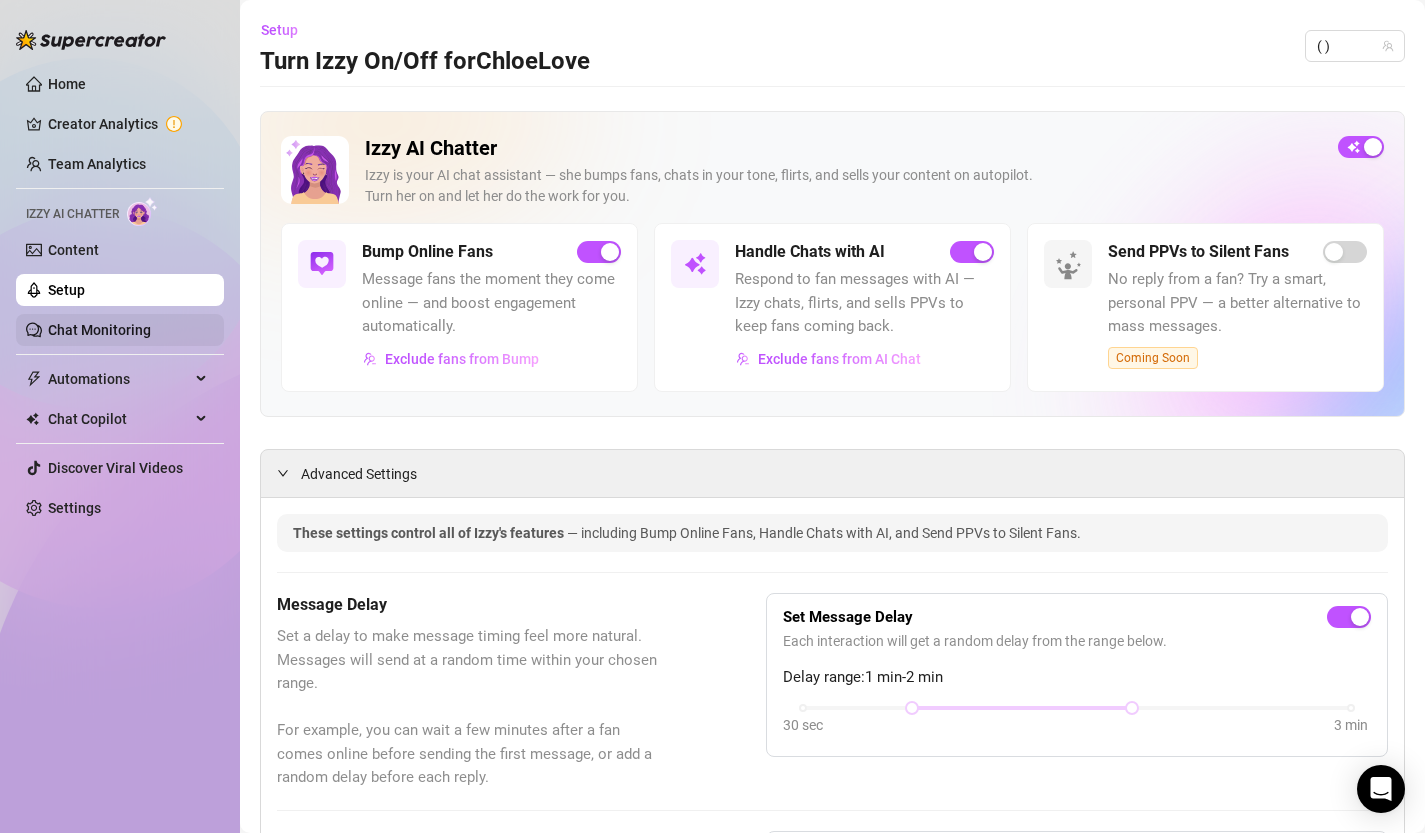 click on "Chat Monitoring" at bounding box center (99, 330) 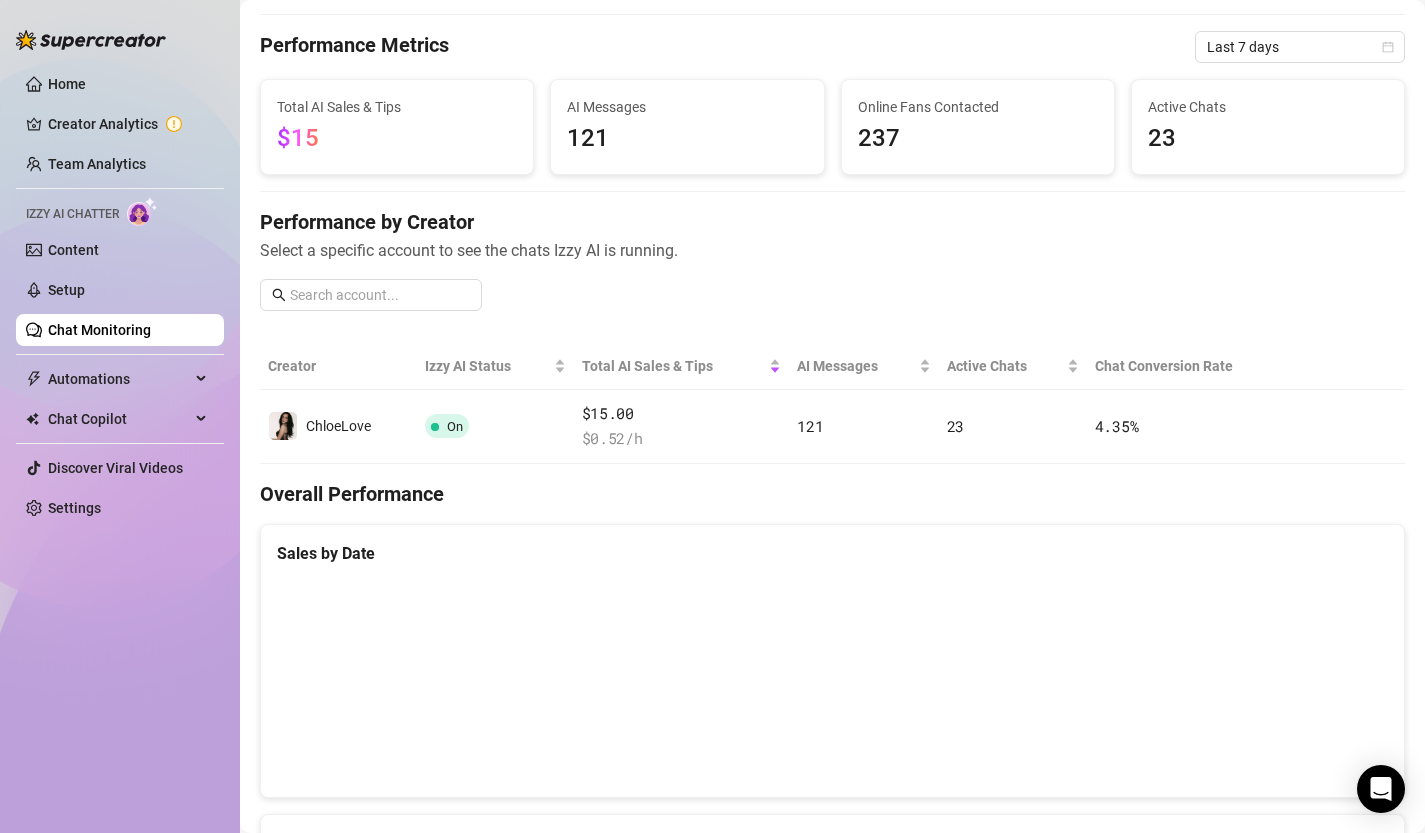scroll, scrollTop: 0, scrollLeft: 0, axis: both 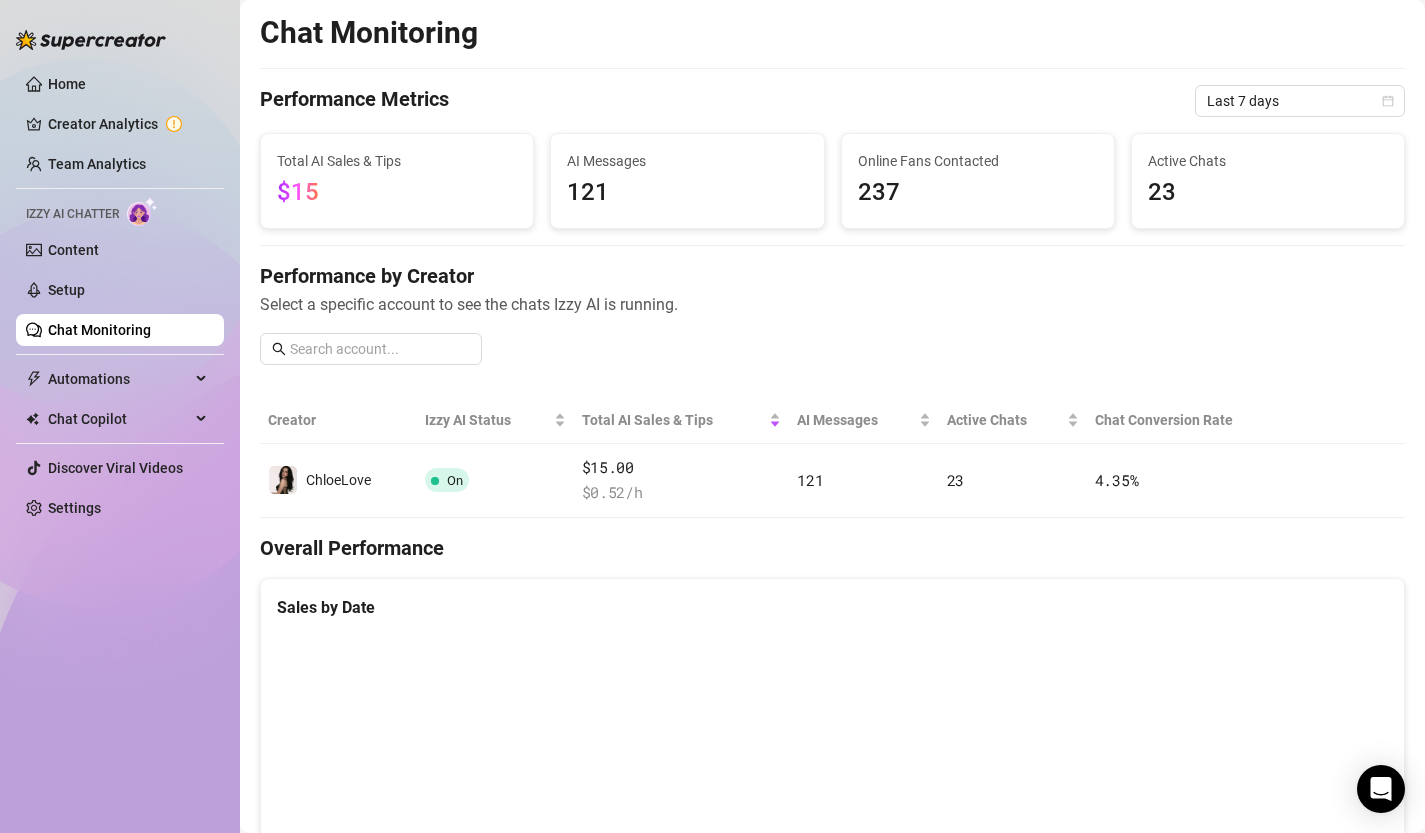 click on "237" at bounding box center [978, 193] 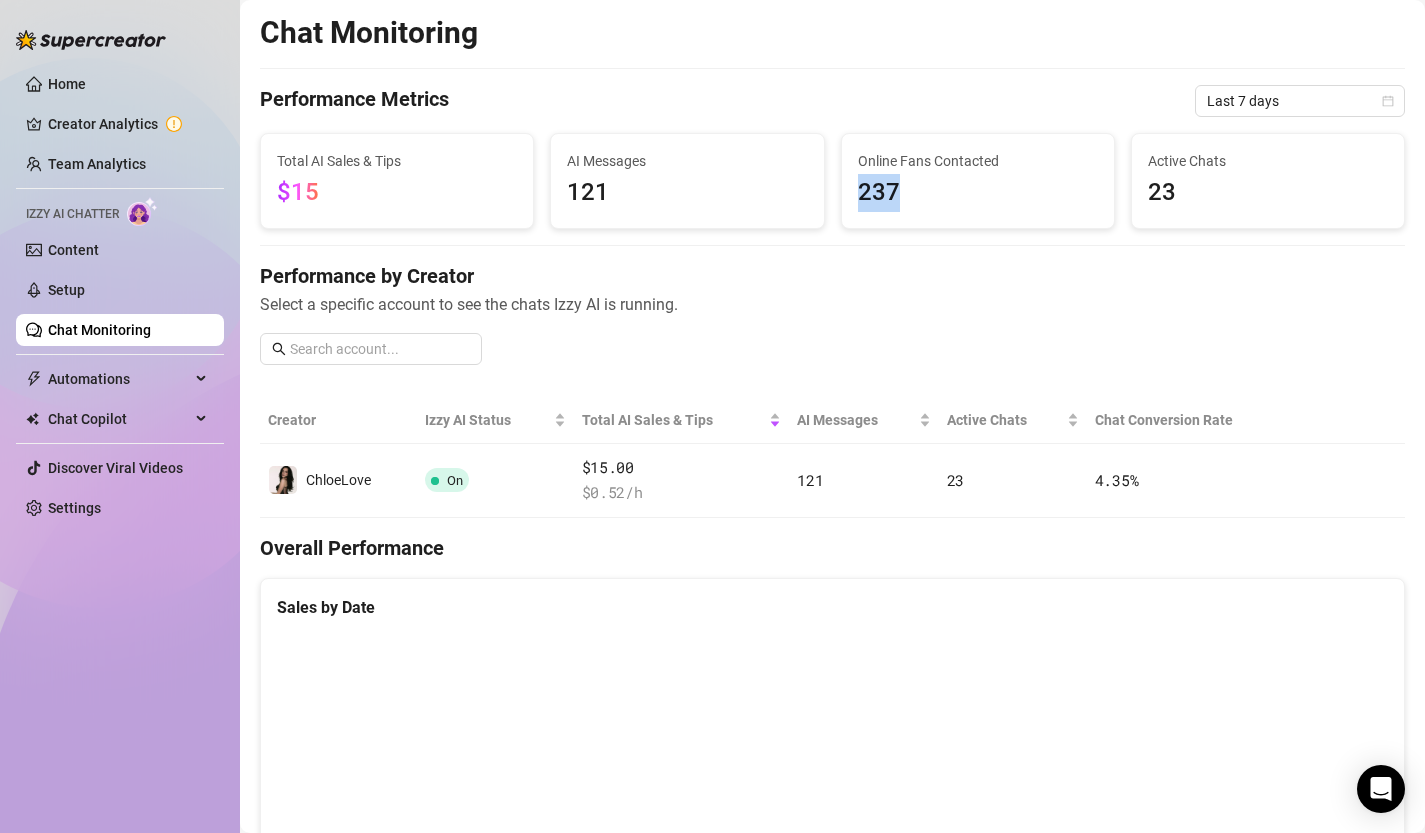 click on "237" at bounding box center (978, 193) 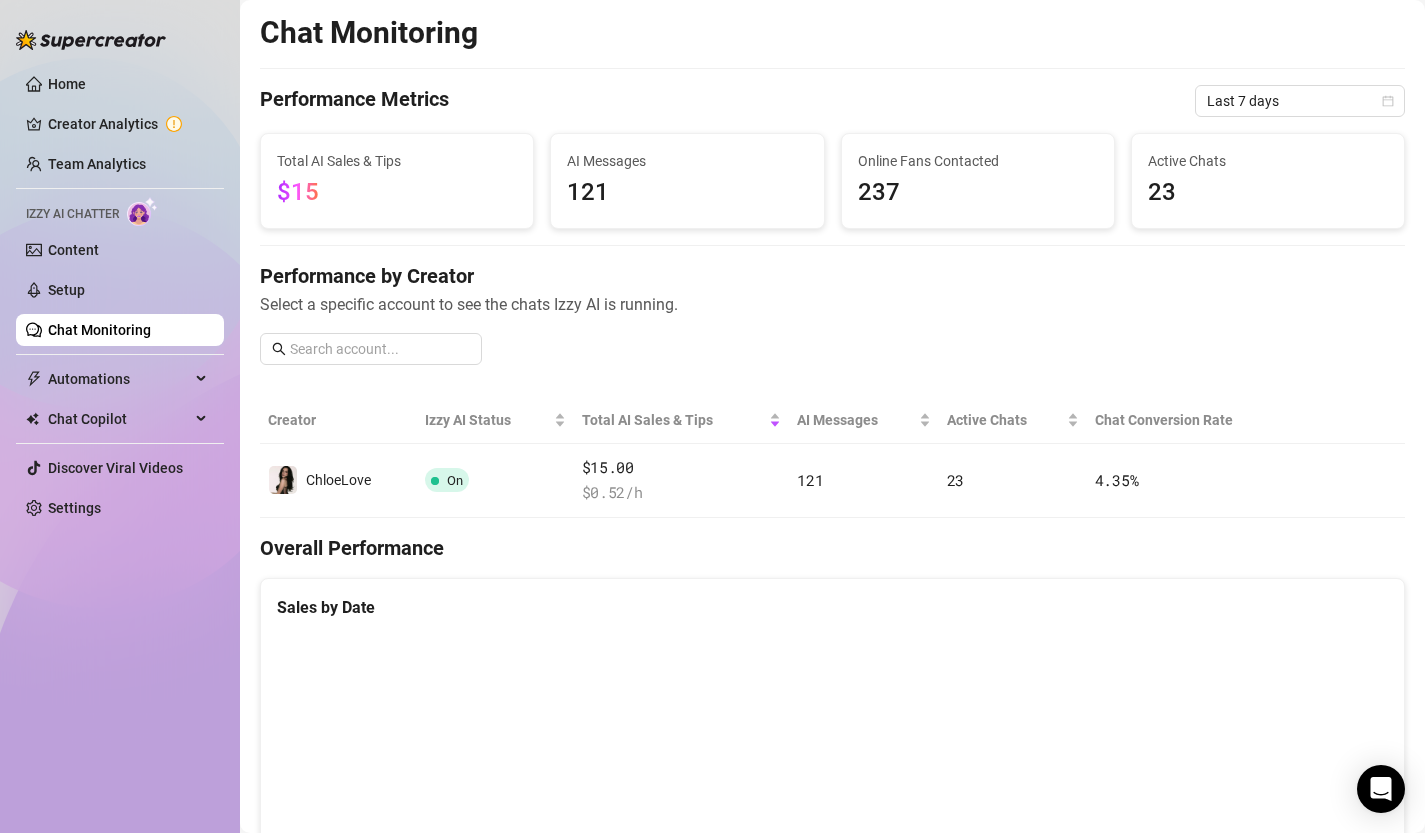 click on "Select a specific account to see the chats Izzy AI is running." at bounding box center [832, 304] 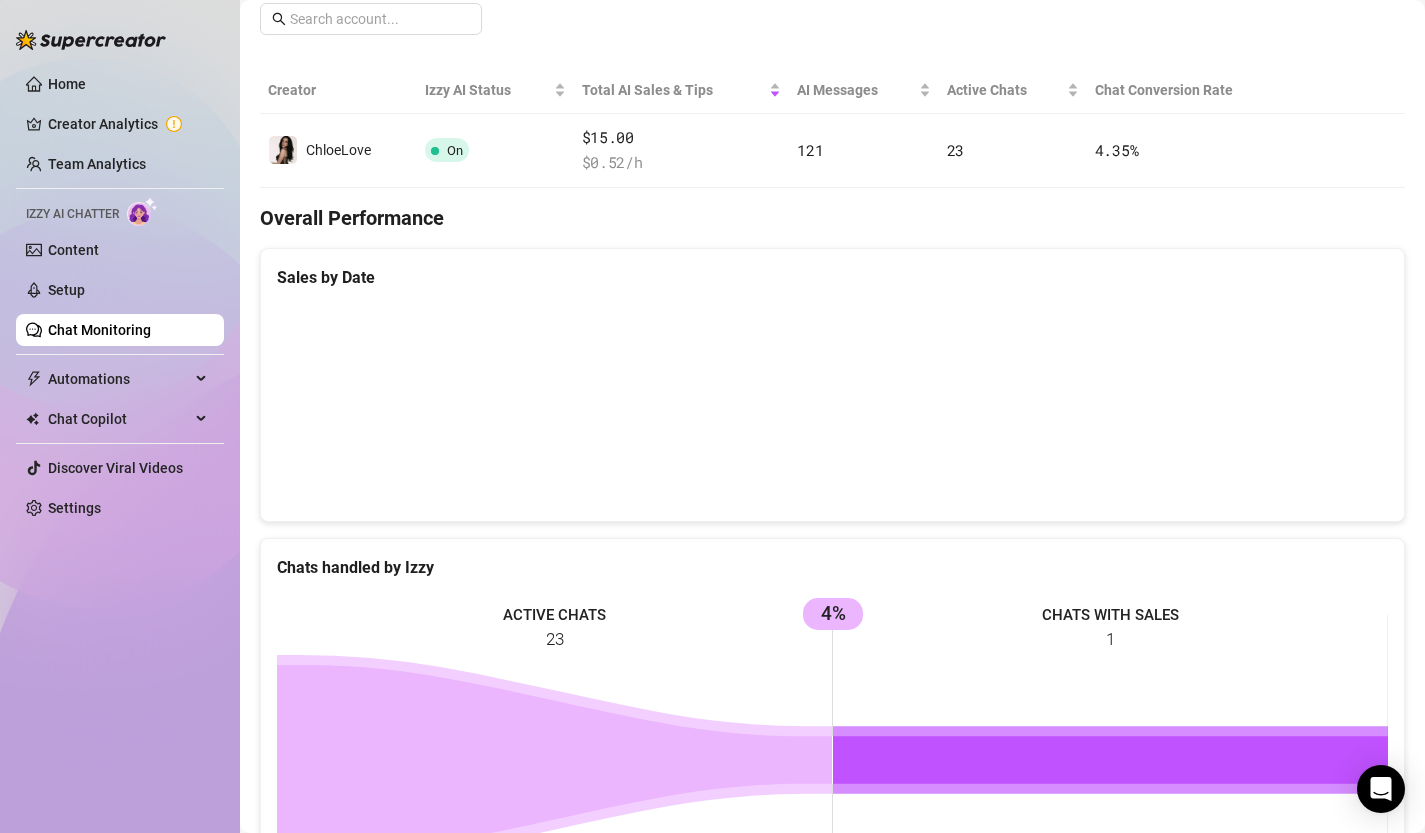 scroll, scrollTop: 283, scrollLeft: 0, axis: vertical 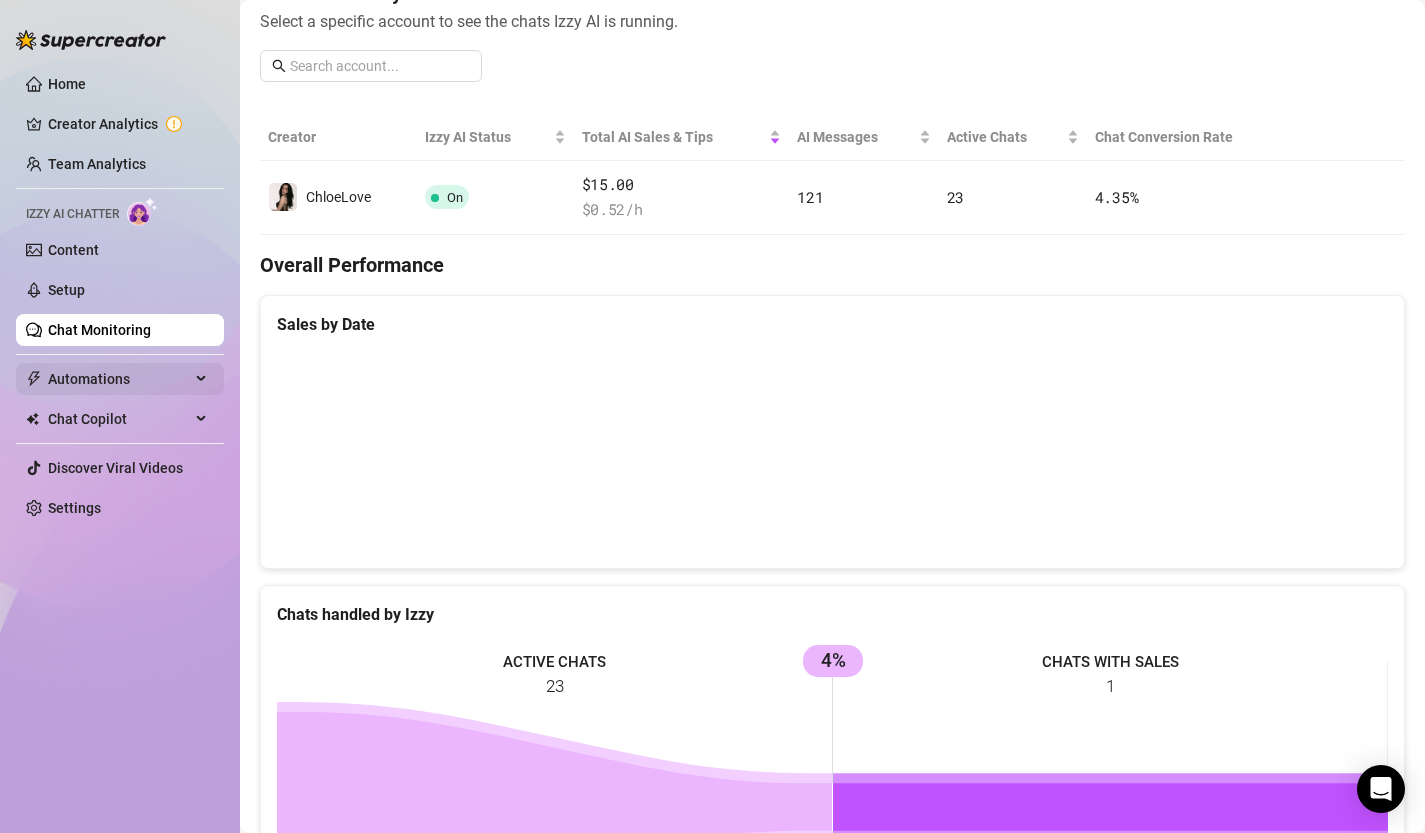click on "Automations" at bounding box center [119, 379] 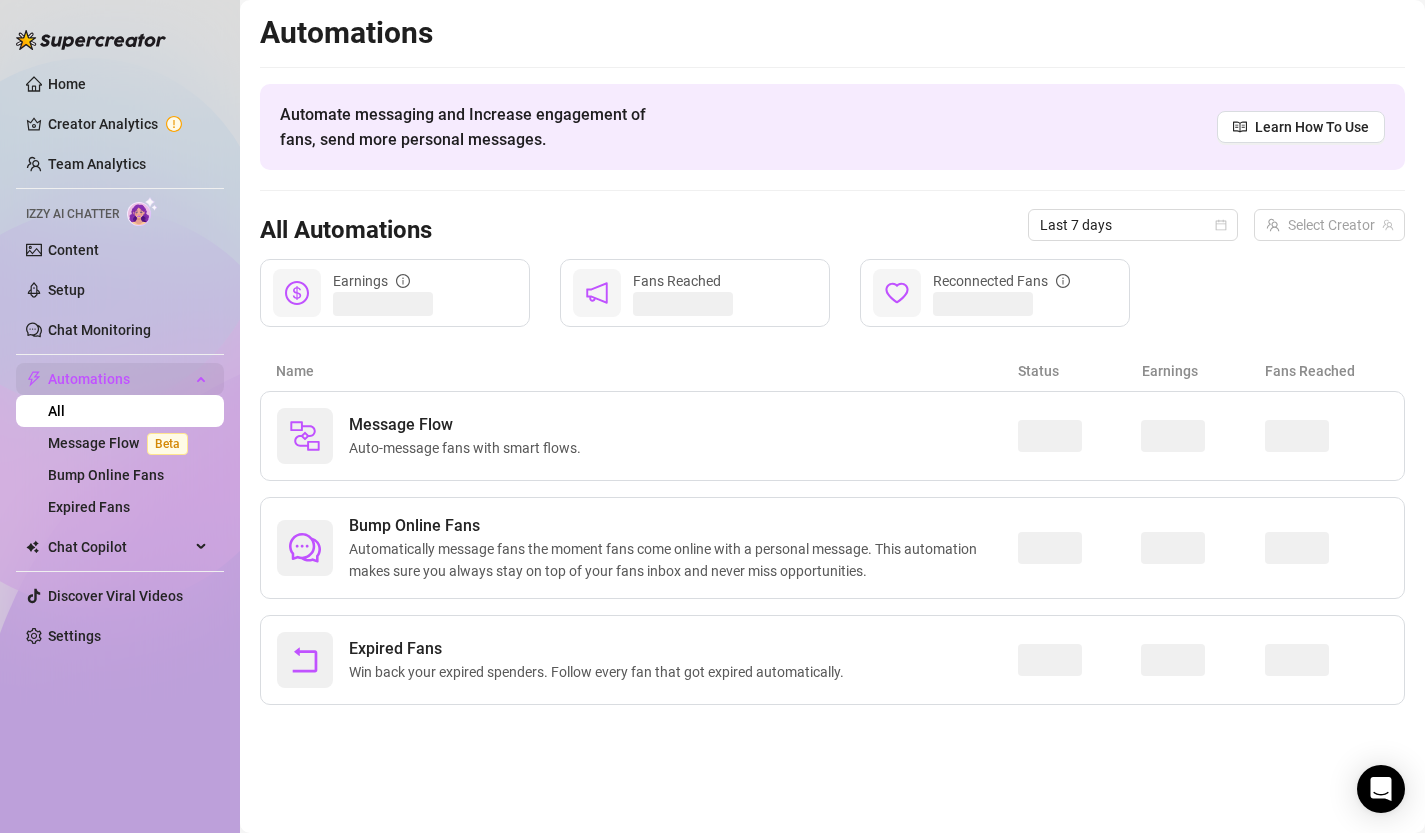scroll, scrollTop: 0, scrollLeft: 0, axis: both 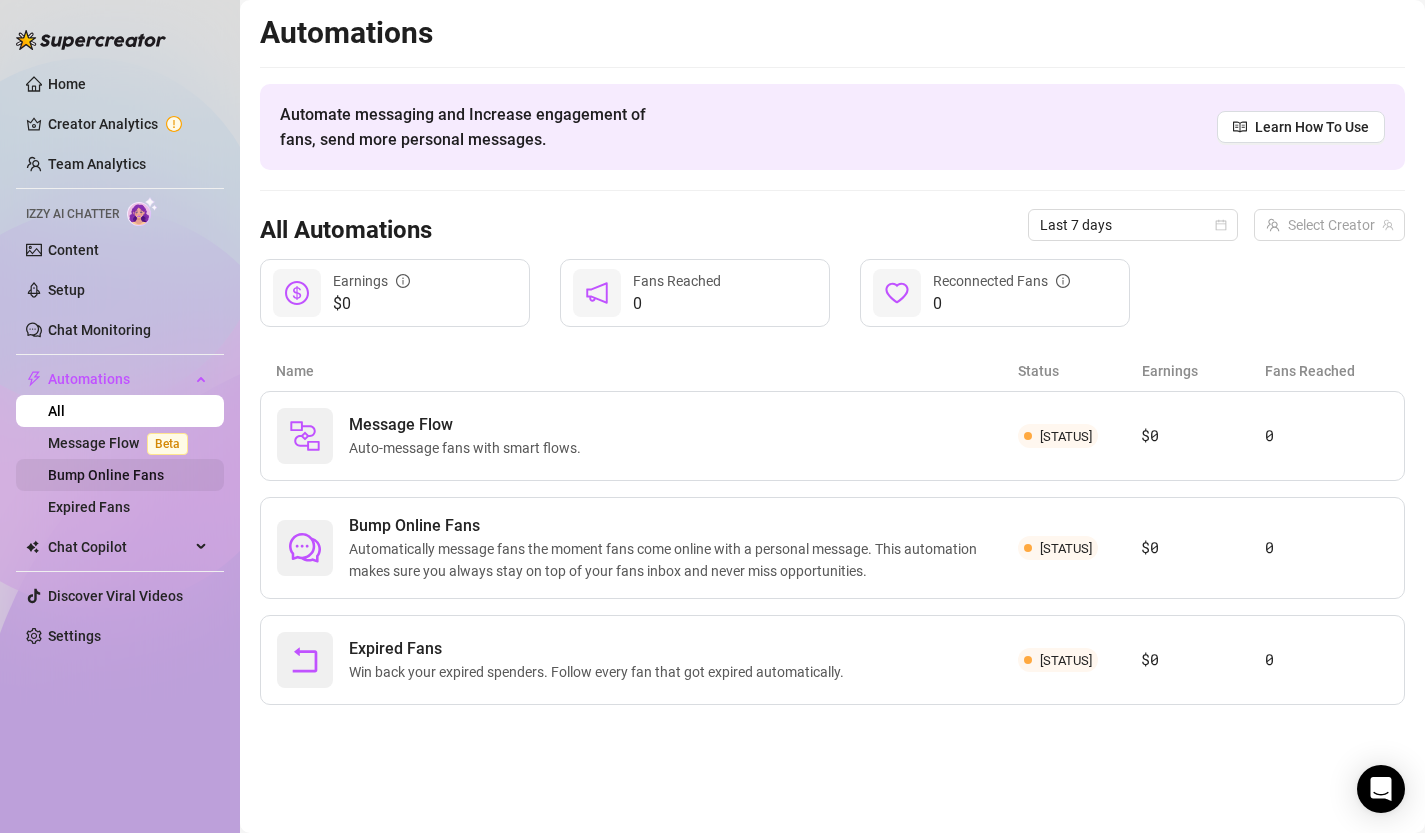 click on "Bump Online Fans" at bounding box center [106, 475] 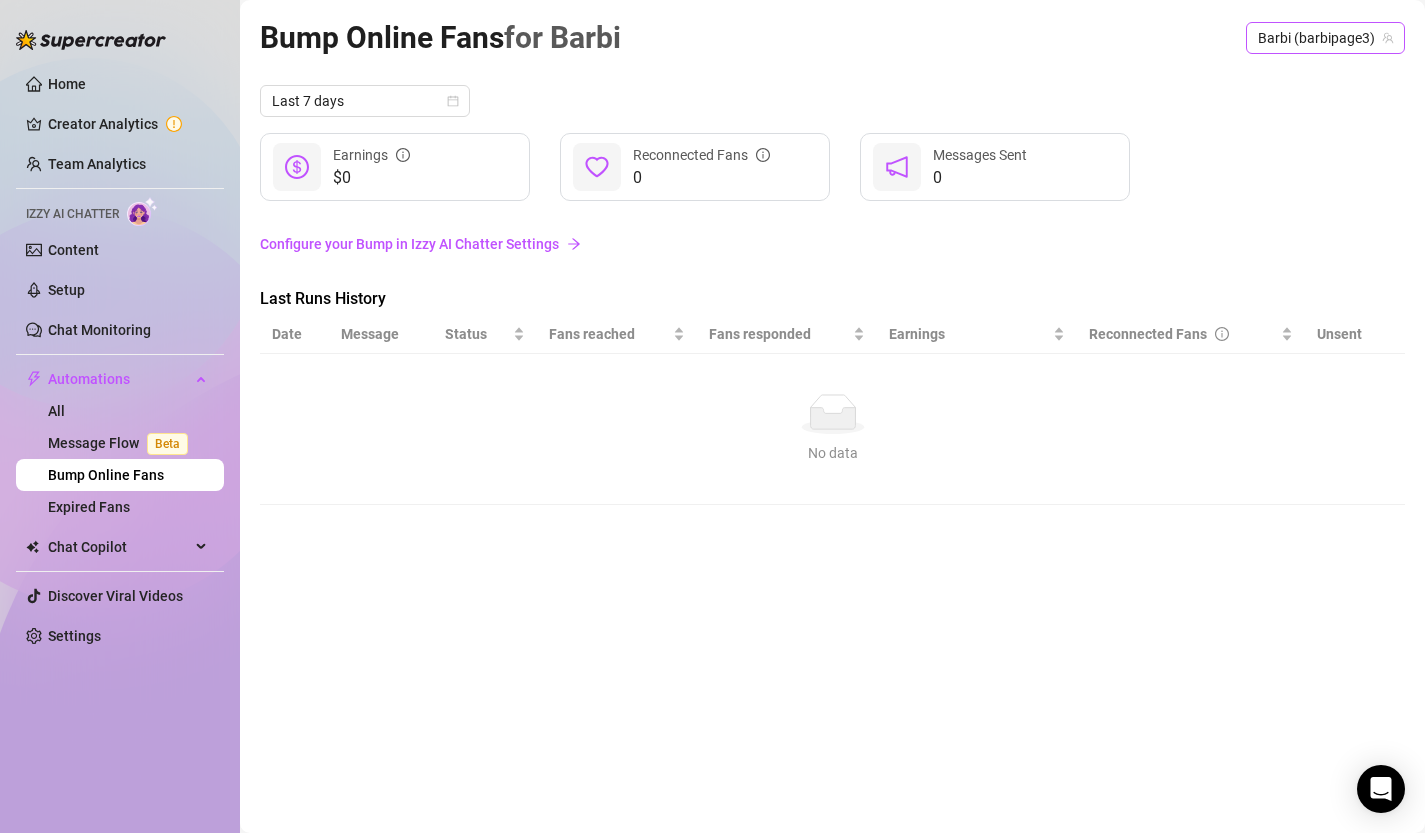 click on "Barbi (barbipage3)" at bounding box center (1325, 38) 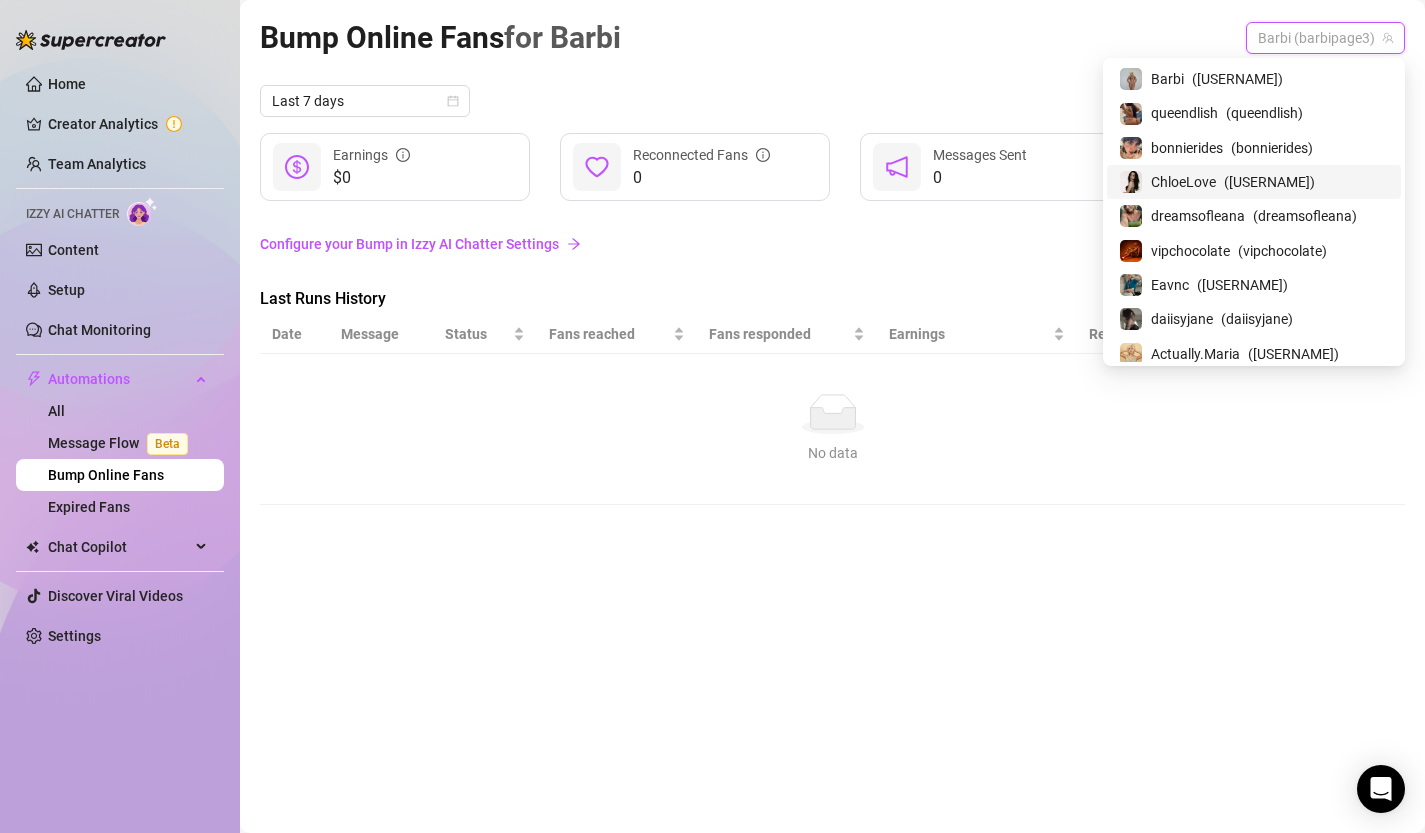 click on "ChloeLove" at bounding box center [1183, 182] 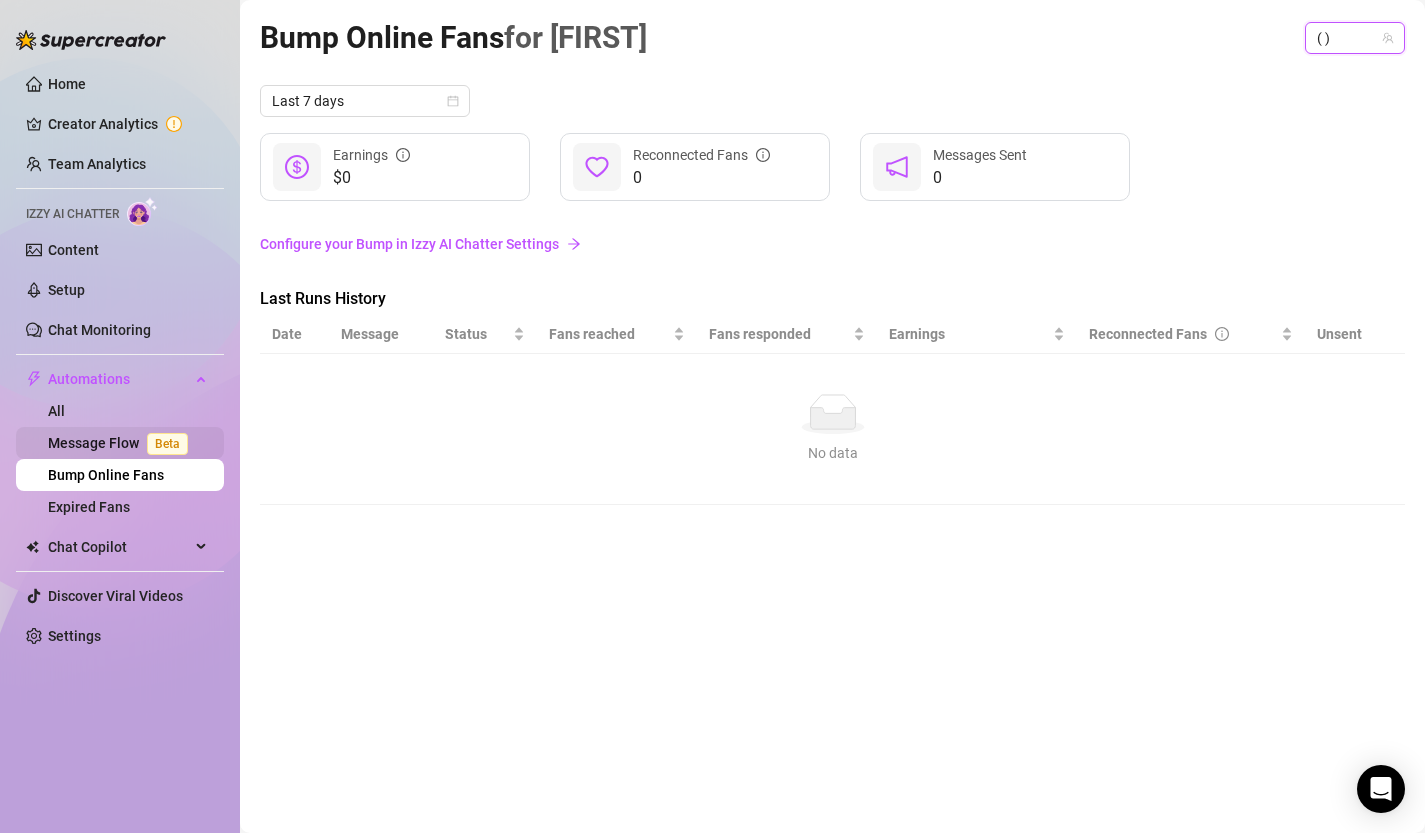 click on "Message Flow Beta" at bounding box center [122, 443] 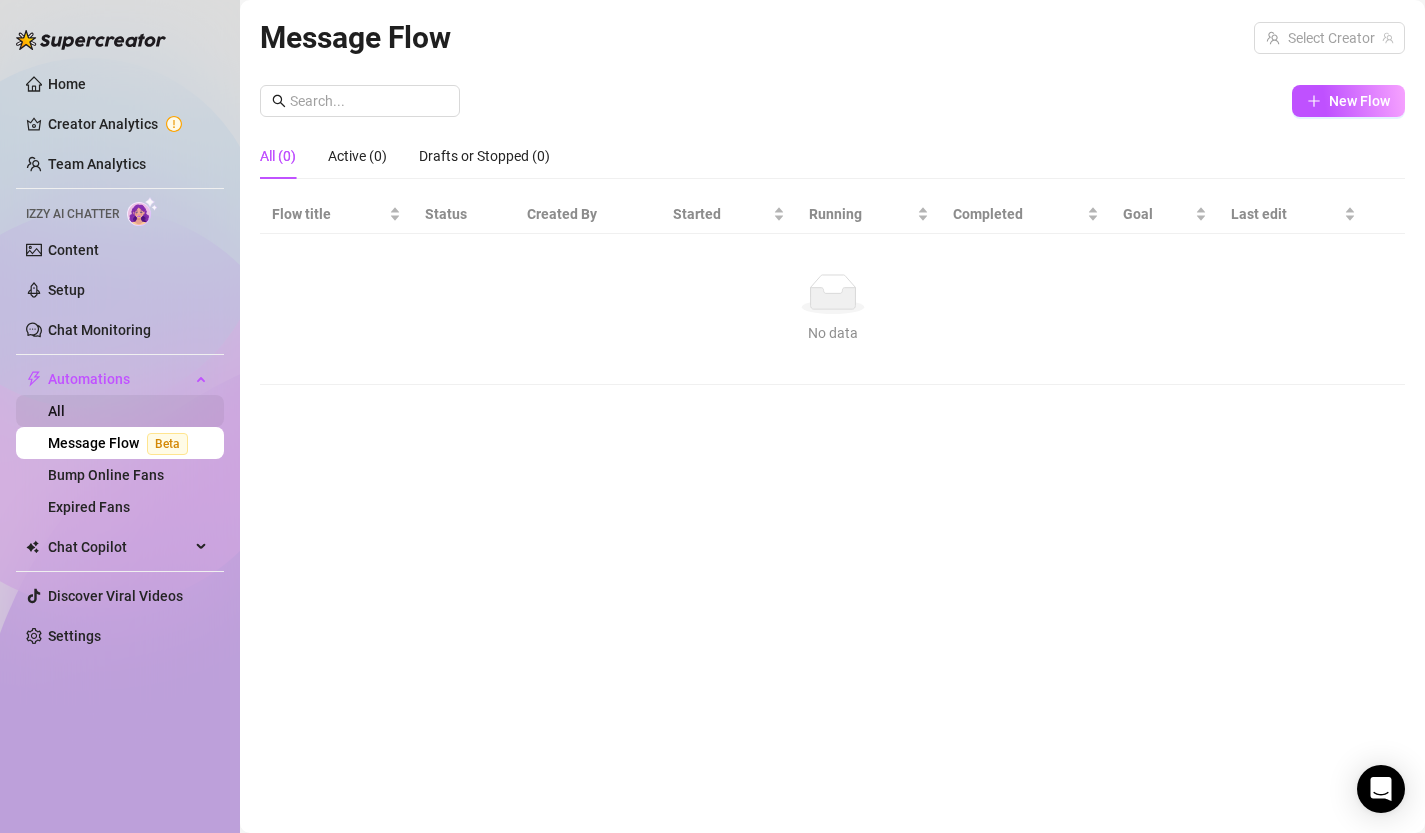 click on "All" at bounding box center (56, 411) 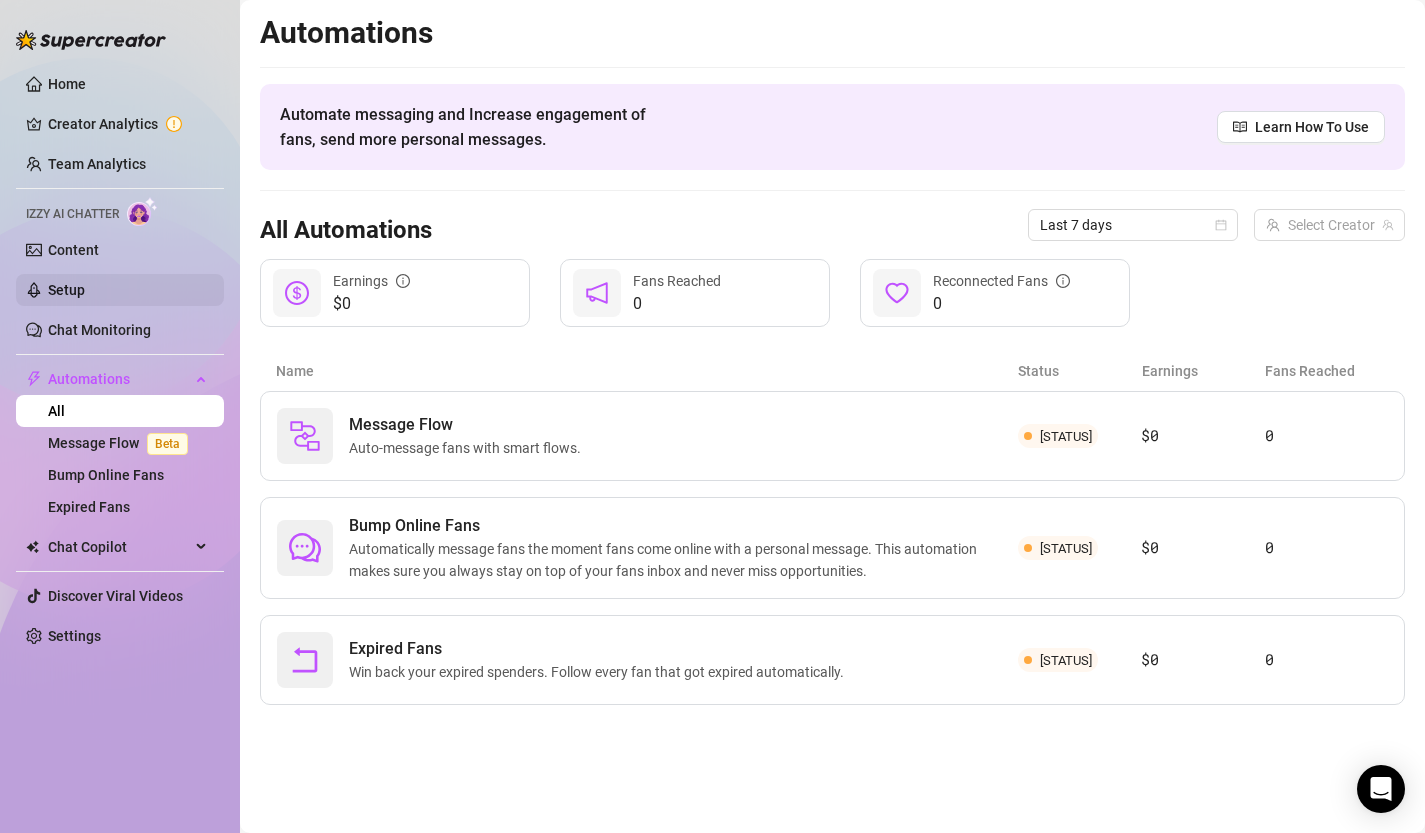 click on "Setup" at bounding box center (66, 290) 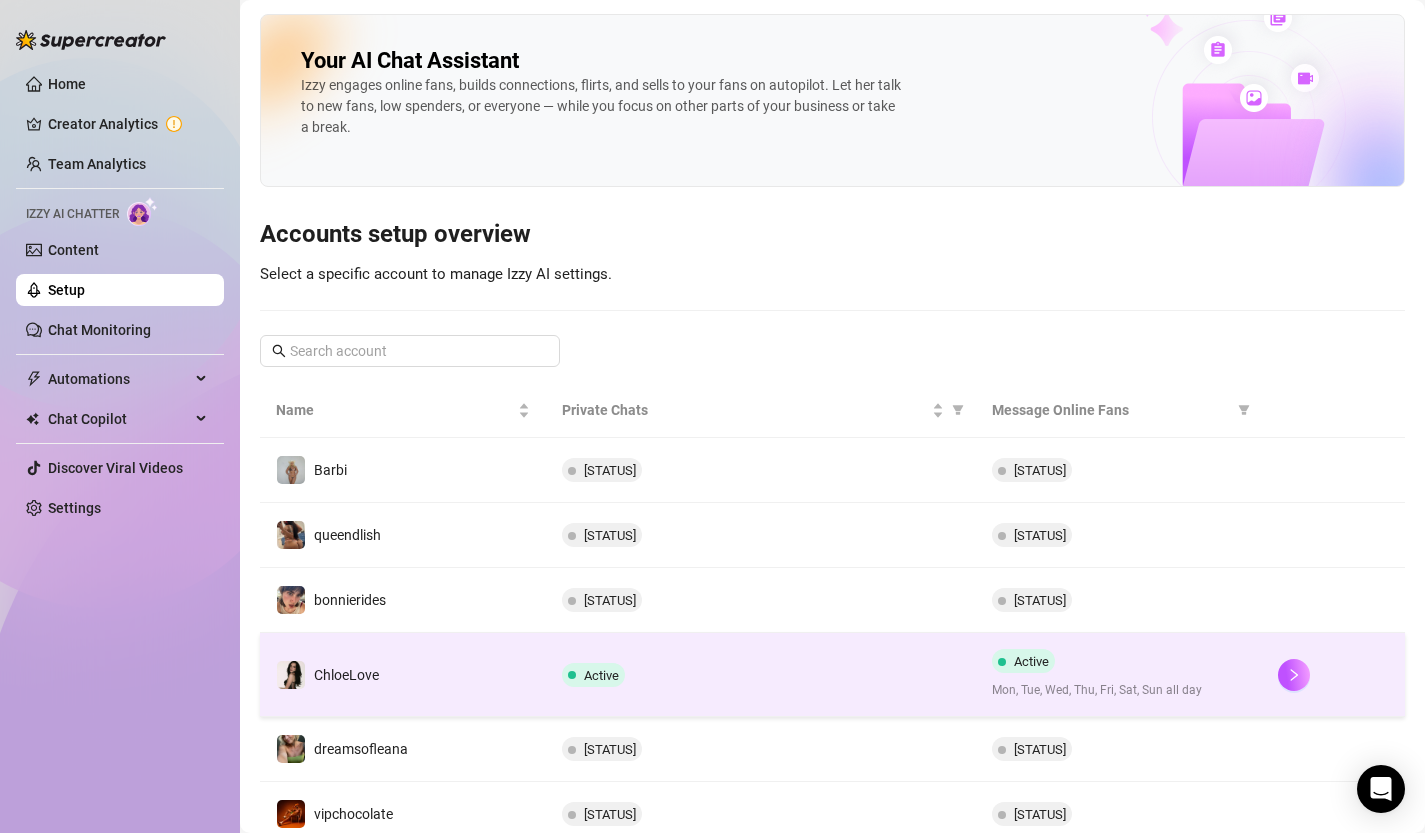 scroll, scrollTop: 390, scrollLeft: 0, axis: vertical 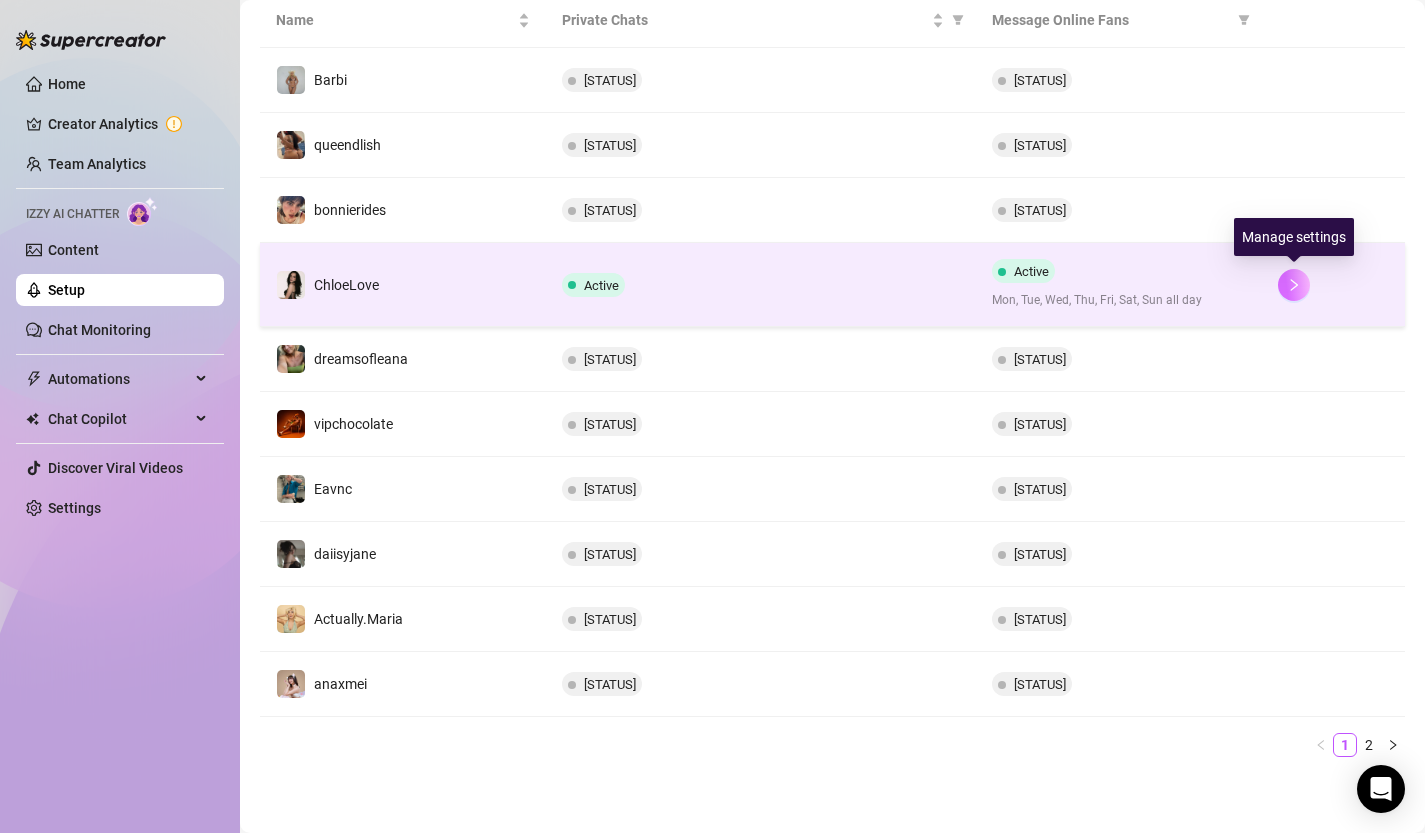 click at bounding box center [1294, 285] 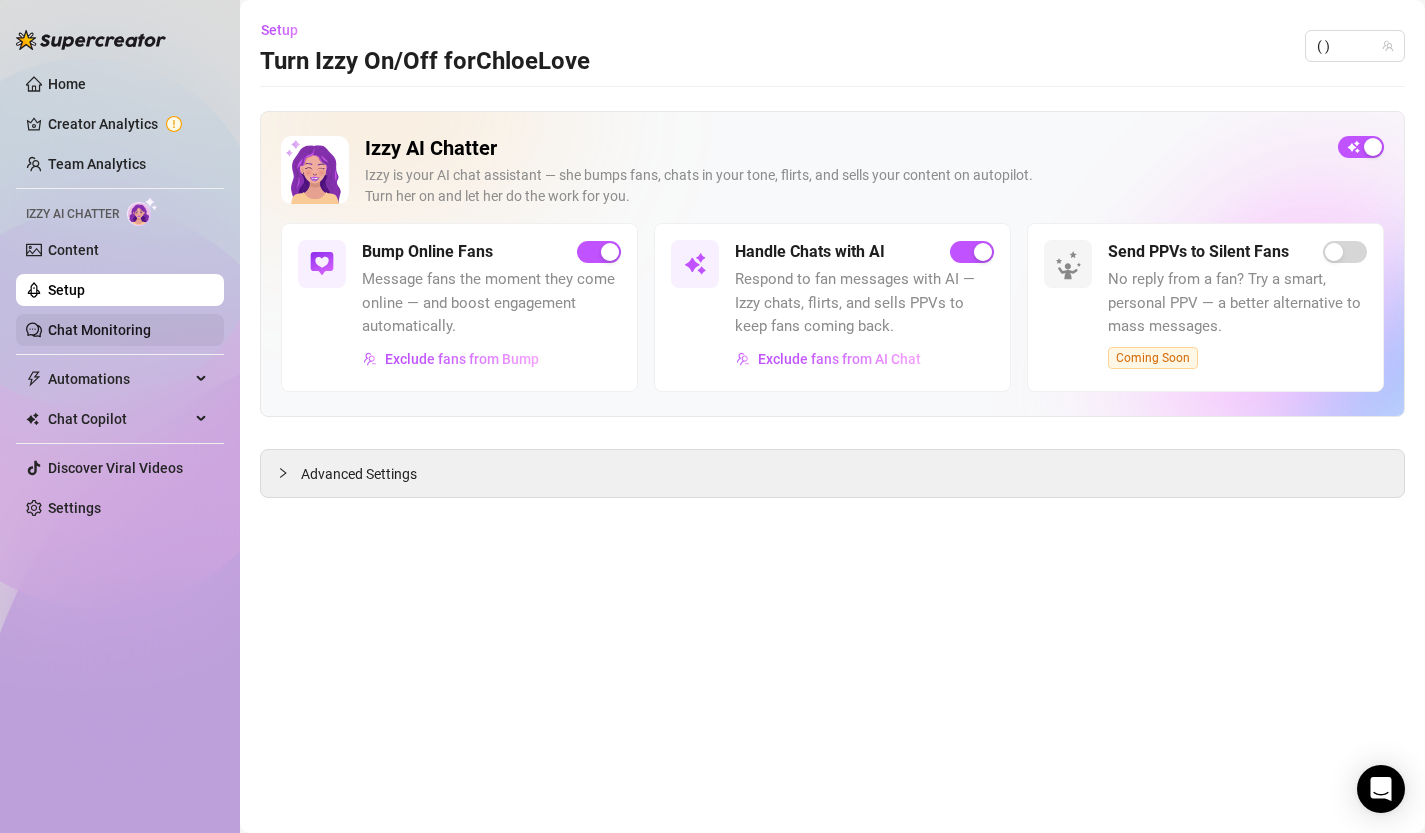 click on "Chat Monitoring" at bounding box center [99, 330] 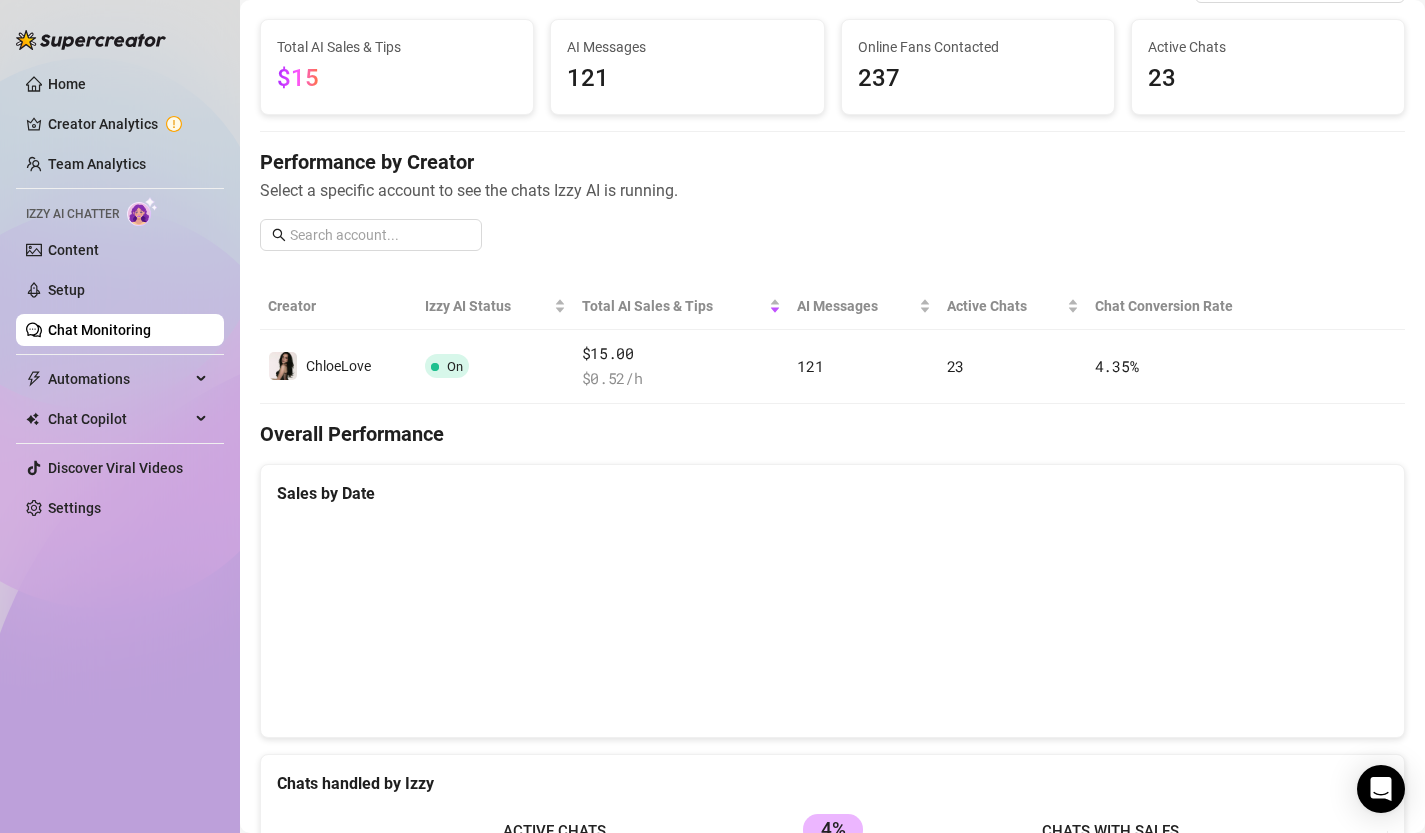 scroll, scrollTop: 0, scrollLeft: 0, axis: both 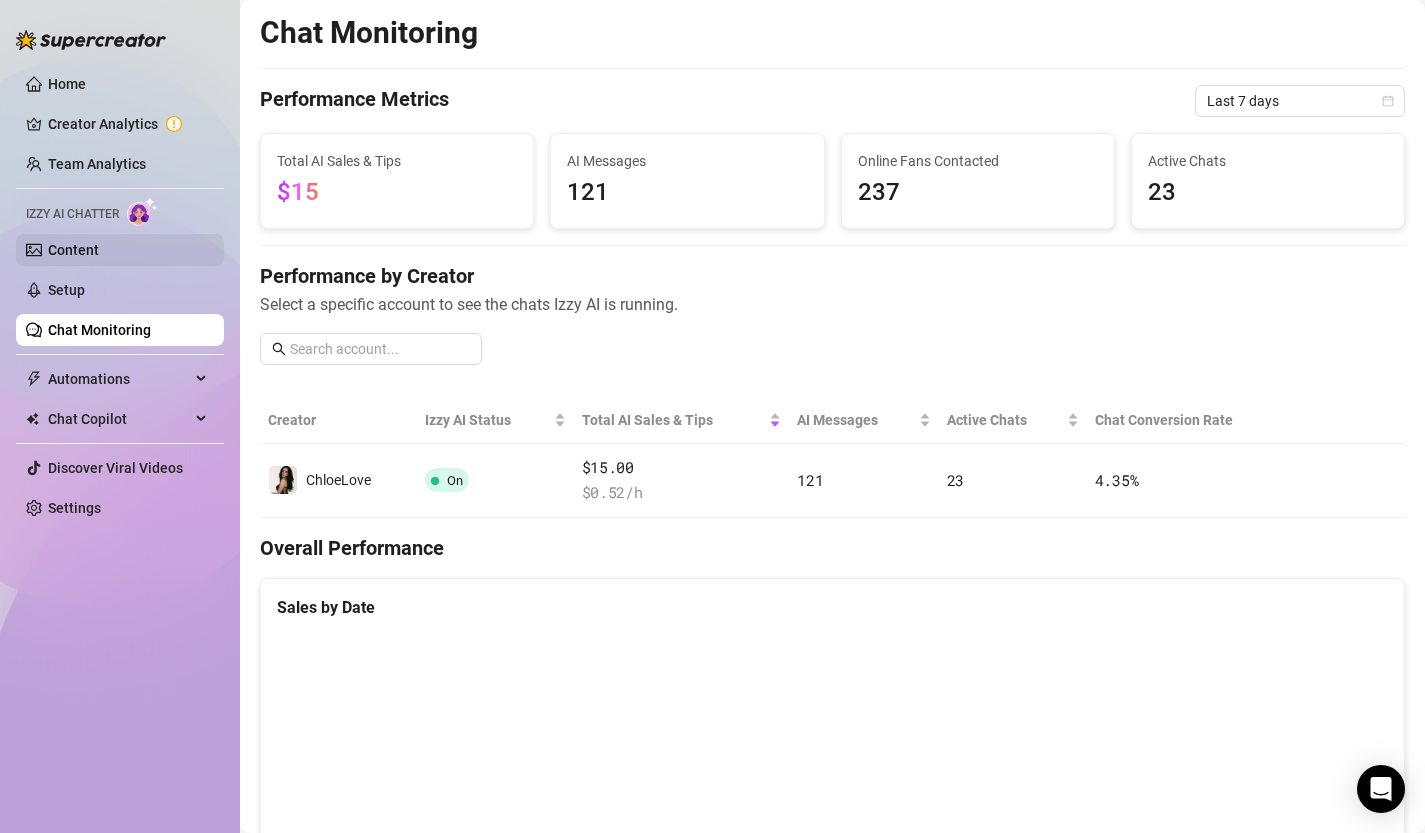 click on "Content" at bounding box center [73, 250] 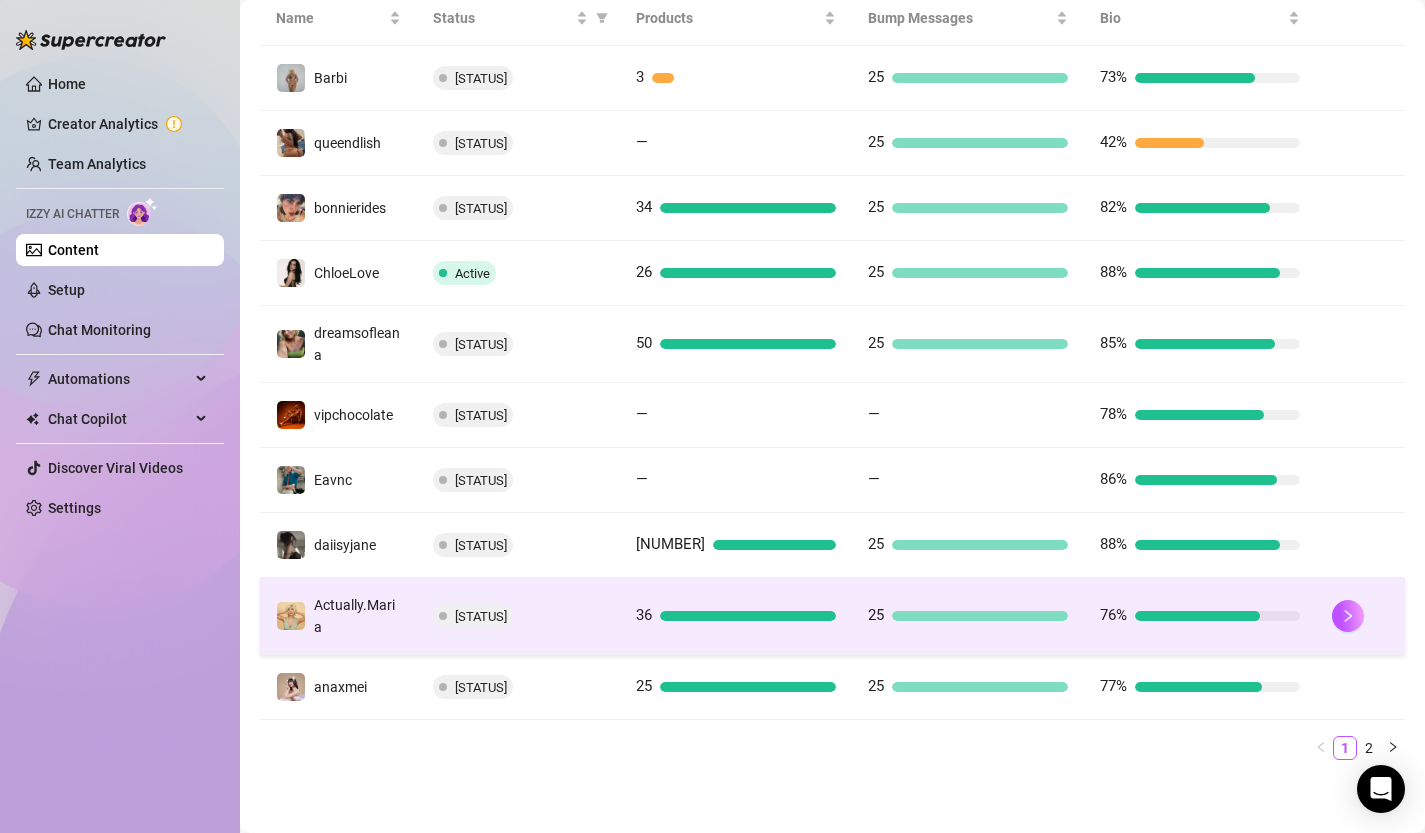 scroll, scrollTop: 430, scrollLeft: 0, axis: vertical 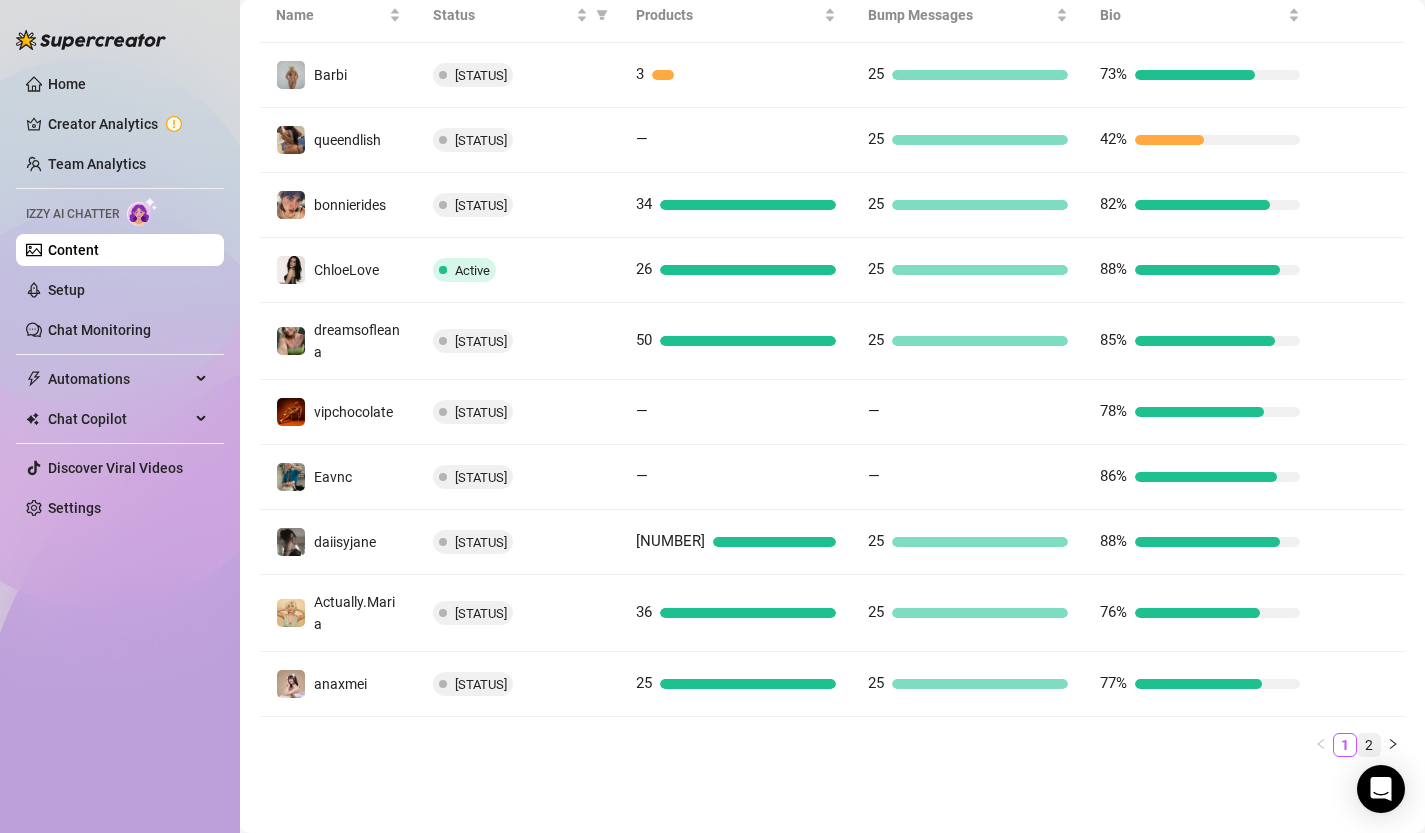 click on "2" at bounding box center (1369, 745) 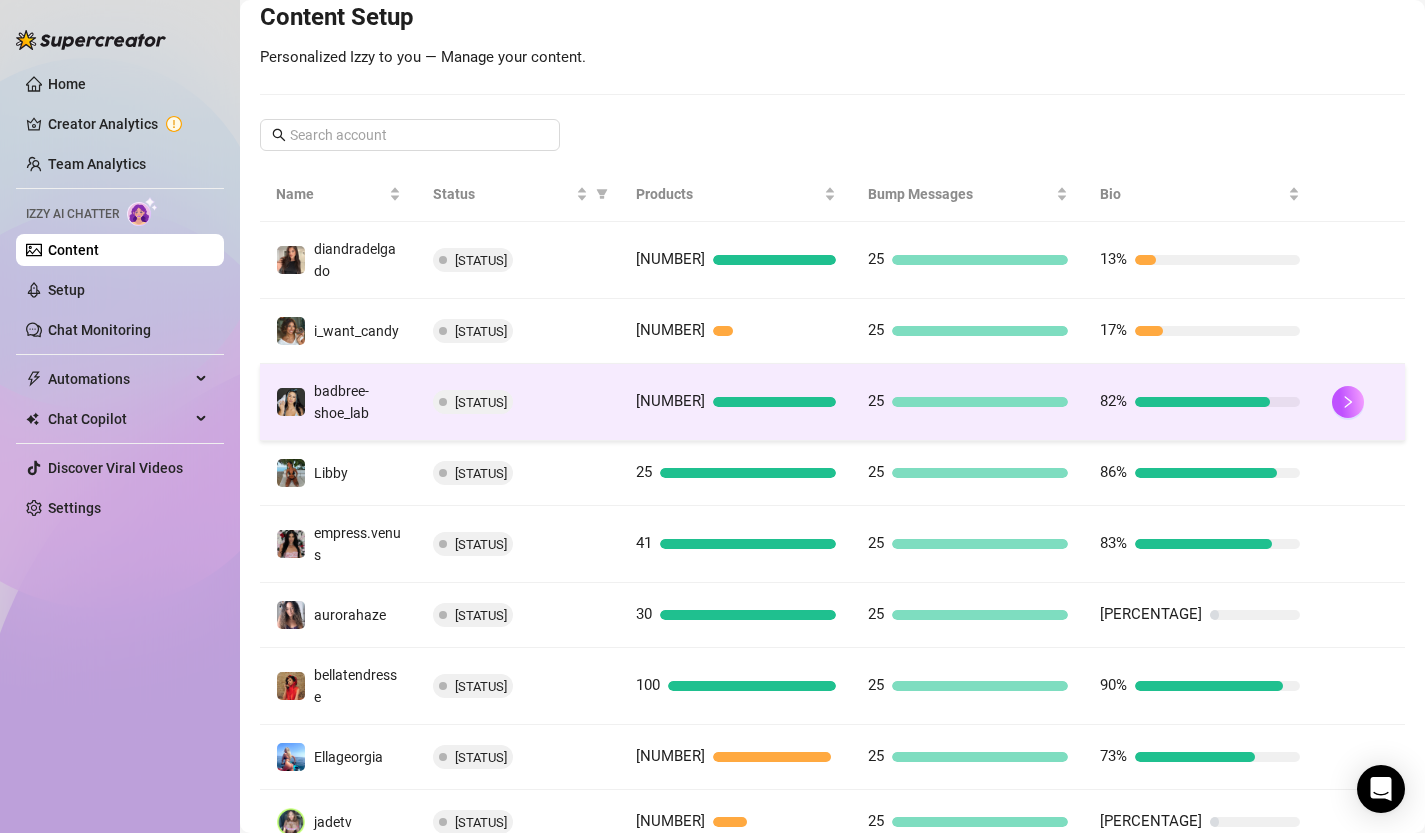 scroll, scrollTop: 0, scrollLeft: 0, axis: both 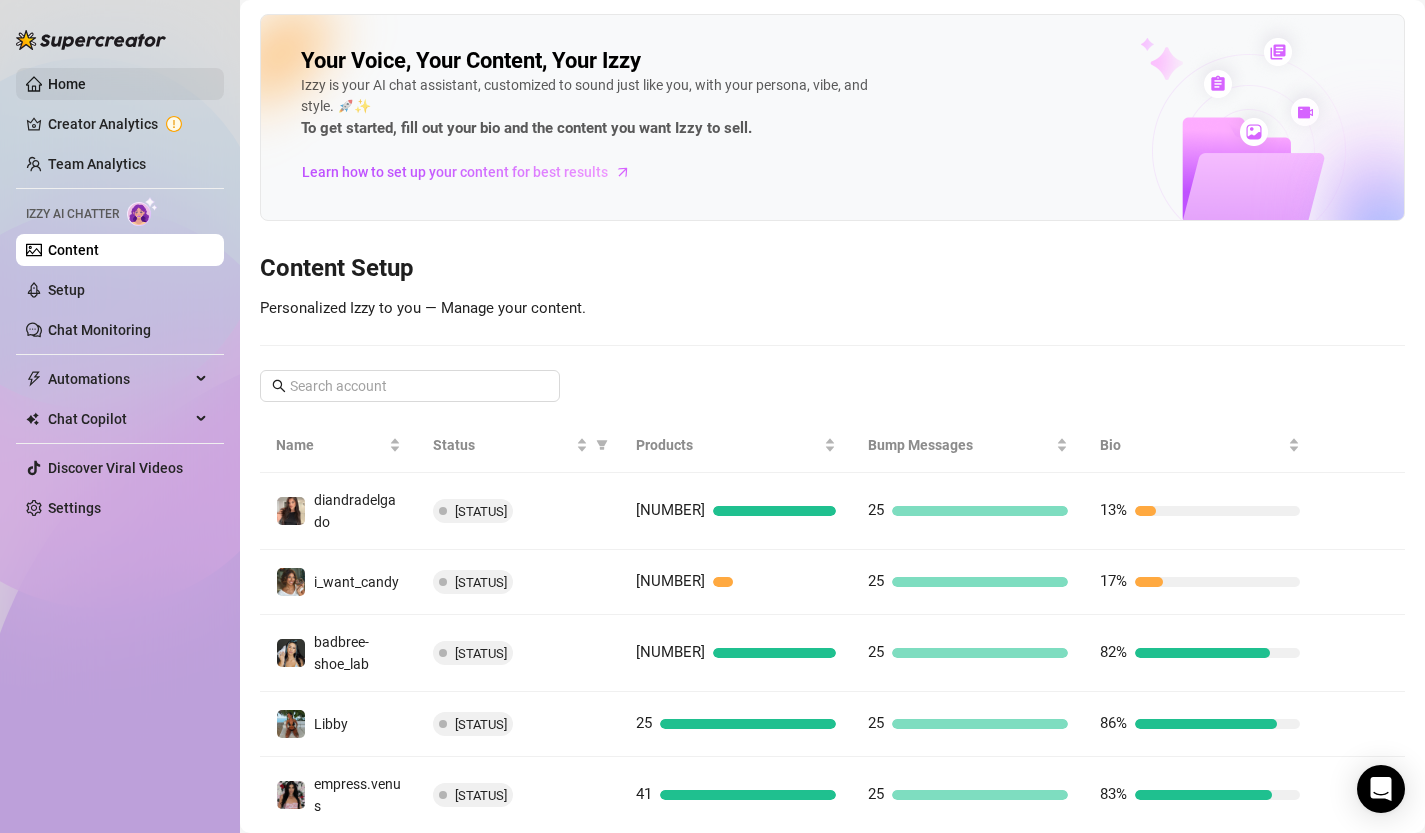 click on "Home" at bounding box center [67, 84] 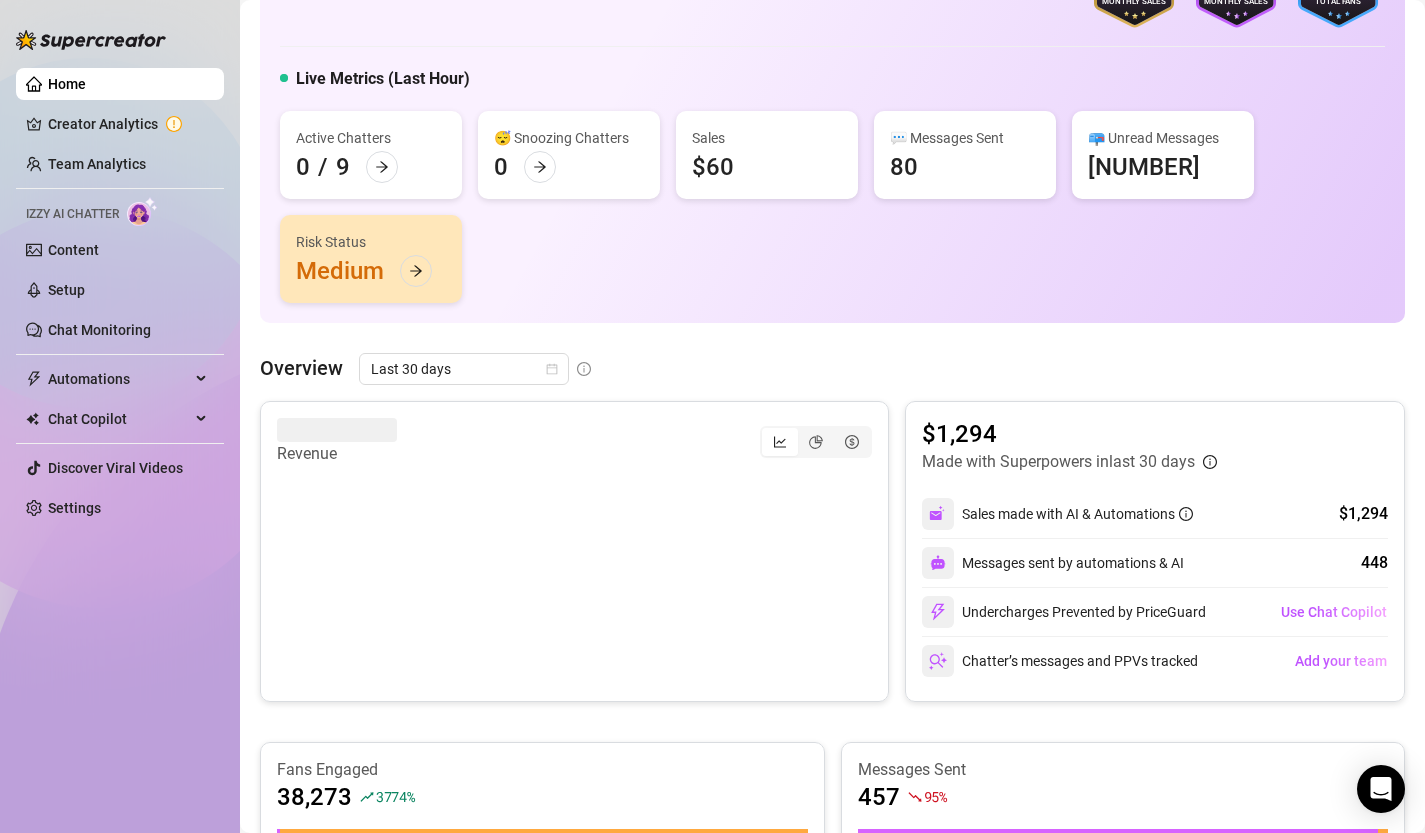 scroll, scrollTop: 117, scrollLeft: 0, axis: vertical 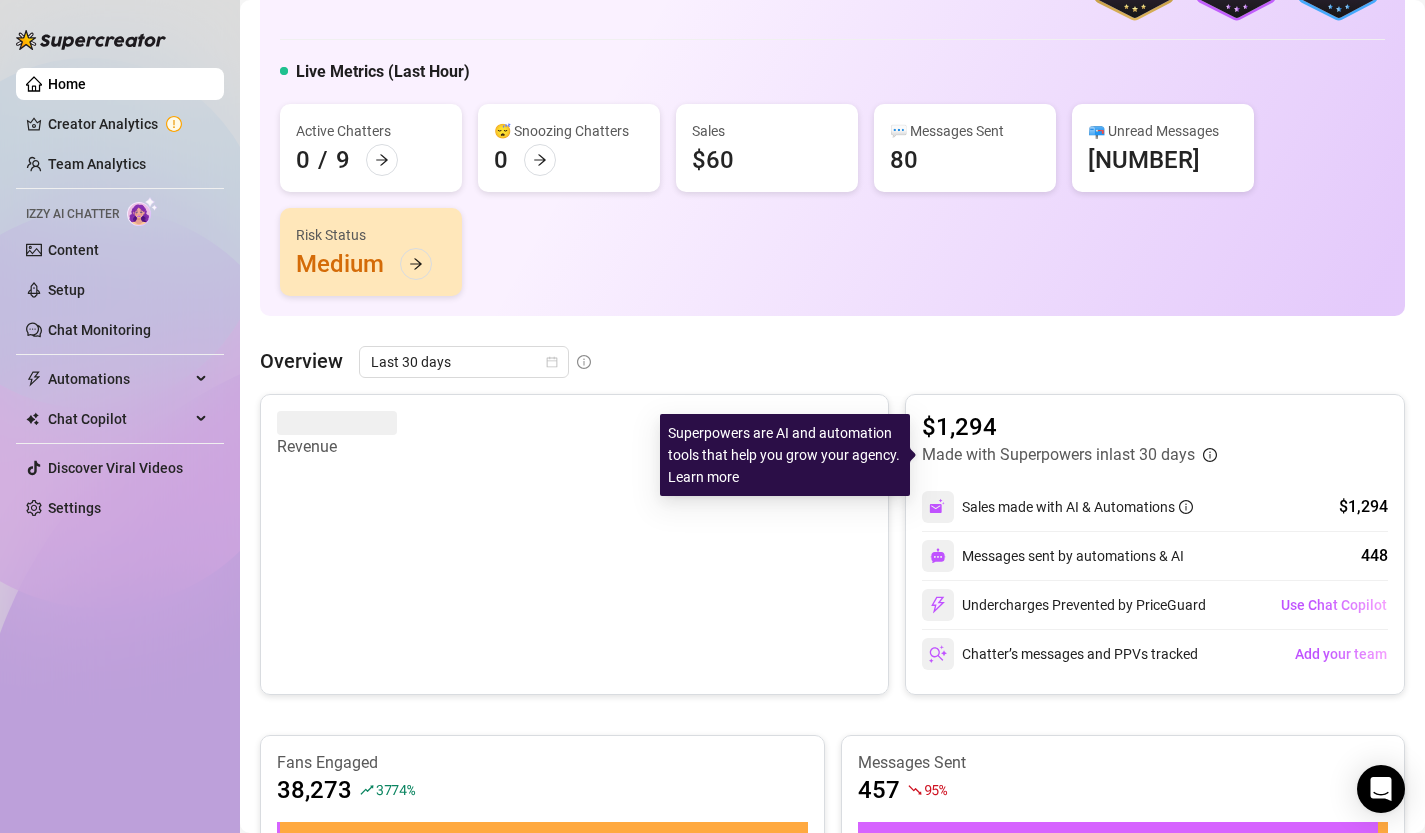 click 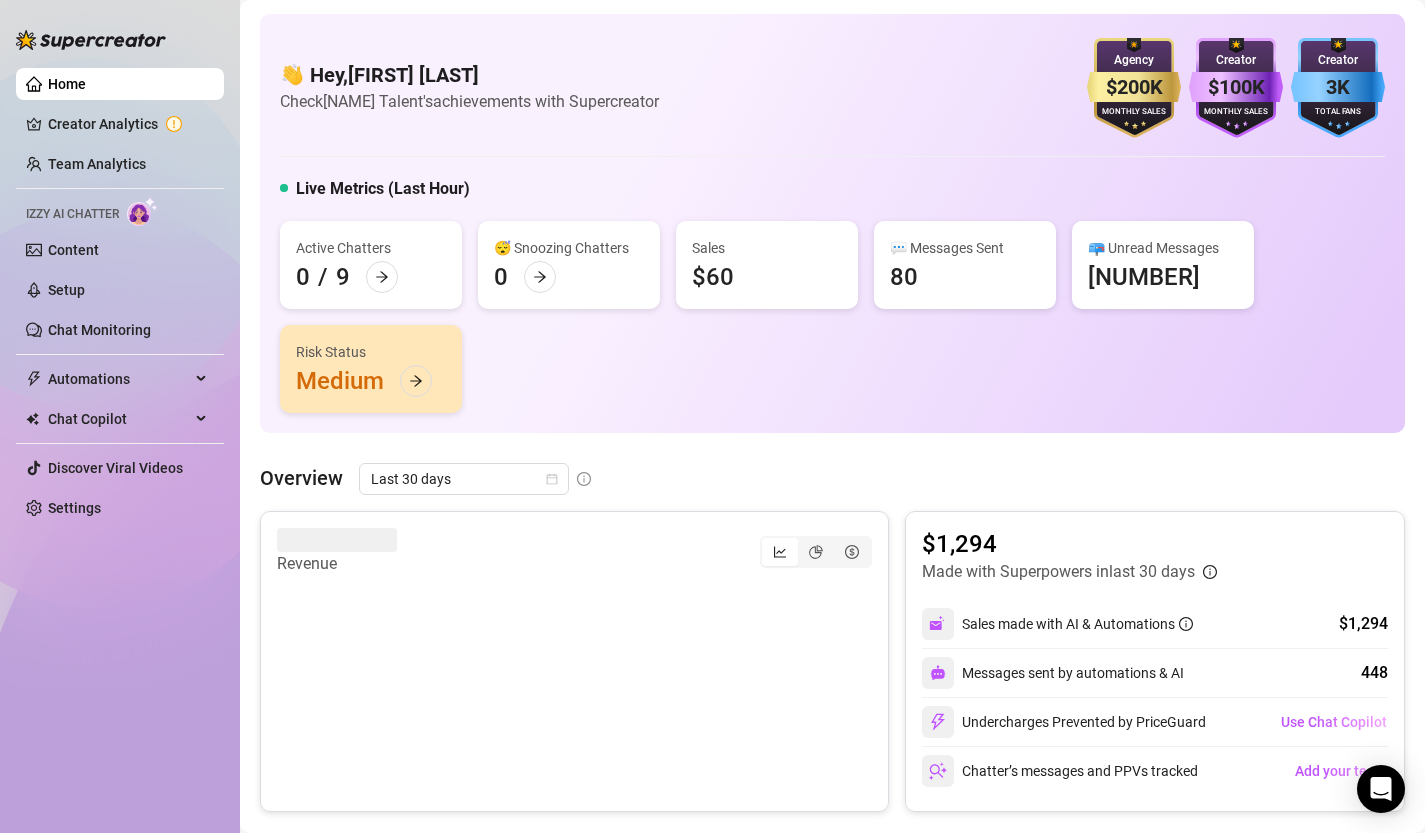 scroll, scrollTop: 138, scrollLeft: 0, axis: vertical 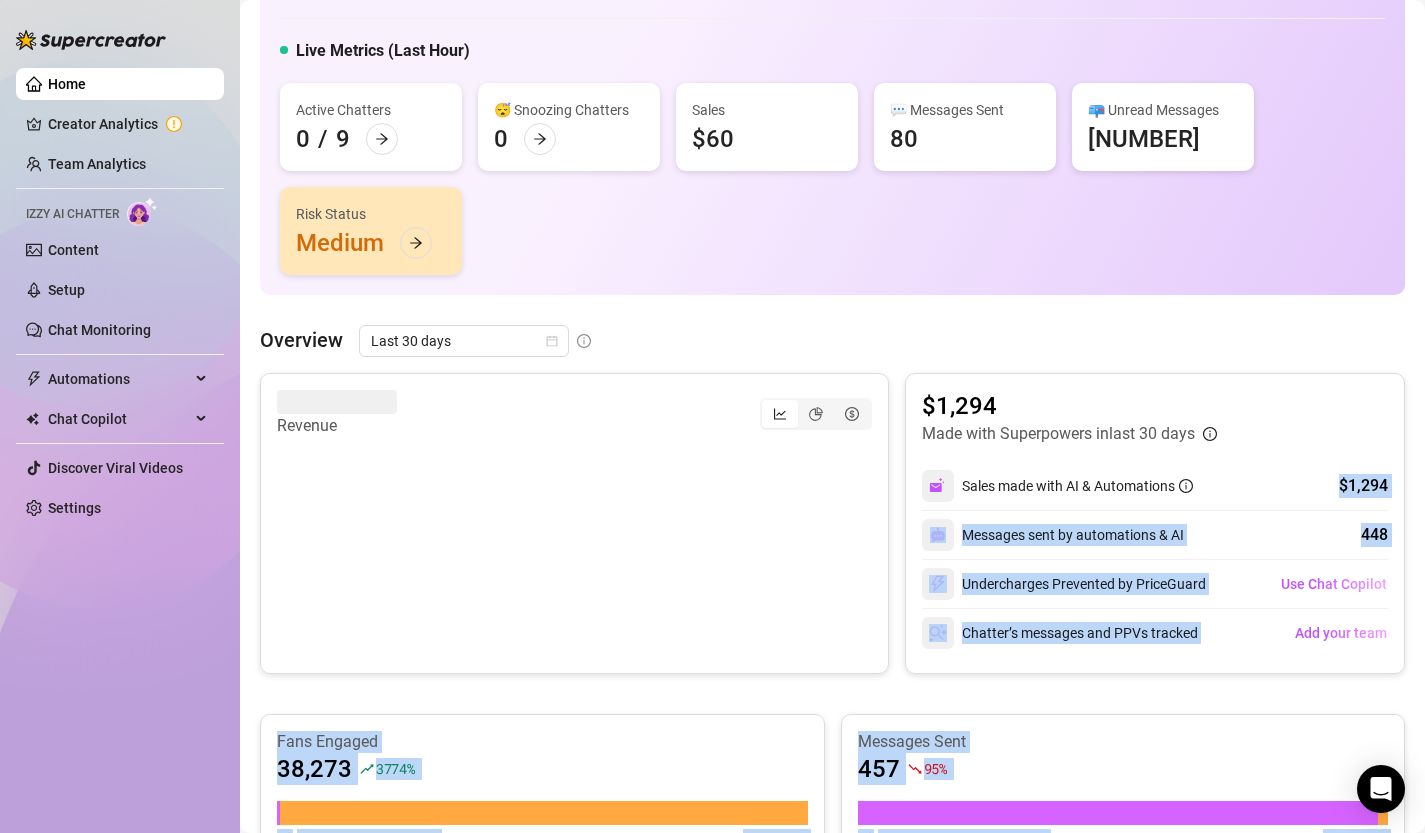 drag, startPoint x: 1343, startPoint y: 488, endPoint x: 1437, endPoint y: 488, distance: 94 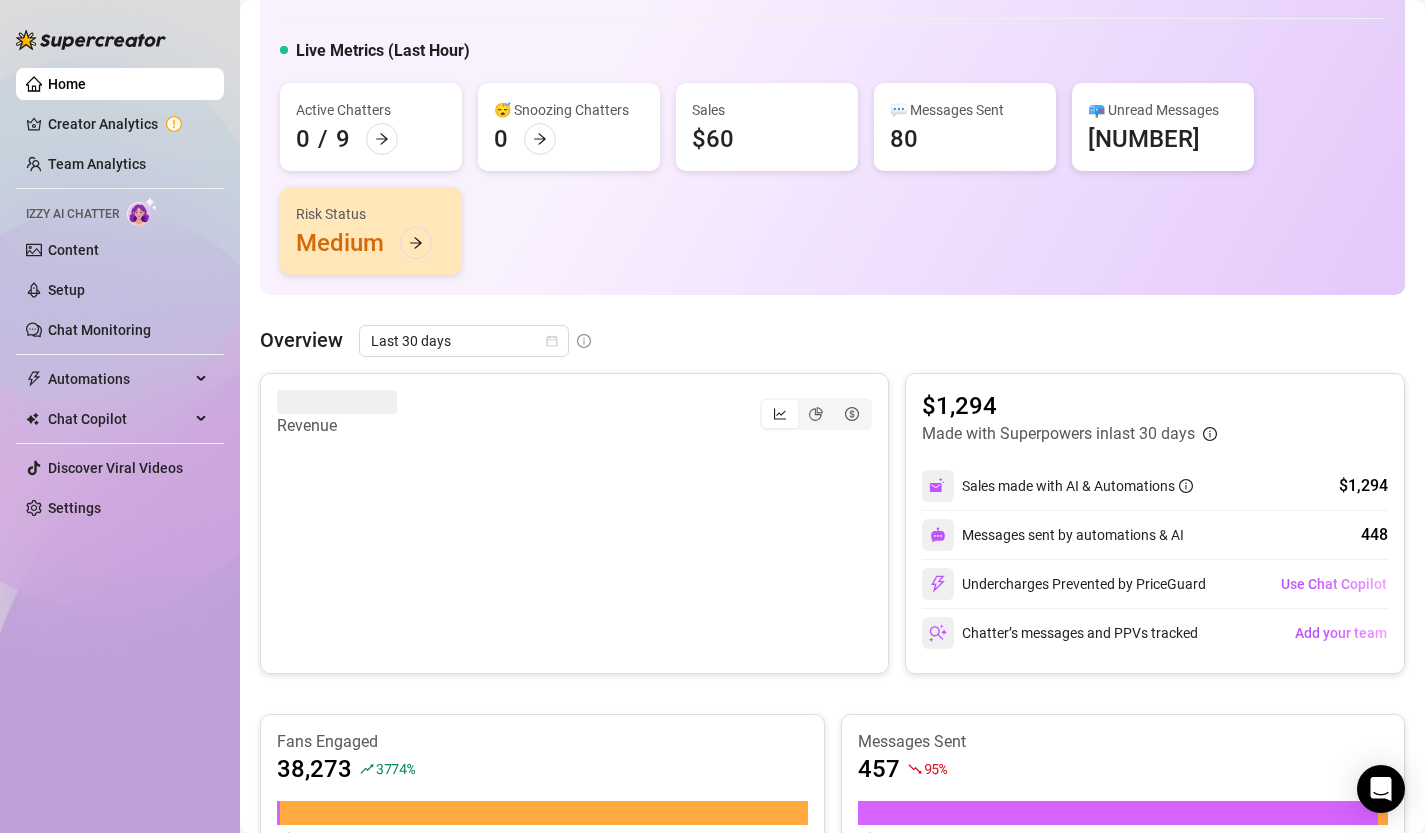 click on "$1,294 Made with Superpowers in  last 30 days" at bounding box center (1155, 418) 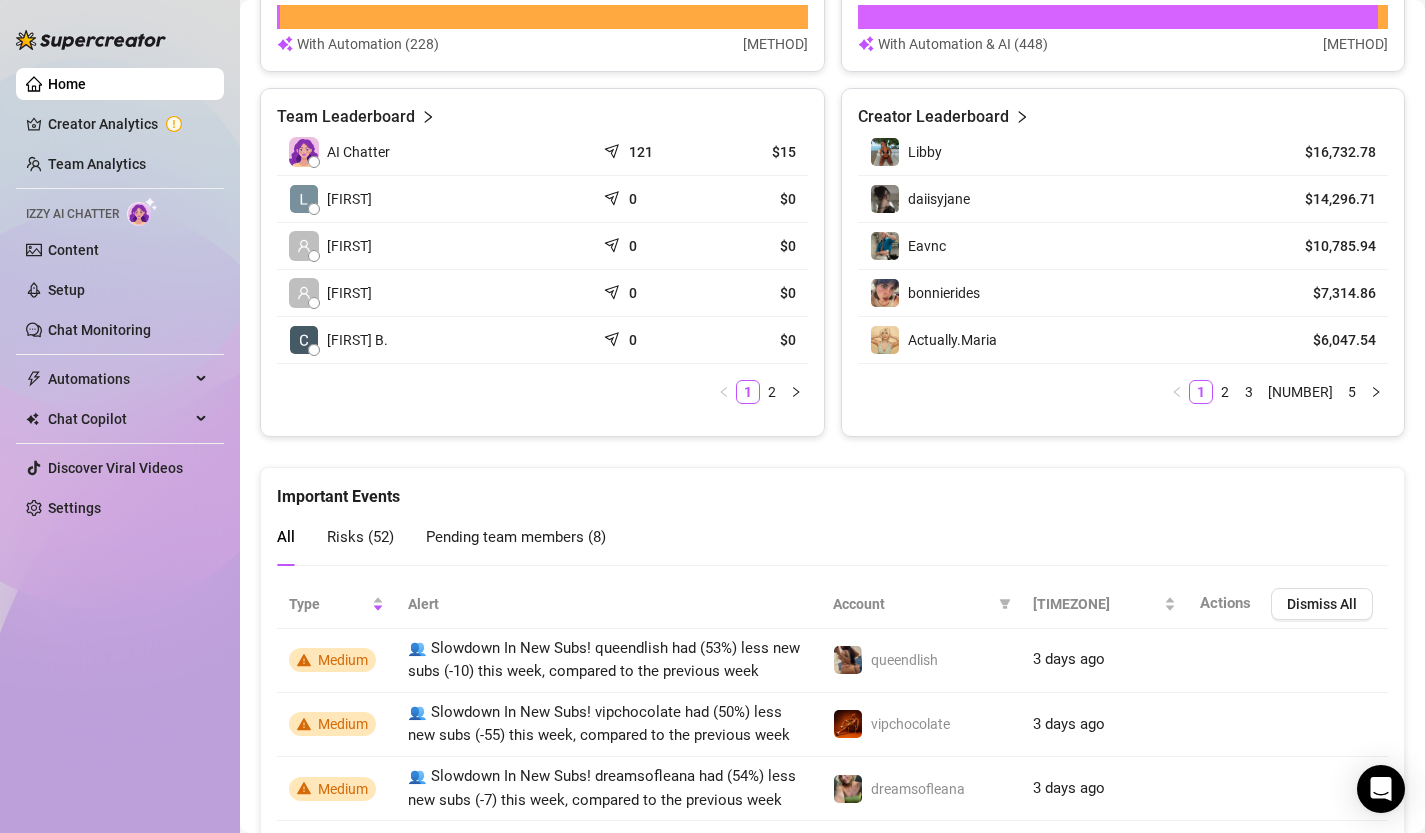 scroll, scrollTop: 0, scrollLeft: 0, axis: both 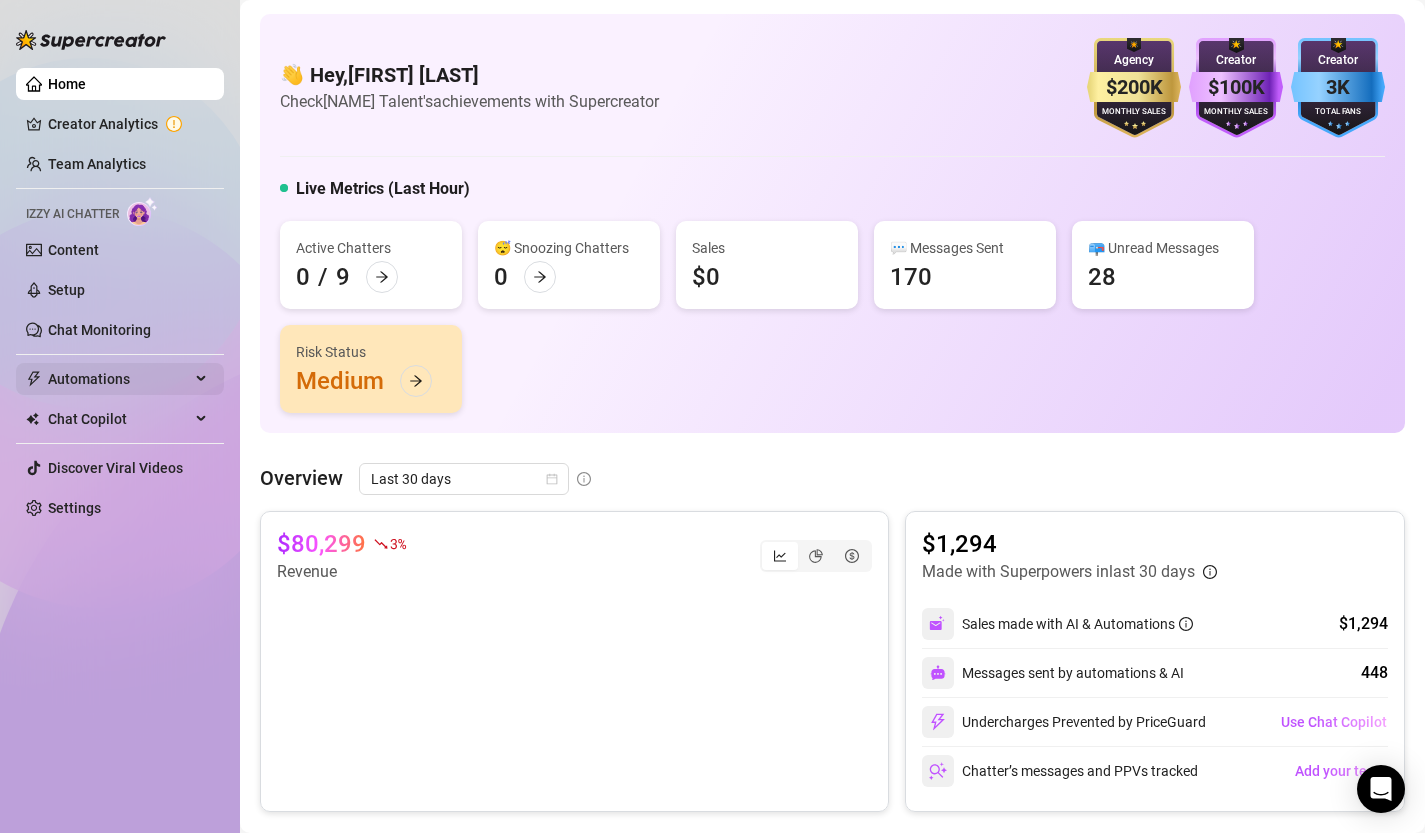 click on "Automations" at bounding box center (119, 379) 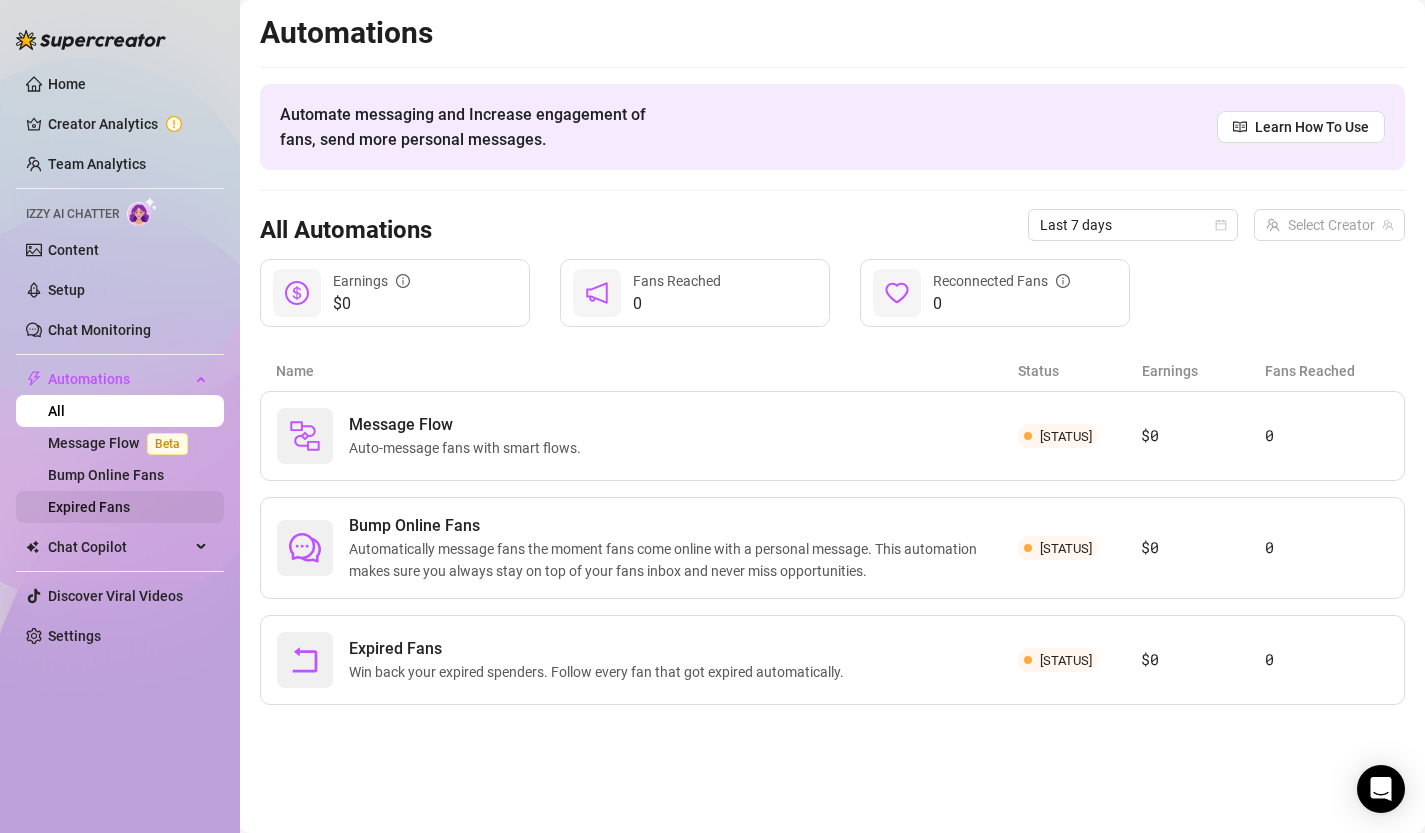 click on "Expired Fans" at bounding box center (89, 507) 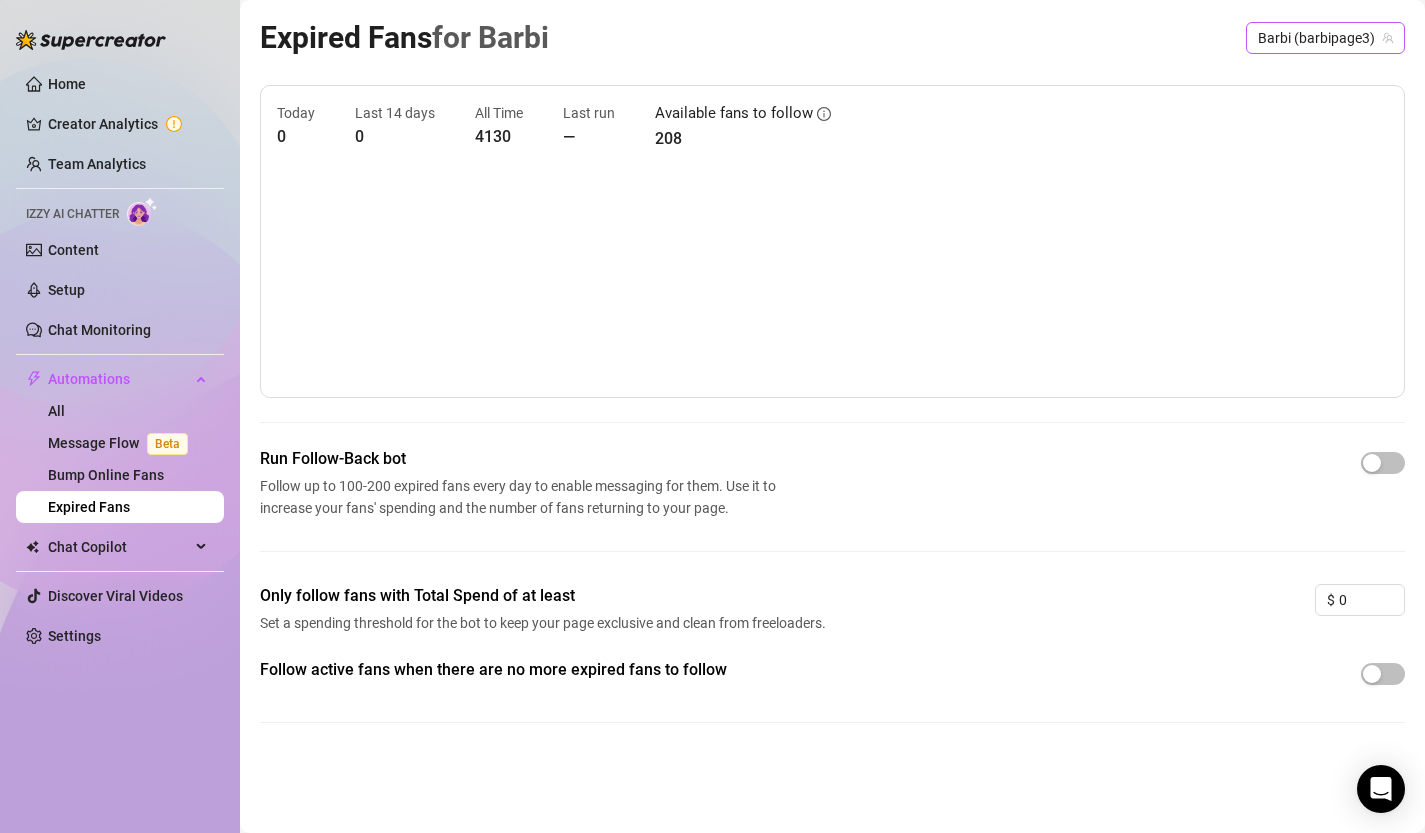 click on "Barbi (barbipage3)" at bounding box center (1325, 38) 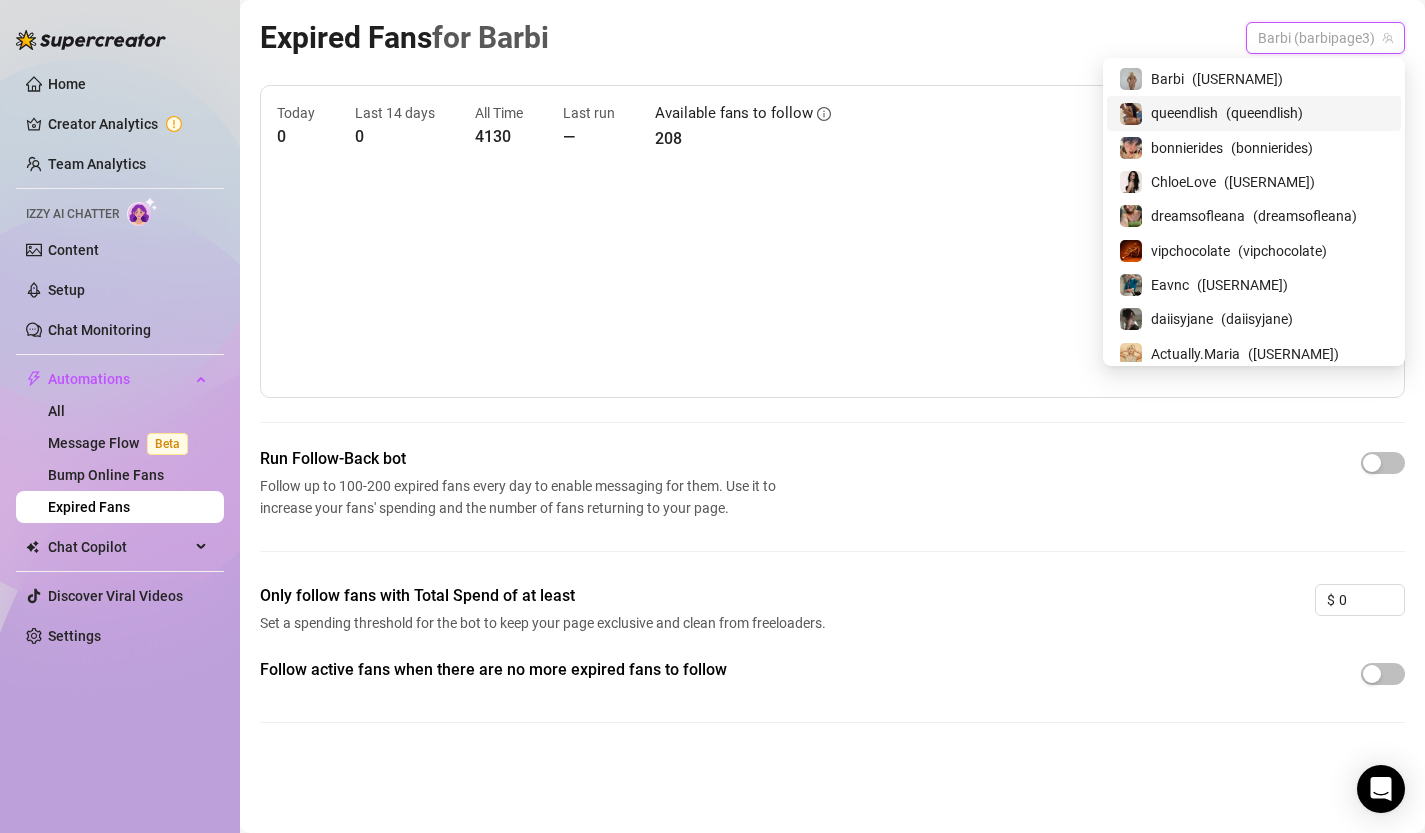 click on "( queendlish )" at bounding box center [1264, 113] 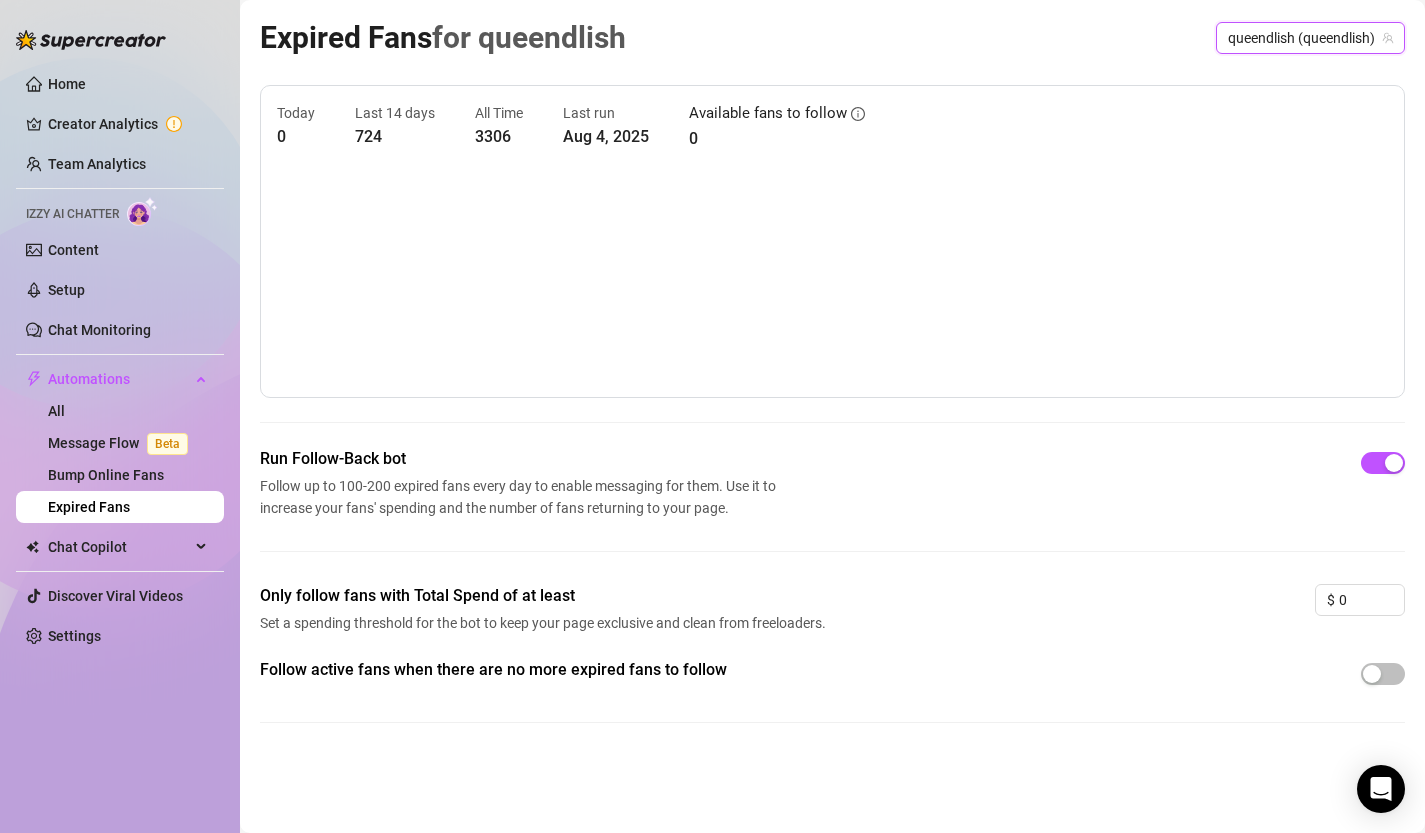 click on "queendlish (queendlish)" at bounding box center [1310, 38] 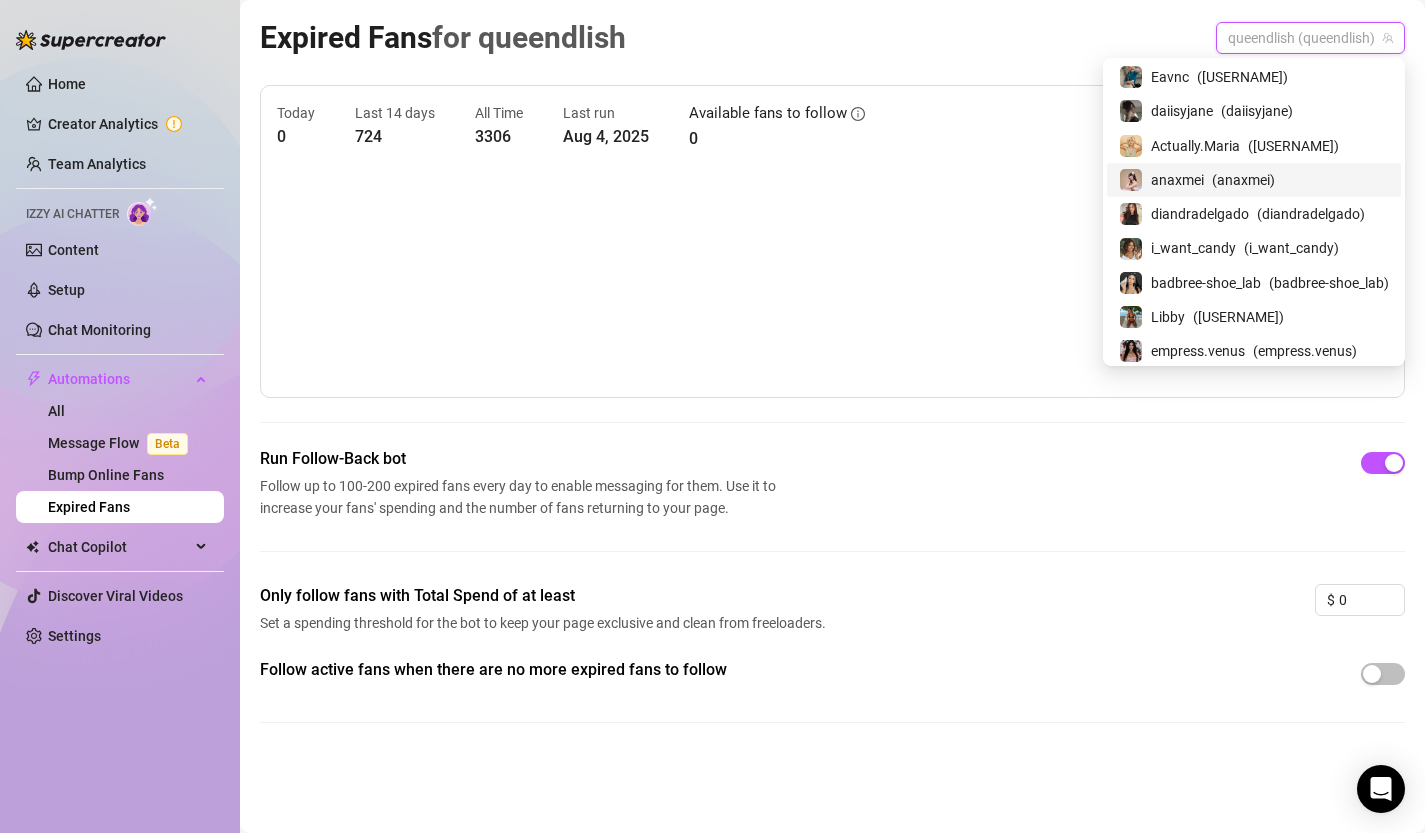 scroll, scrollTop: 210, scrollLeft: 0, axis: vertical 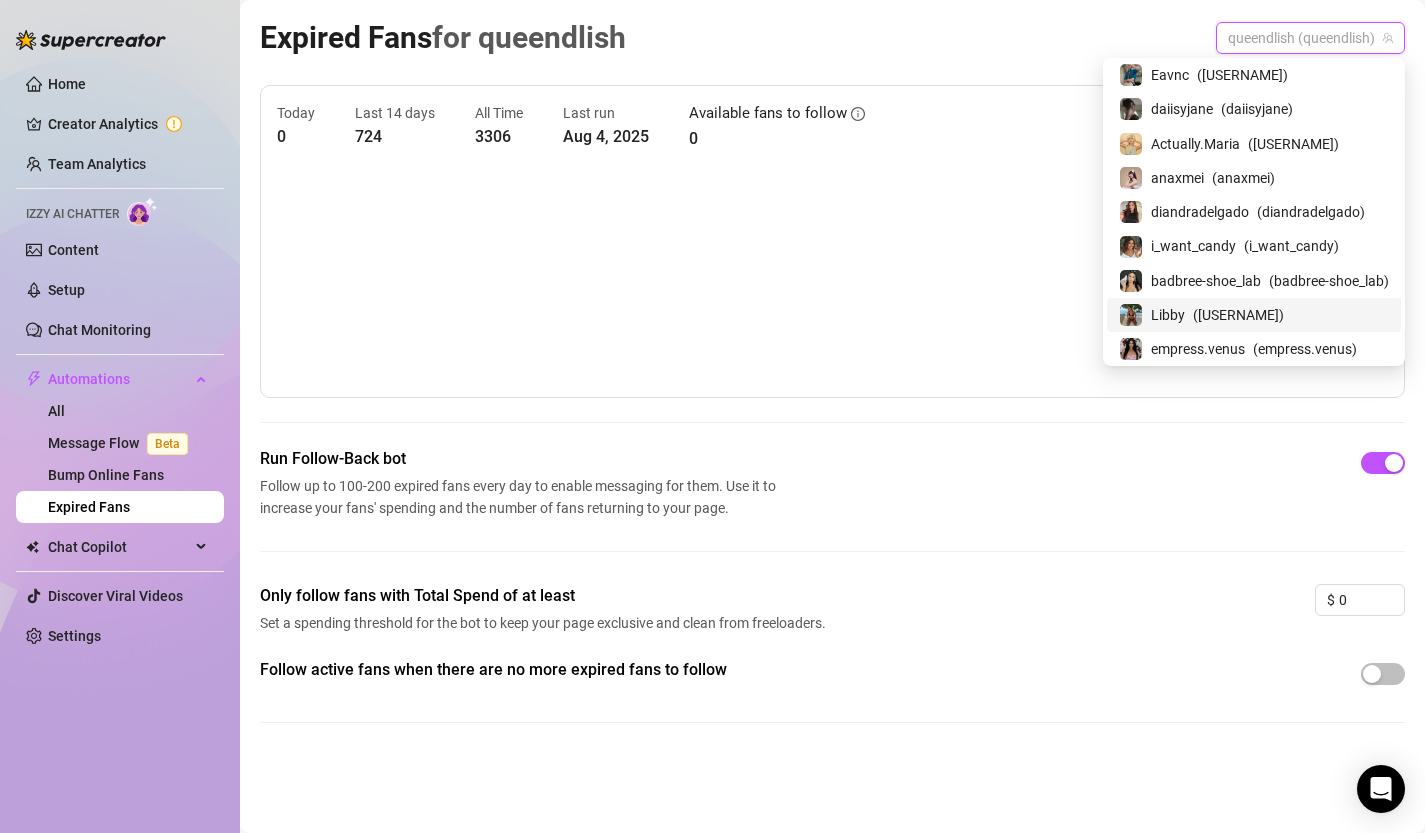 click on "( libbymae2468 )" at bounding box center (1238, 315) 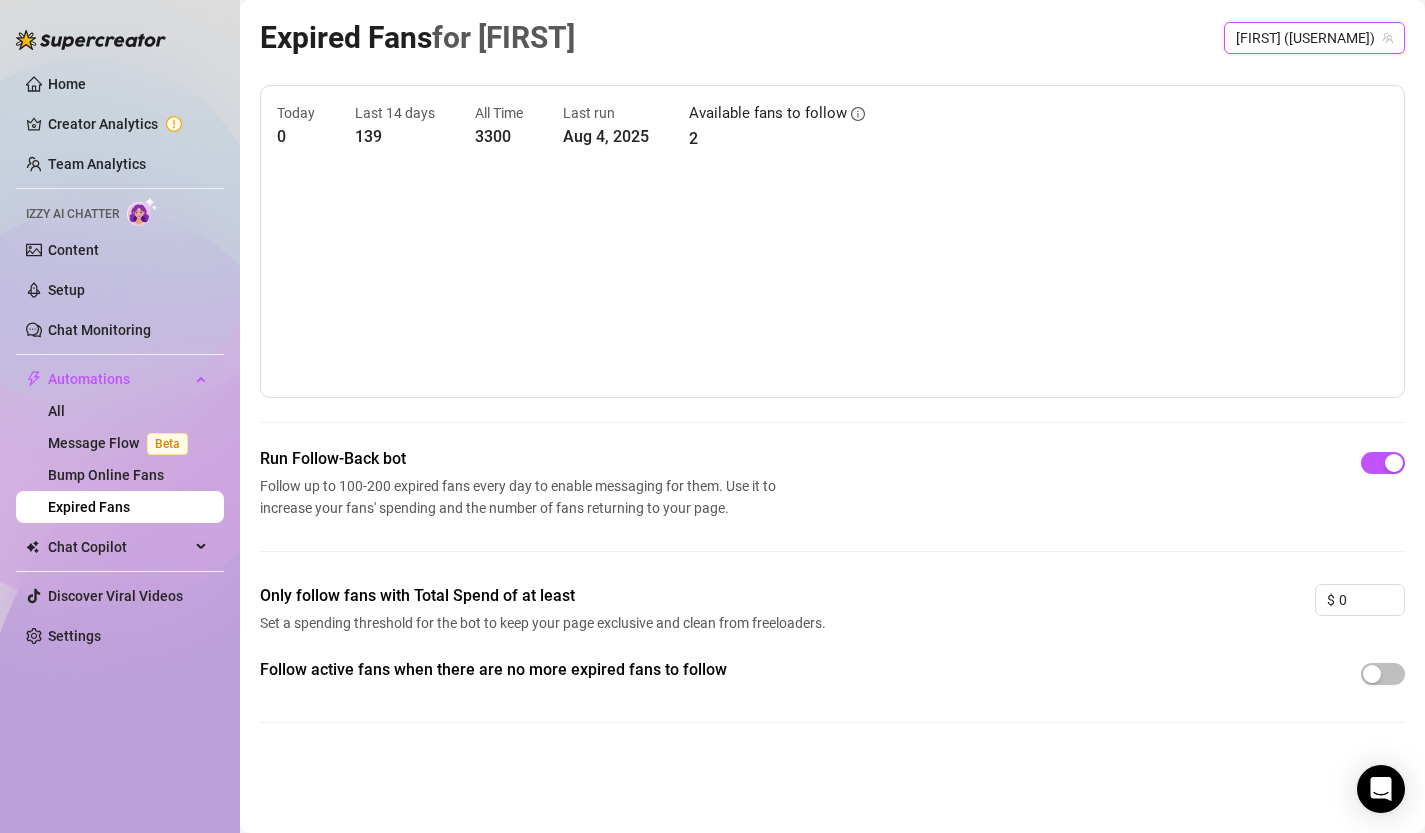click at bounding box center [832, 281] 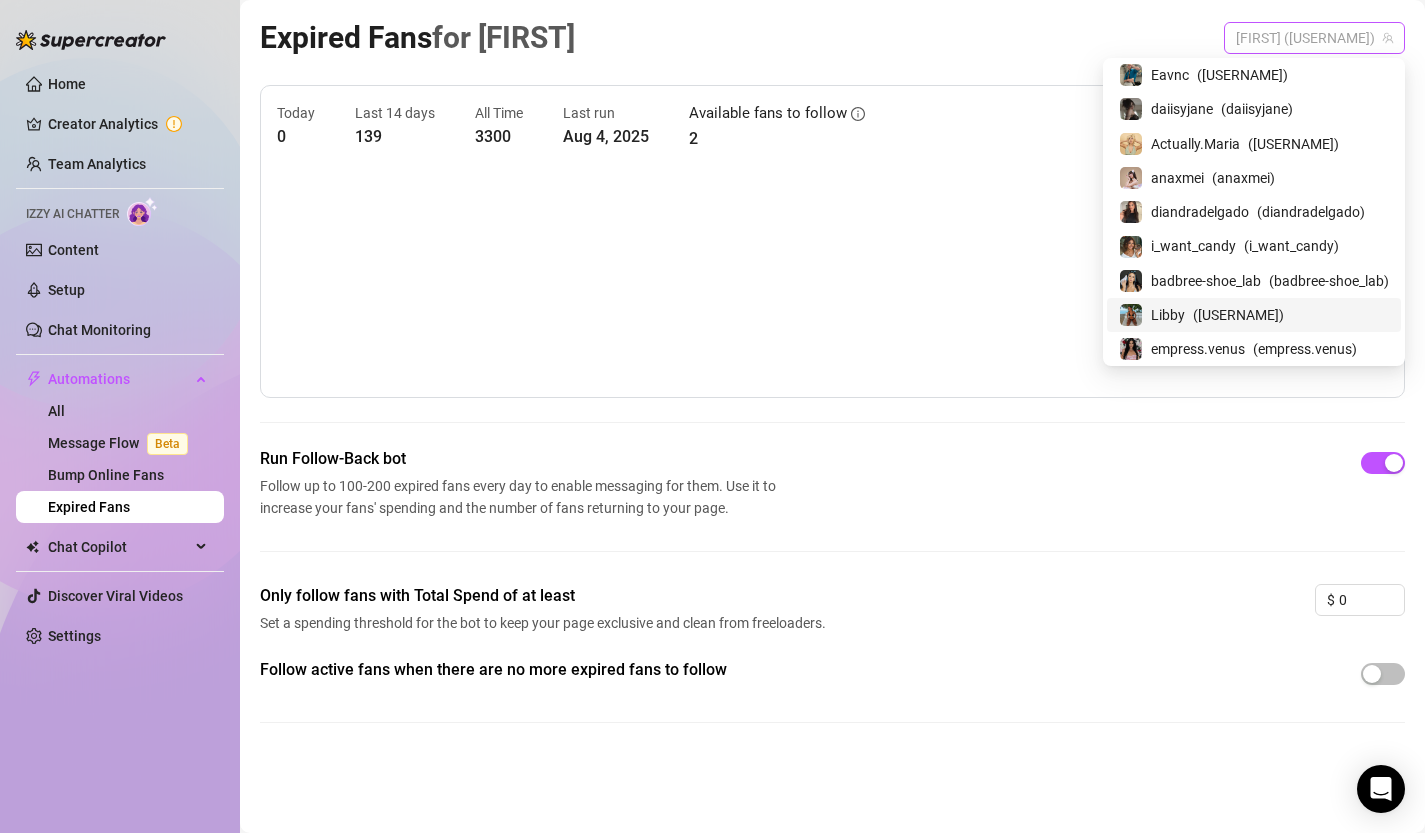 click on "Libby (libbymae2468)" at bounding box center (1314, 38) 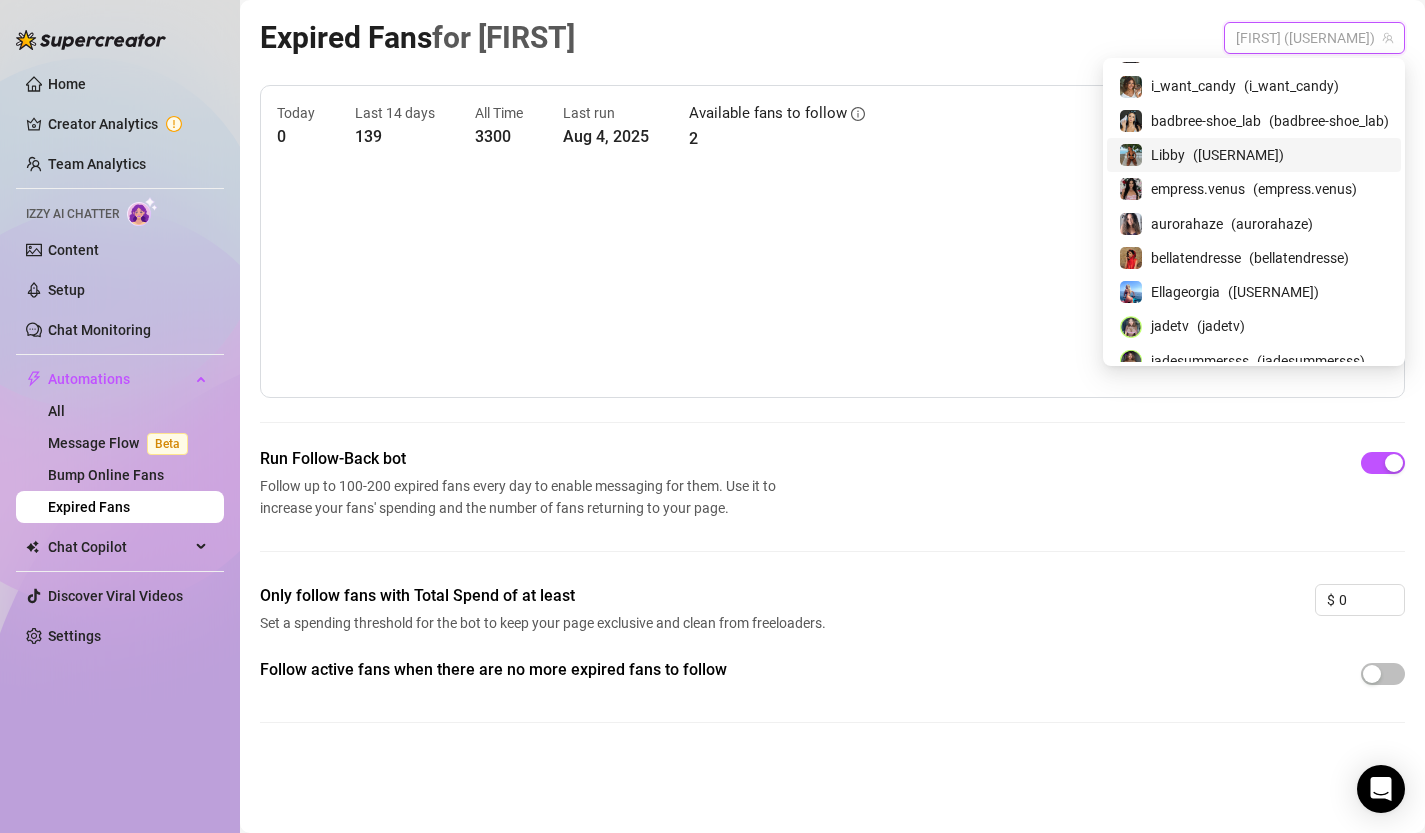 scroll, scrollTop: 377, scrollLeft: 0, axis: vertical 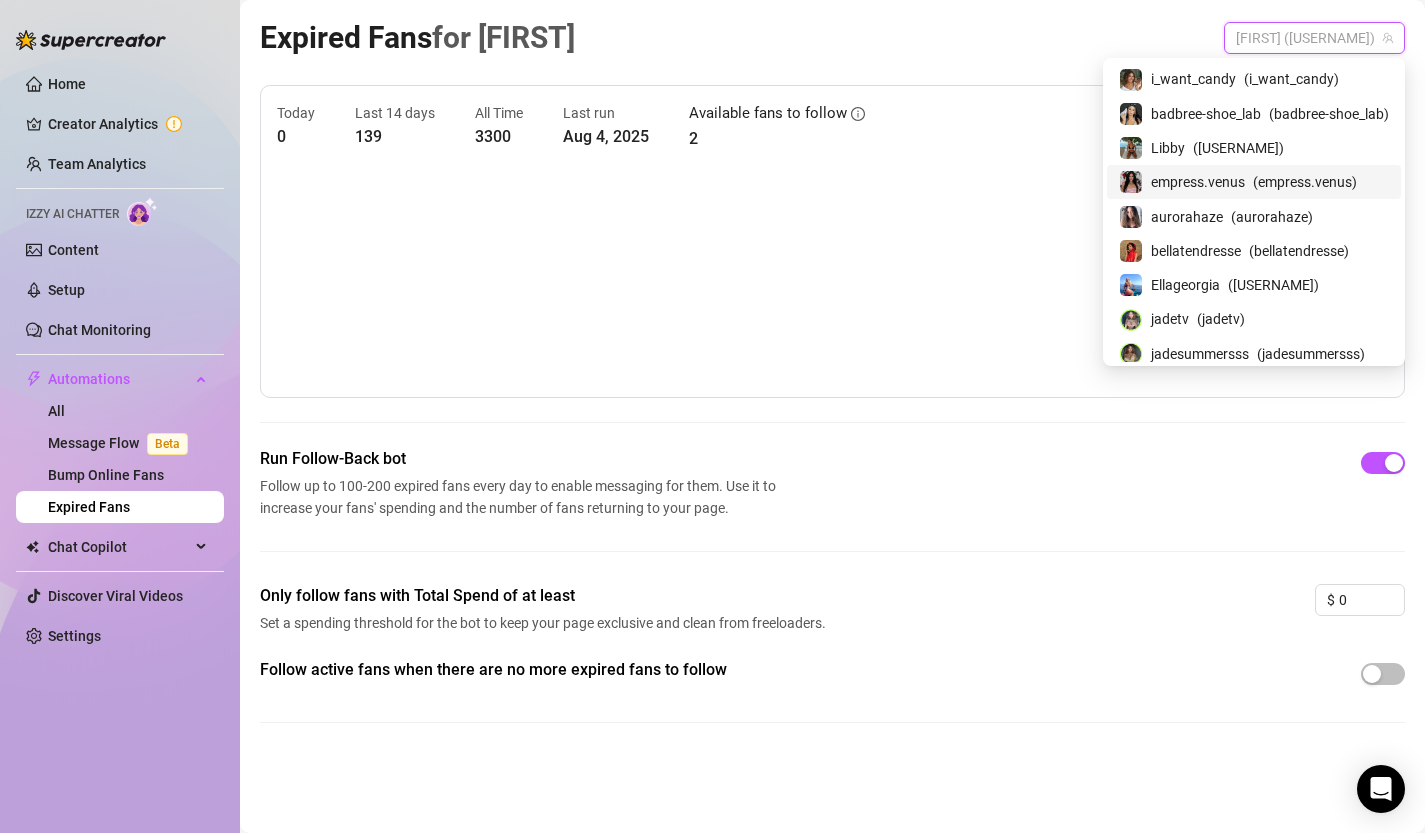 click on "empress.venus" at bounding box center [1198, 182] 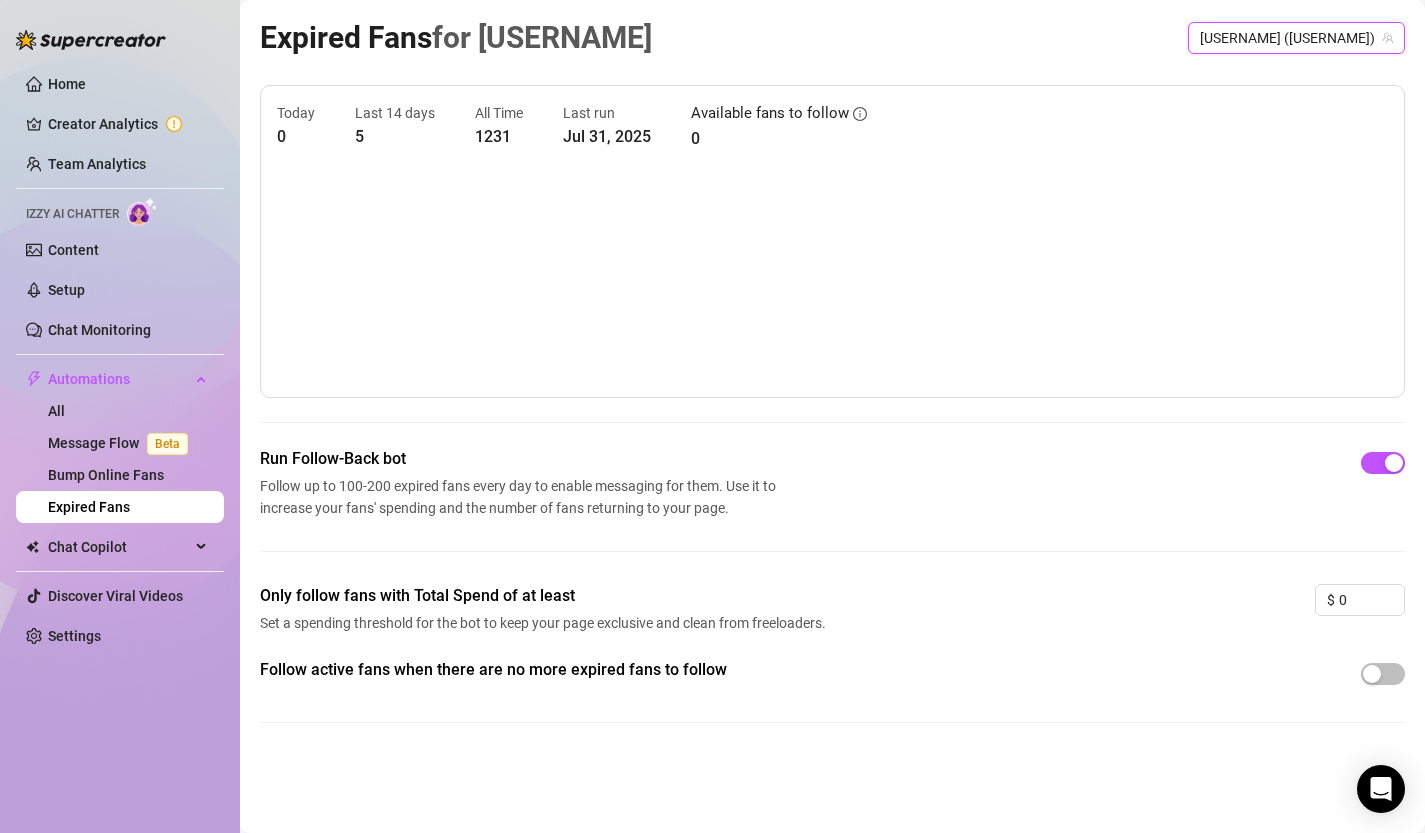 click on "empress.venus (empress.venus)" at bounding box center (1296, 38) 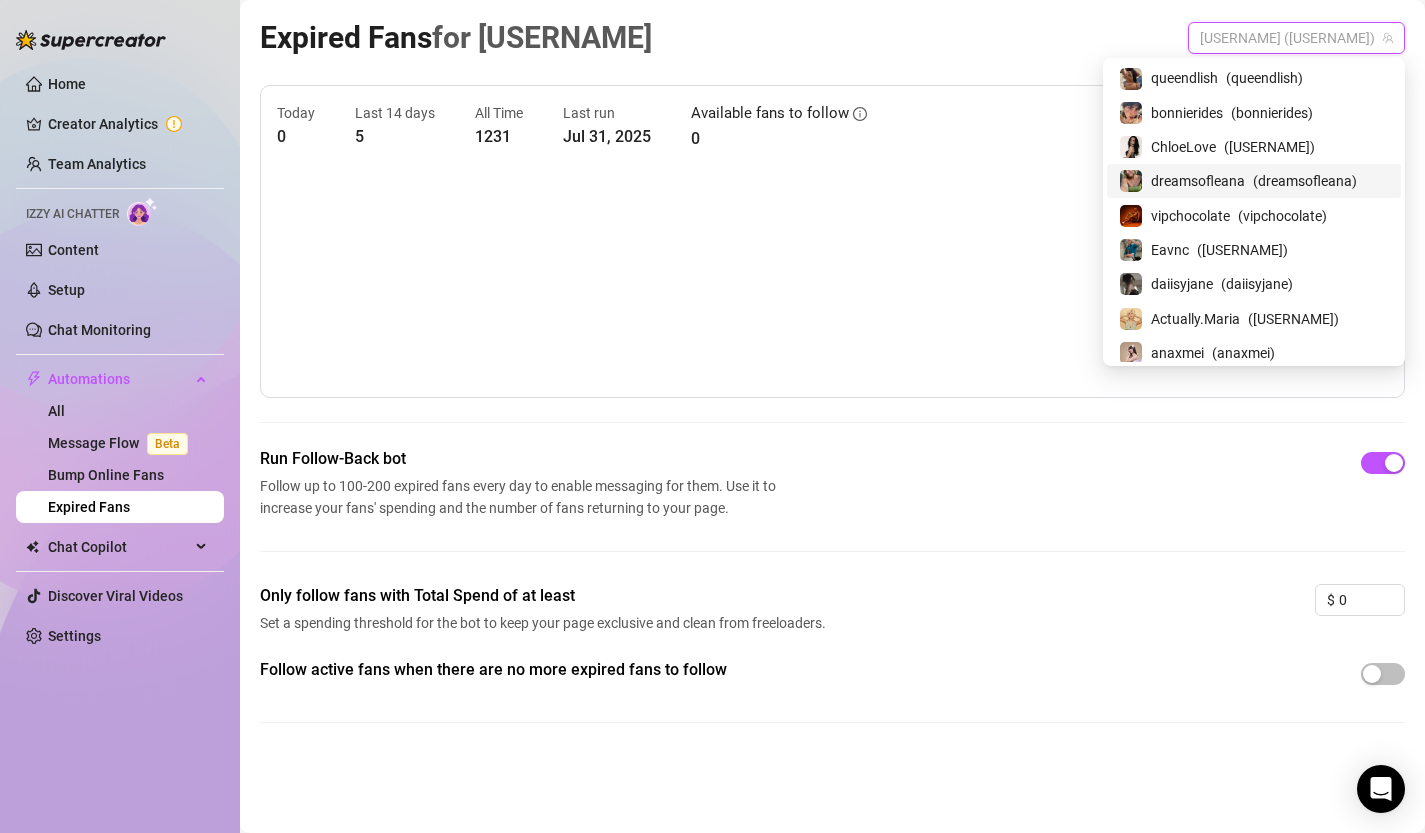 scroll, scrollTop: 0, scrollLeft: 0, axis: both 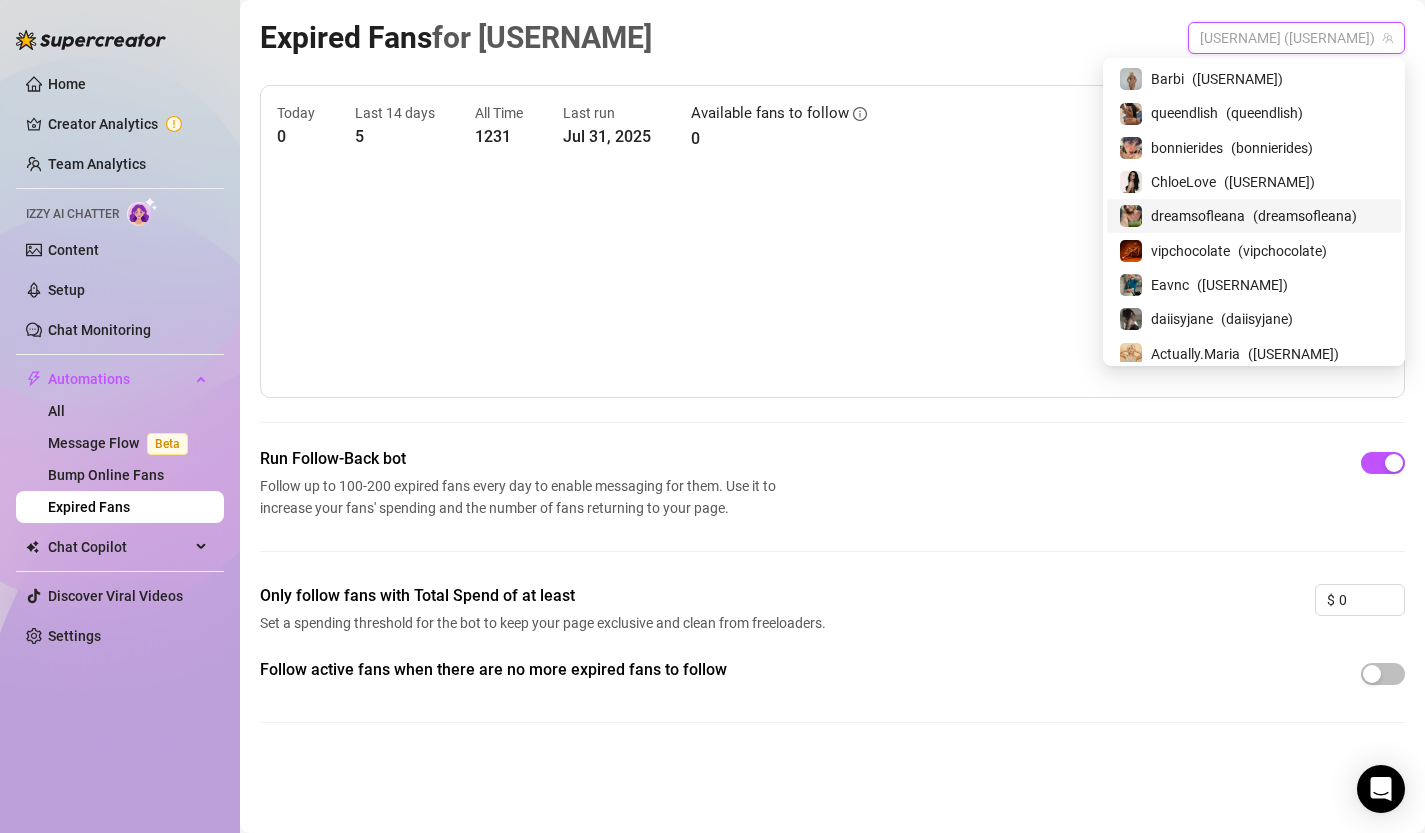 click on "dreamsofleana" at bounding box center (1198, 216) 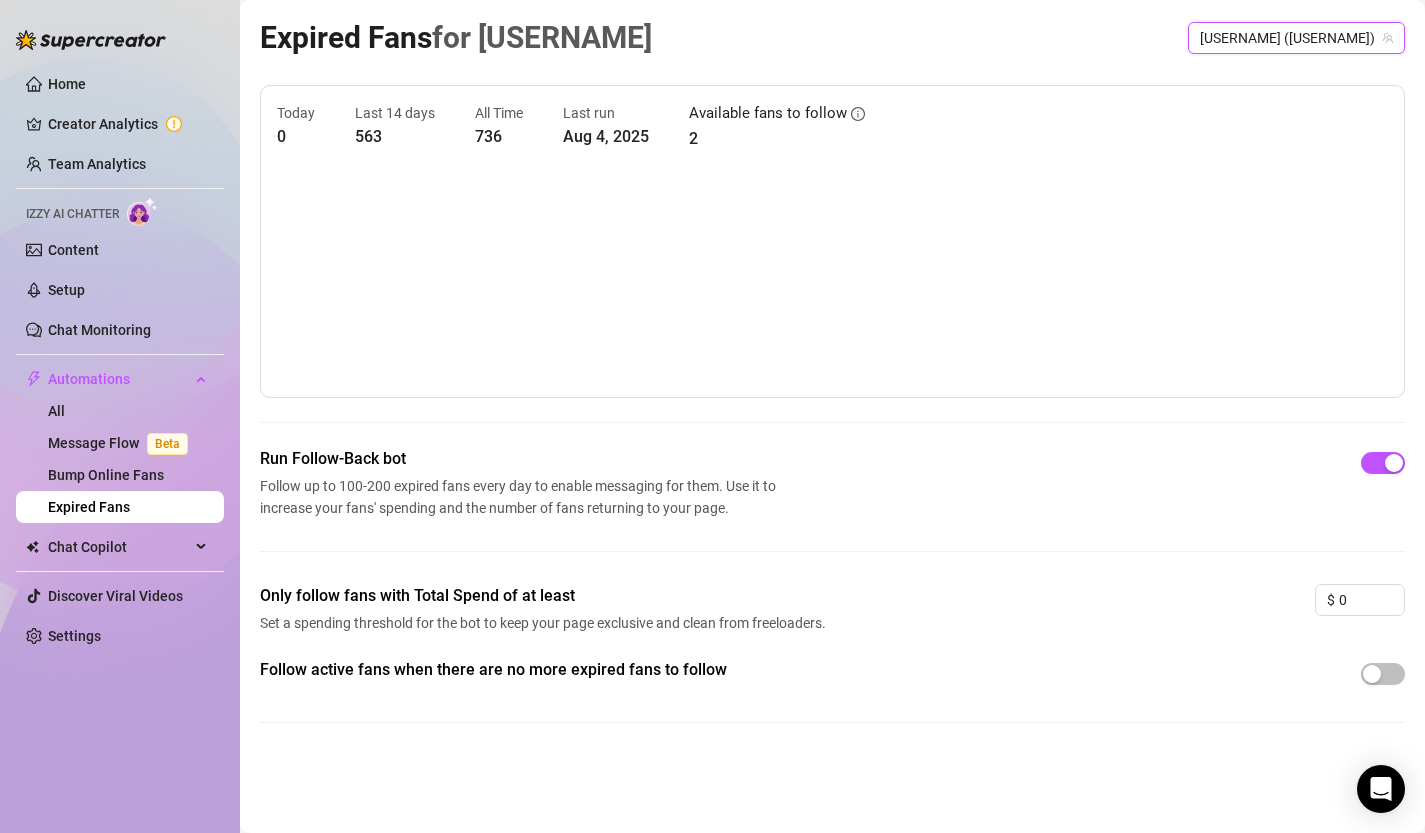 click on "dreamsofleana (dreamsofleana)" at bounding box center [1296, 38] 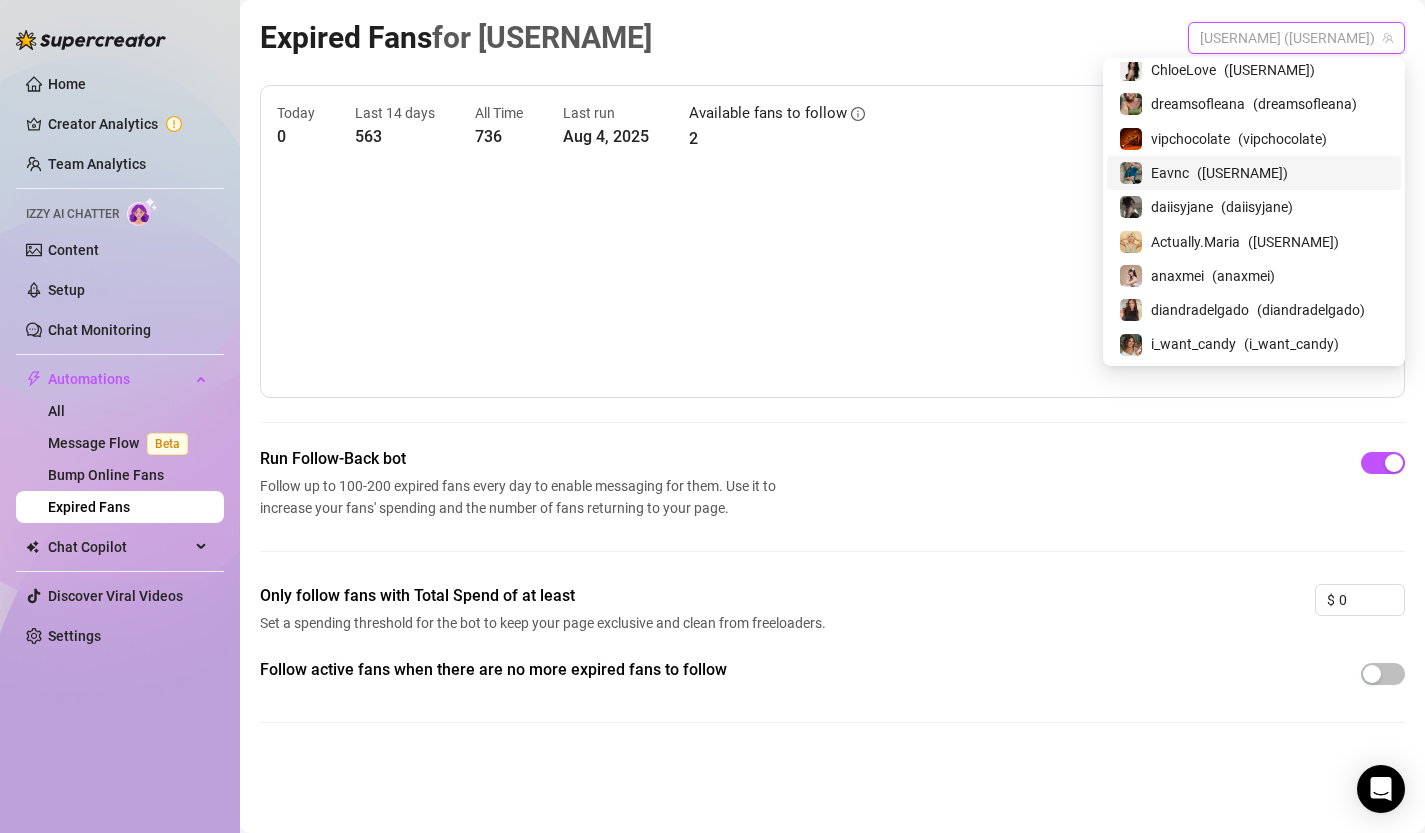 scroll, scrollTop: 0, scrollLeft: 0, axis: both 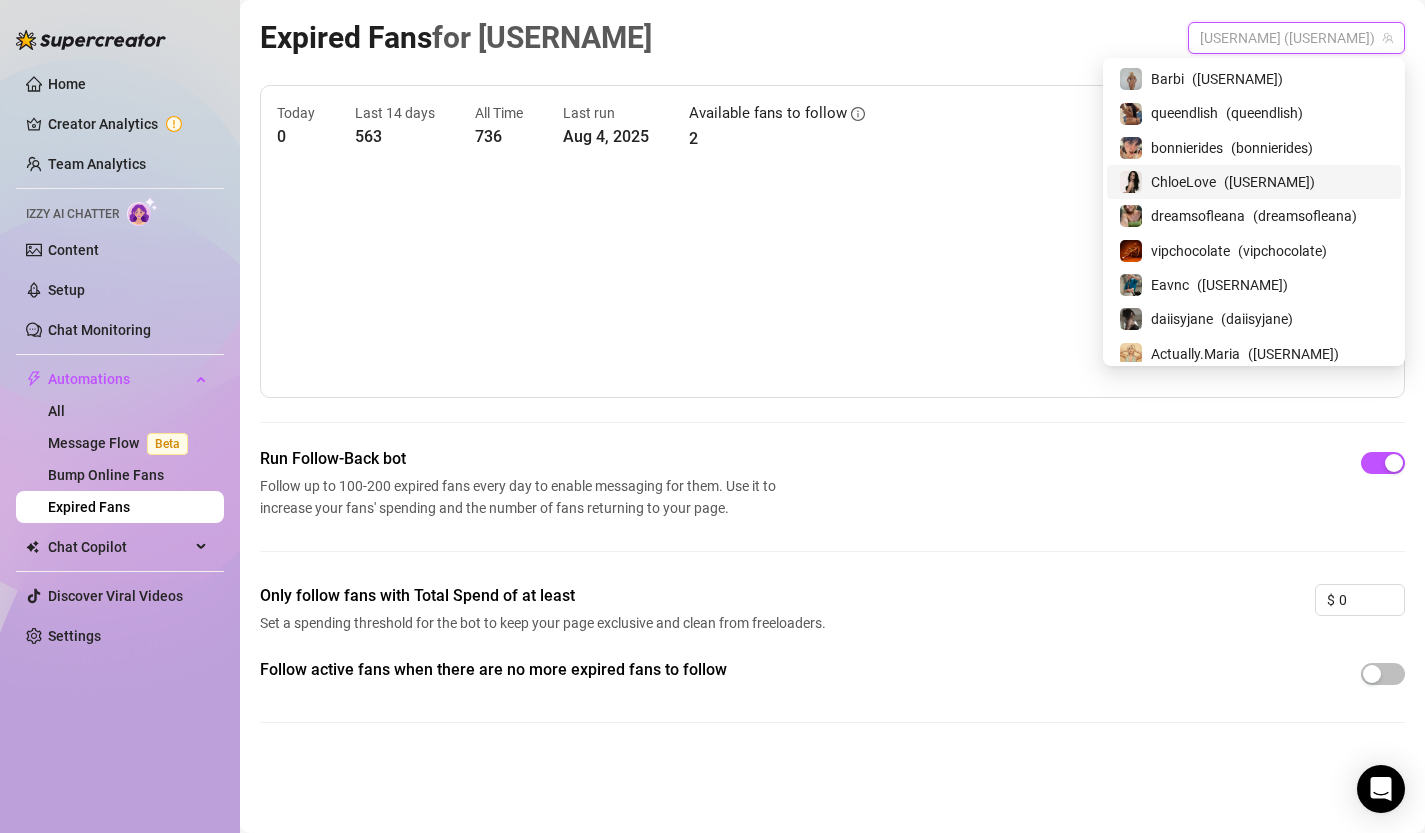 click on "ChloeLove" at bounding box center (1183, 182) 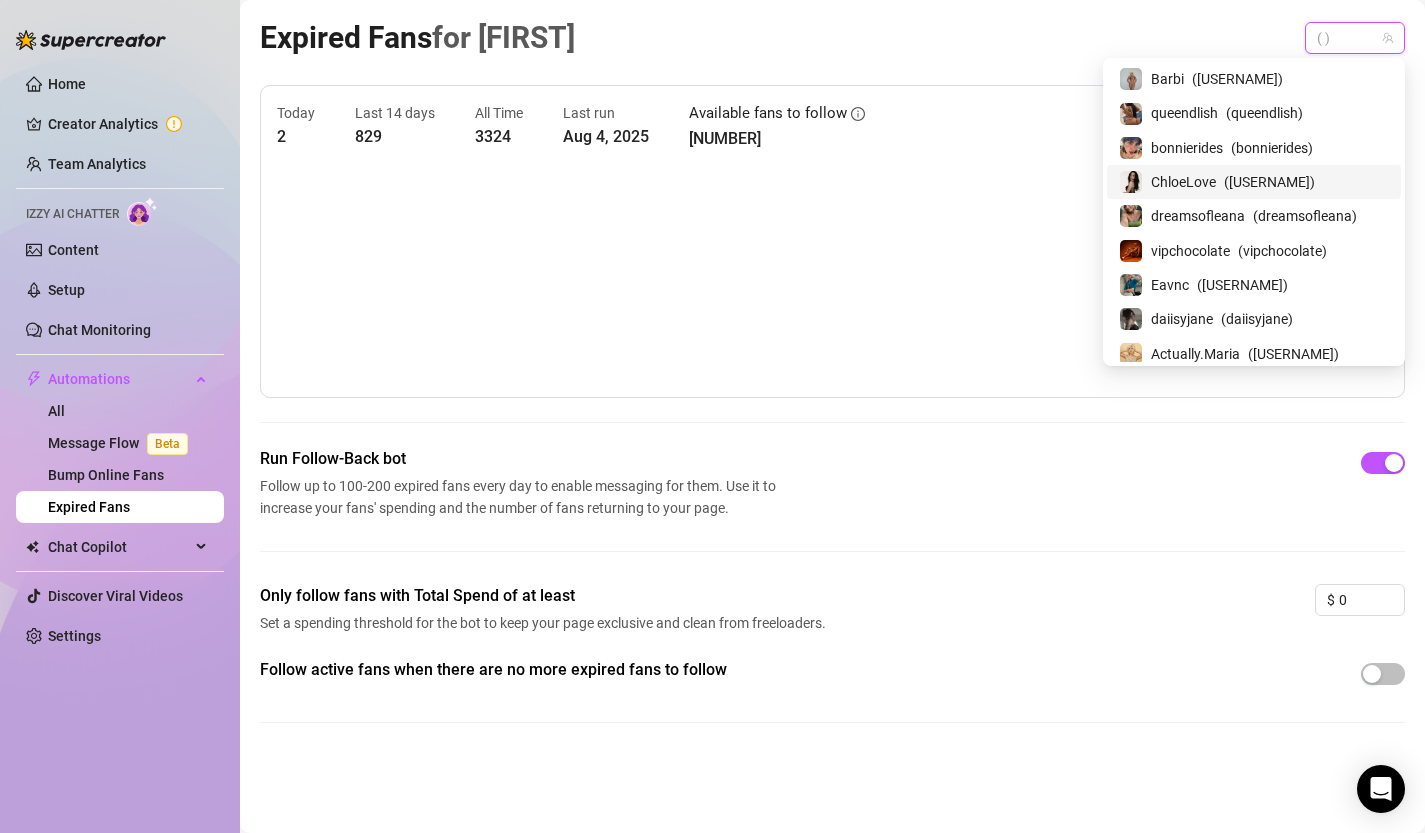 click on "ChloeLove (chloelovesme)" at bounding box center (1355, 38) 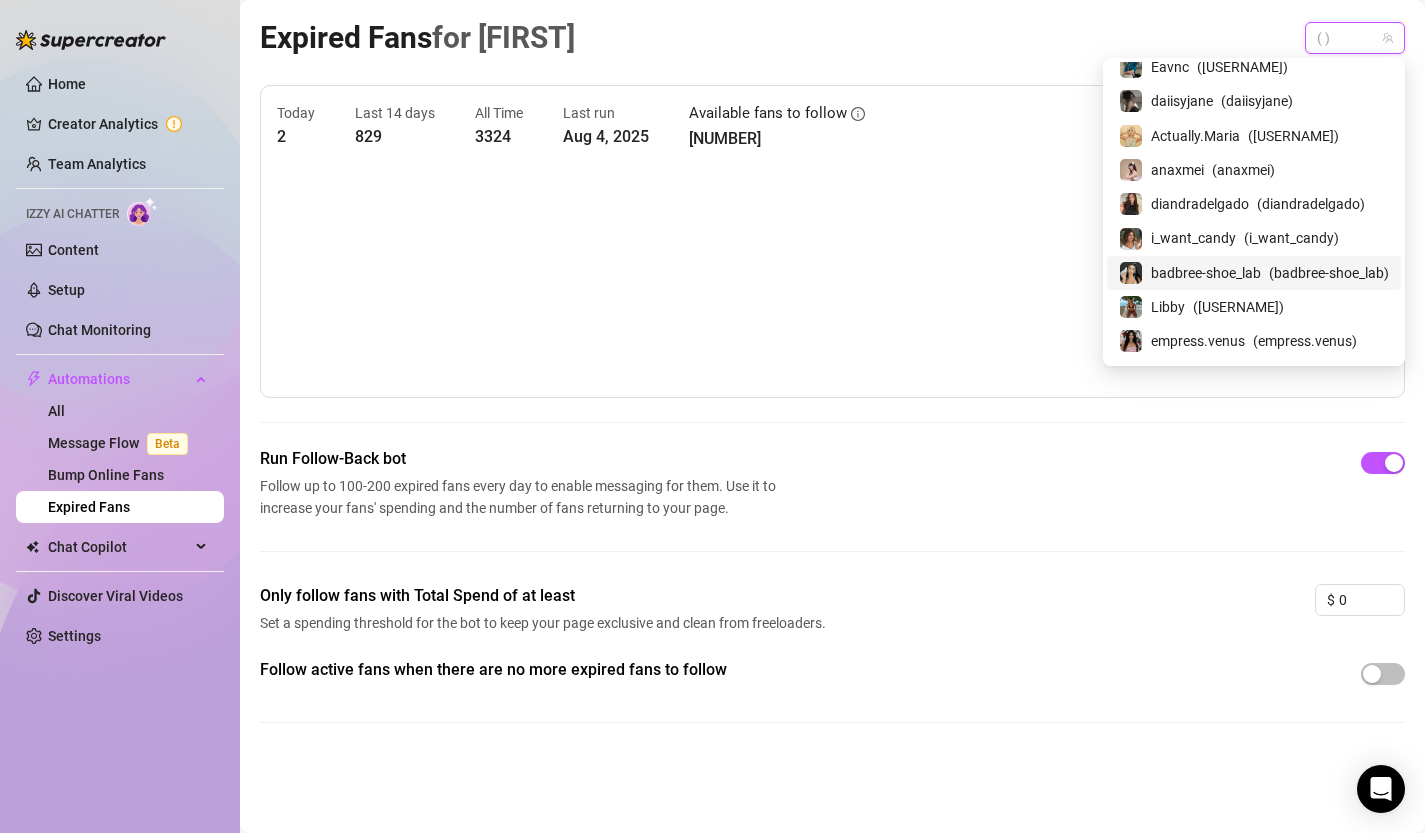 scroll, scrollTop: 0, scrollLeft: 0, axis: both 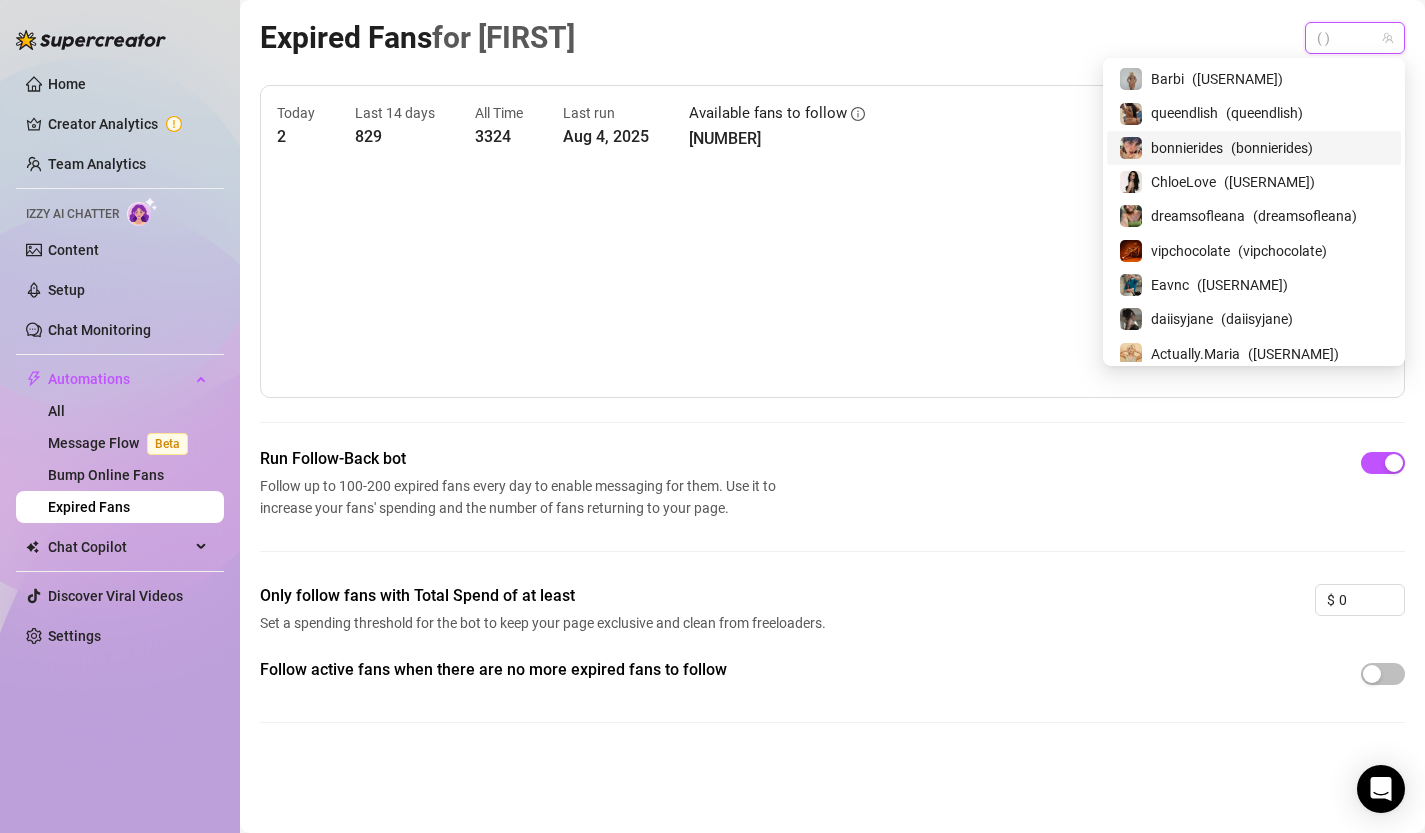 click on "Expired Fans  for ChloeLove ChloeLove (chloelovesme)" at bounding box center [832, 37] 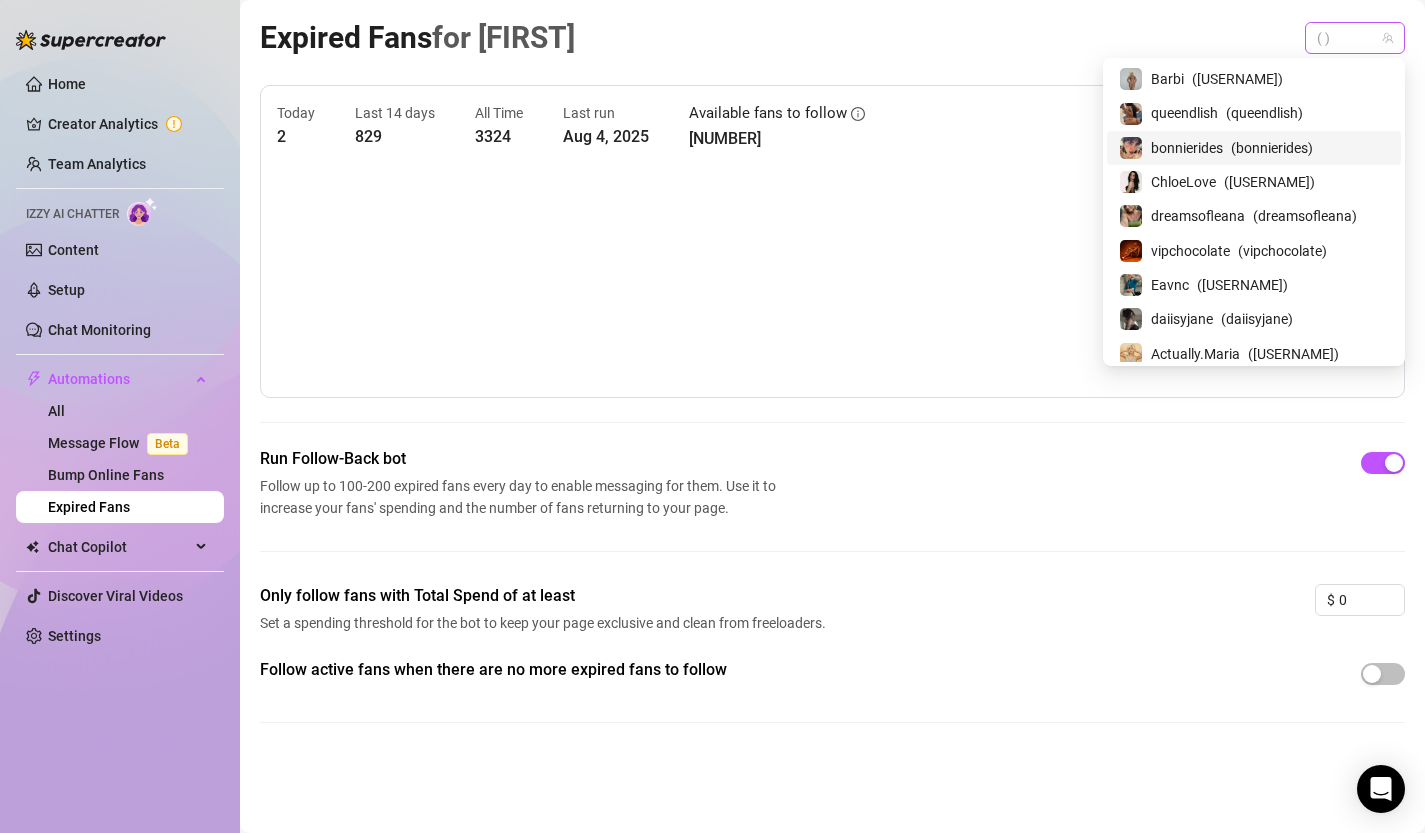 click on "ChloeLove (chloelovesme)" at bounding box center (1355, 38) 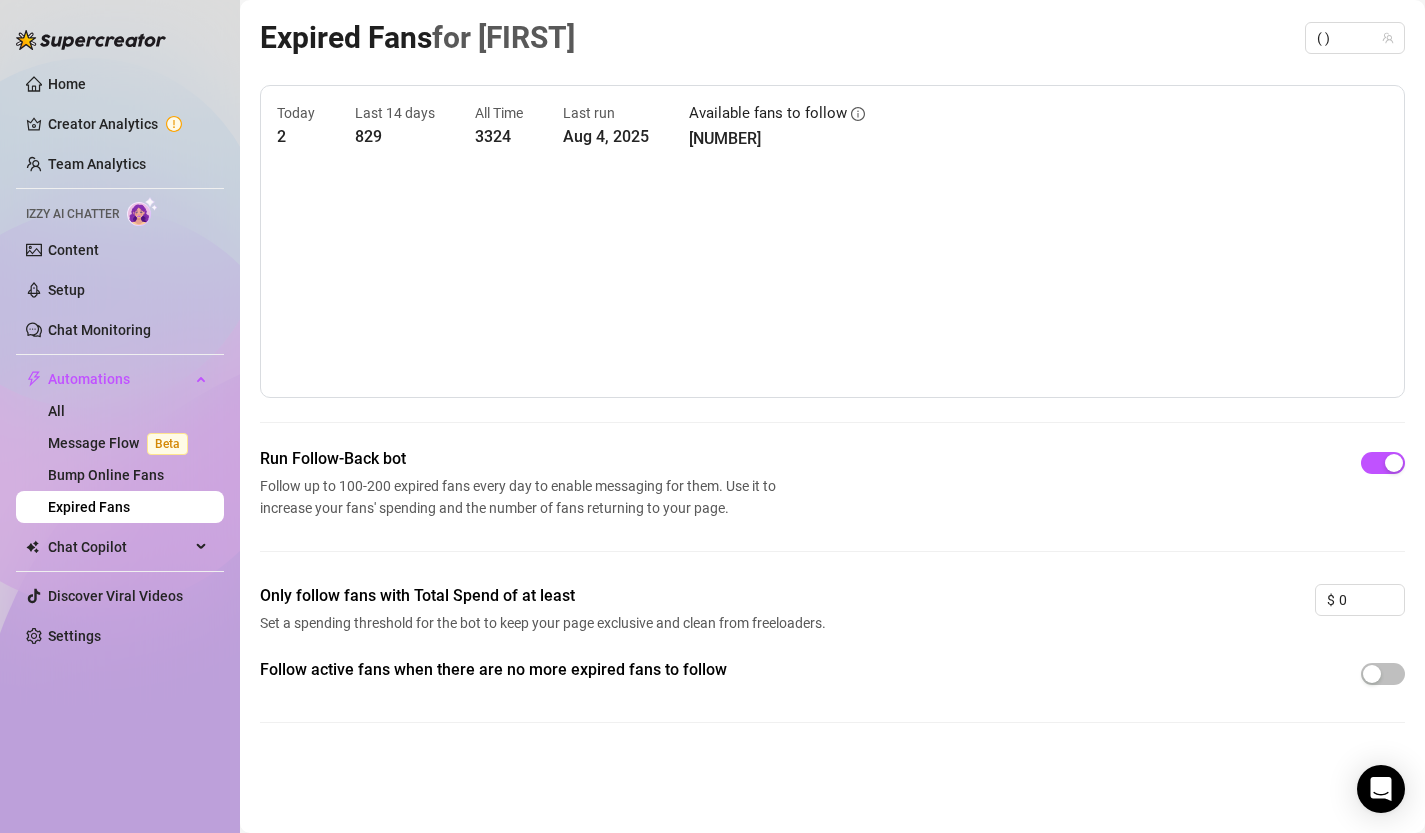 click on "Expired Fans  for ChloeLove ChloeLove (chloelovesme)" at bounding box center (832, 37) 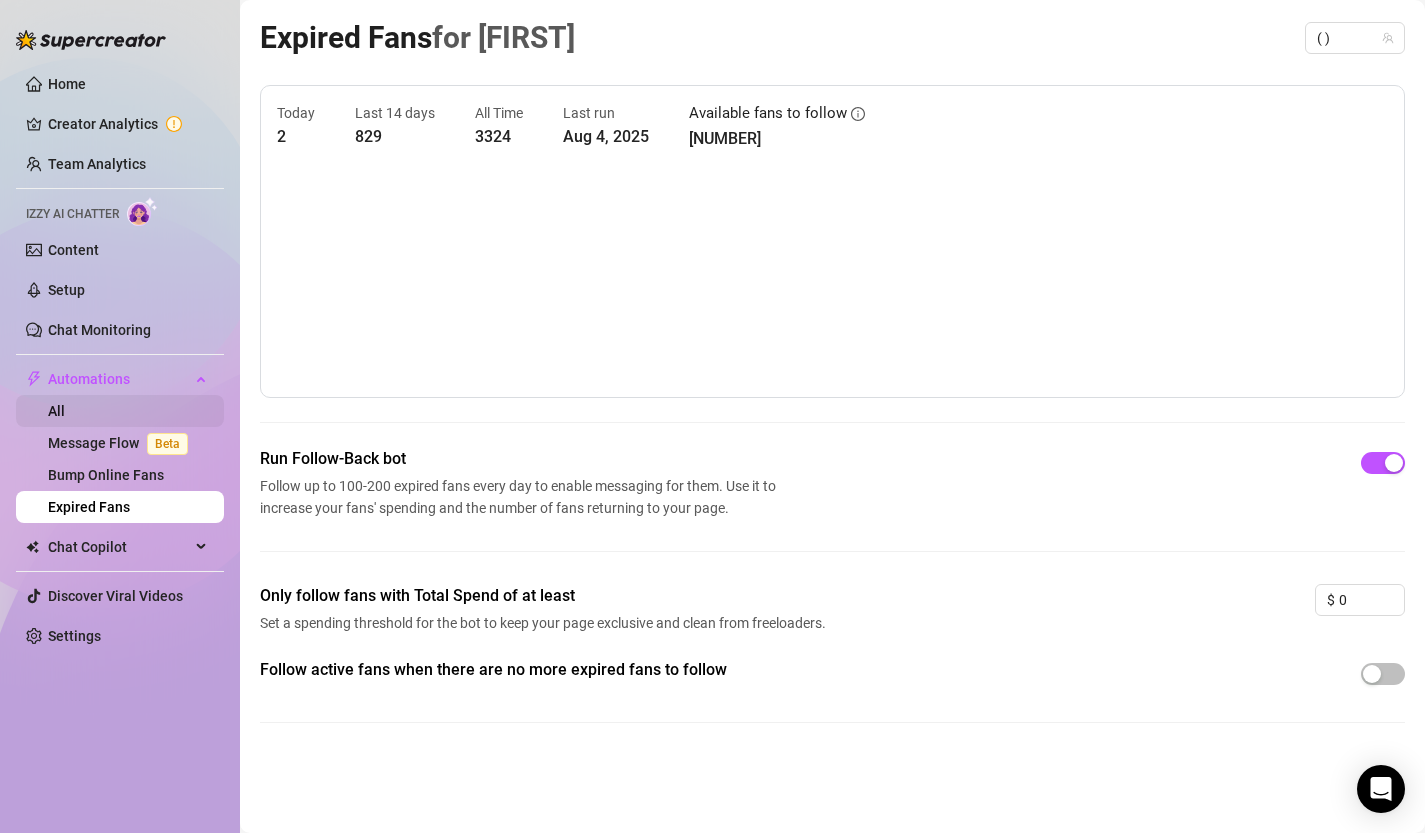 click on "All" at bounding box center [56, 411] 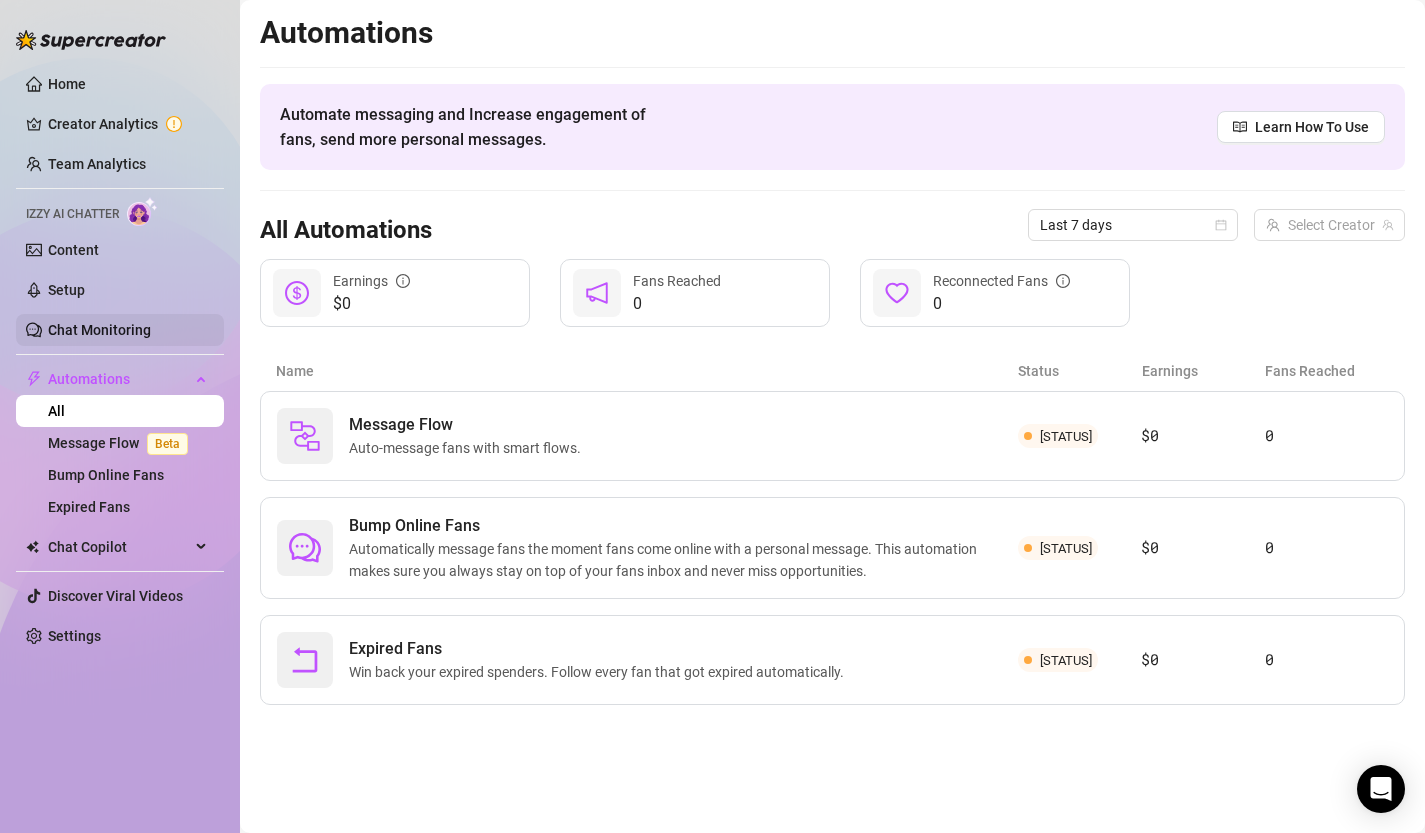 click on "Chat Monitoring" at bounding box center [99, 330] 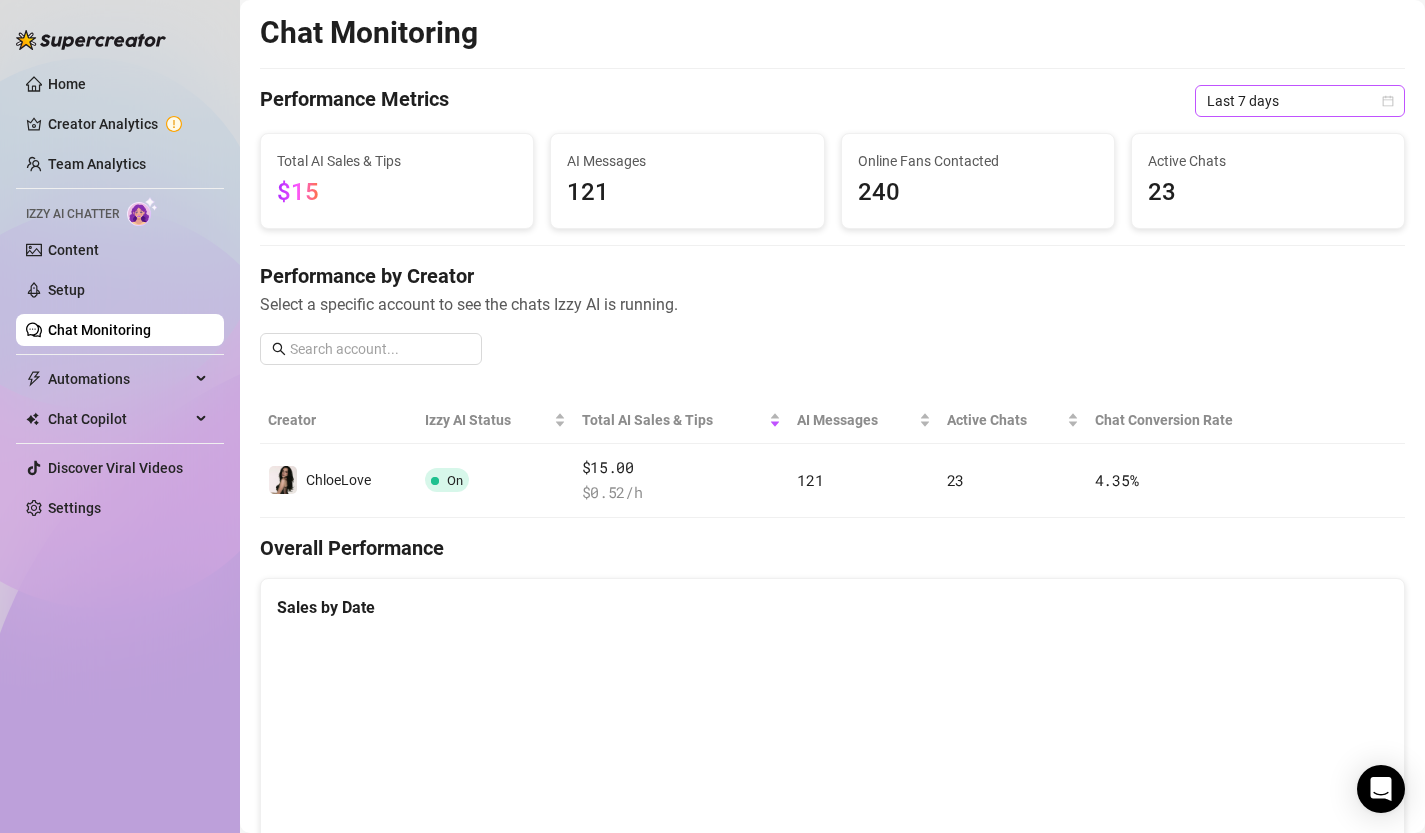 click 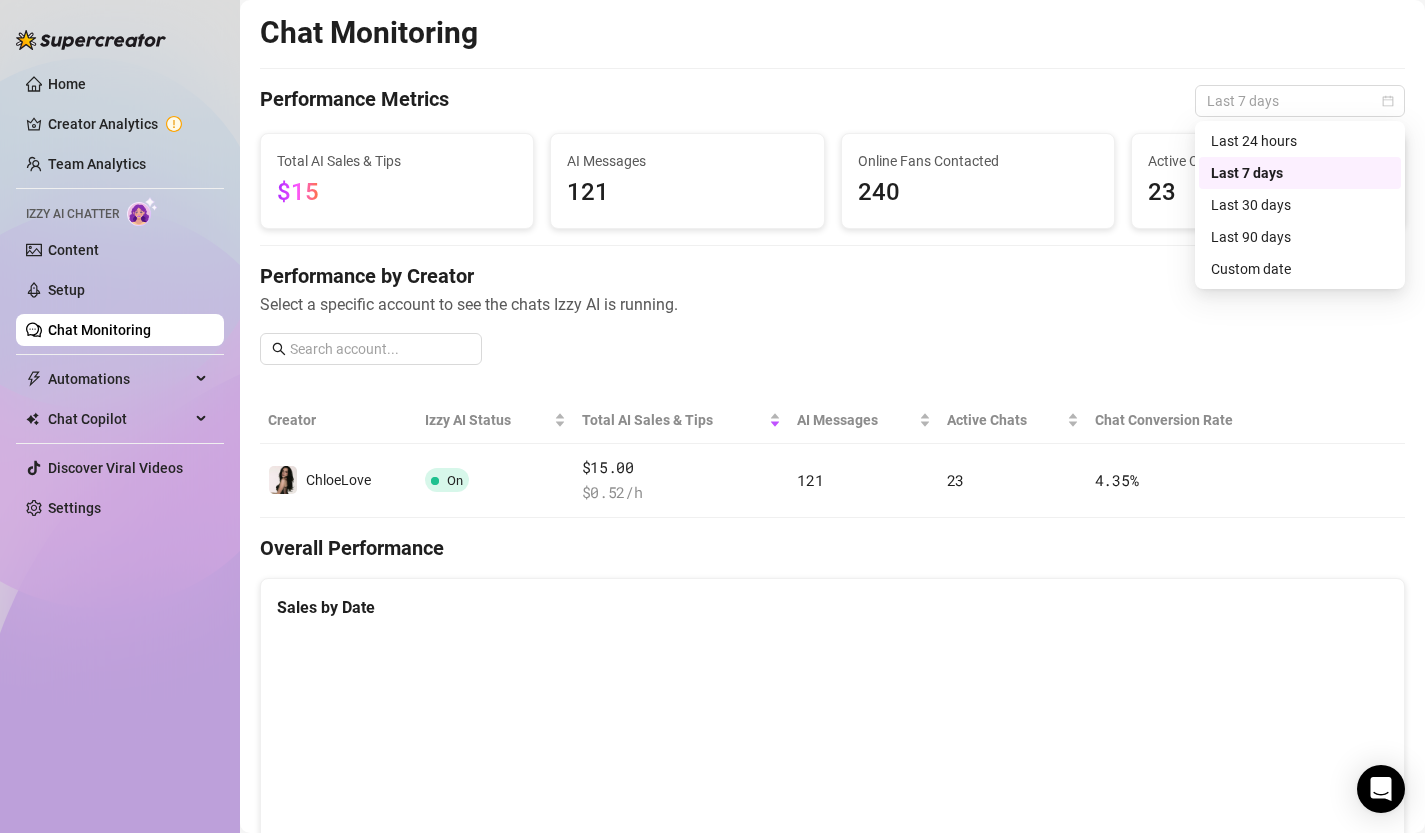 click on "Performance Metrics Last 7 days" at bounding box center (832, 101) 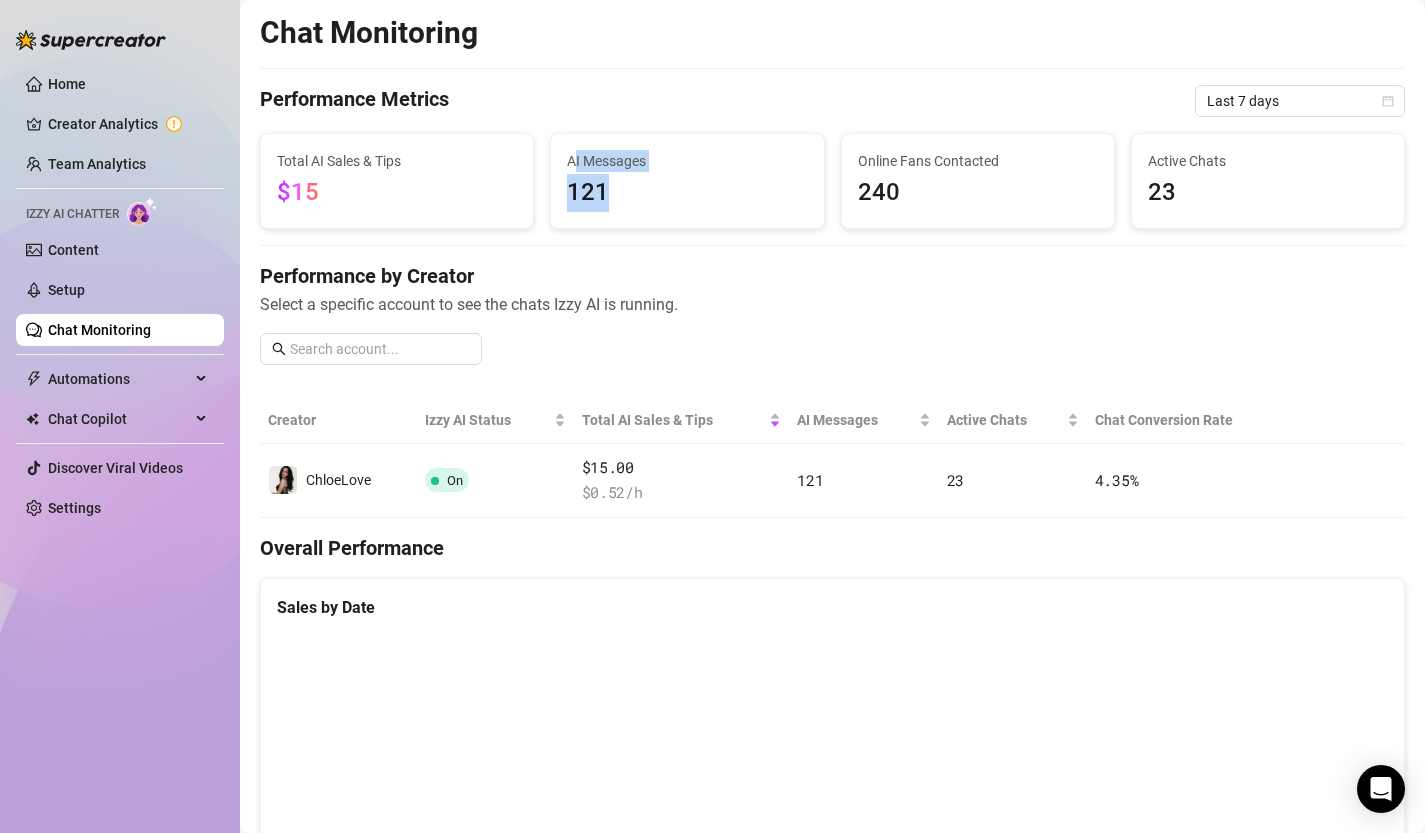 drag, startPoint x: 622, startPoint y: 199, endPoint x: 578, endPoint y: 159, distance: 59.464275 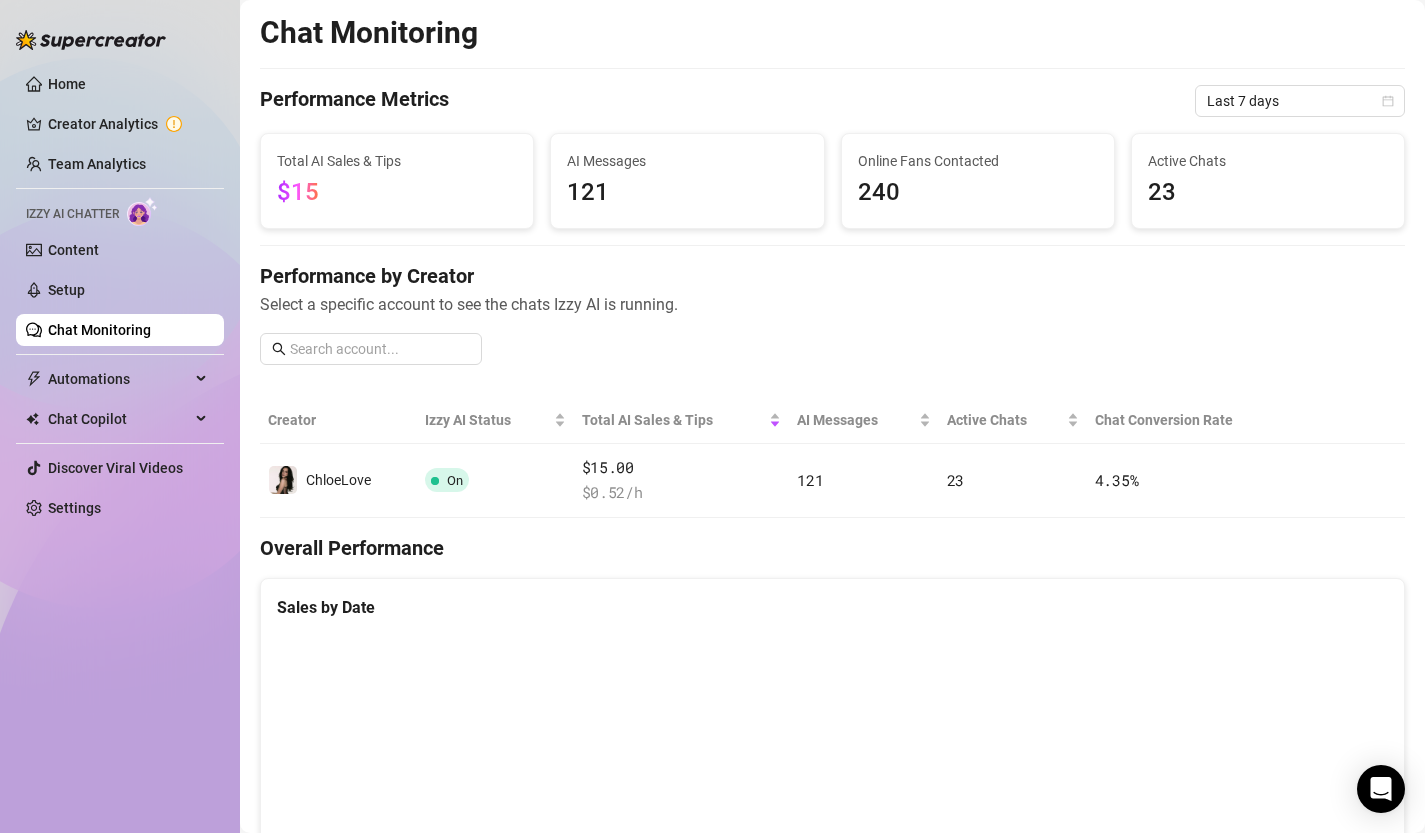click on "AI Messages 121" at bounding box center (687, 181) 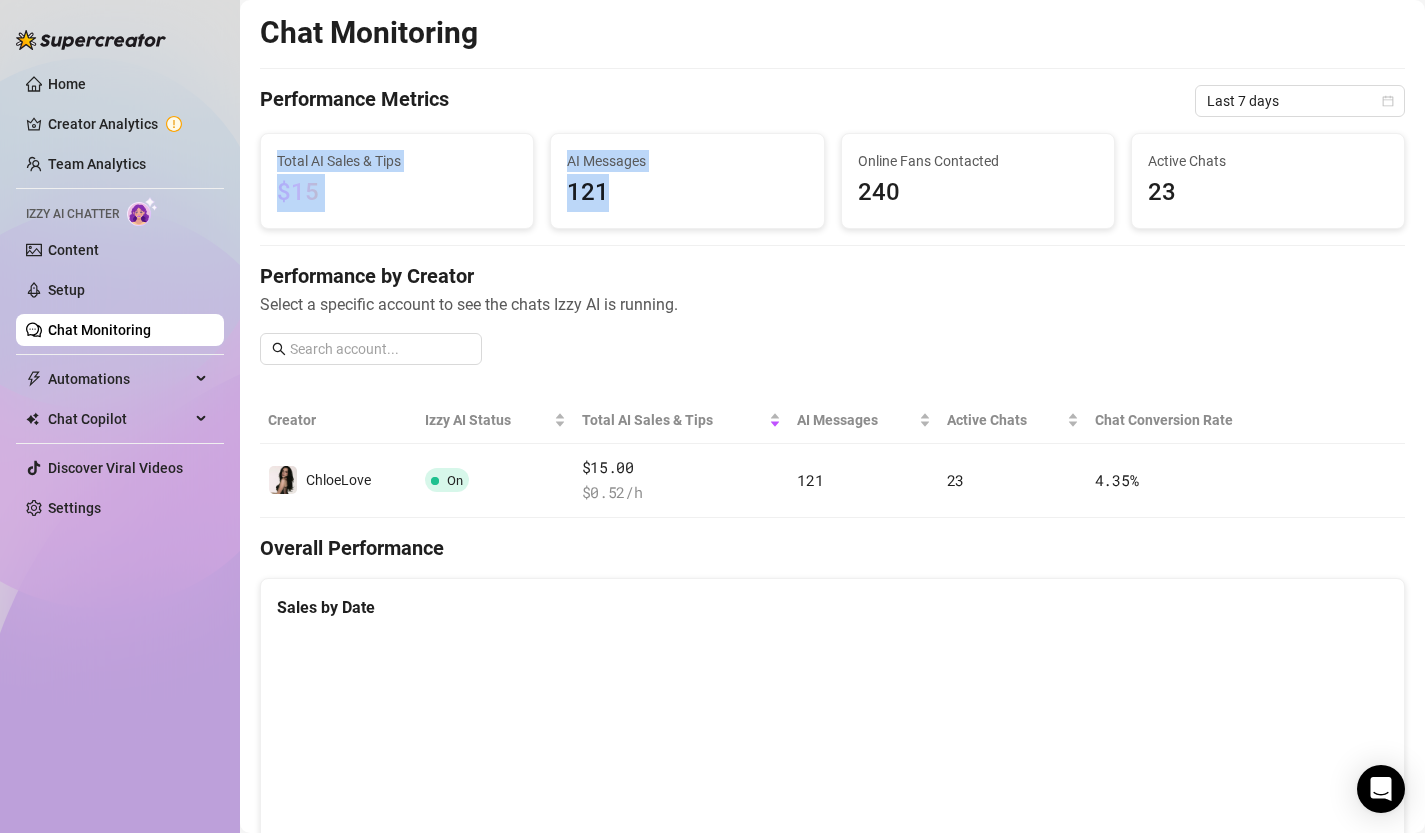 drag, startPoint x: 665, startPoint y: 215, endPoint x: 511, endPoint y: 139, distance: 171.73235 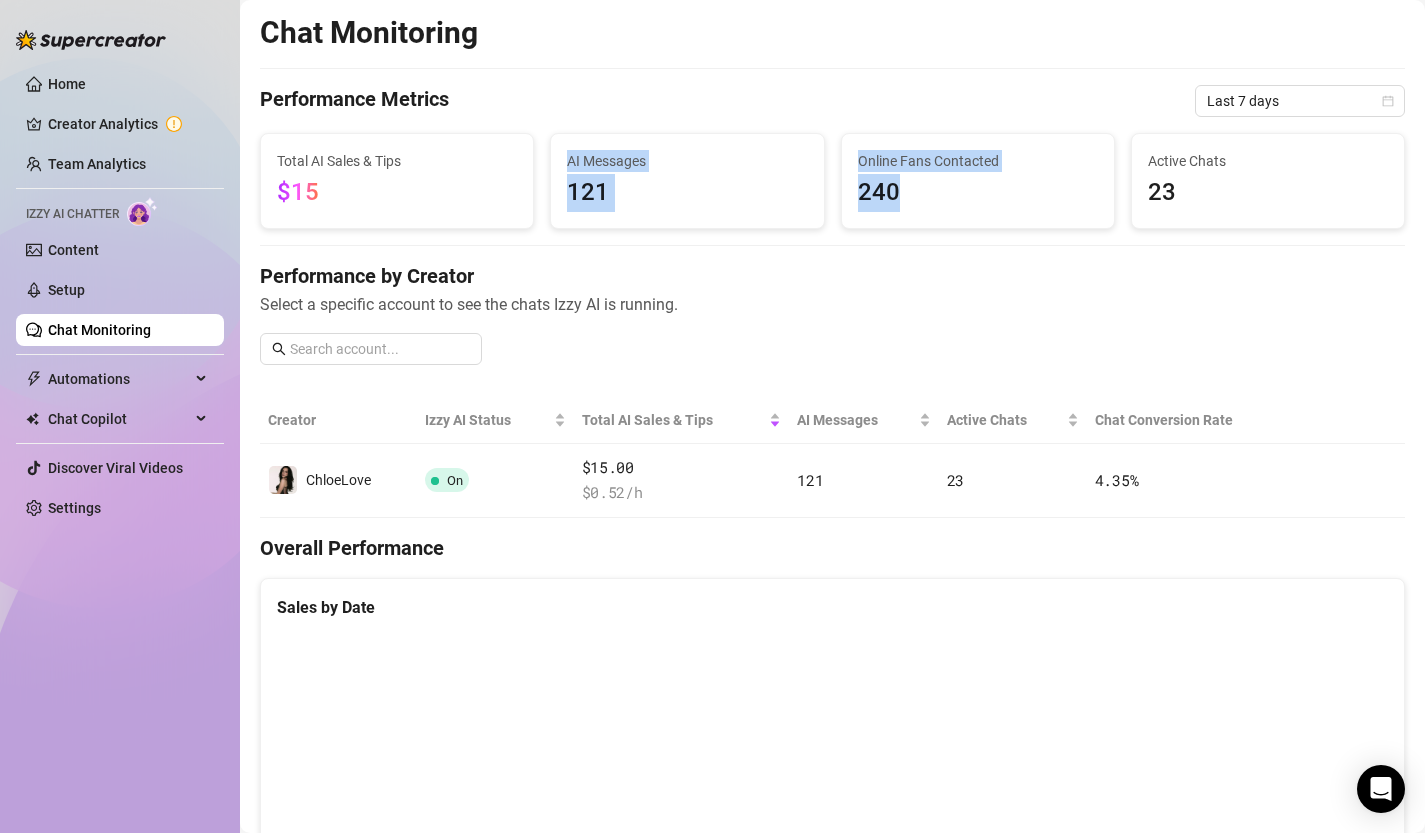 drag, startPoint x: 928, startPoint y: 191, endPoint x: 816, endPoint y: 141, distance: 122.653984 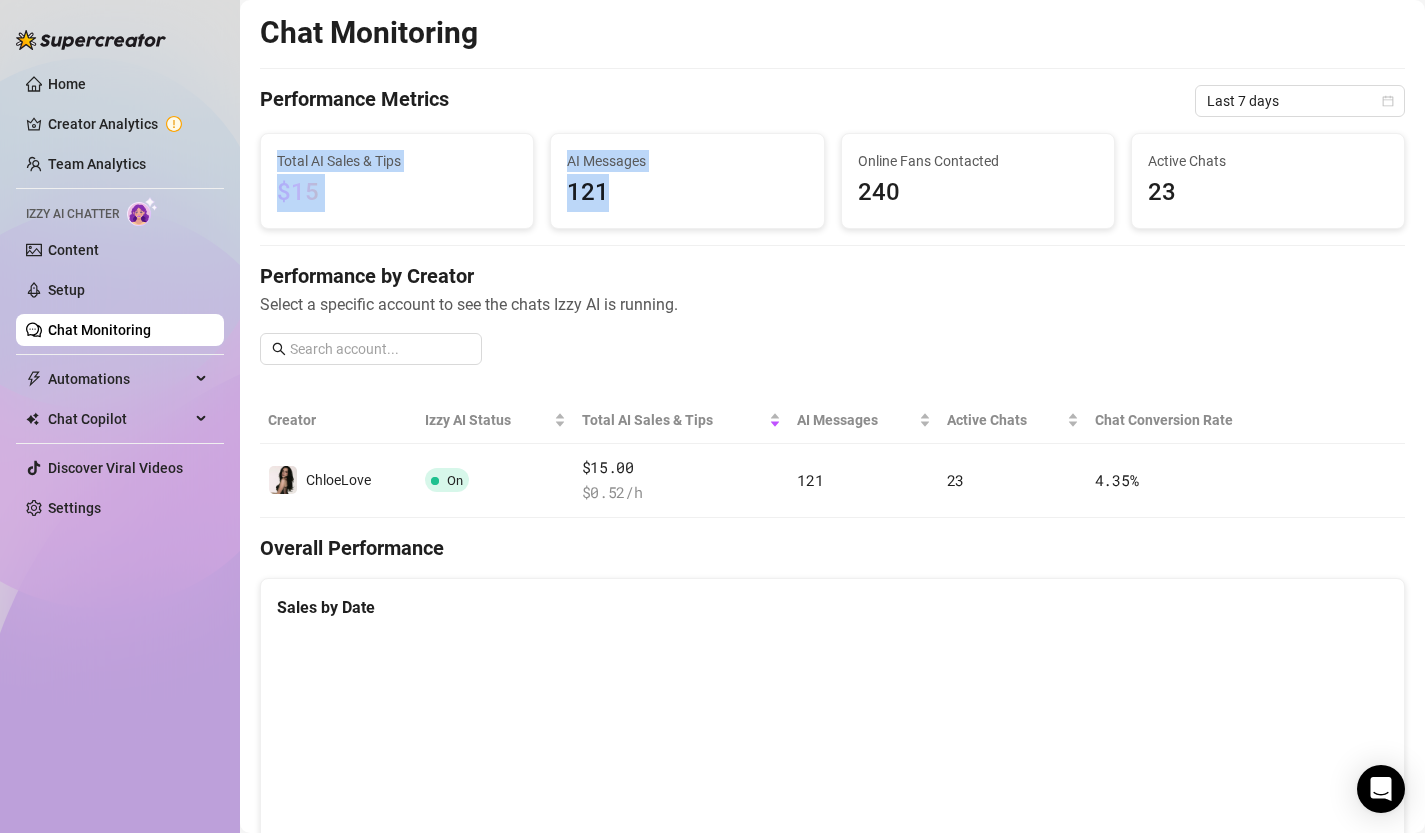 drag, startPoint x: 631, startPoint y: 206, endPoint x: 536, endPoint y: 111, distance: 134.3503 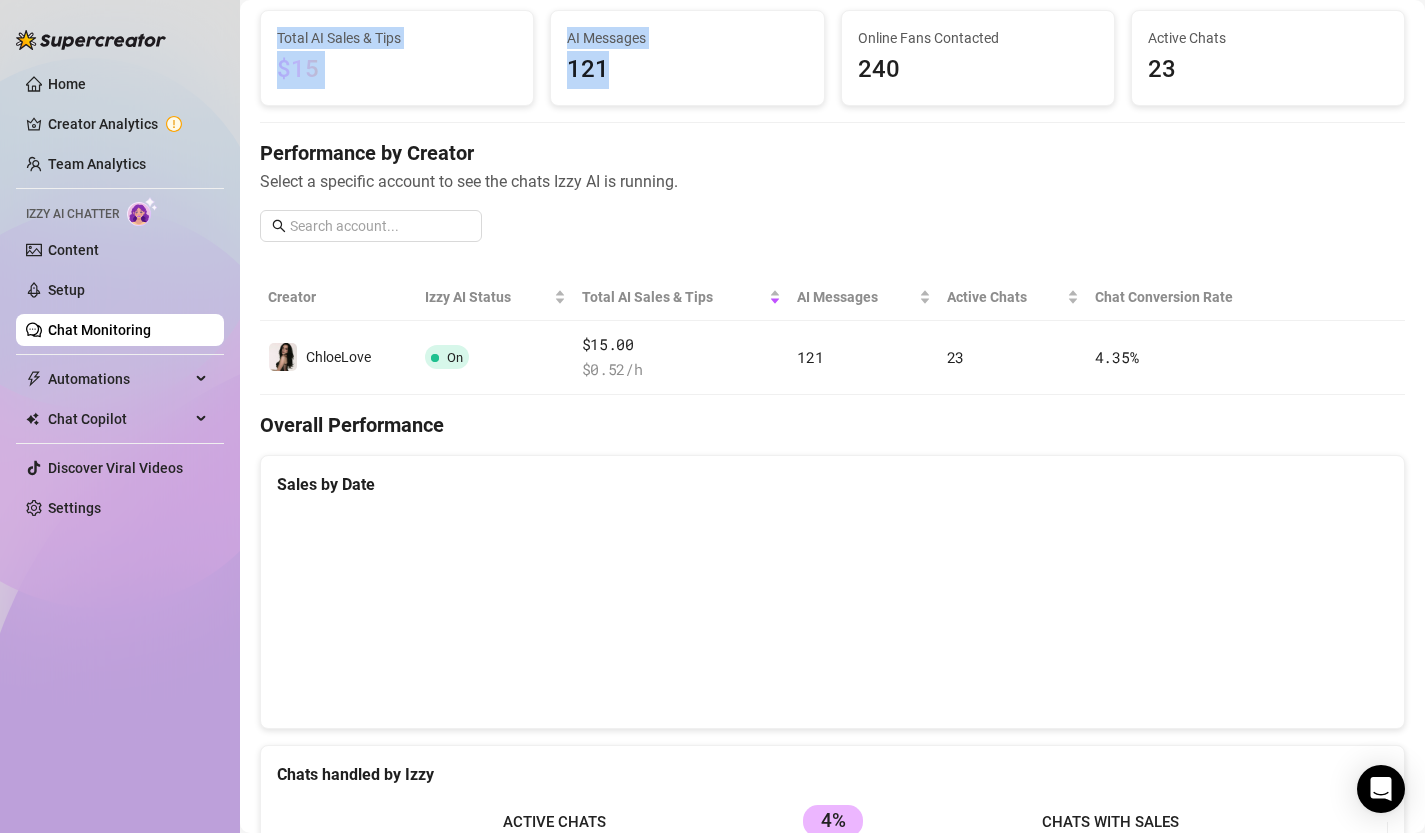 scroll, scrollTop: 0, scrollLeft: 0, axis: both 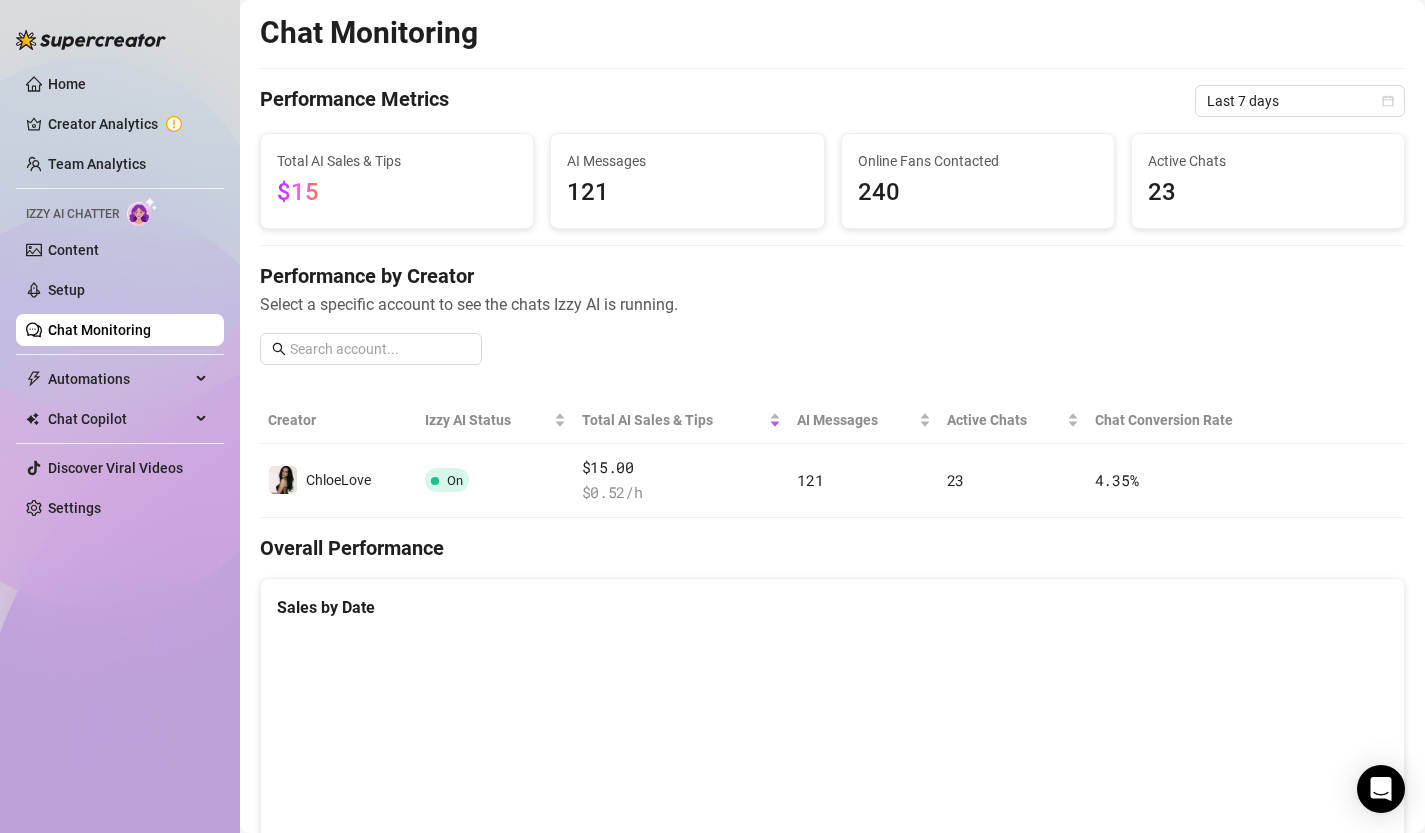 click on "Chat Monitoring  Performance Metrics Last 7 days Total AI Sales & Tips $15 AI Messages 121 Online Fans Contacted 240 Active Chats 23 Performance by Creator Select a specific account to see the chats Izzy AI is running. Creator Izzy AI Status Total AI Sales & Tips AI Messages Active Chats Chat Conversion Rate ChloeLove On $15.00 $ 0.52 /h 121 23 4.35 % Overall Performance Sales by Date Chats handled by Izzy ACTIVE CHATS 23 CHATS WITH SALES 1 4% Fans' Insights Izzy Collected Chat Moods 🥰 33 😏 26 🤑 24 👋 3 Languages Bridged By Izzy 13 1" at bounding box center (832, 834) 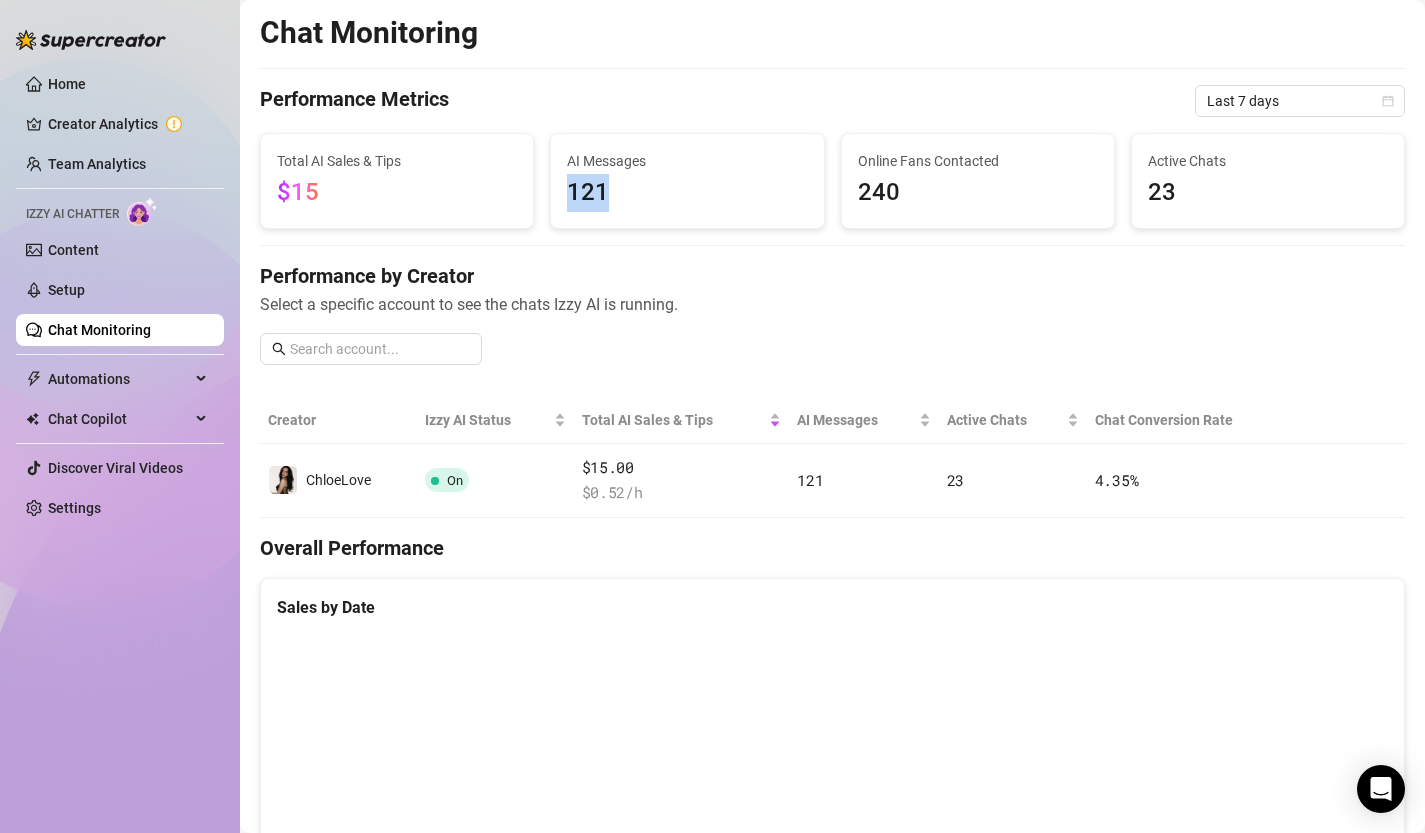 drag, startPoint x: 625, startPoint y: 197, endPoint x: 549, endPoint y: 197, distance: 76 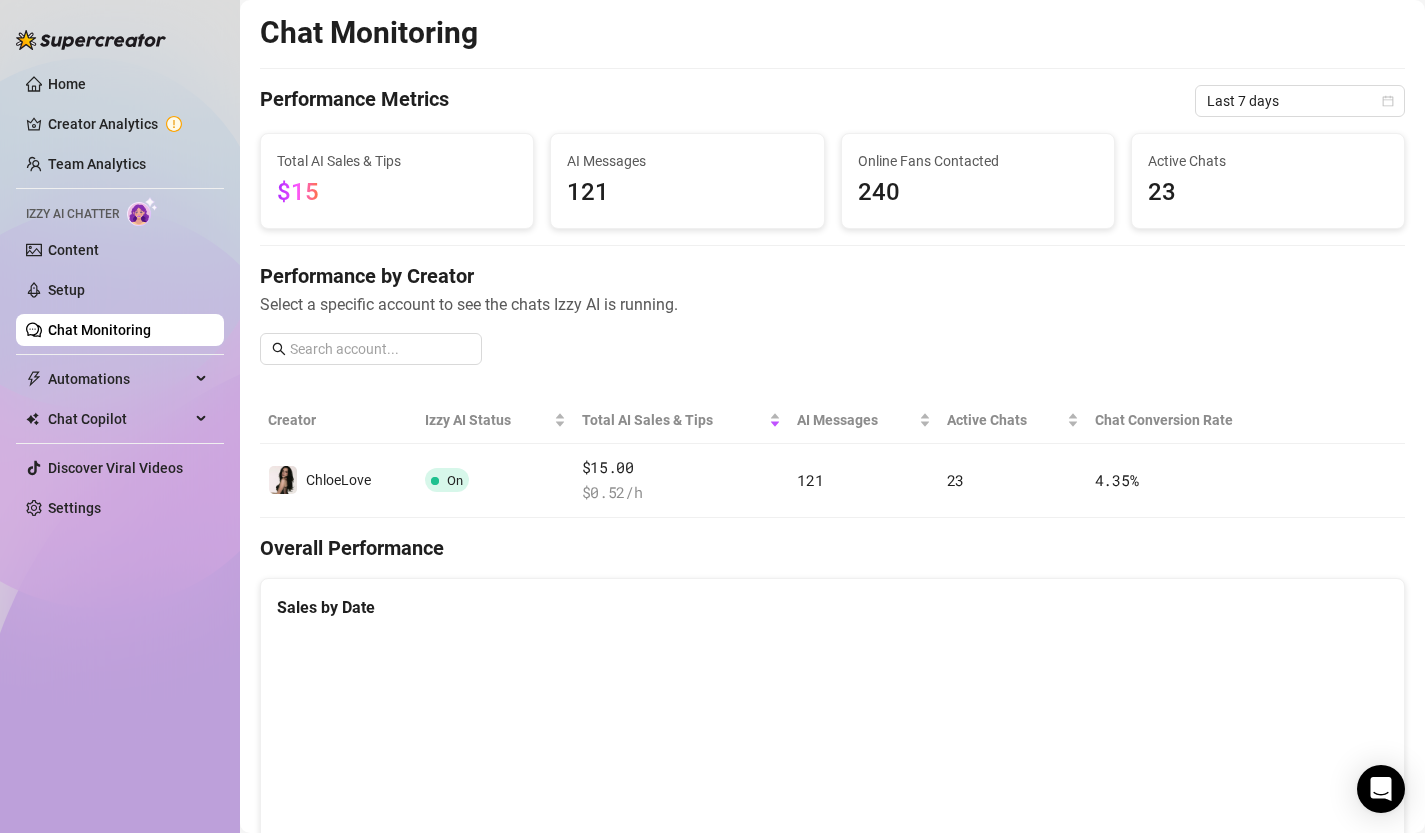 click on "Chat Monitoring  Performance Metrics Last 7 days Total AI Sales & Tips $15 AI Messages 121 Online Fans Contacted 240 Active Chats 23 Performance by Creator Select a specific account to see the chats Izzy AI is running. Creator Izzy AI Status Total AI Sales & Tips AI Messages Active Chats Chat Conversion Rate ChloeLove On $15.00 $ 0.52 /h 121 23 4.35 % Overall Performance Sales by Date Chats handled by Izzy ACTIVE CHATS 23 CHATS WITH SALES 1 4% Fans' Insights Izzy Collected Chat Moods 🥰 33 😏 26 🤑 24 👋 3 Languages Bridged By Izzy 13 1" at bounding box center [832, 834] 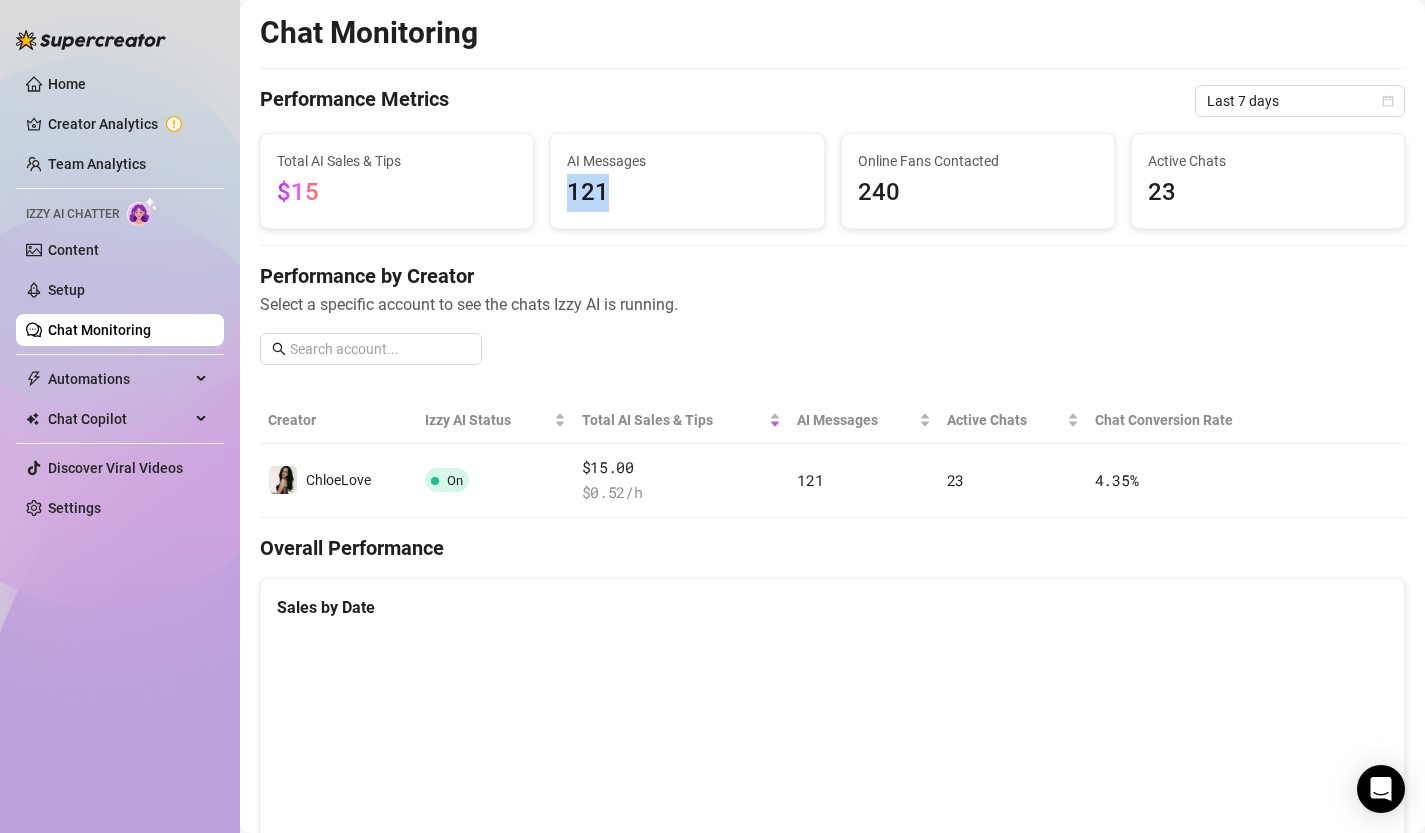 drag, startPoint x: 630, startPoint y: 196, endPoint x: 548, endPoint y: 190, distance: 82.219215 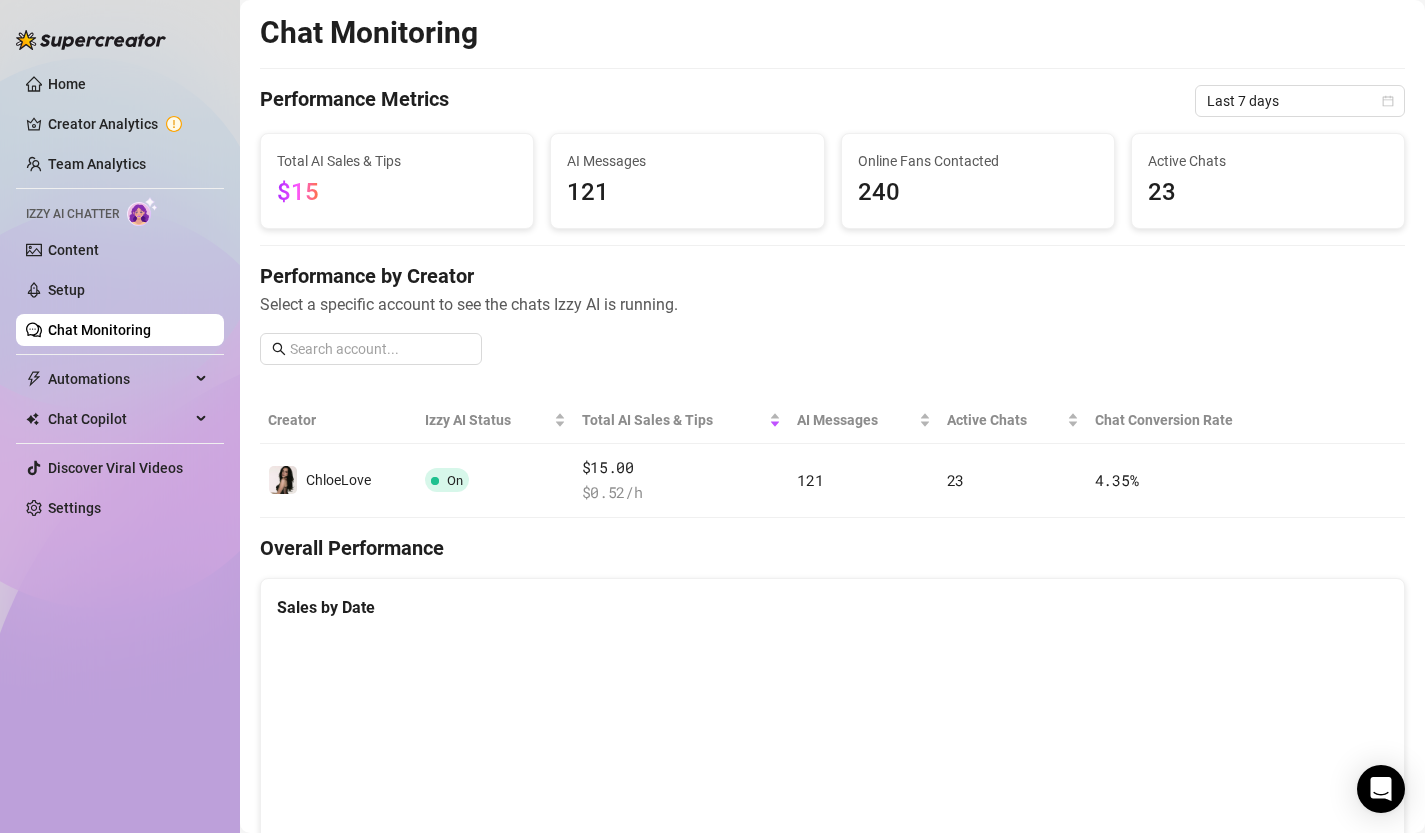 click on "AI Messages" at bounding box center [687, 161] 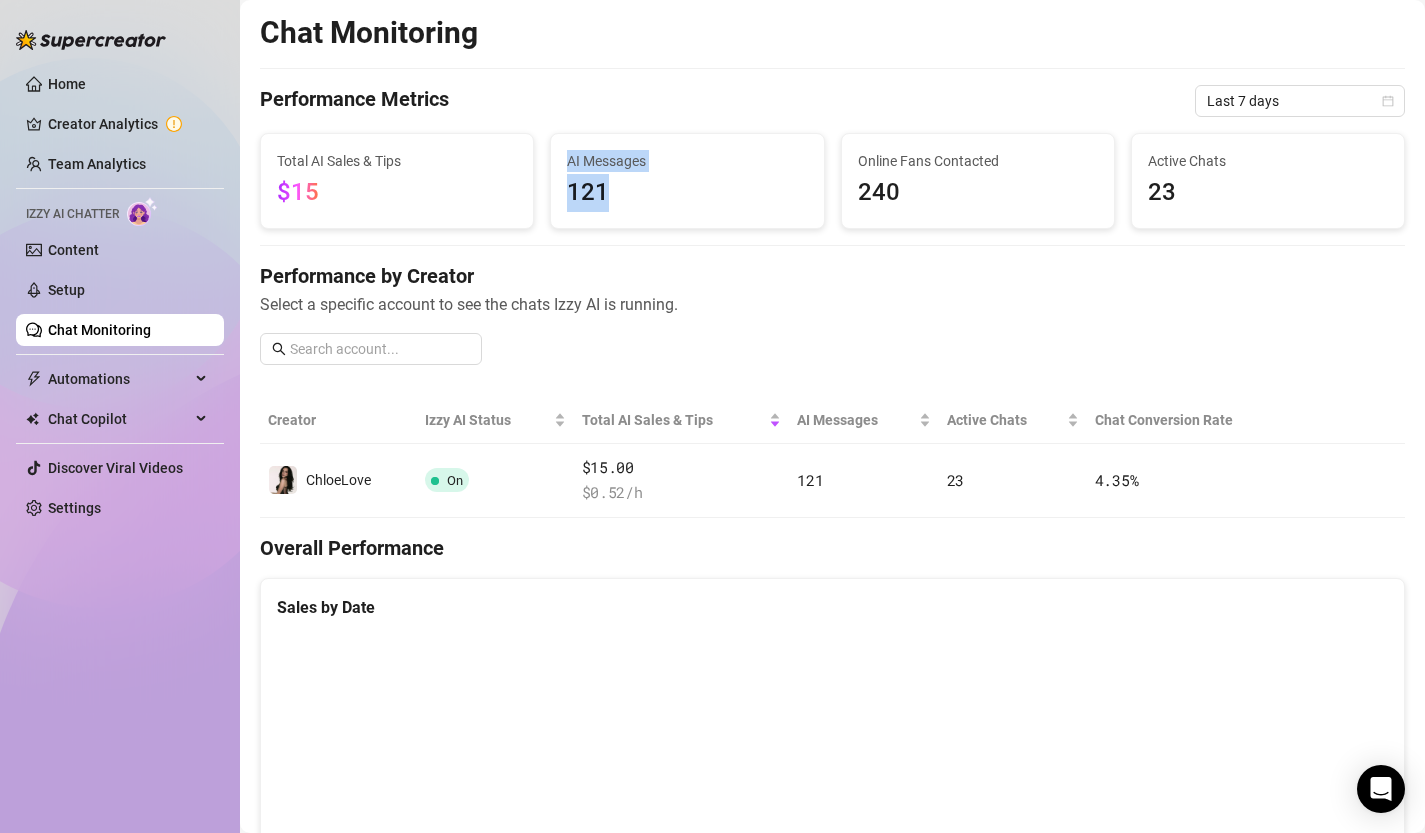 drag, startPoint x: 570, startPoint y: 158, endPoint x: 630, endPoint y: 221, distance: 87 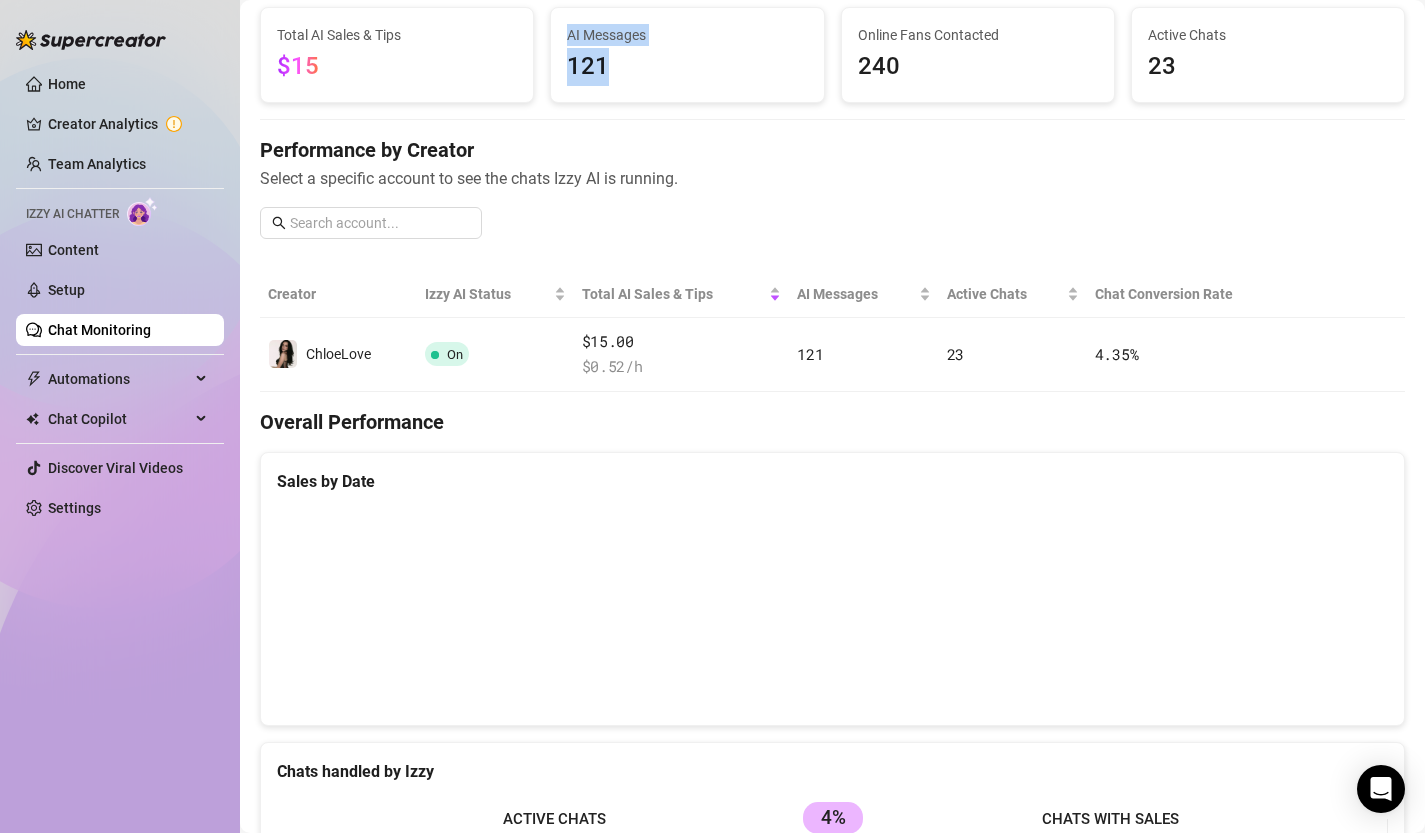 scroll, scrollTop: 0, scrollLeft: 0, axis: both 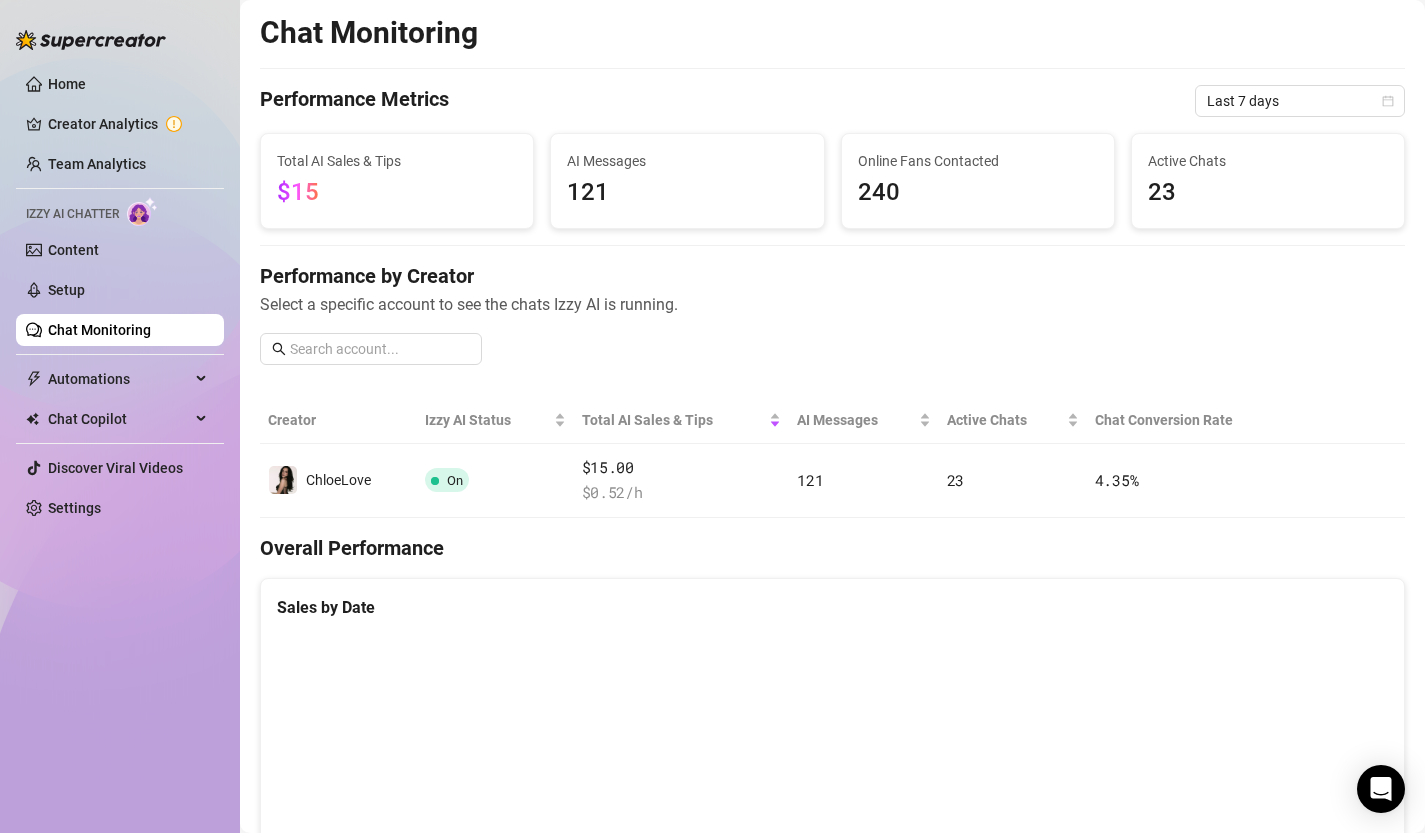 click on "Chat Monitoring" at bounding box center (832, 33) 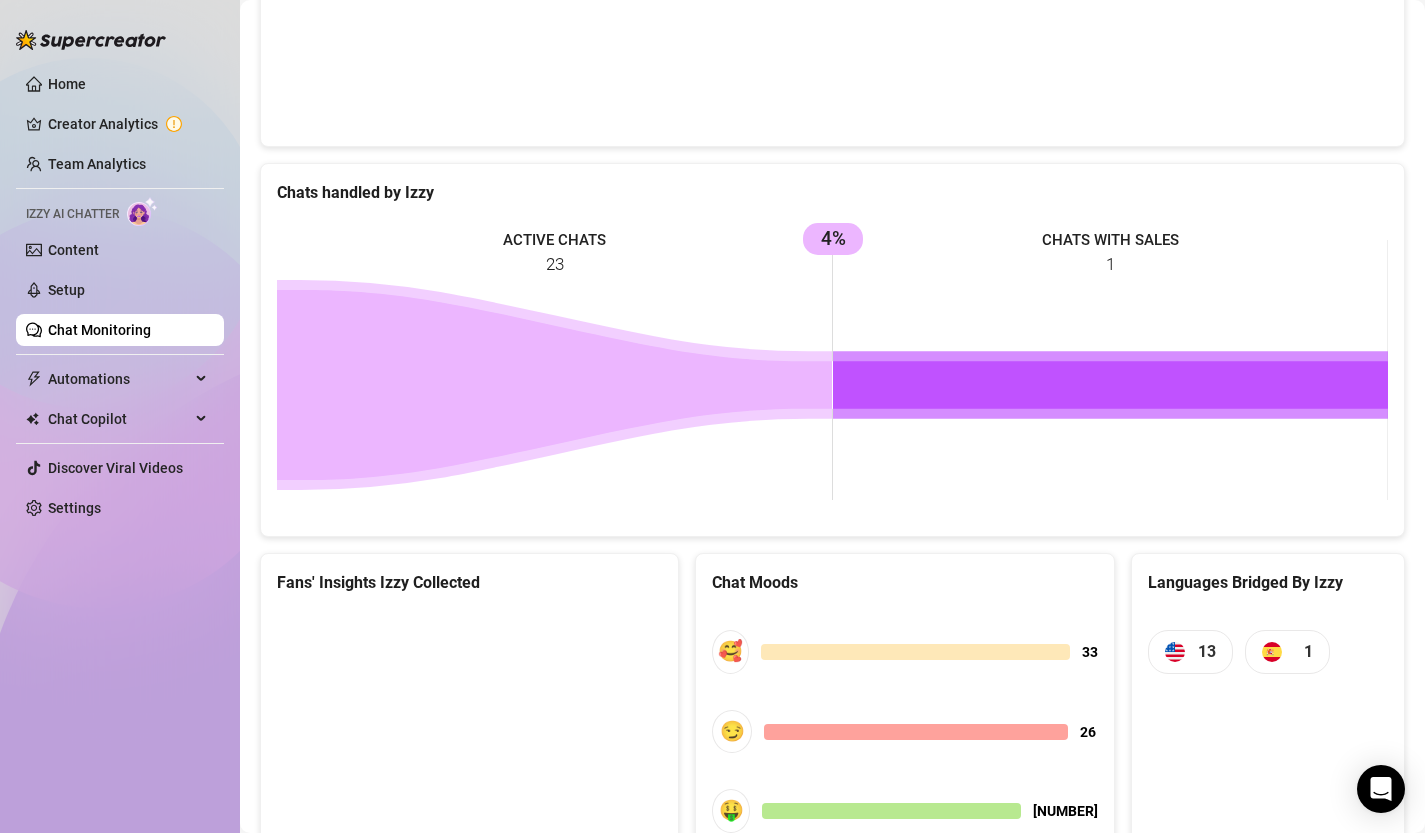 scroll, scrollTop: 701, scrollLeft: 0, axis: vertical 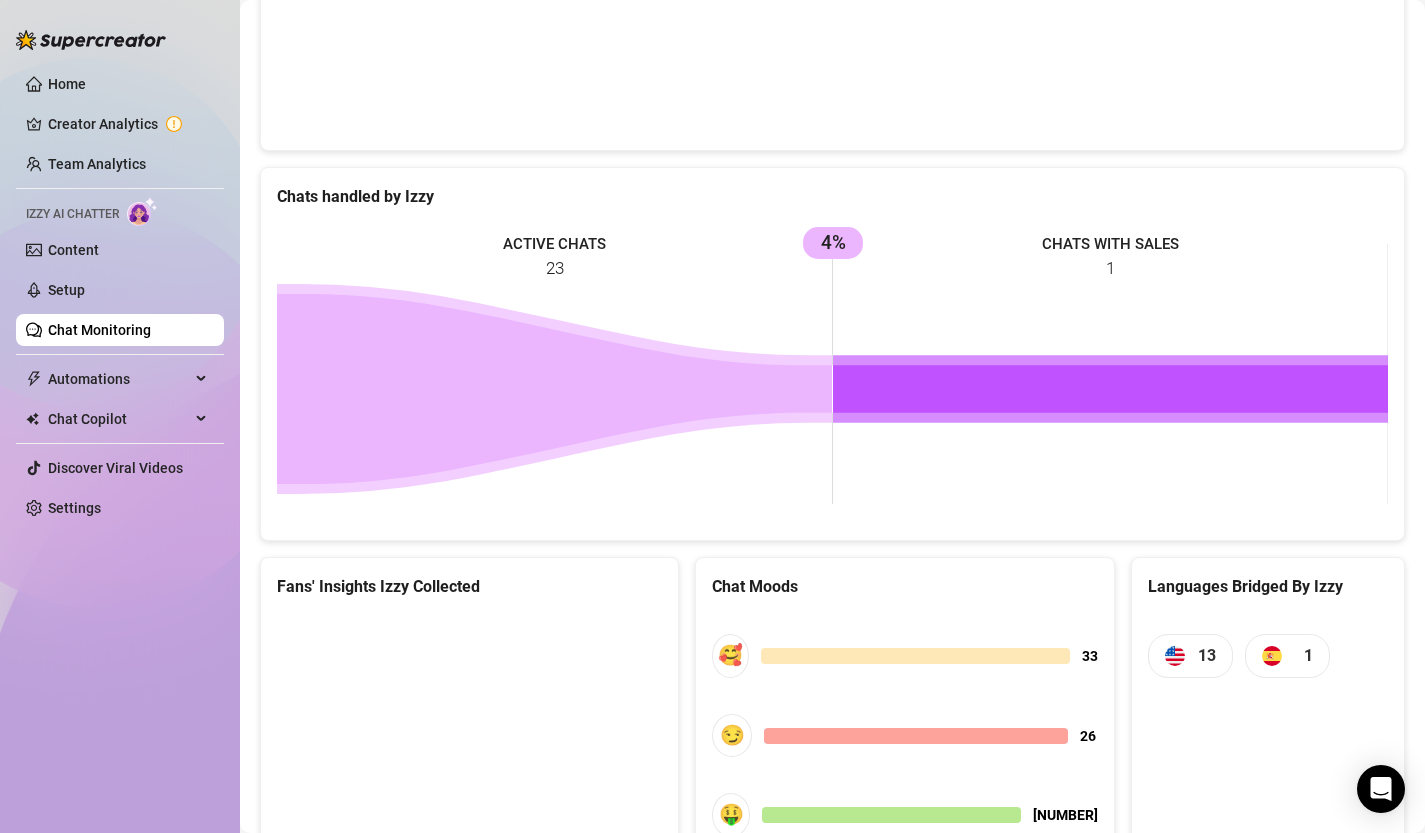 click 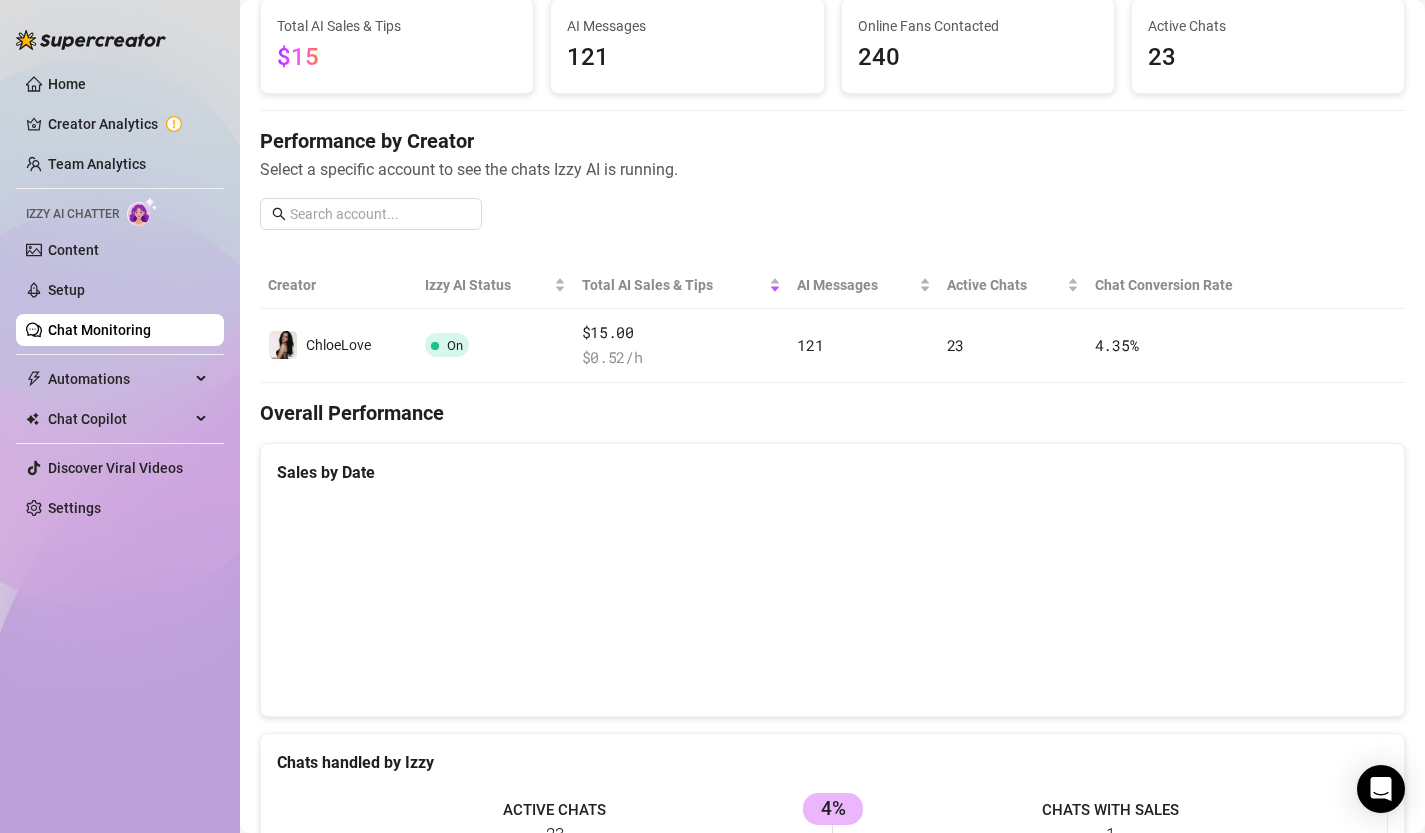 scroll, scrollTop: 0, scrollLeft: 0, axis: both 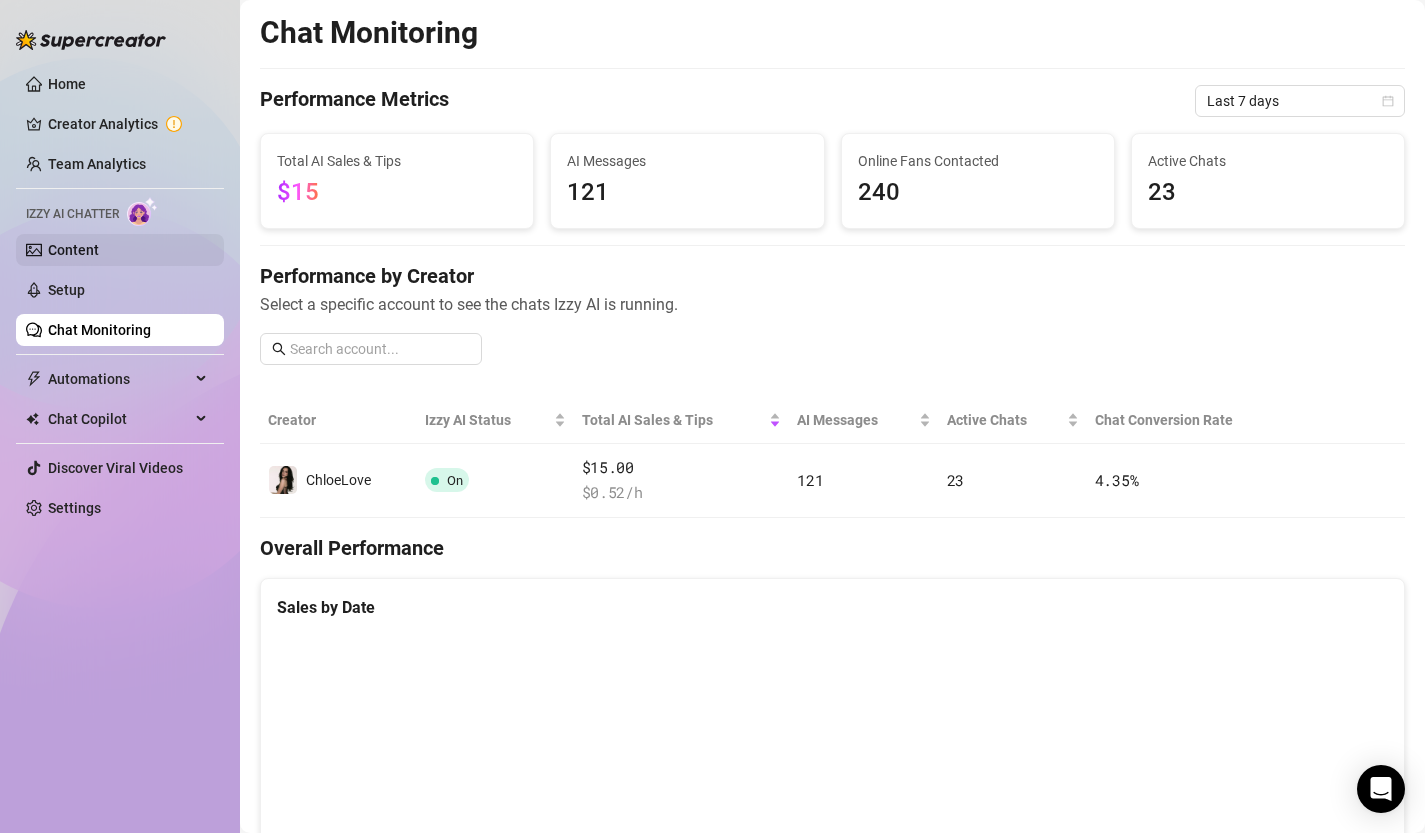 click on "Content" at bounding box center (73, 250) 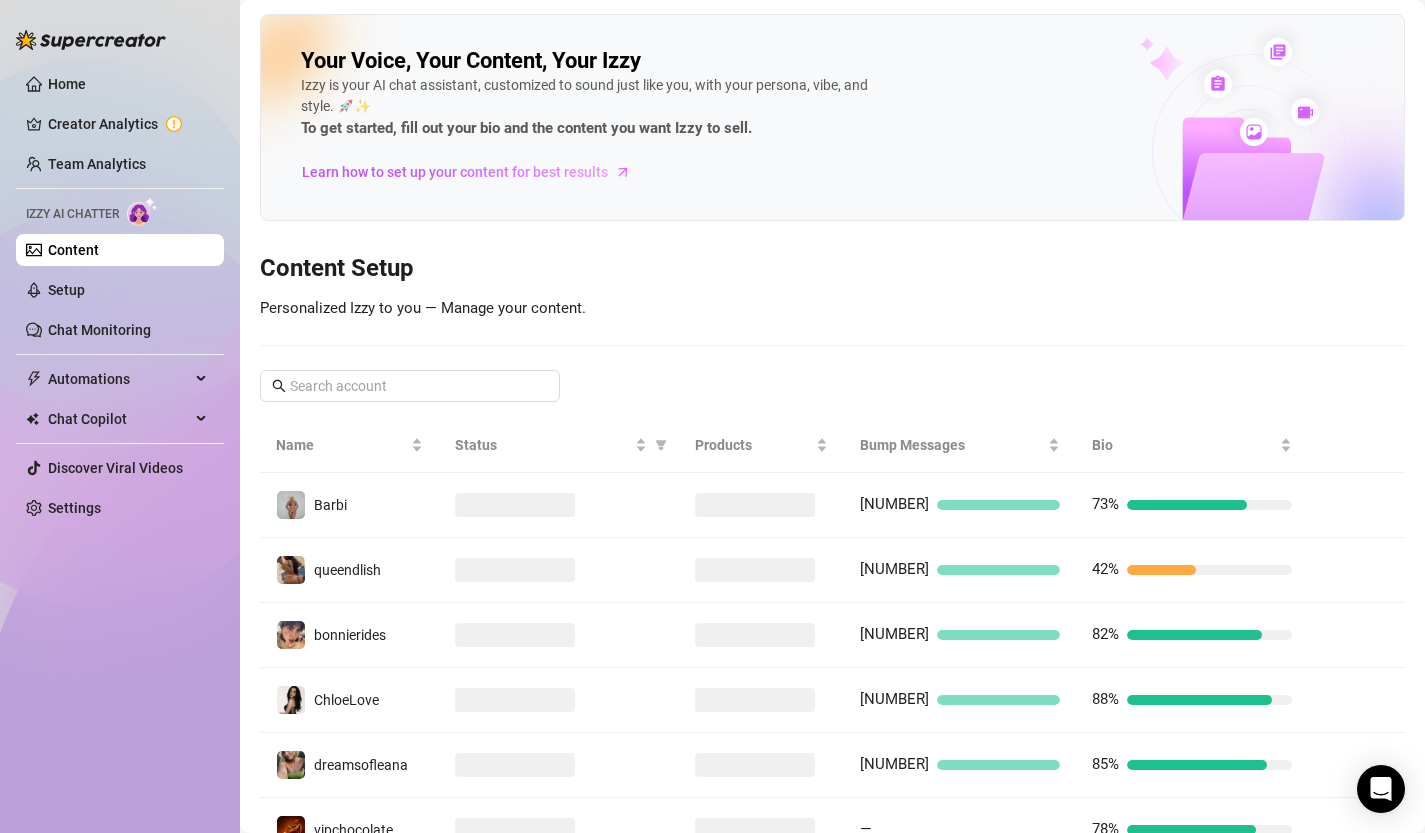 scroll, scrollTop: 0, scrollLeft: 0, axis: both 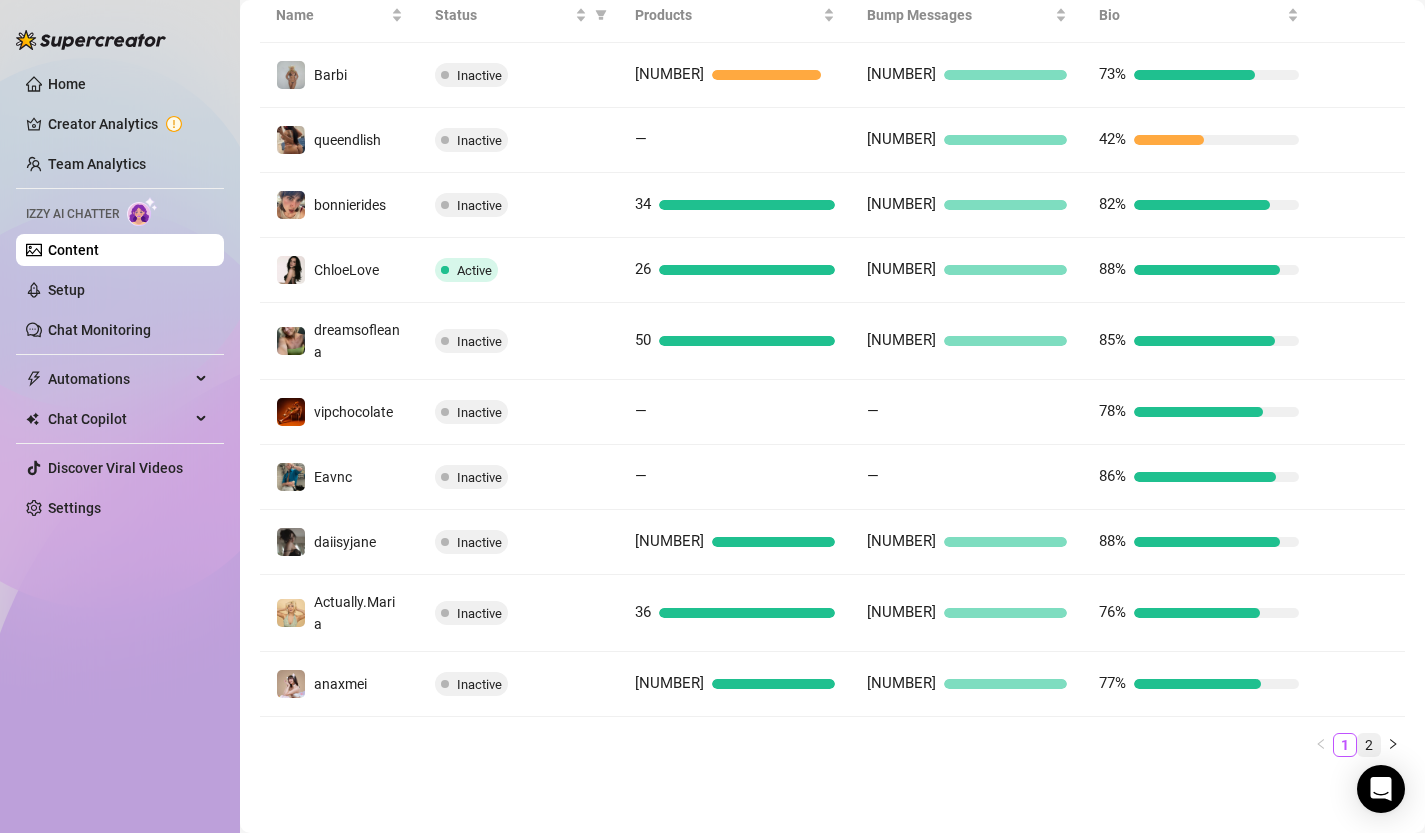 click on "2" at bounding box center (1369, 745) 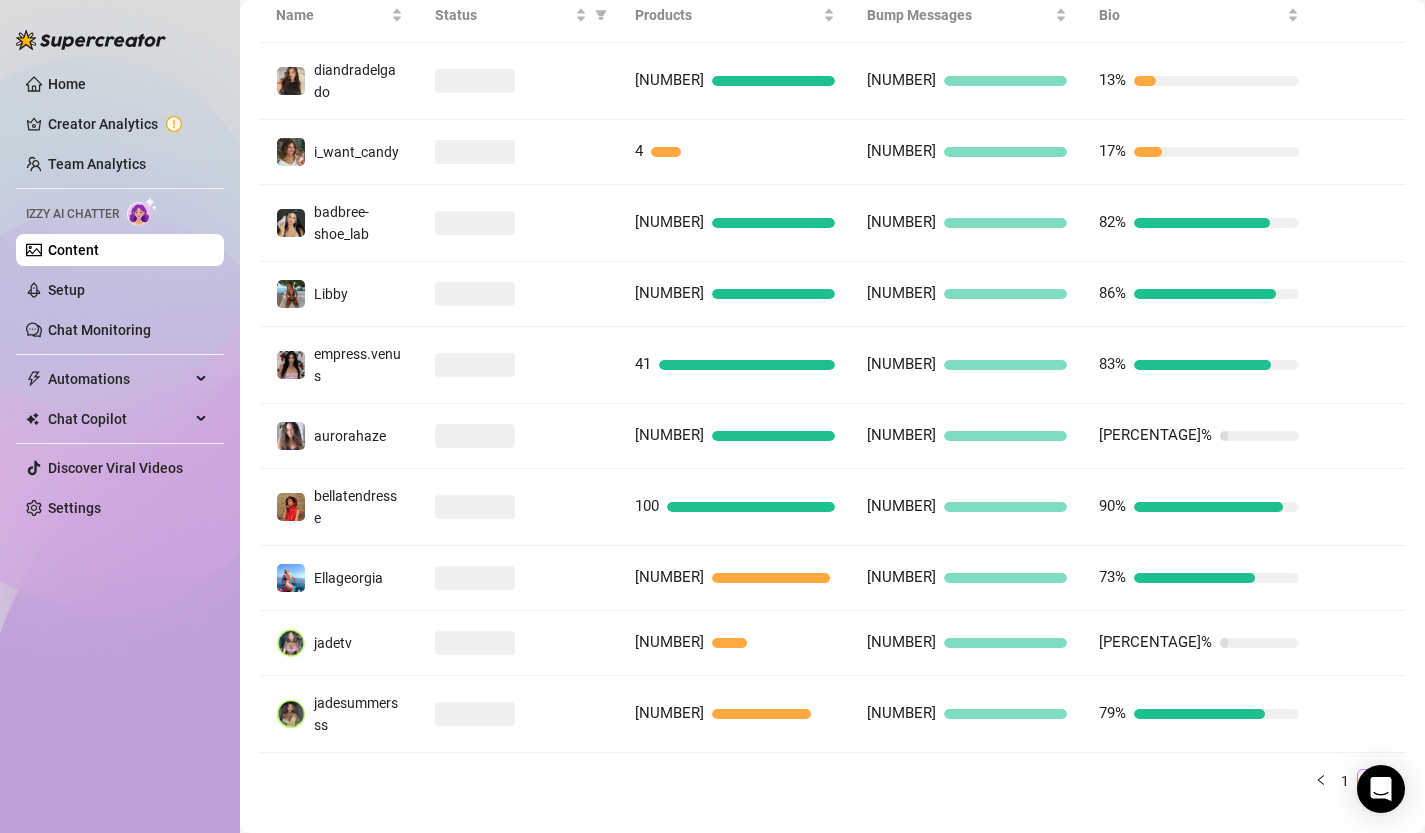 scroll, scrollTop: 430, scrollLeft: 0, axis: vertical 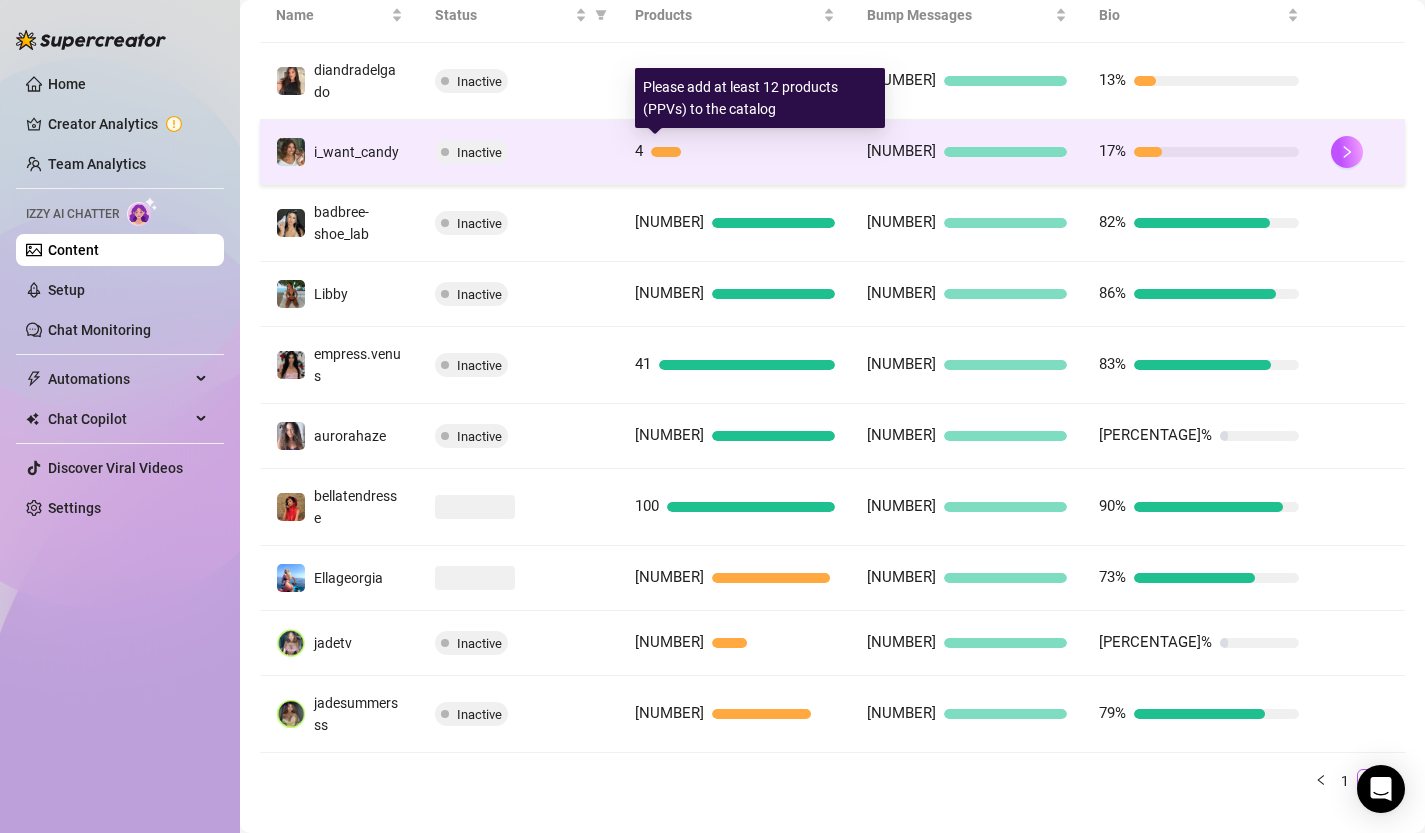 click on "4" at bounding box center [735, 152] 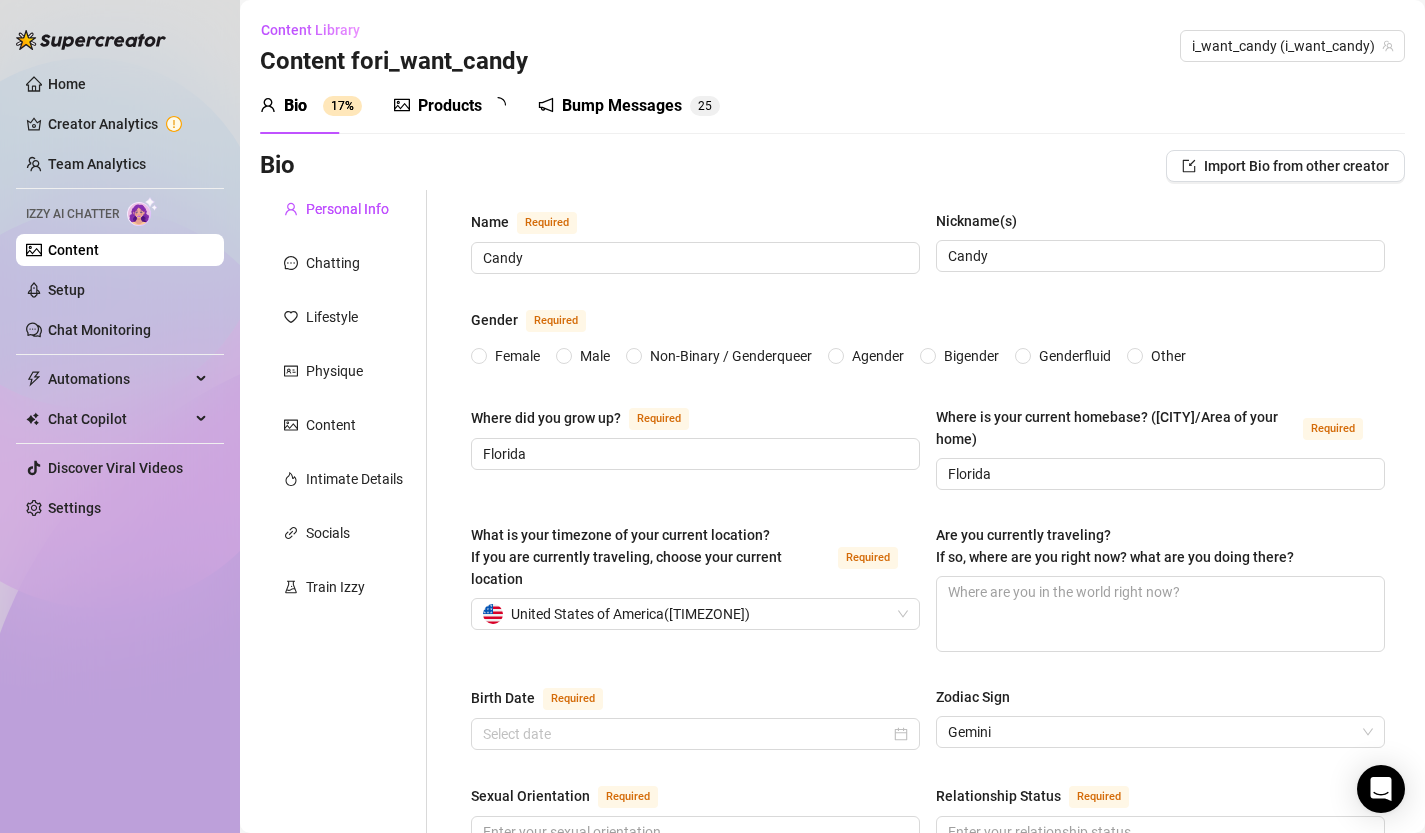 type 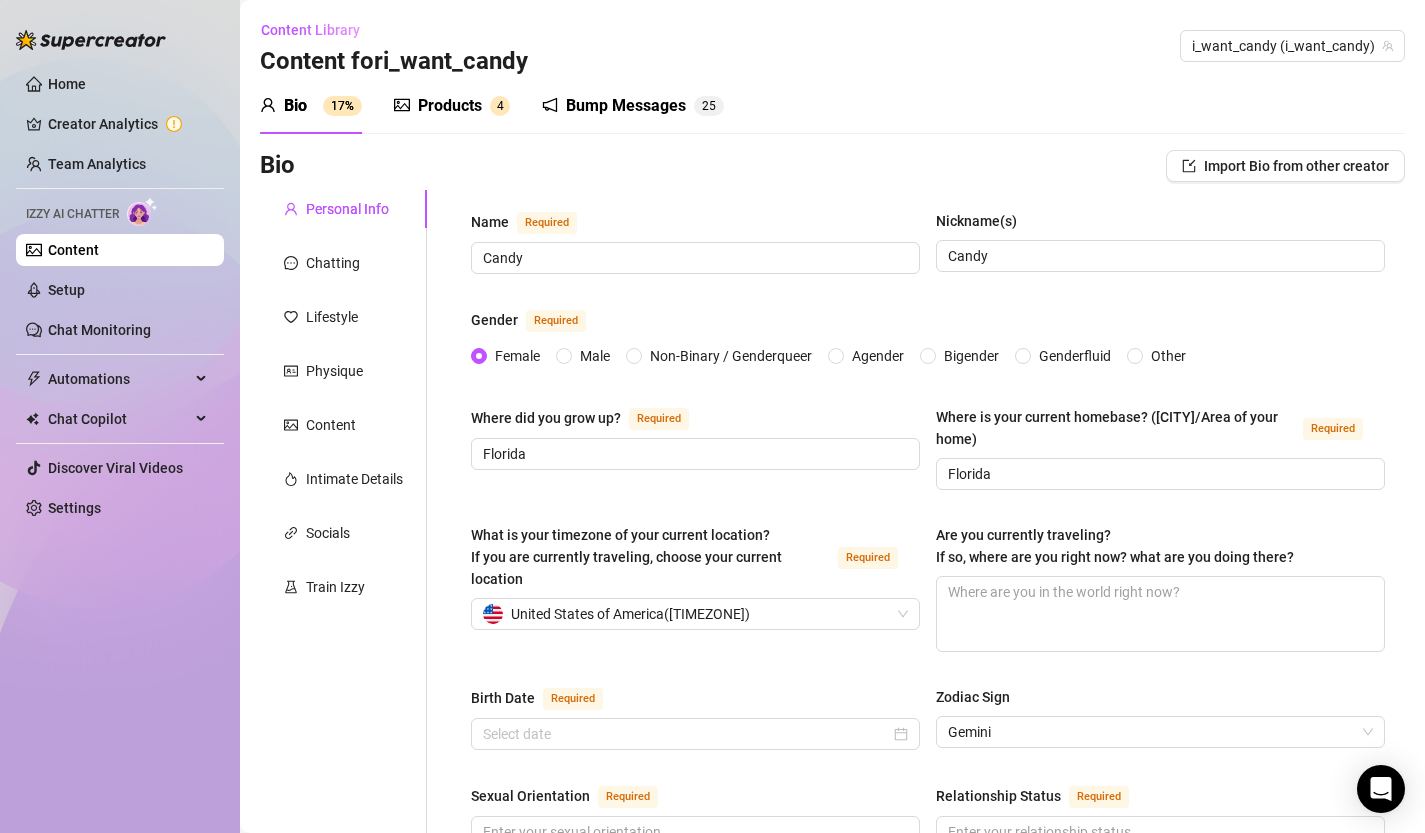 click on "Products" at bounding box center (450, 106) 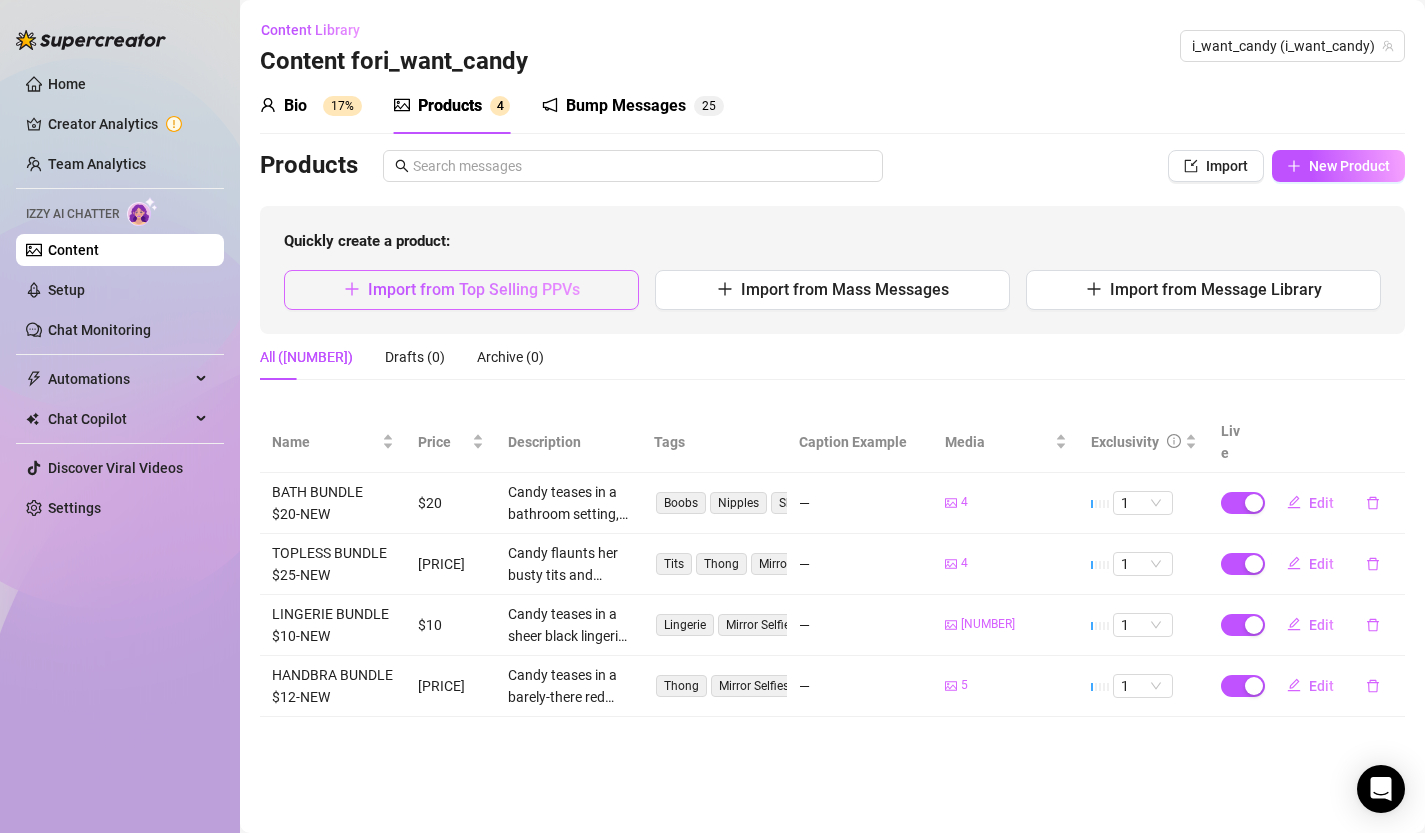 click on "Import from Top Selling PPVs" at bounding box center [474, 289] 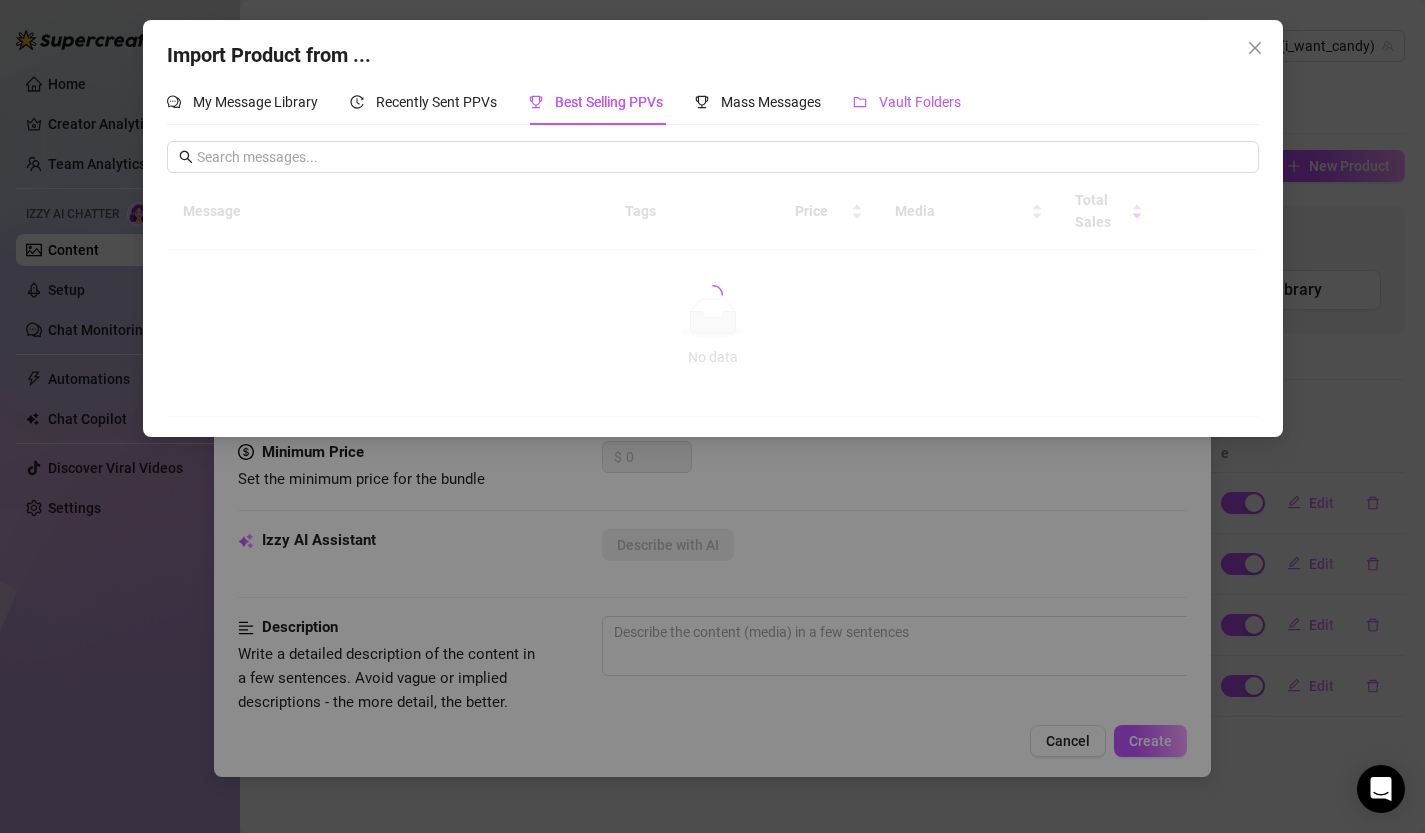 click on "Vault Folders" at bounding box center (920, 102) 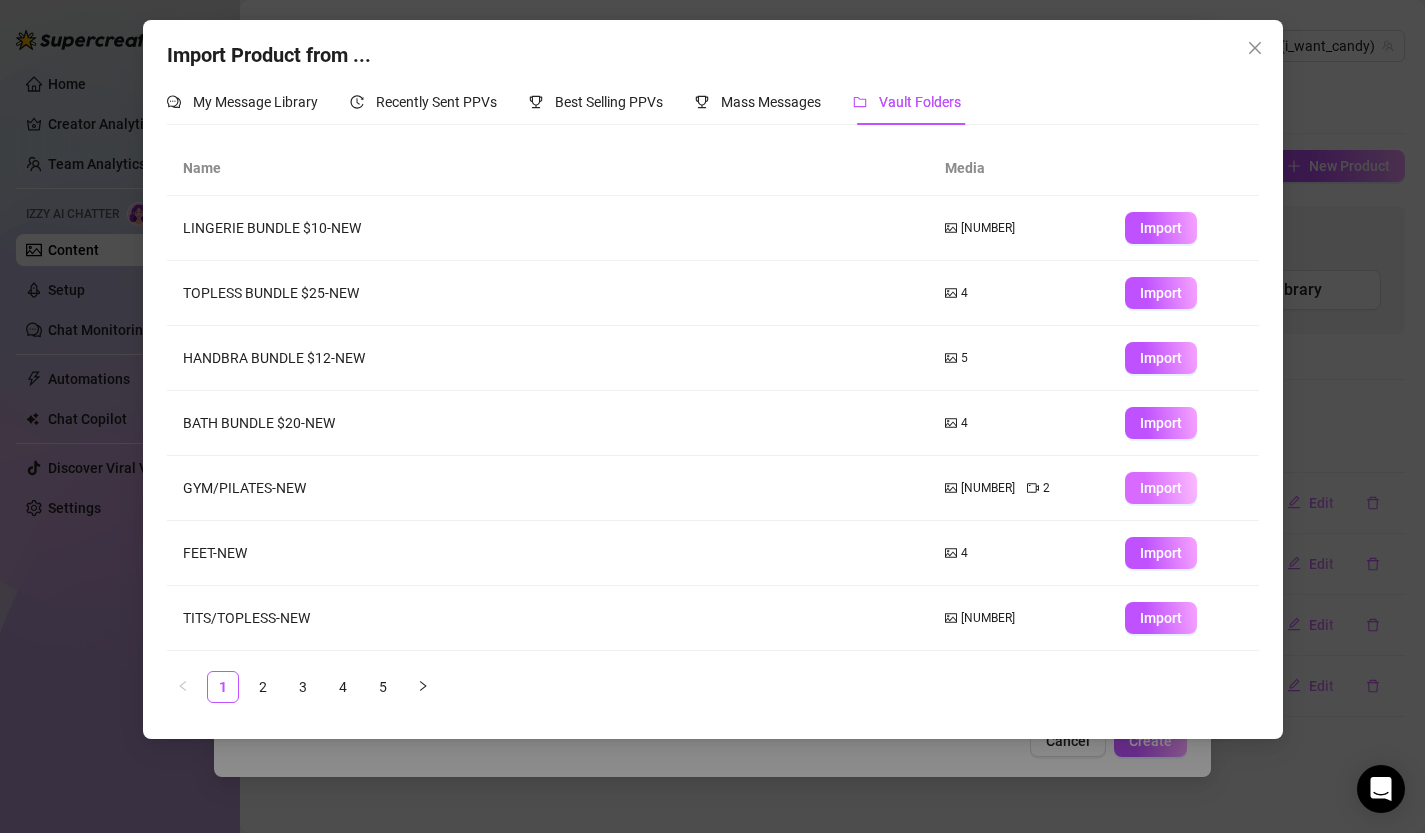 click on "Import" at bounding box center (1161, 488) 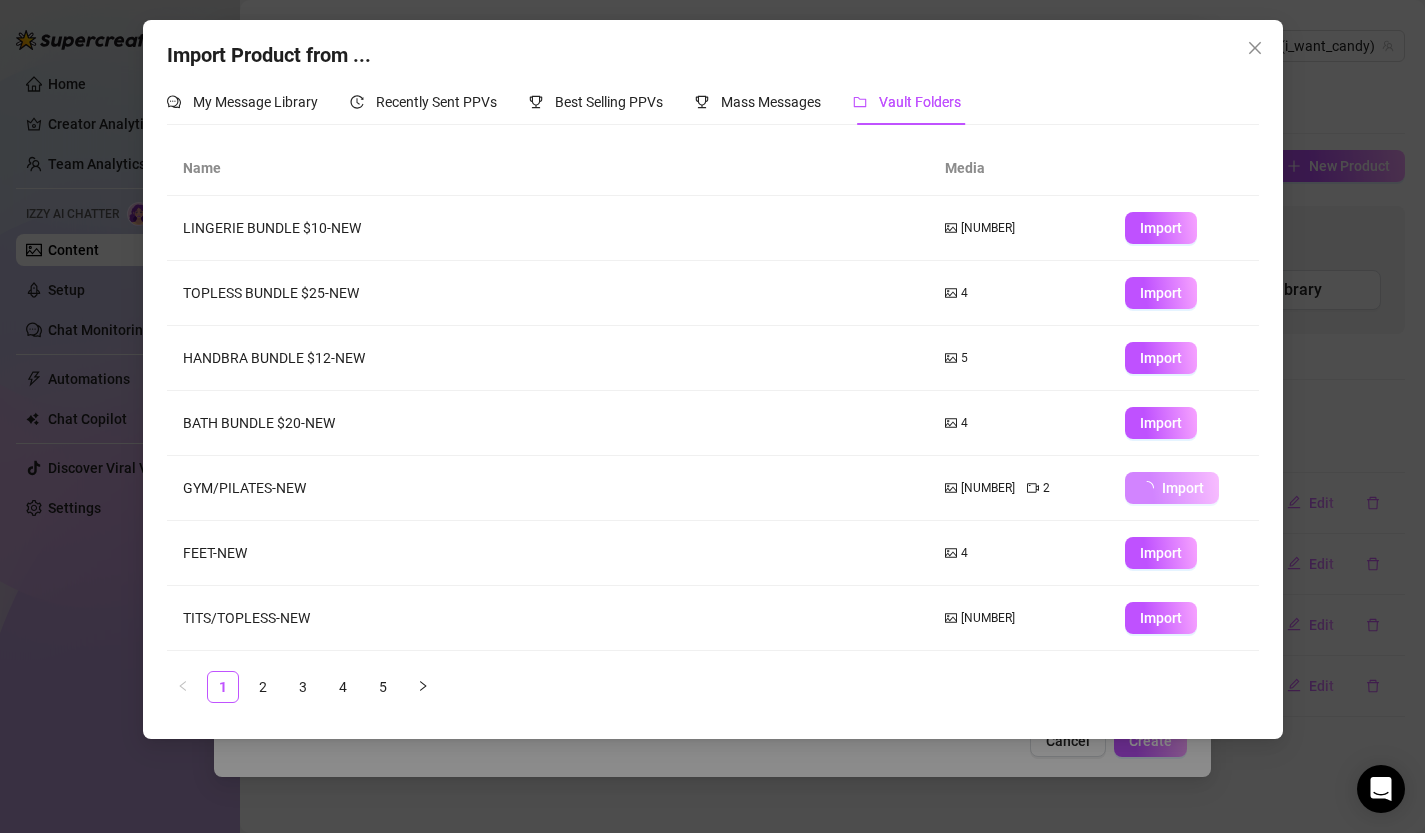 type on "Type your message here..." 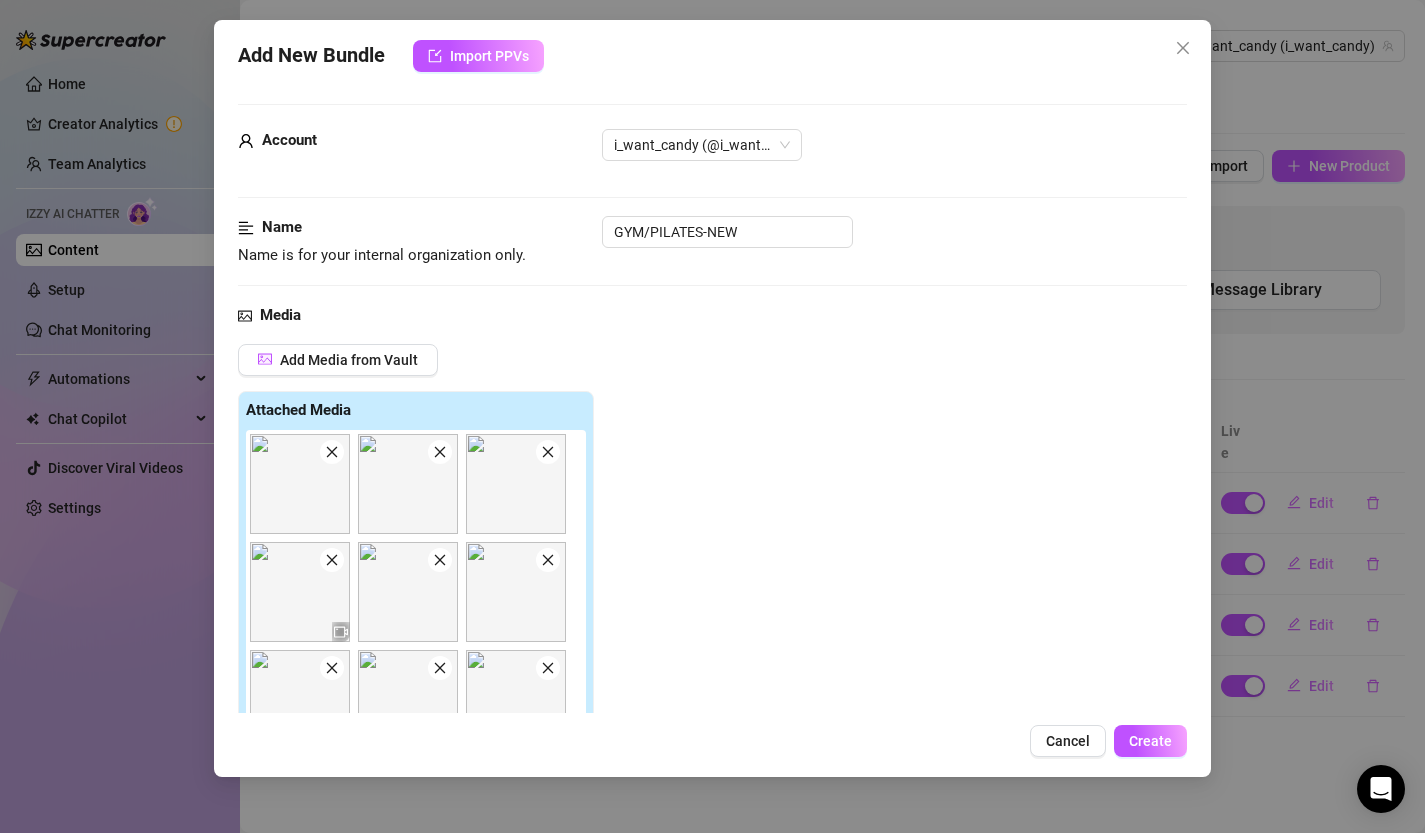 click 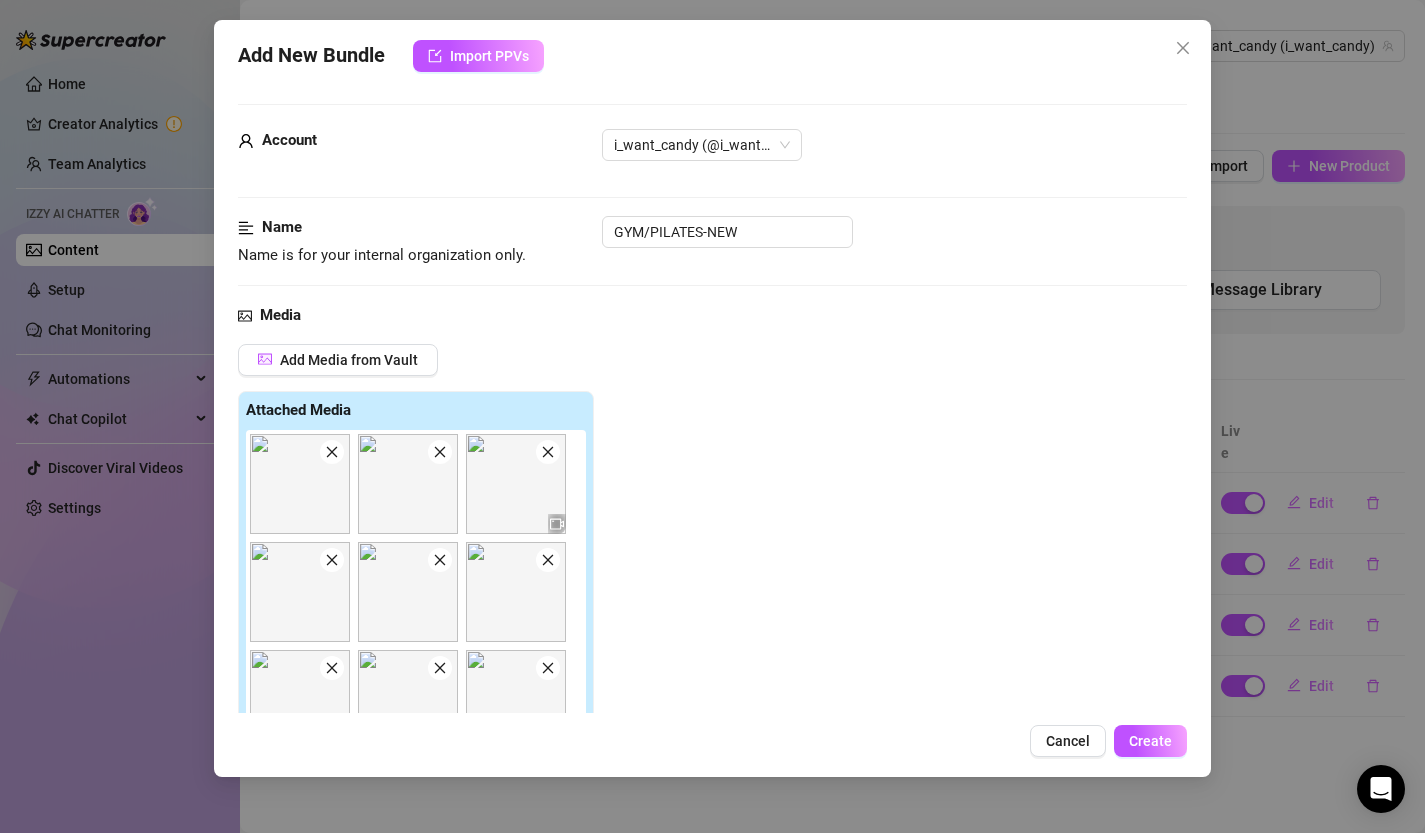 click 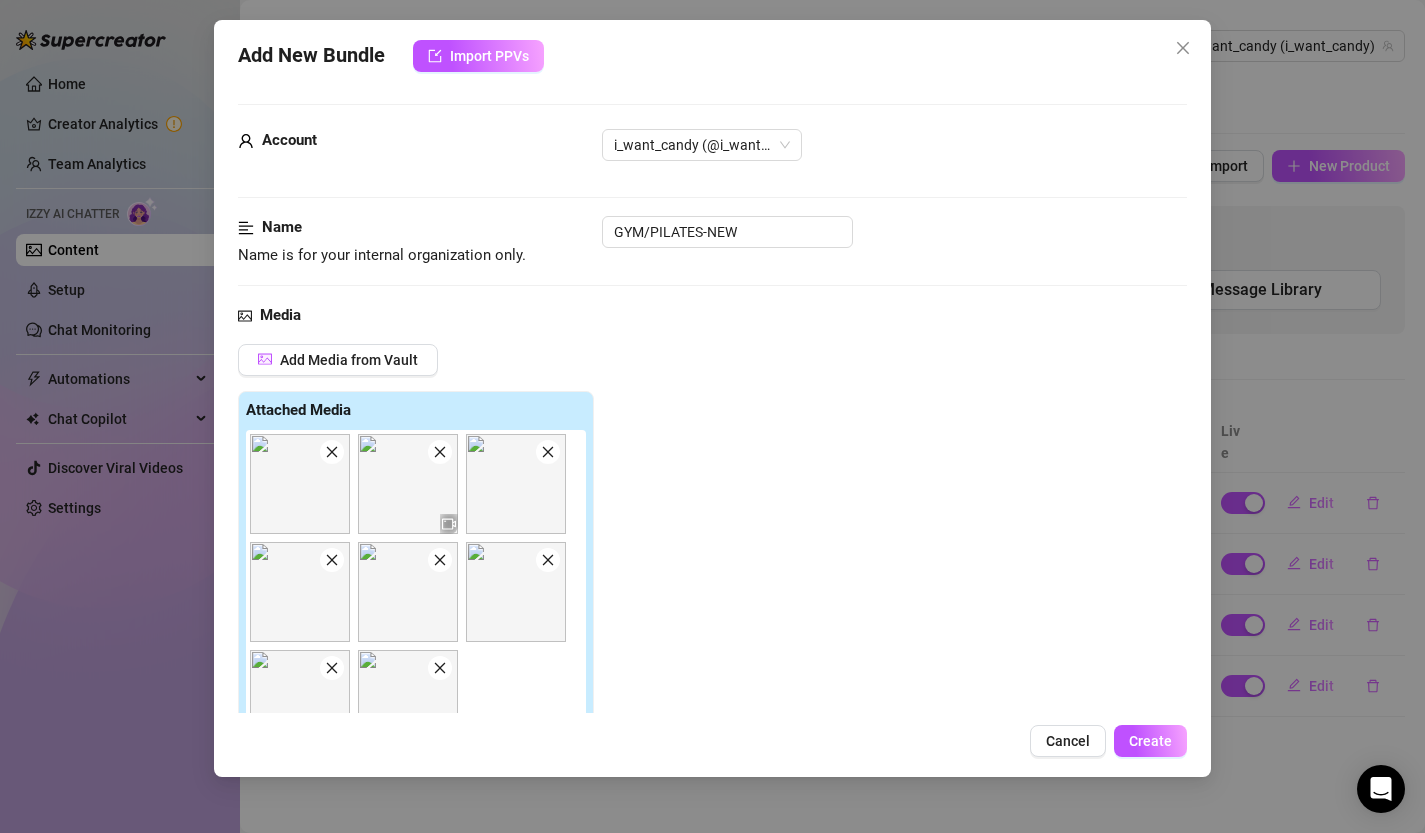 click 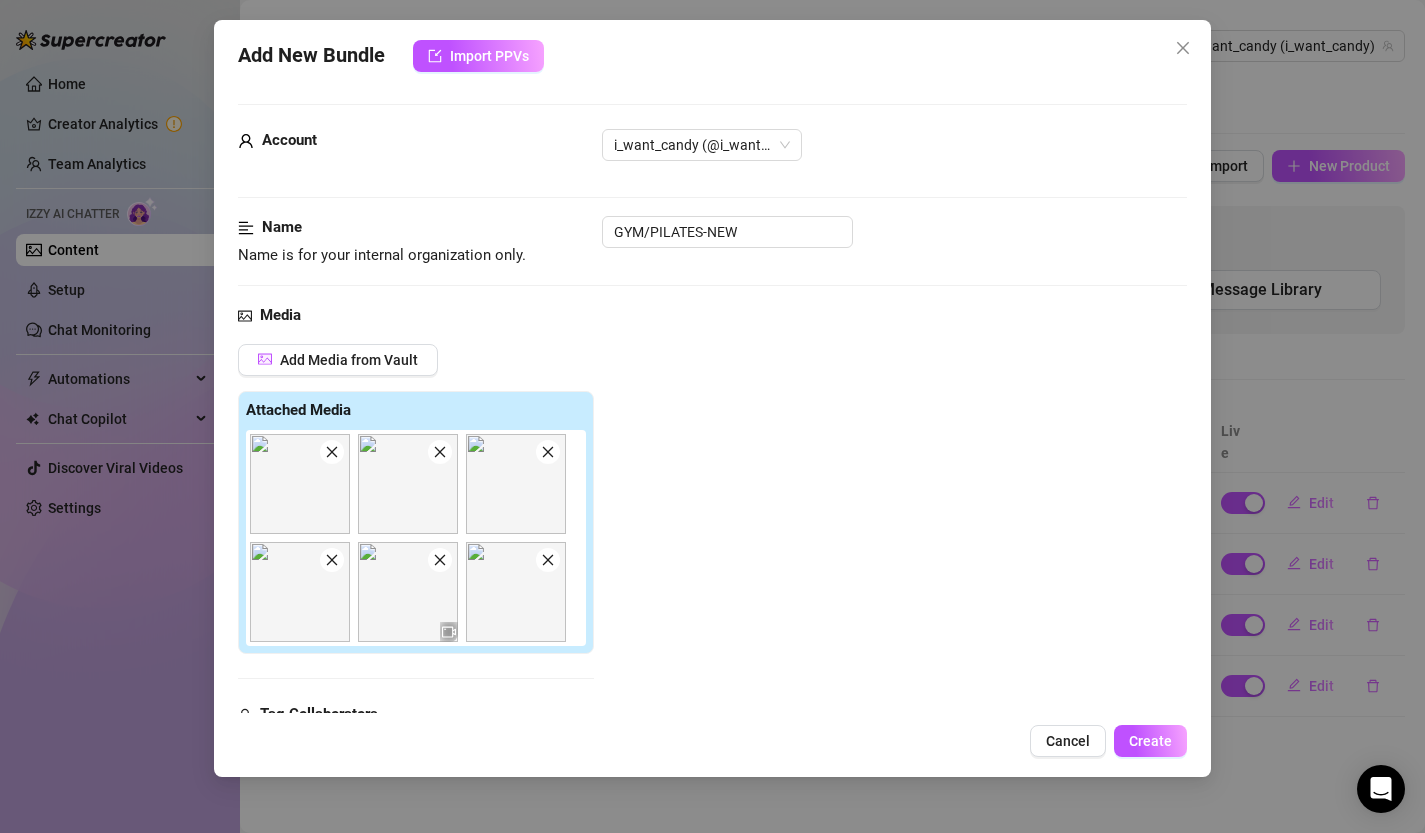 click 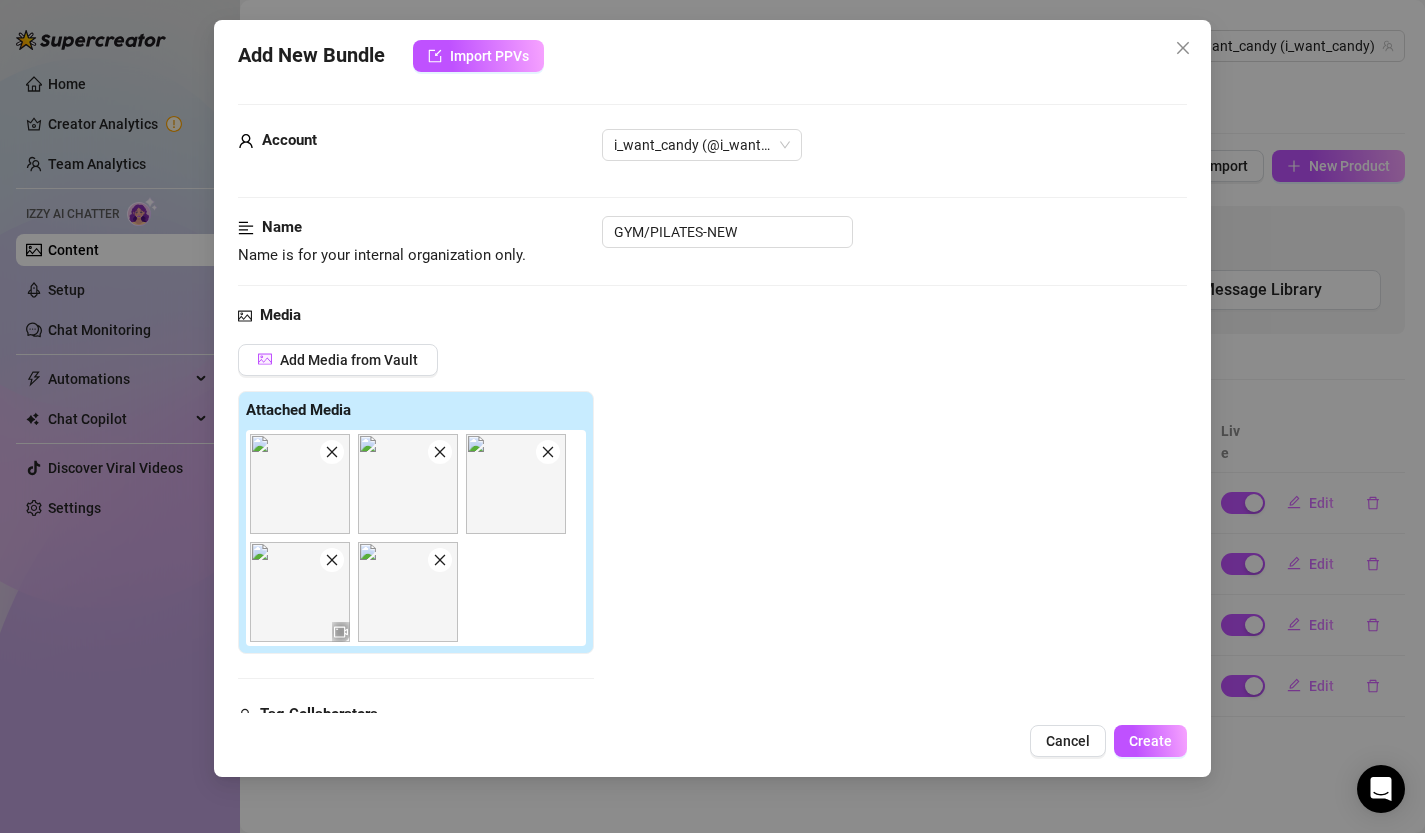 click 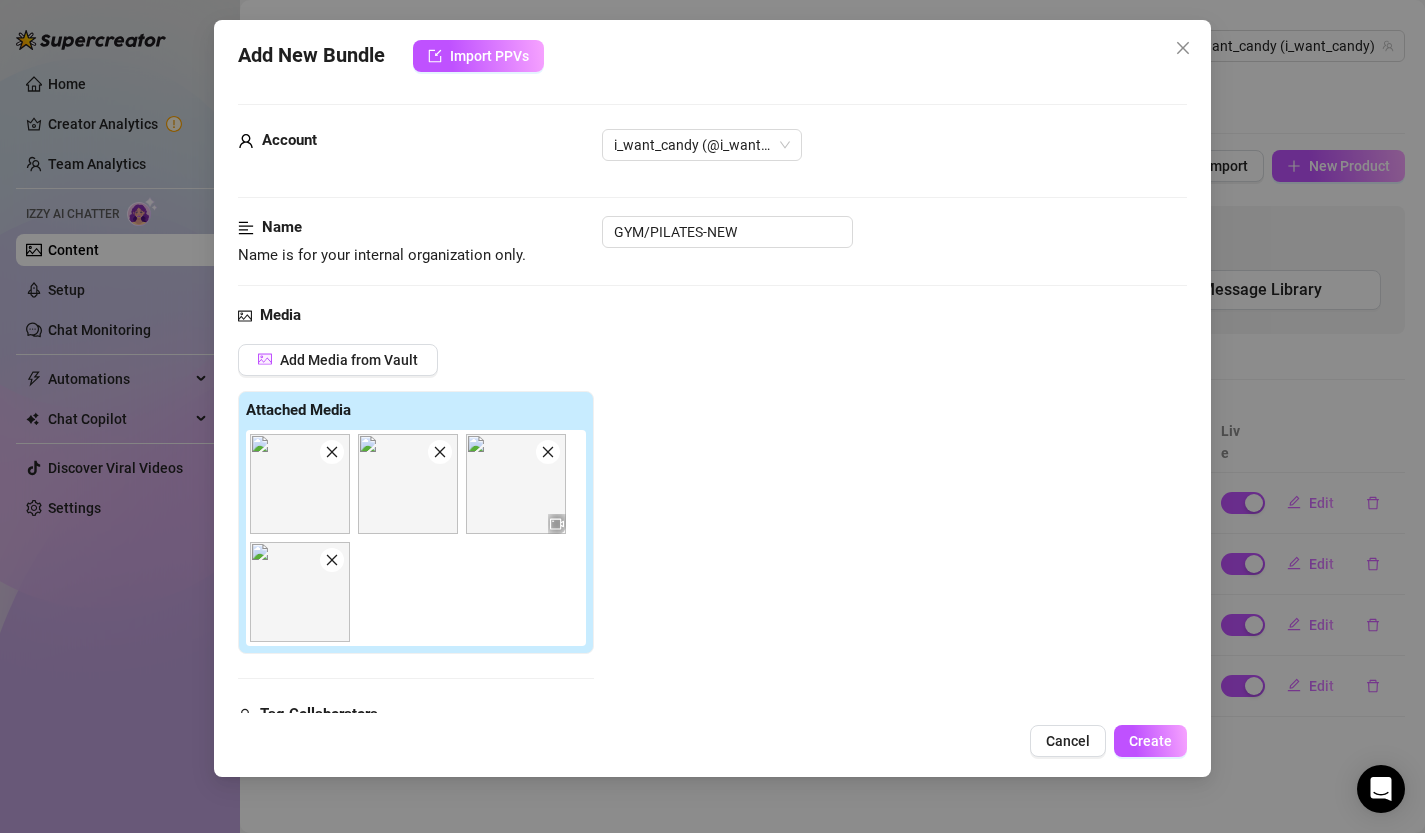 click 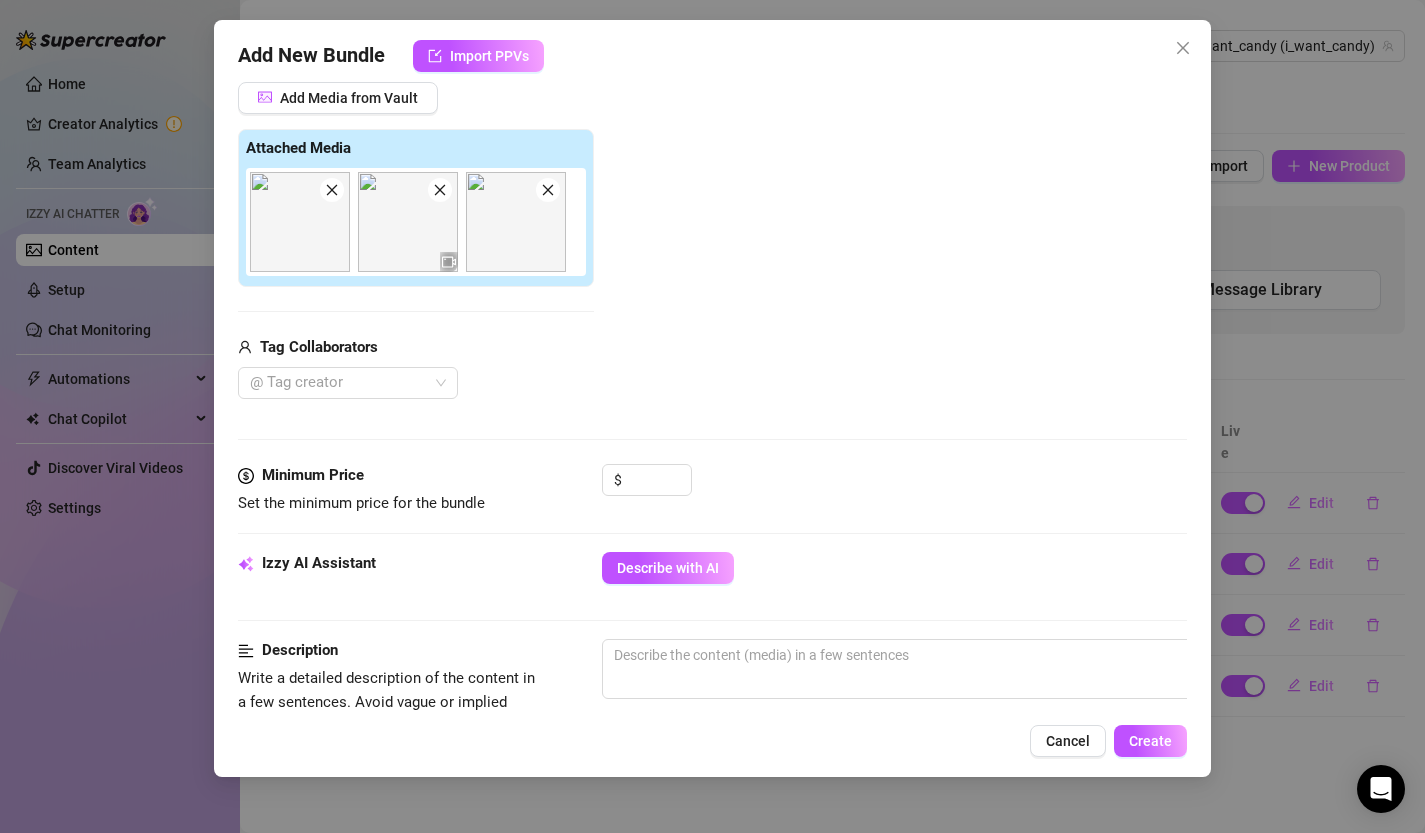 scroll, scrollTop: 297, scrollLeft: 0, axis: vertical 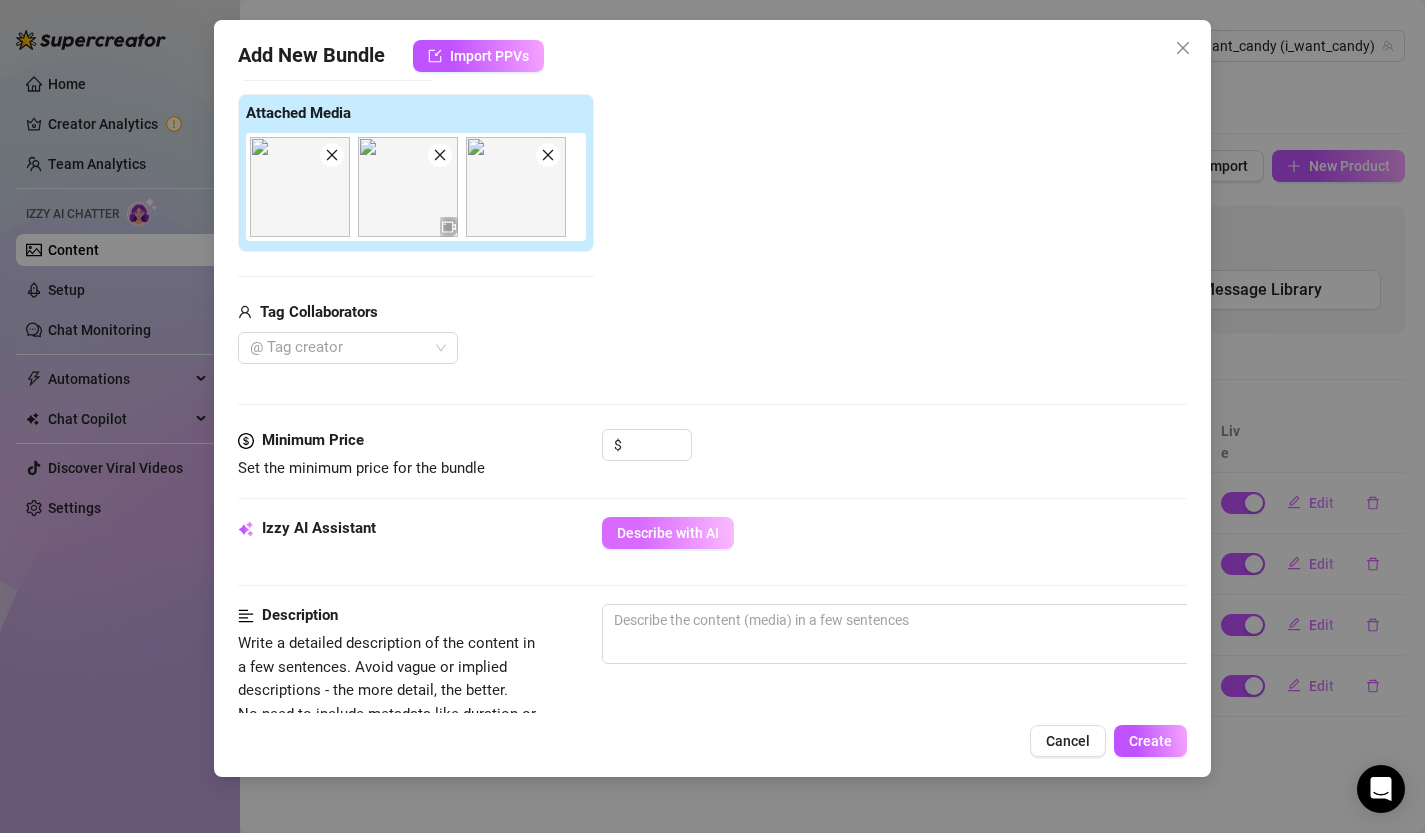 click on "Describe with AI" at bounding box center [668, 533] 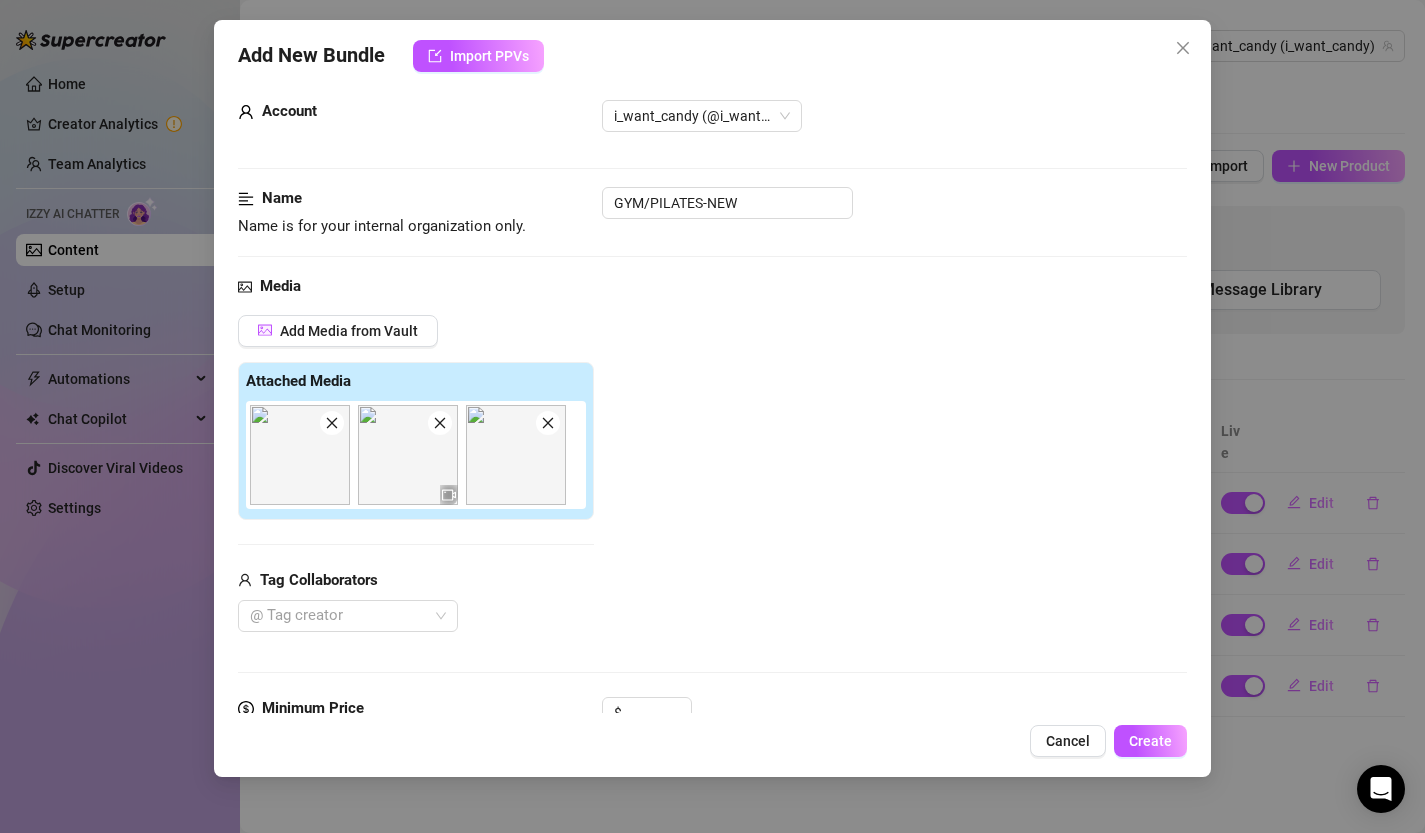 scroll, scrollTop: 0, scrollLeft: 0, axis: both 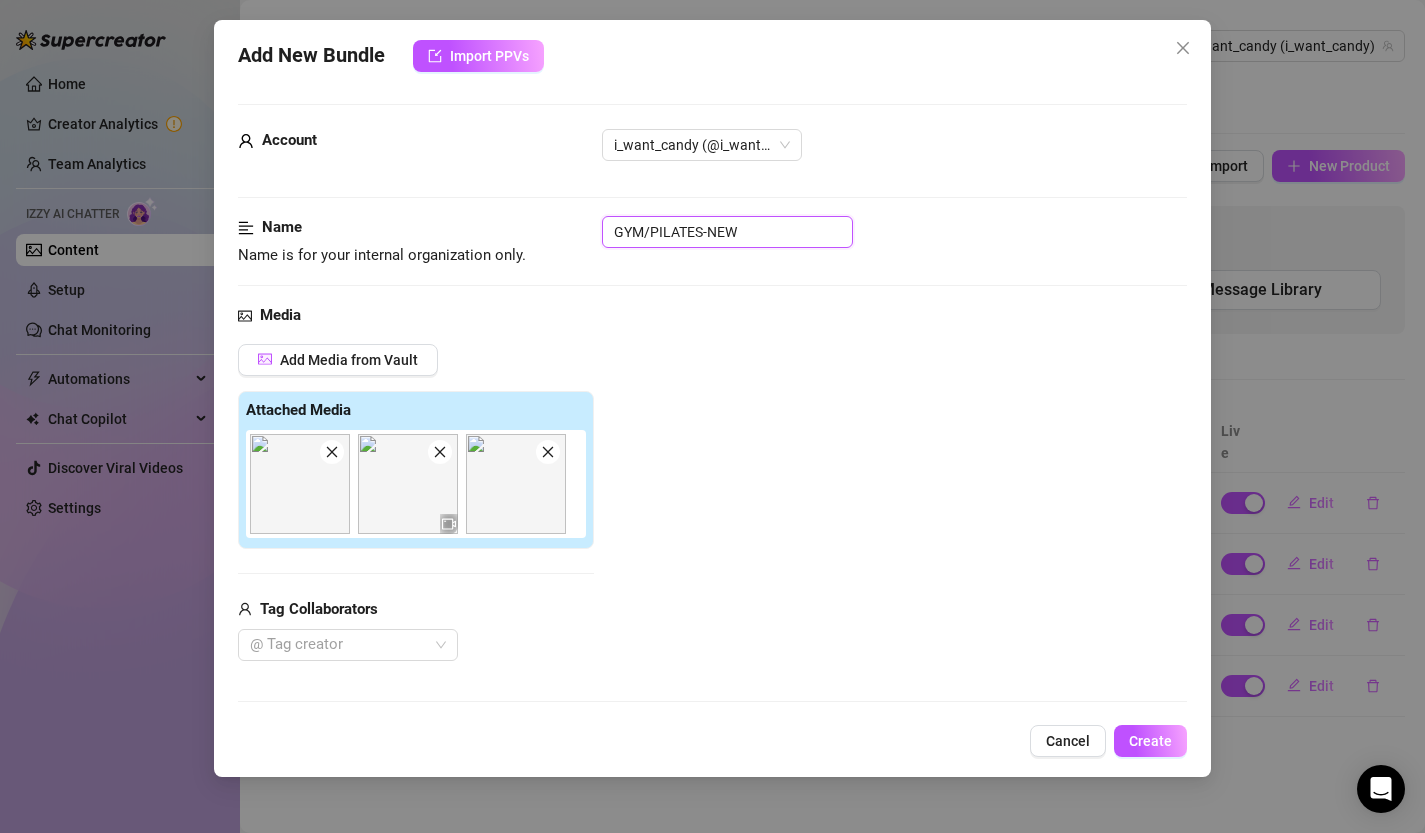 click on "GYM/PILATES-NEW" at bounding box center [727, 232] 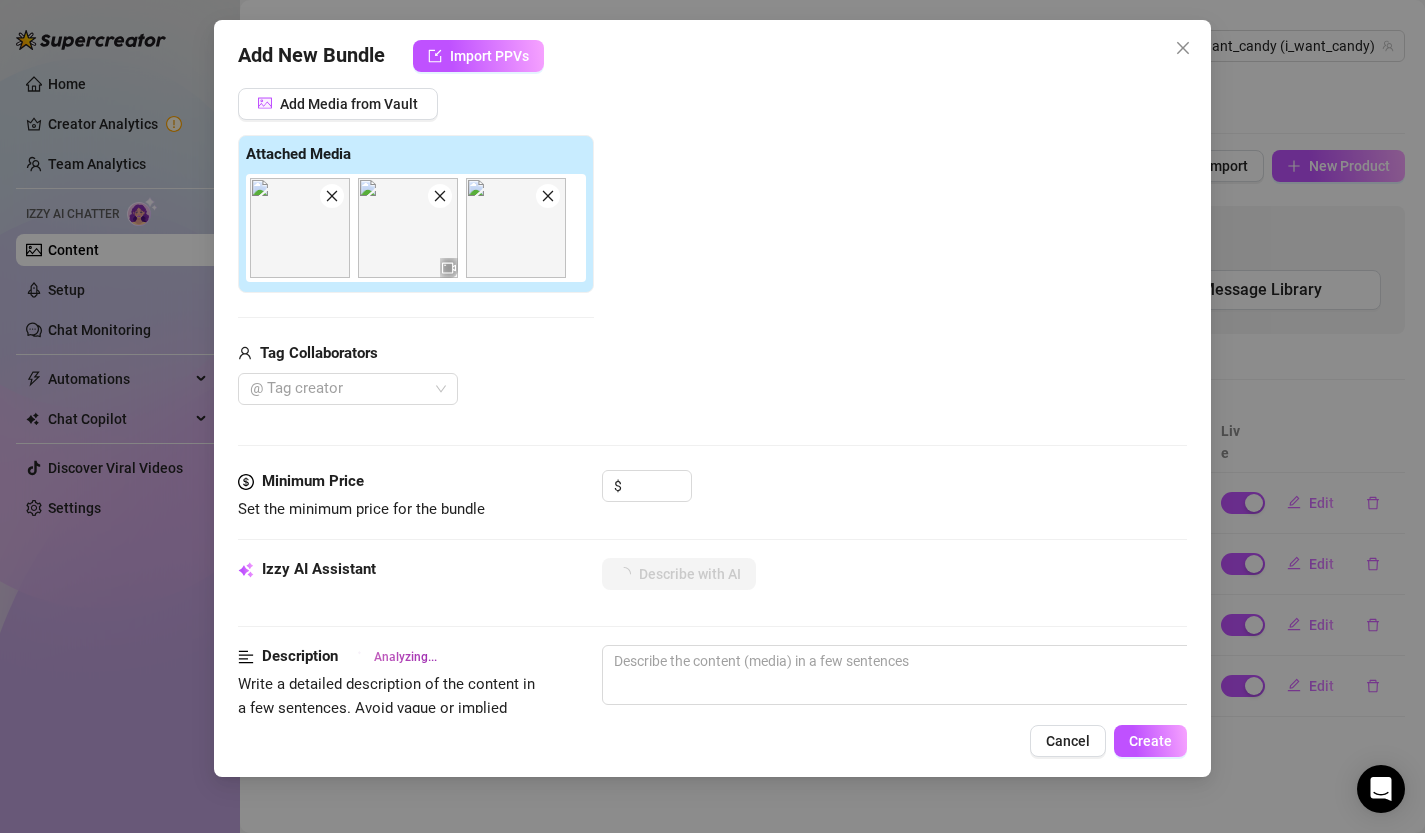scroll, scrollTop: 430, scrollLeft: 0, axis: vertical 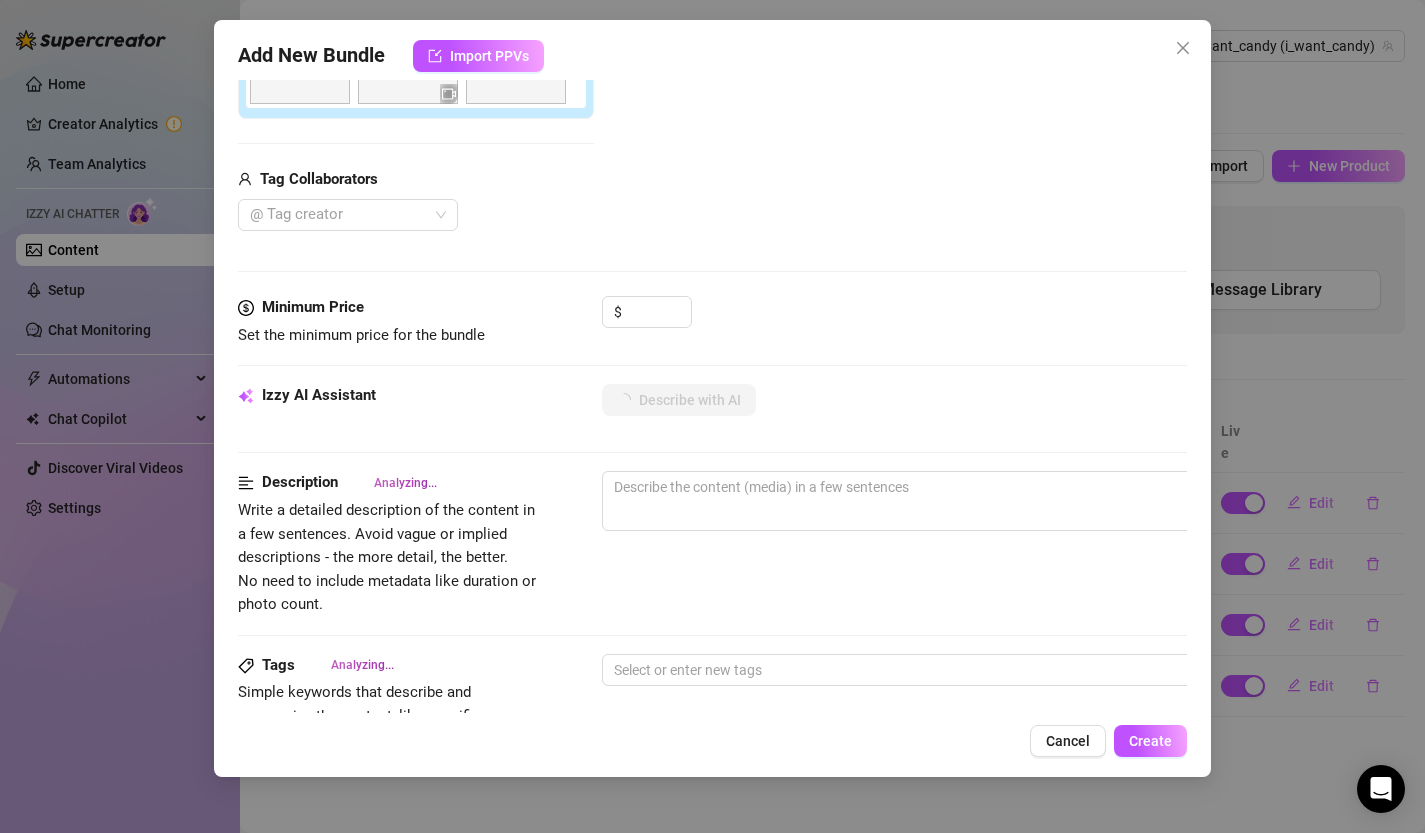 type on "Candy" 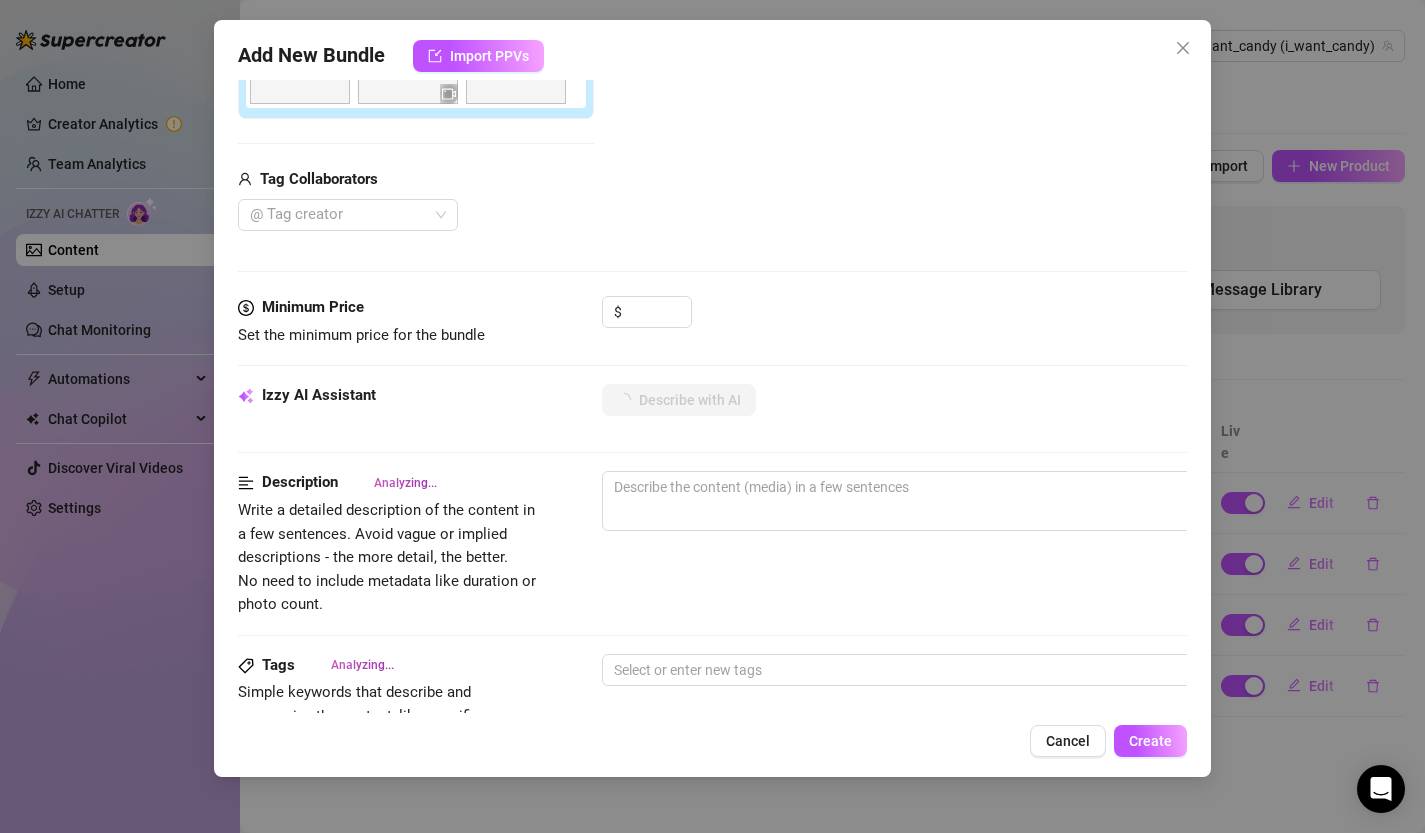 type on "Candy" 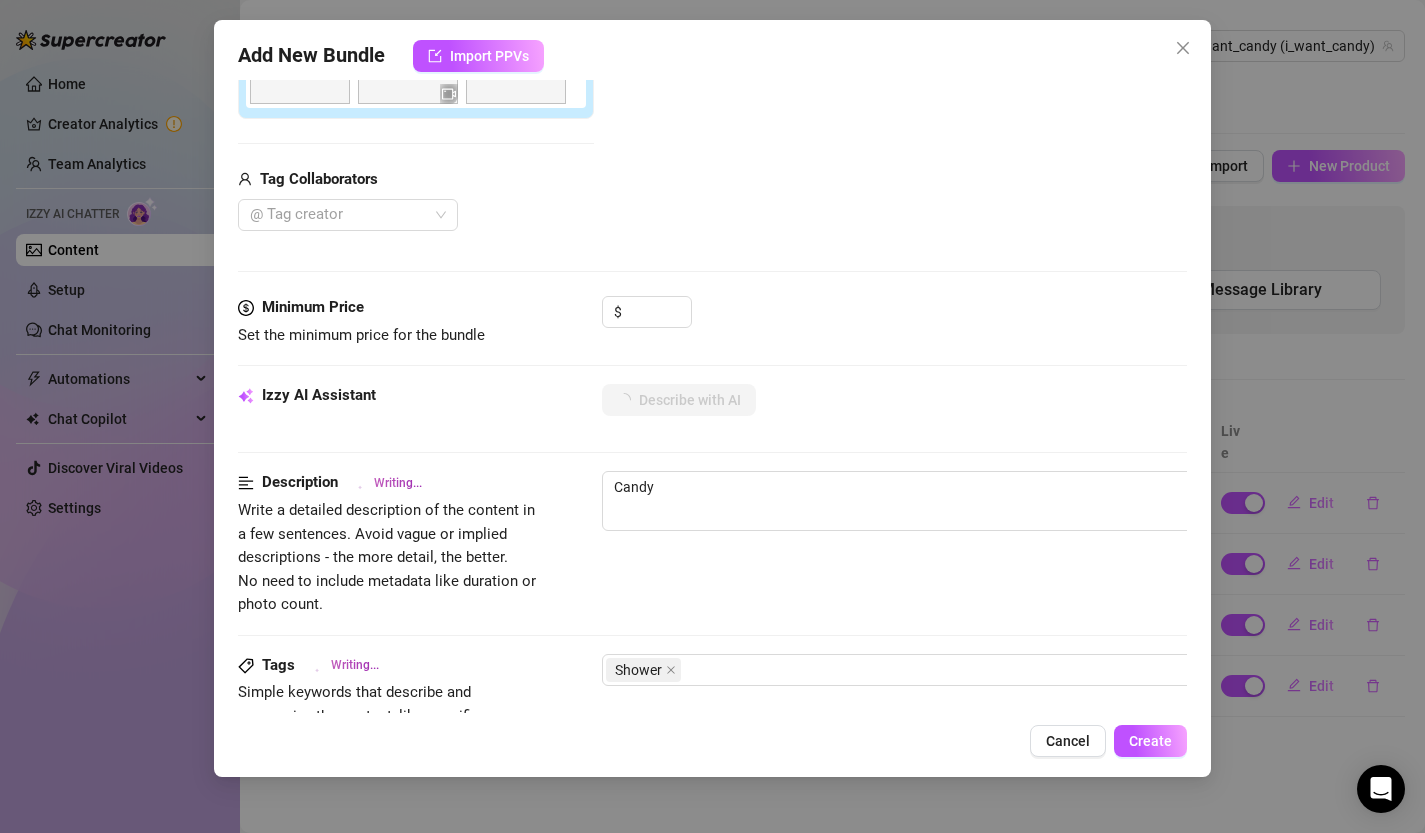 type on "Candy teases" 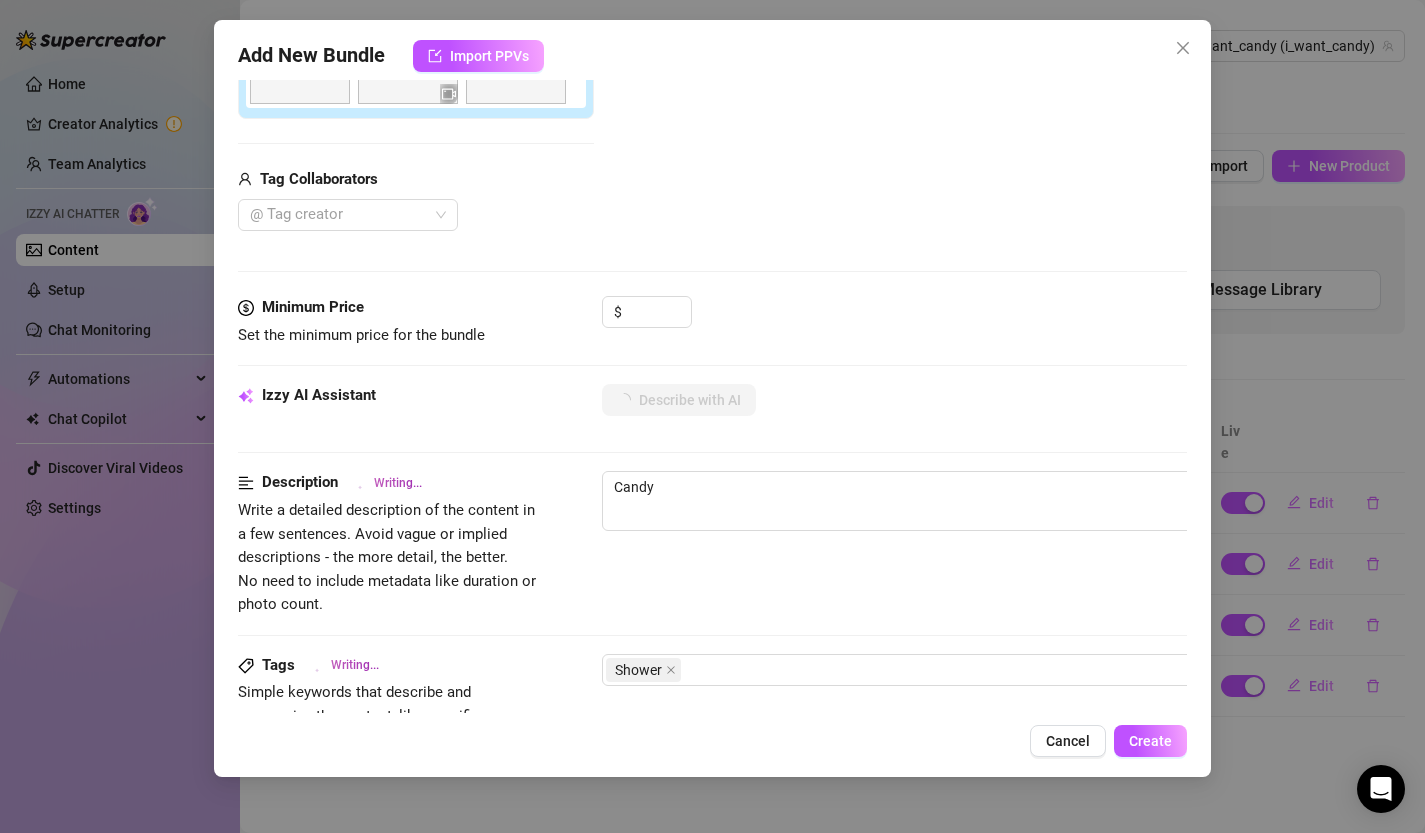 type on "Candy teases" 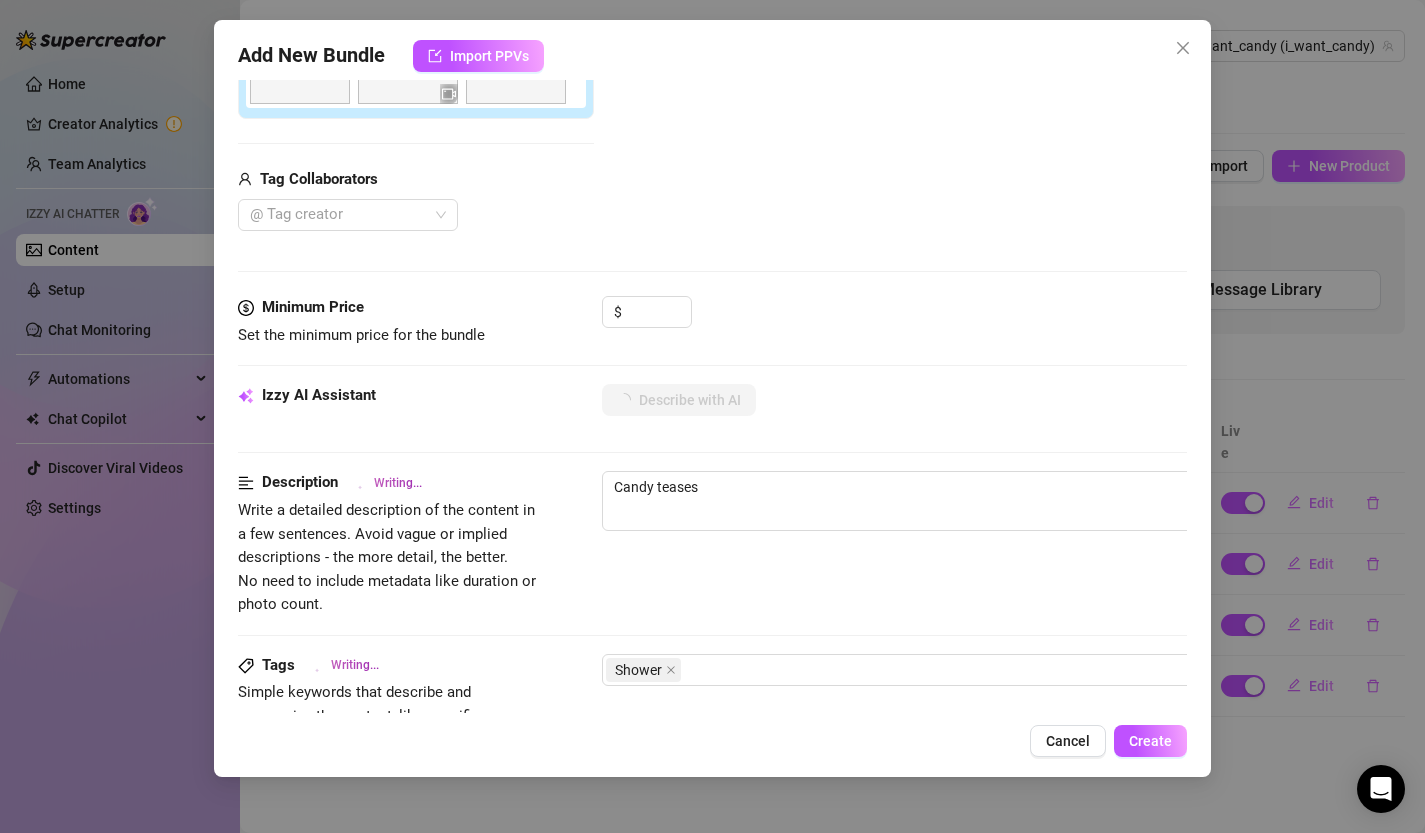 type on "Candy teases in" 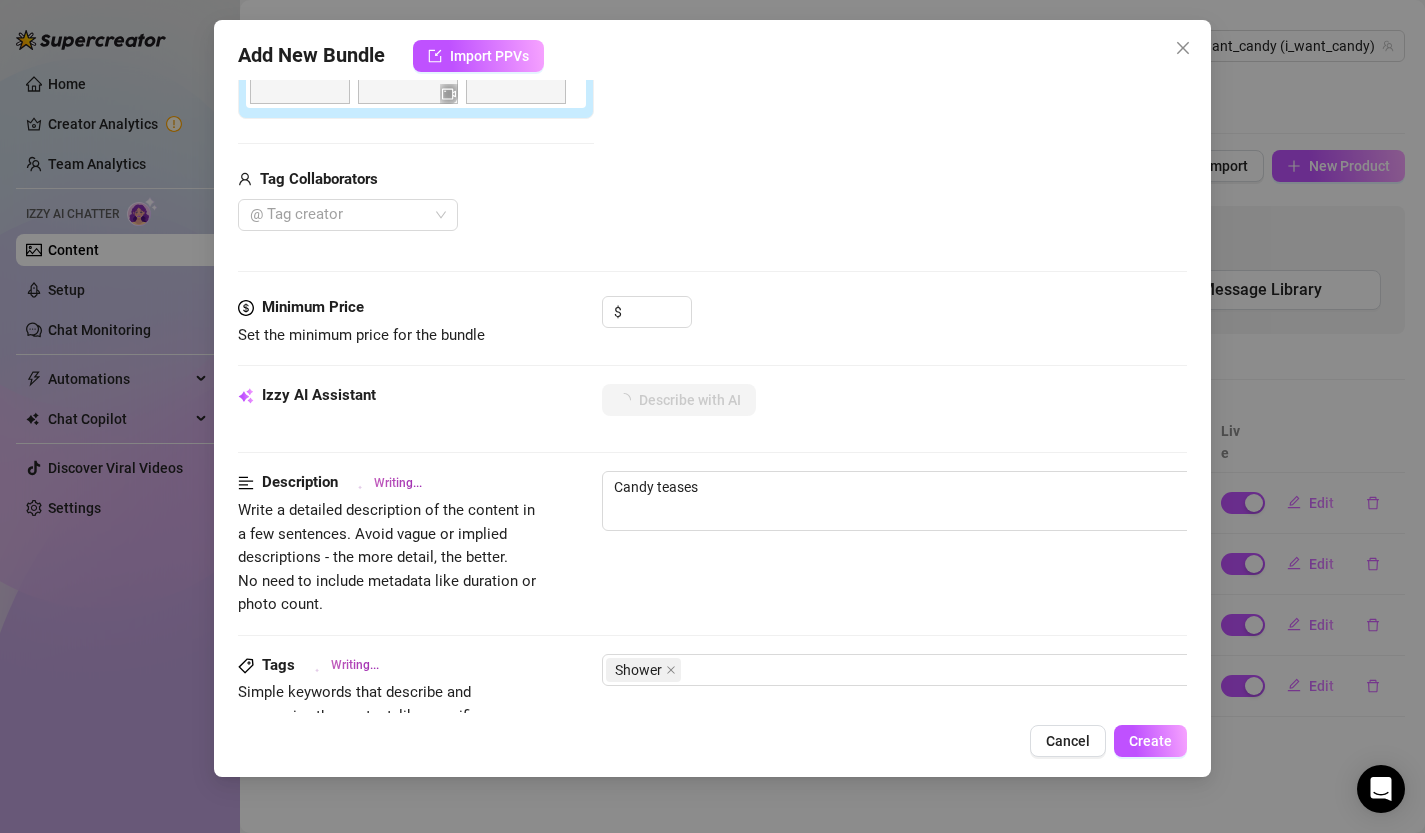 type on "Candy teases in" 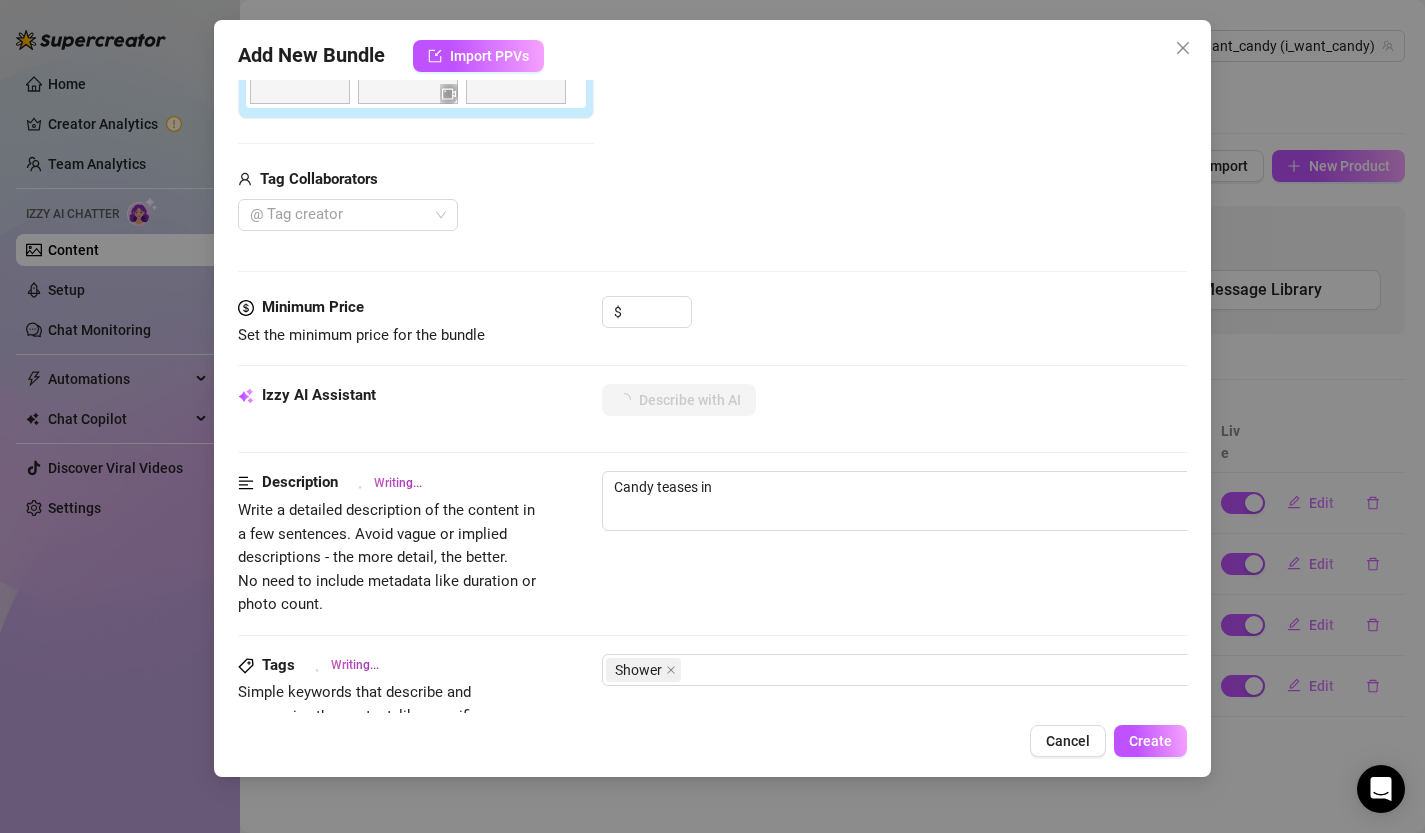 type on "Candy teases in the" 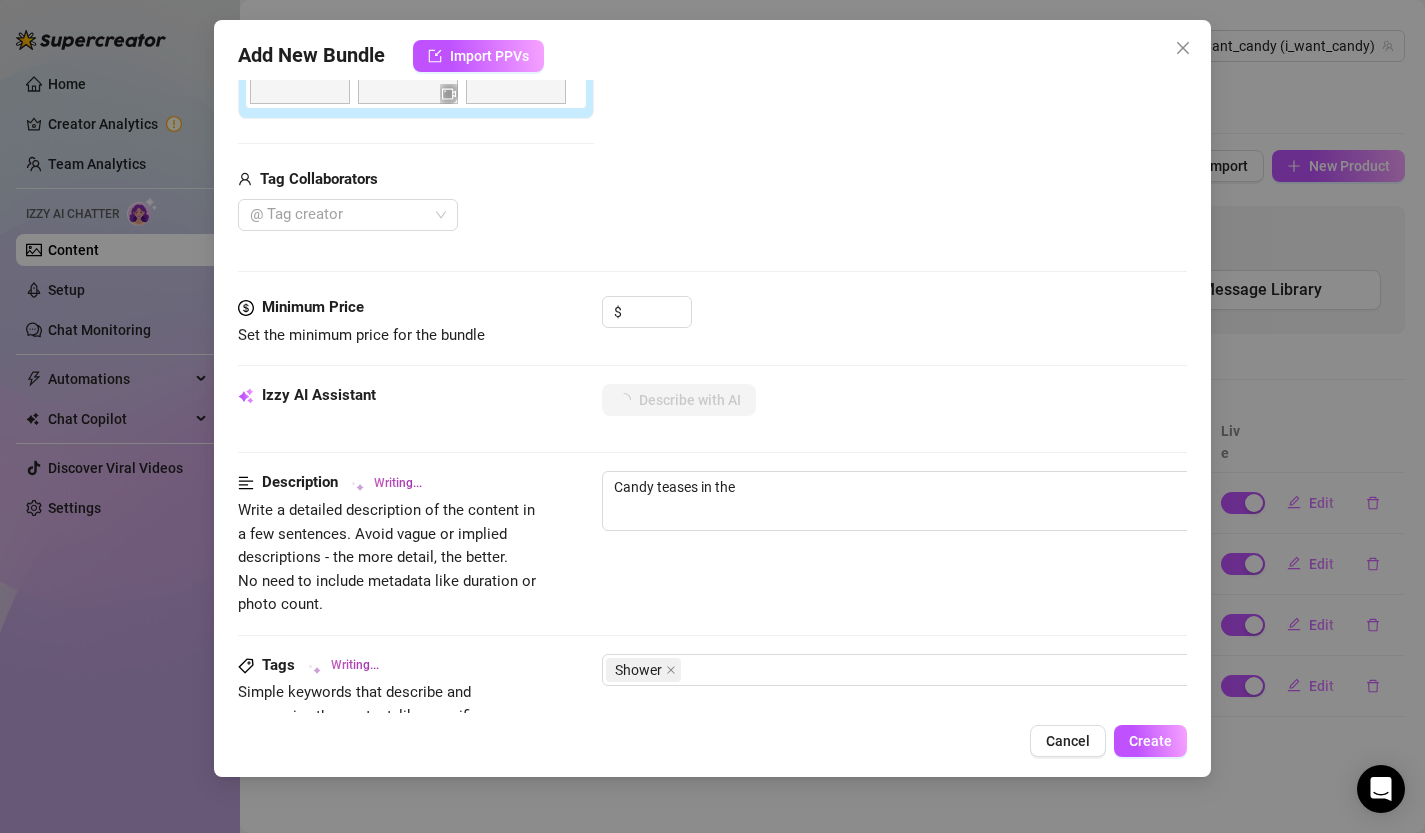 type on "Candy teases in the shower," 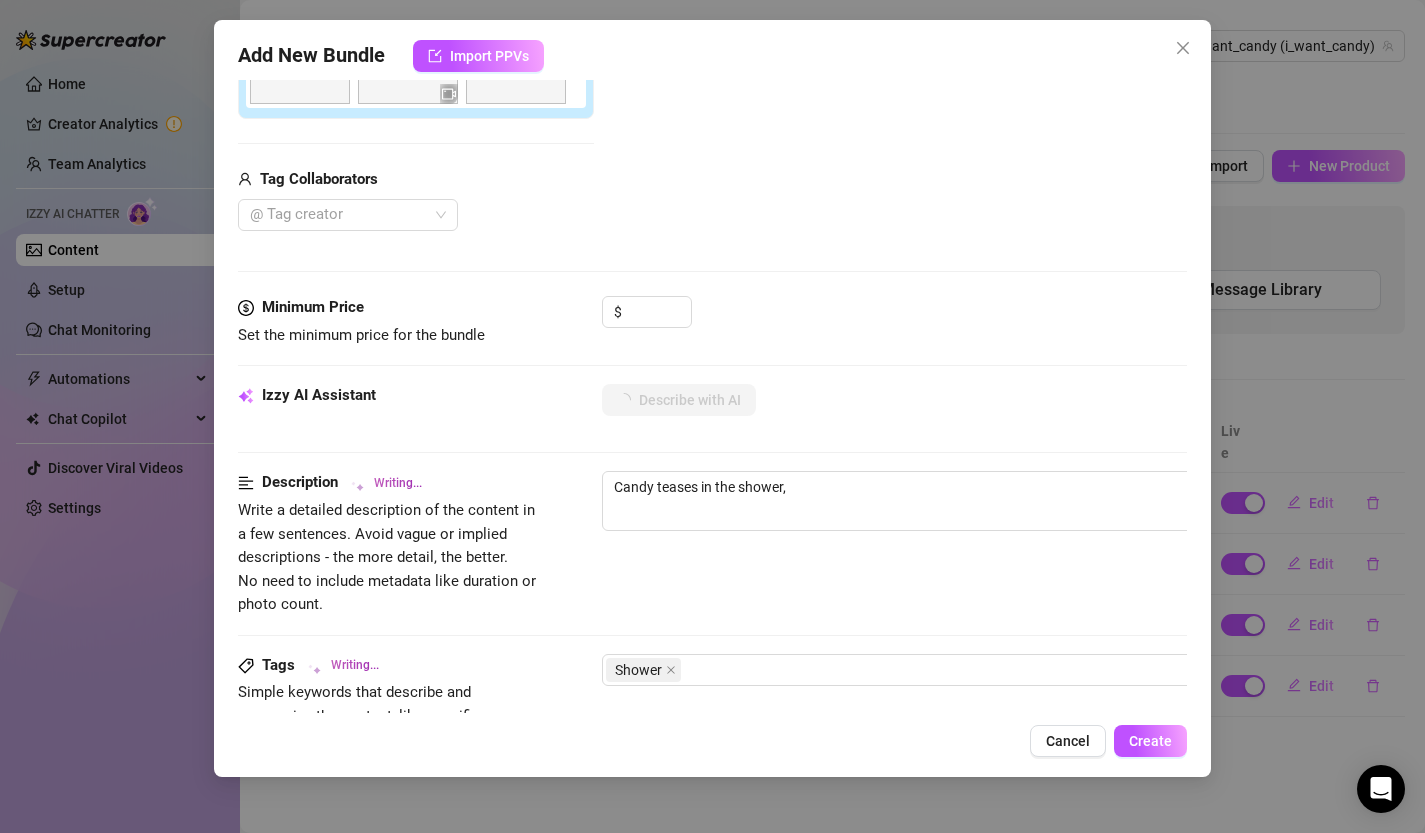 type on "Candy teases in the shower, her" 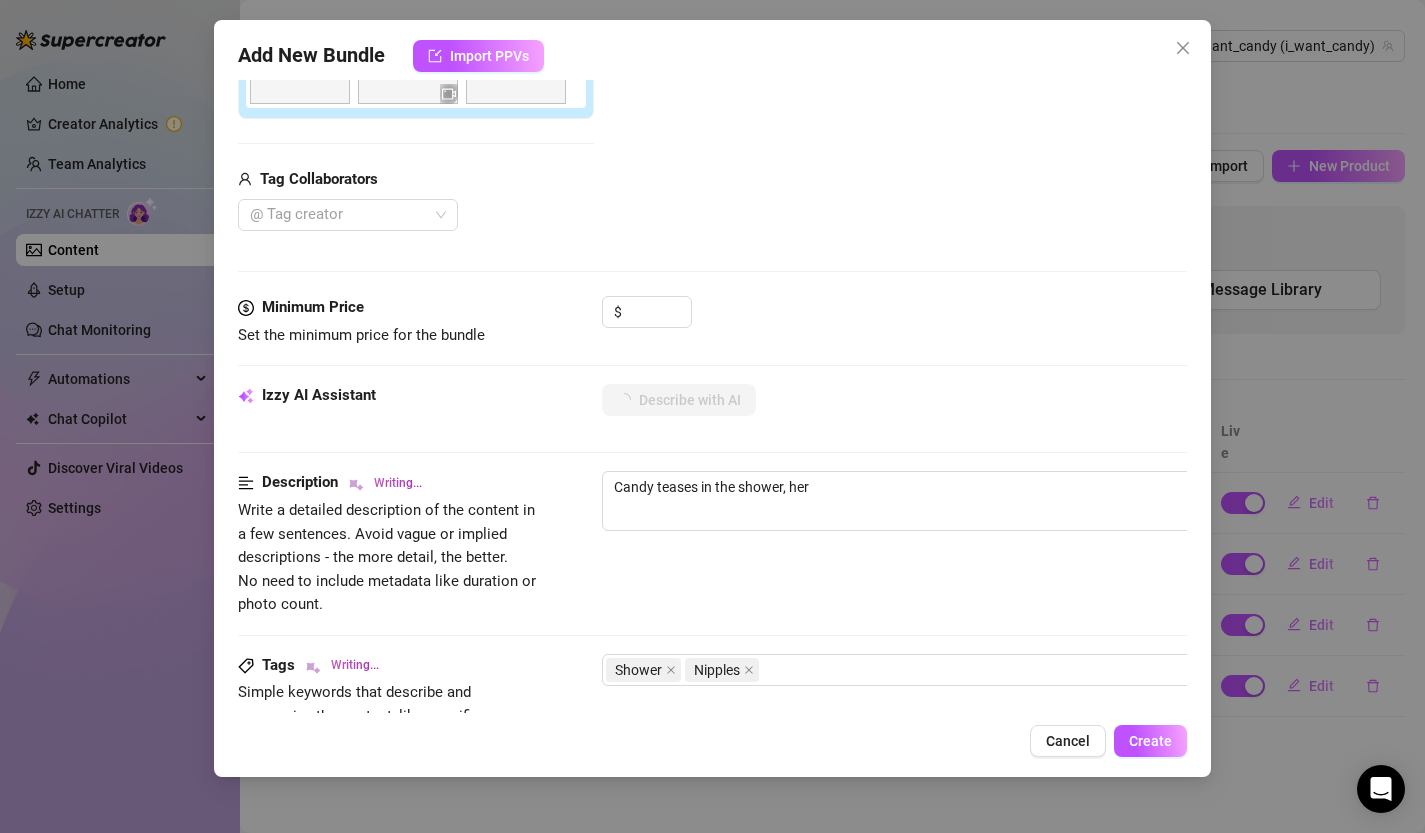 type on "Candy teases in the shower, her busty" 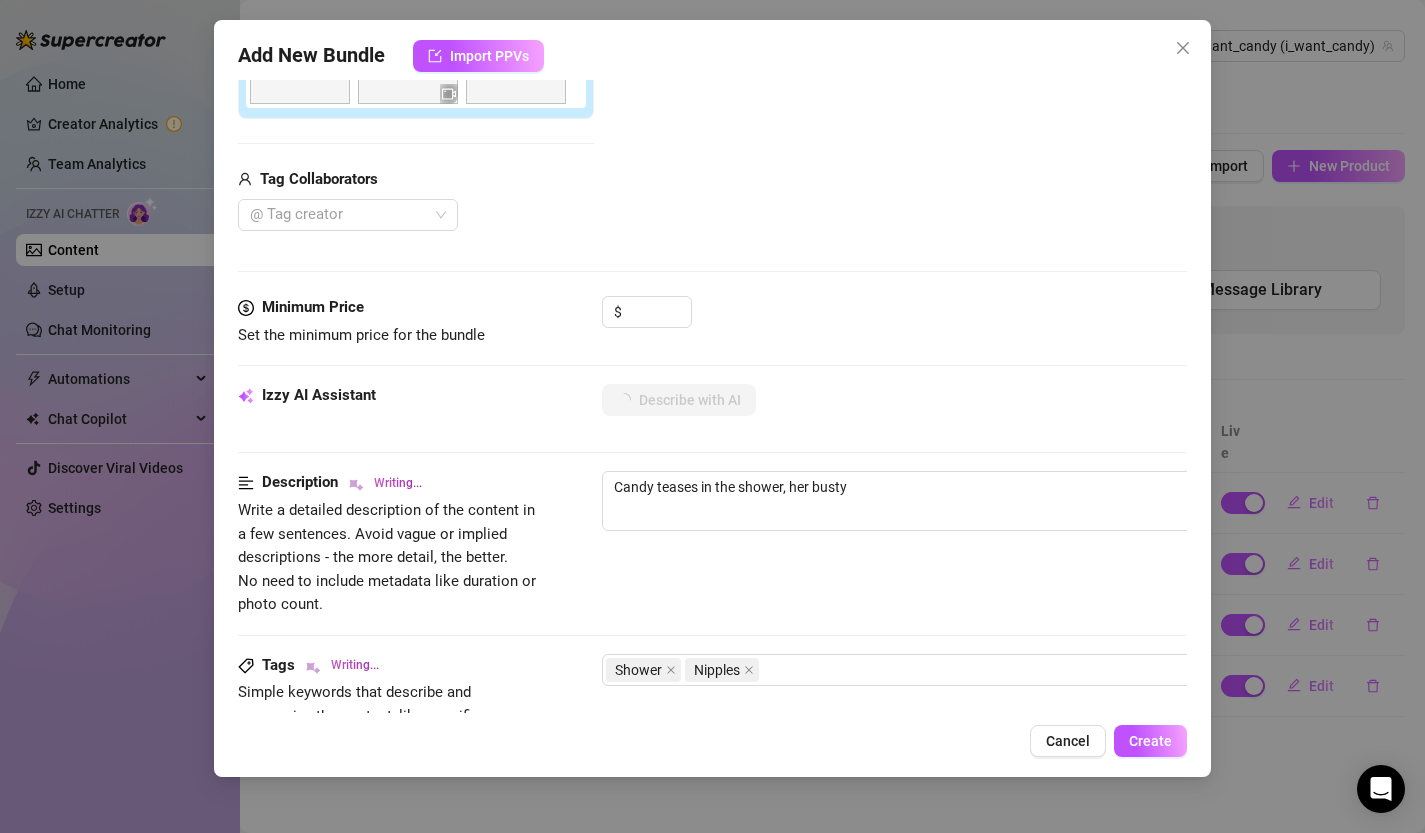 type on "Candy teases in the shower, her busty tits" 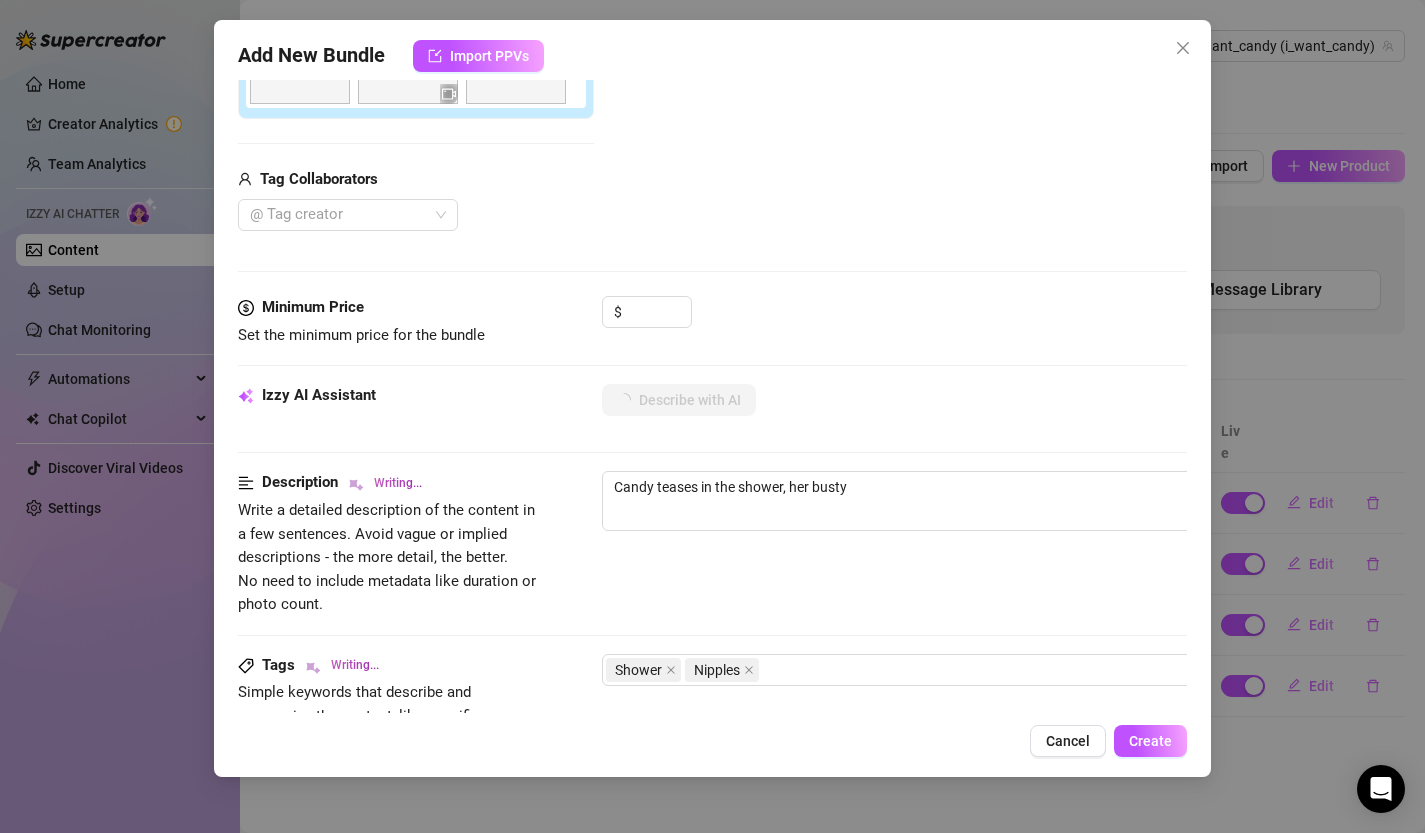 type on "Candy teases in the shower, her busty tits" 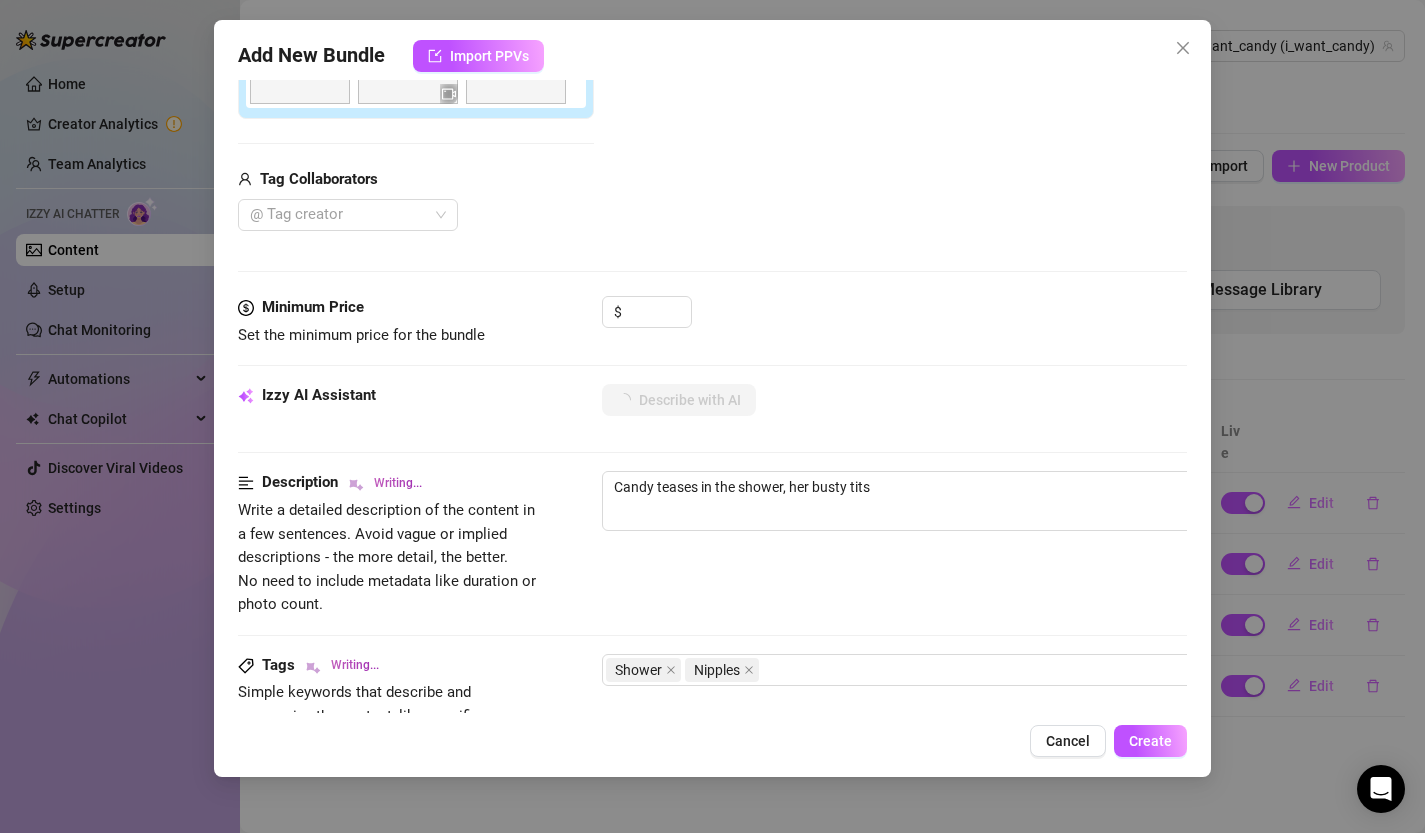 type on "Candy teases in the shower, her busty tits glistening" 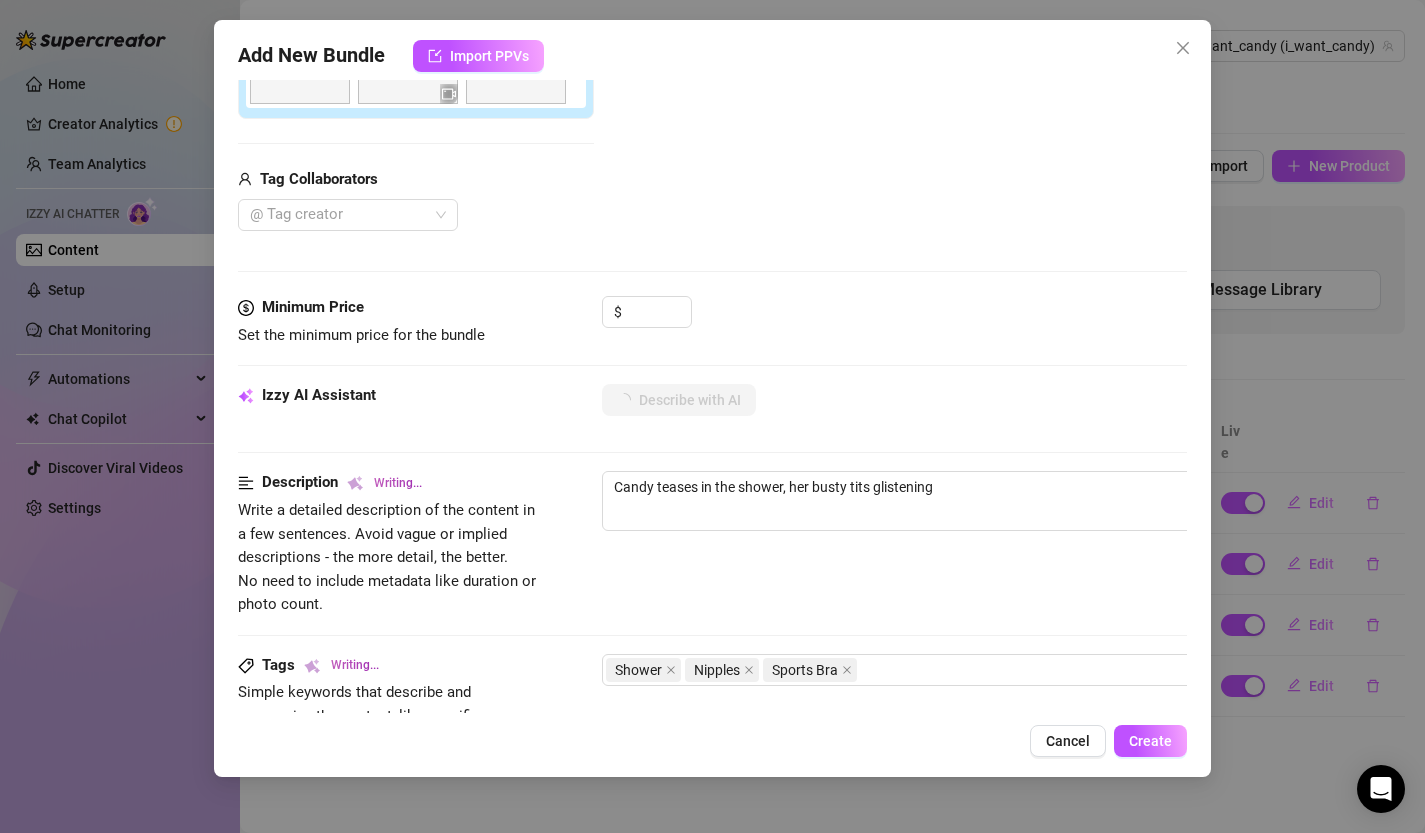 type on "Candy teases in the shower, her busty tits glistening with" 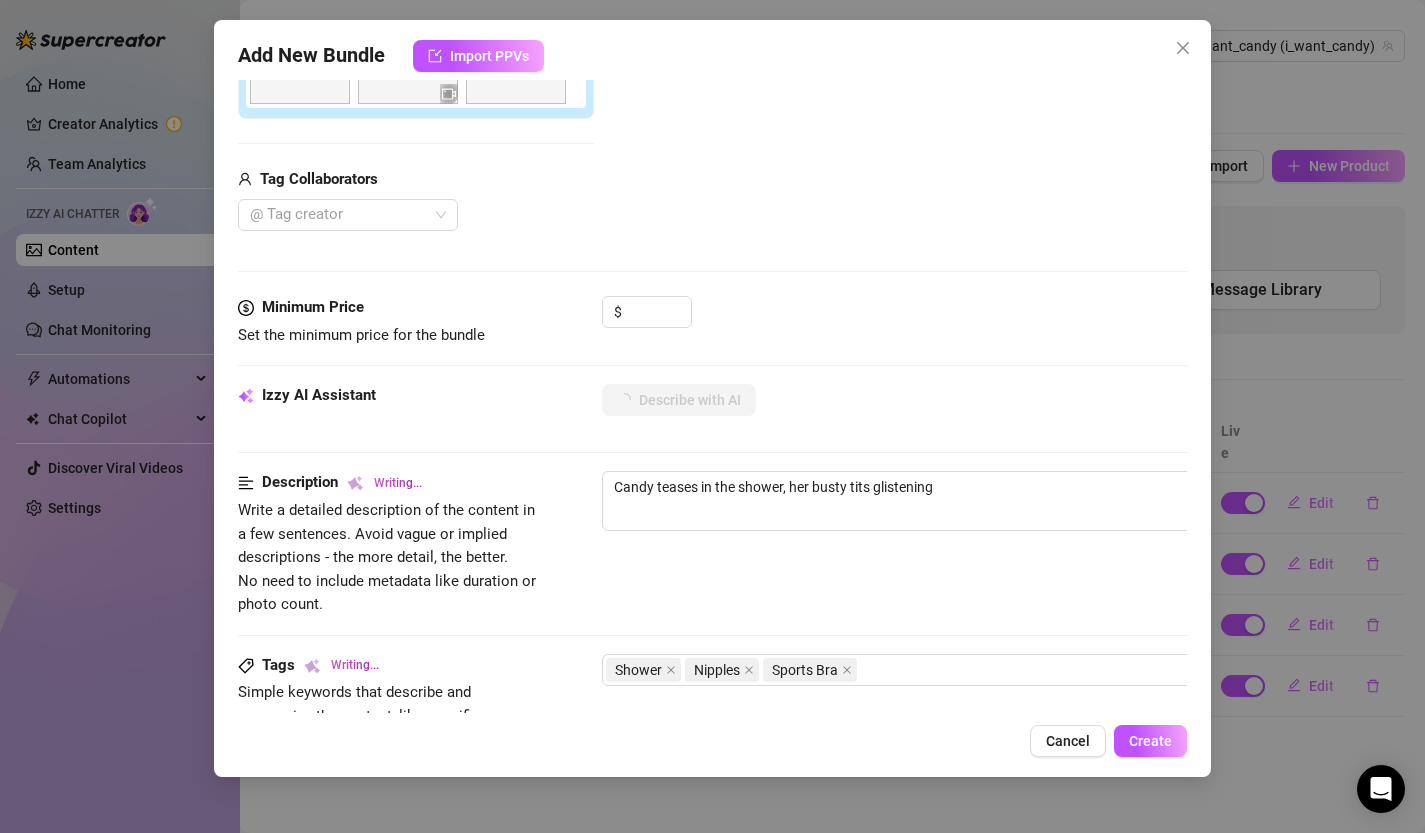 type on "Candy teases in the shower, her busty tits glistening with" 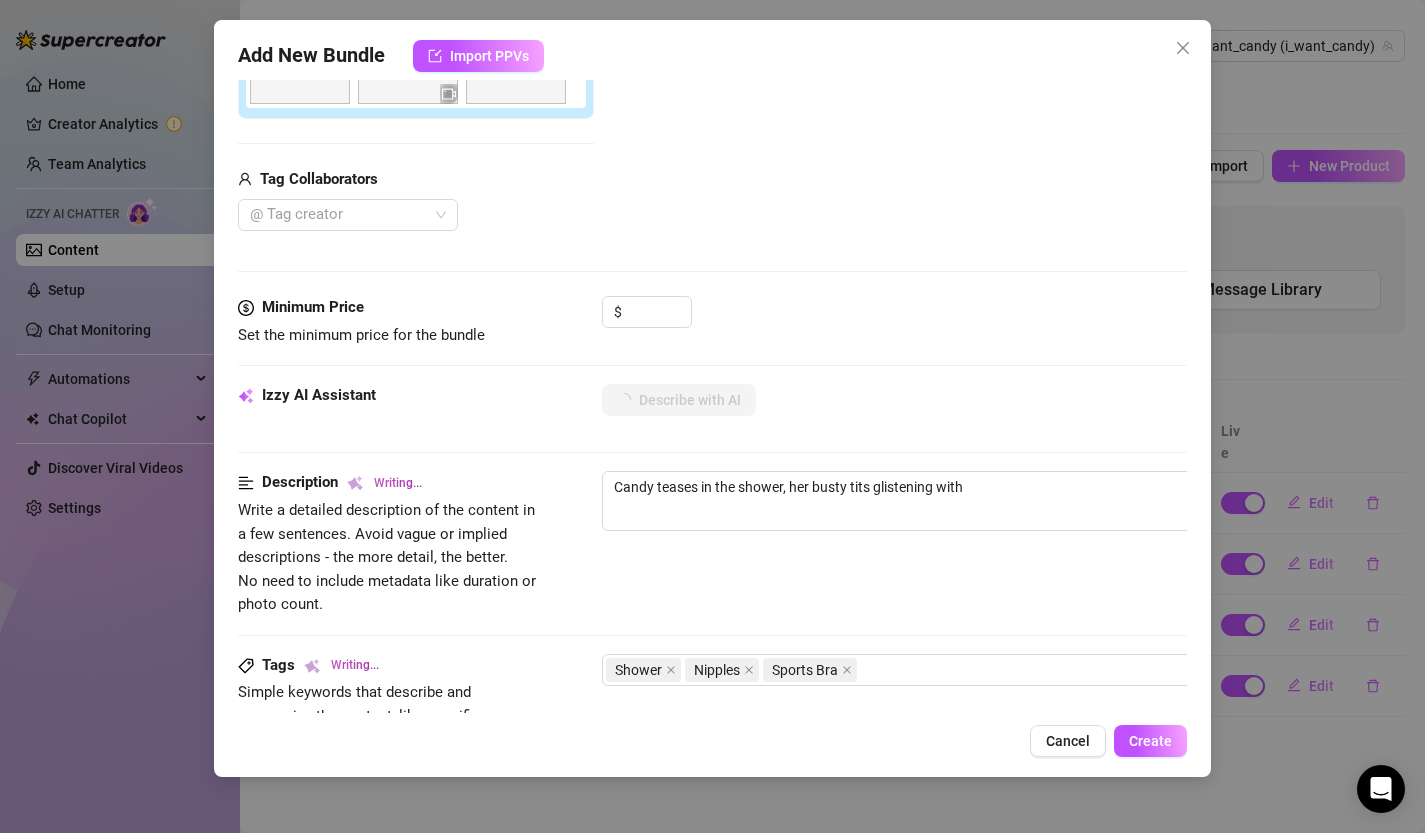 type on "Candy teases in the shower, her busty tits glistening with water," 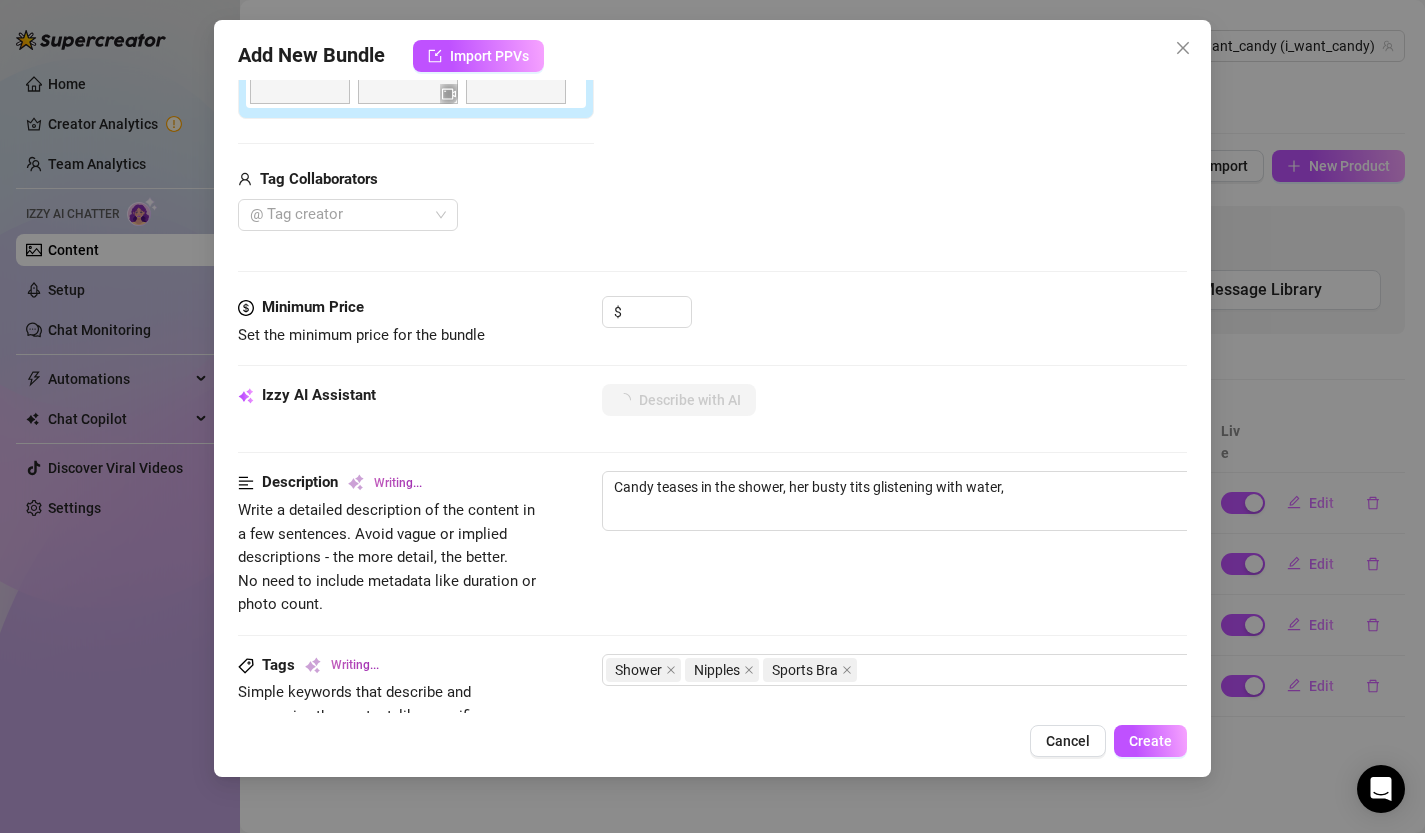 type on "Candy teases in the shower, her busty tits glistening with water, nipples" 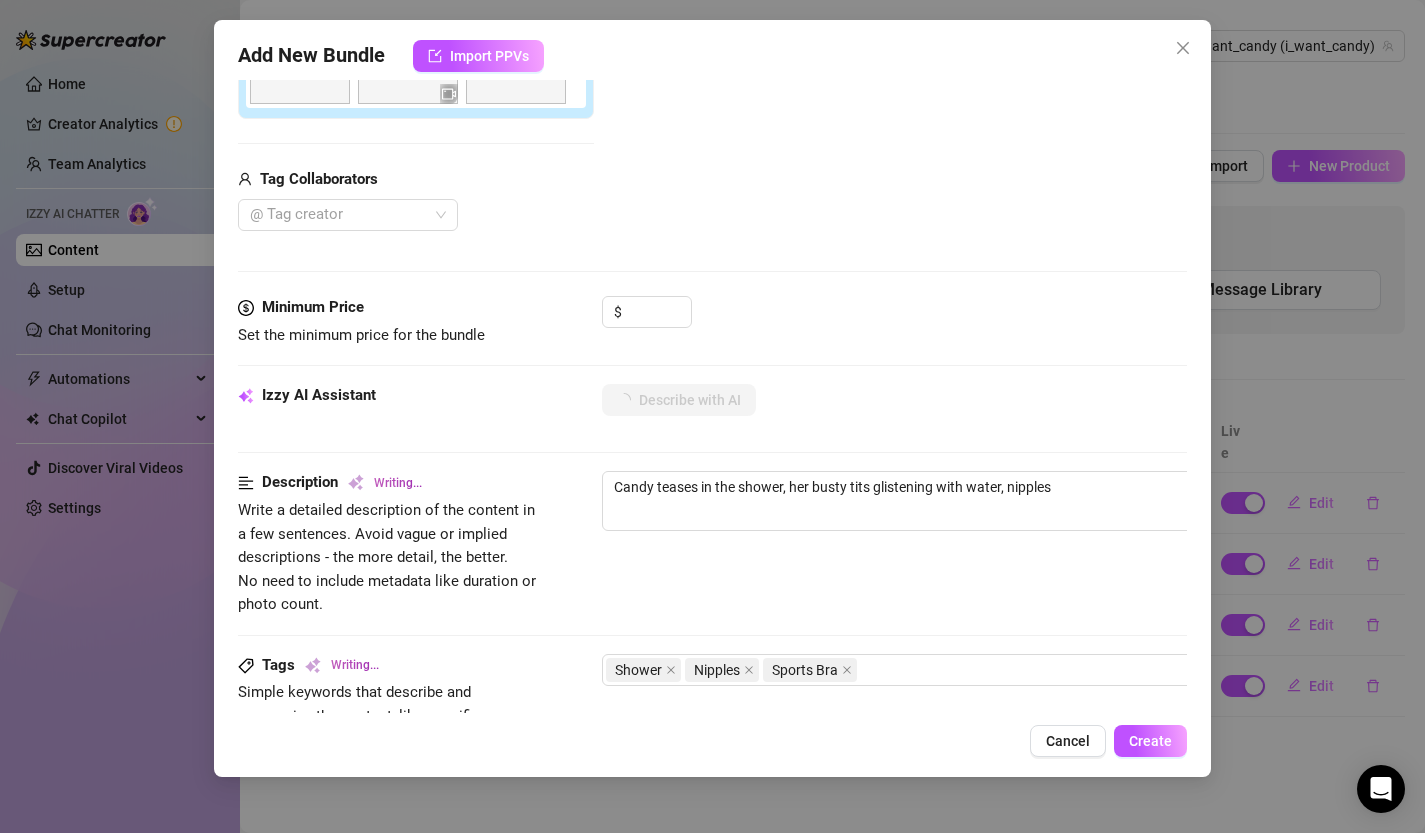 type on "Candy teases in the shower, her busty tits glistening with water, nipples fully" 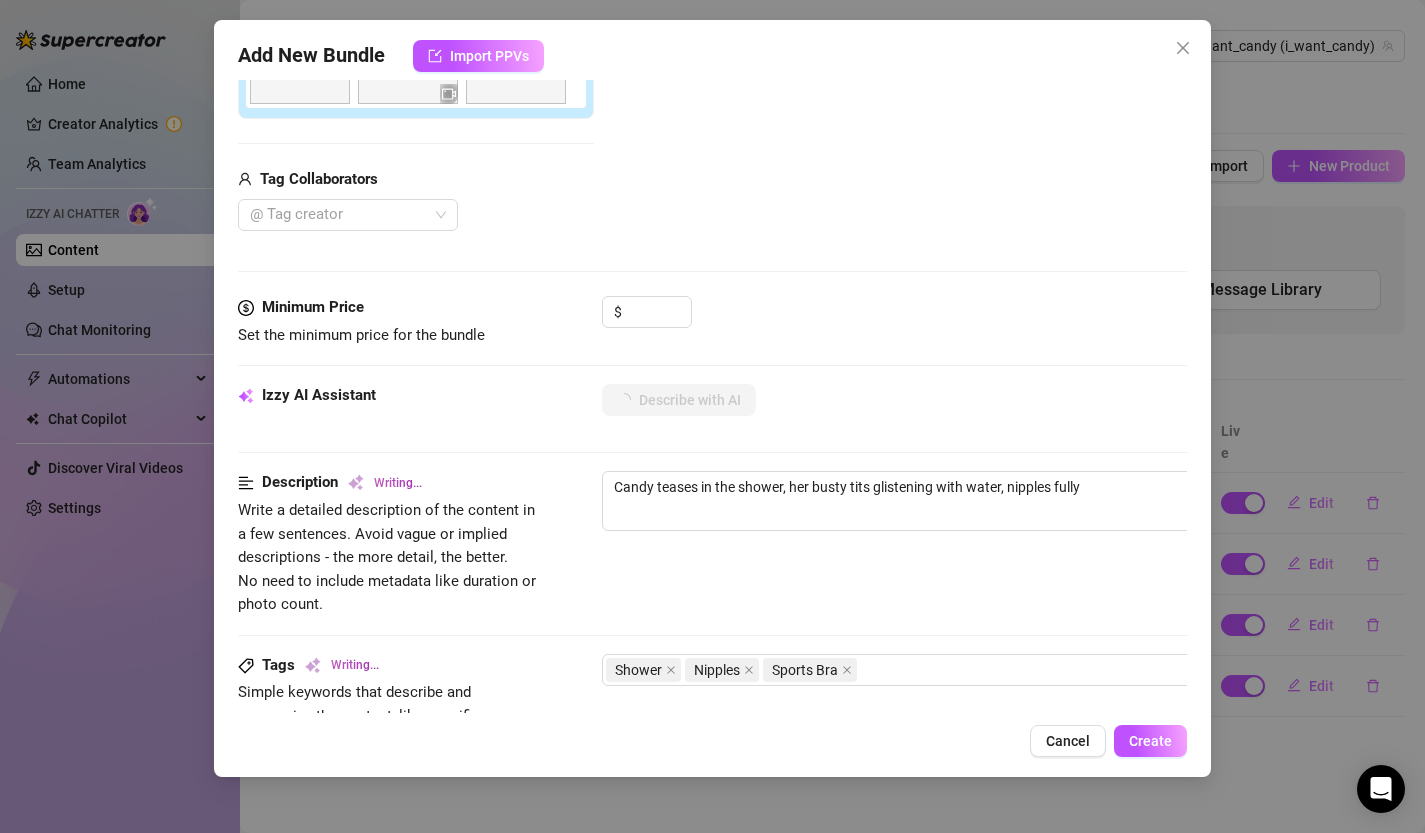 type on "Candy teases in the shower, her busty tits glistening with water, nipples fully exposed." 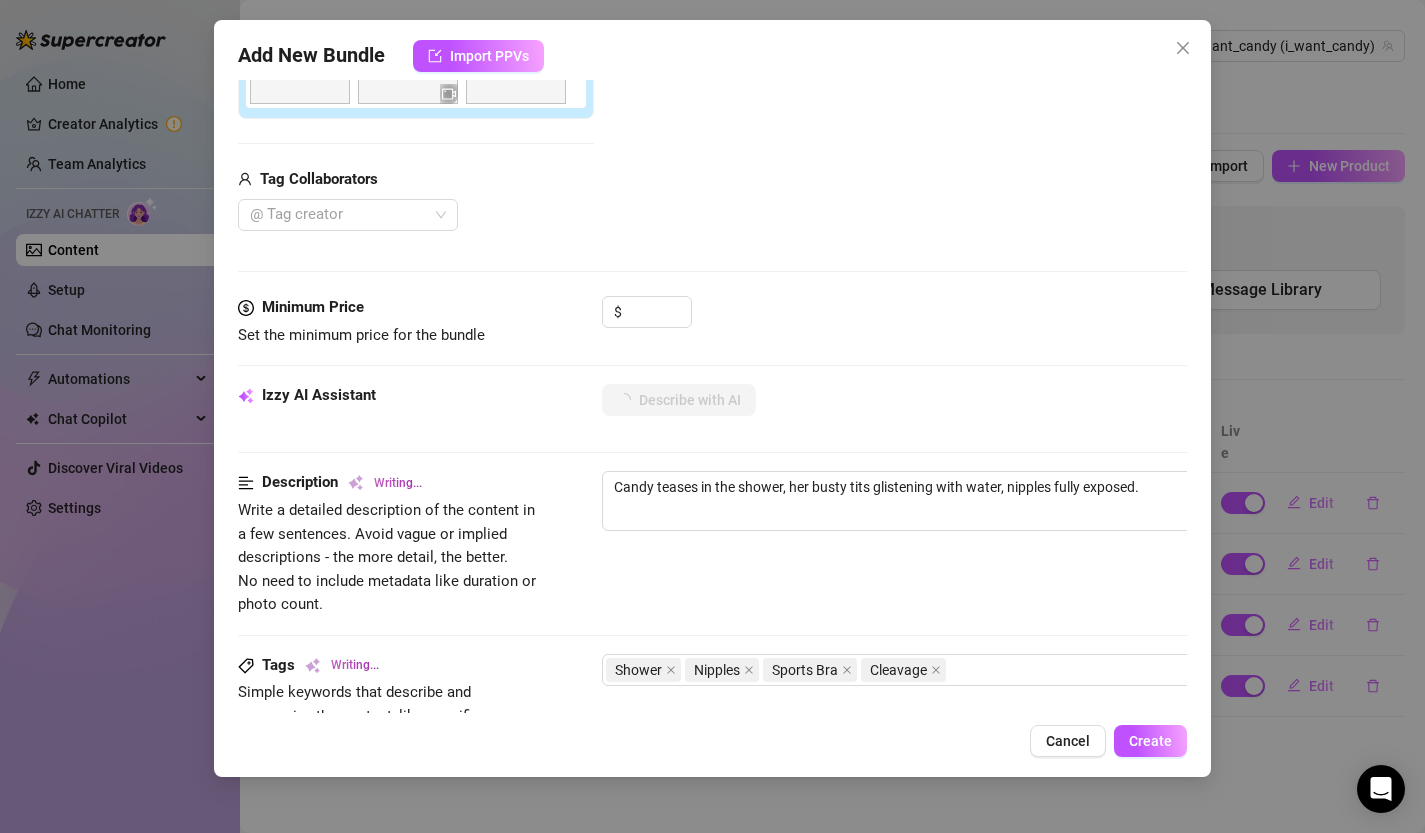 type on "Candy teases in the shower, her busty tits glistening with water, nipples fully exposed. She" 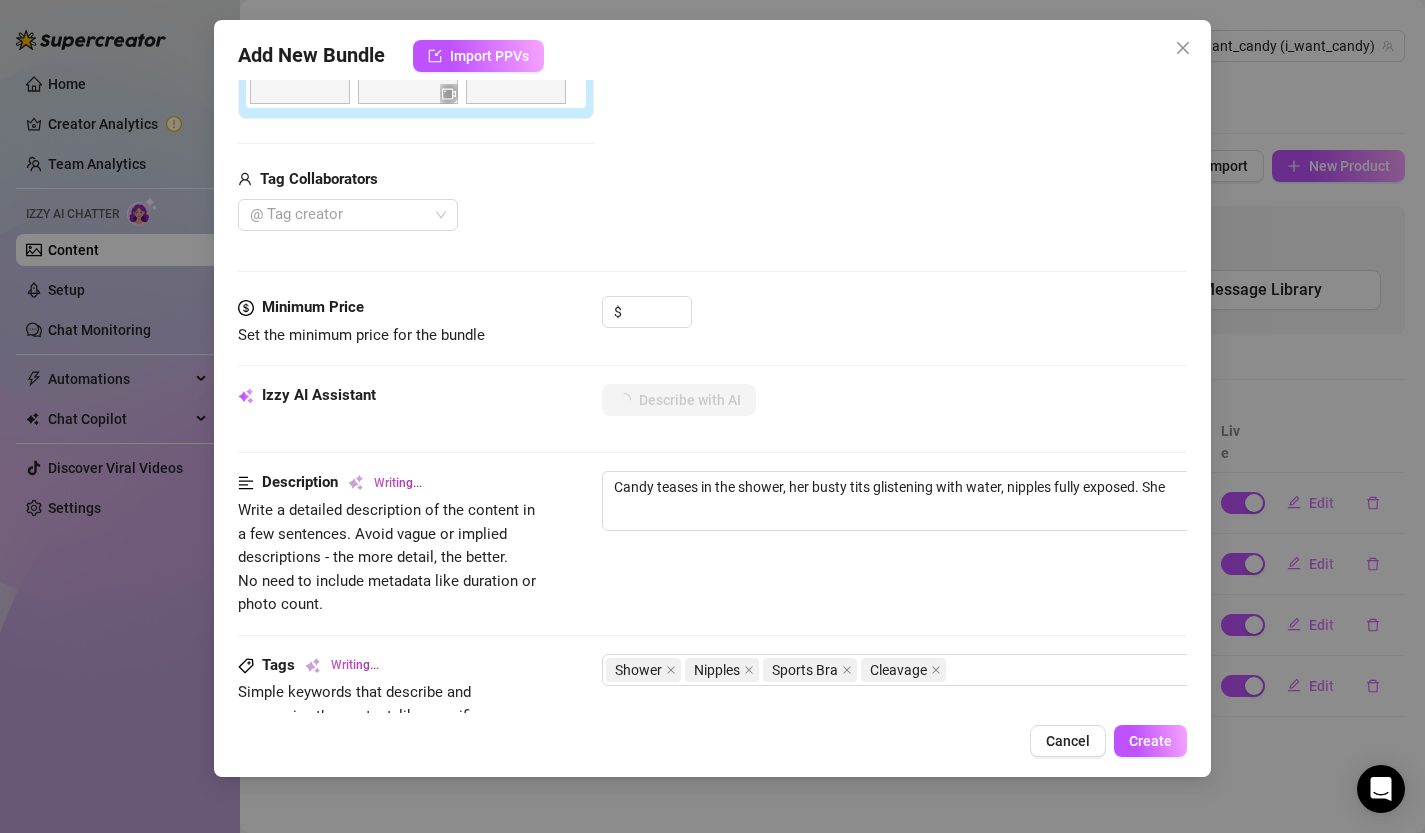 type on "Candy teases in the shower, her busty tits glistening with water, nipples fully exposed. She switches" 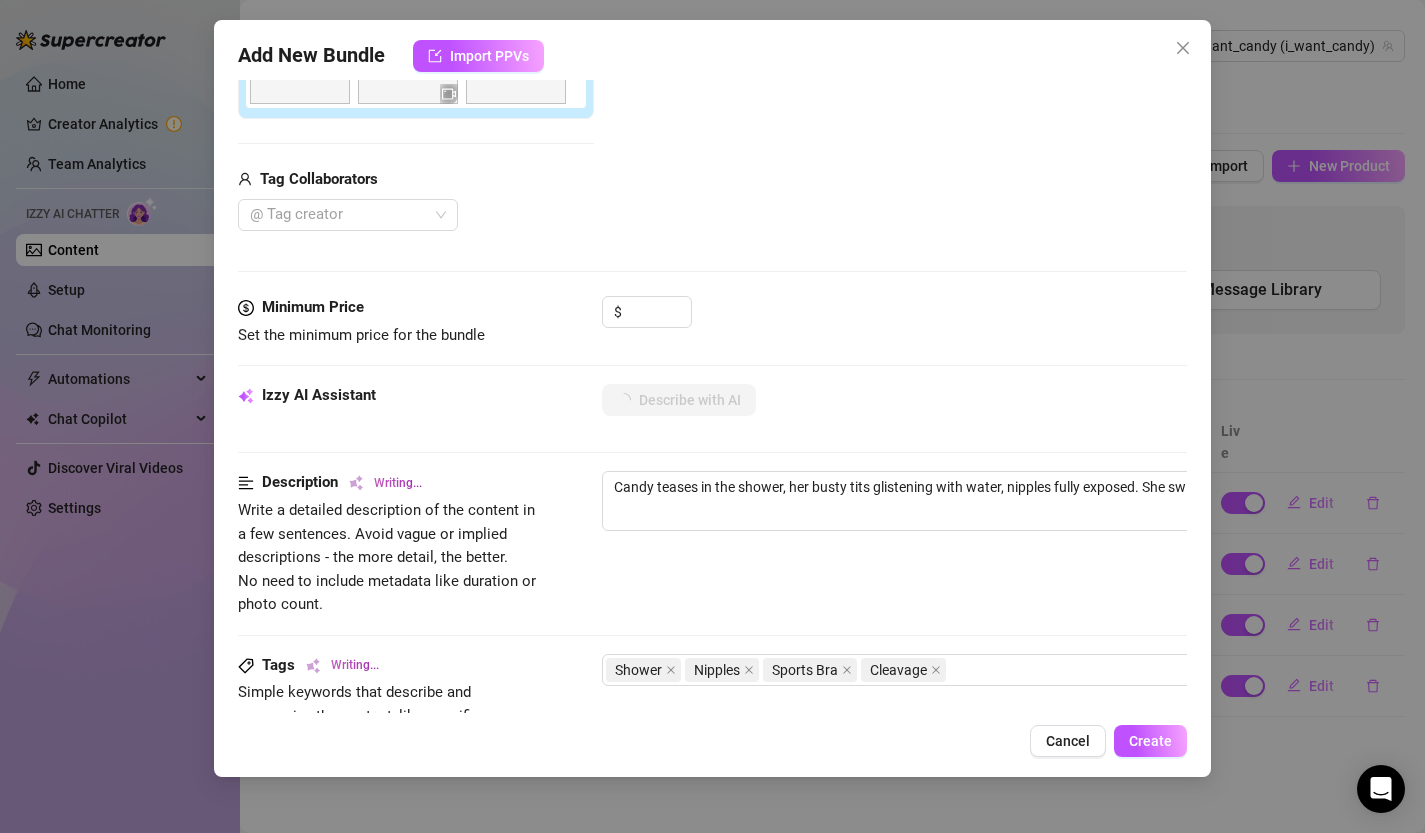 type on "Candy teases in the shower, her busty tits glistening with water, nipples fully exposed. She switches to" 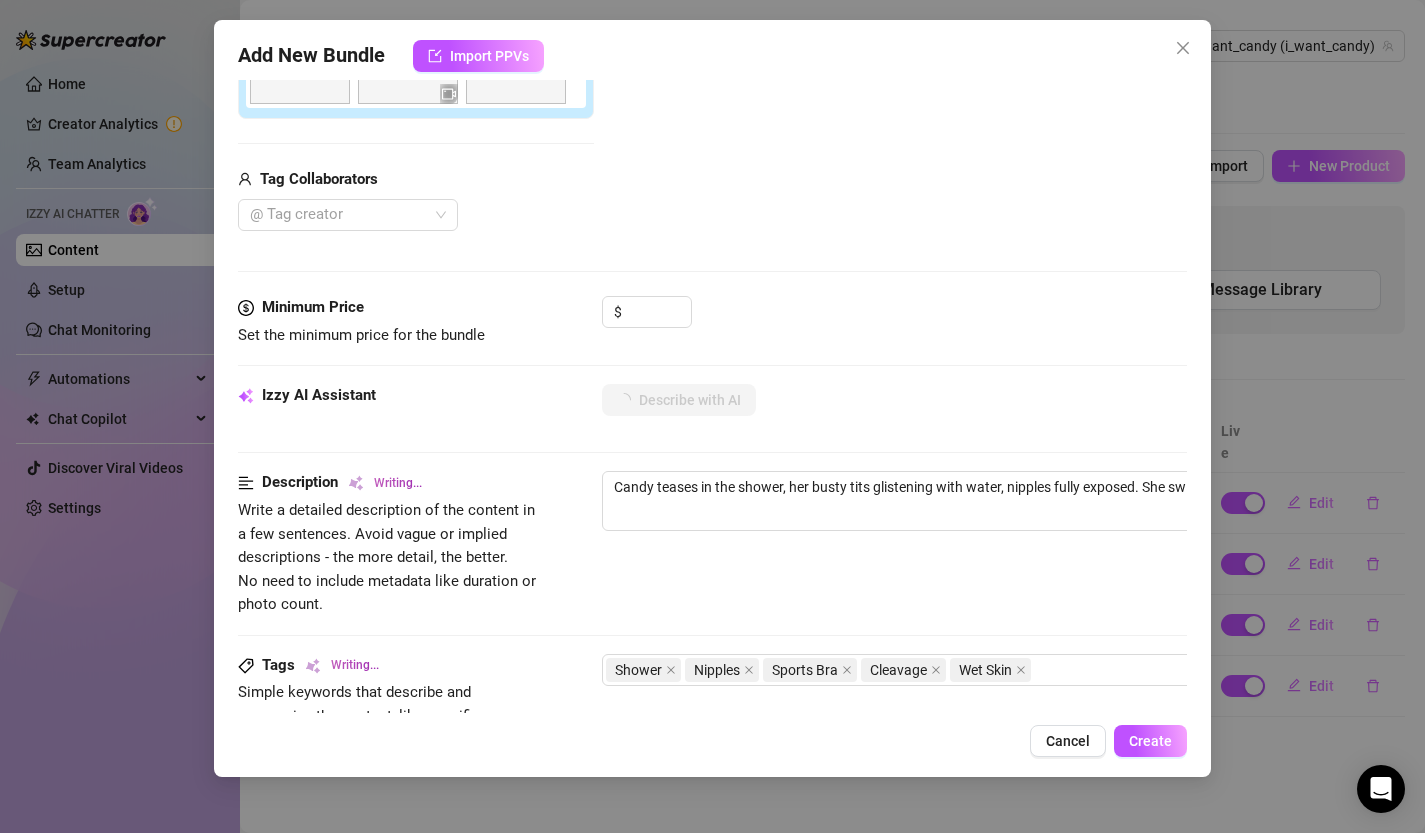 type on "Candy teases in the shower, her busty tits glistening with water, nipples fully exposed. She switches to a tight pink" 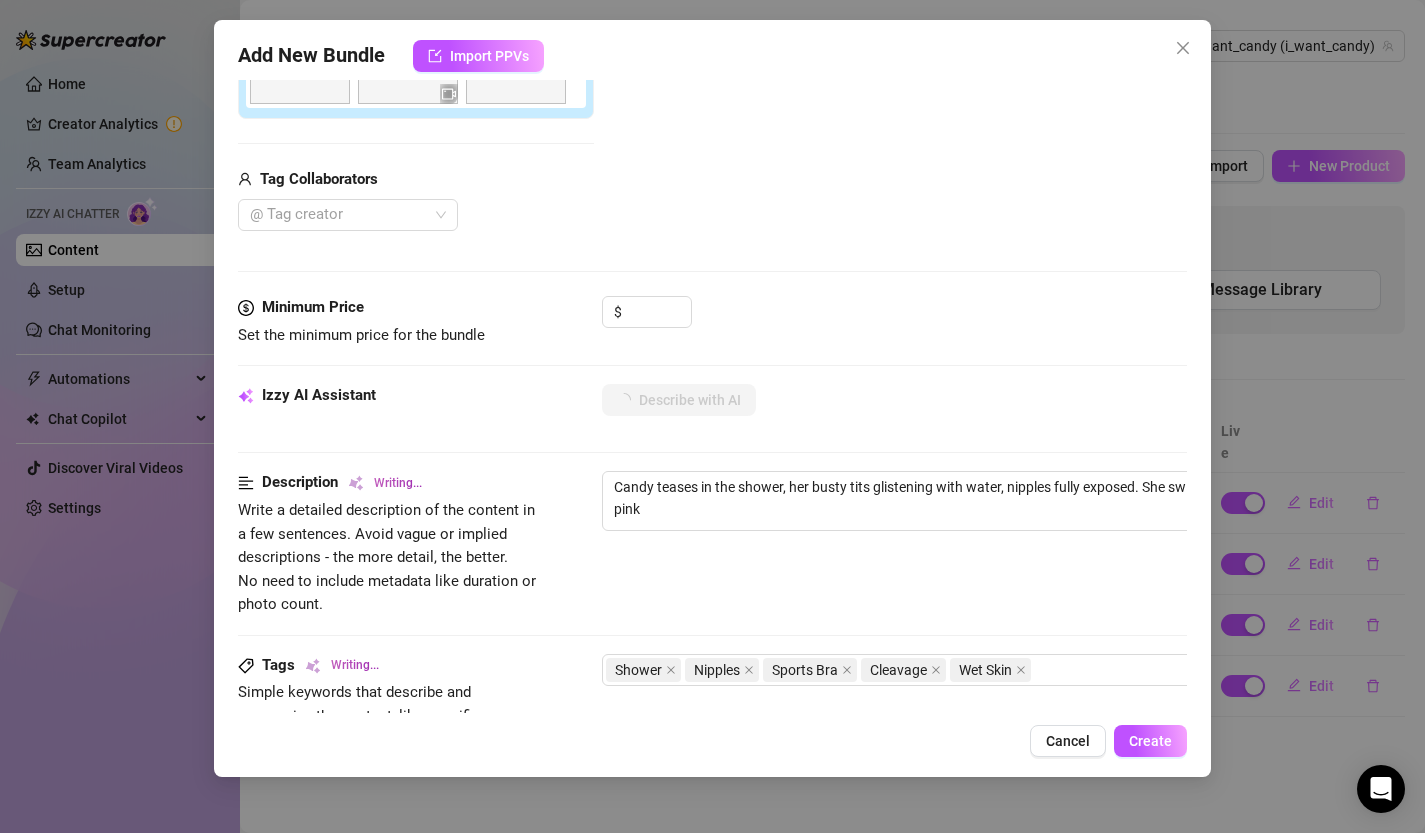 type on "Candy teases in the shower, her busty tits glistening with water, nipples fully exposed. She switches to a tight pink sports" 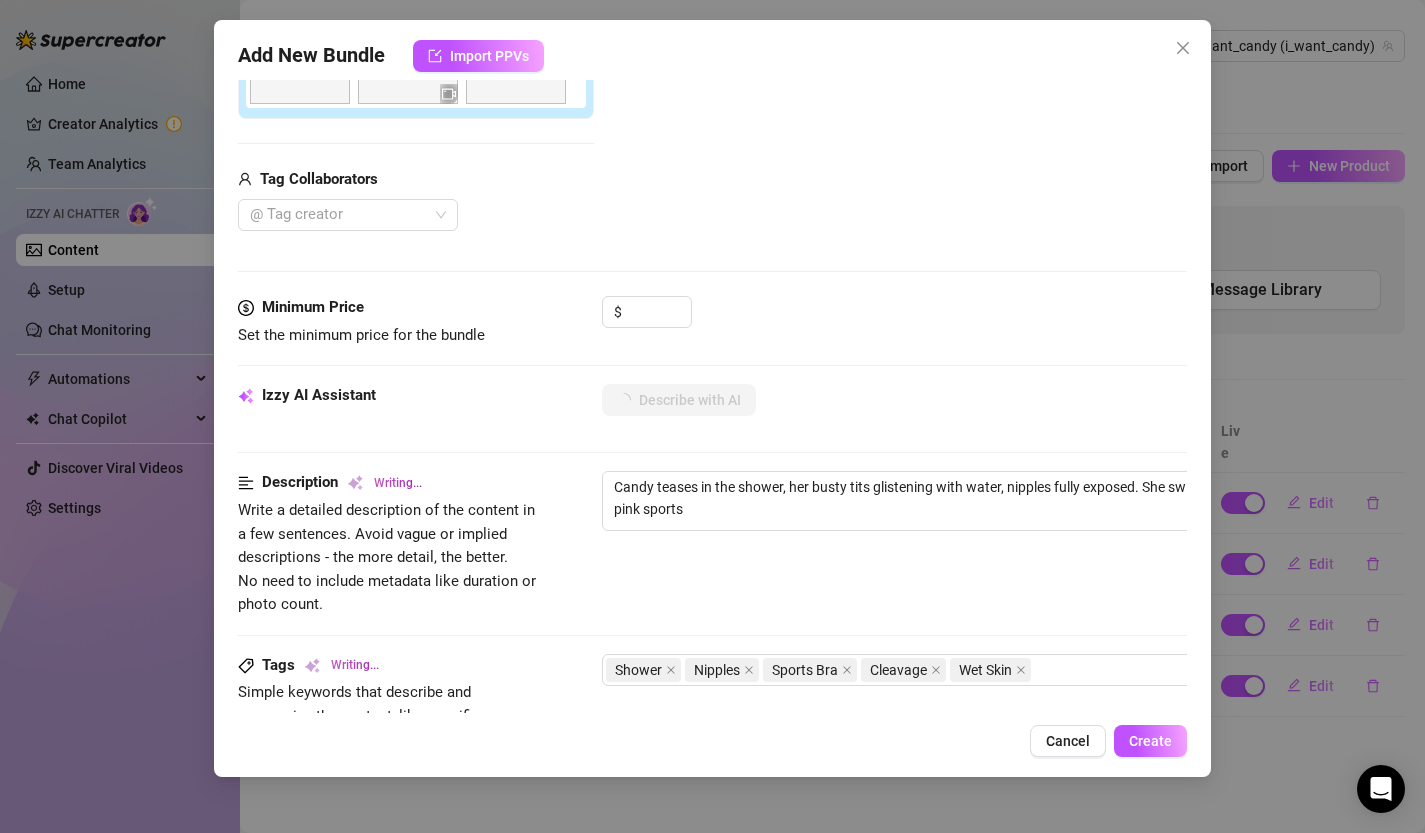 type on "Candy teases in the shower, her busty tits glistening with water, nipples fully exposed. She switches to a tight pink sports bra" 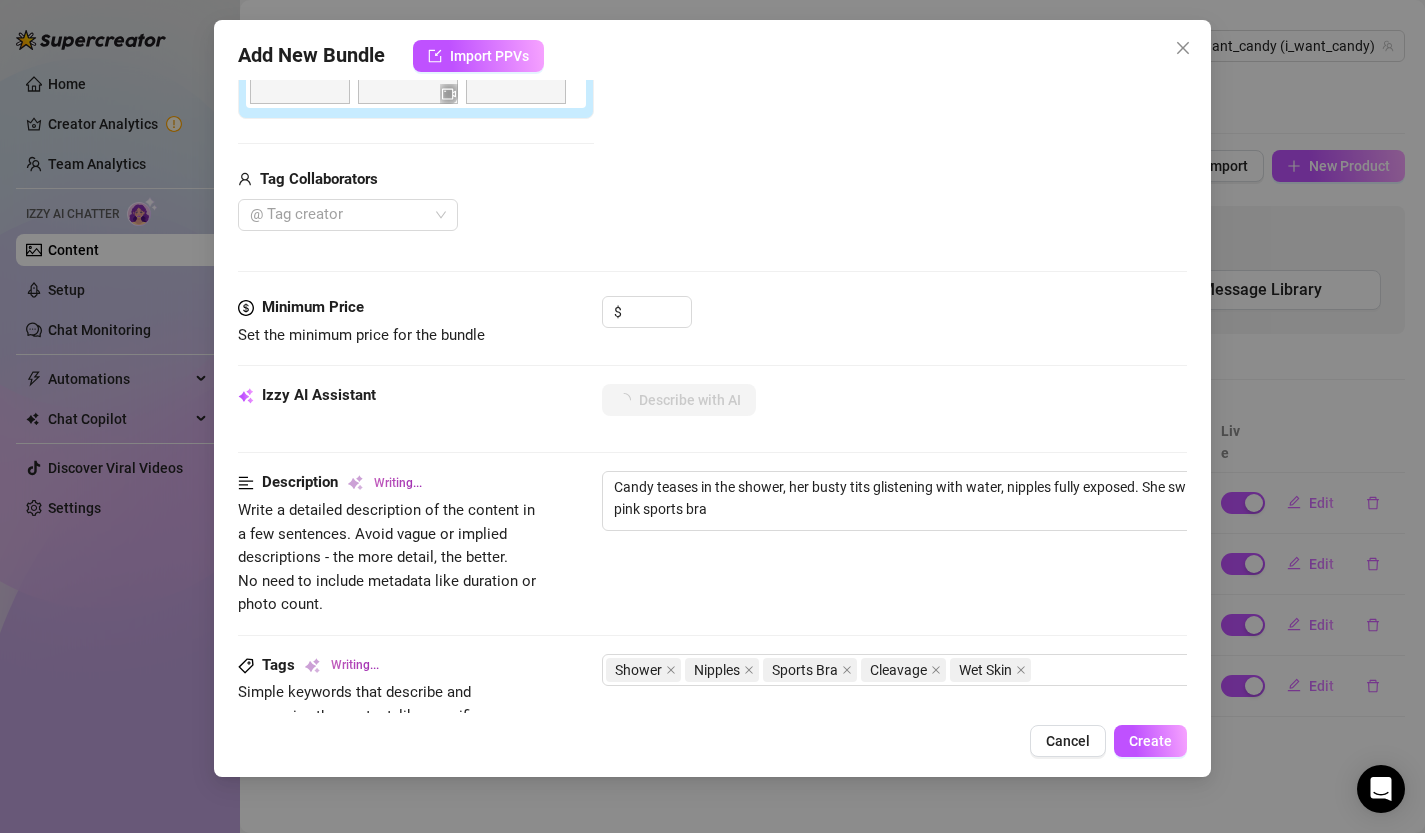 type on "Candy teases in the shower, her busty tits glistening with water, nipples fully exposed. She switches to a tight pink sports bra and" 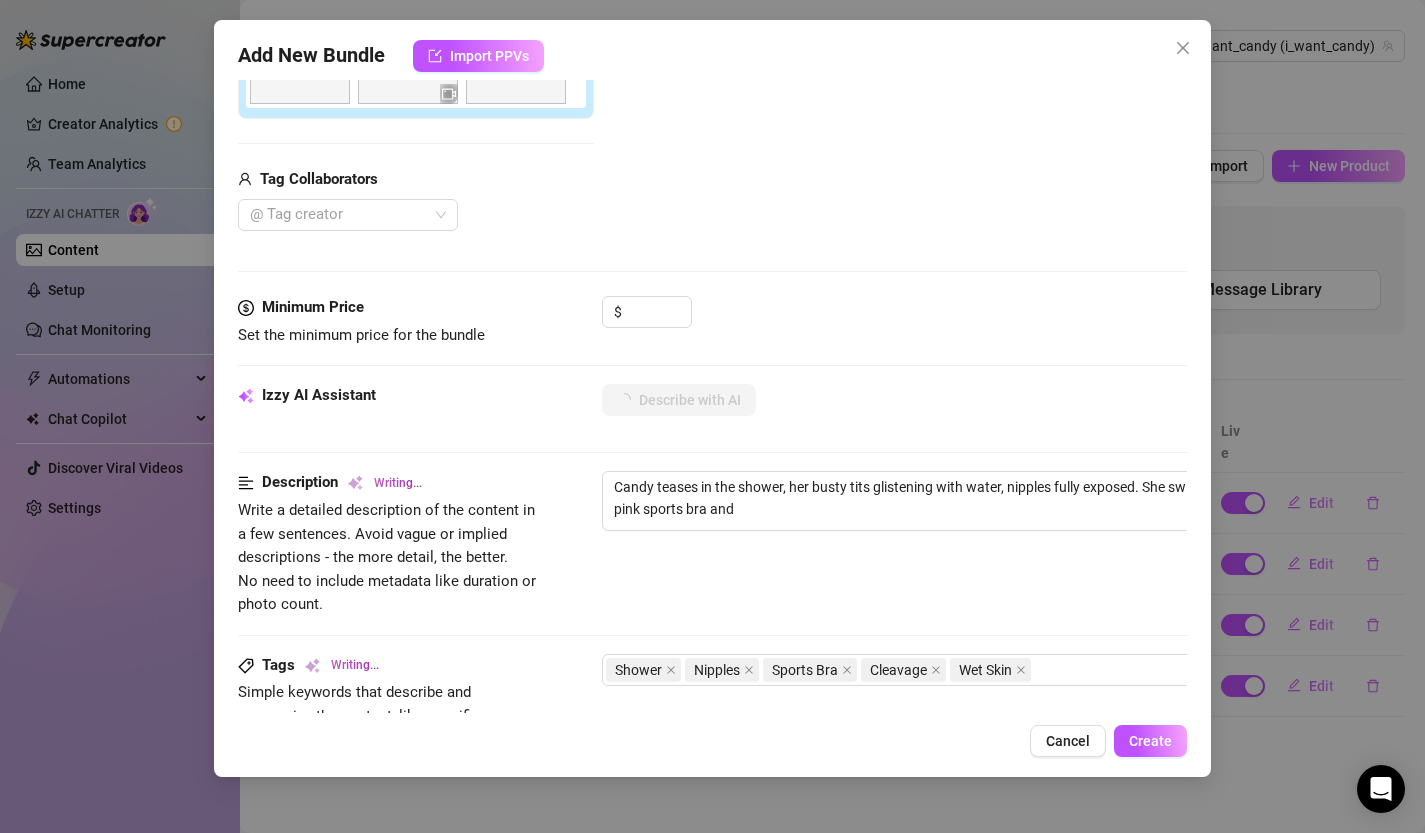 type on "Candy teases in the shower, her busty tits glistening with water, nipples fully exposed. She switches to a tight pink sports bra and tiny" 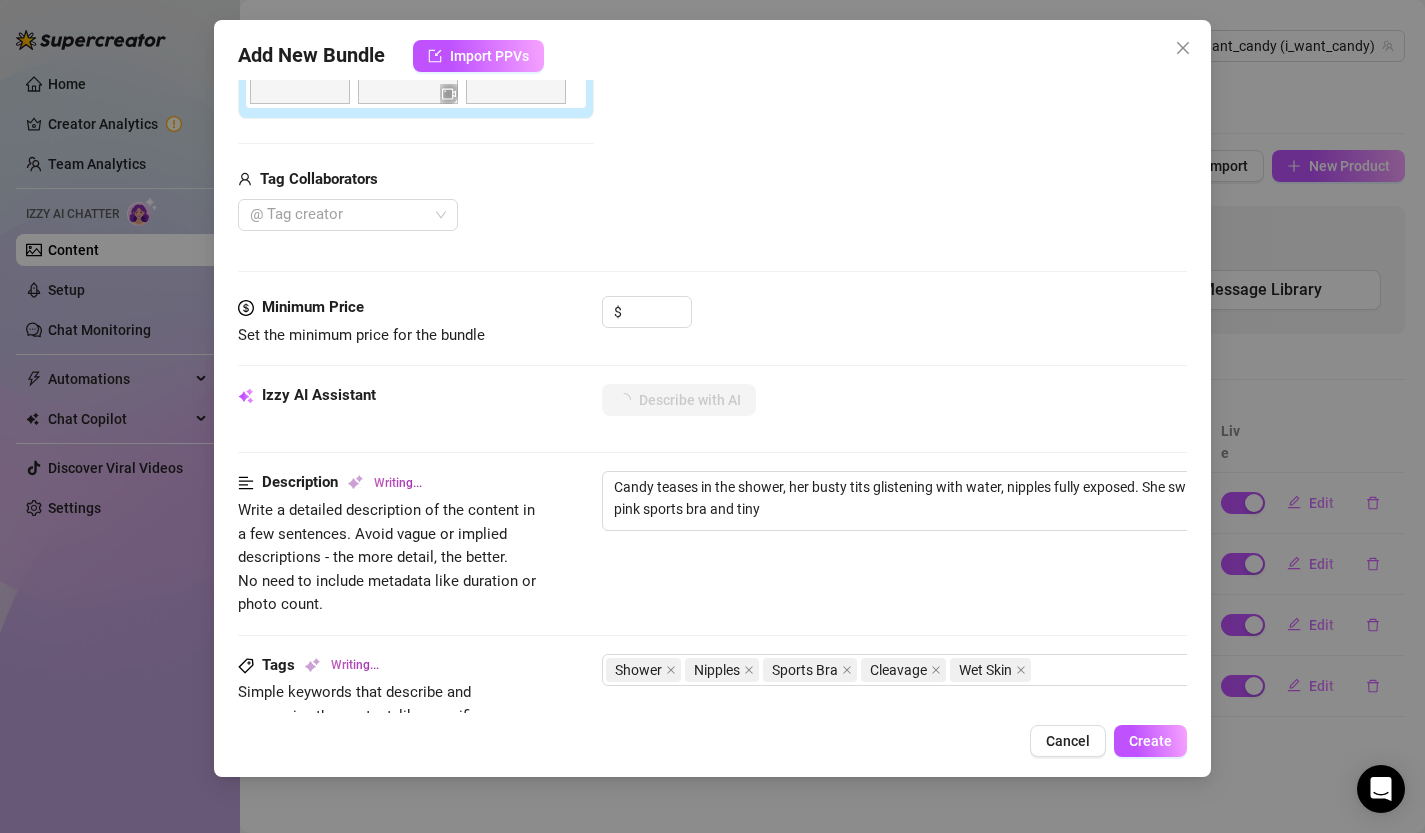 type on "Candy teases in the shower, her busty tits glistening with water, nipples fully exposed. She switches to a tight pink sports bra and tiny shorts," 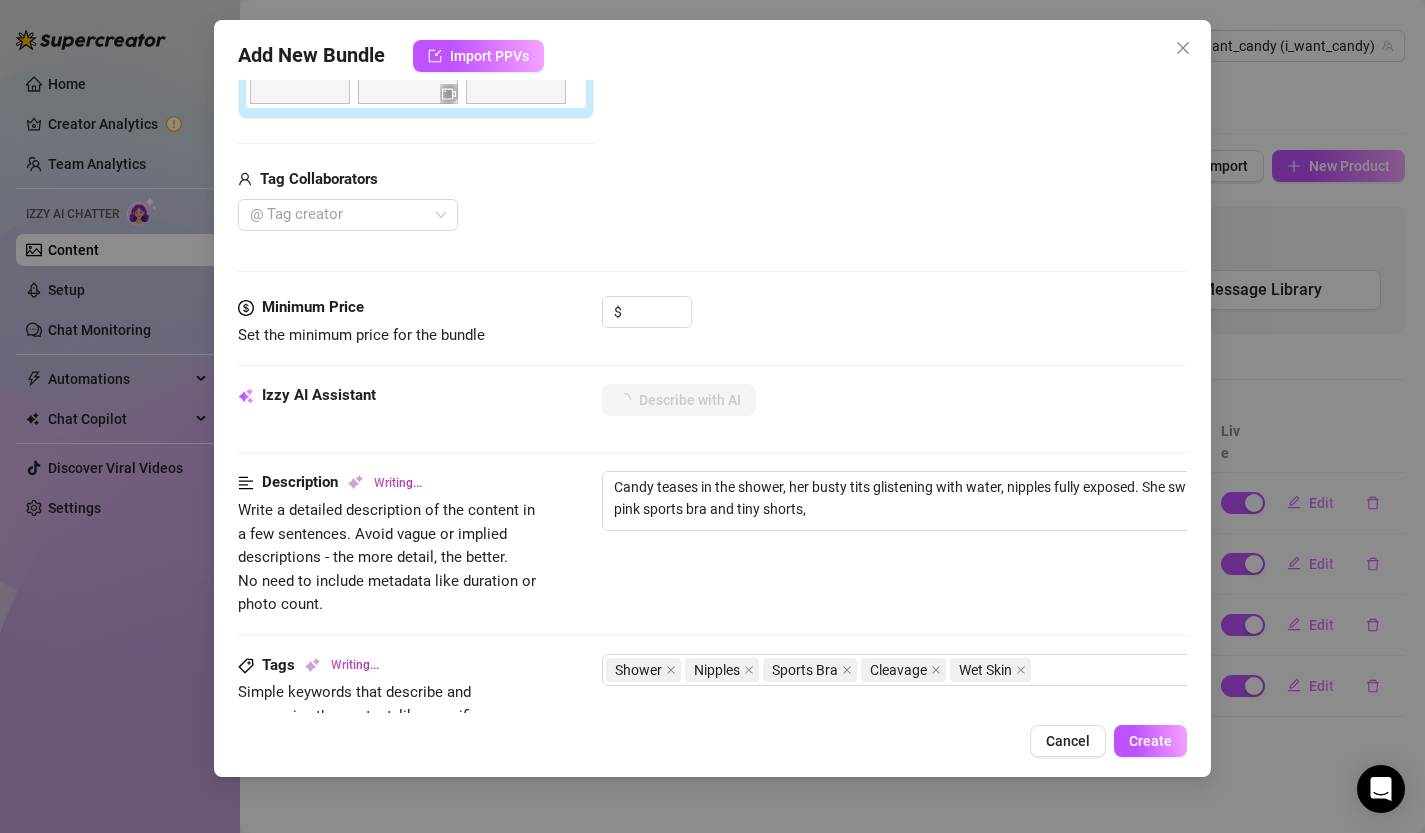type on "Candy teases in the shower, her busty tits glistening with water, nipples fully exposed. She switches to a tight pink sports bra and tiny shorts, flaunting" 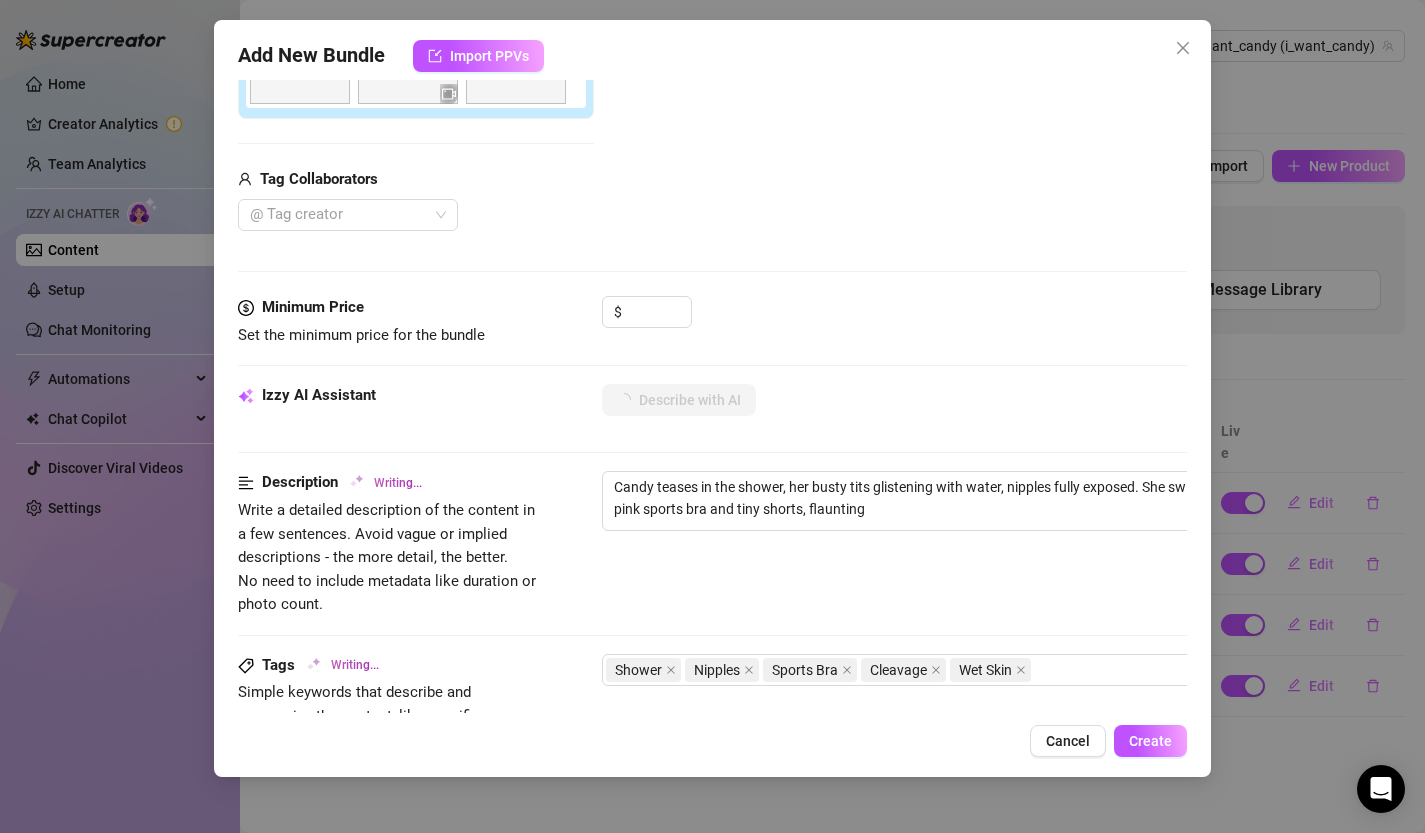 type on "Candy teases in the shower, her busty tits glistening with water, nipples fully exposed. She switches to a tight pink sports bra and tiny shorts, flaunting her" 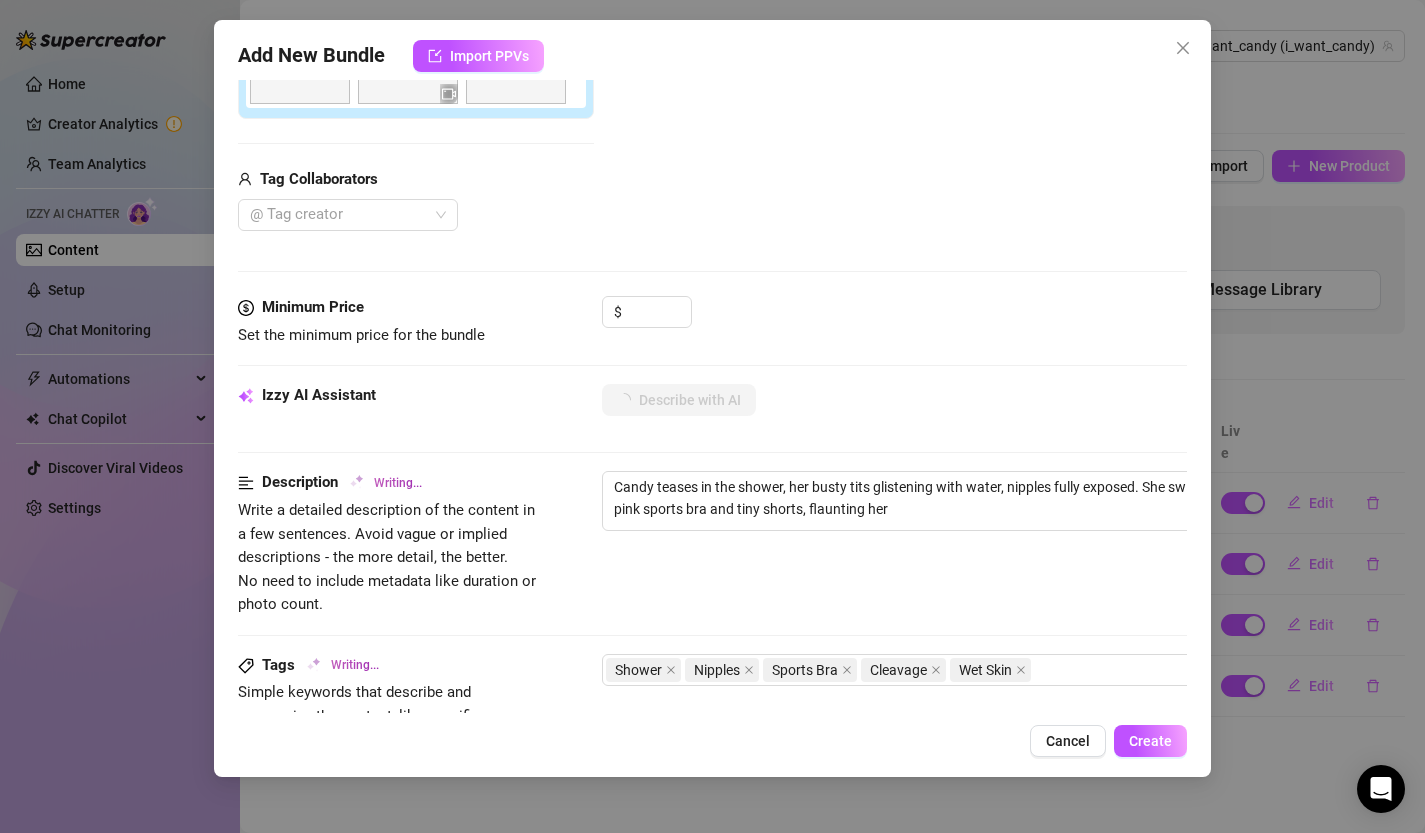 type on "Candy teases in the shower, her busty tits glistening with water, nipples fully exposed. She switches to a tight pink sports bra and tiny shorts, flaunting her cleavage" 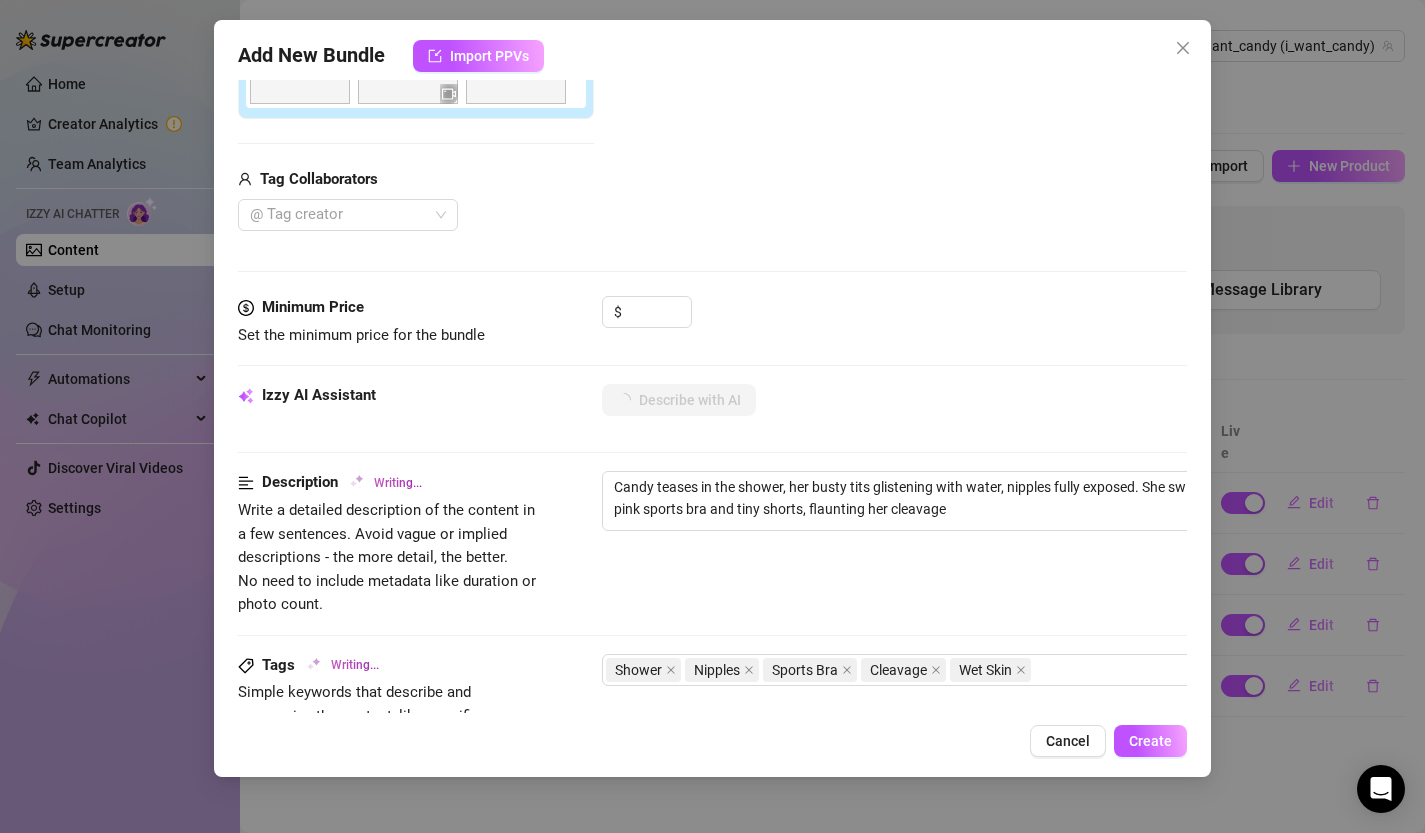 type on "Candy teases in the shower, her busty tits glistening with water, nipples fully exposed. She switches to a tight pink sports bra and tiny shorts, flaunting her cleavage and" 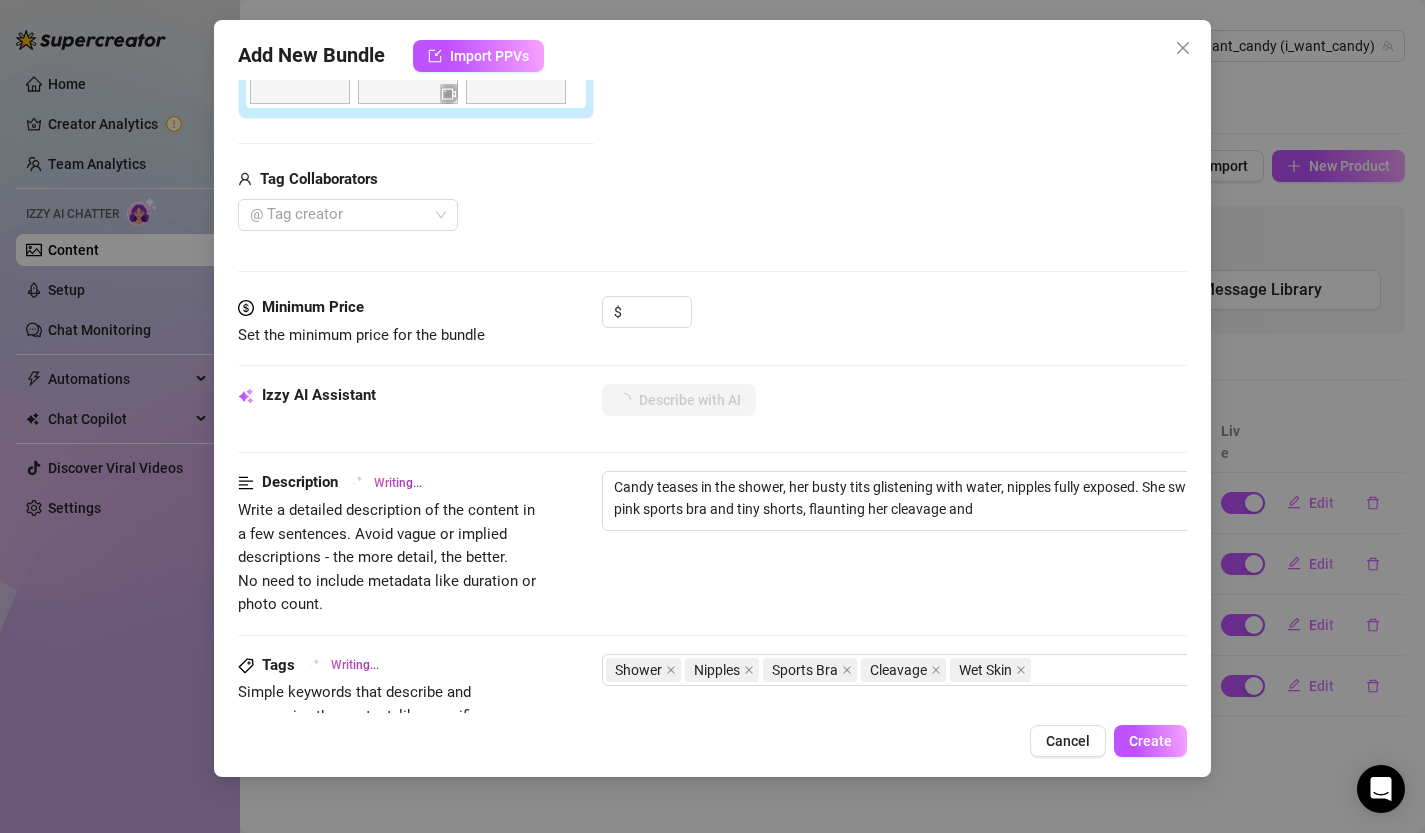 type on "Candy teases in the shower, her busty tits glistening with water, nipples fully exposed. She switches to a tight pink sports bra and tiny shorts, flaunting her cleavage and toned" 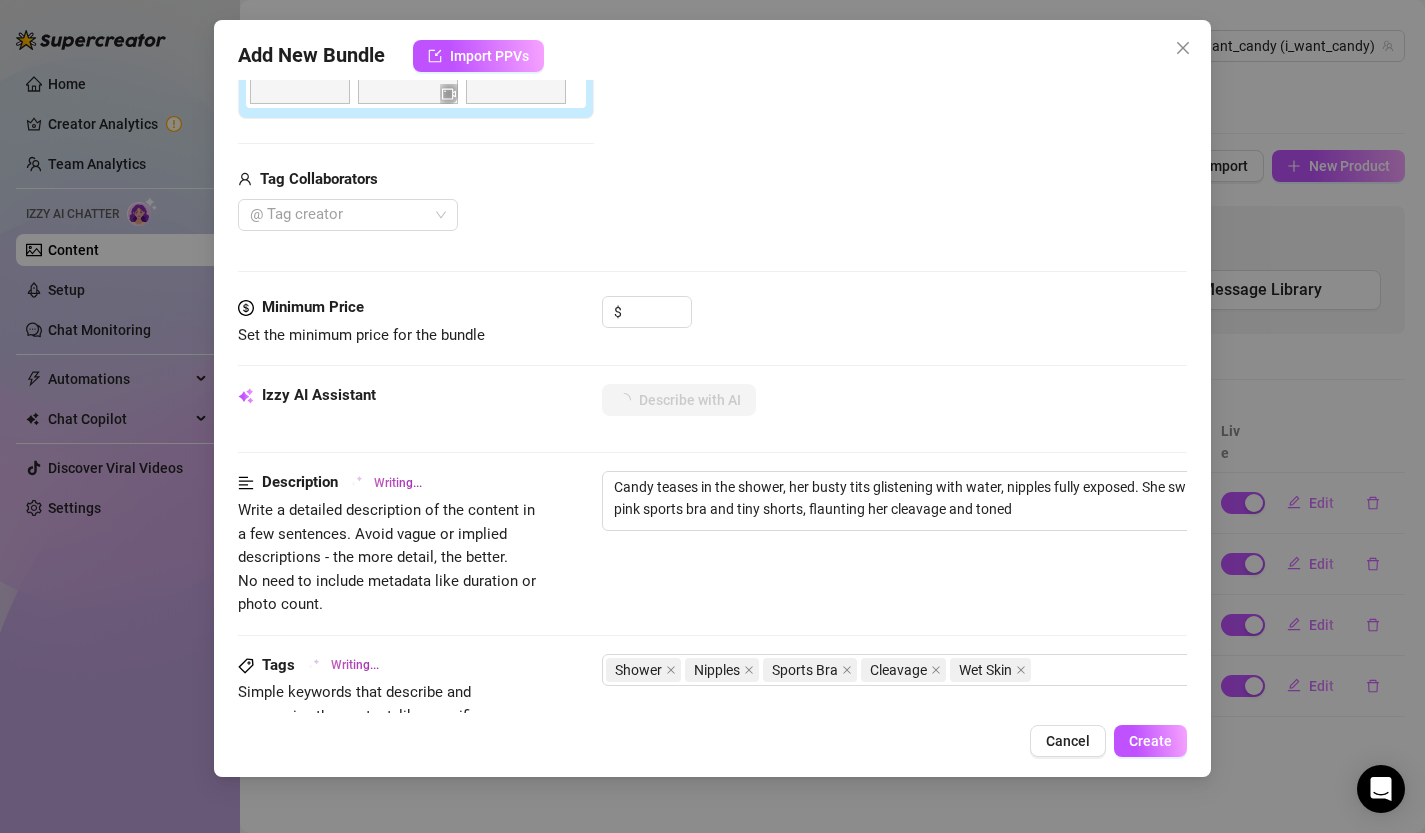 type on "Candy teases in the shower, her busty tits glistening with water, nipples fully exposed. She switches to a tight pink sports bra and tiny shorts, flaunting her cleavage and toned belly" 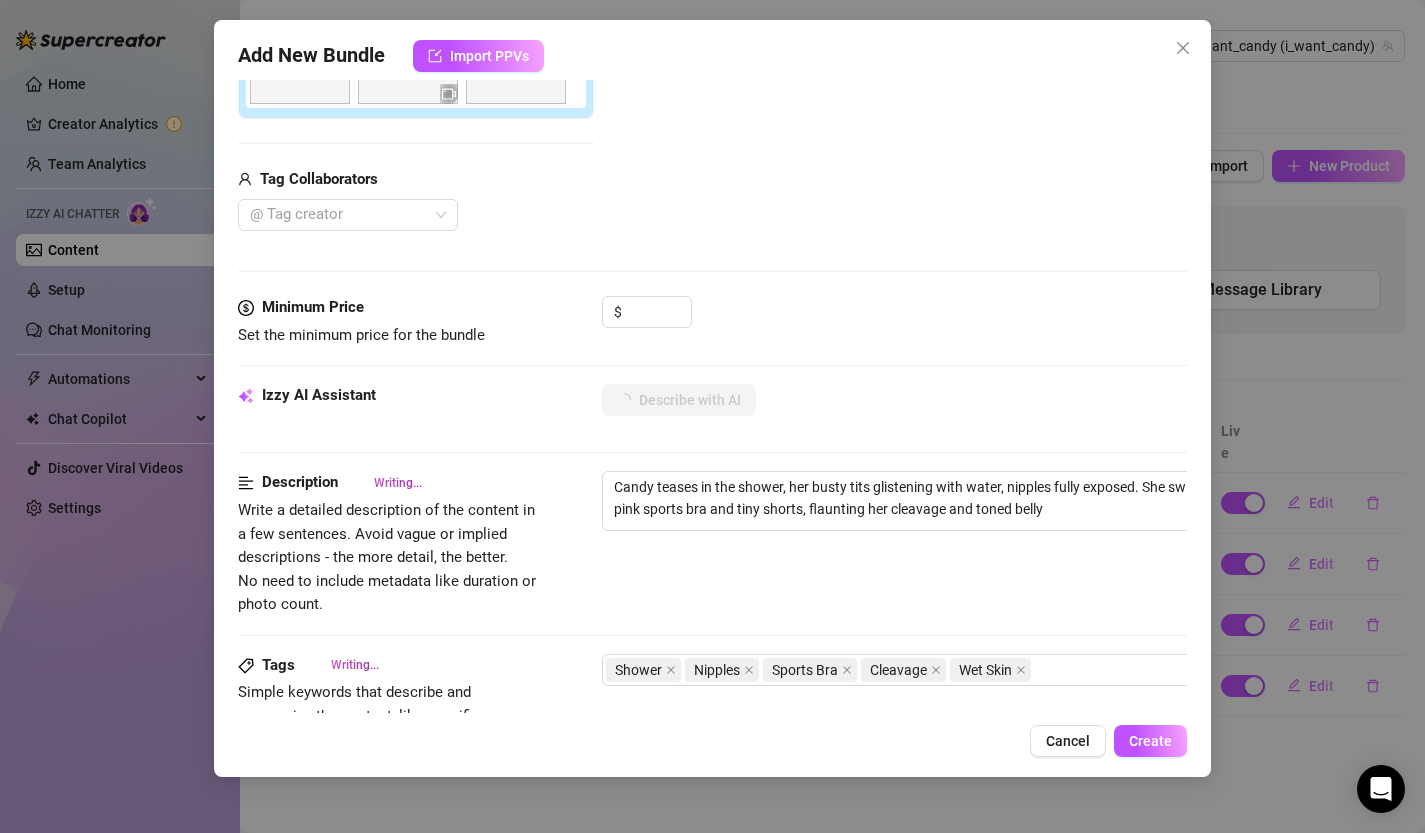 type on "Candy teases in the shower, her busty tits glistening with water, nipples fully exposed. She switches to a tight pink sports bra and tiny shorts, flaunting her cleavage and toned belly in" 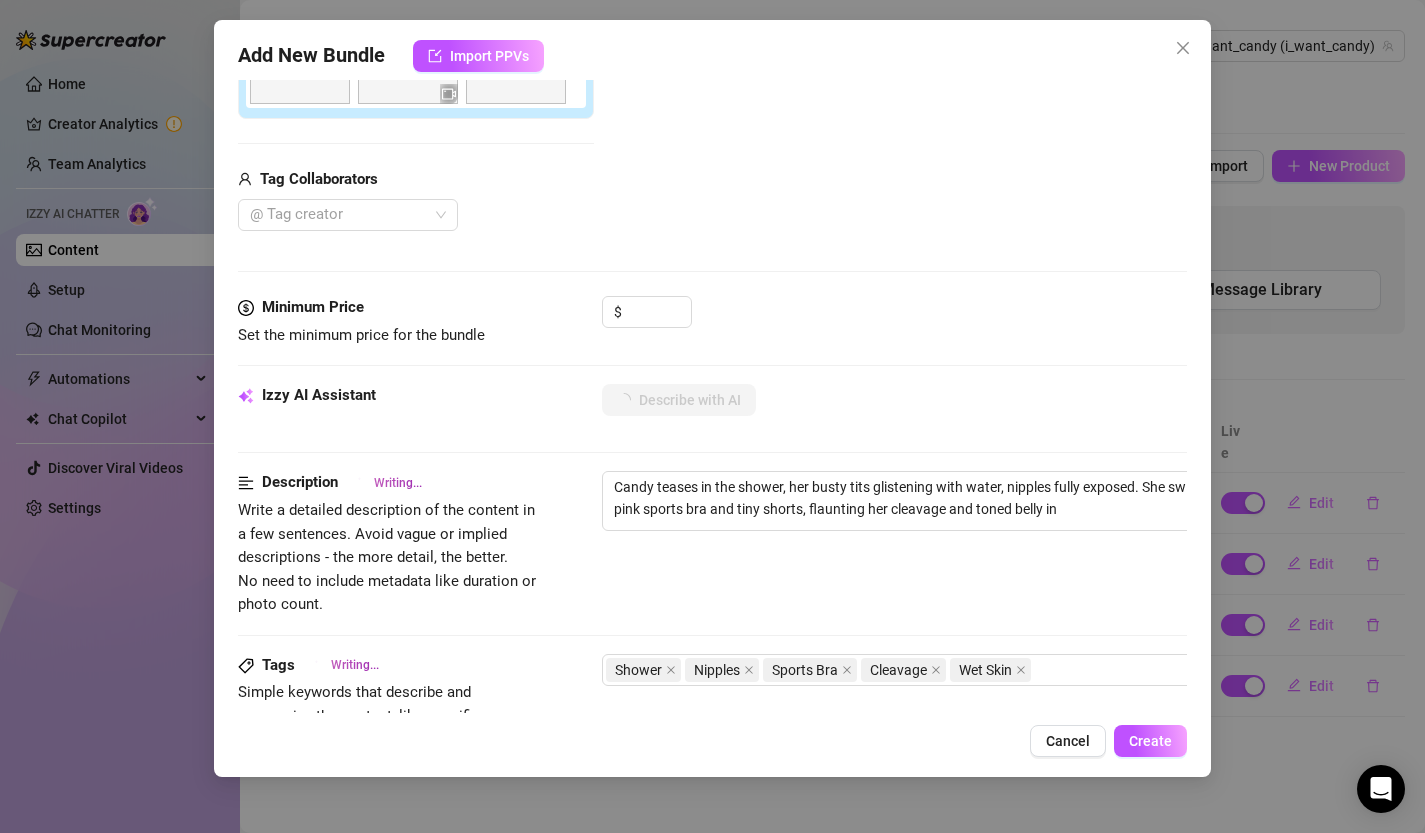 type on "Candy teases in the shower, her busty tits glistening with water, nipples fully exposed. She switches to a tight pink sports bra and tiny shorts, flaunting her cleavage and toned belly in a" 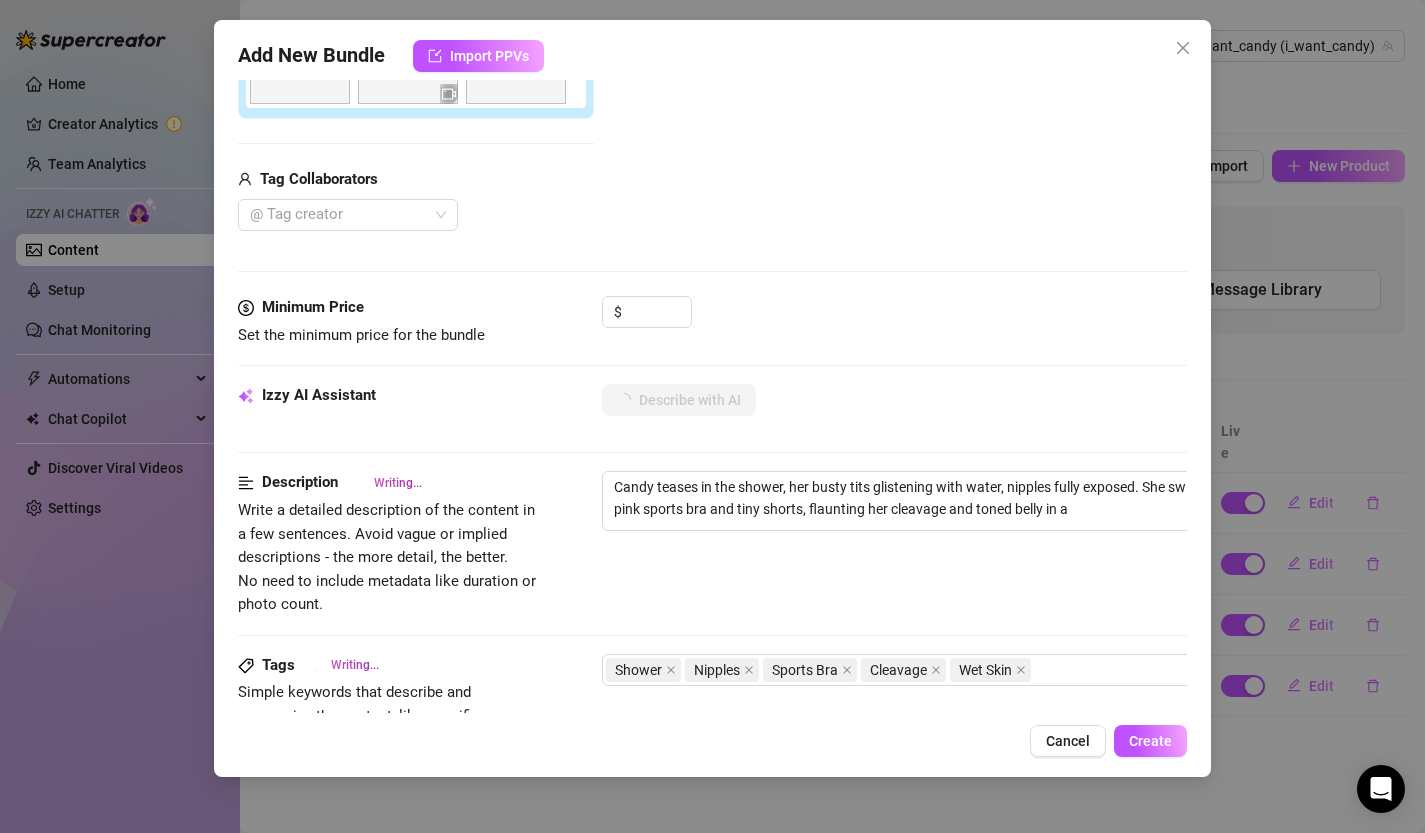 type on "Candy teases in the shower, her busty tits glistening with water, nipples fully exposed. She switches to a tight pink sports bra and tiny shorts, flaunting her cleavage and toned belly in a playful" 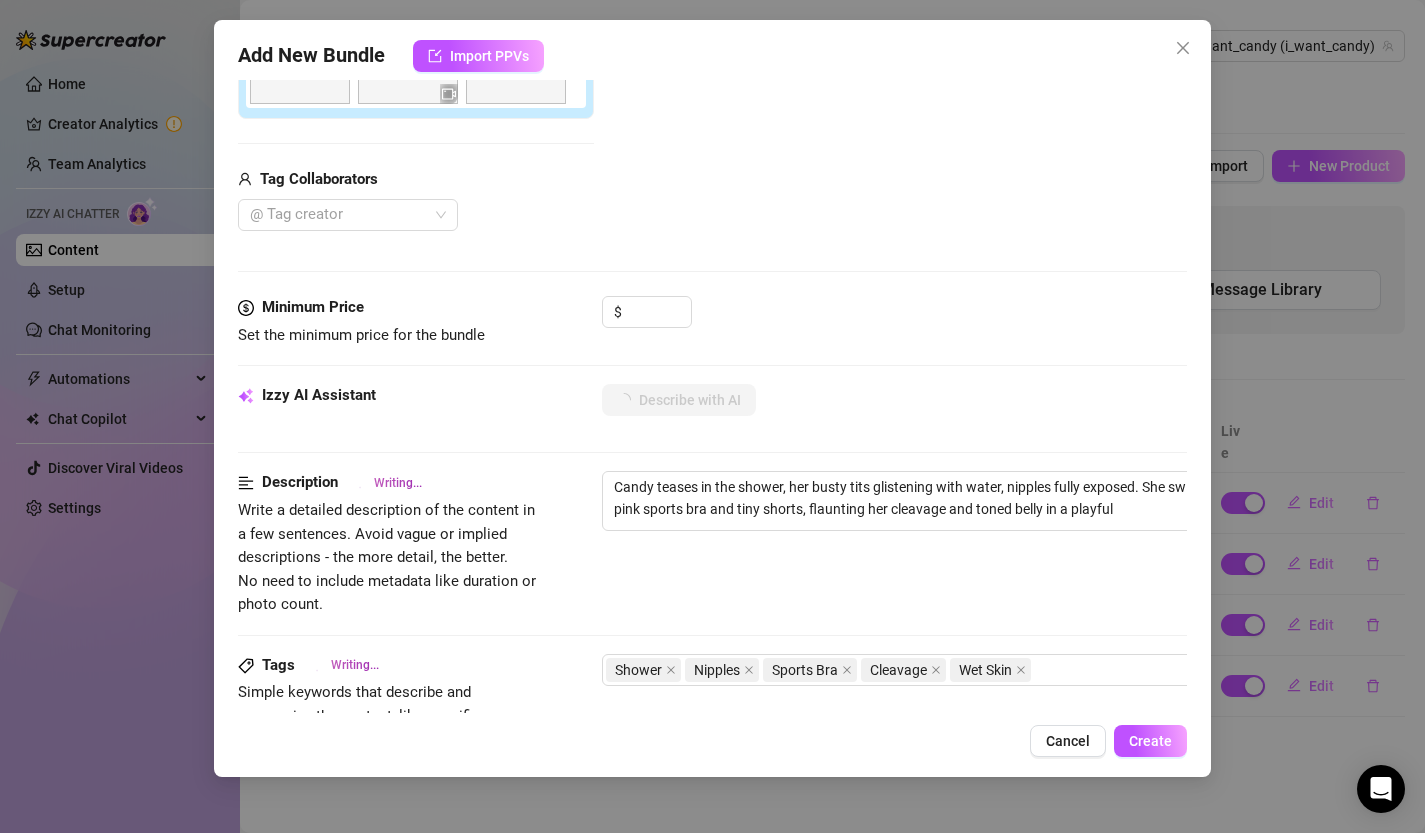 type on "Candy teases in the shower, her busty tits glistening with water, nipples fully exposed. She switches to a tight pink sports bra and tiny shorts, flaunting her cleavage and toned belly in a playful pose." 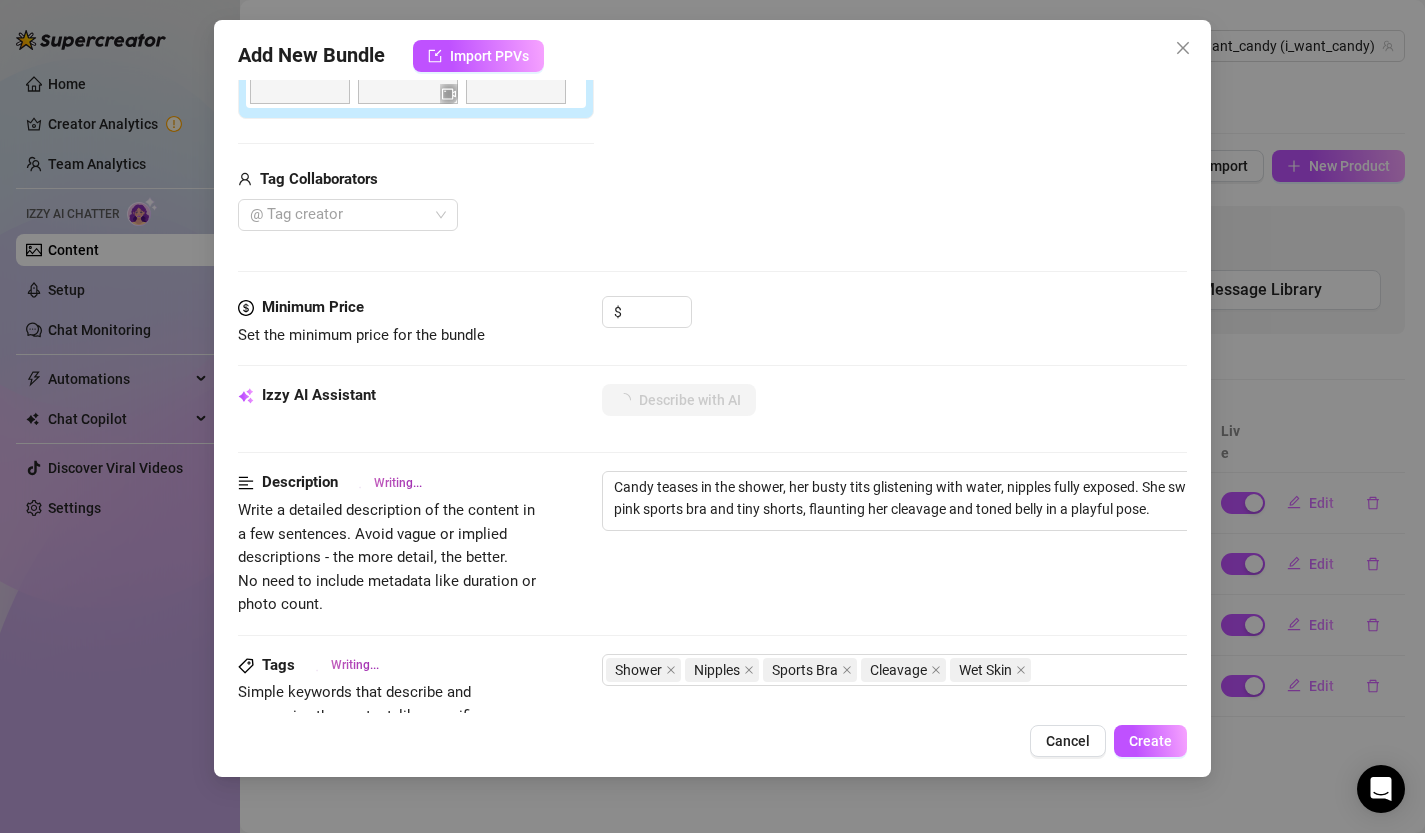 type on "Candy teases in the shower, her busty tits glistening with water, nipples fully exposed. She switches to a tight pink sports bra and tiny shorts, flaunting her cleavage and toned belly in a playful pose. The" 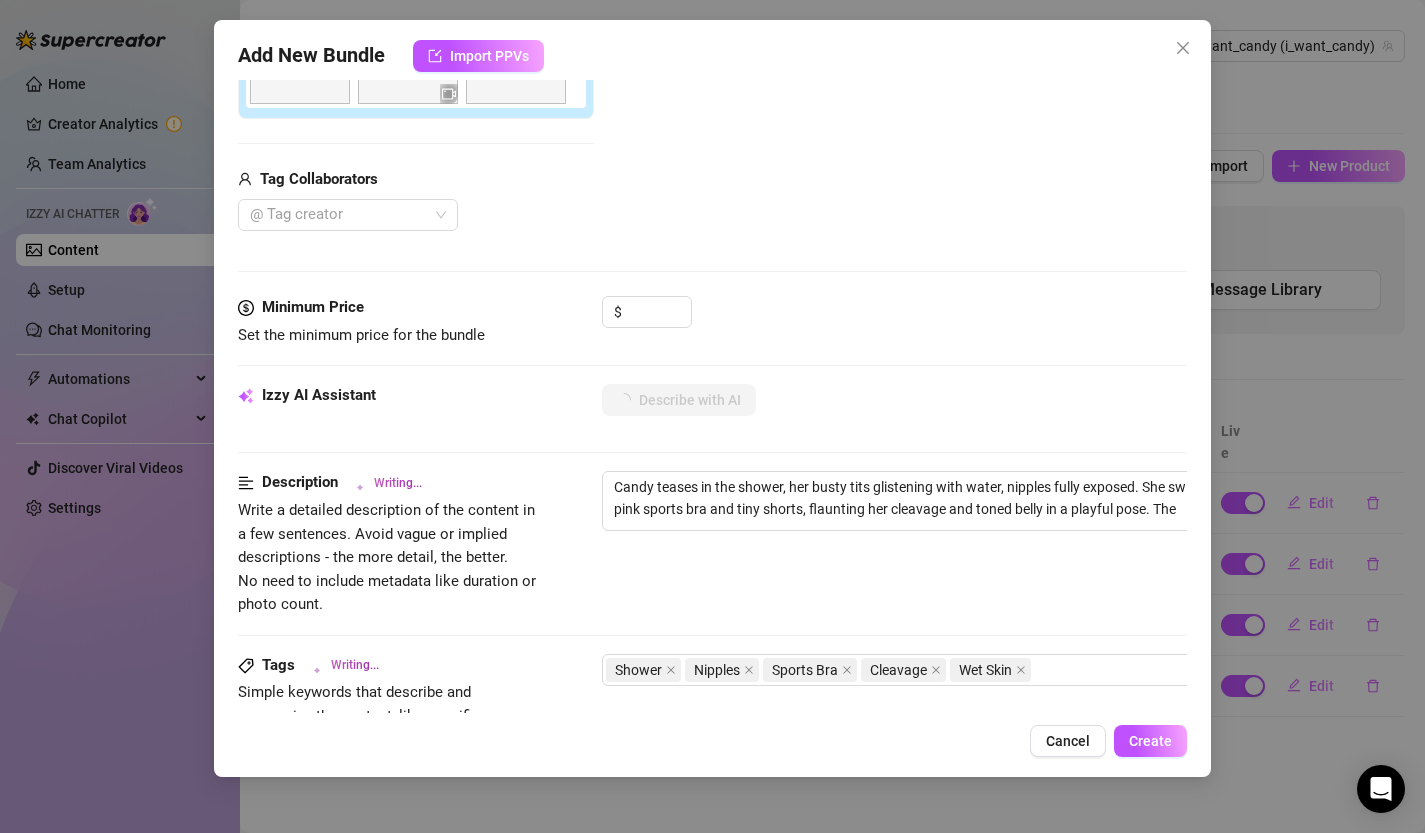 type on "Candy teases in the shower, her busty tits glistening with water, nipples fully exposed. She switches to a tight pink sports bra and tiny shorts, flaunting her cleavage and toned belly in a playful pose. The video" 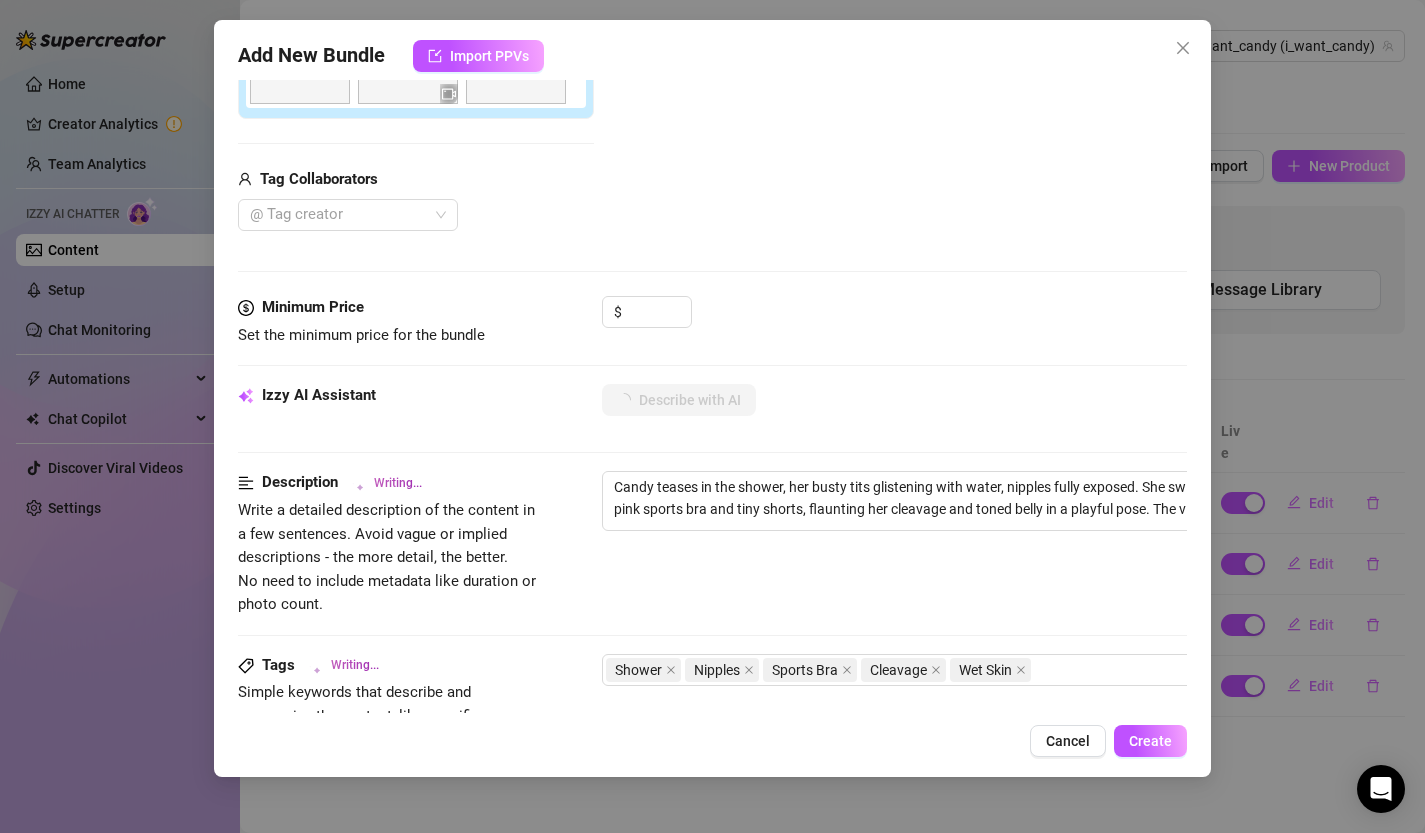 type on "Candy teases in the shower, her busty tits glistening with water, nipples fully exposed. She switches to a tight pink sports bra and tiny shorts, flaunting her cleavage and toned belly in a playful pose. The video captures" 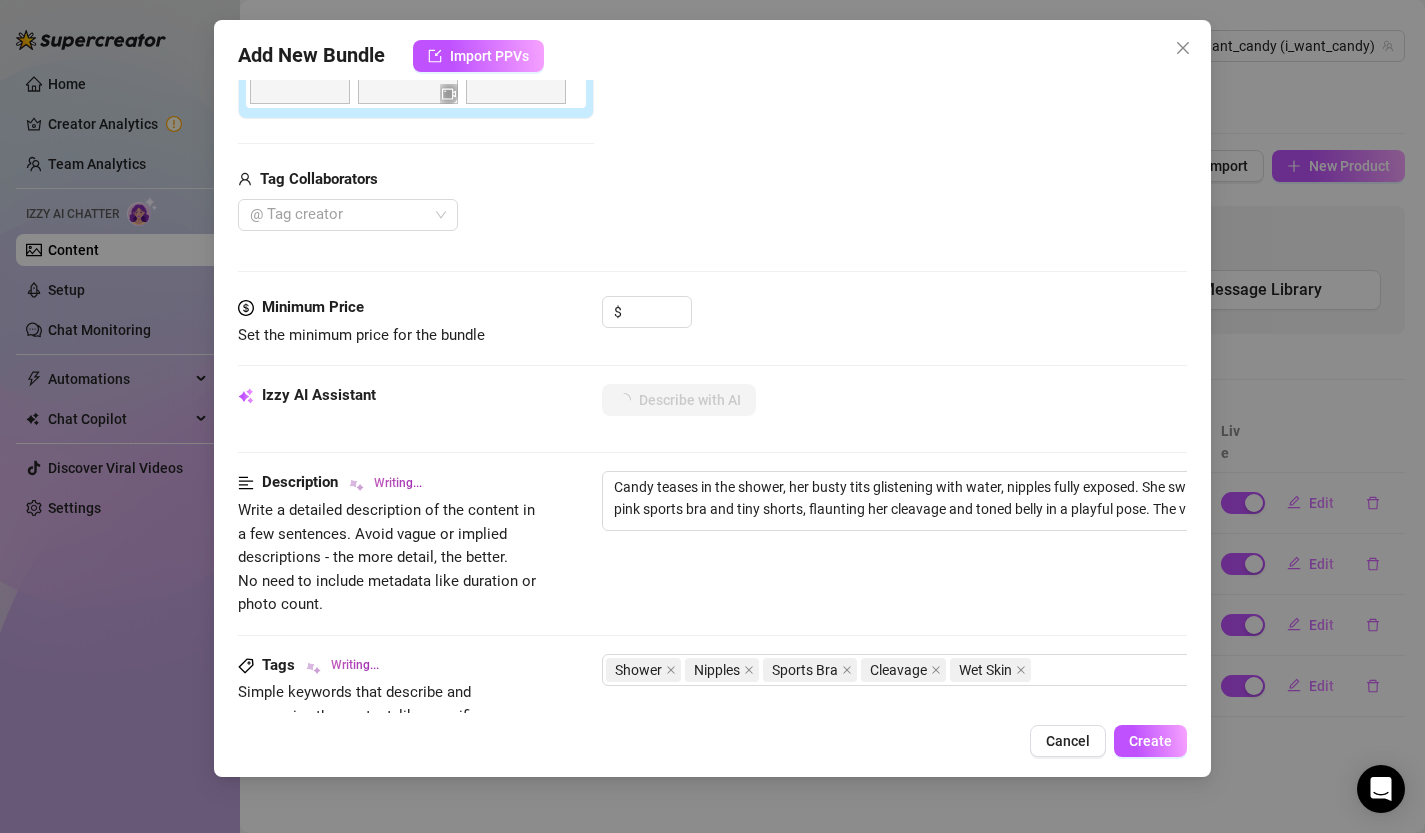 type on "Candy teases in the shower, her busty tits glistening with water, nipples fully exposed. She switches to a tight pink sports bra and tiny shorts, flaunting her cleavage and toned belly in a playful pose. The video captures her" 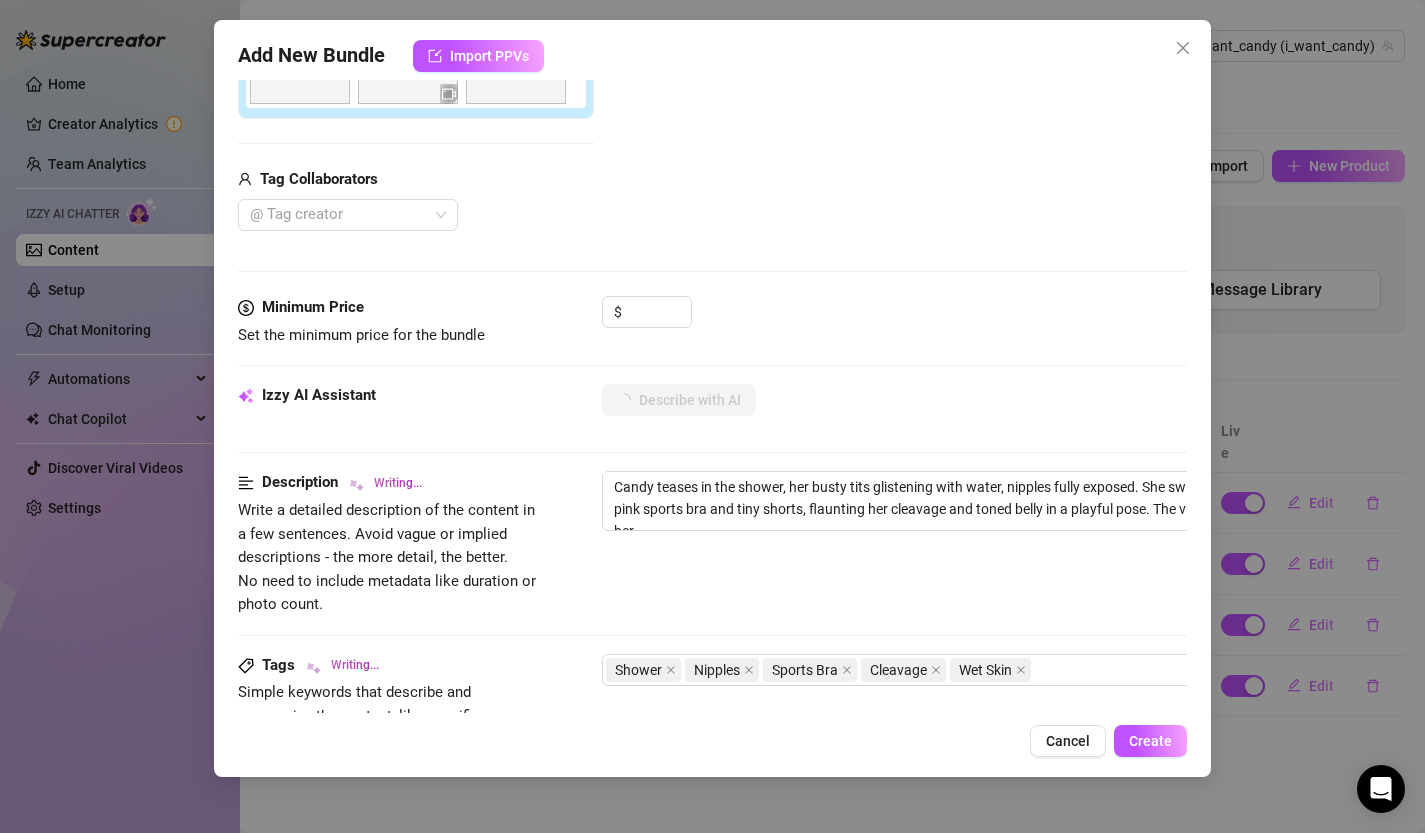type on "Candy teases in the shower, her busty tits glistening with water, nipples fully exposed. She switches to a tight pink sports bra and tiny shorts, flaunting her cleavage and toned belly in a playful pose. The video captures her seductive" 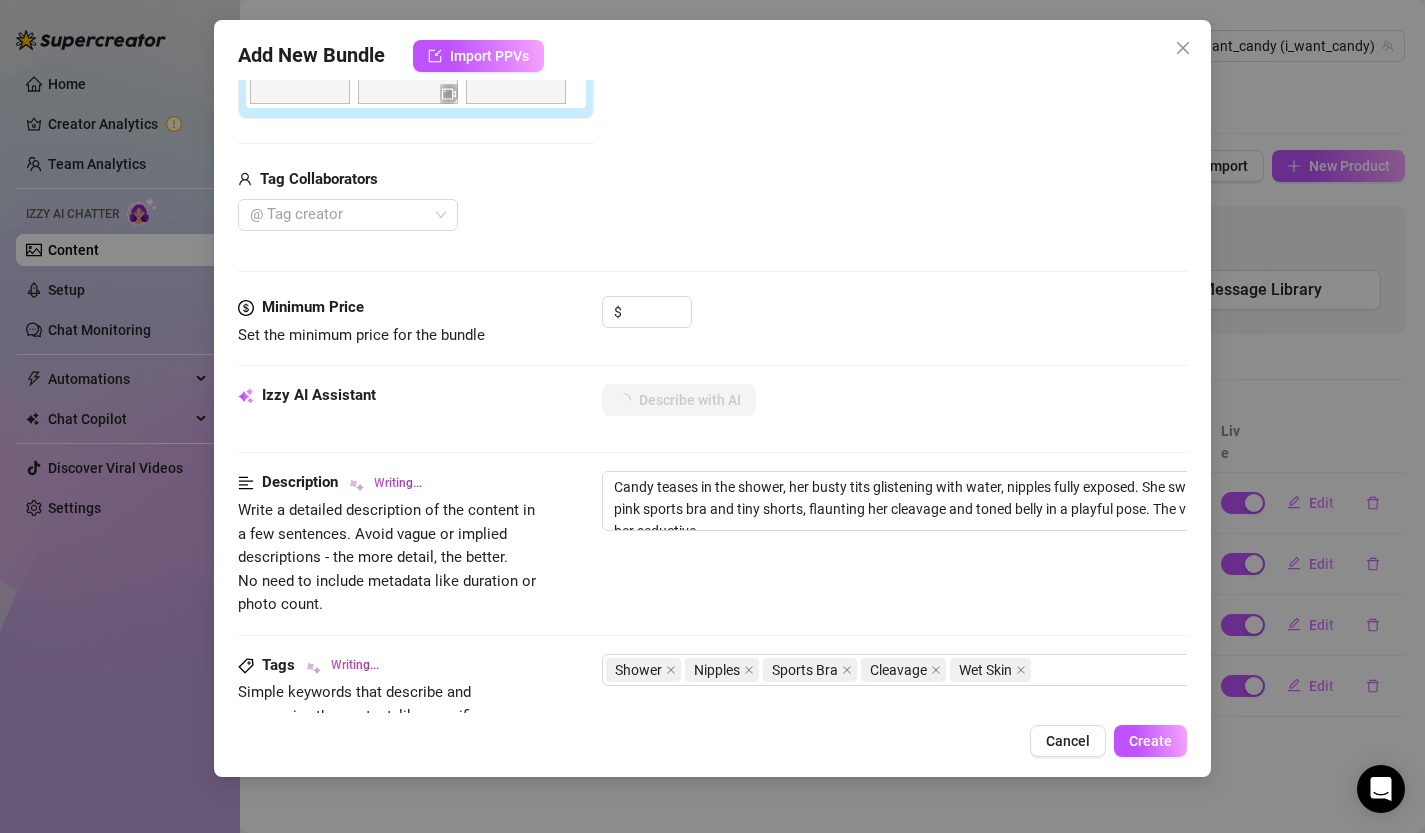 type on "Candy teases in the shower, her busty tits glistening with water, nipples fully exposed. She switches to a tight pink sports bra and tiny shorts, flaunting her cleavage and toned belly in a playful pose. The video captures her seductive movements" 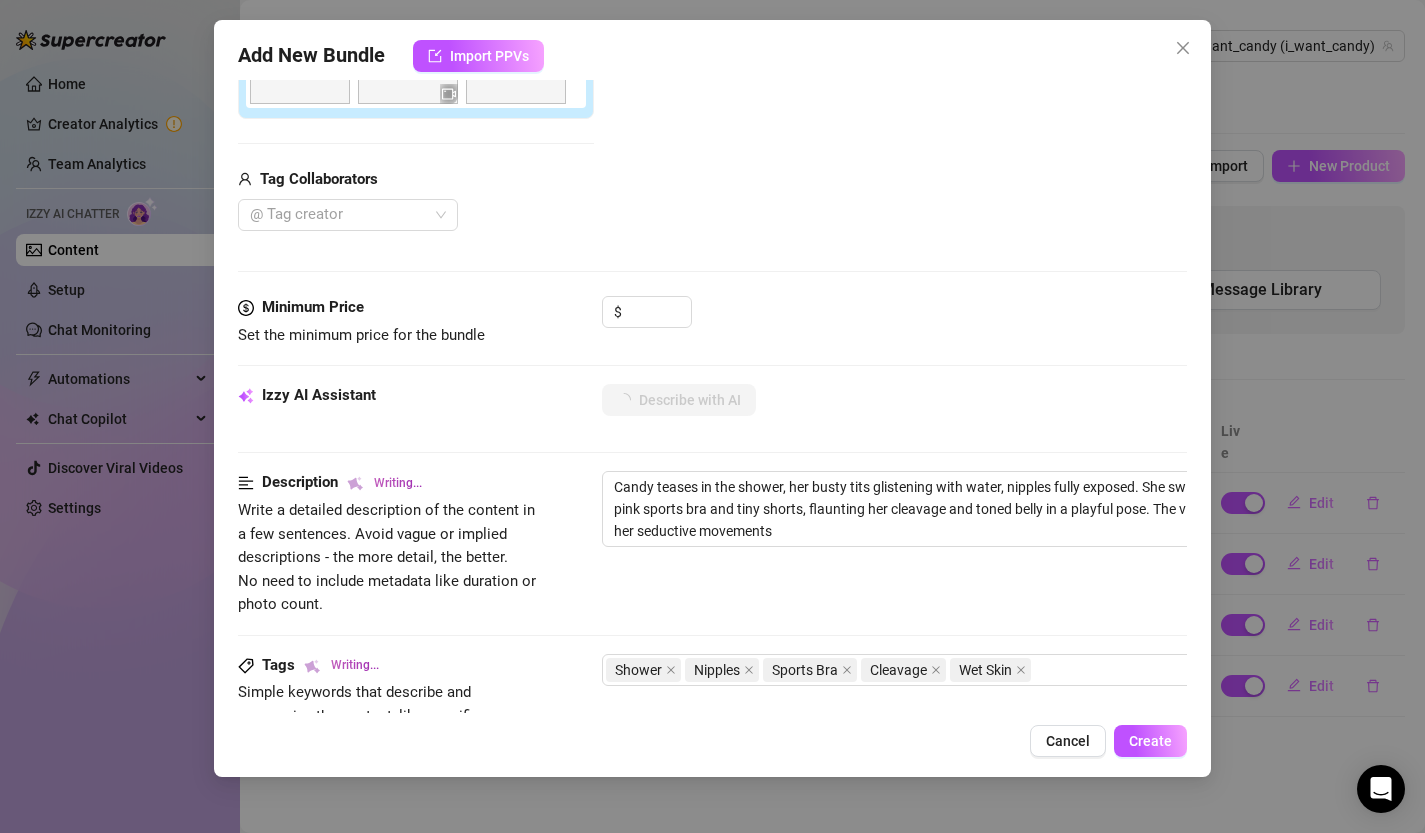type on "Candy teases in the shower, her busty tits glistening with water, nipples fully exposed. She switches to a tight pink sports bra and tiny shorts, flaunting her cleavage and toned belly in a playful pose. The video captures her seductive movements and" 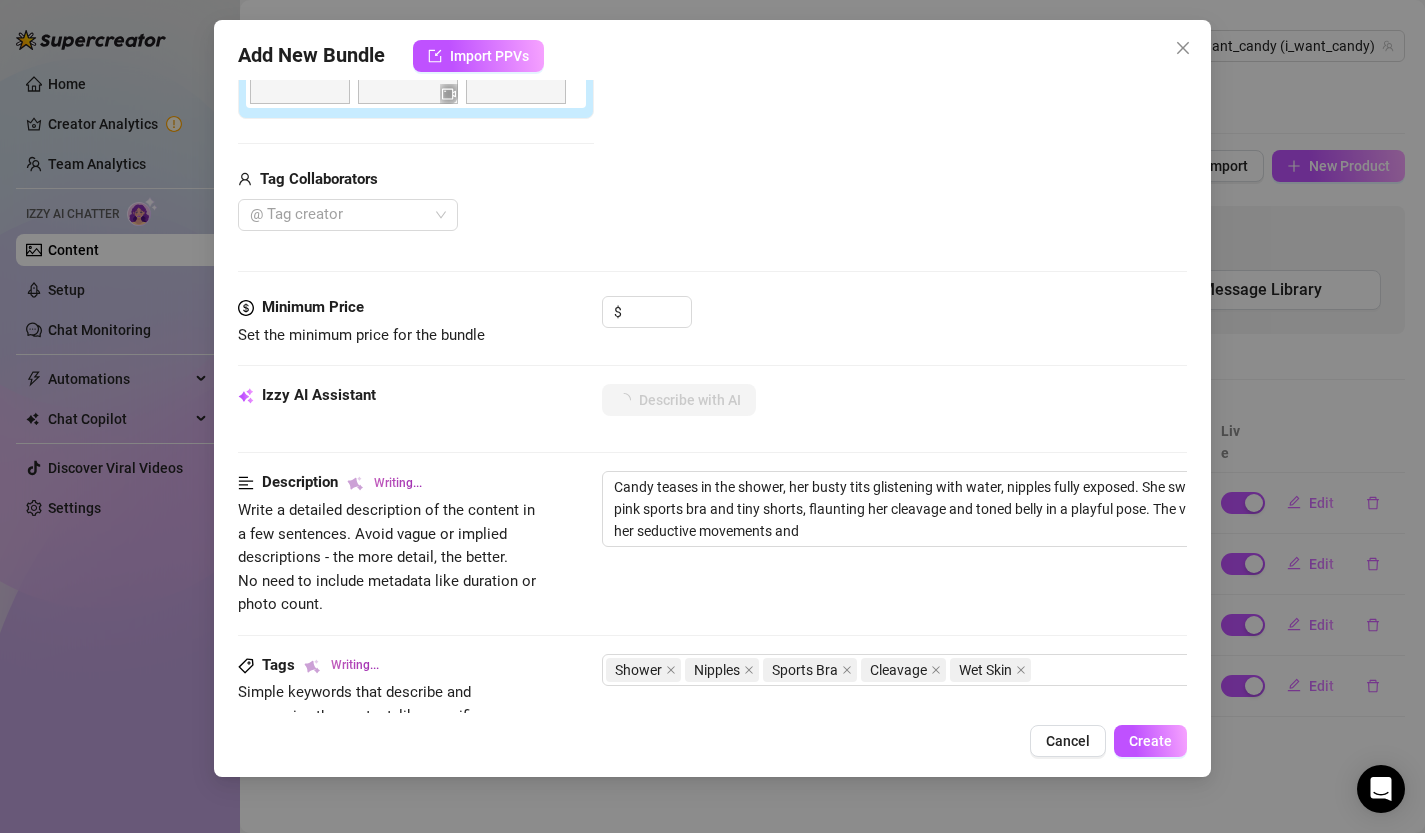 type on "Candy teases in the shower, her busty tits glistening with water, nipples fully exposed. She switches to a tight pink sports bra and tiny shorts, flaunting her cleavage and toned belly in a playful pose. The video captures her seductive movements and wet" 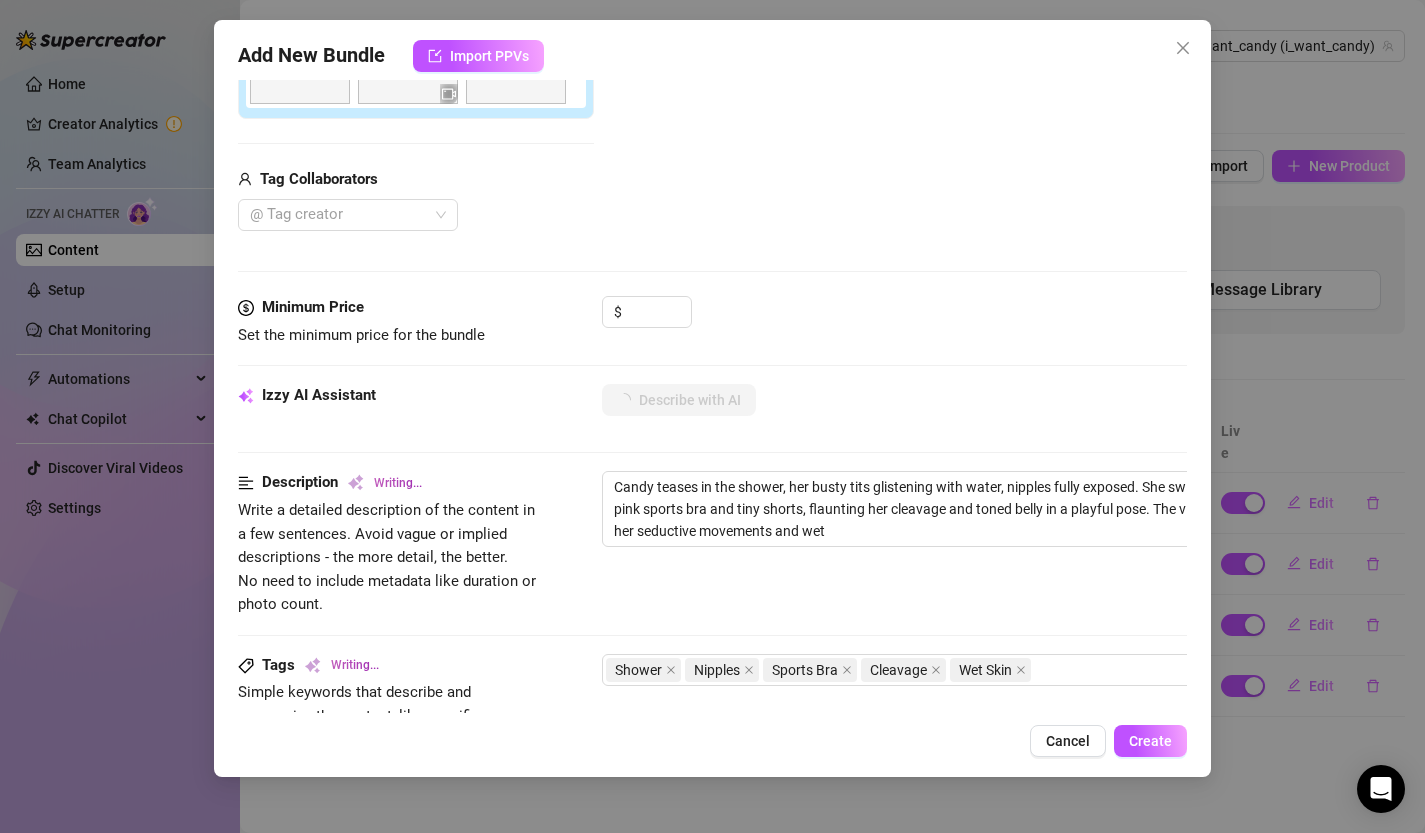 type on "Candy teases in the shower, her busty tits glistening with water, nipples fully exposed. She switches to a tight pink sports bra and tiny shorts, flaunting her cleavage and toned belly in a playful pose. The video captures her seductive movements and wet skin," 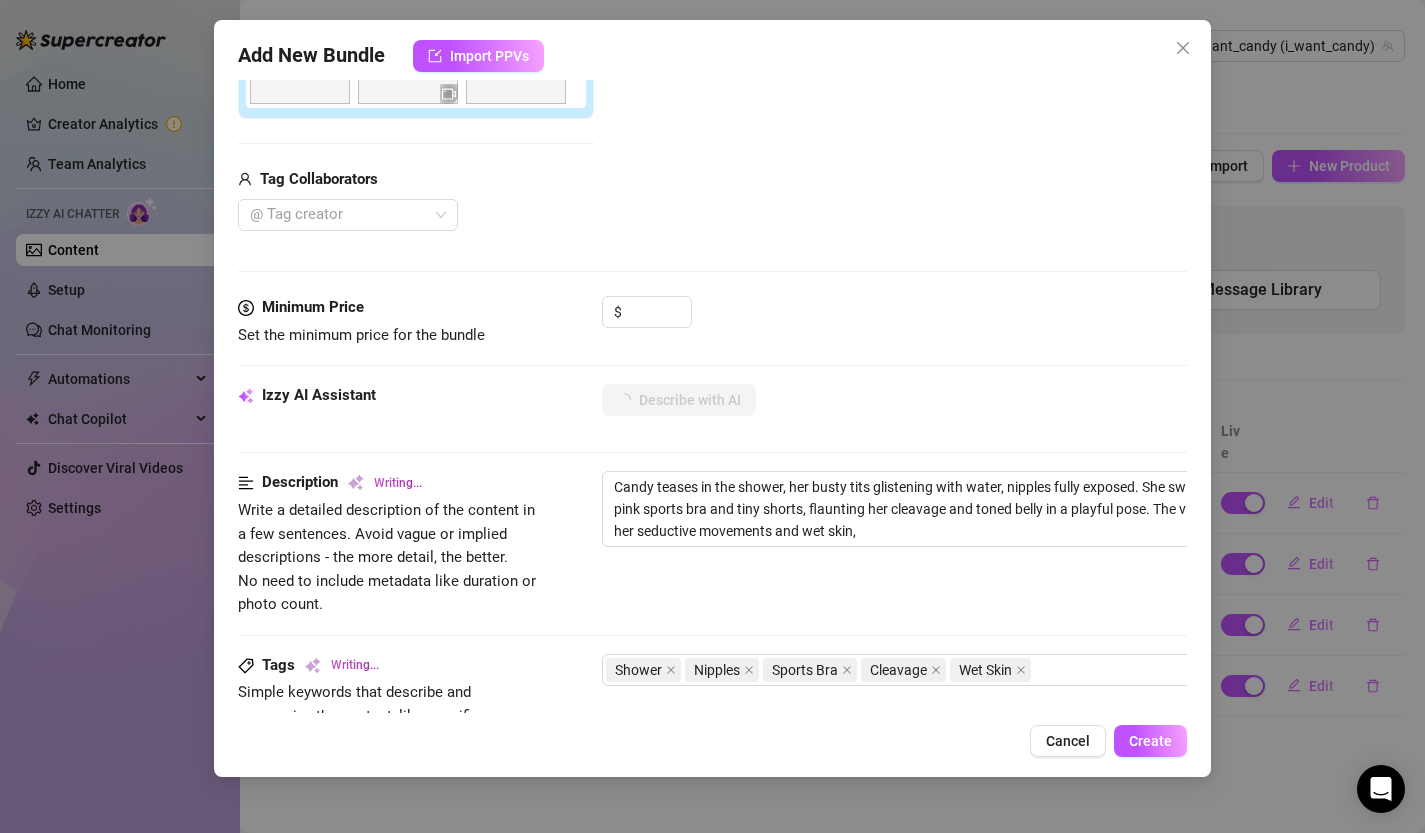 type on "Candy teases in the shower, her busty tits glistening with water, nipples fully exposed. She switches to a tight pink sports bra and tiny shorts, flaunting her cleavage and toned belly in a playful pose. The video captures her seductive movements and wet skin, offering" 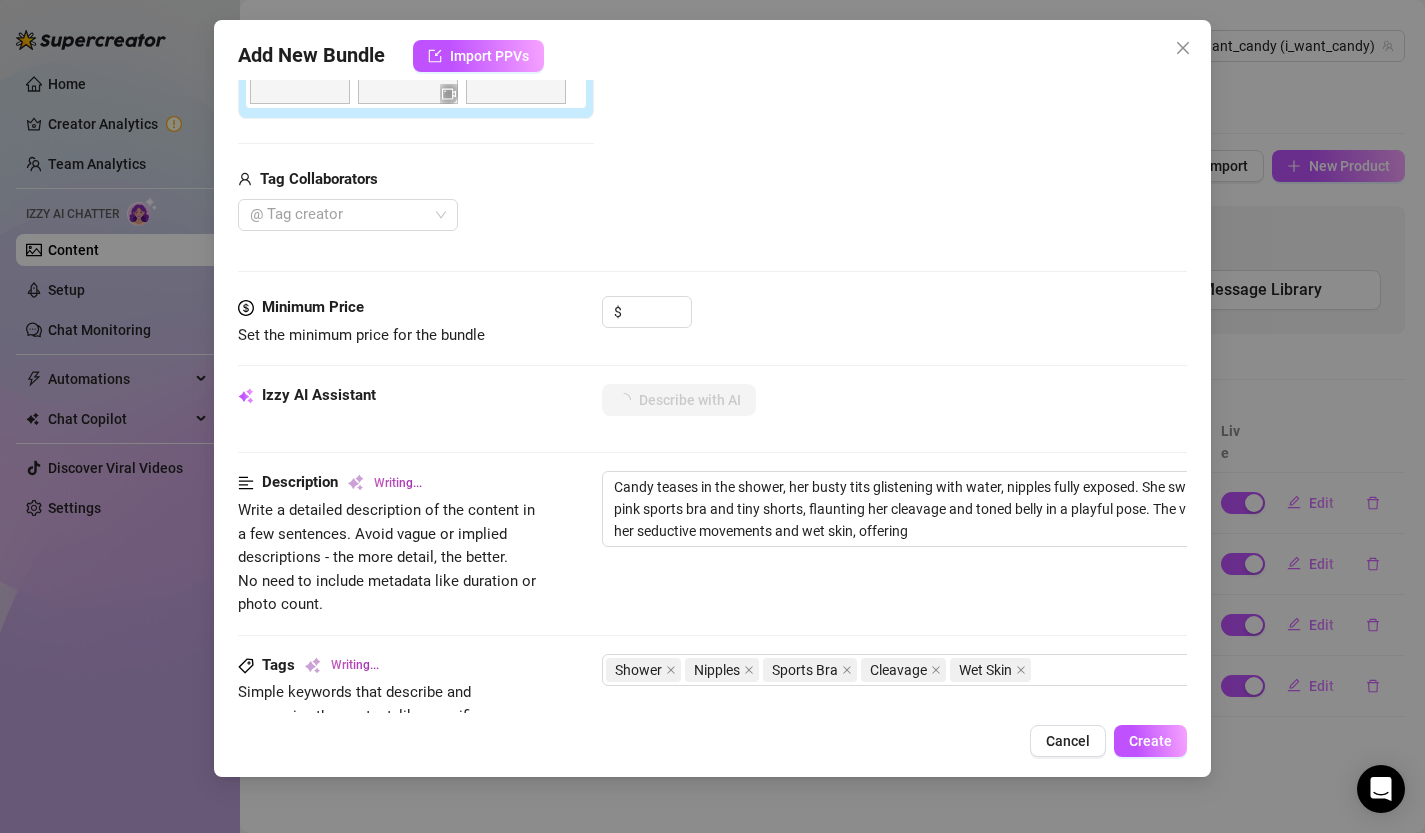 type on "Candy teases in the shower, her busty tits glistening with water, nipples fully exposed. She switches to a tight pink sports bra and tiny shorts, flaunting her cleavage and toned belly in a playful pose. The video captures her seductive movements and wet skin, offering a" 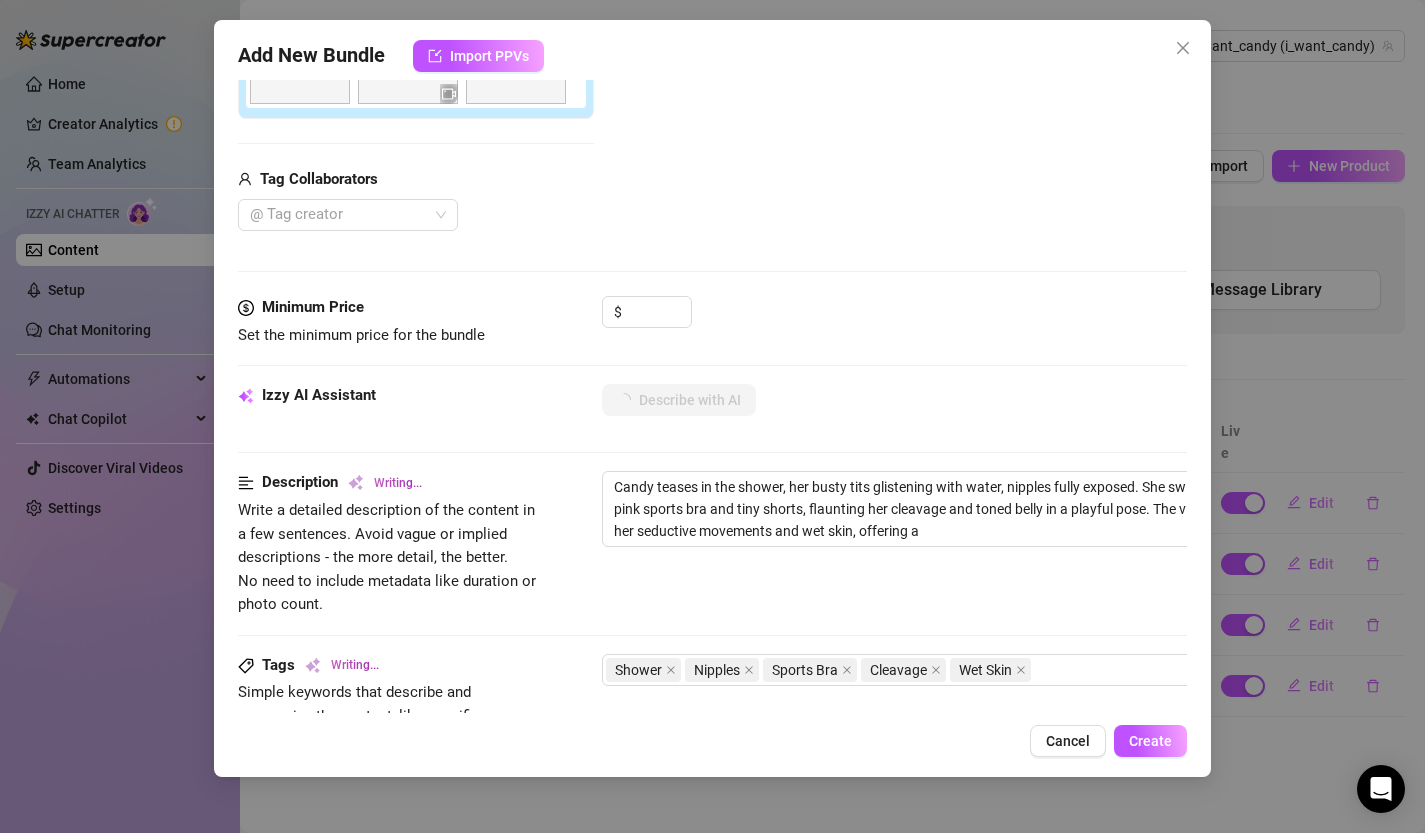 type on "Candy teases in the shower, her busty tits glistening with water, nipples fully exposed. She switches to a tight pink sports bra and tiny shorts, flaunting her cleavage and toned belly in a playful pose. The video captures her seductive movements and wet skin, offering a steamy" 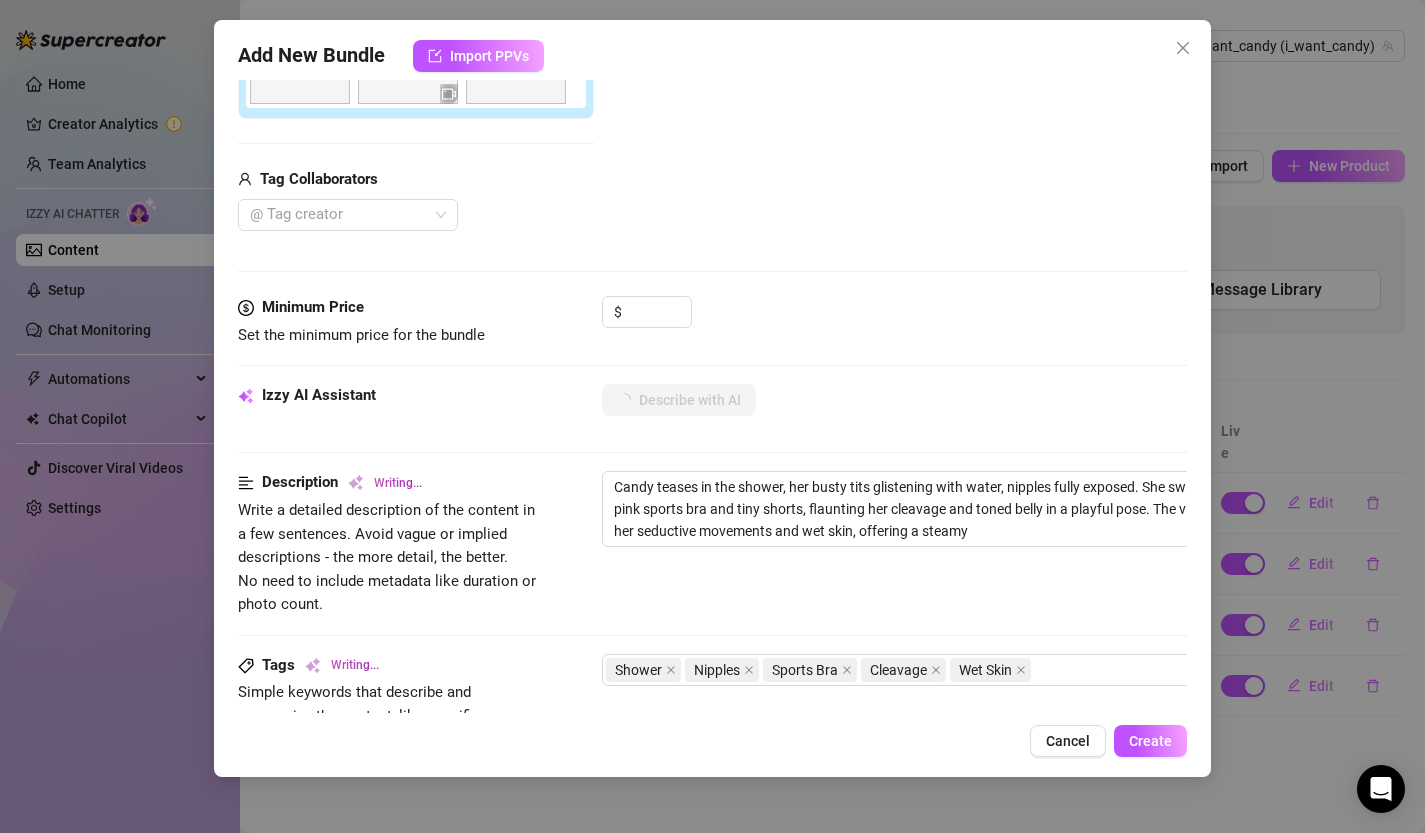 type on "Candy teases in the shower, her busty tits glistening with water, nipples fully exposed. She switches to a tight pink sports bra and tiny shorts, flaunting her cleavage and toned belly in a playful pose. The video captures her seductive movements and wet skin, offering a steamy shower" 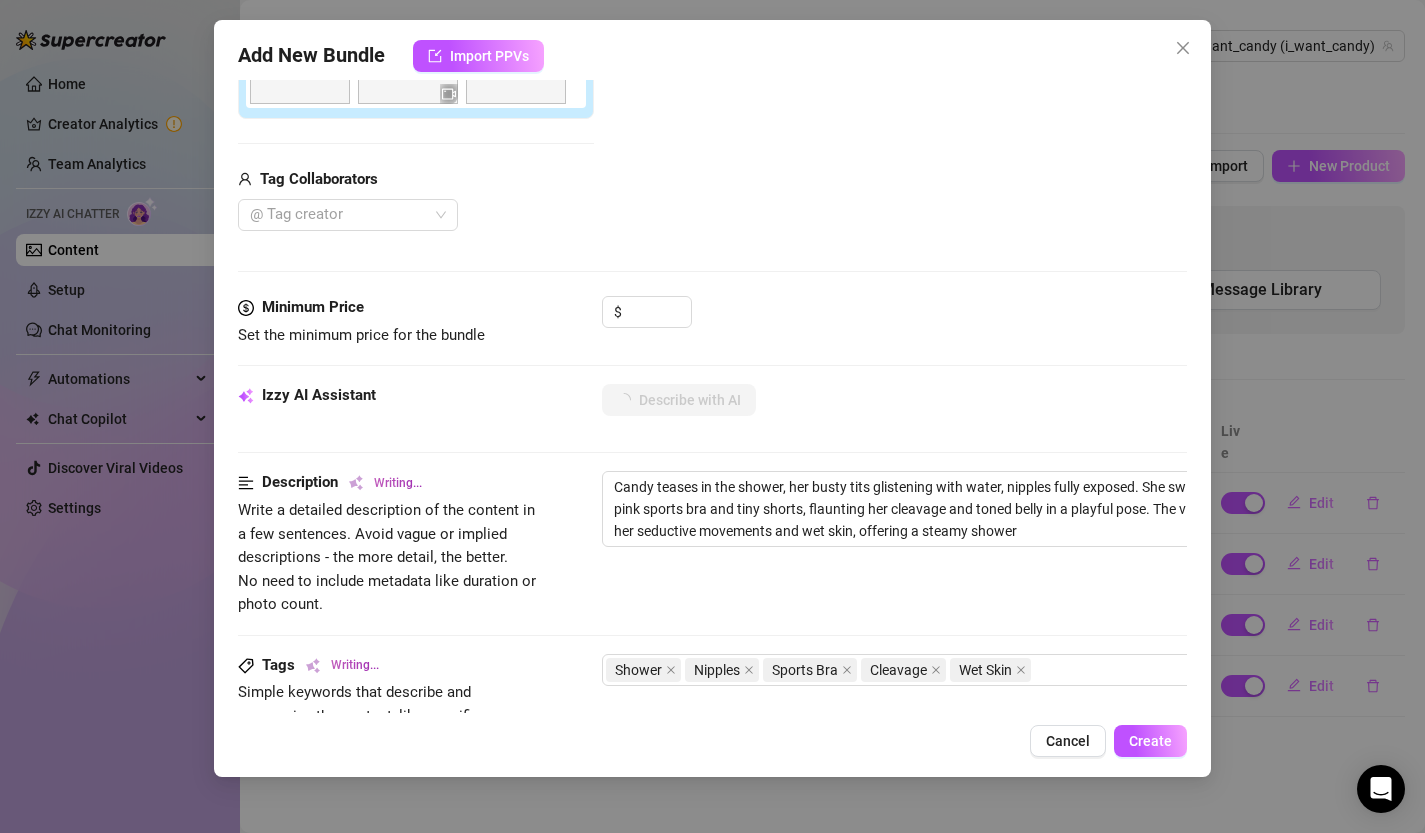 type on "Candy teases in the shower, her busty tits glistening with water, nipples fully exposed. She switches to a tight pink sports bra and tiny shorts, flaunting her cleavage and toned belly in a playful pose. The video captures her seductive movements and wet skin, offering a steamy shower experience." 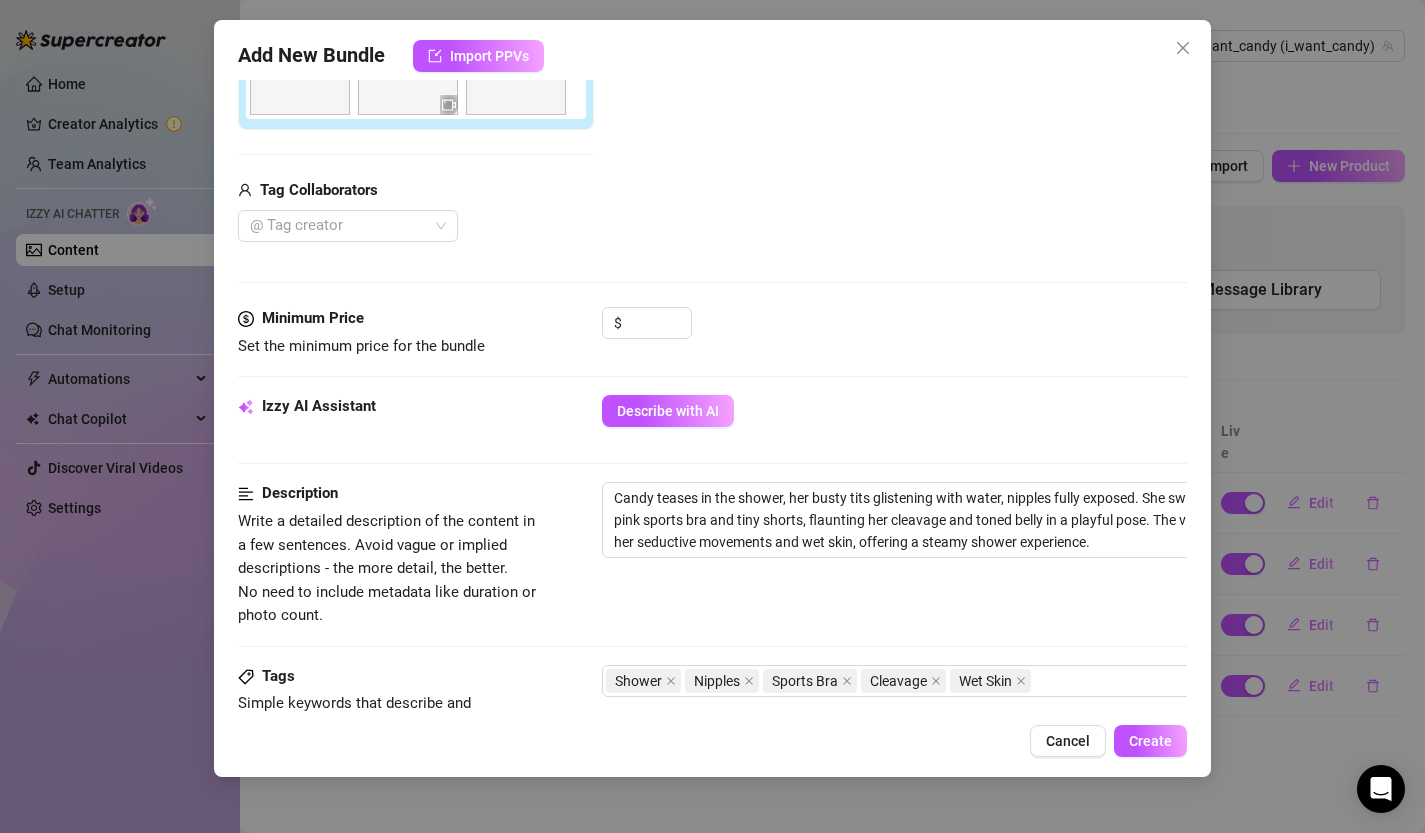 scroll, scrollTop: 0, scrollLeft: 0, axis: both 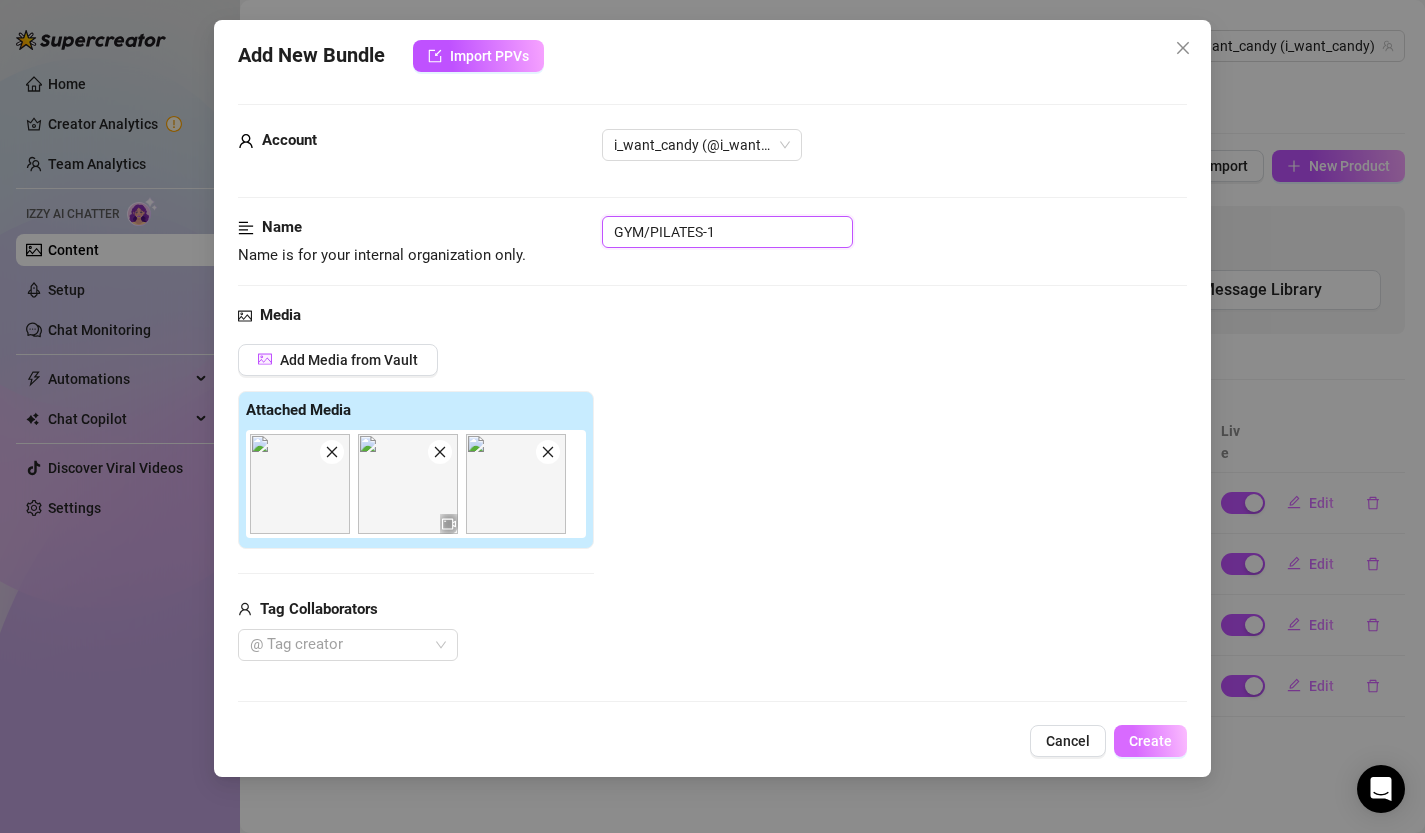 type on "GYM/PILATES-1" 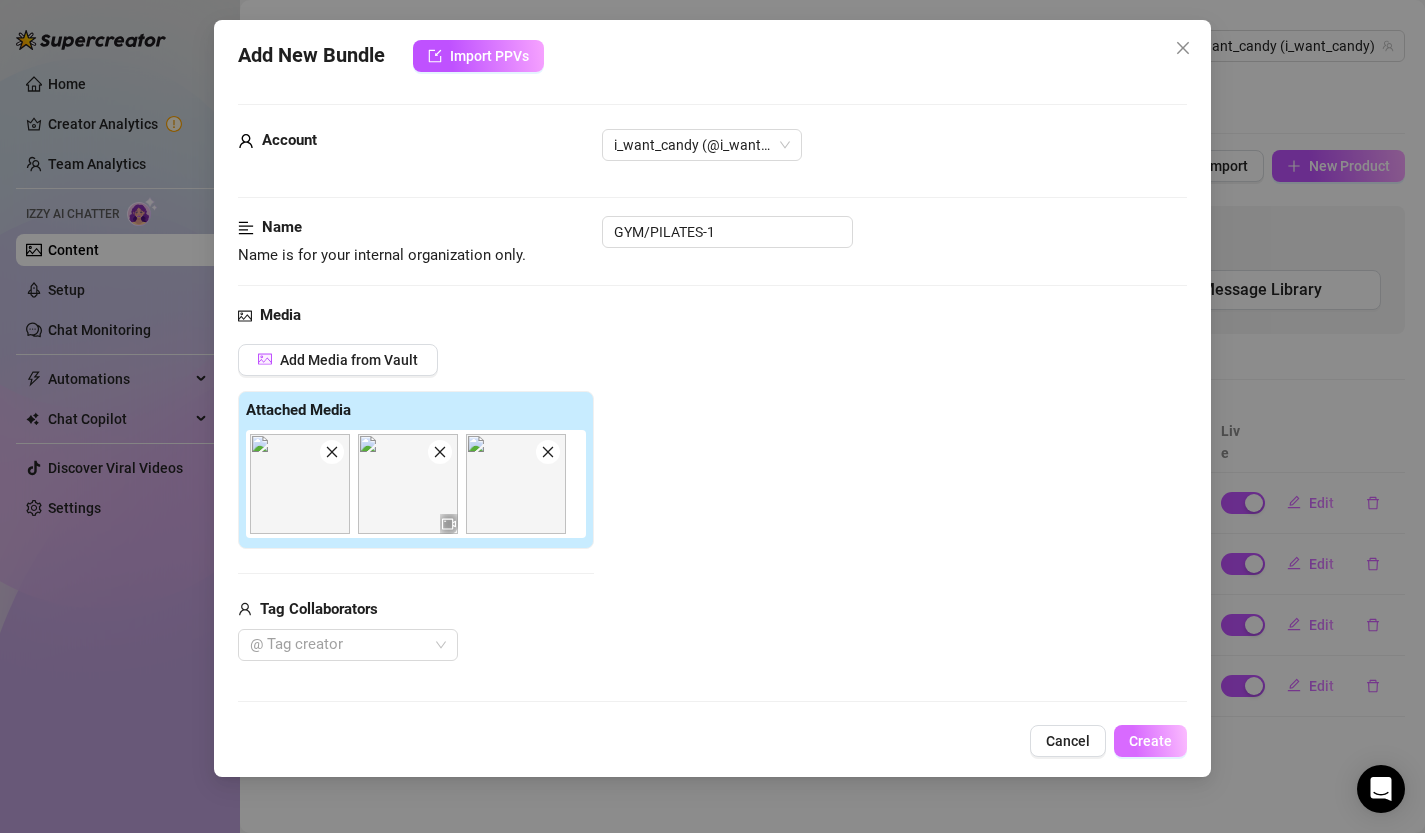 click on "Create" at bounding box center [1150, 741] 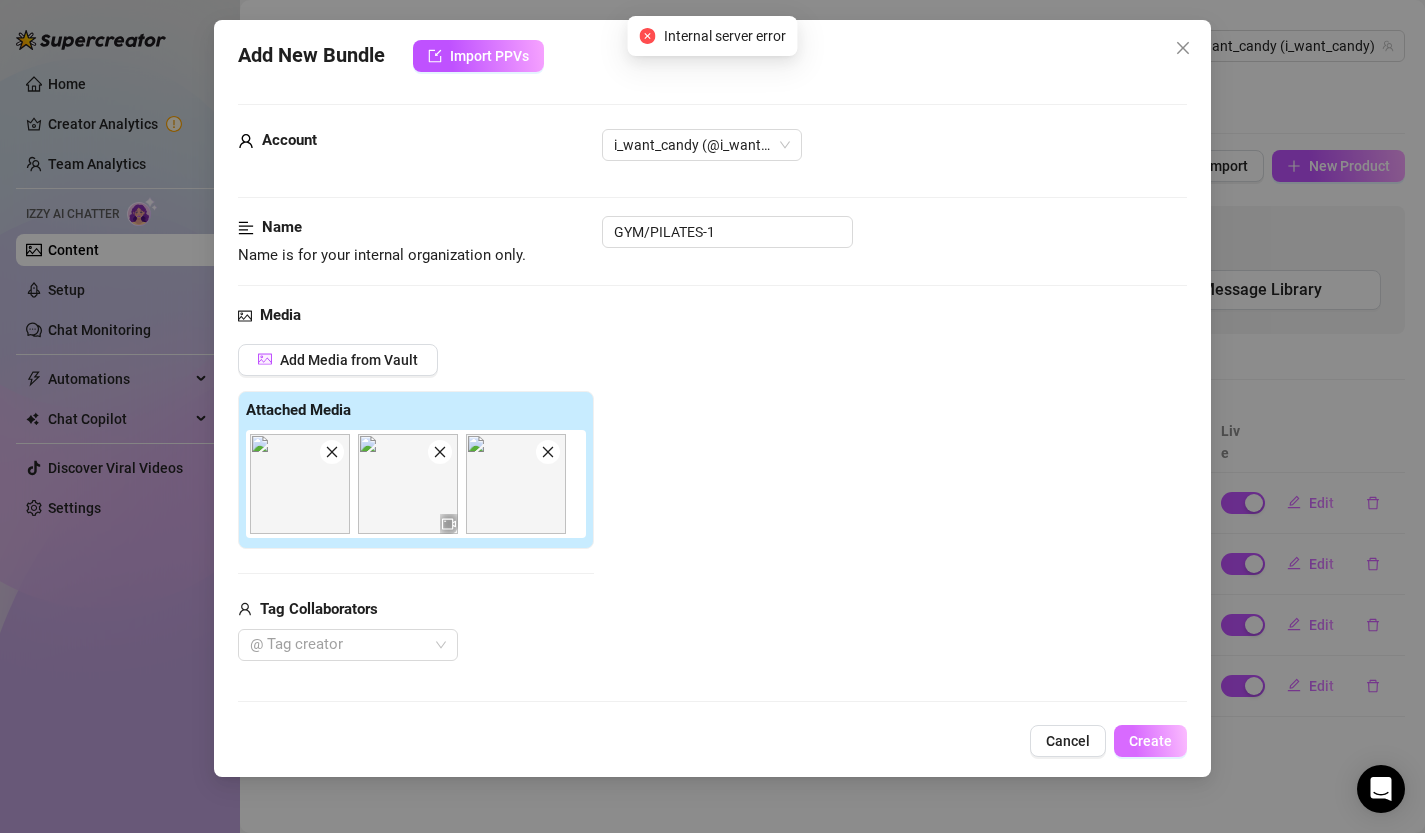 click on "Create" at bounding box center (1150, 741) 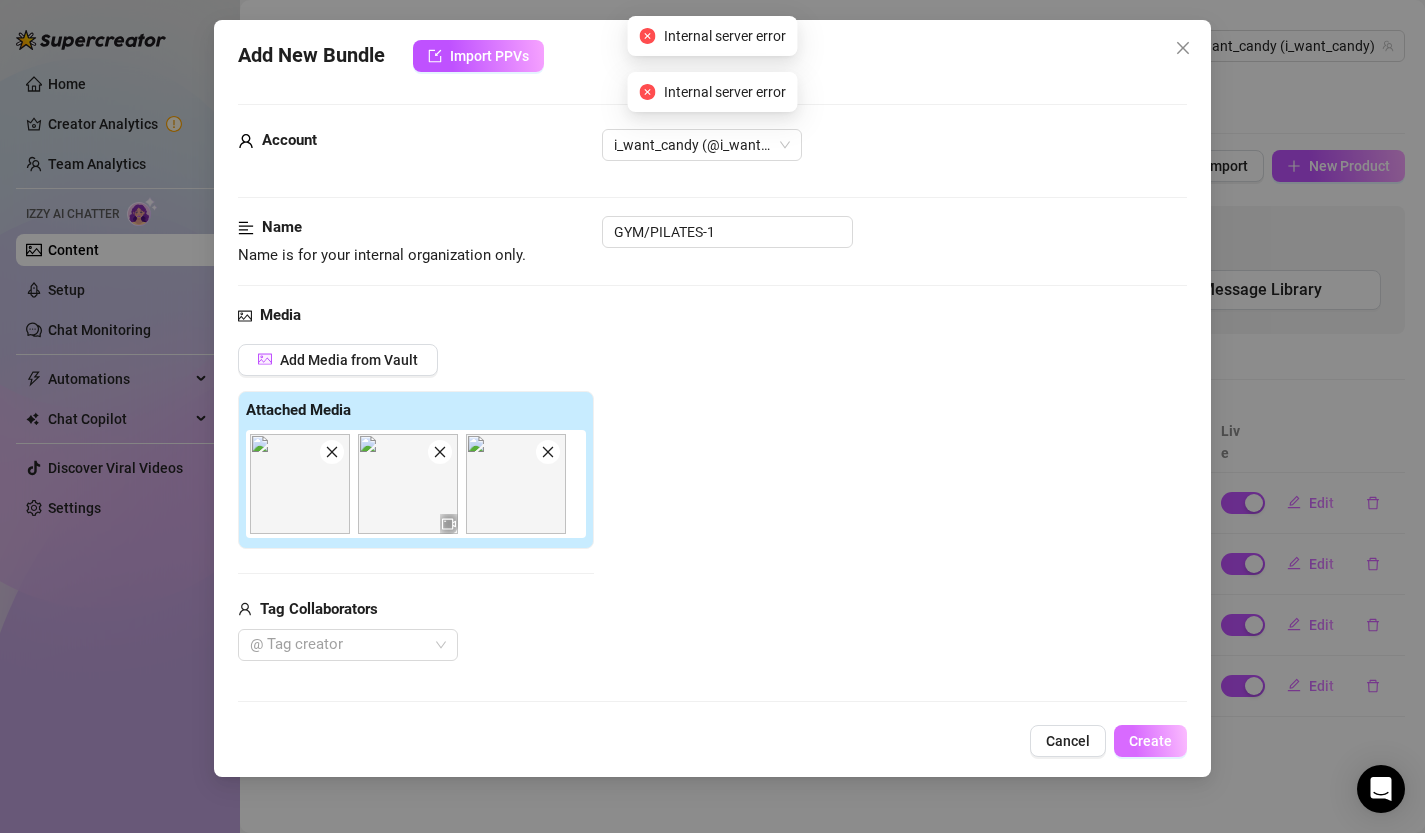 click on "Create" at bounding box center [1150, 741] 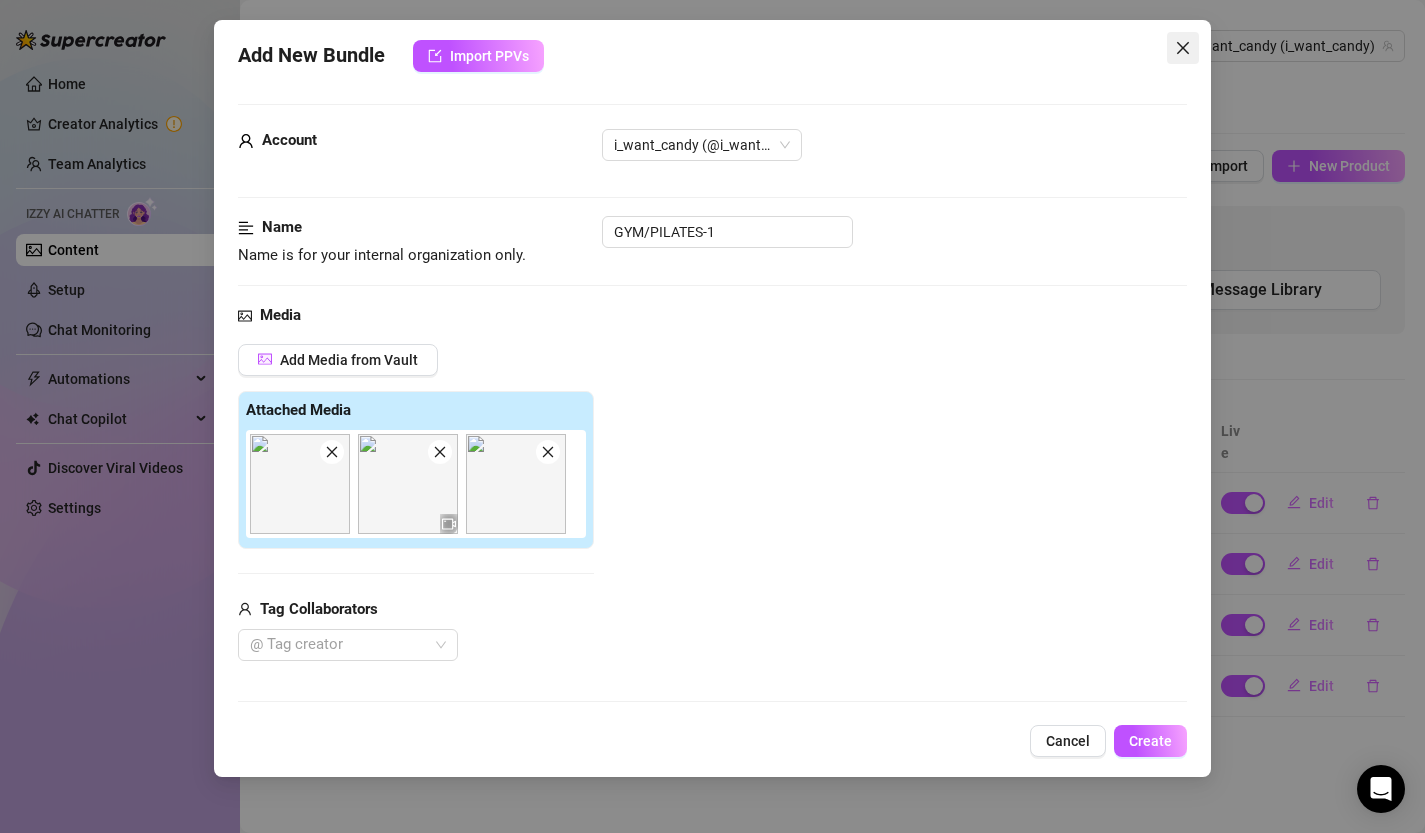 click 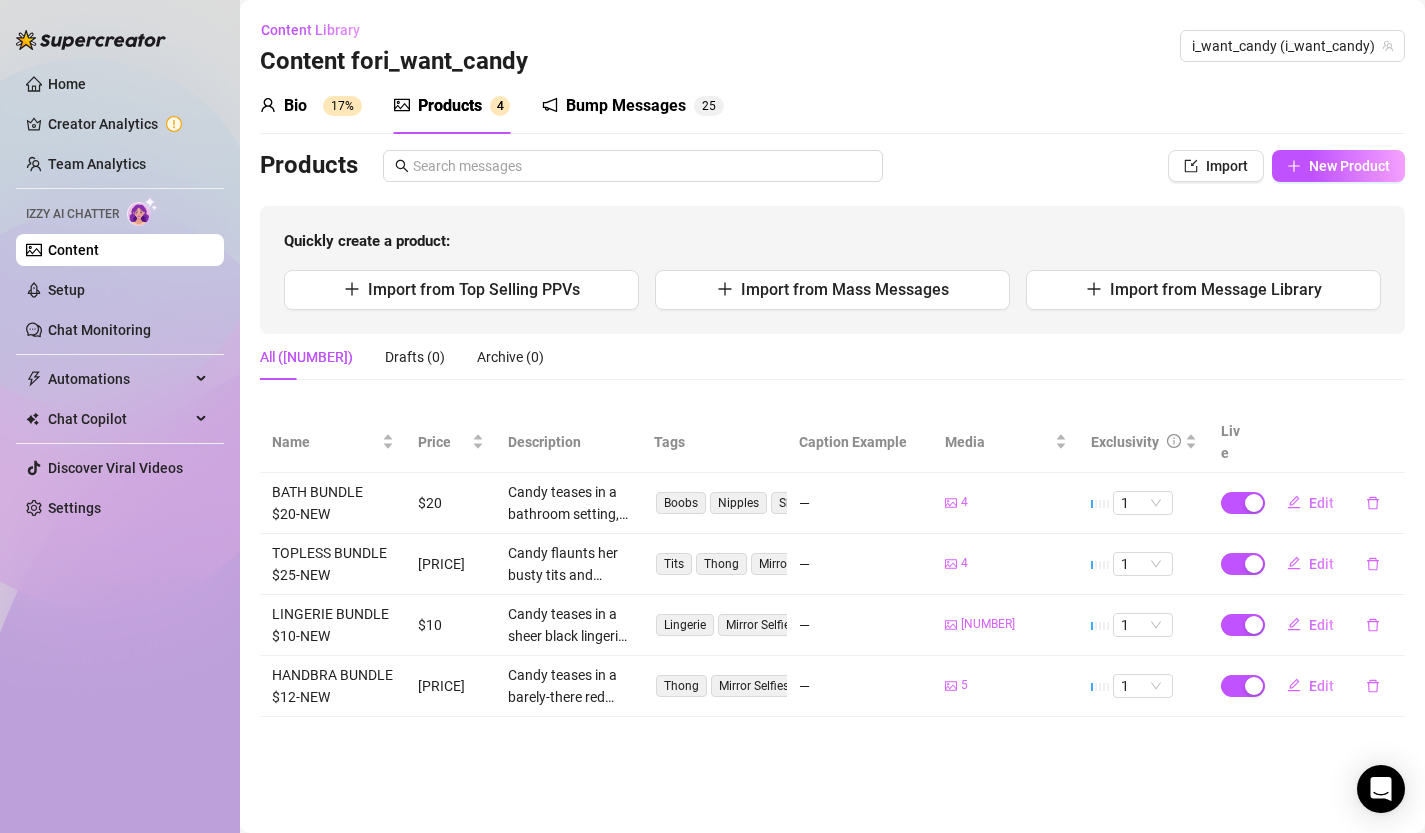 click on "Bio   17%" at bounding box center (311, 106) 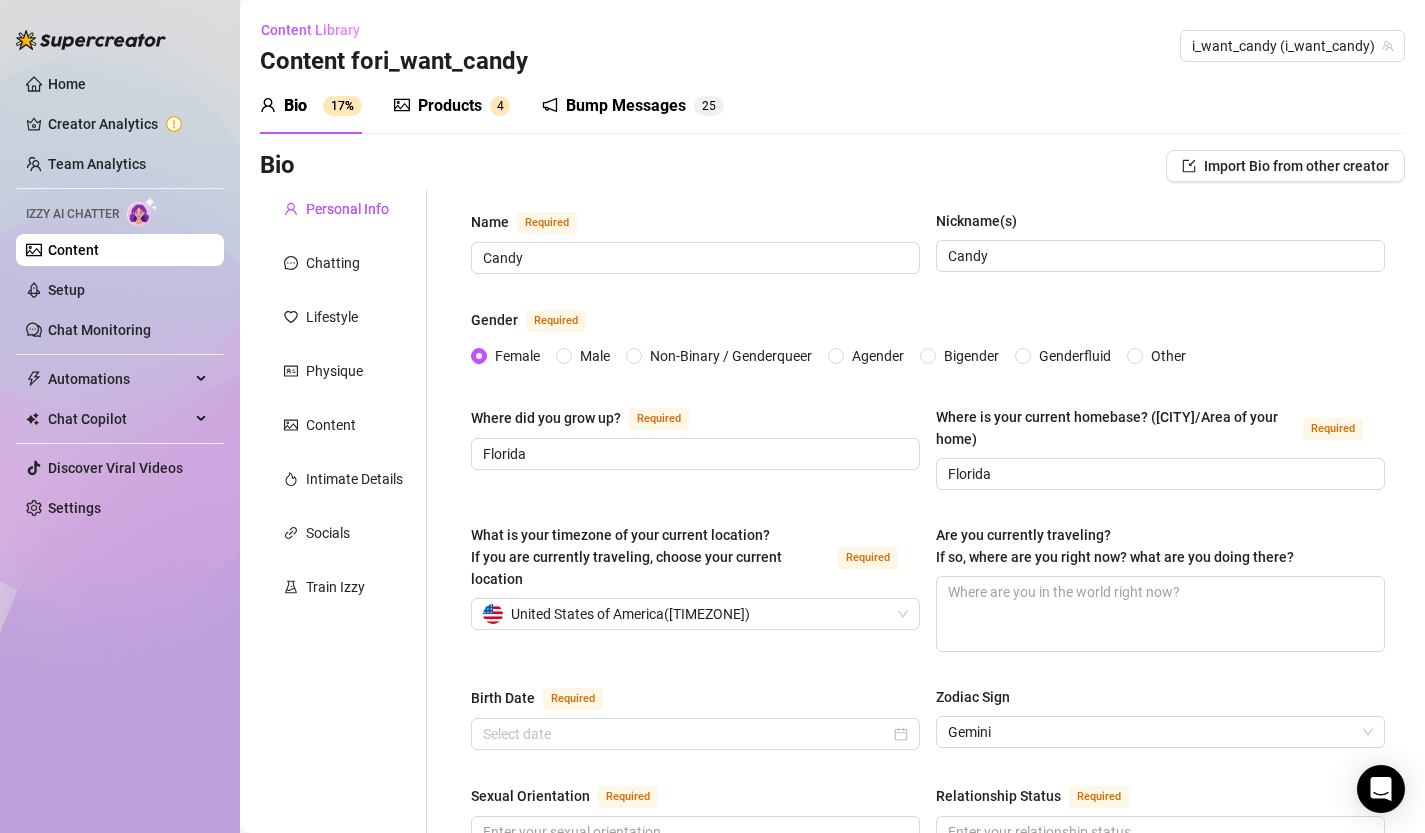 type 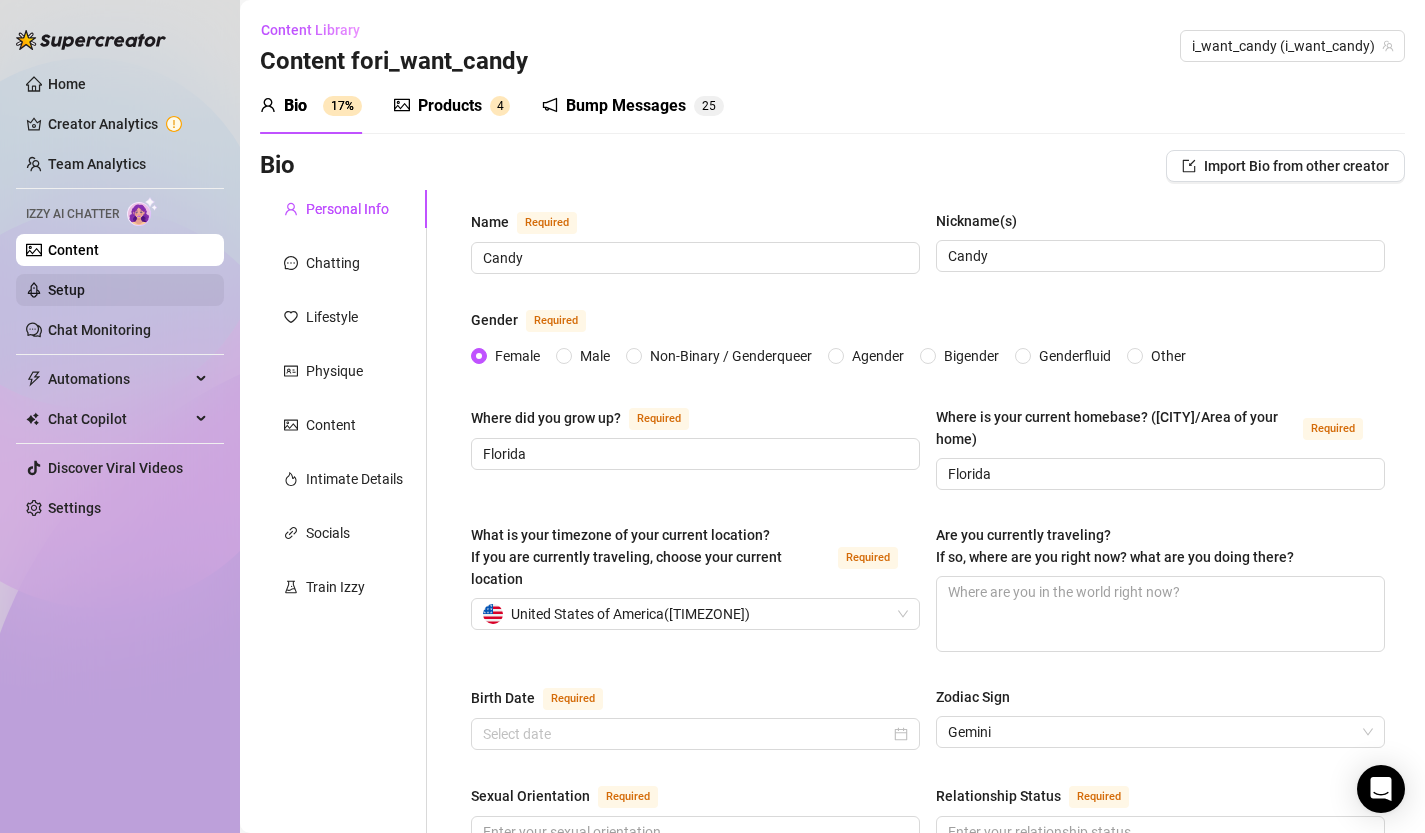 click on "Setup" at bounding box center (66, 290) 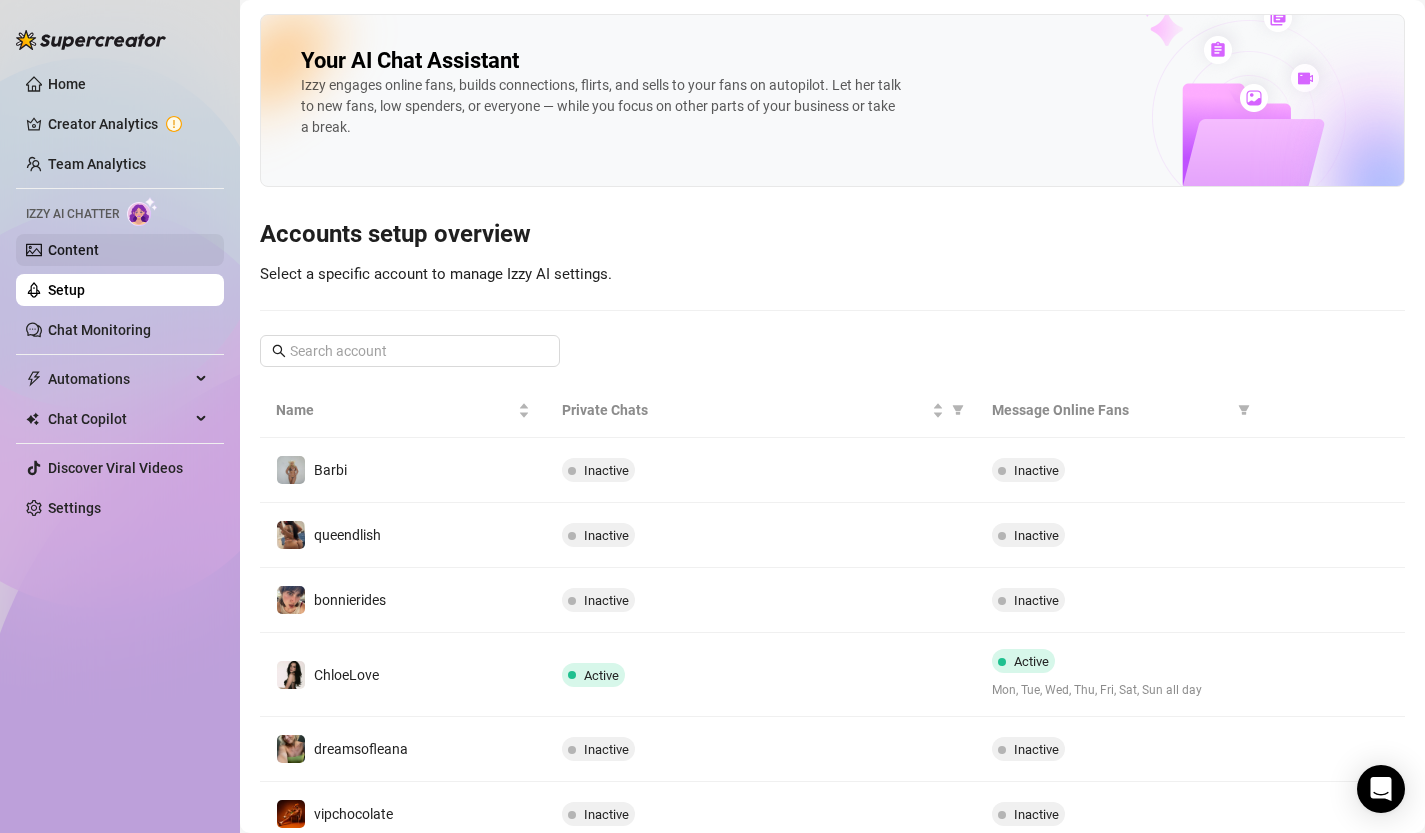 click on "Content" at bounding box center (73, 250) 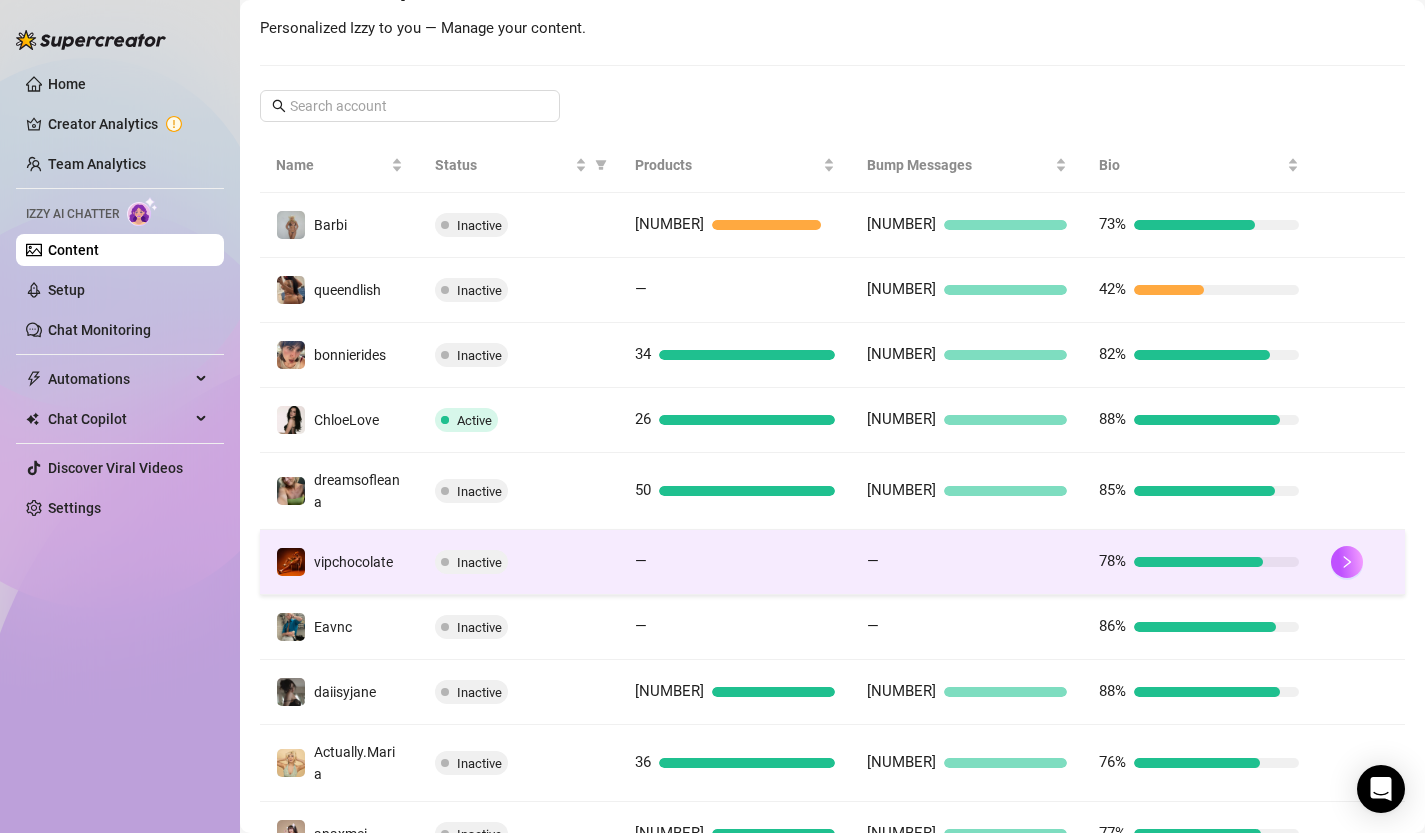 scroll, scrollTop: 267, scrollLeft: 0, axis: vertical 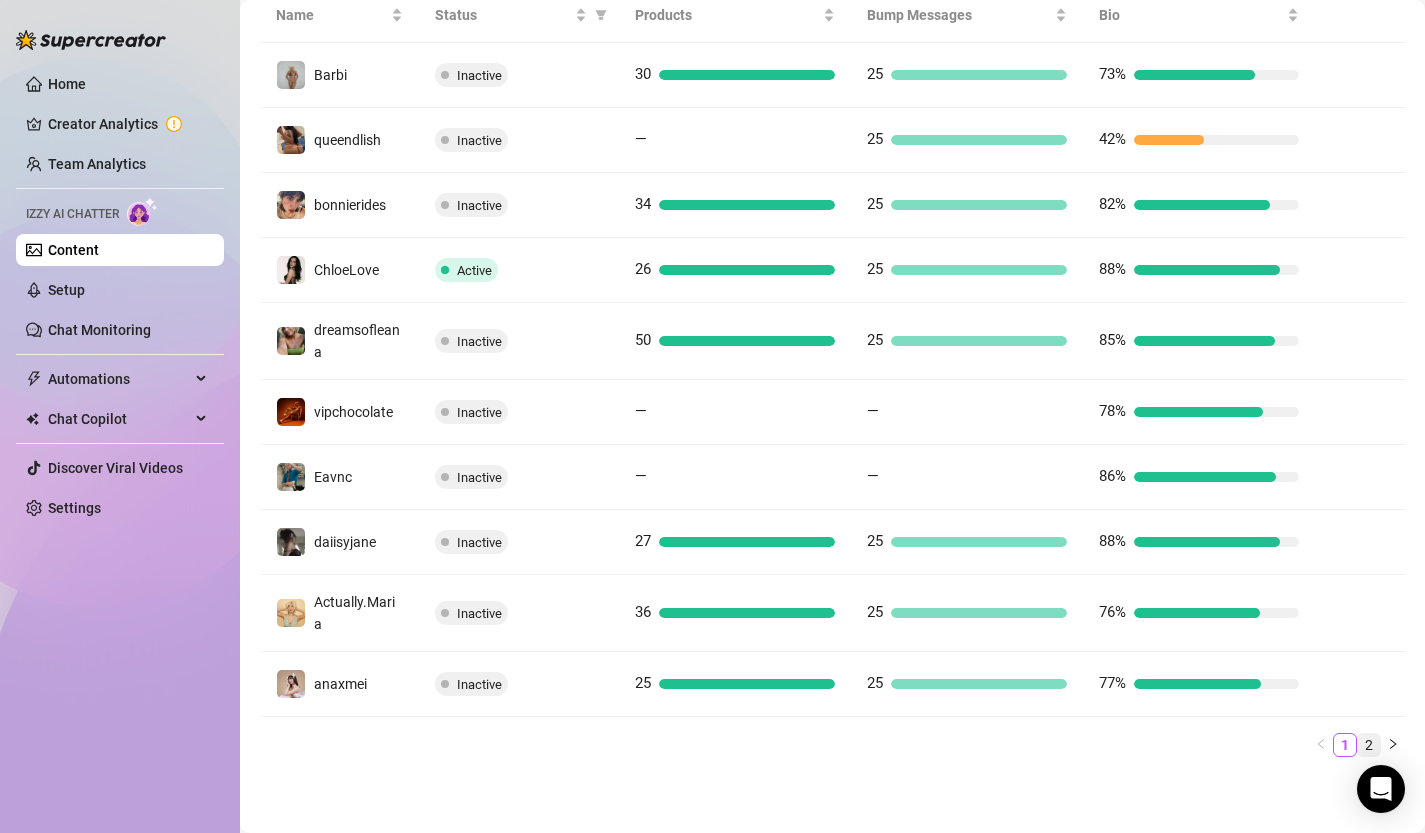 click on "2" at bounding box center (1369, 745) 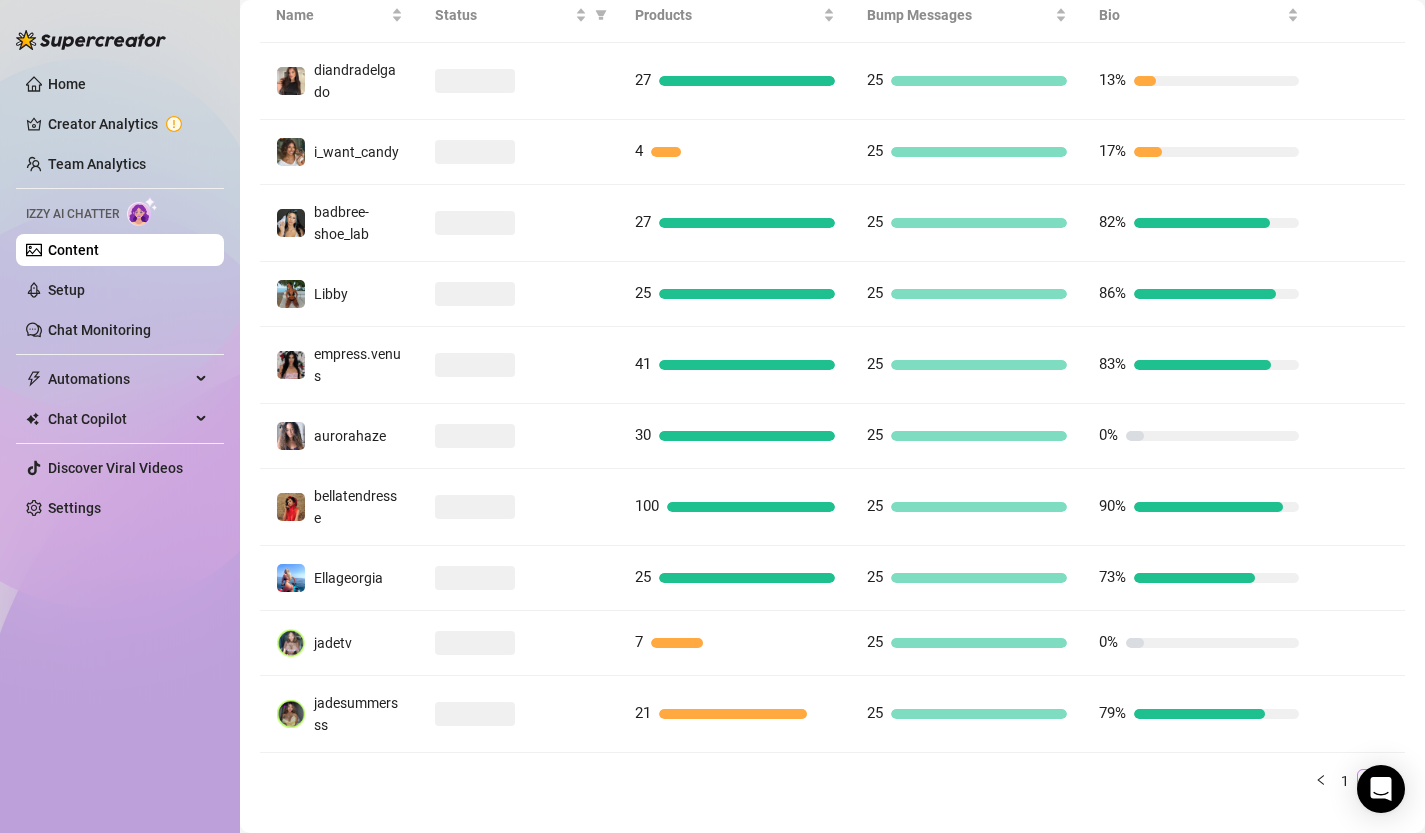 scroll, scrollTop: 430, scrollLeft: 0, axis: vertical 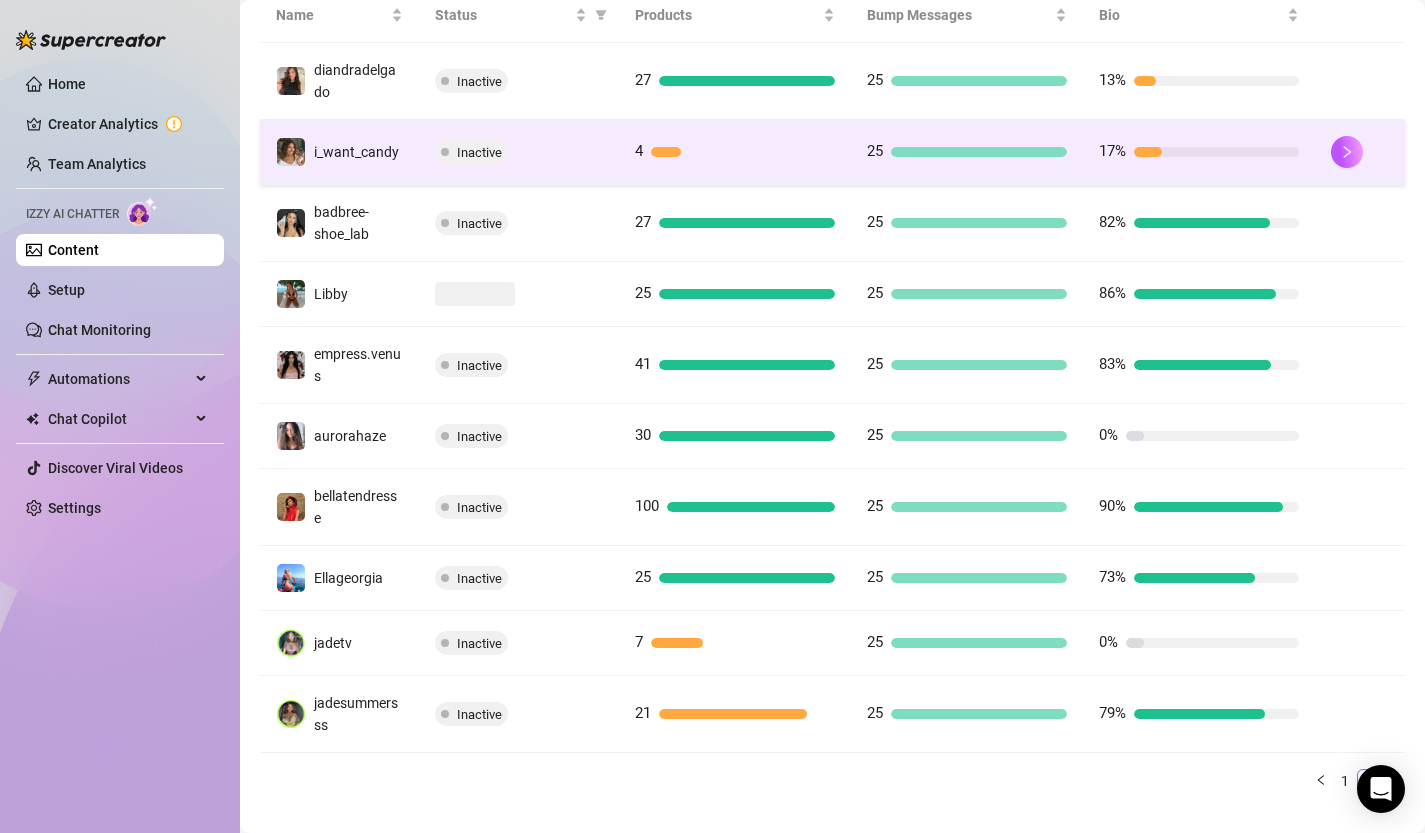click on "4" at bounding box center (735, 152) 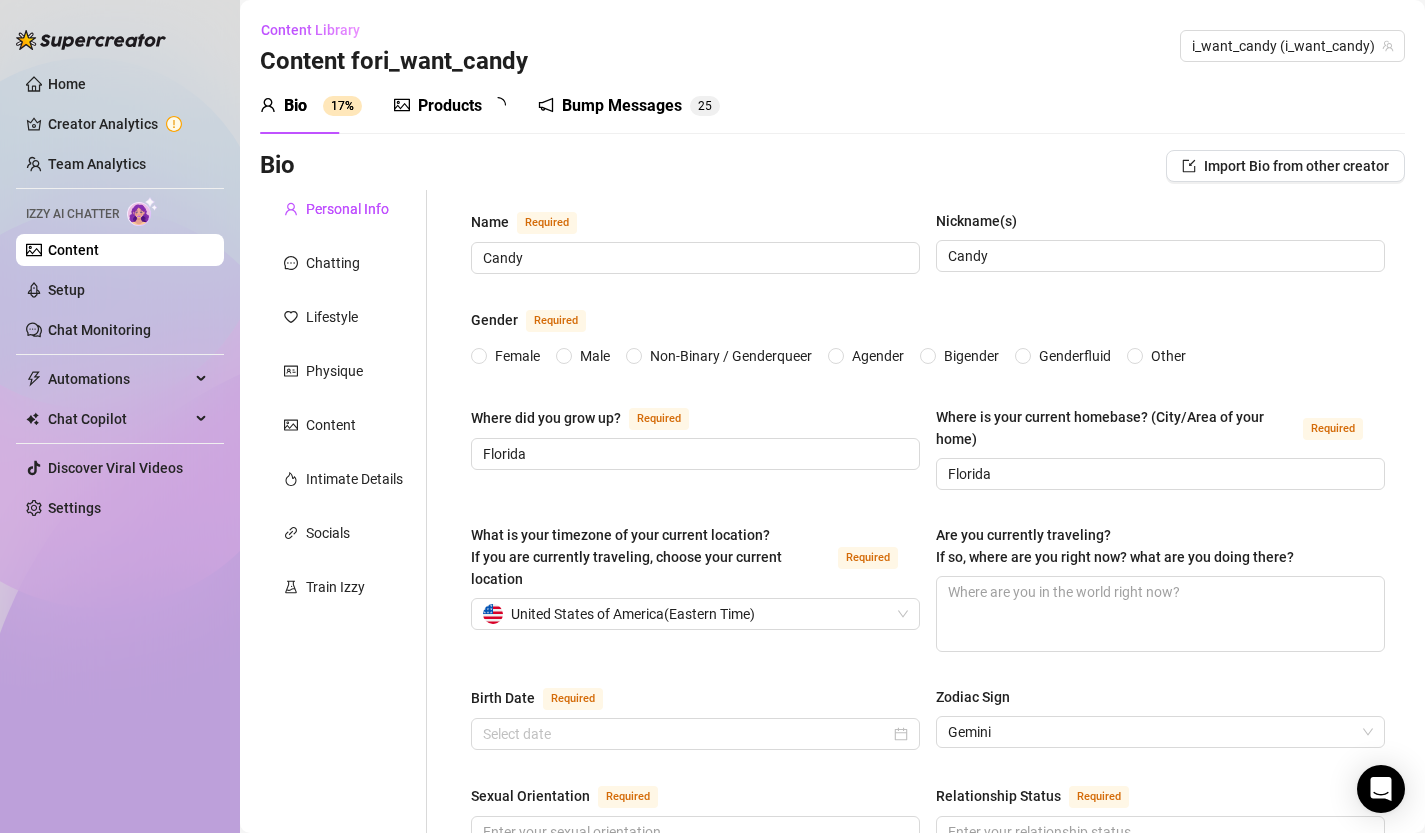 type 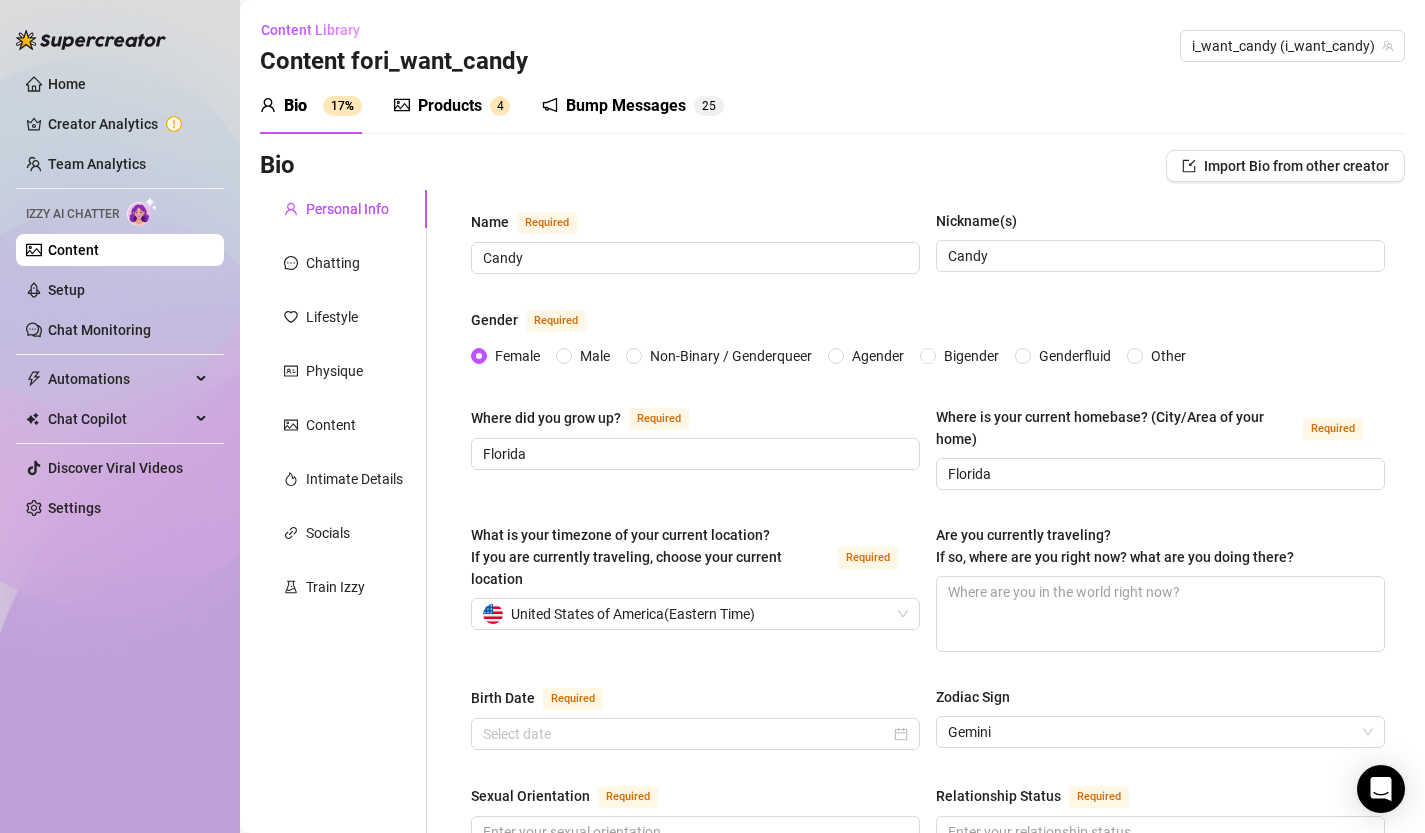 click on "Products" at bounding box center (450, 106) 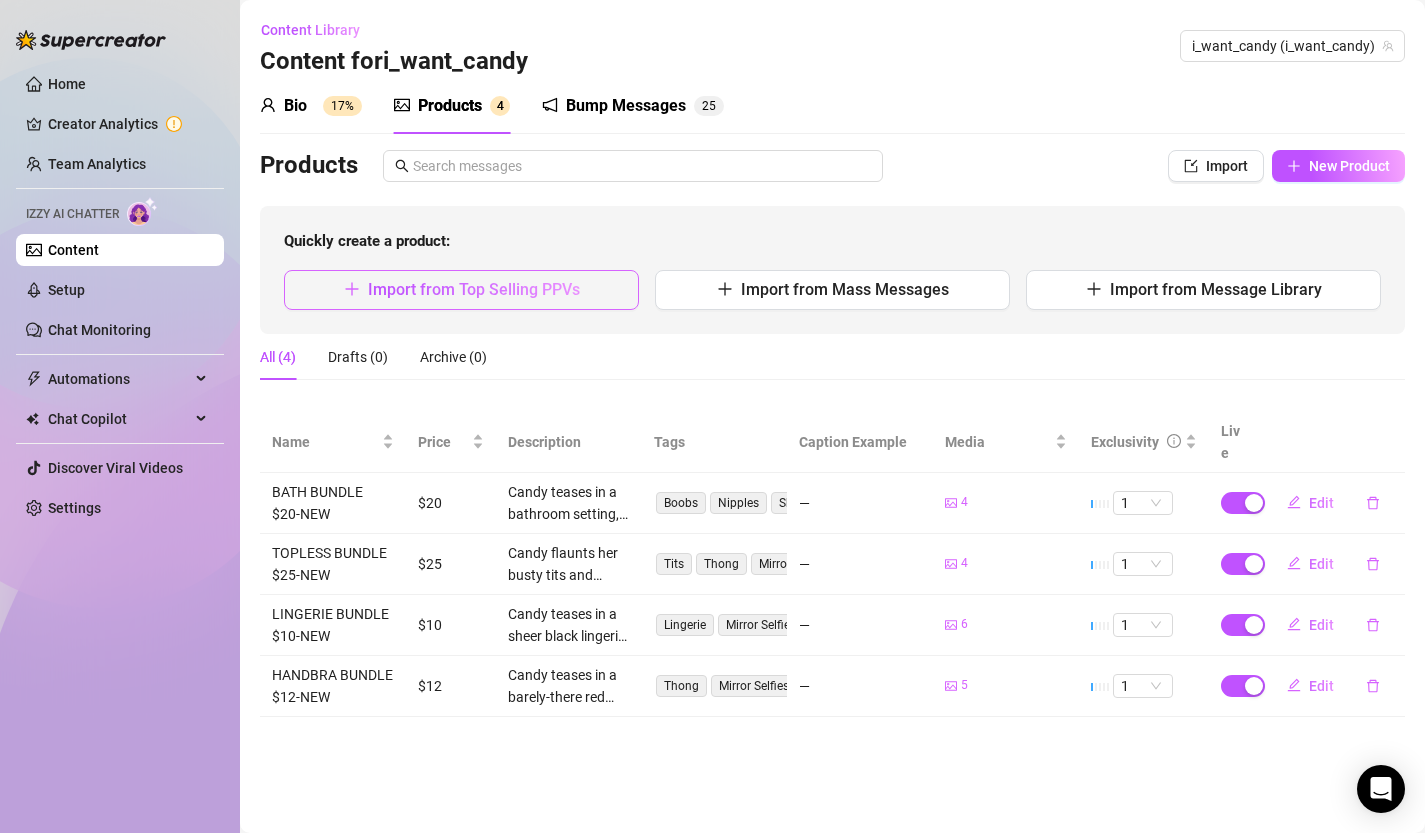 click on "Import from Top Selling PPVs" at bounding box center [461, 290] 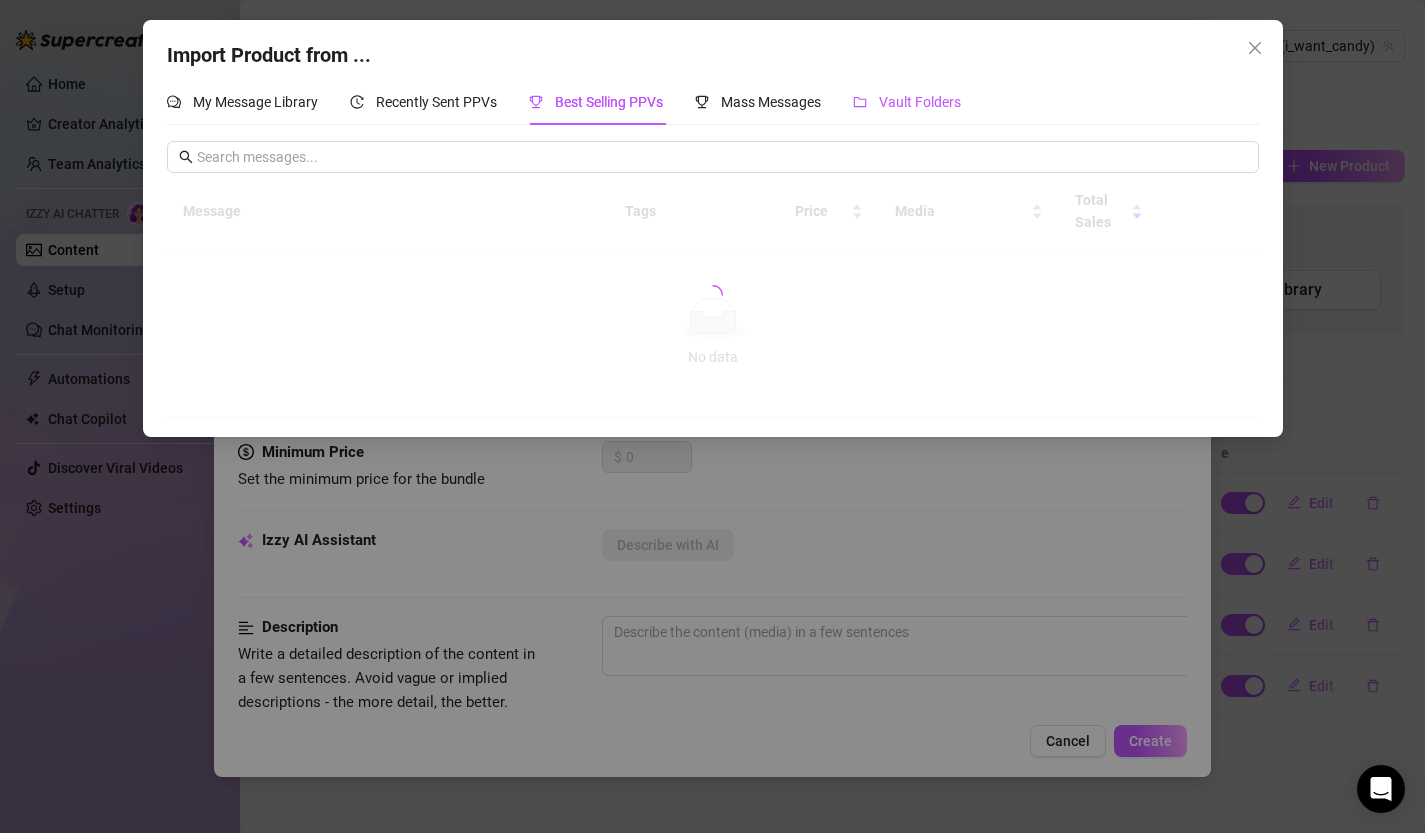 click on "Vault Folders" at bounding box center [920, 102] 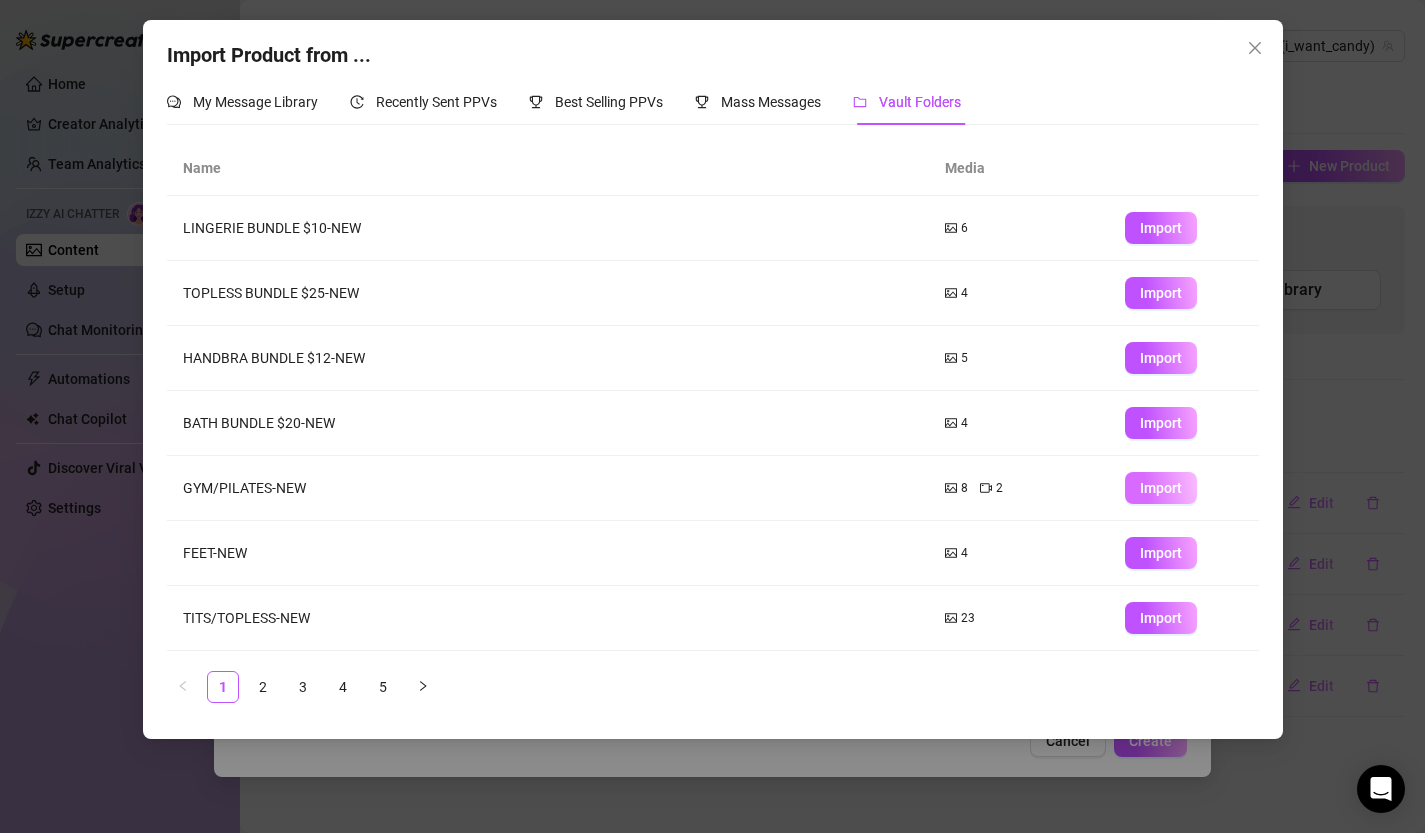 click on "Import" at bounding box center (1161, 488) 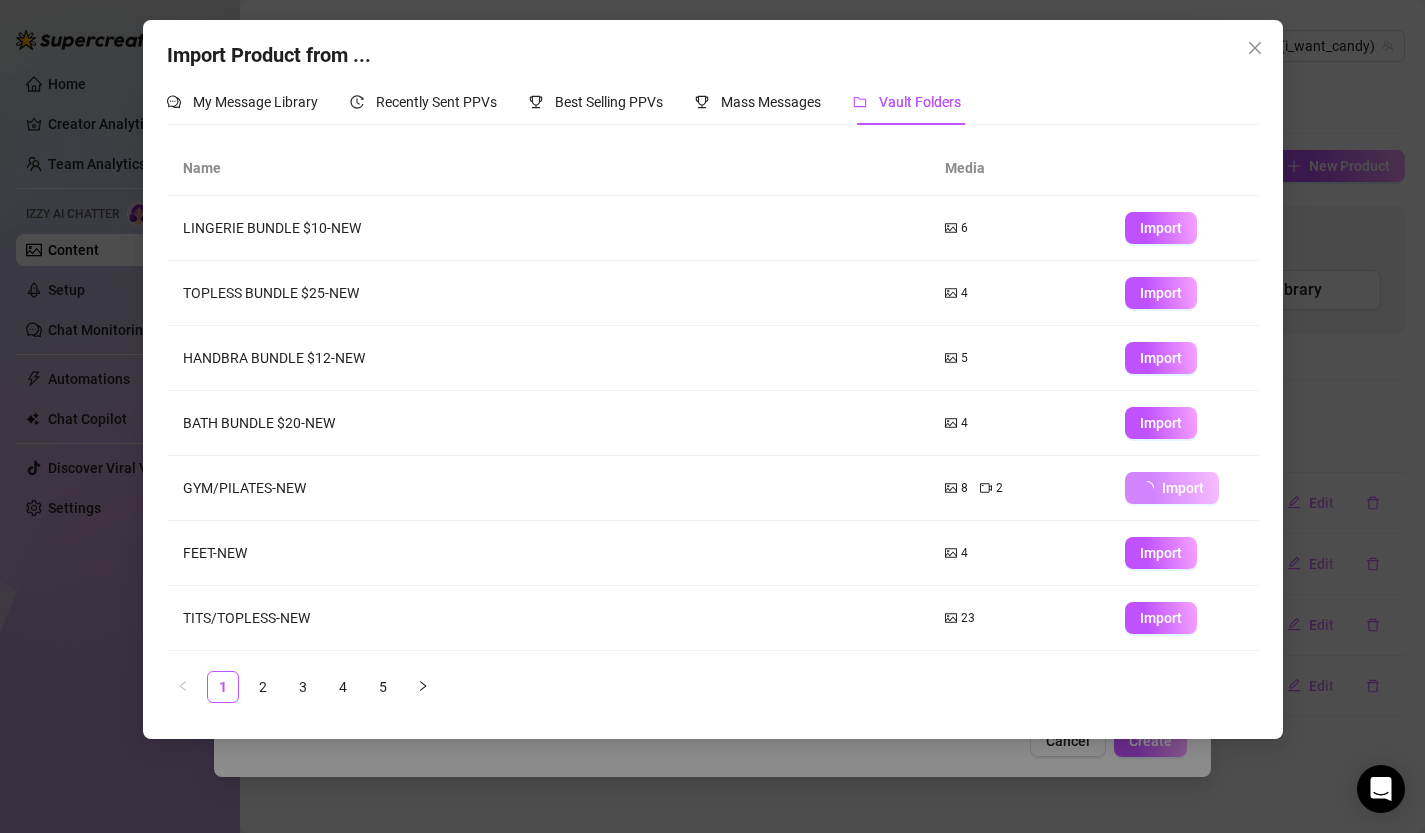 type on "Type your message here..." 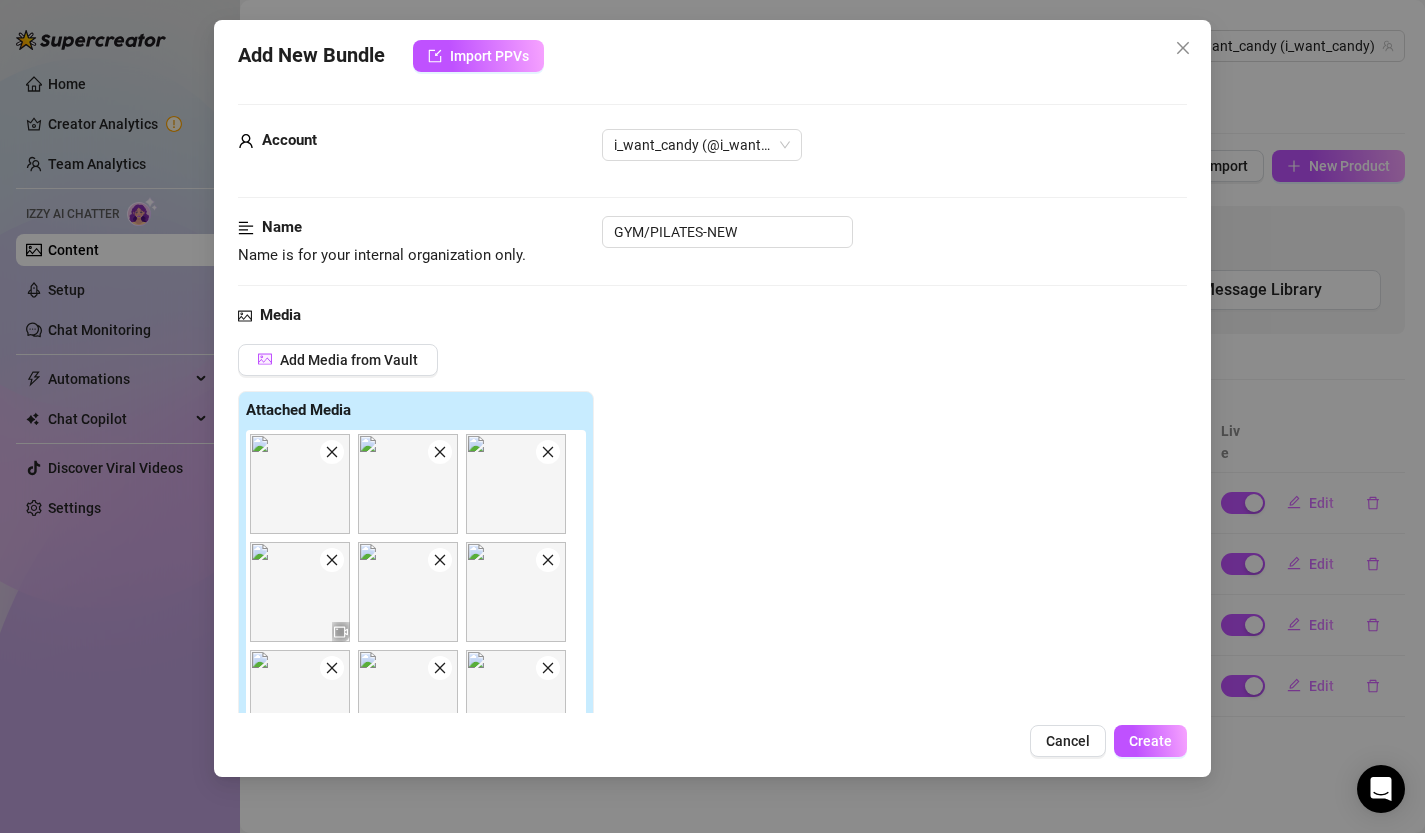 click 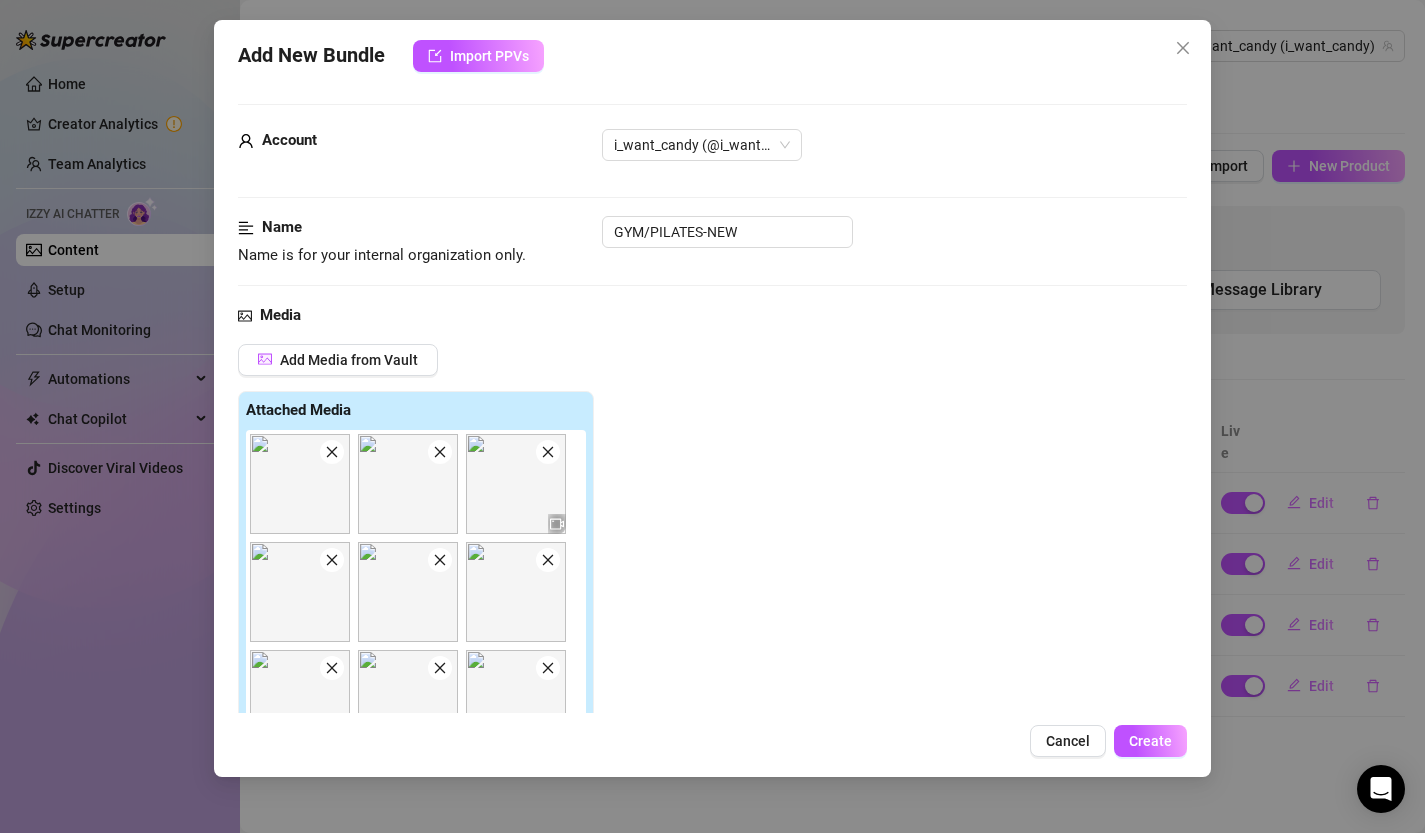 click 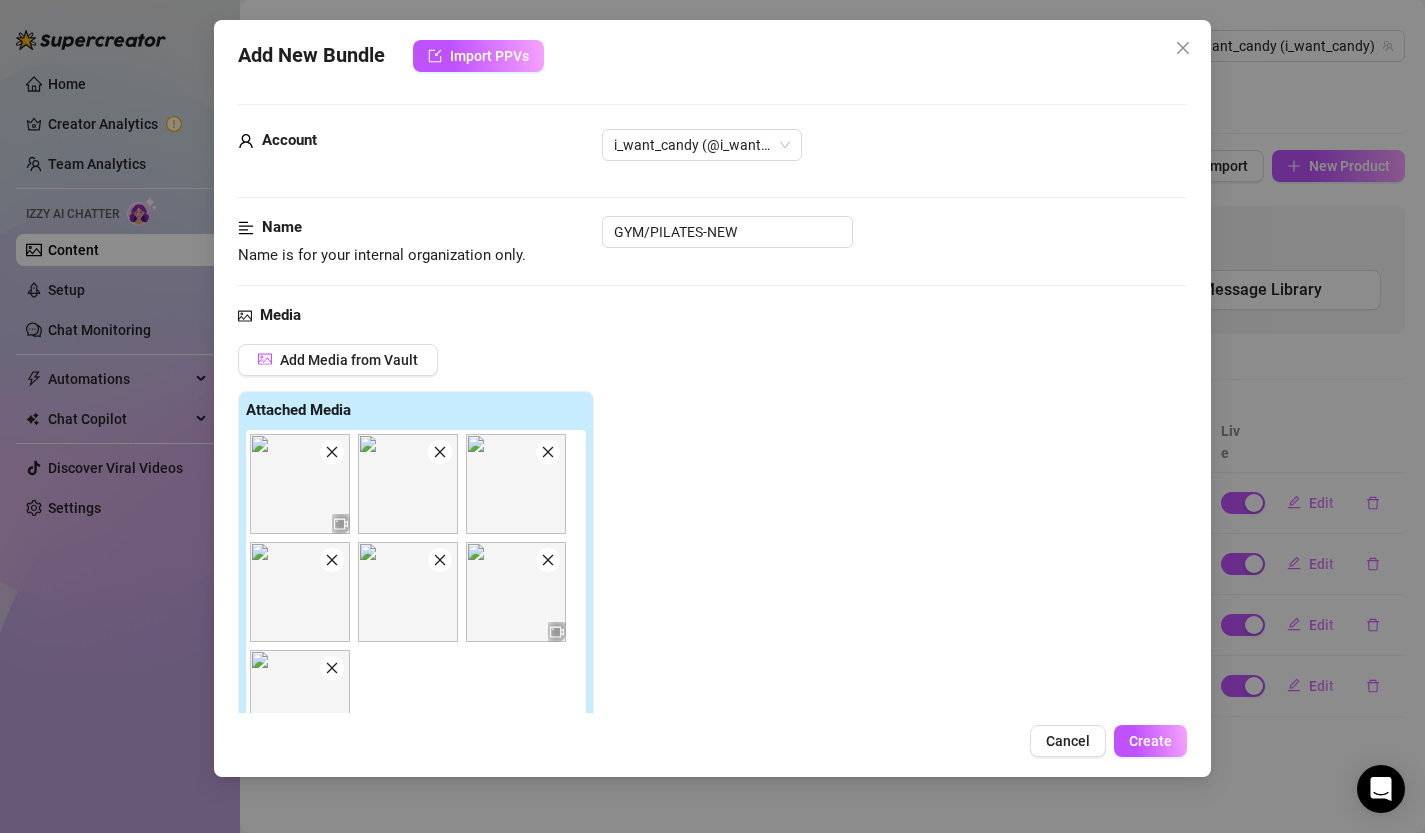 click 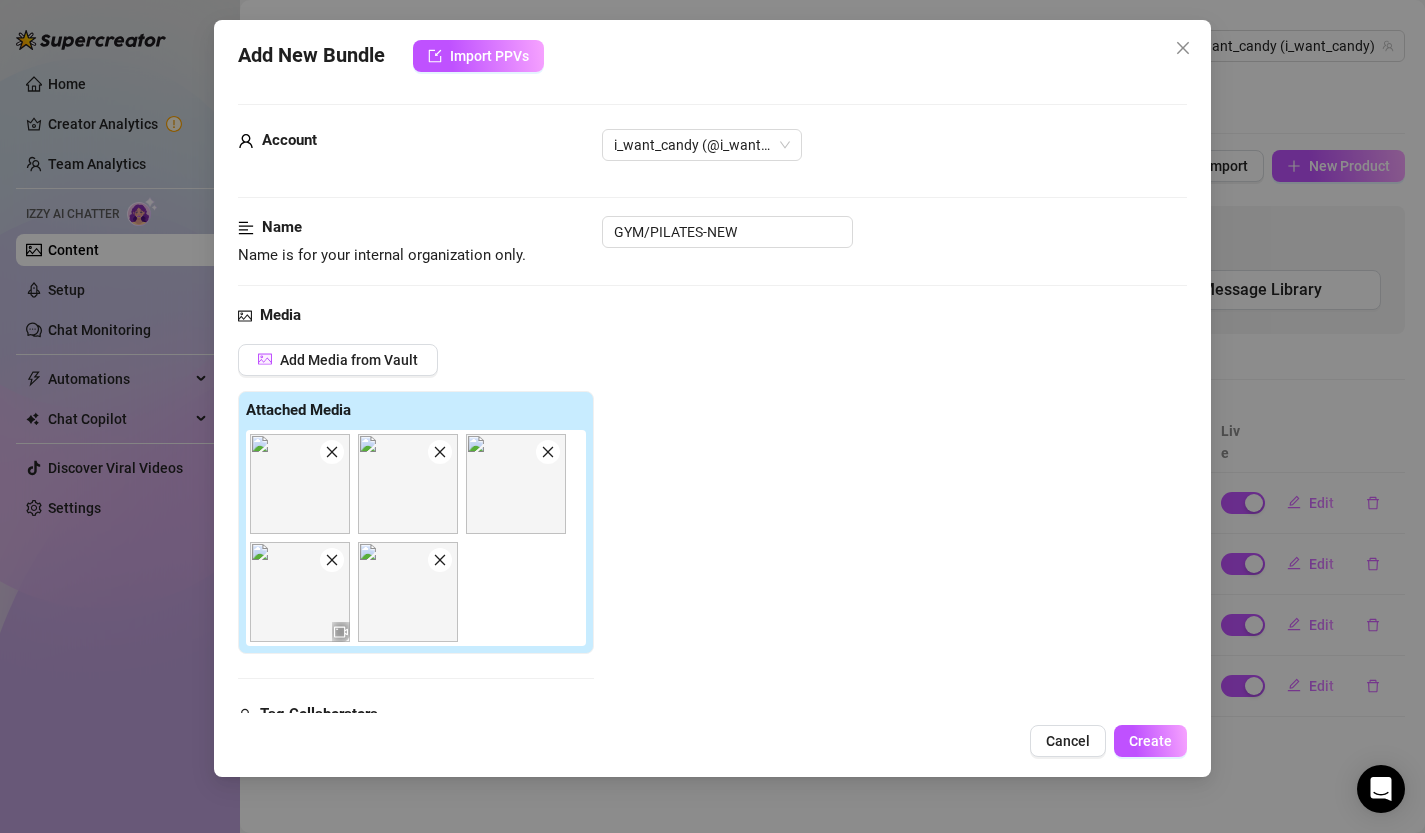 click 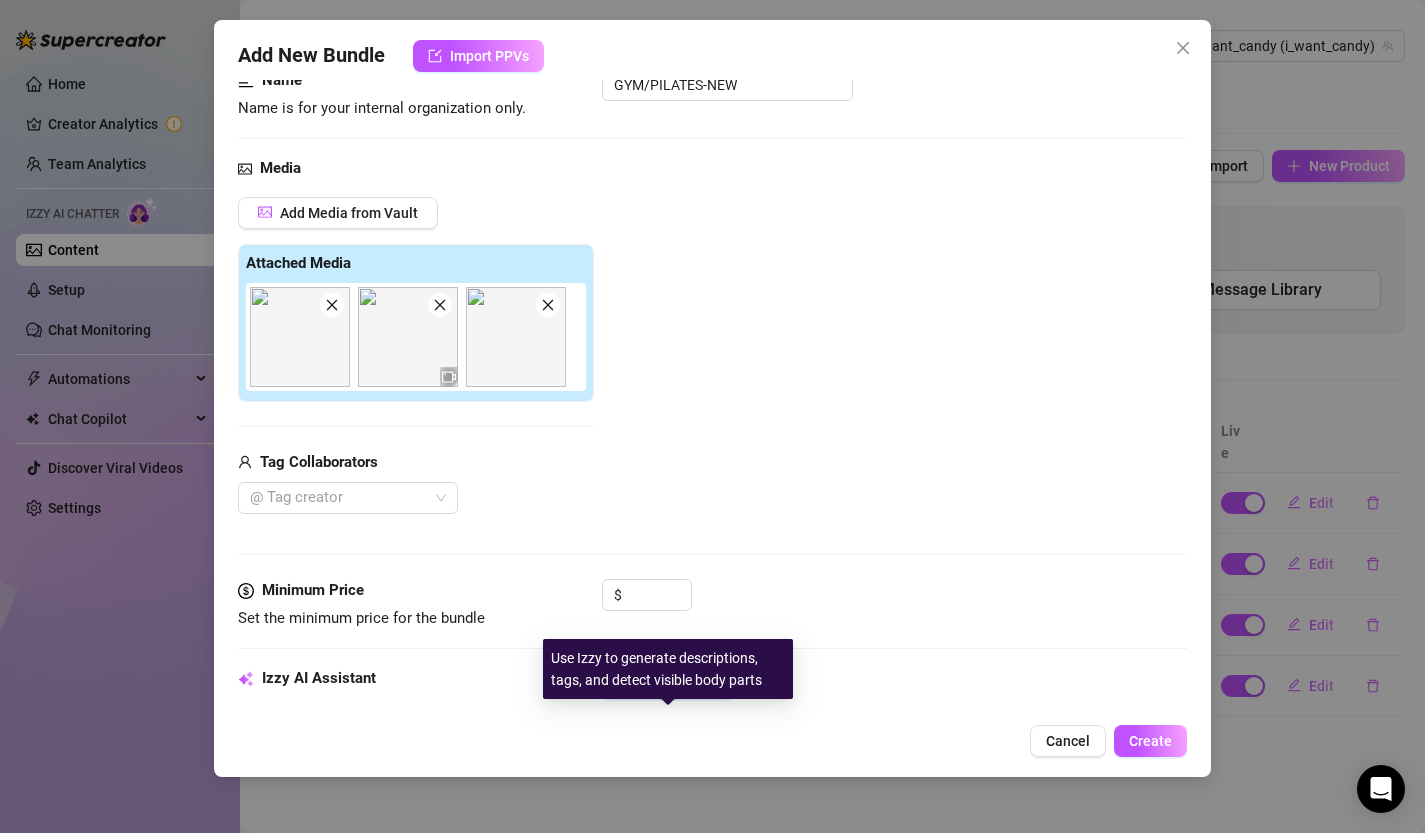 scroll, scrollTop: 0, scrollLeft: 0, axis: both 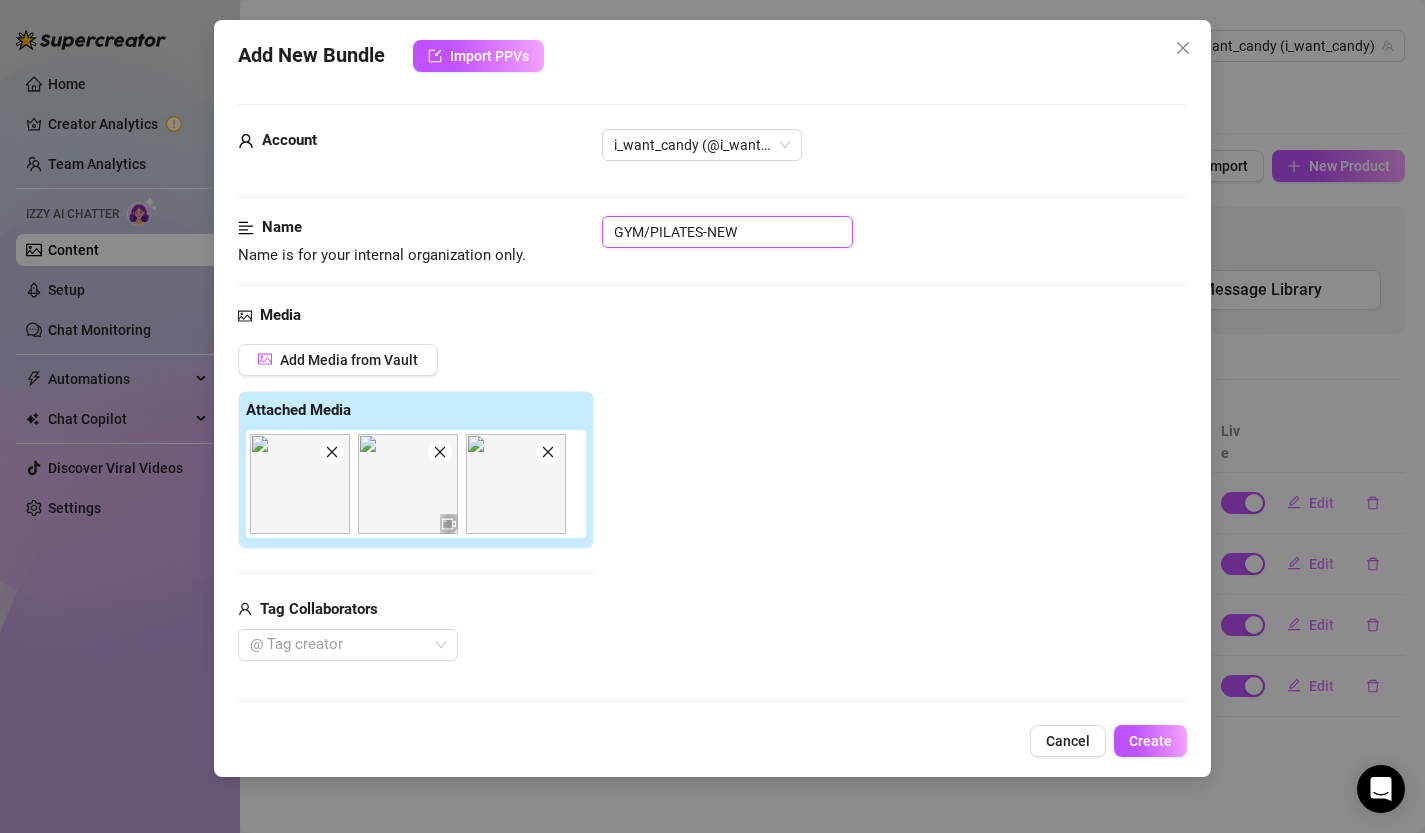 click on "GYM/PILATES-NEW" at bounding box center (727, 232) 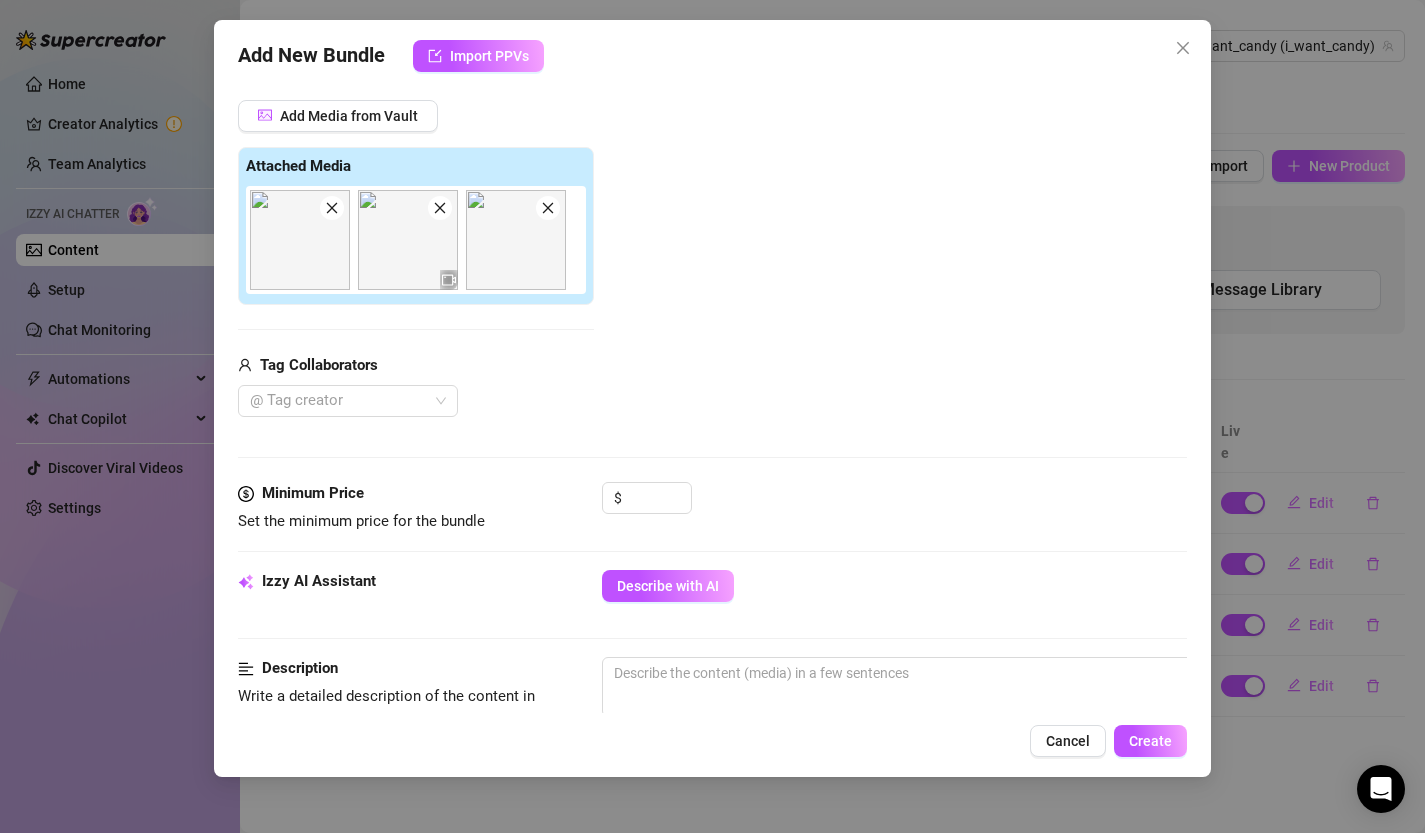 scroll, scrollTop: 431, scrollLeft: 0, axis: vertical 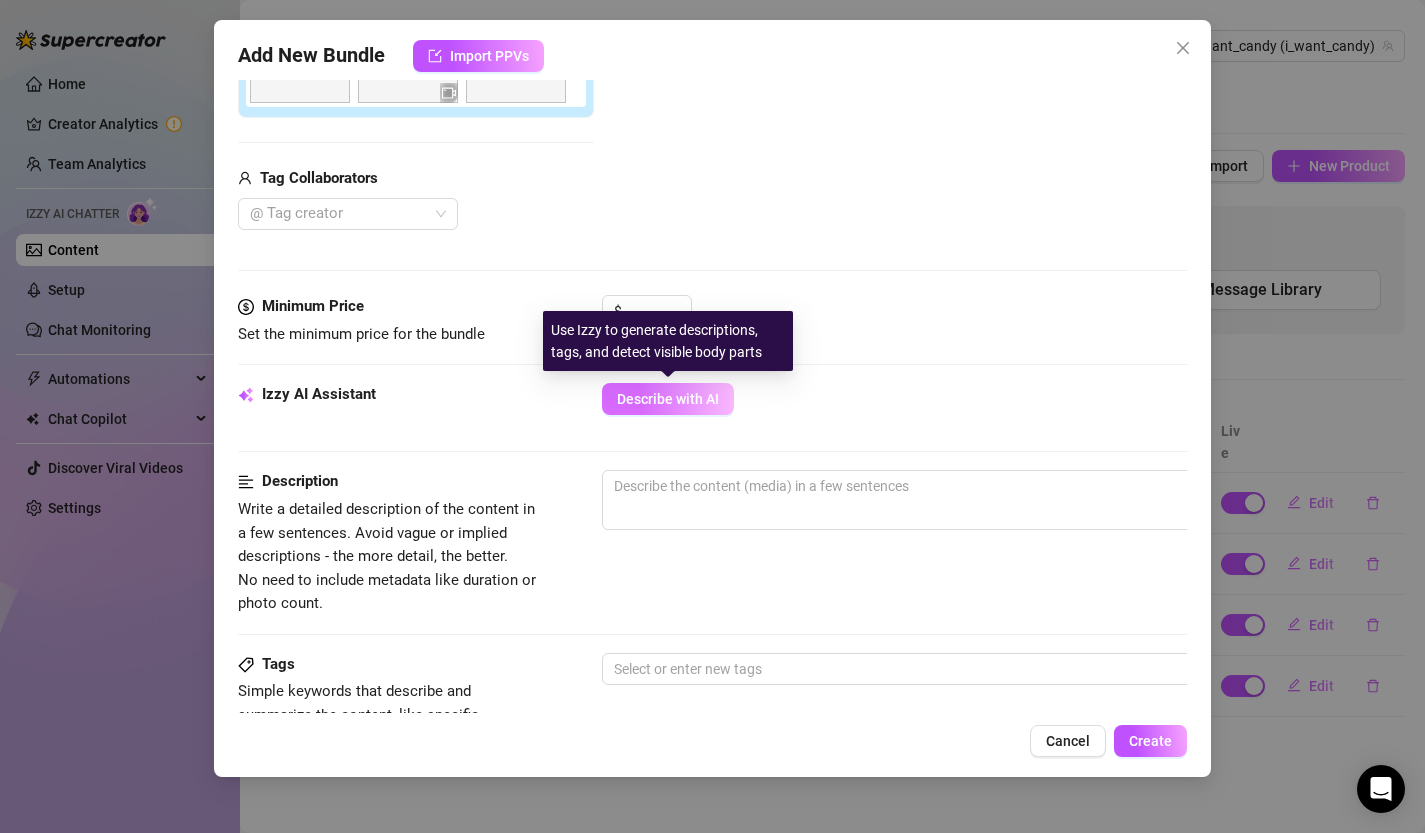 type on "GYM/PILATES-1" 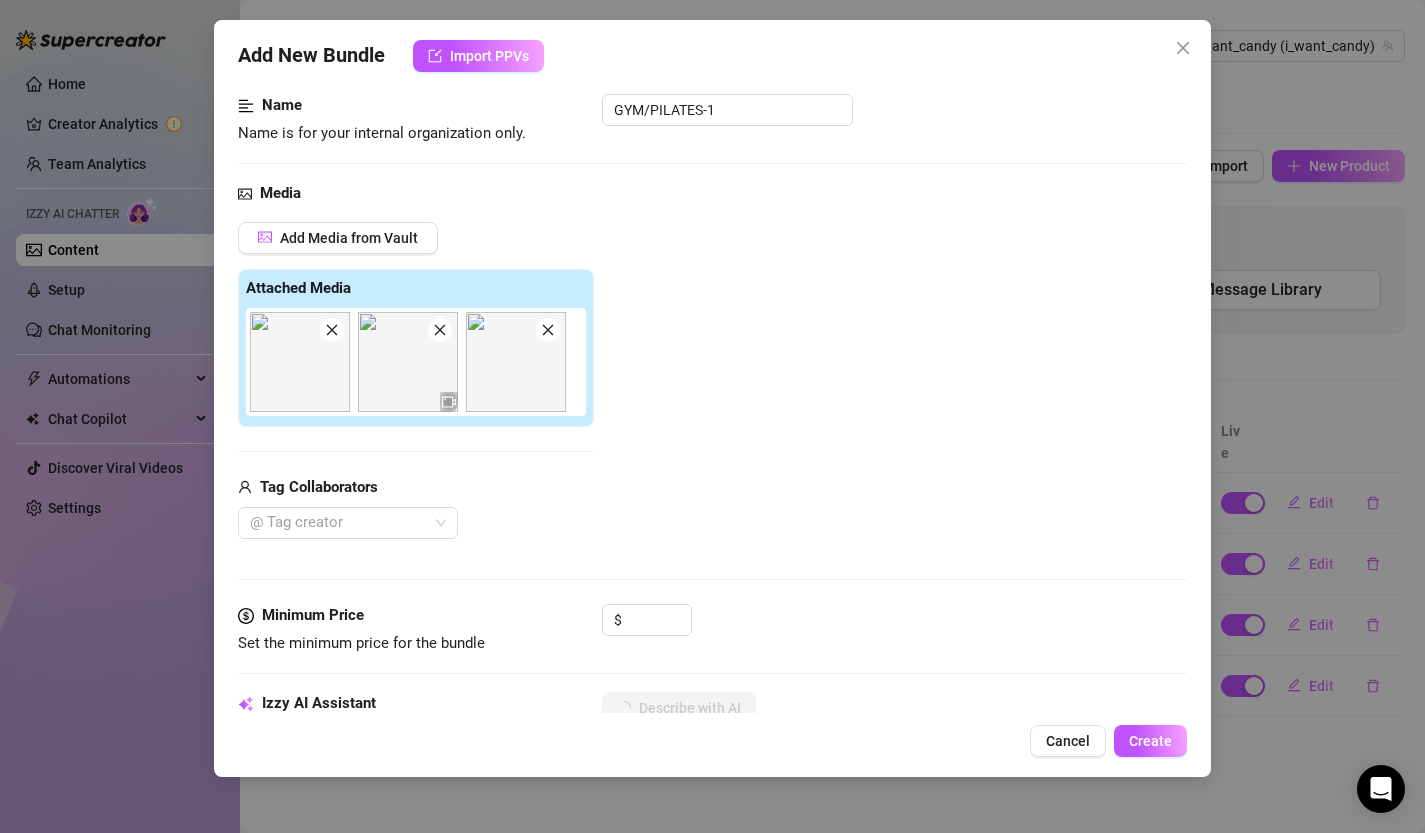 scroll, scrollTop: 0, scrollLeft: 0, axis: both 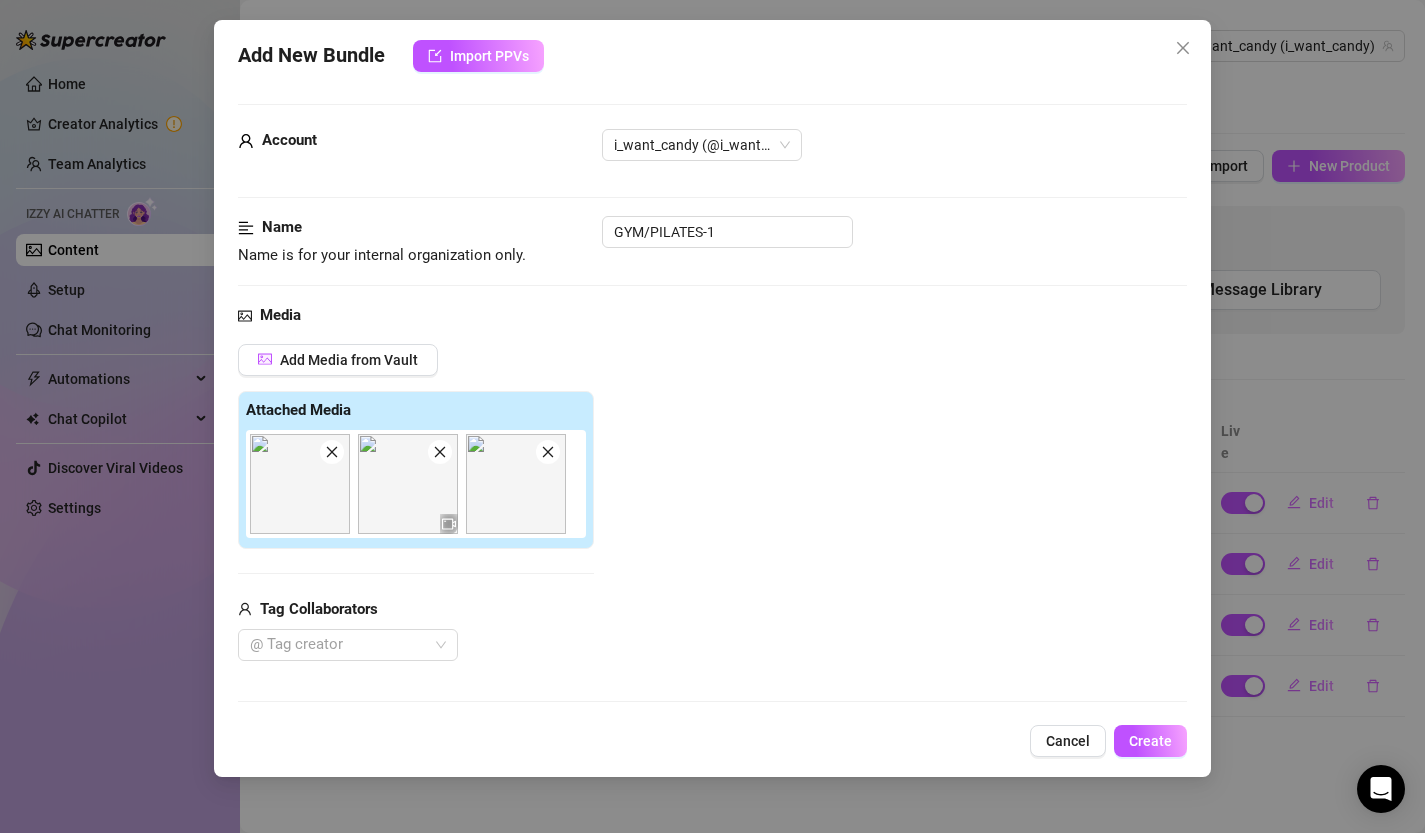 type on "Candy" 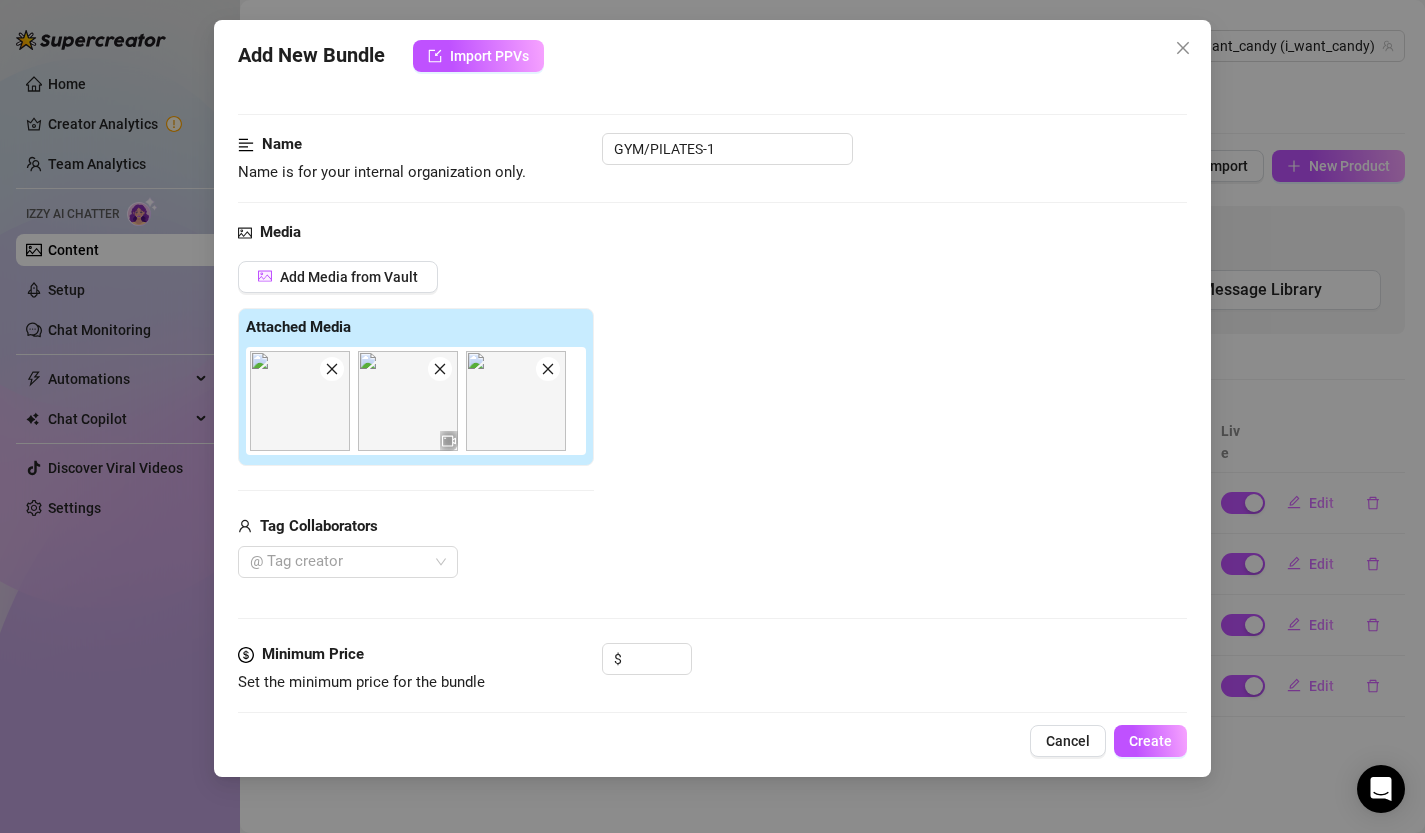 type on "Candy teases in the shower, her wet skin glistening as her nipples peek through the water. She transitions to a casual look with a tight pink sports bra and shorts, showing off her toned belly" 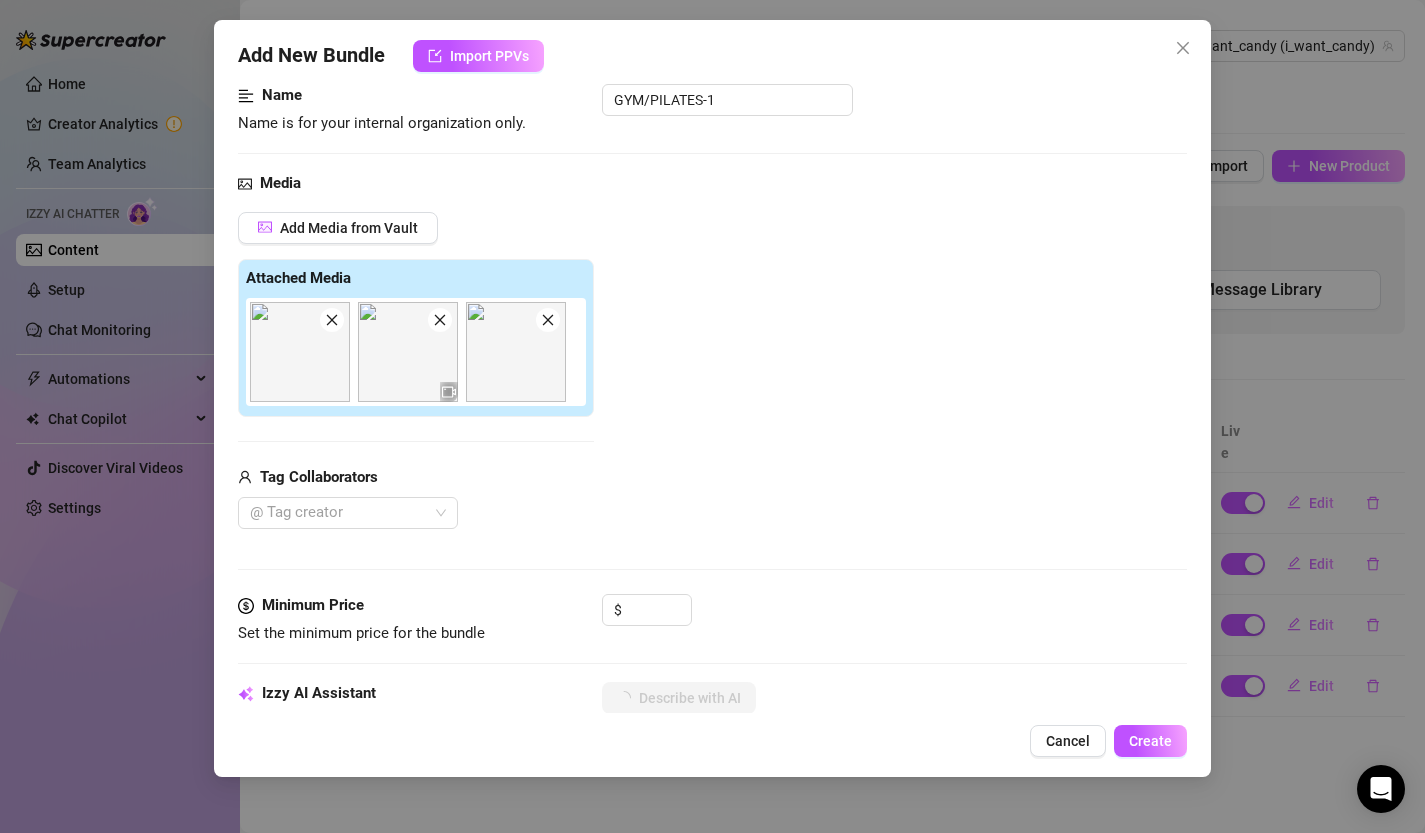type on "Candy teases in the shower, her wet skin glistening as her nipples peek through the water. She transitions to a casual look with a tight pink sports bra and shorts, showing off her toned belly and" 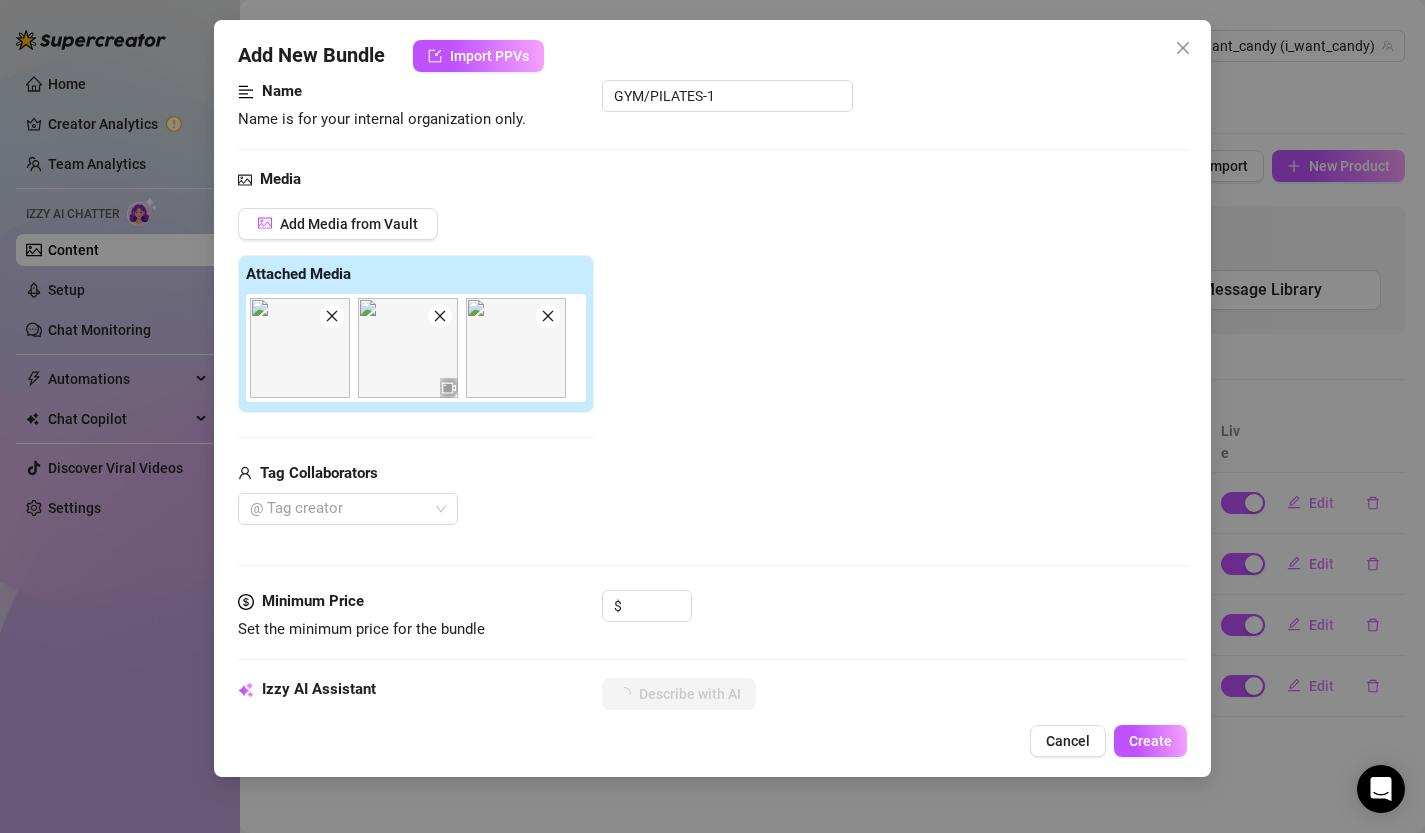 type on "Candy teases in the shower, her wet skin glistening as her nipples peek through the water. She transitions to a casual look with a tight pink sports bra and shorts, showing off her toned belly and cleavage." 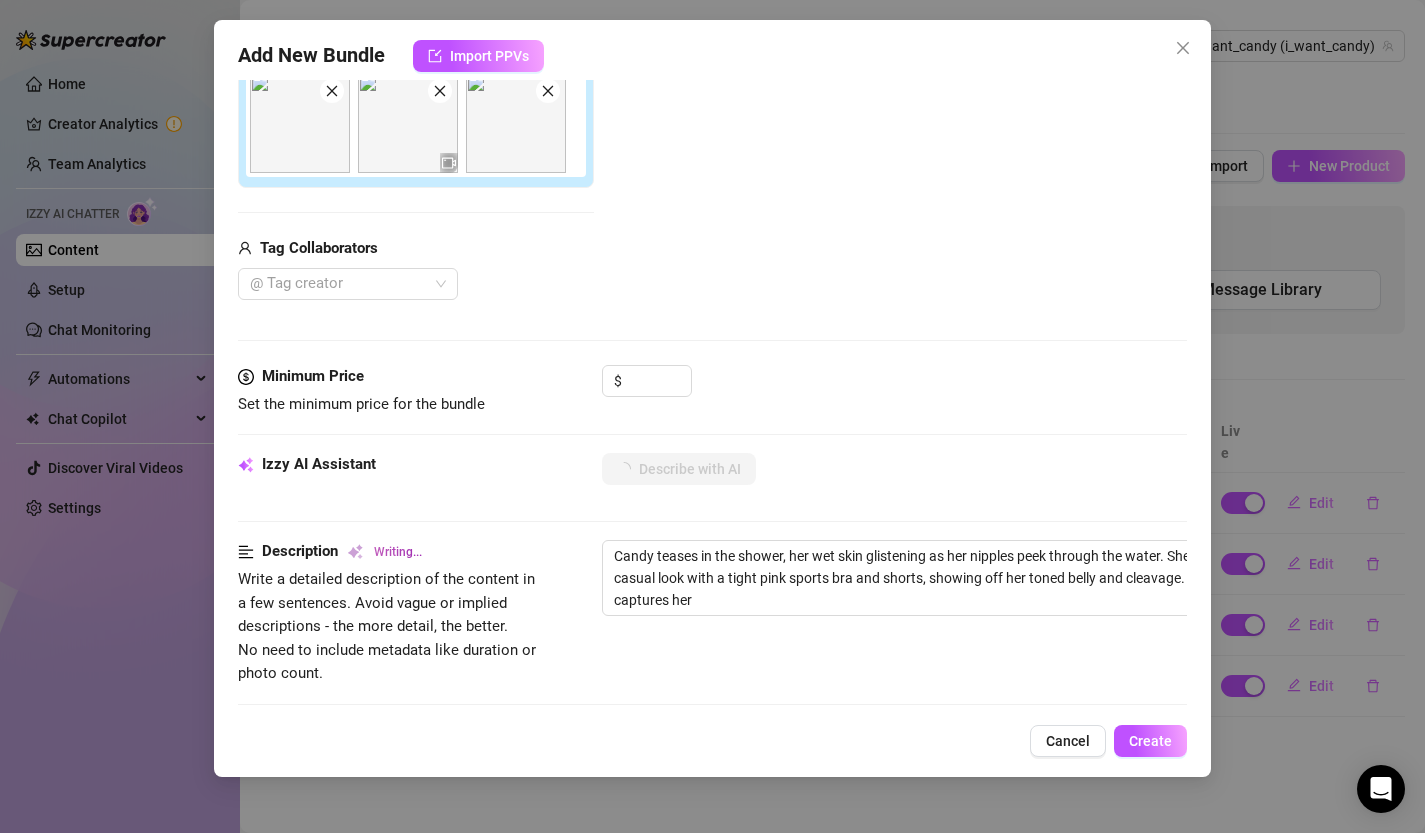 type on "Candy teases in the shower, her wet skin glistening as her nipples peek through the water. She transitions to a casual look with a tight pink sports bra and shorts, showing off her toned belly and cleavage. The video captures her playful" 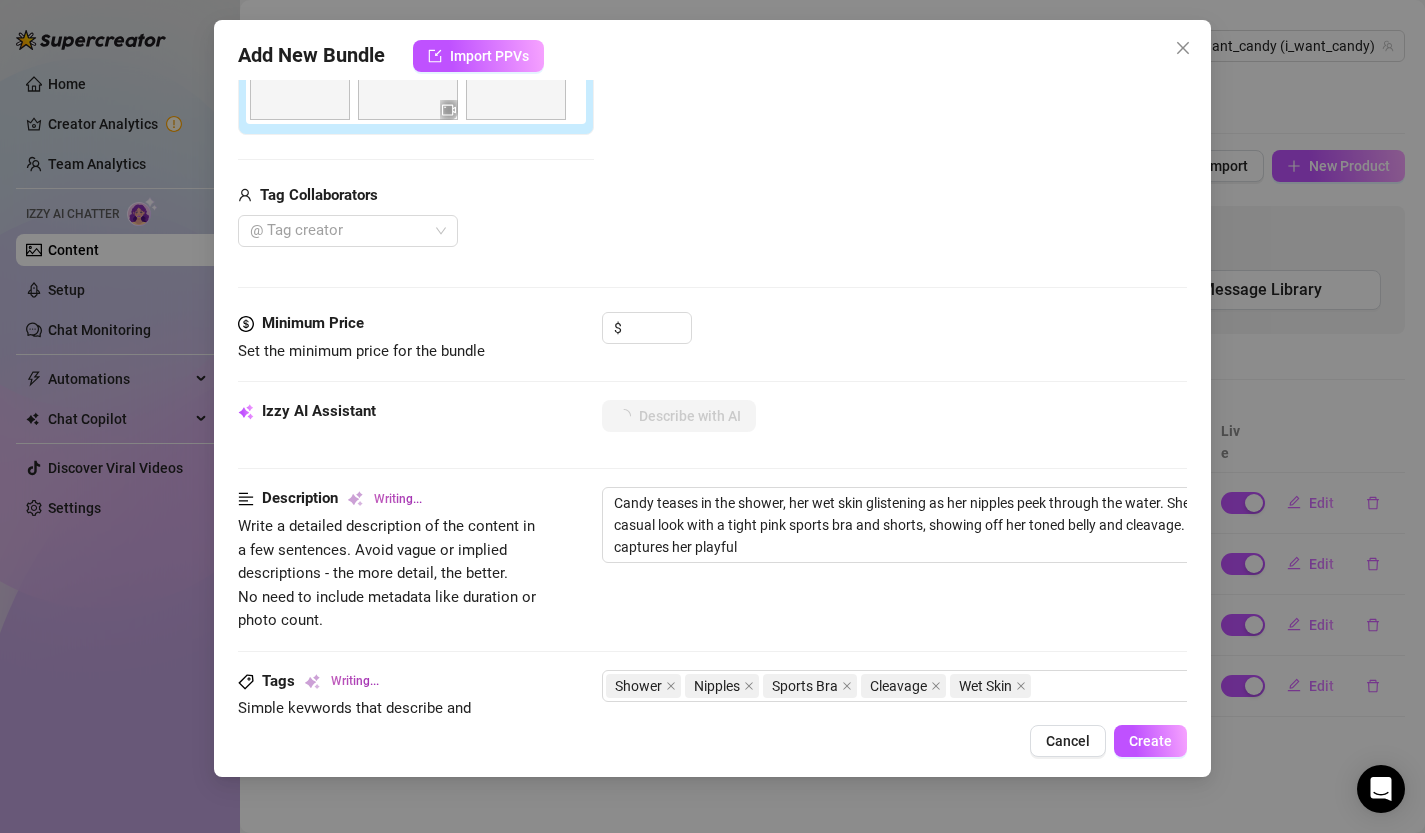 type on "Candy teases in the shower, her wet skin glistening as her nipples peek through the water. She transitions to a casual look with a tight pink sports bra and shorts, showing off her toned belly and cleavage. The video captures her playful side," 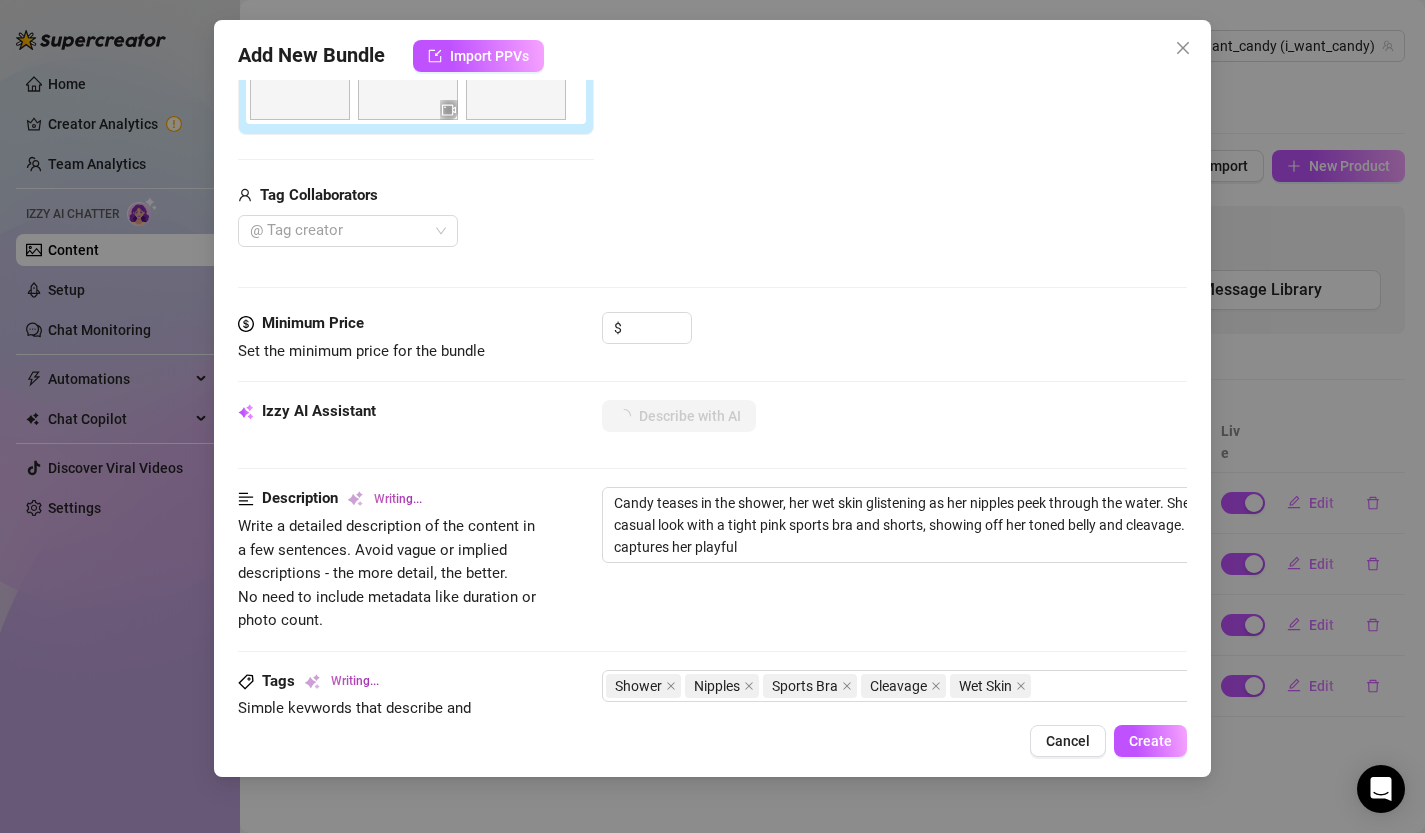 type on "Candy teases in the shower, her wet skin glistening as her nipples peek through the water. She transitions to a casual look with a tight pink sports bra and shorts, showing off her toned belly and cleavage. The video captures her playful side," 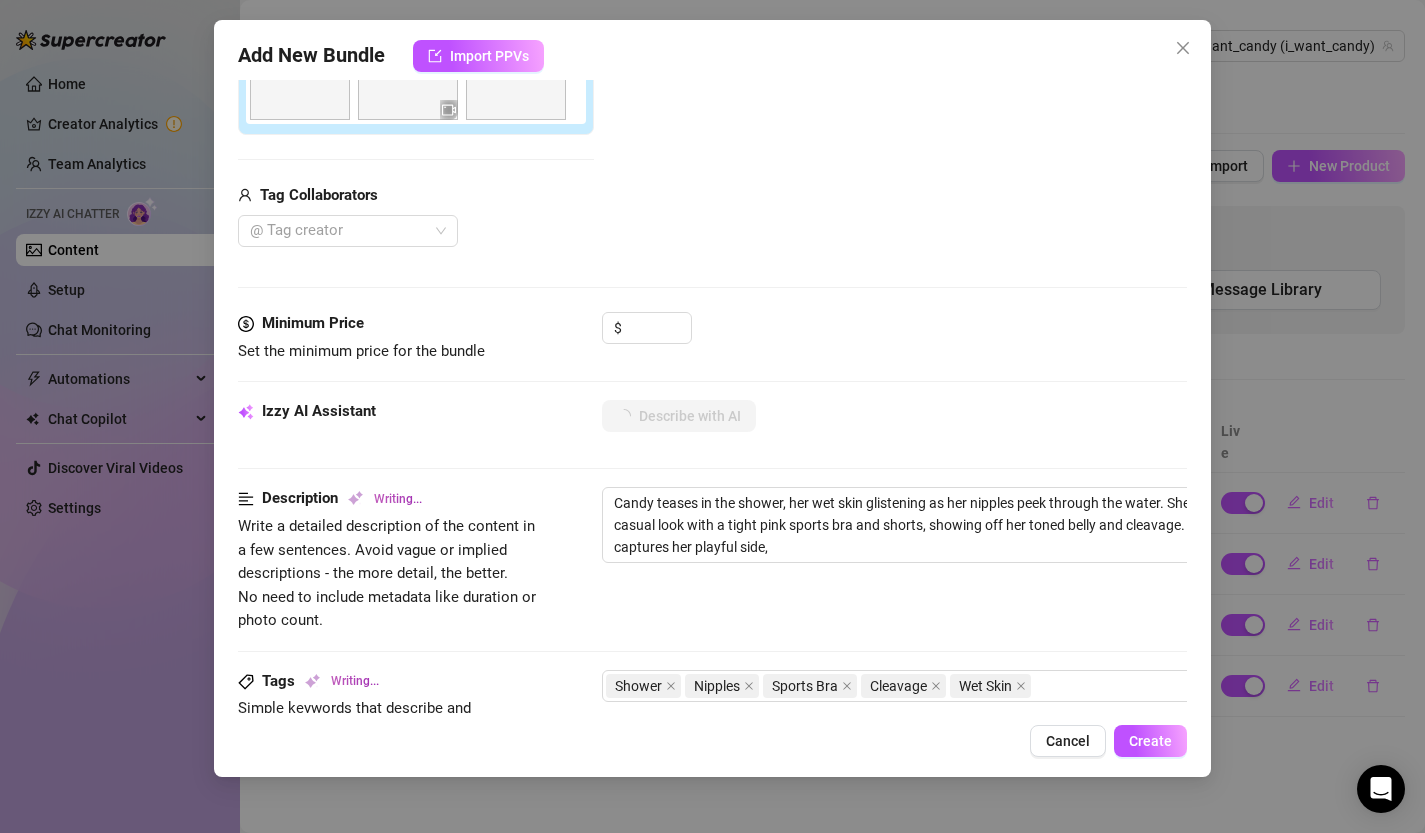 type on "Candy teases in the shower, her wet skin glistening as her nipples peek through the water. She transitions to a casual look with a tight pink sports bra and shorts, showing off her toned belly and cleavage. The video captures her playful side, moving" 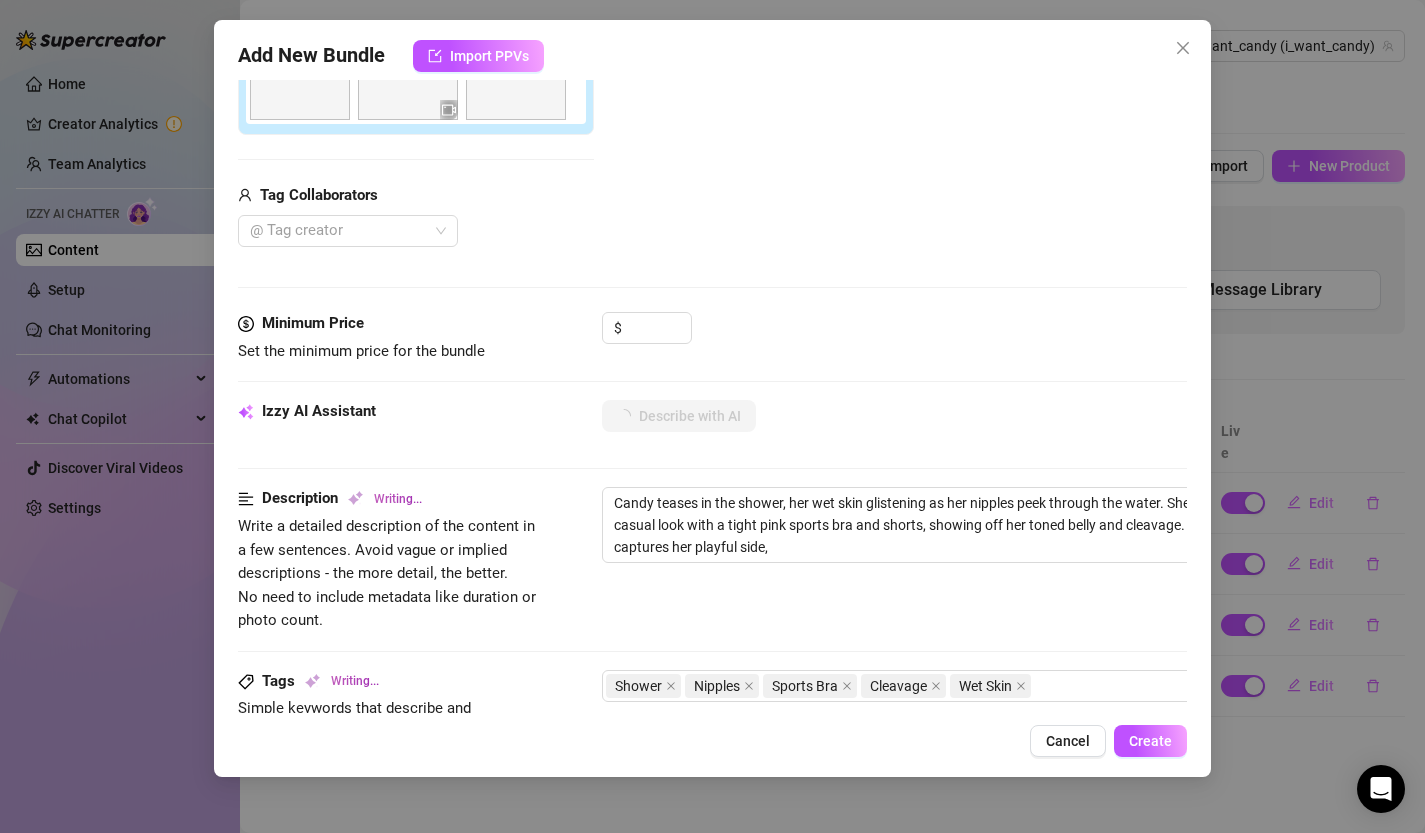 type on "Candy teases in the shower, her wet skin glistening as her nipples peek through the water. She transitions to a casual look with a tight pink sports bra and shorts, showing off her toned belly and cleavage. The video captures her playful side, moving" 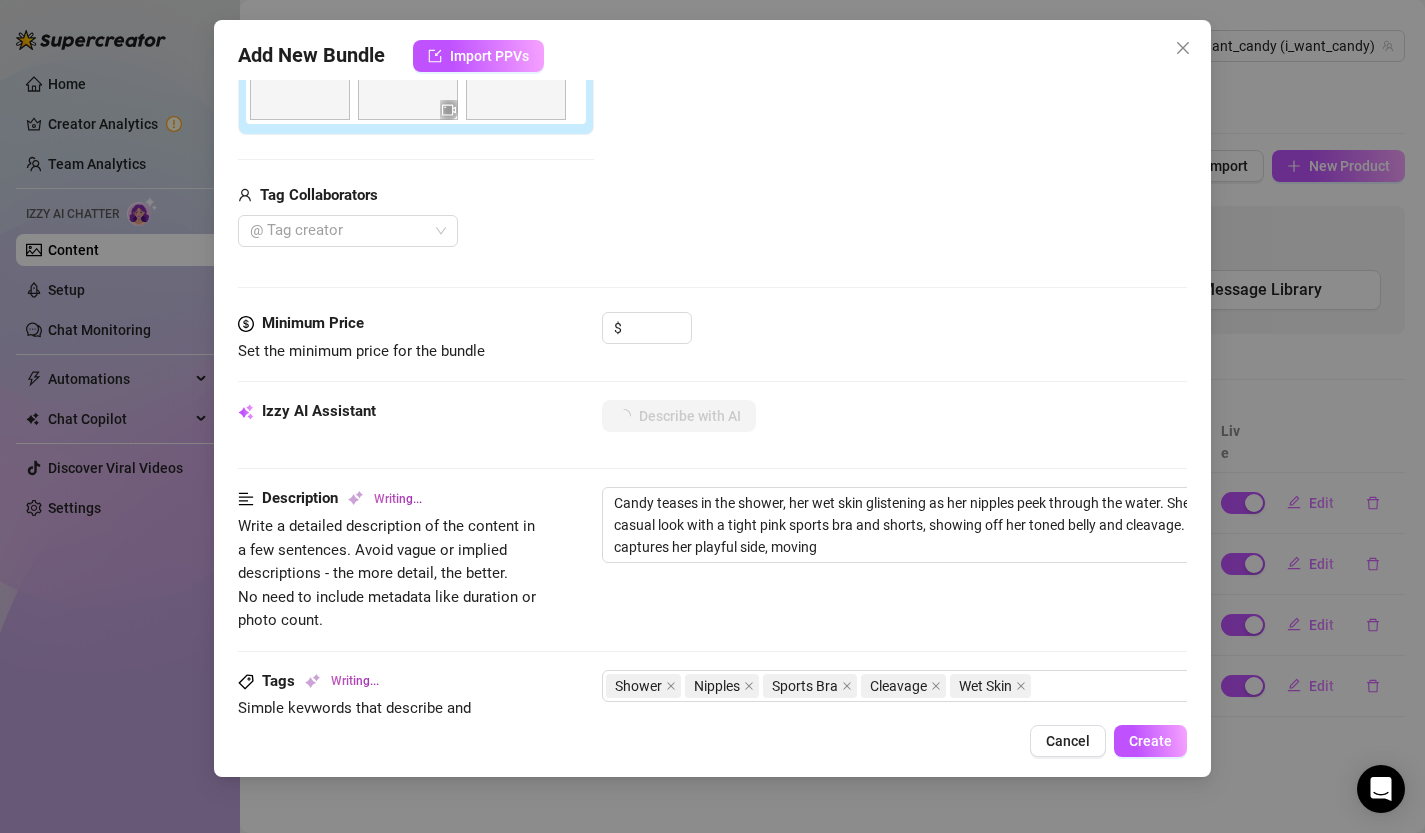 type on "Candy teases in the shower, her wet skin glistening as her nipples peek through the water. She transitions to a casual look with a tight pink sports bra and shorts, showing off her toned belly and cleavage. The video captures her playful side, moving from" 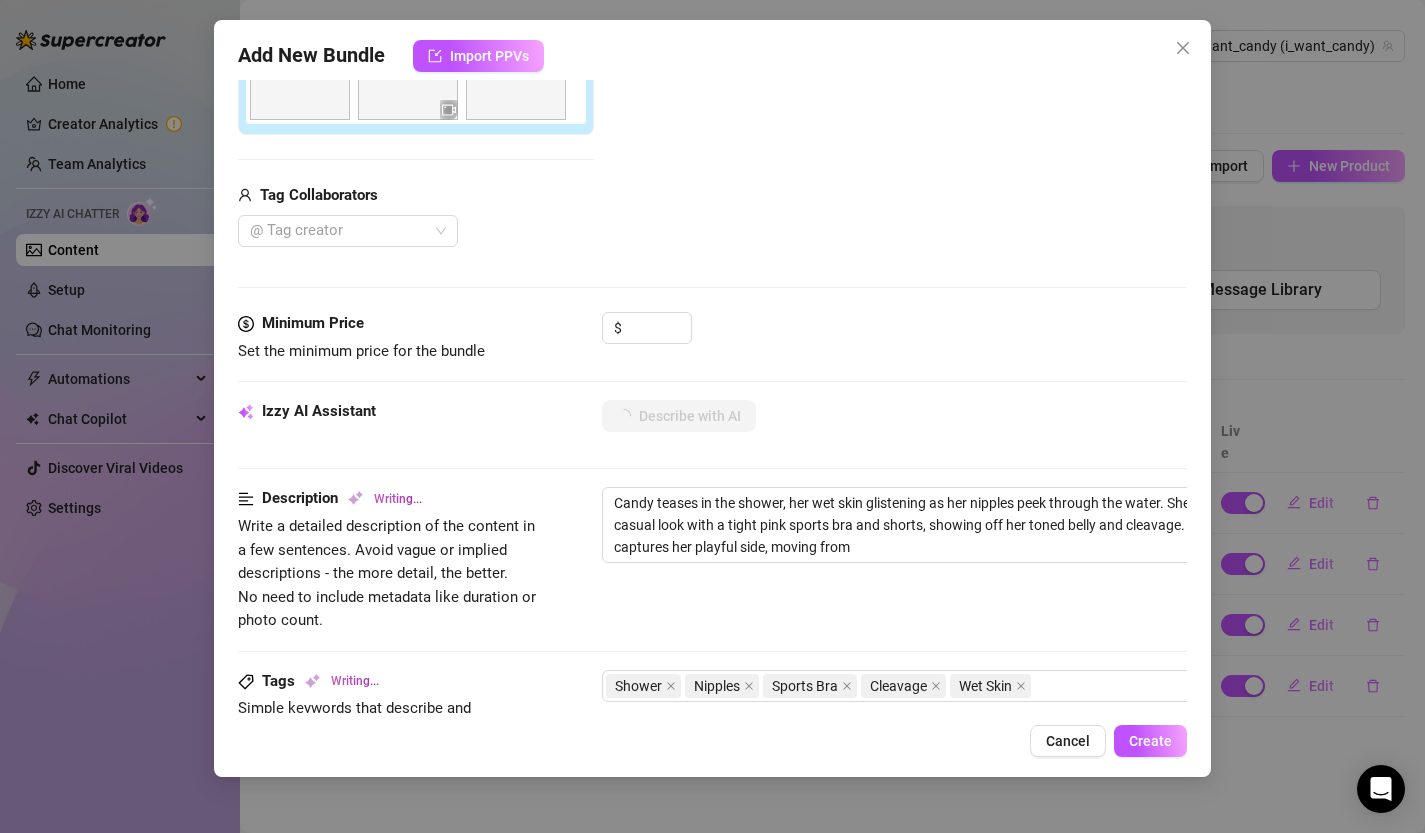 type on "Candy teases in the shower, her wet skin glistening as her nipples peek through the water. She transitions to a casual look with a tight pink sports bra and shorts, showing off her toned belly and cleavage. The video captures her playful side, moving from steamy" 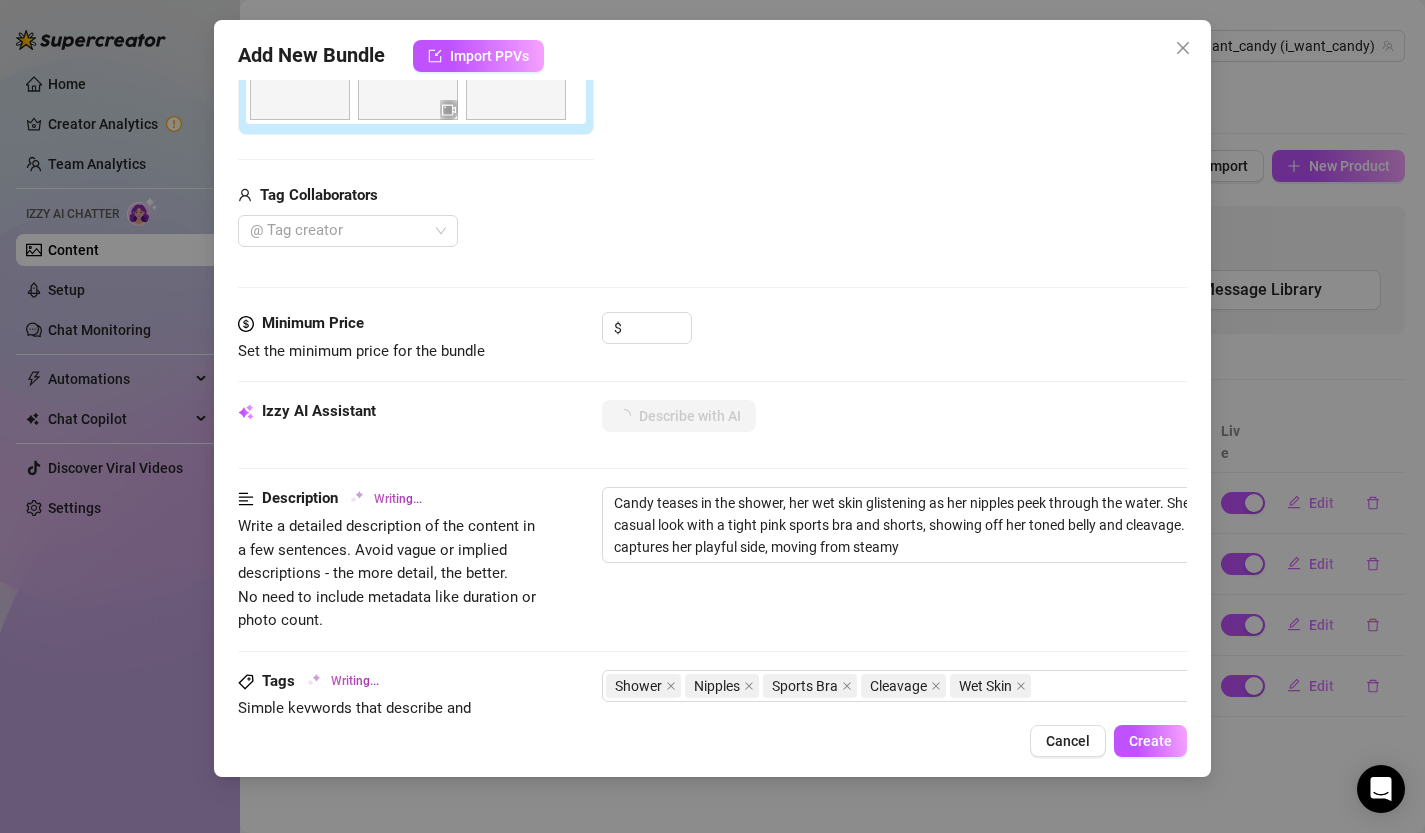 type on "Candy teases in the shower, her wet skin glistening as her nipples peek through the water. She transitions to a casual look with a tight pink sports bra and shorts, showing off her toned belly and cleavage. The video captures her playful side, moving from steamy shower" 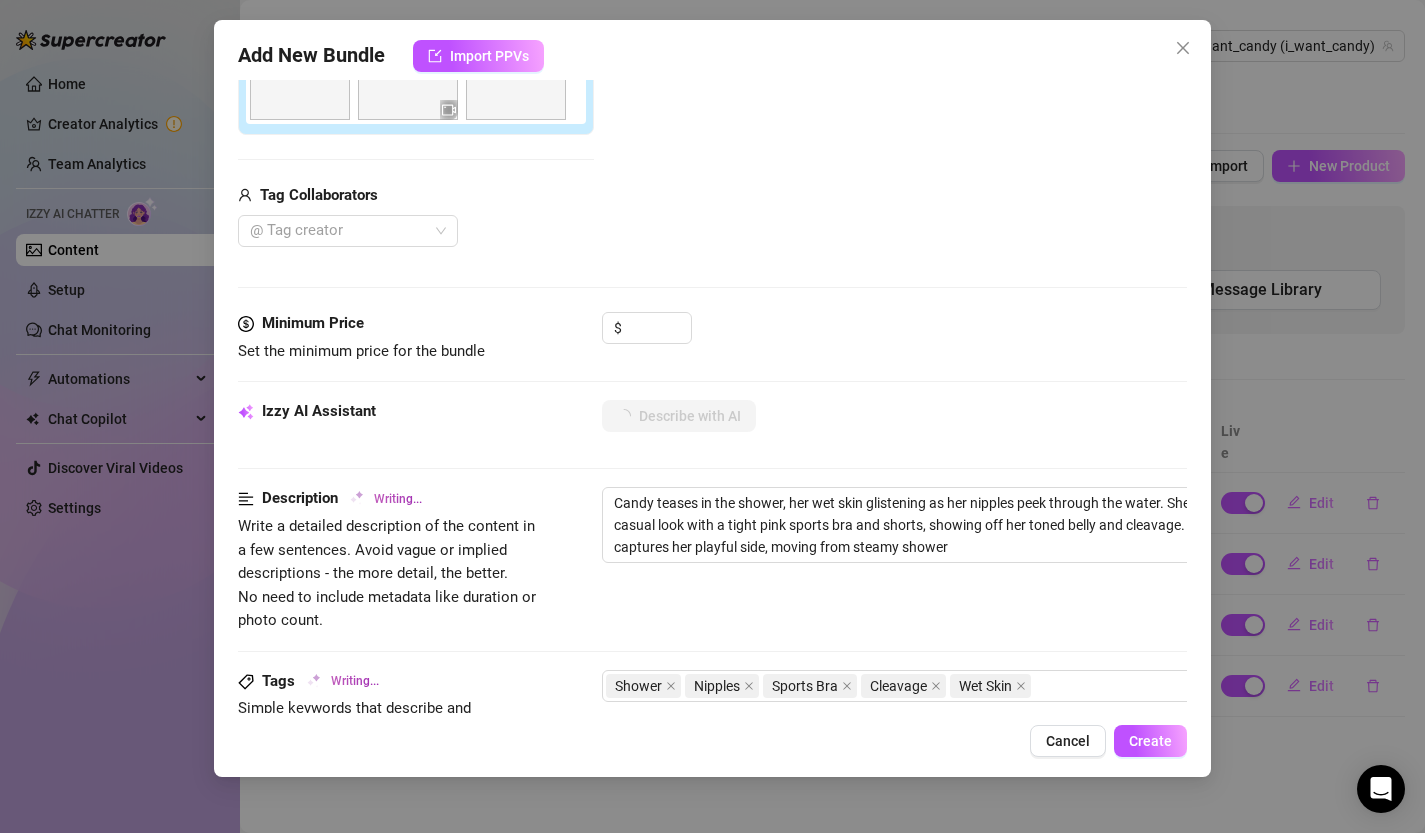 type on "Candy teases in the shower, her wet skin glistening as her nipples peek through the water. She transitions to a casual look with a tight pink sports bra and shorts, showing off her toned belly and cleavage. The video captures her playful side, moving from steamy shower scenes" 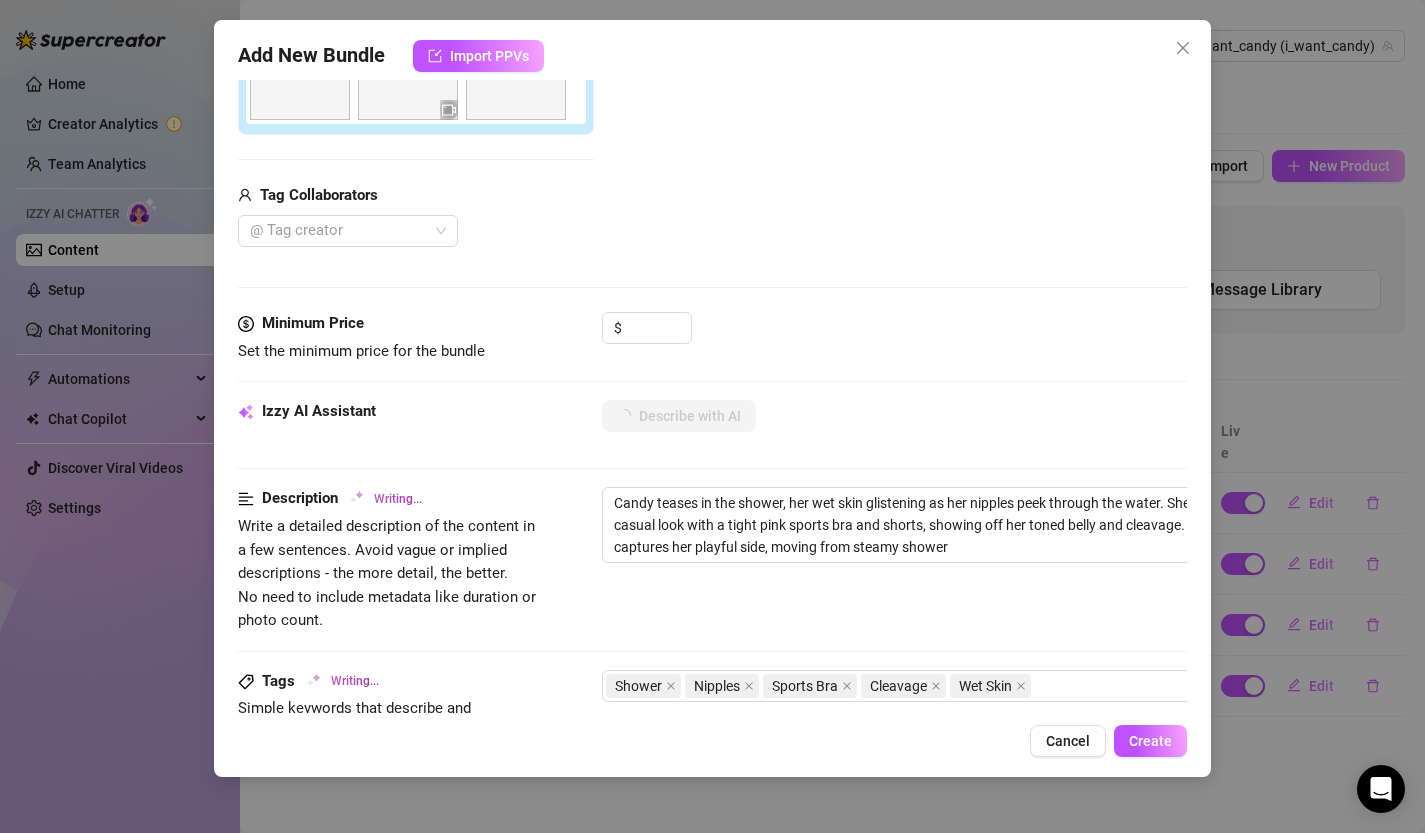 type on "Candy teases in the shower, her wet skin glistening as her nipples peek through the water. She transitions to a casual look with a tight pink sports bra and shorts, showing off her toned belly and cleavage. The video captures her playful side, moving from steamy shower scenes" 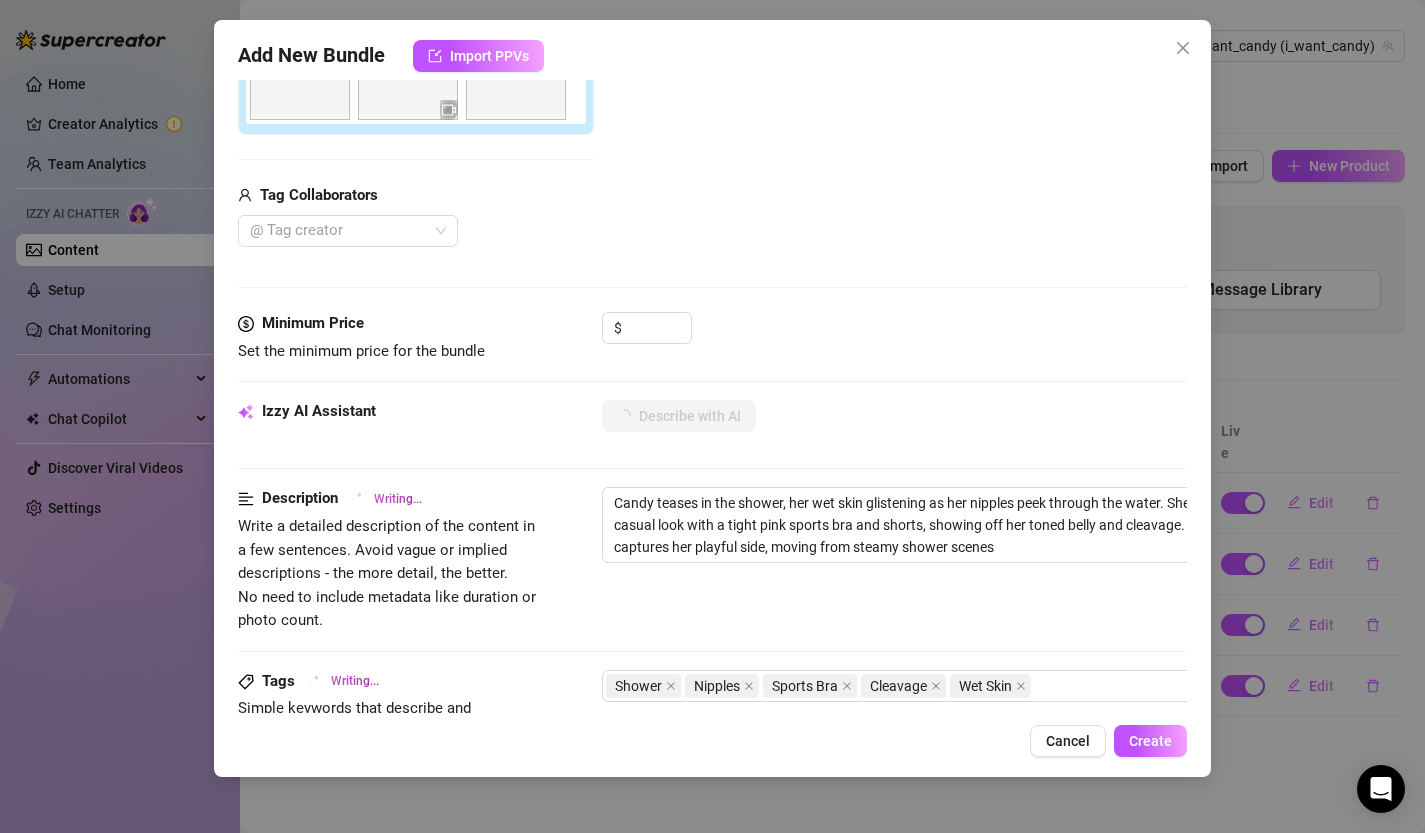 type on "Candy teases in the shower, her wet skin glistening as her nipples peek through the water. She transitions to a casual look with a tight pink sports bra and shorts, showing off her toned belly and cleavage. The video captures her playful side, moving from steamy shower scenes to" 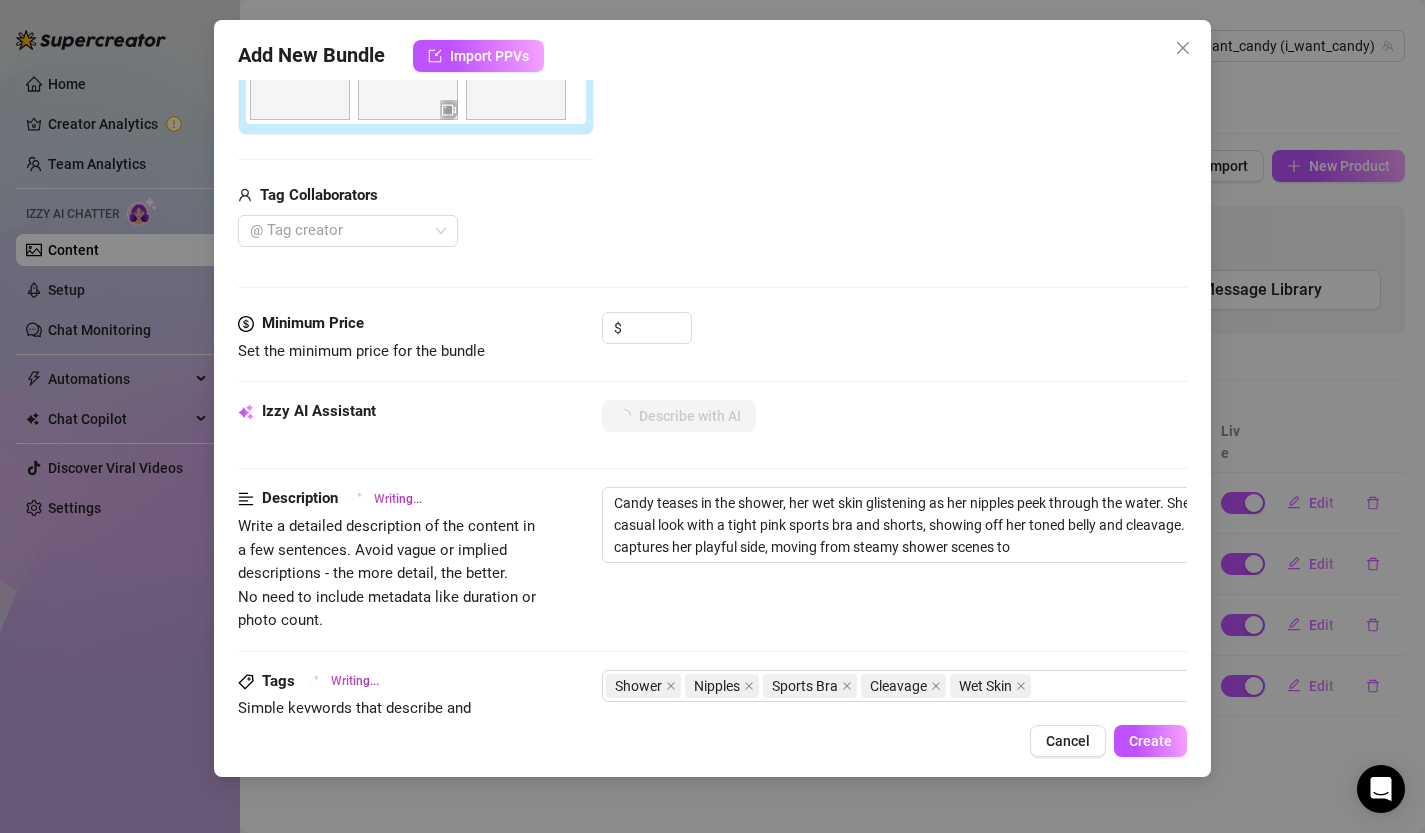 type on "Candy teases in the shower, her wet skin glistening as her nipples peek through the water. She transitions to a casual look with a tight pink sports bra and shorts, showing off her toned belly and cleavage. The video captures her playful side, moving from steamy shower scenes to flirty" 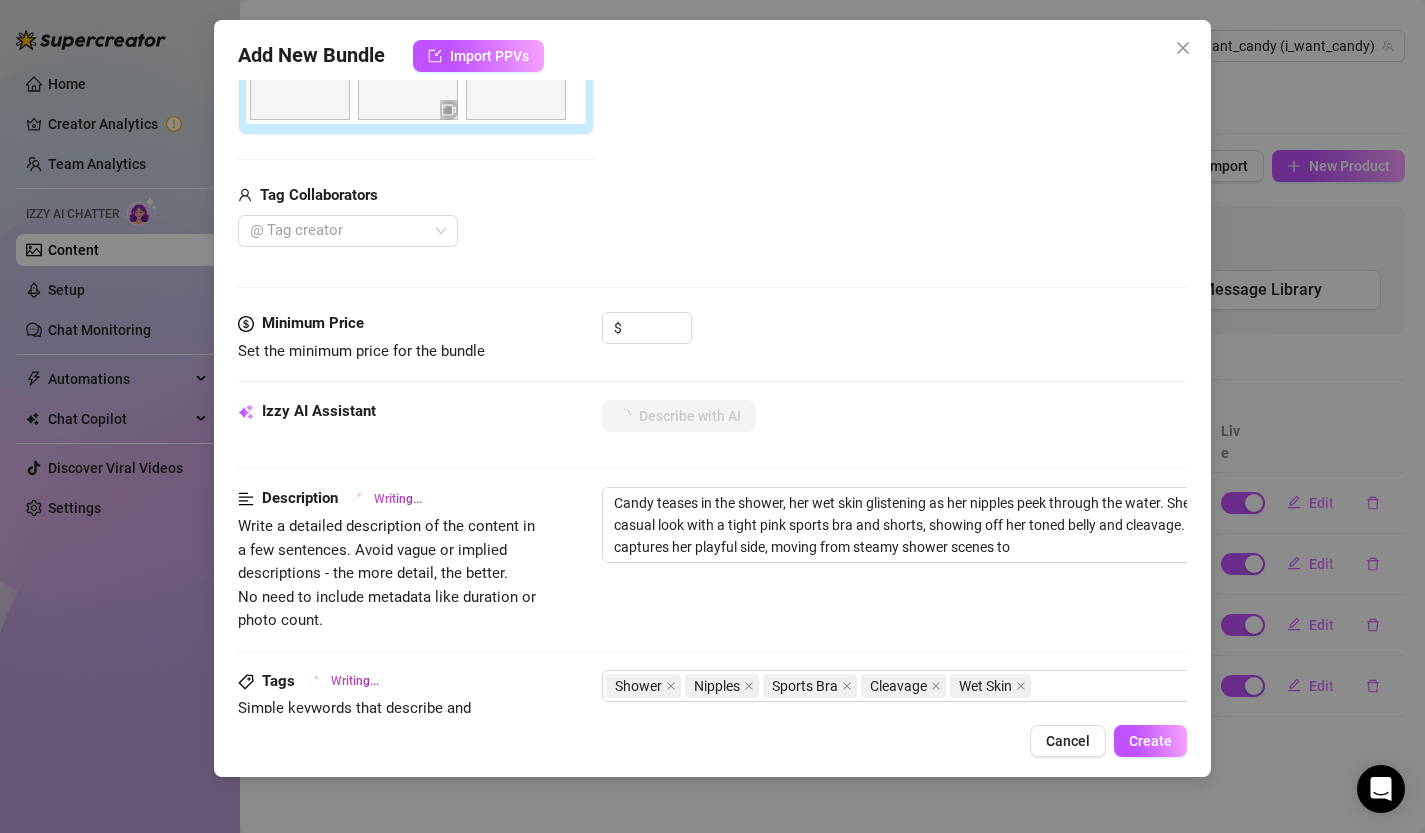type on "Candy teases in the shower, her wet skin glistening as her nipples peek through the water. She transitions to a casual look with a tight pink sports bra and shorts, showing off her toned belly and cleavage. The video captures her playful side, moving from steamy shower scenes to flirty" 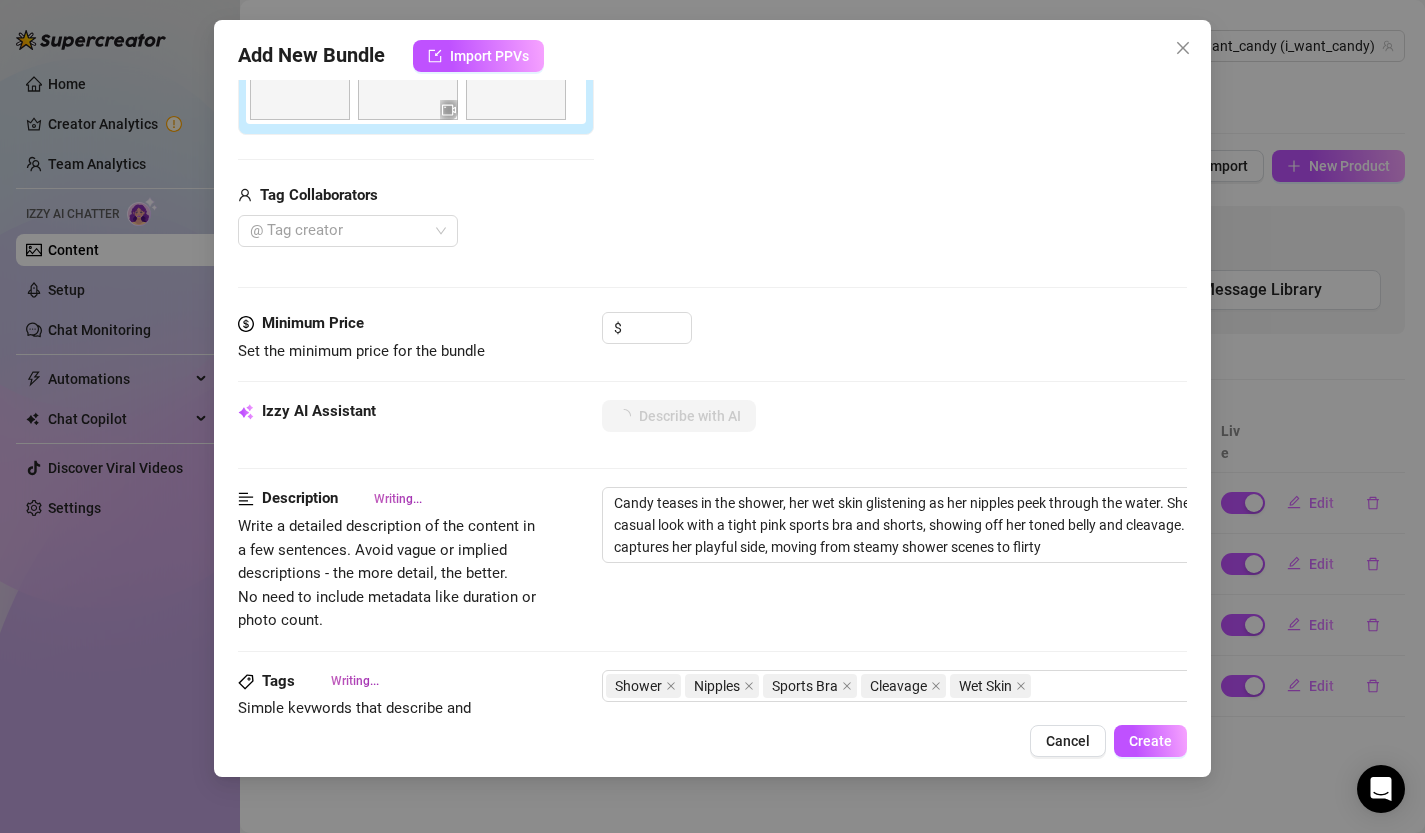 type on "Candy teases in the shower, her wet skin glistening as her nipples peek through the water. She transitions to a casual look with a tight pink sports bra and shorts, showing off her toned belly and cleavage. The video captures her playful side, moving from steamy shower scenes to flirty poses" 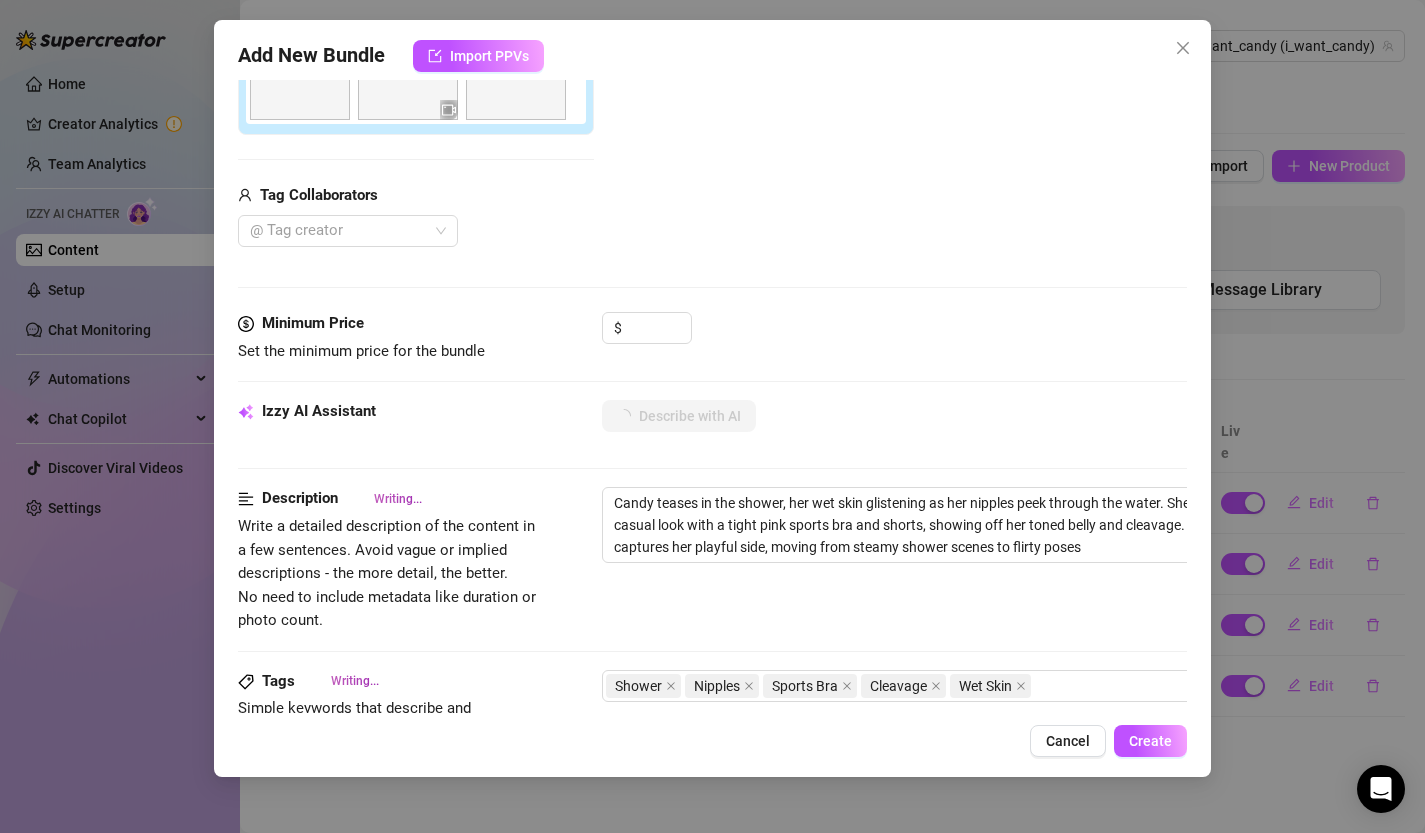 type on "Candy teases in the shower, her wet skin glistening as her nipples peek through the water. She transitions to a casual look with a tight pink sports bra and shorts, showing off her toned belly and cleavage. The video captures her playful side, moving from steamy shower scenes to flirty poses in" 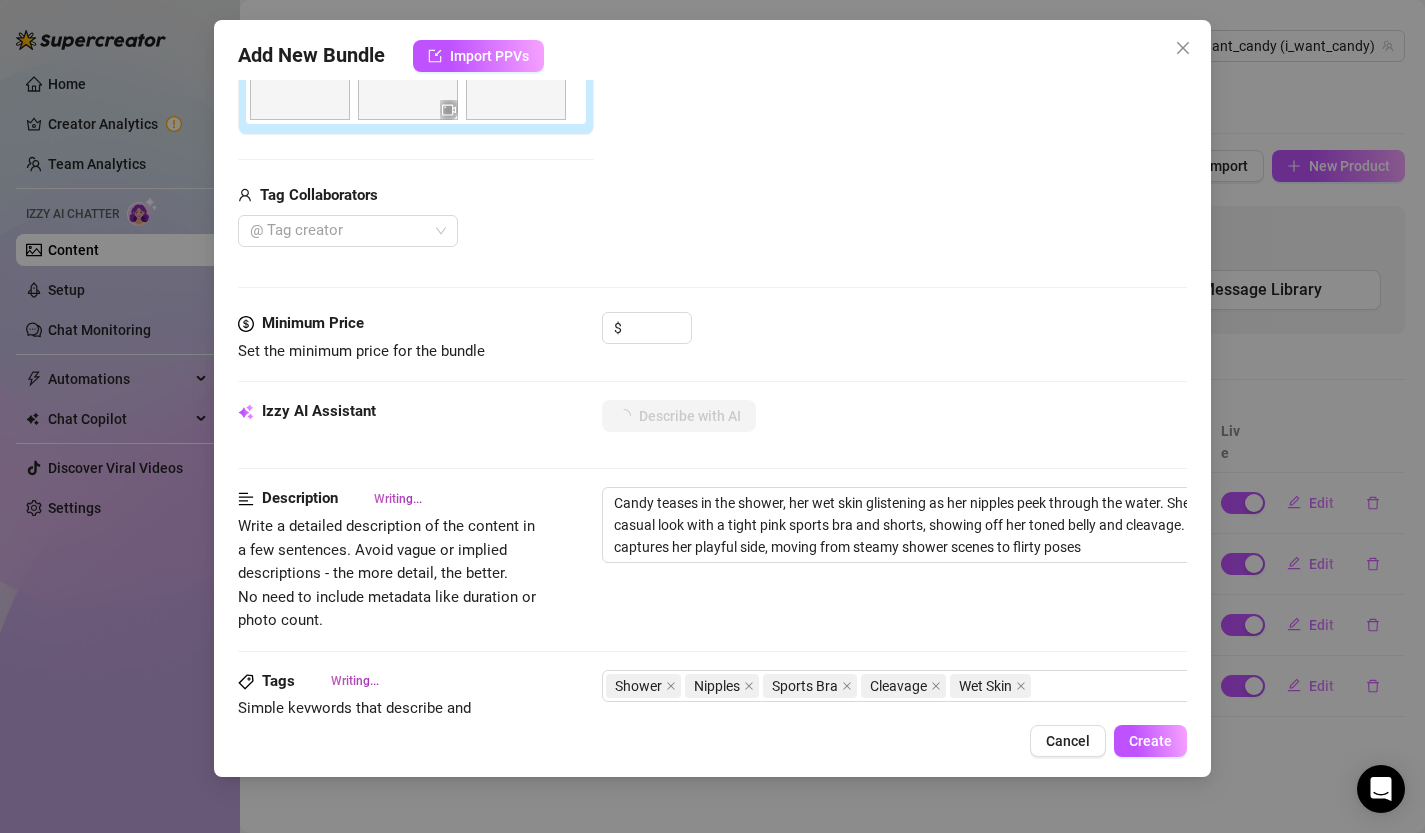 type on "Candy teases in the shower, her wet skin glistening as her nipples peek through the water. She transitions to a casual look with a tight pink sports bra and shorts, showing off her toned belly and cleavage. The video captures her playful side, moving from steamy shower scenes to flirty poses in" 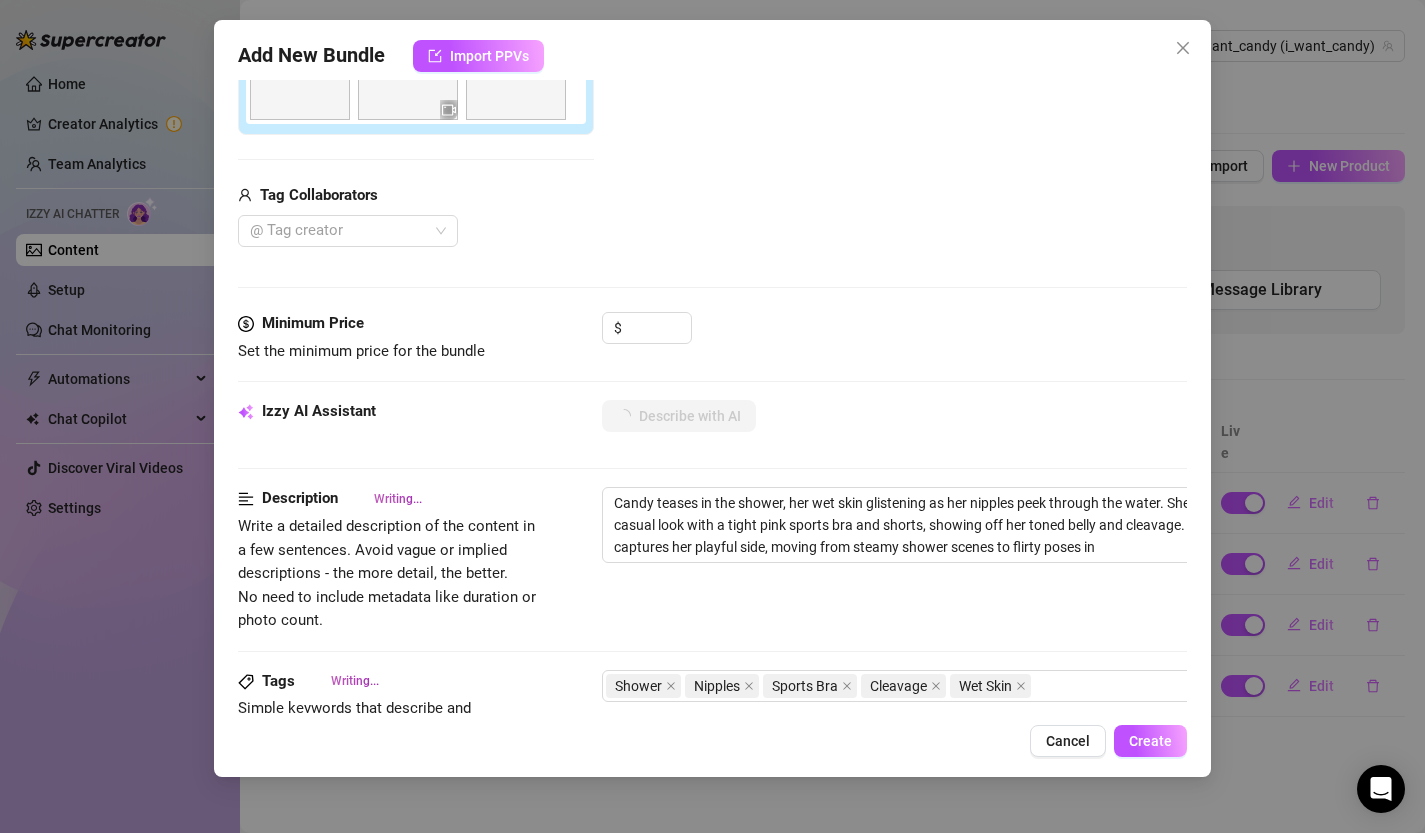 type on "Candy teases in the shower, her wet skin glistening as her nipples peek through the water. She transitions to a casual look with a tight pink sports bra and shorts, showing off her toned belly and cleavage. The video captures her playful side, moving from steamy shower scenes to flirty poses in the" 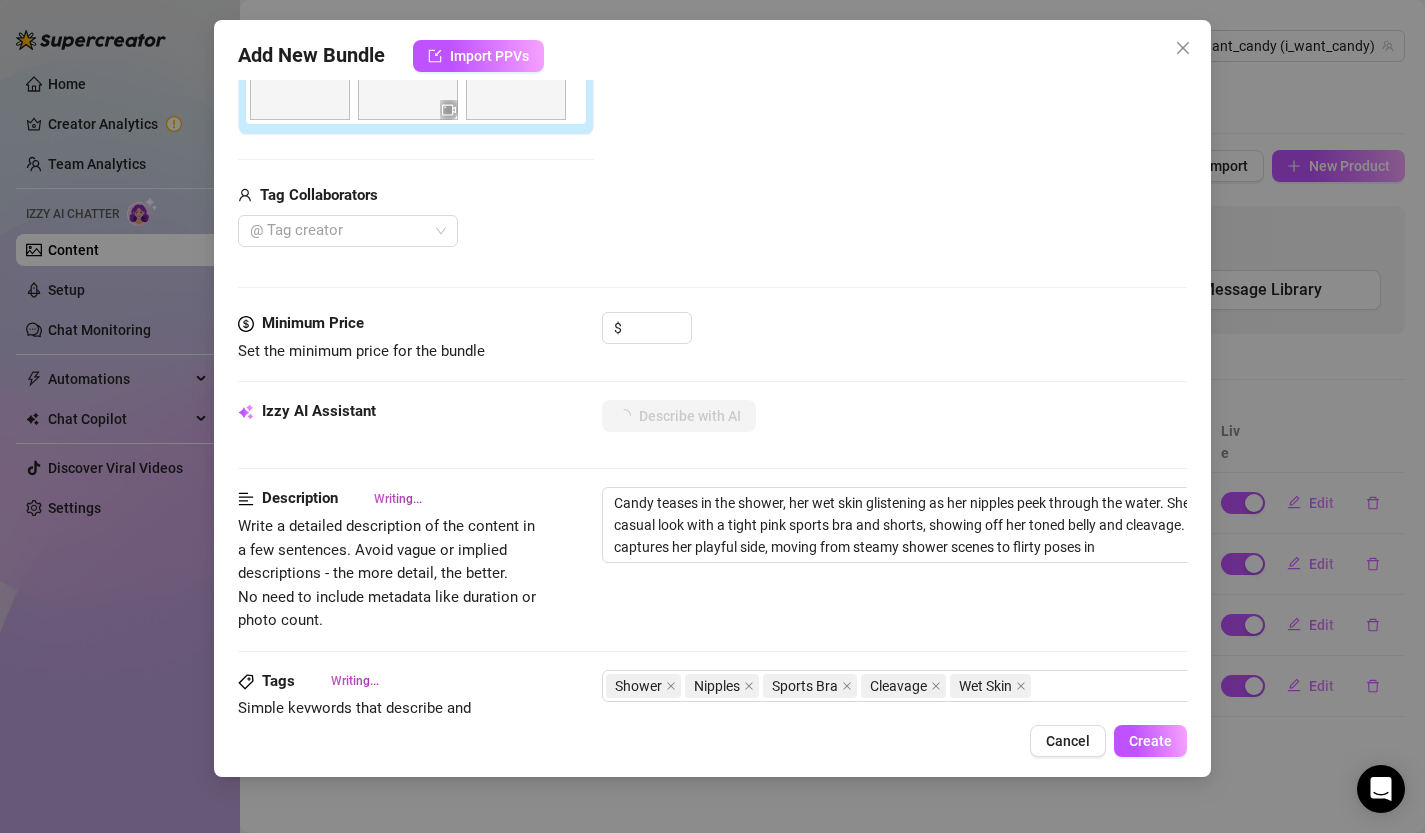 type on "Candy teases in the shower, her wet skin glistening as her nipples peek through the water. She transitions to a casual look with a tight pink sports bra and shorts, showing off her toned belly and cleavage. The video captures her playful side, moving from steamy shower scenes to flirty poses in the" 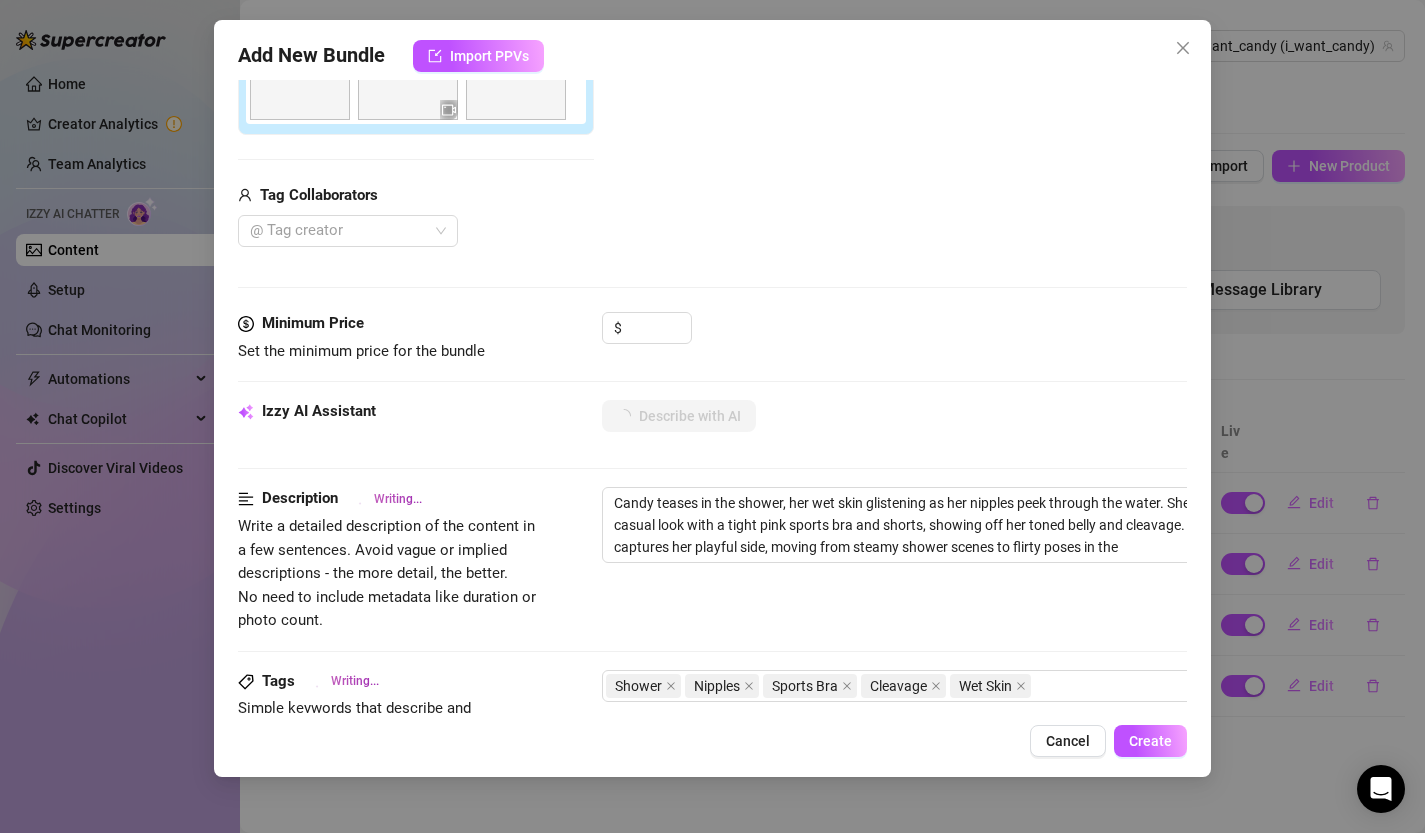 type on "Candy teases in the shower, her wet skin glistening as her nipples peek through the water. She transitions to a casual look with a tight pink sports bra and shorts, showing off her toned belly and cleavage. The video captures her playful side, moving from steamy shower scenes to flirty poses in the hallway." 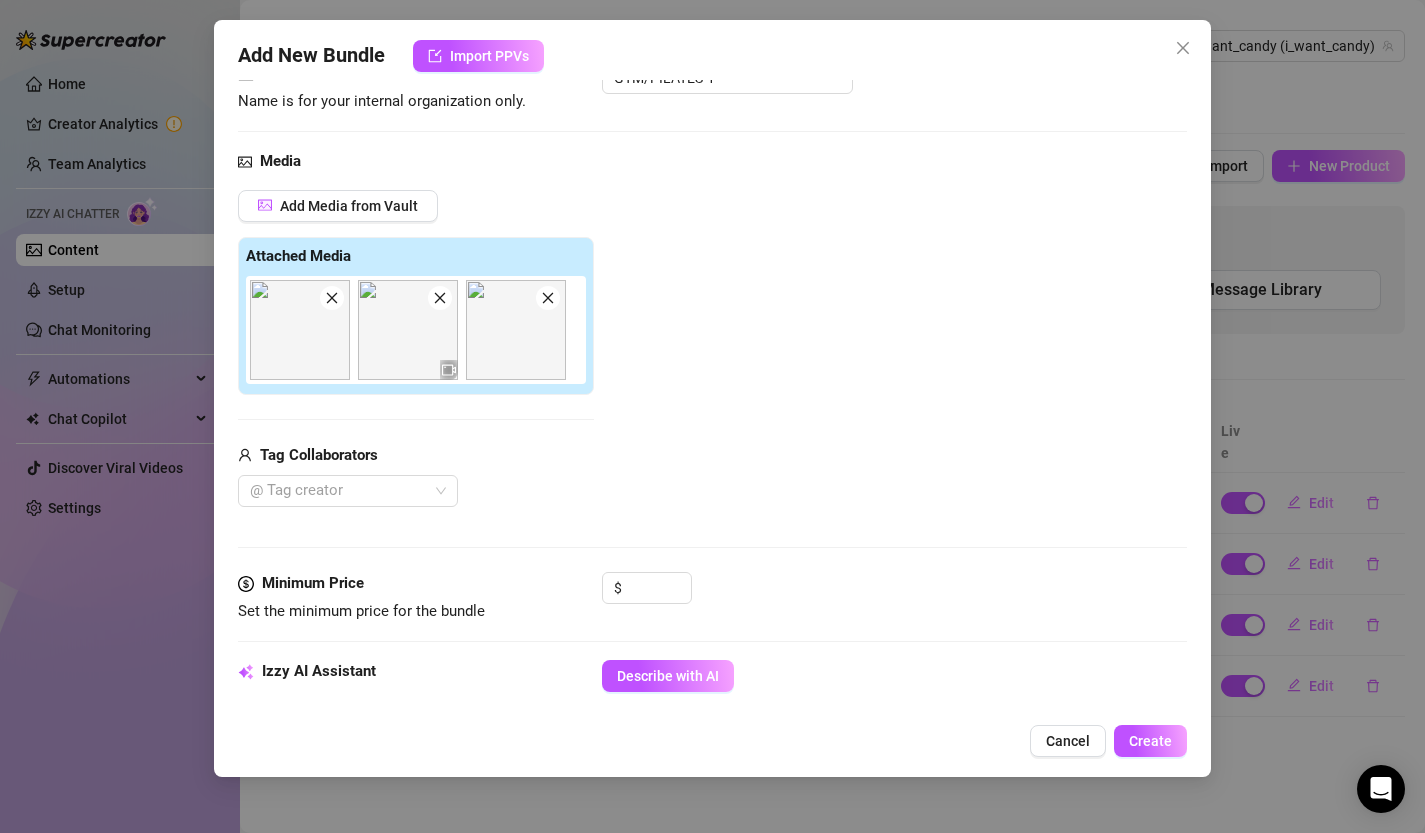 scroll, scrollTop: 0, scrollLeft: 0, axis: both 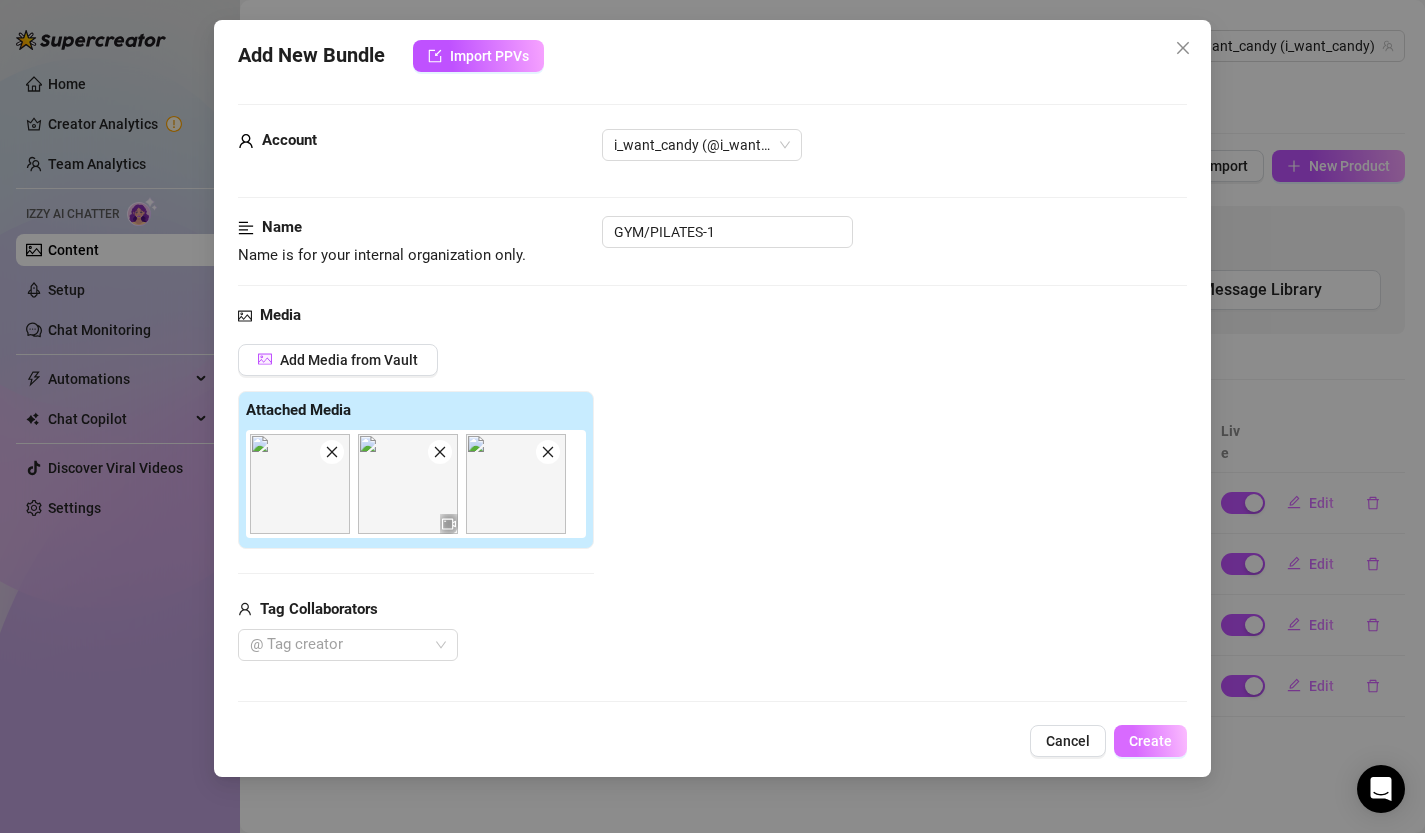 click on "Create" at bounding box center [1150, 741] 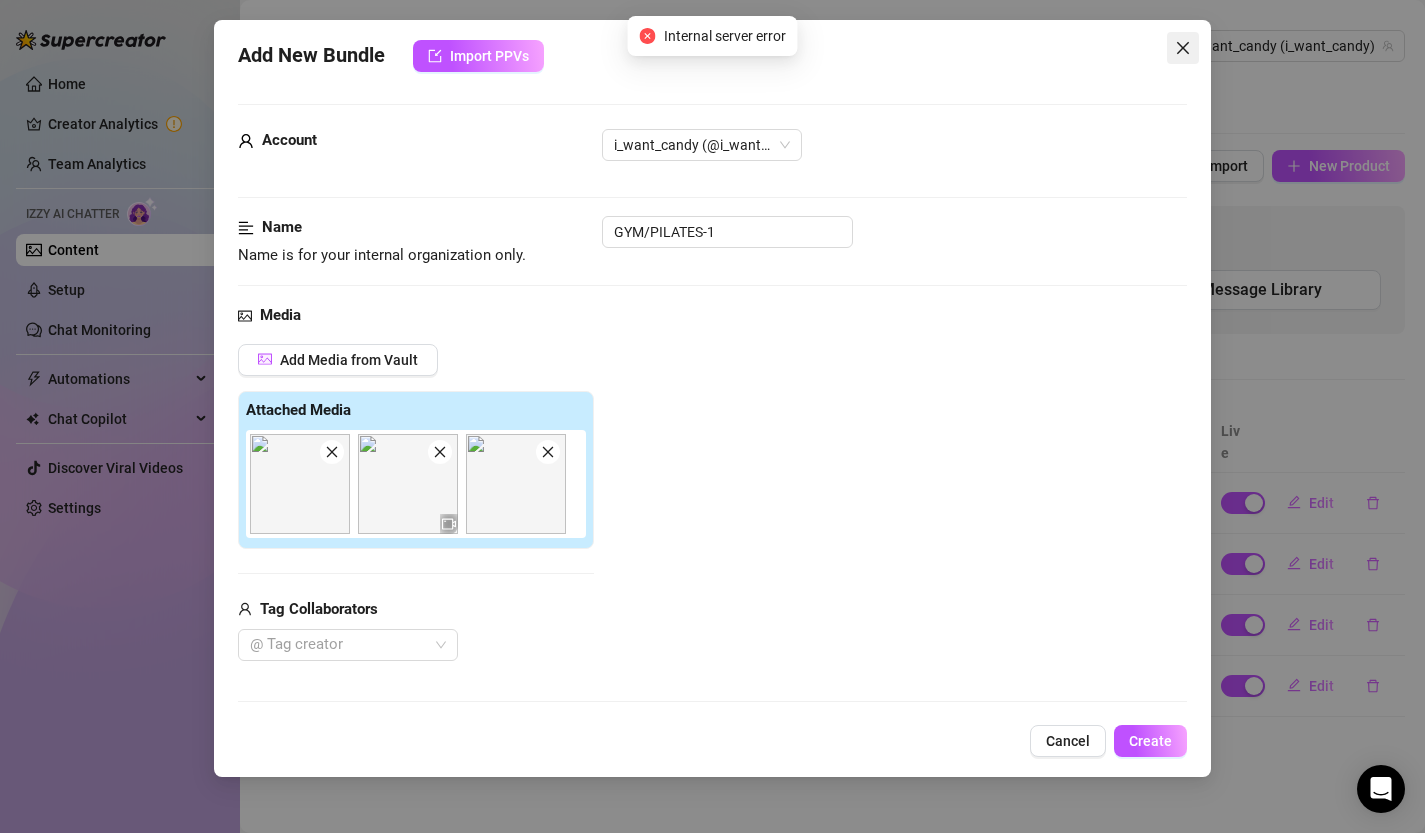 click 